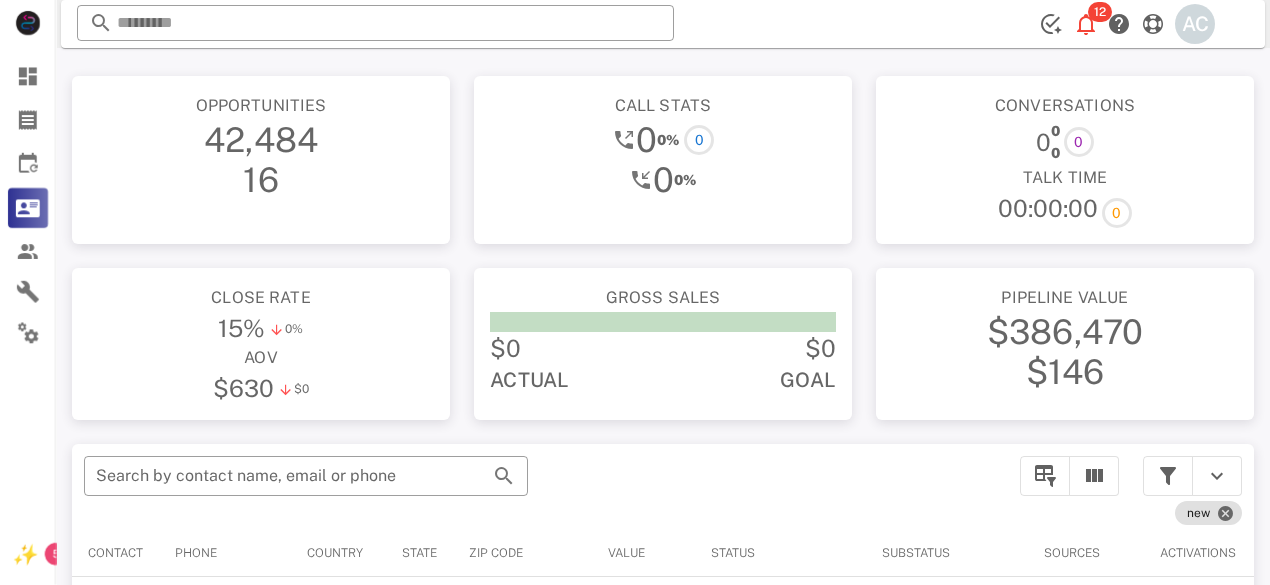 scroll, scrollTop: 0, scrollLeft: 0, axis: both 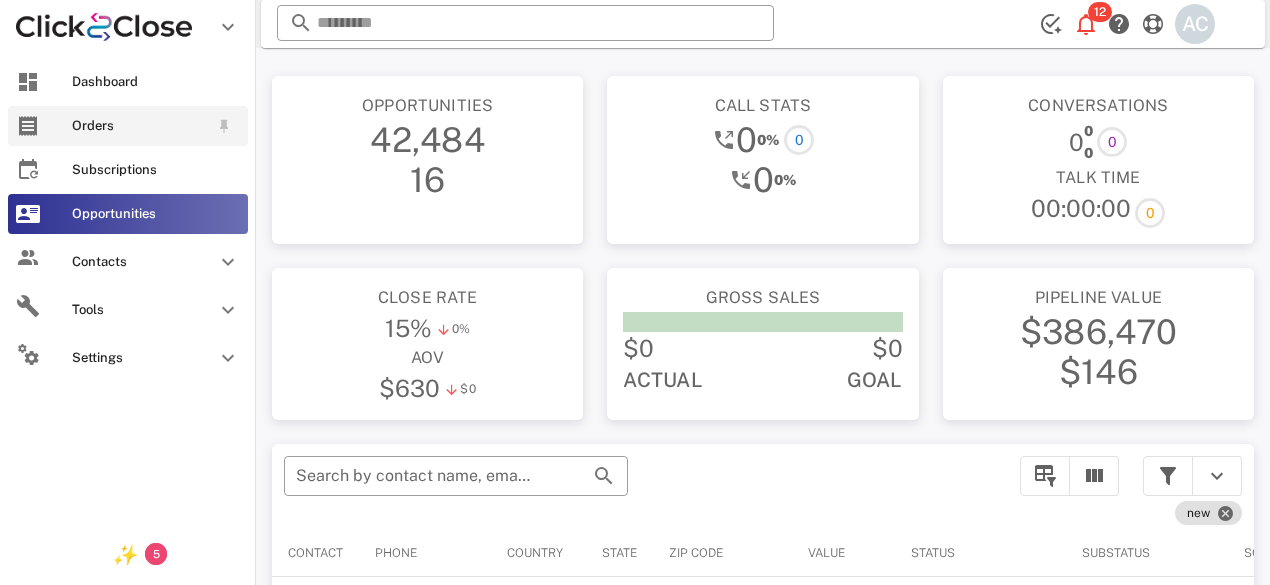 click on "Orders" at bounding box center (128, 126) 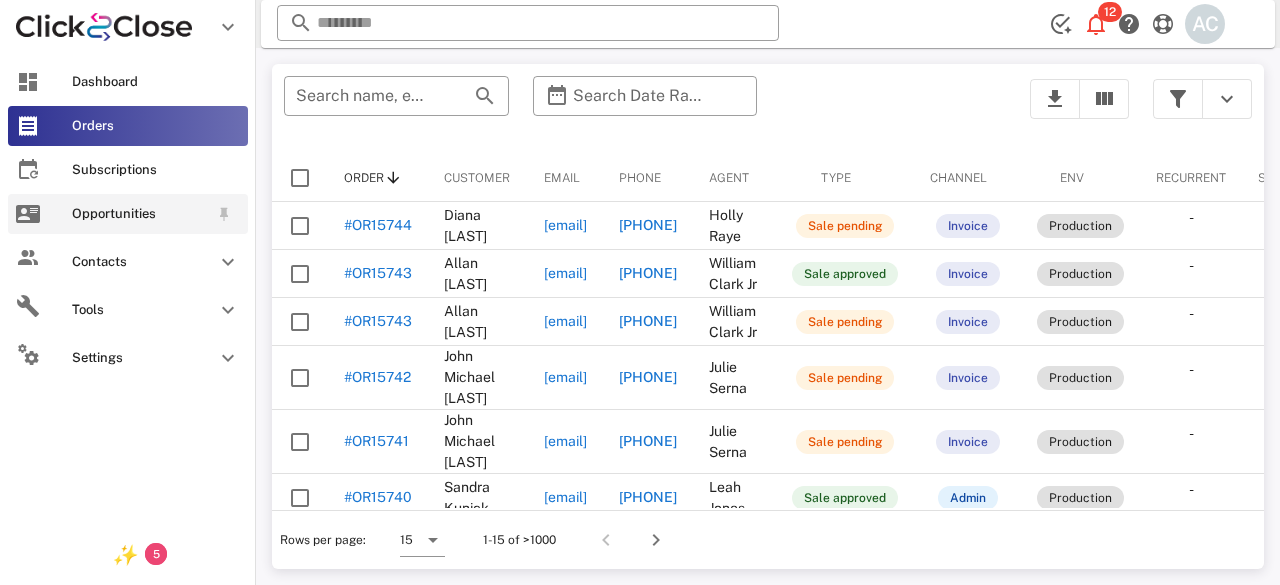 click on "Opportunities" at bounding box center [140, 214] 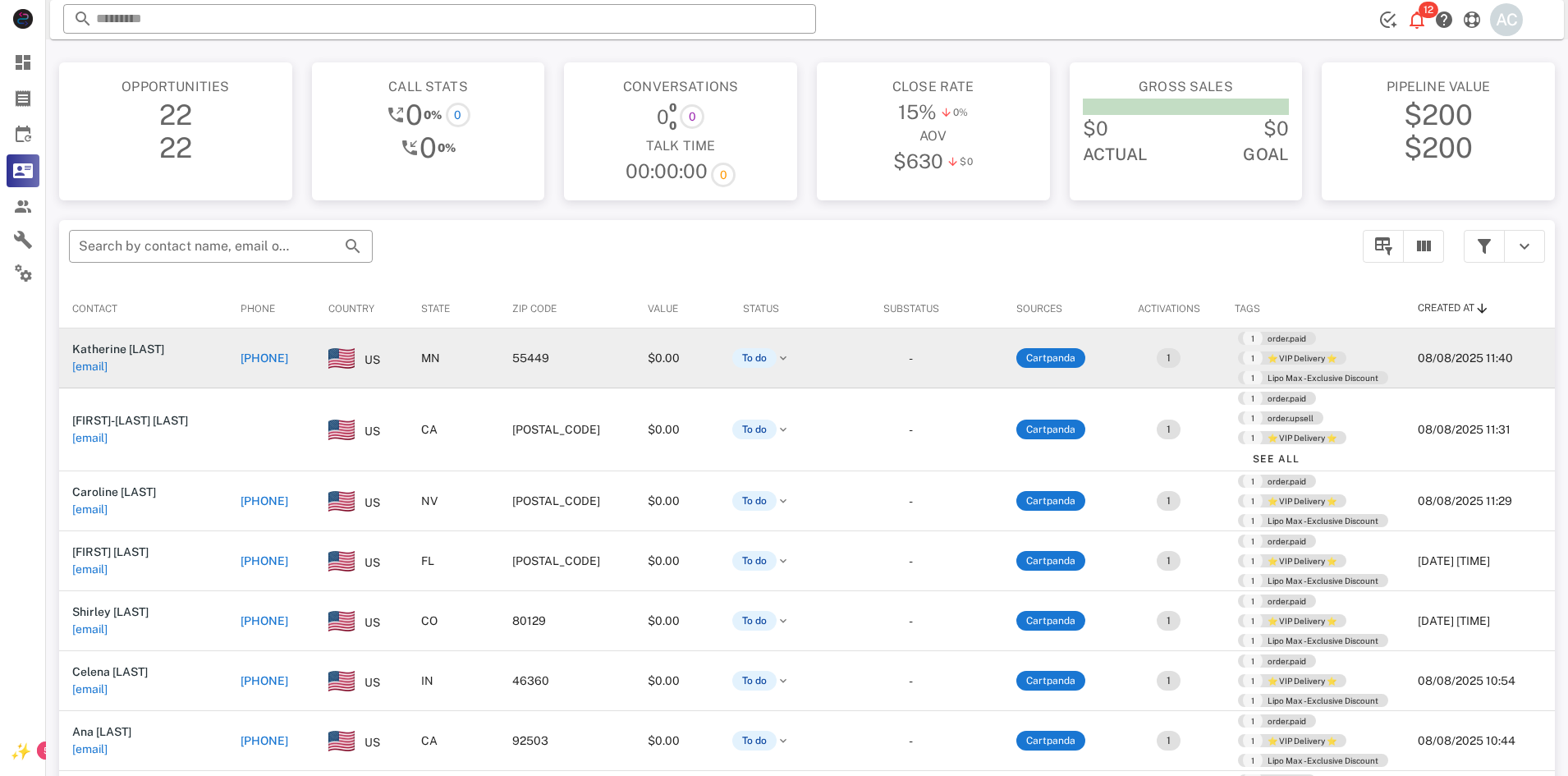 click on "[EMAIL]" at bounding box center [89, 366] 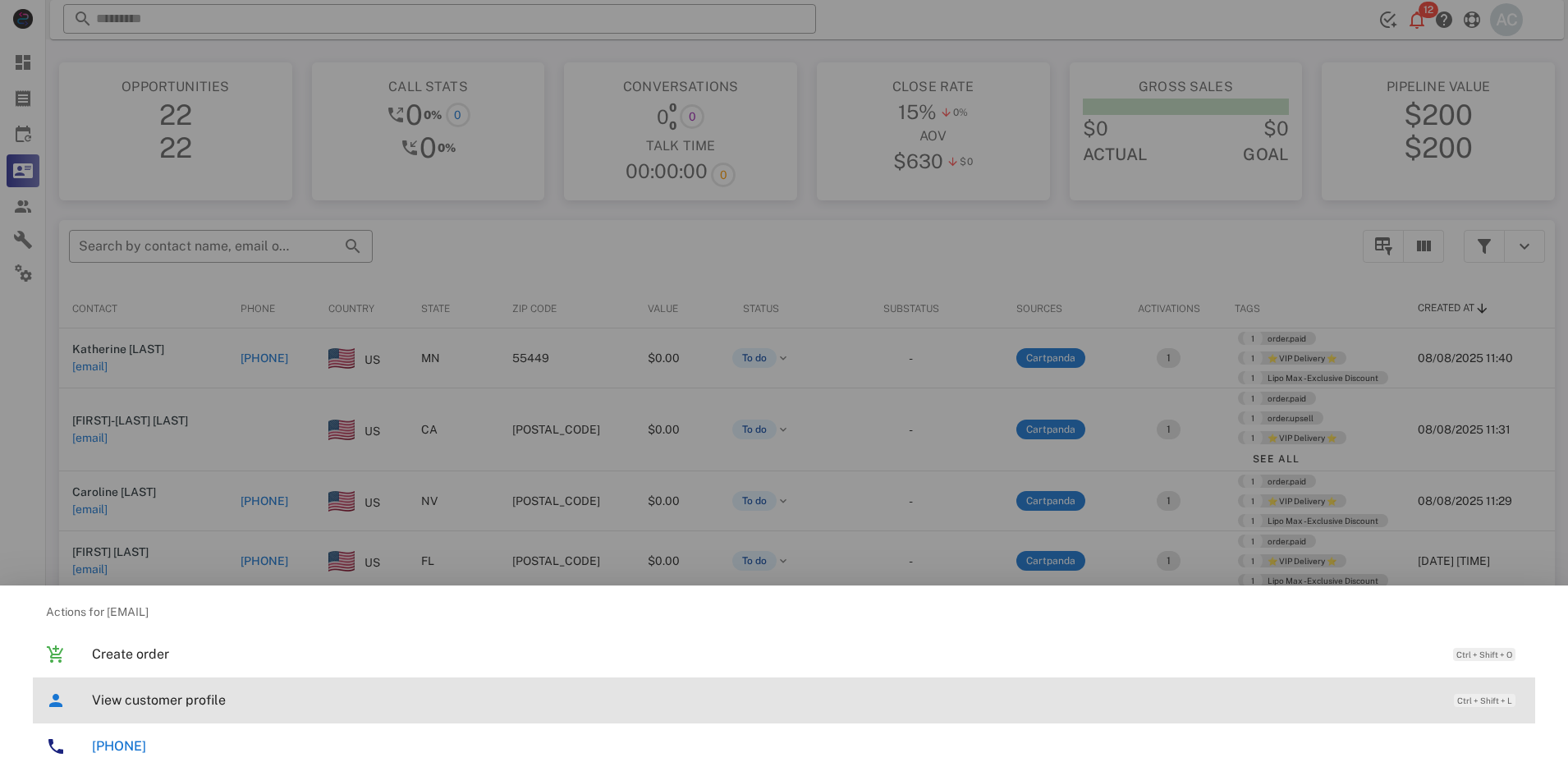 click on "View customer profile Ctrl + Shift + L" at bounding box center (807, 700) 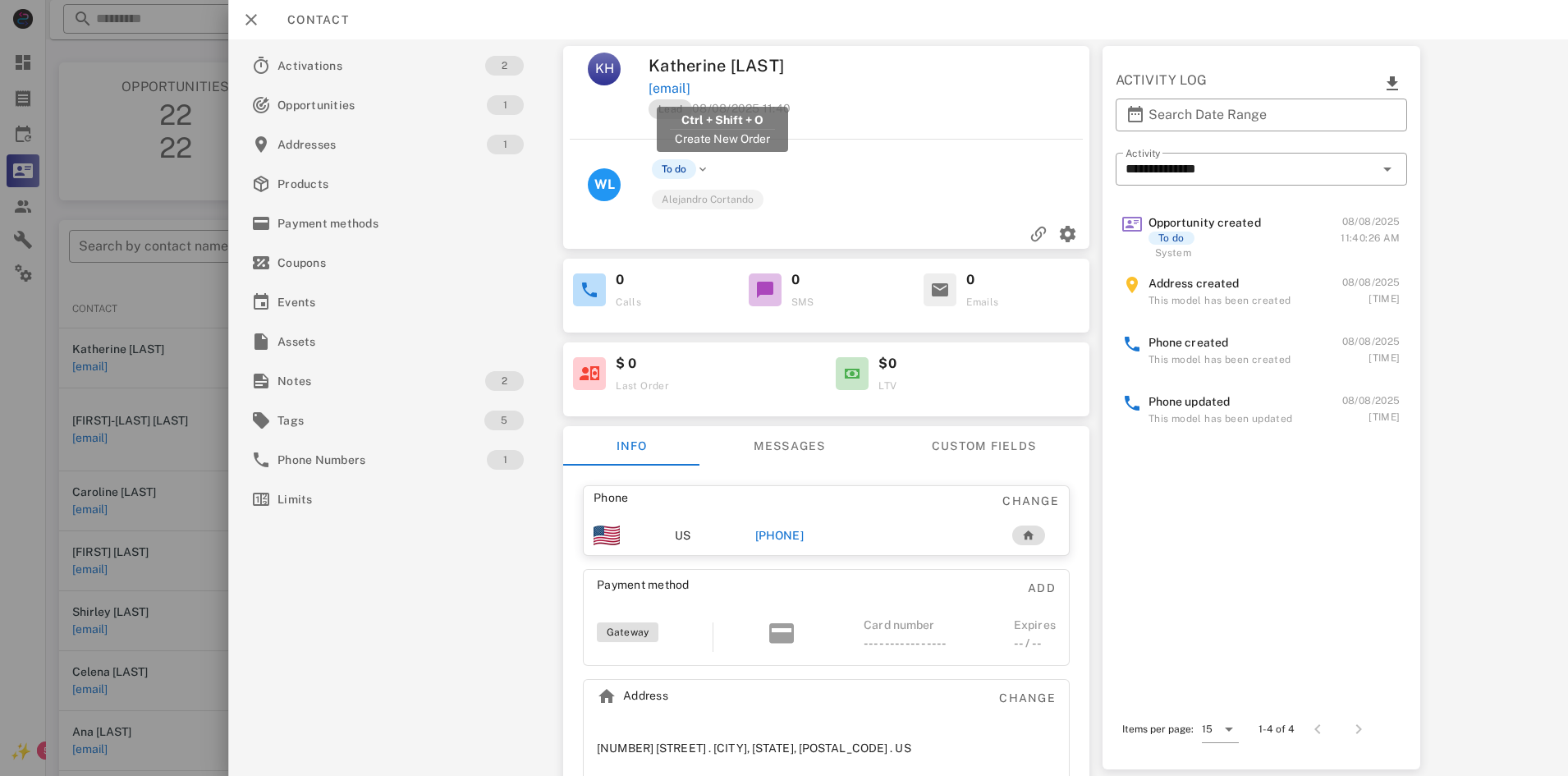 click on "[EMAIL]" at bounding box center (669, 89) 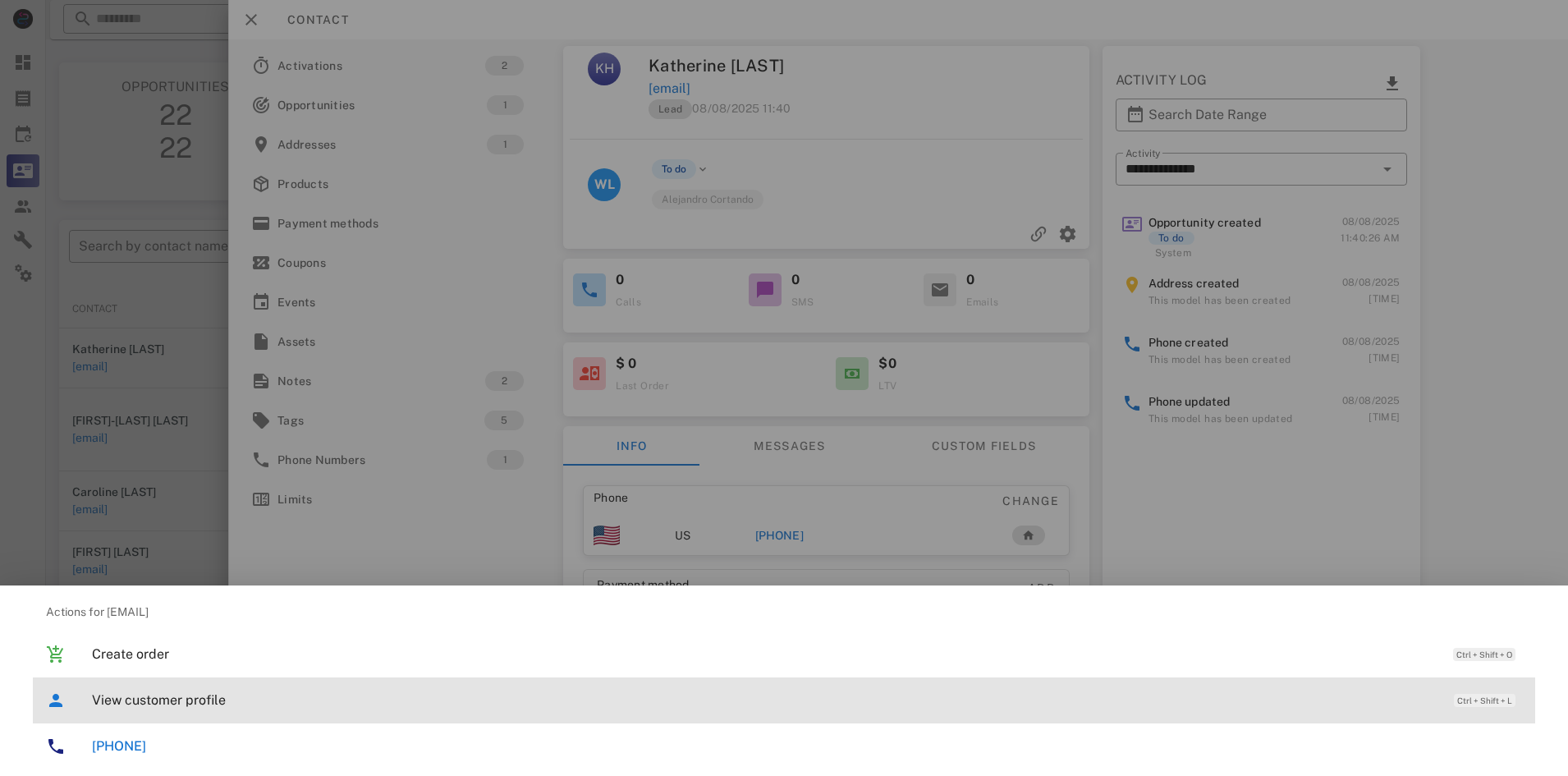 click on "View customer profile" at bounding box center (764, 700) 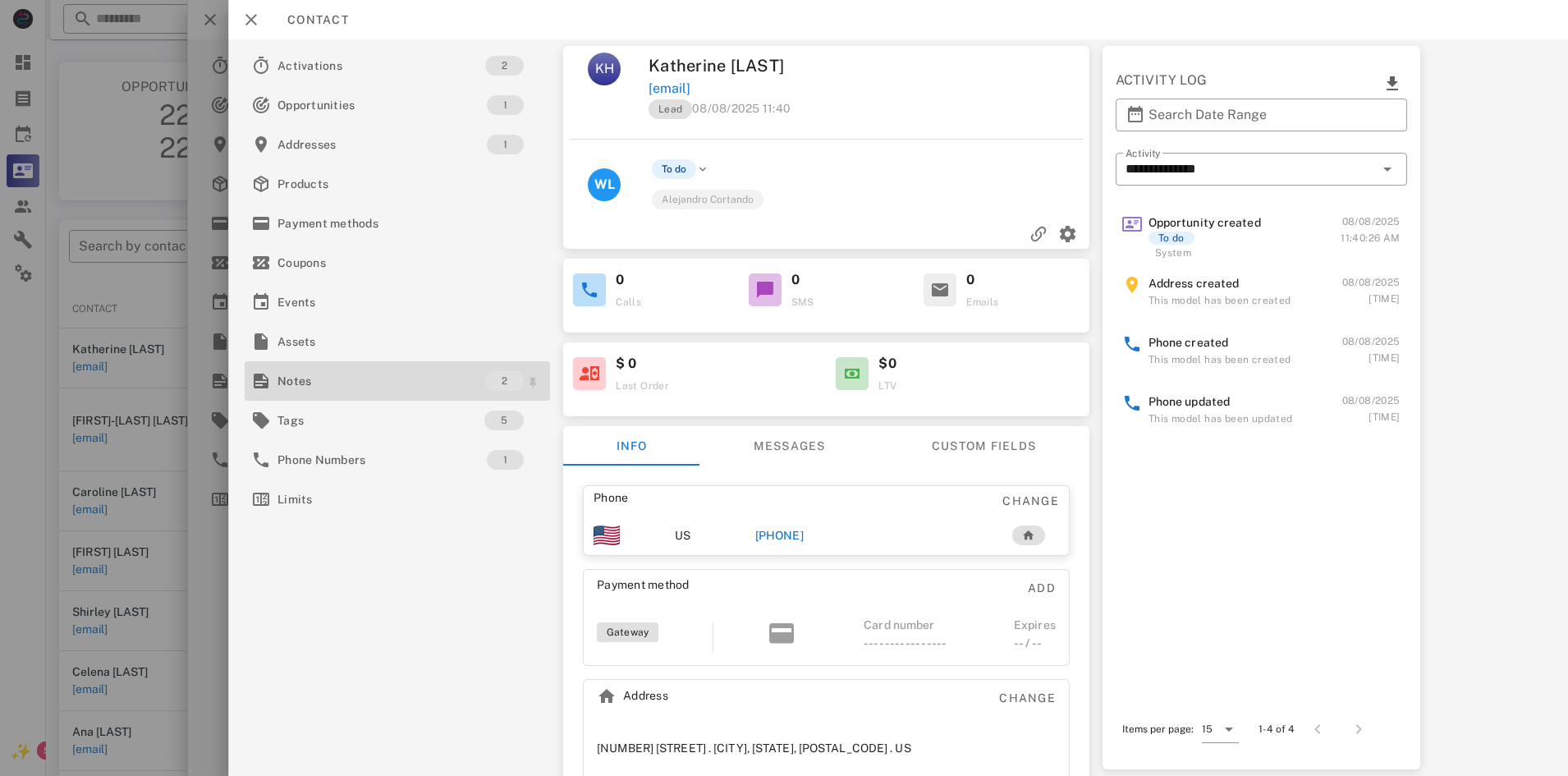 click on "Notes" at bounding box center (381, 381) 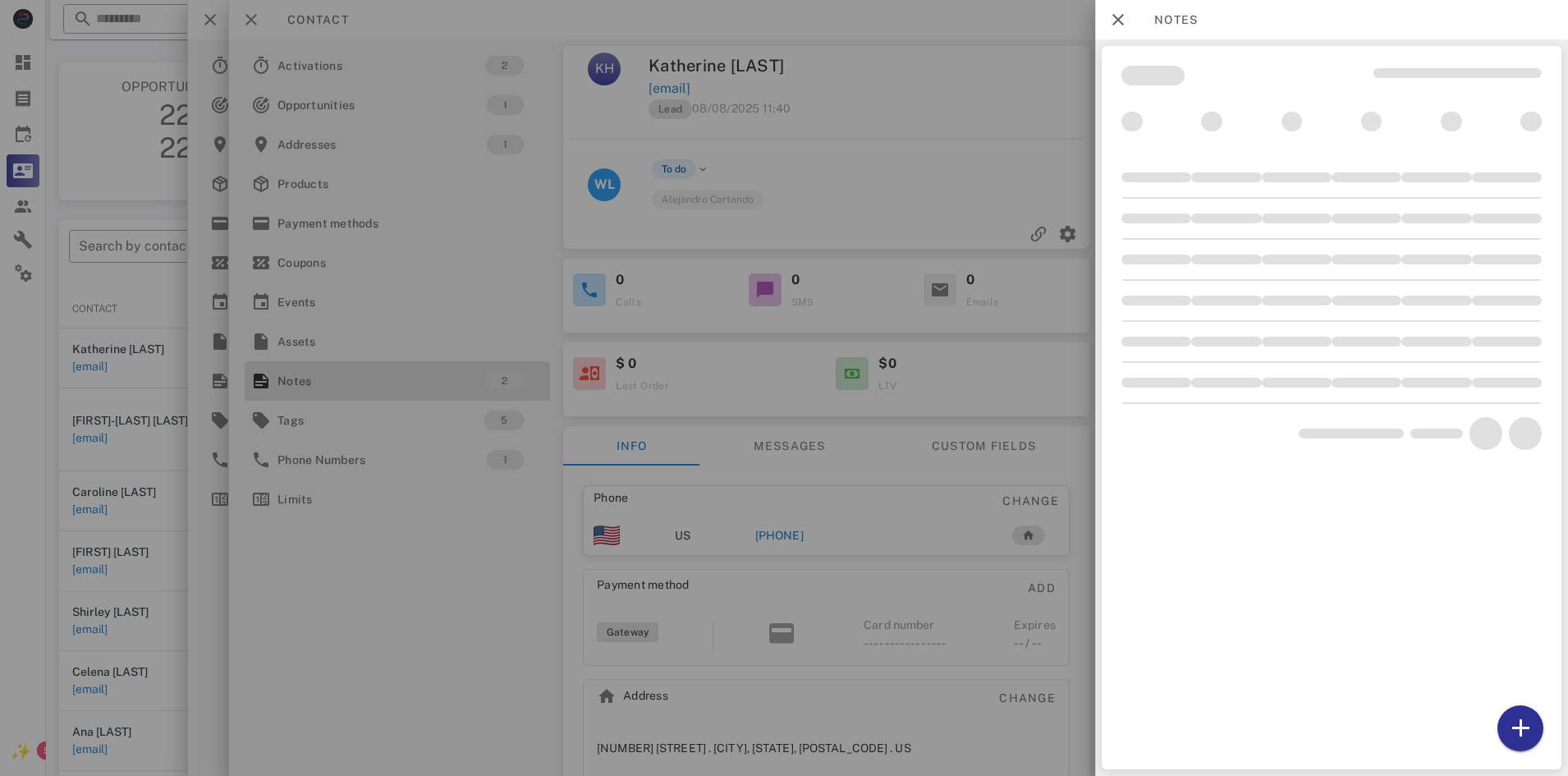 click at bounding box center (784, 388) 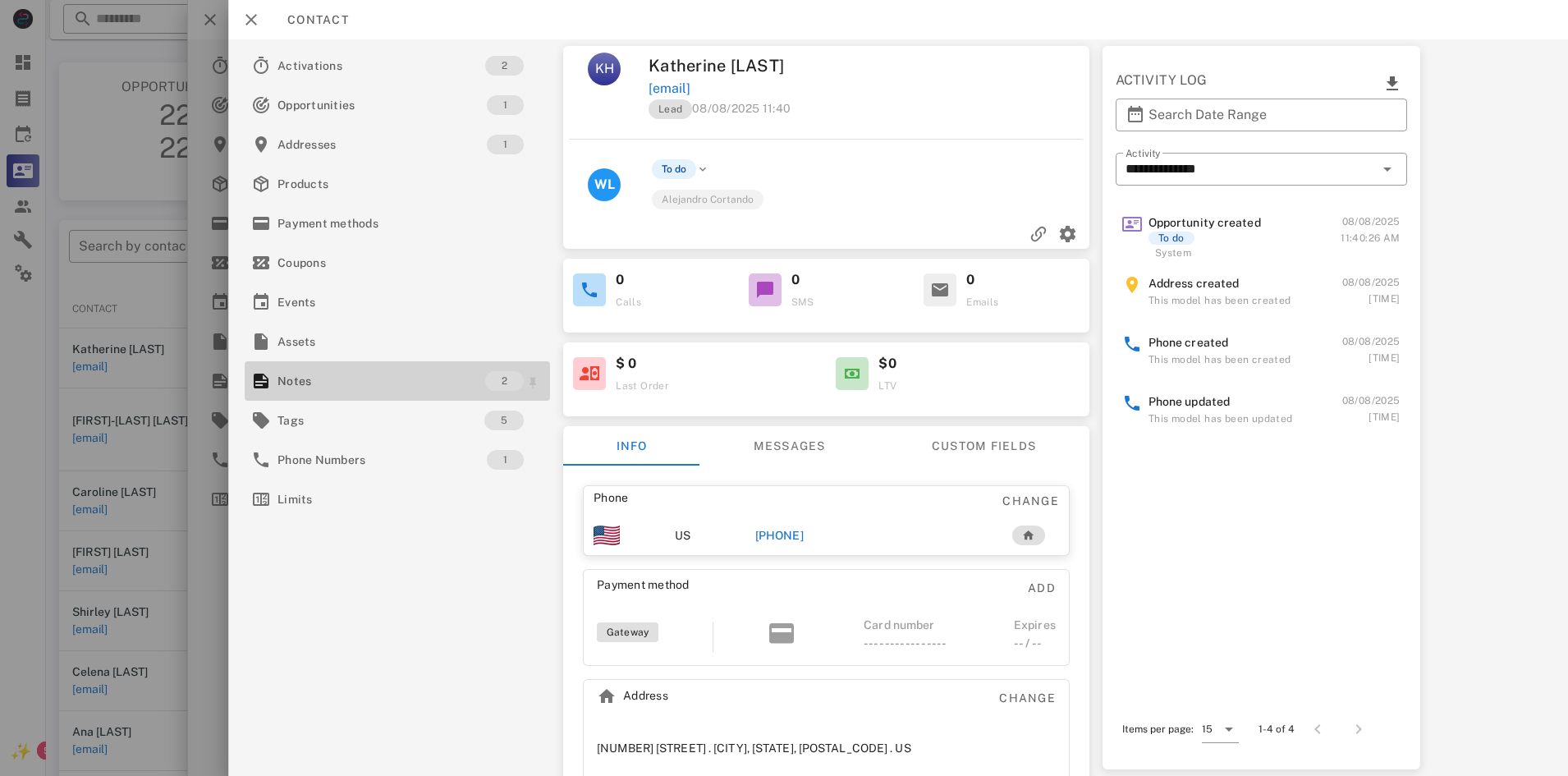 click on "2" at bounding box center [504, 381] 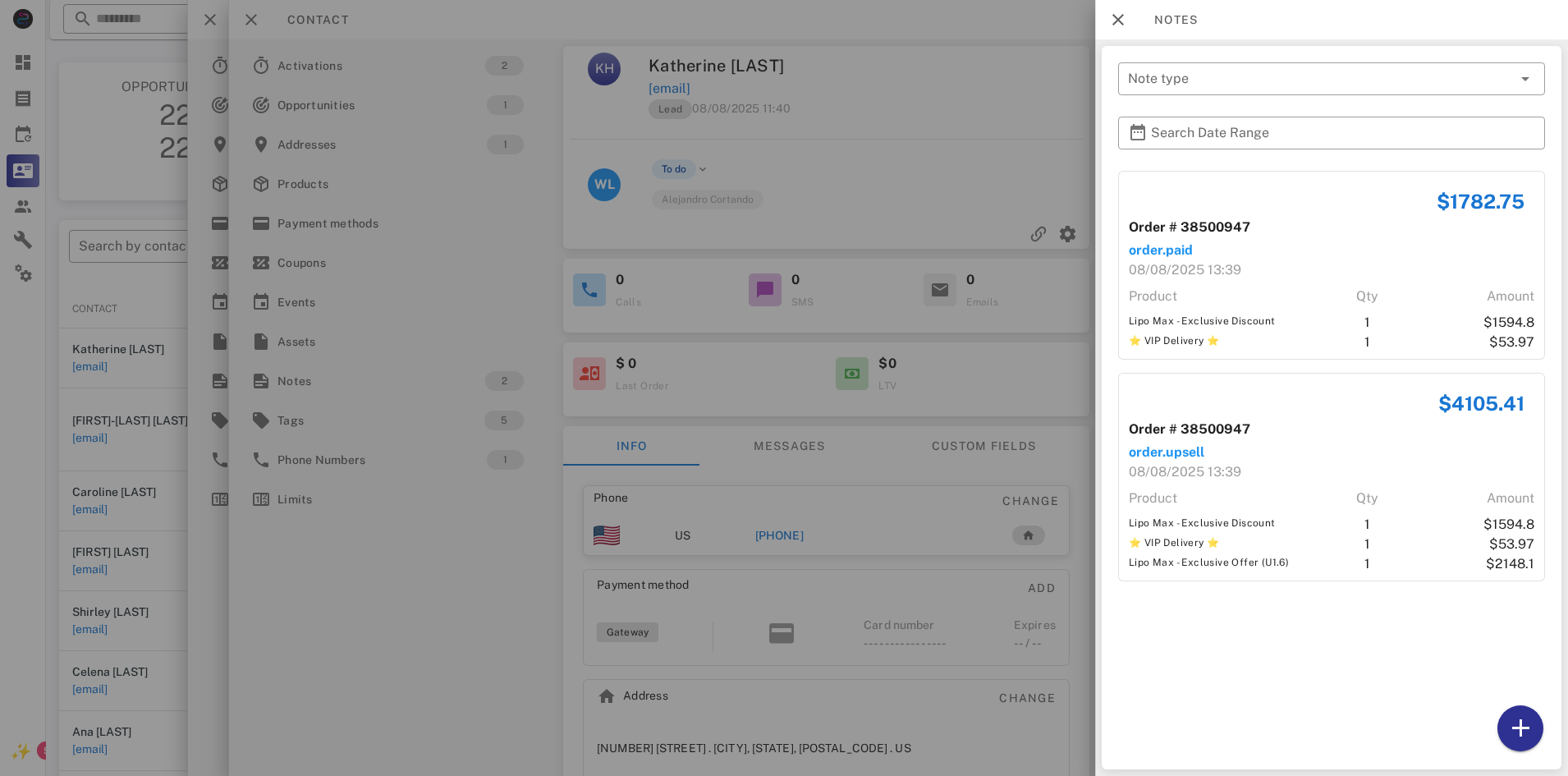 click on "Lipo Max - Exclusive Discount" at bounding box center (1225, 323) 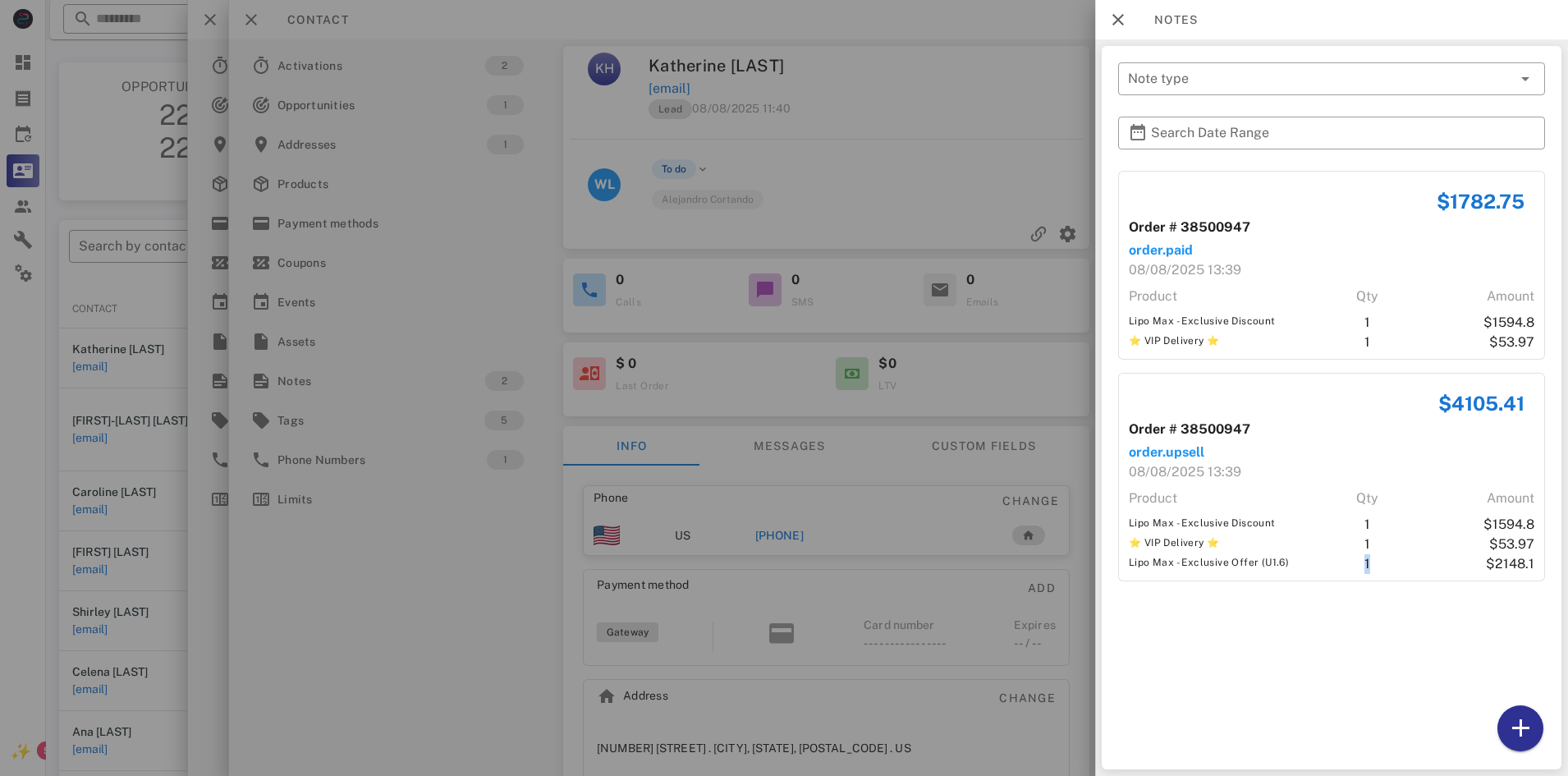 click on "$1782.75   Order # 38500947   order.paid   08/08/2025 13:39   Product Qty Amount  Lipo Max - Exclusive Discount  1 $1594.8  ⭐ VIP Delivery ⭐  1 $53.97  $4105.41   Order # 38500947   order.upsell   08/08/2025 13:39   Product Qty Amount  Lipo Max - Exclusive Discount  1 $1594.8  ⭐ VIP Delivery ⭐  1 $53.97  Lipo Max - Exclusive Offer (U1.6)  1 $2148.1" at bounding box center (1332, 466) 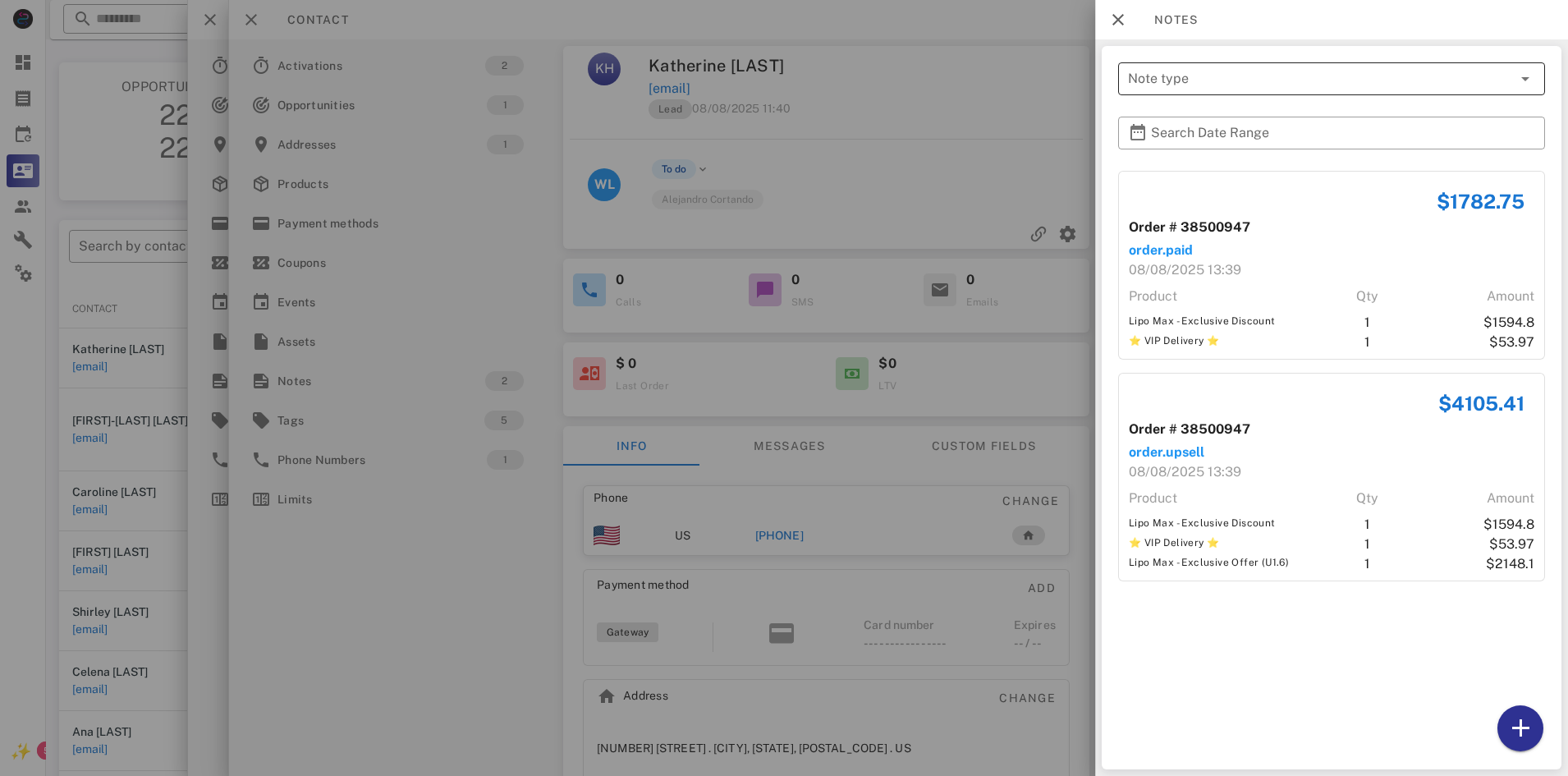 click on "Note type" at bounding box center (1332, 79) 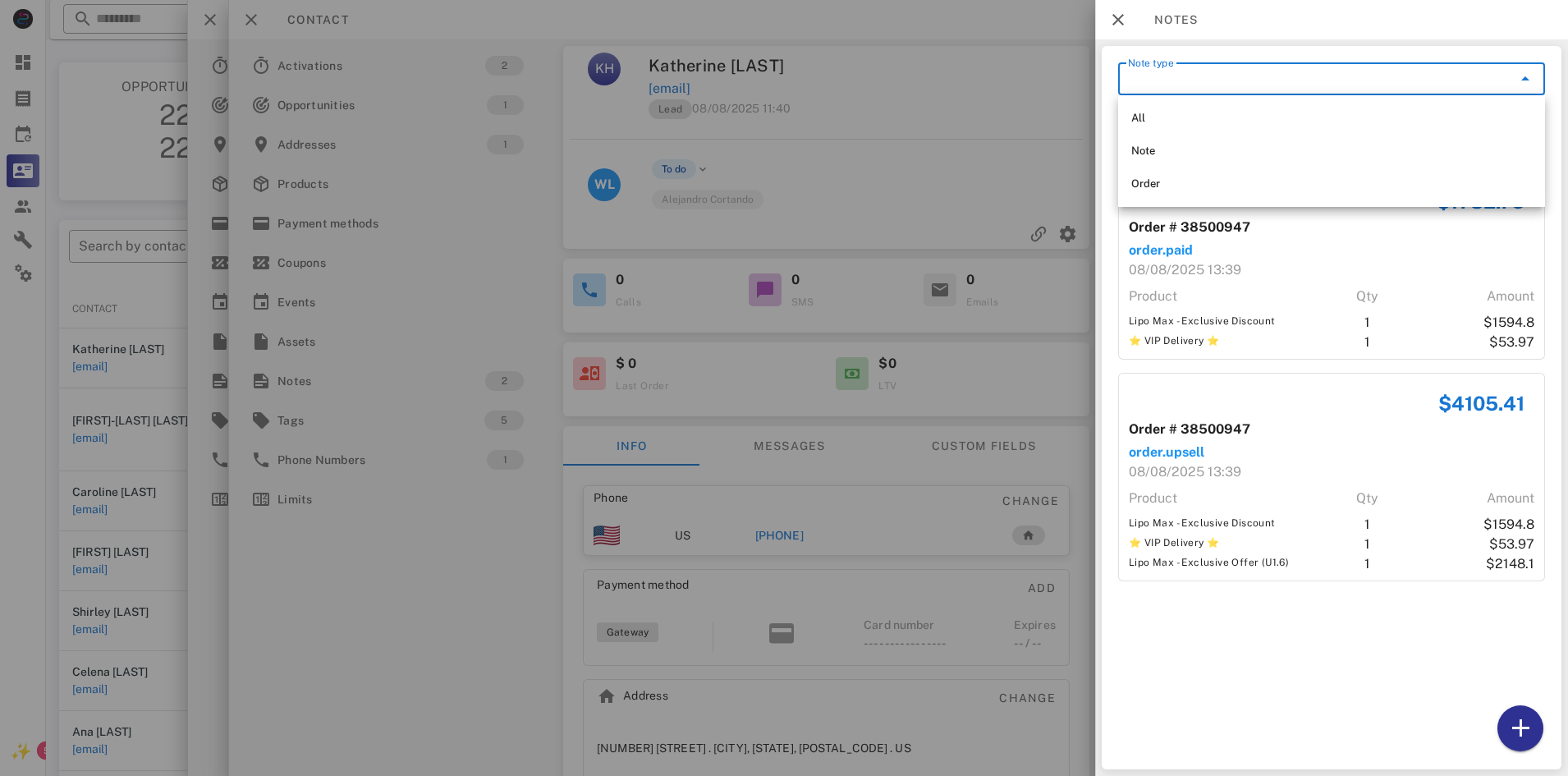 click at bounding box center [784, 388] 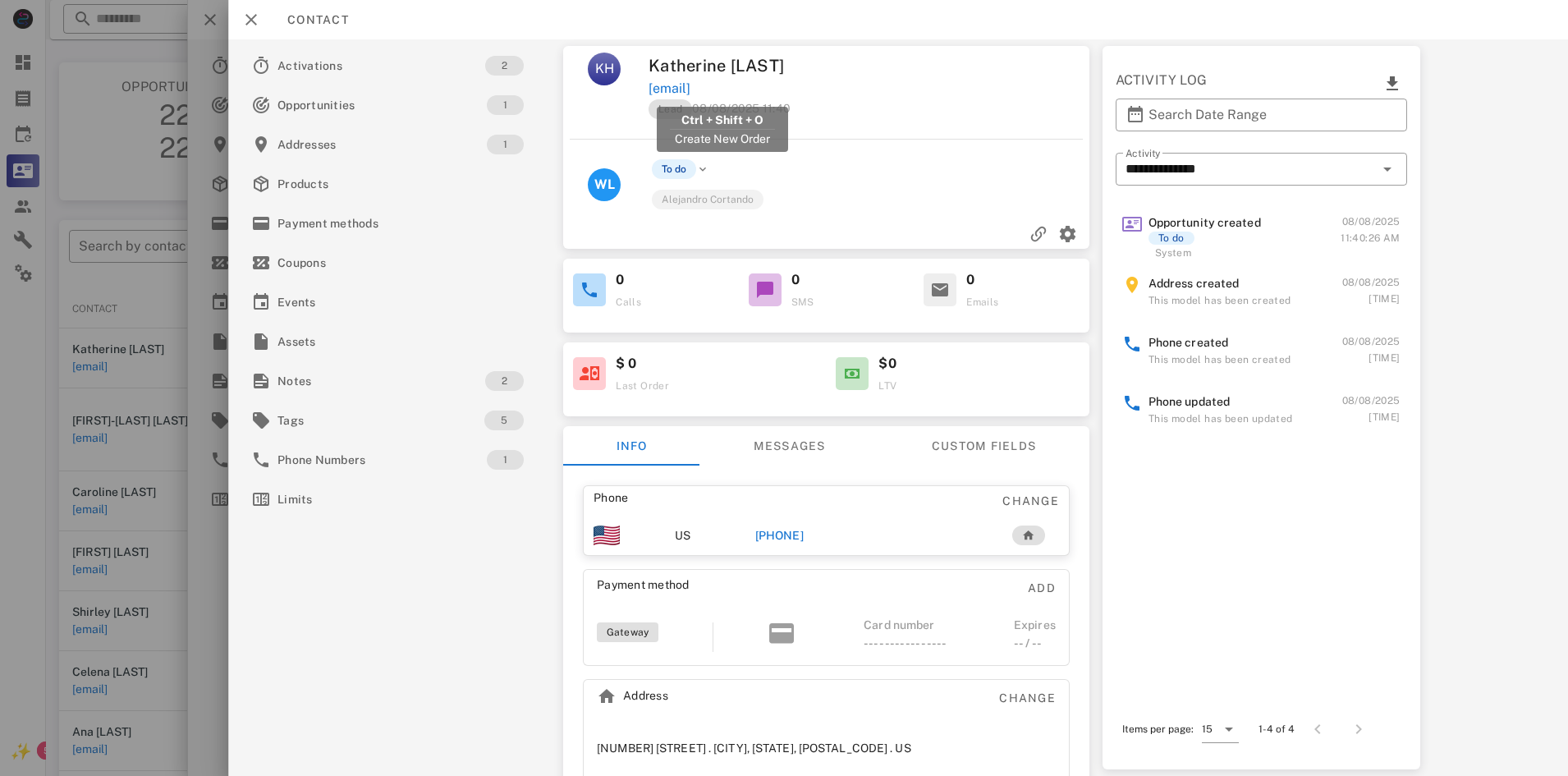 click on "[EMAIL]" at bounding box center [669, 89] 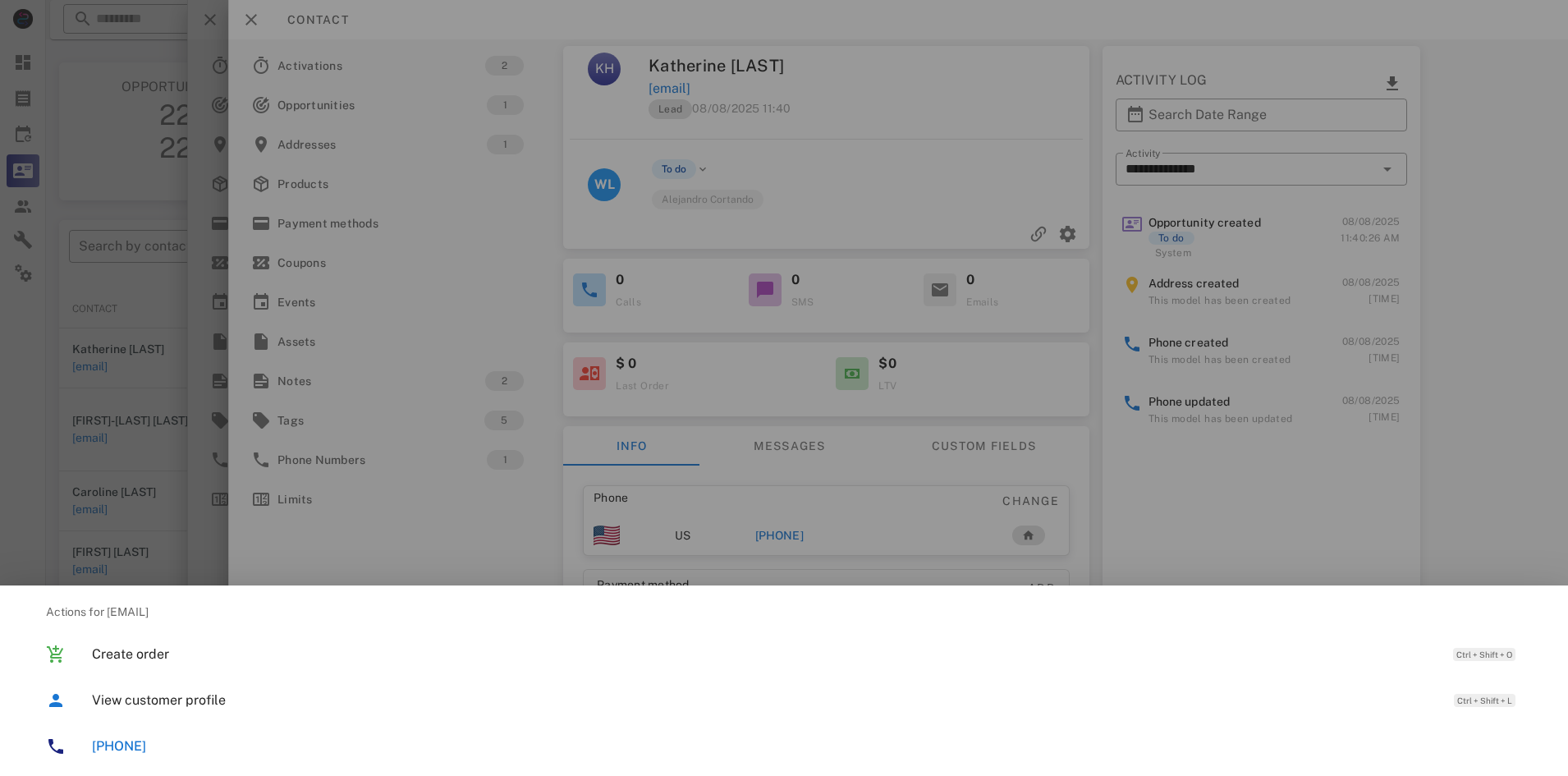 click at bounding box center [784, 388] 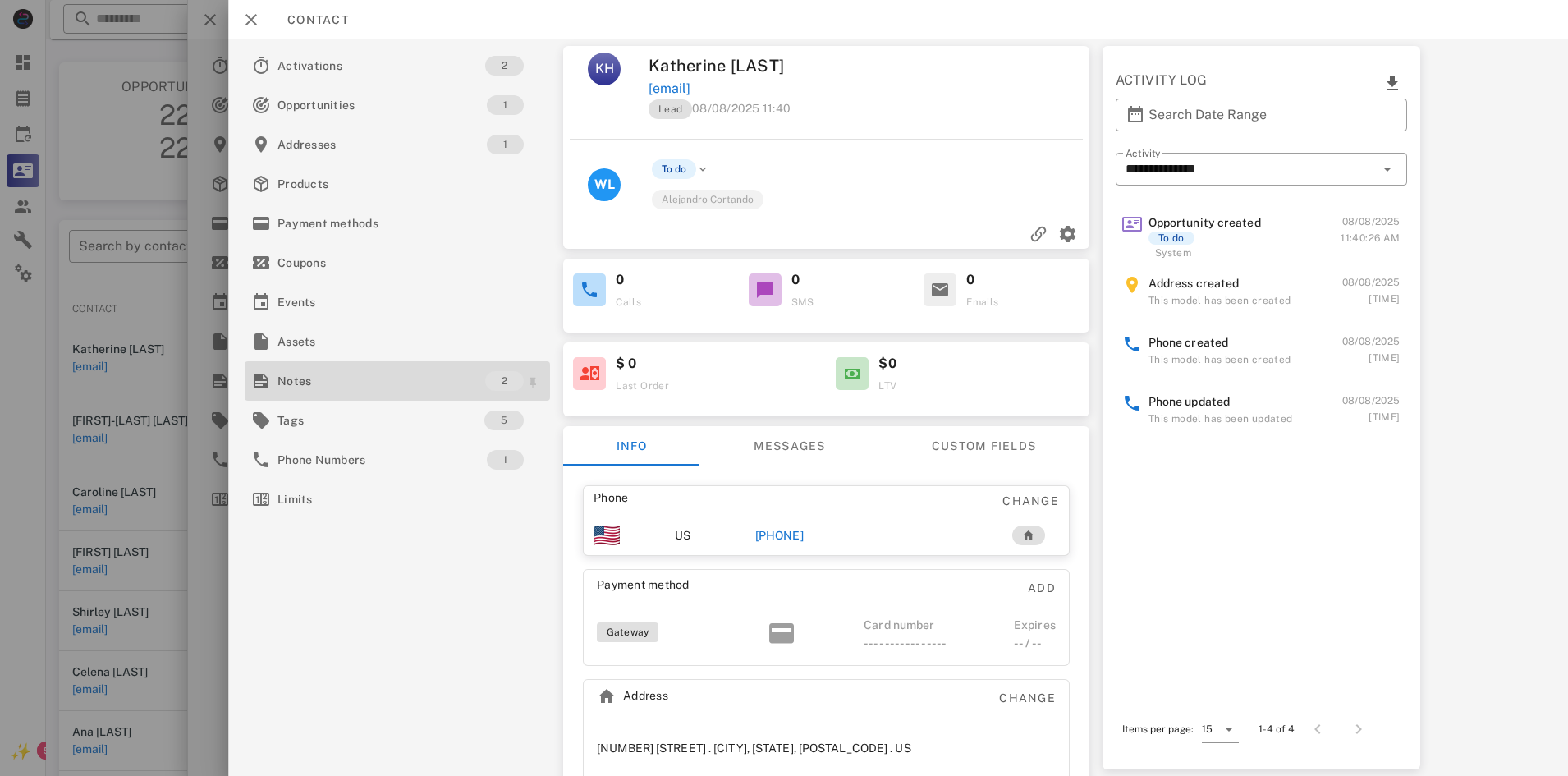 click on "Notes" at bounding box center (381, 381) 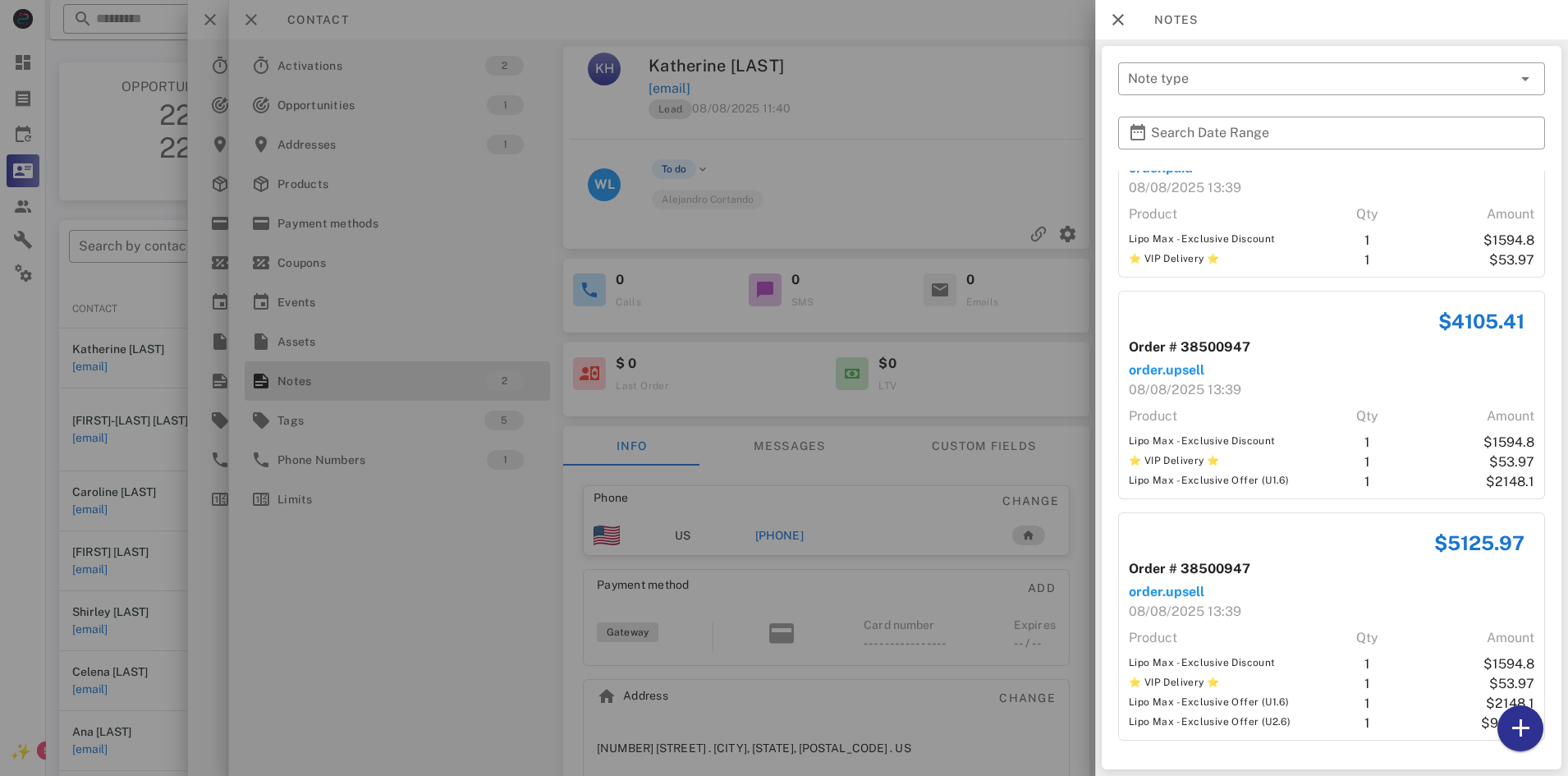scroll, scrollTop: 84, scrollLeft: 0, axis: vertical 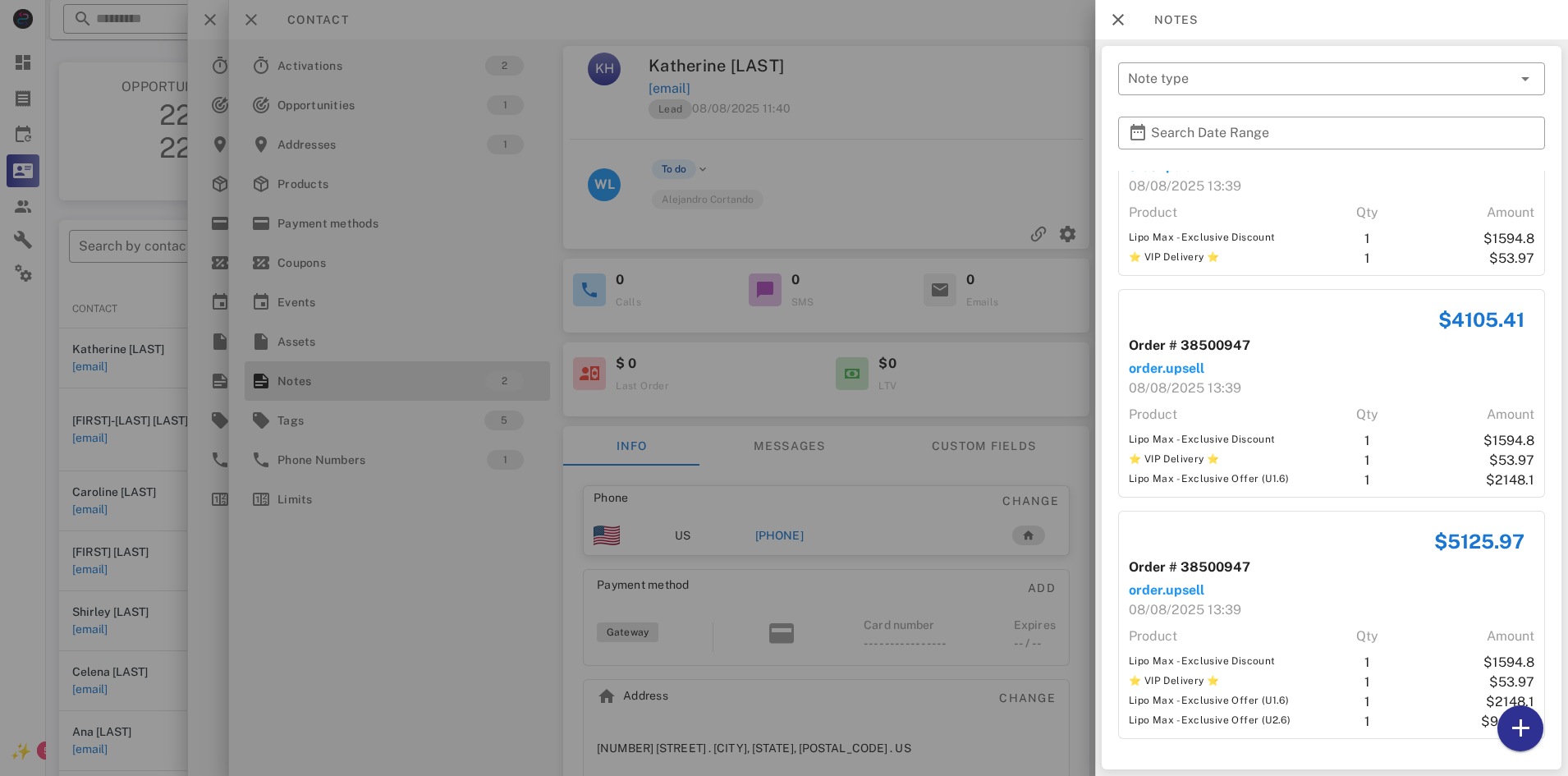 click at bounding box center [784, 388] 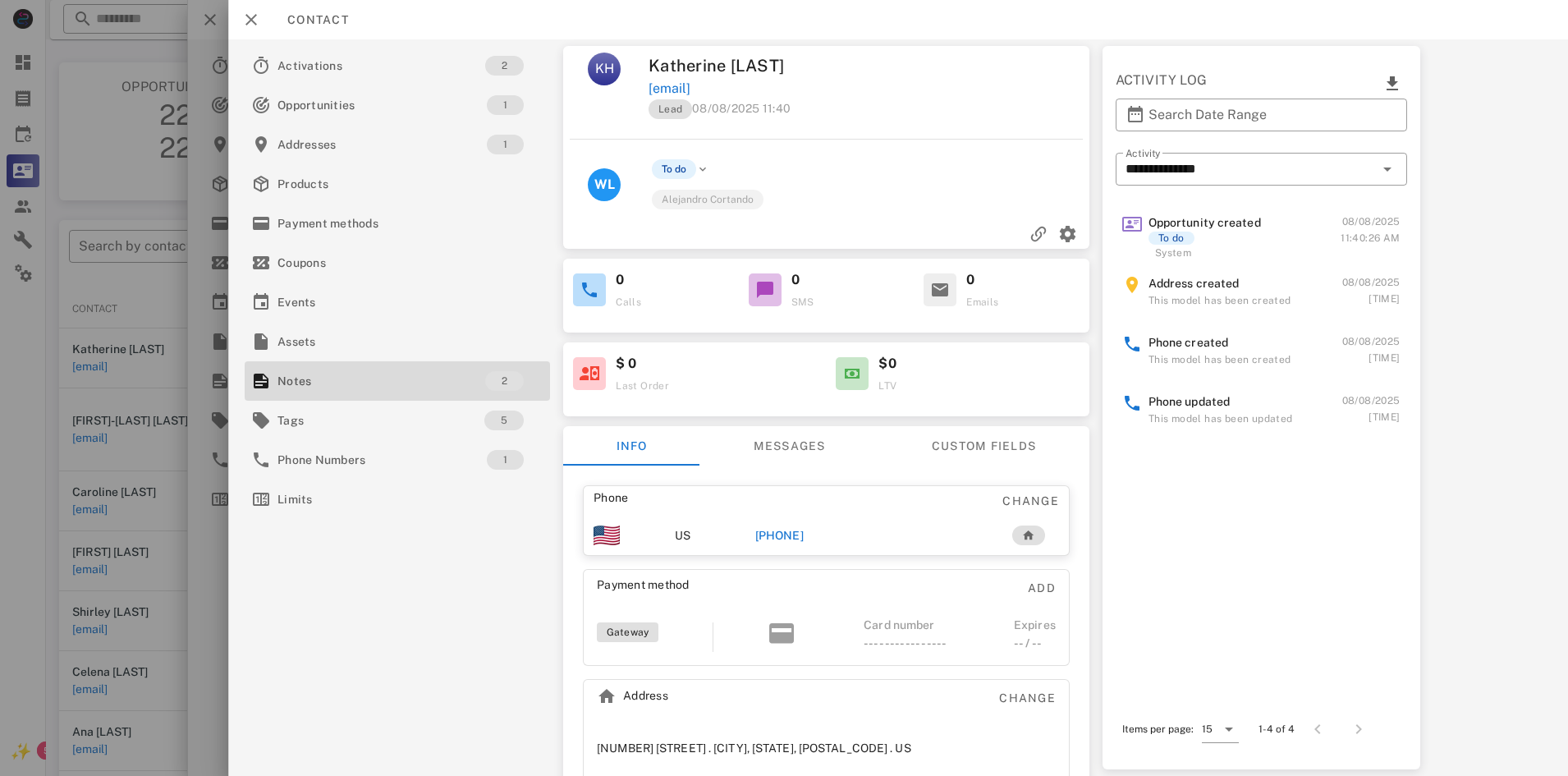 click on "Phone updated" at bounding box center (1245, 402) 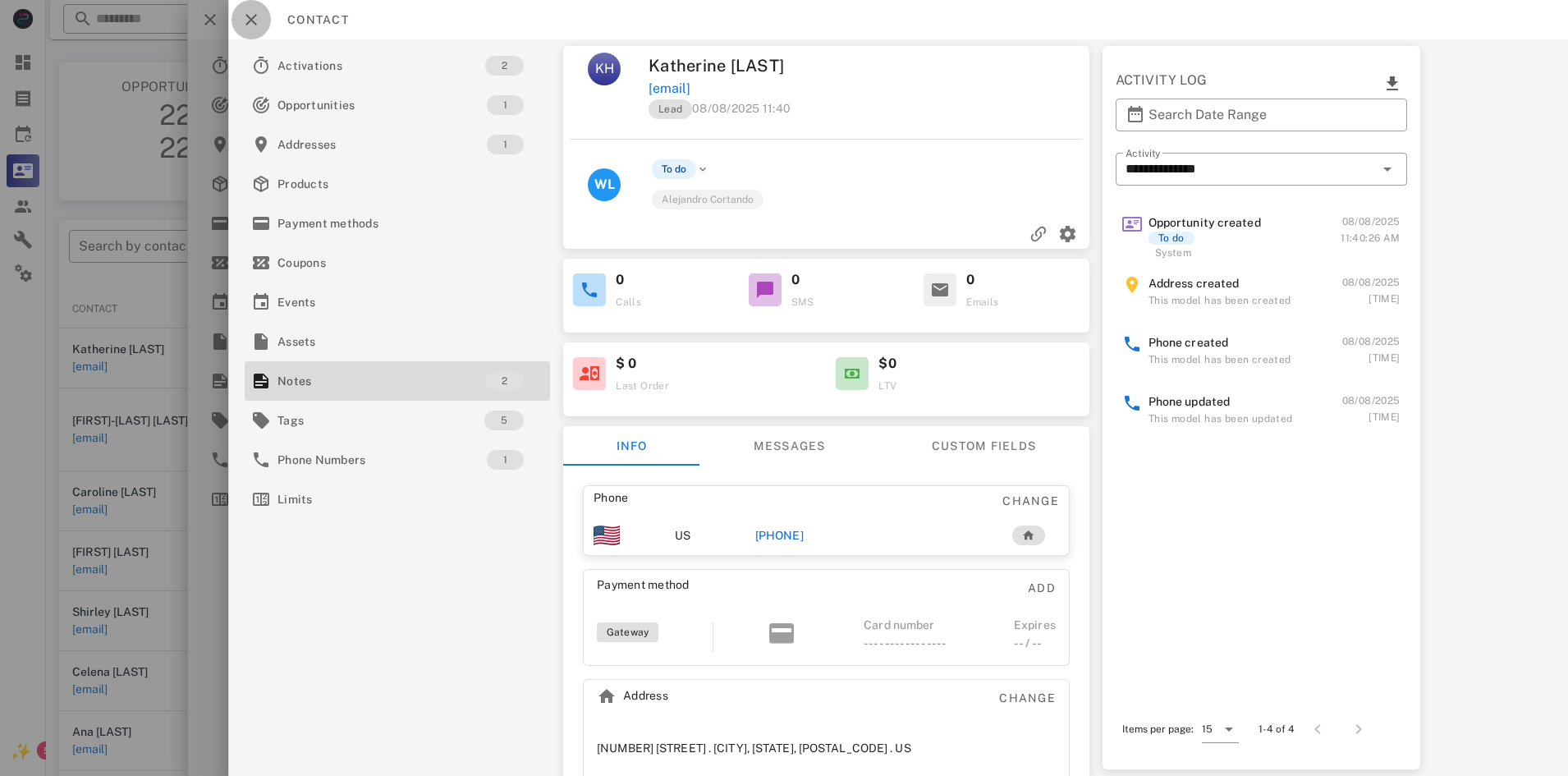 click at bounding box center [251, 20] 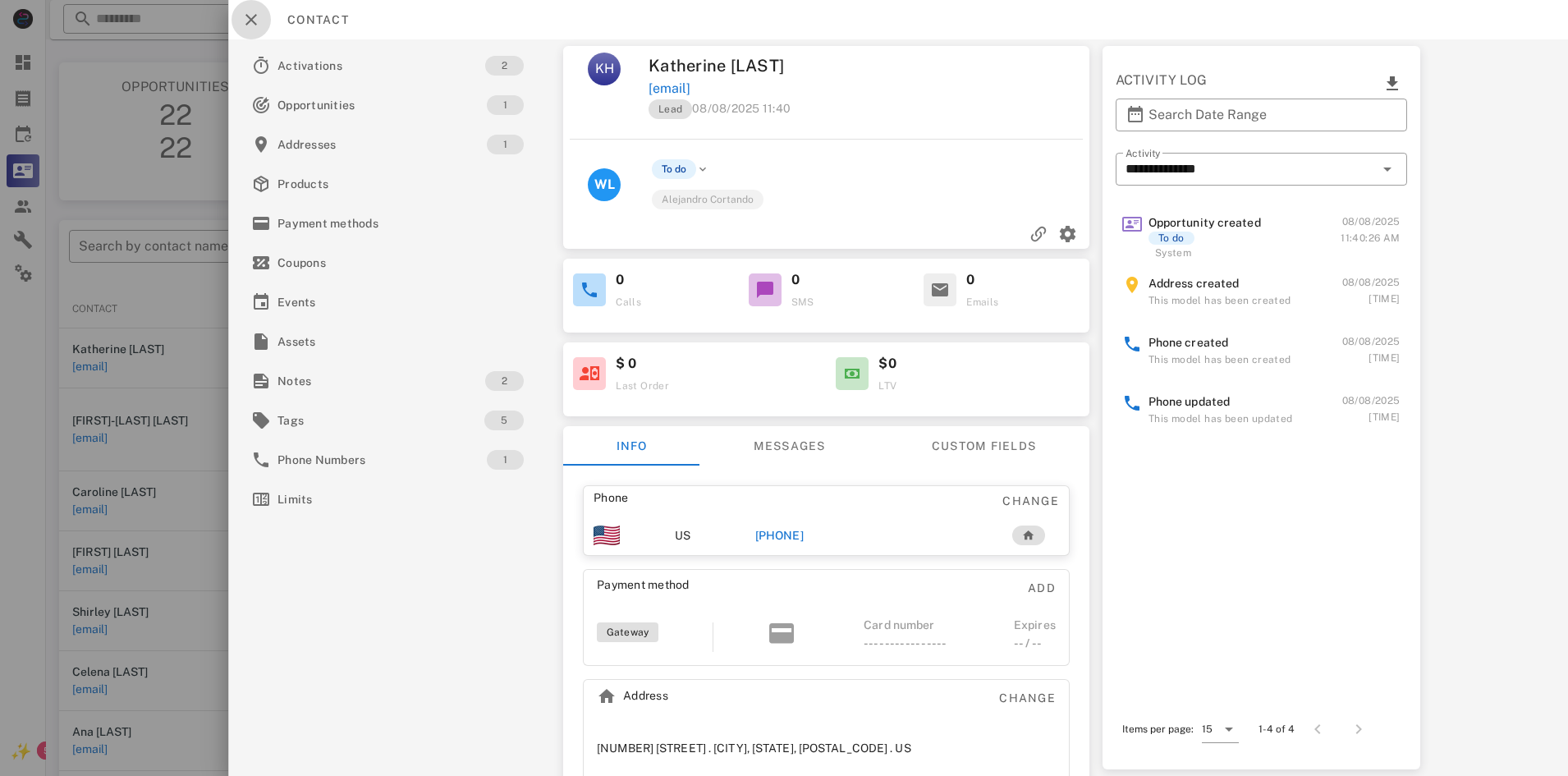 click at bounding box center [251, 20] 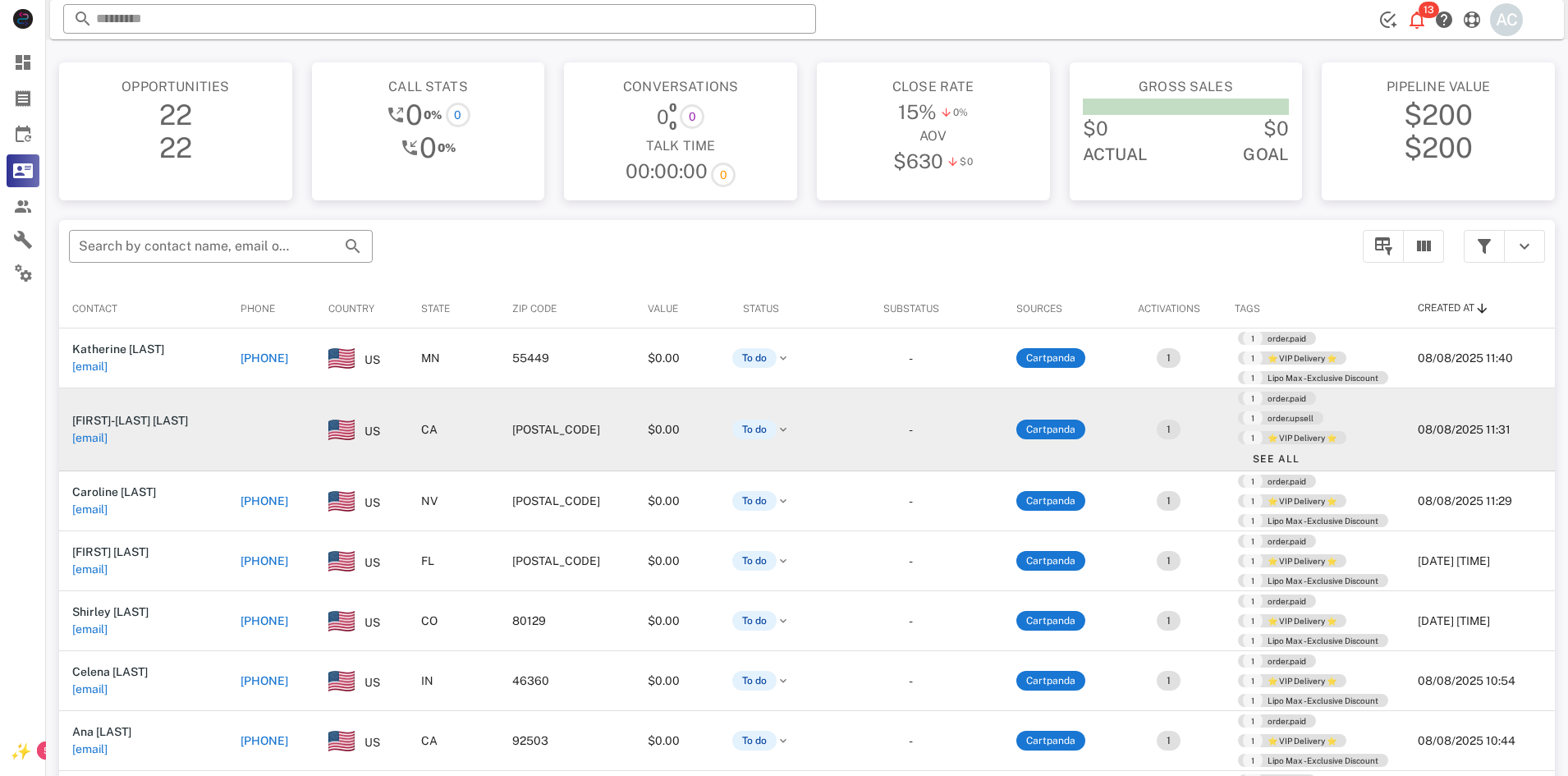 click on "[EMAIL]" at bounding box center (89, 438) 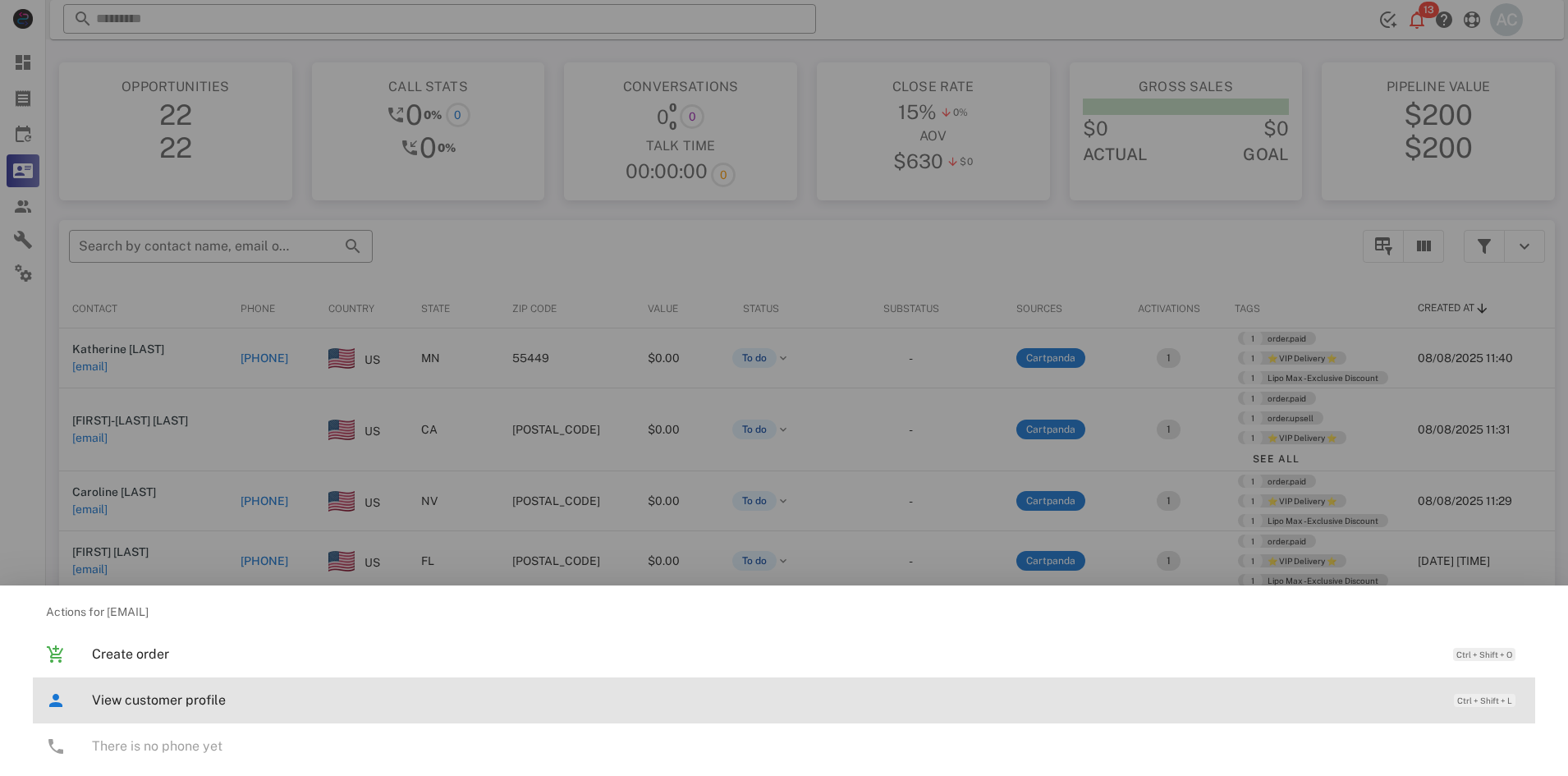 click on "View customer profile" at bounding box center [764, 700] 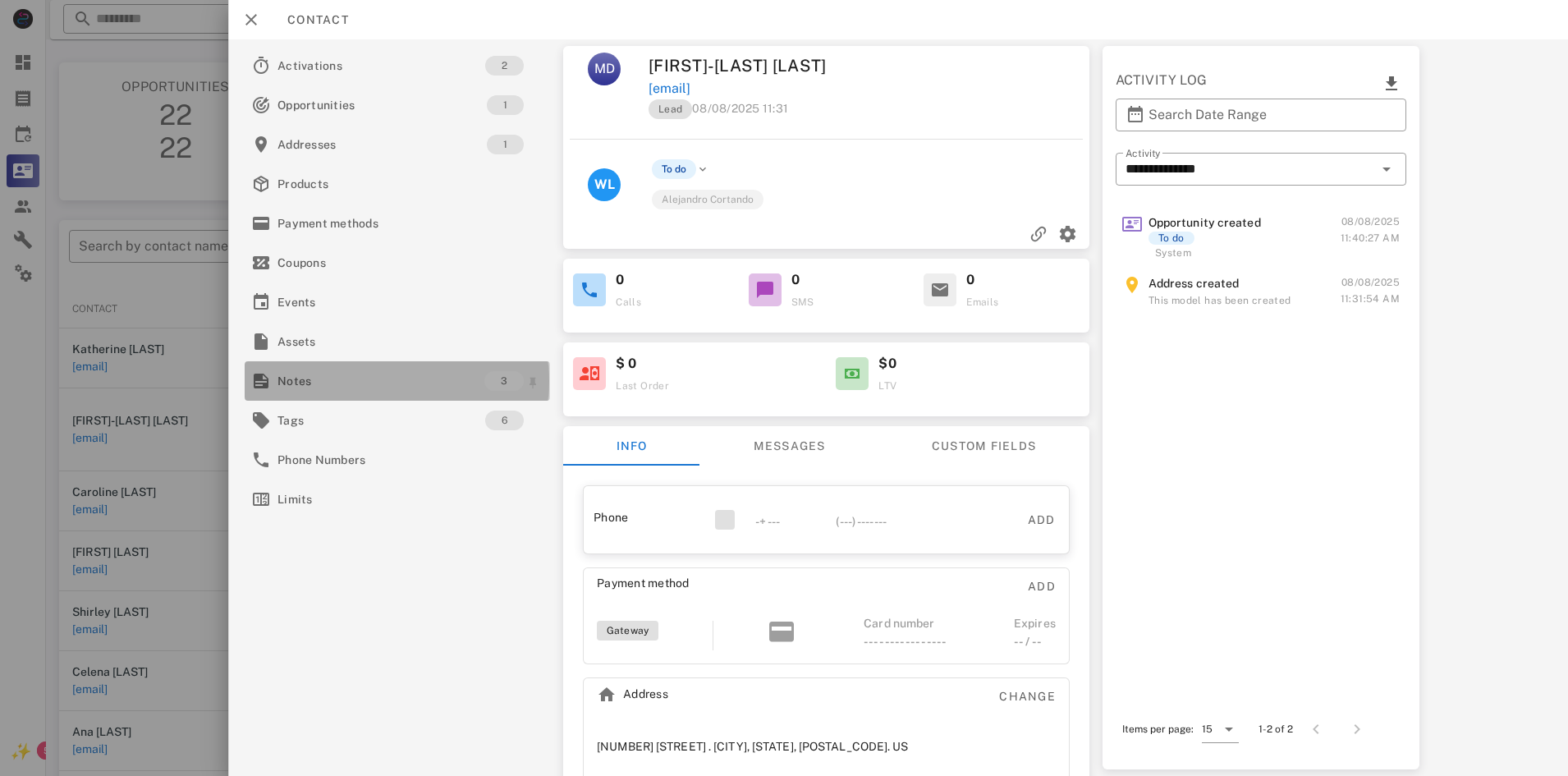click on "Notes" at bounding box center (381, 381) 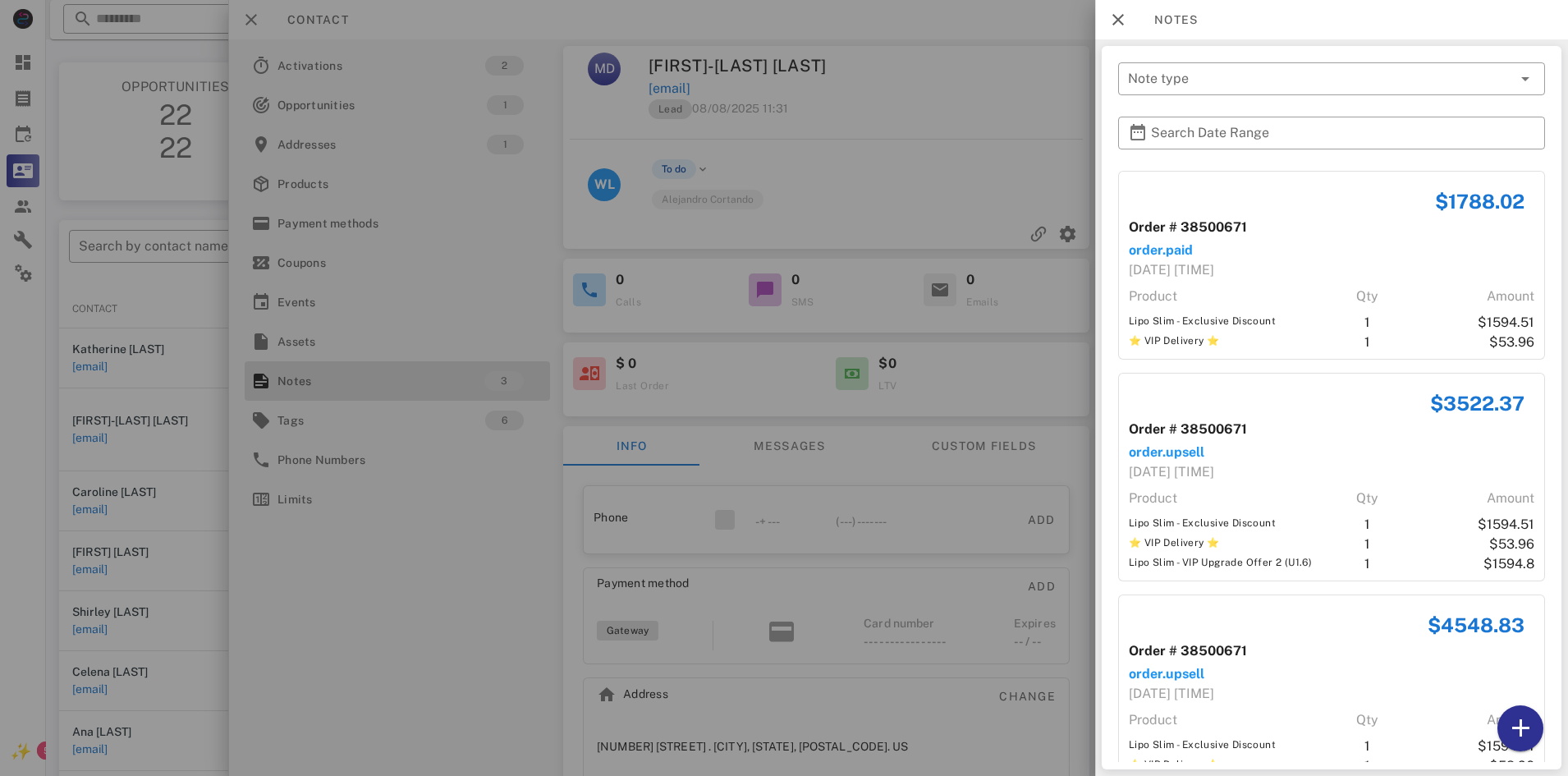 drag, startPoint x: 1542, startPoint y: 271, endPoint x: 1561, endPoint y: 304, distance: 38.078866 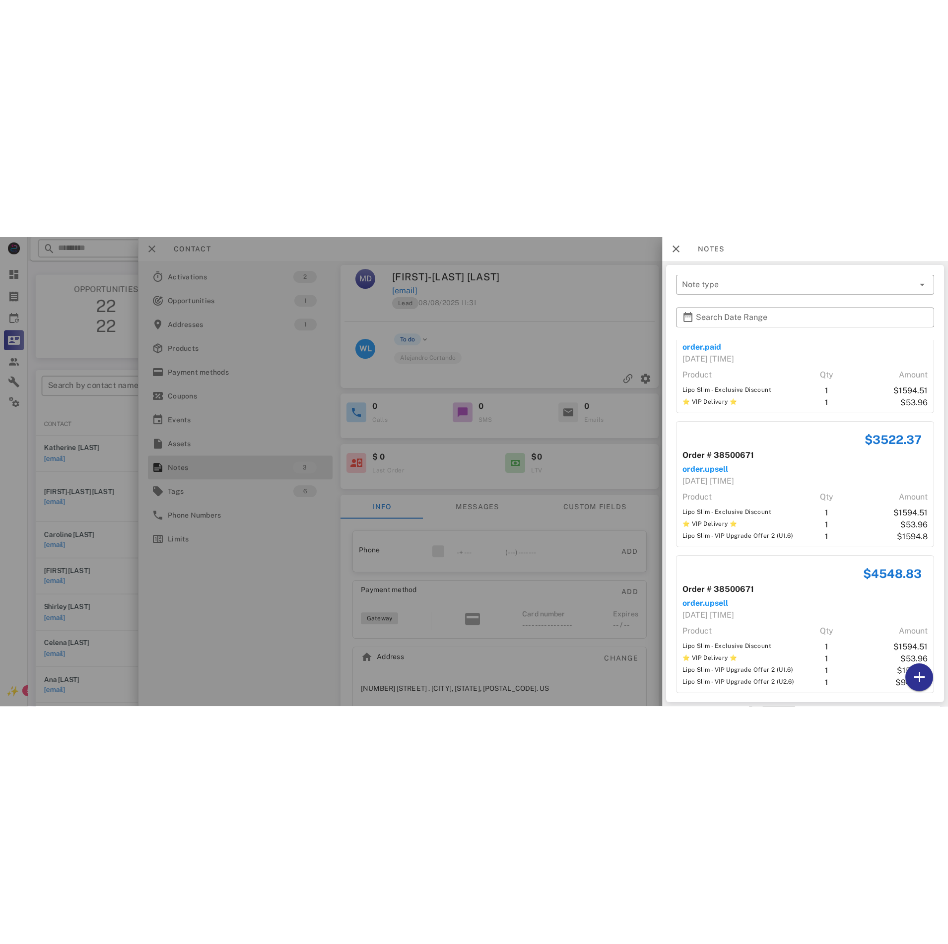 scroll, scrollTop: 102, scrollLeft: 0, axis: vertical 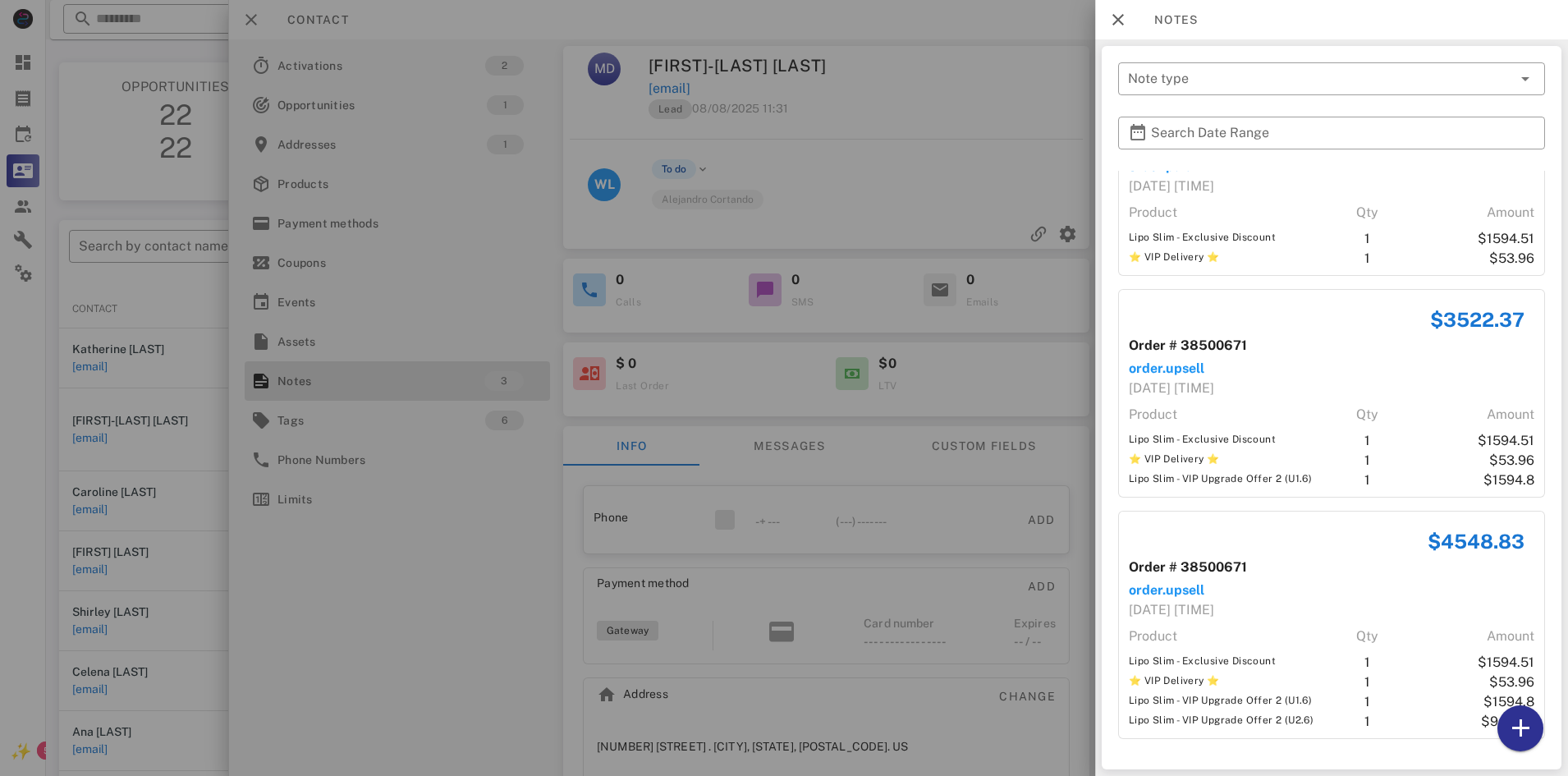 drag, startPoint x: 1546, startPoint y: 458, endPoint x: 1519, endPoint y: 505, distance: 54.203321 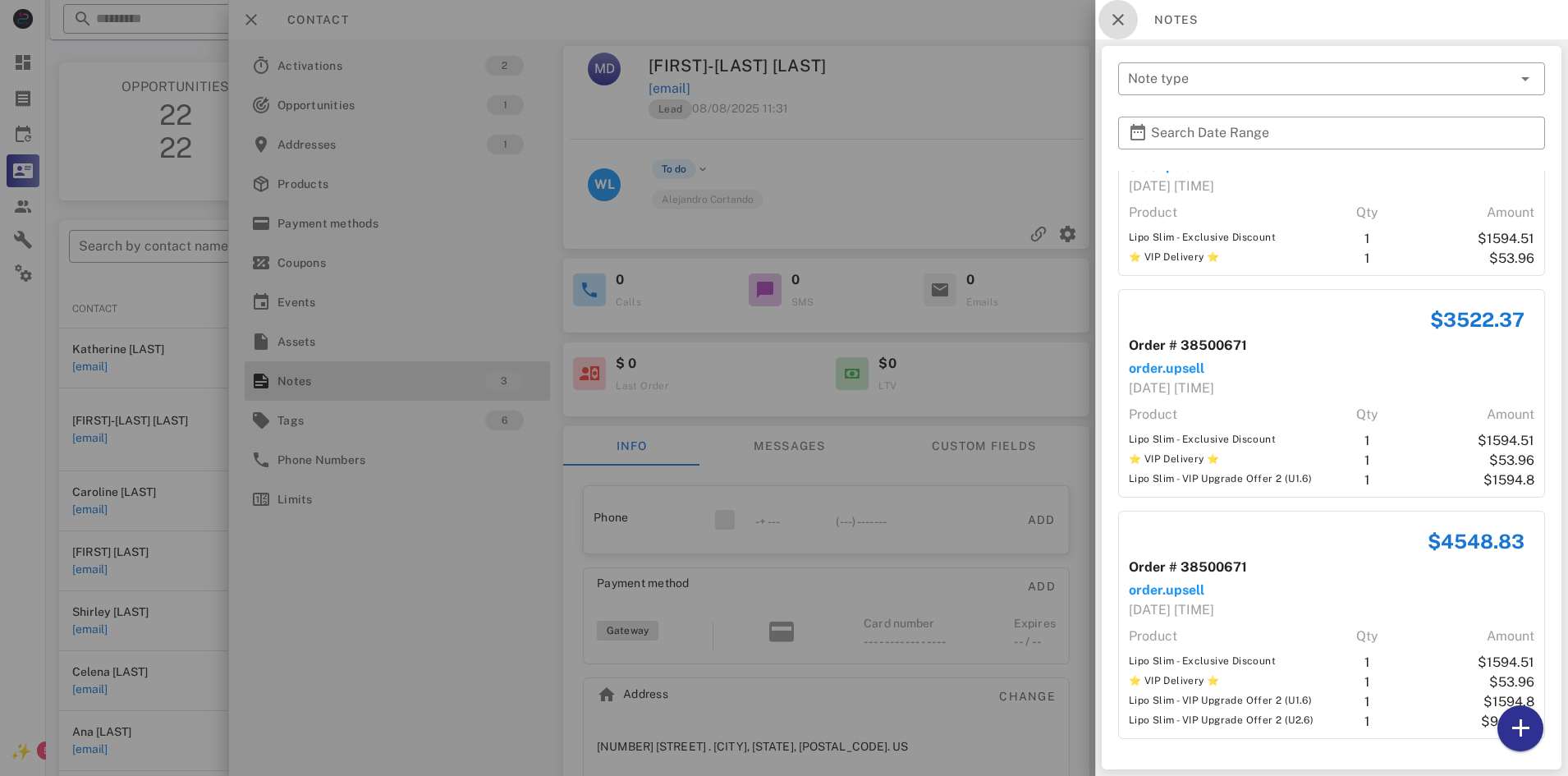 click at bounding box center (1118, 20) 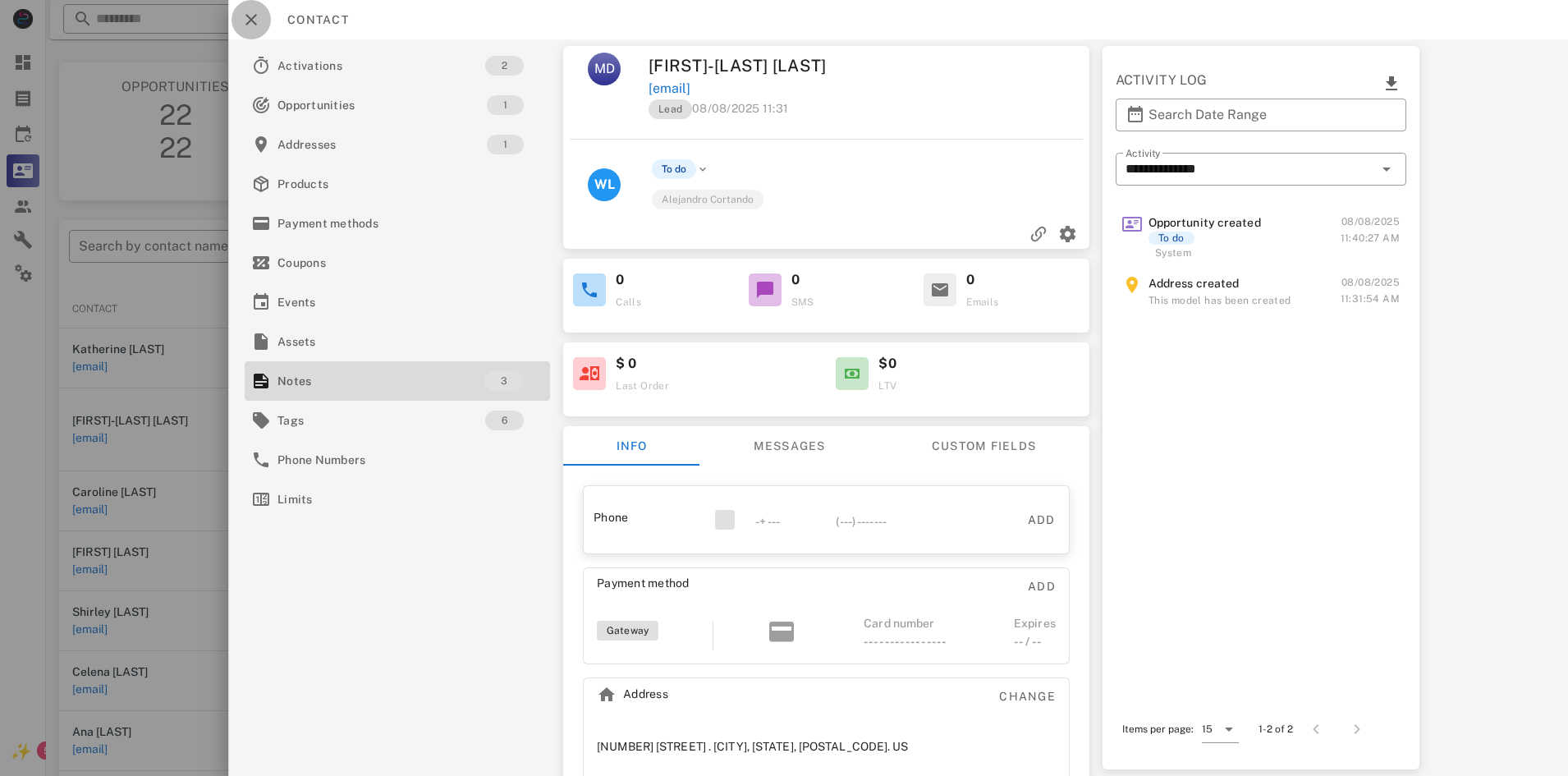 click at bounding box center [251, 20] 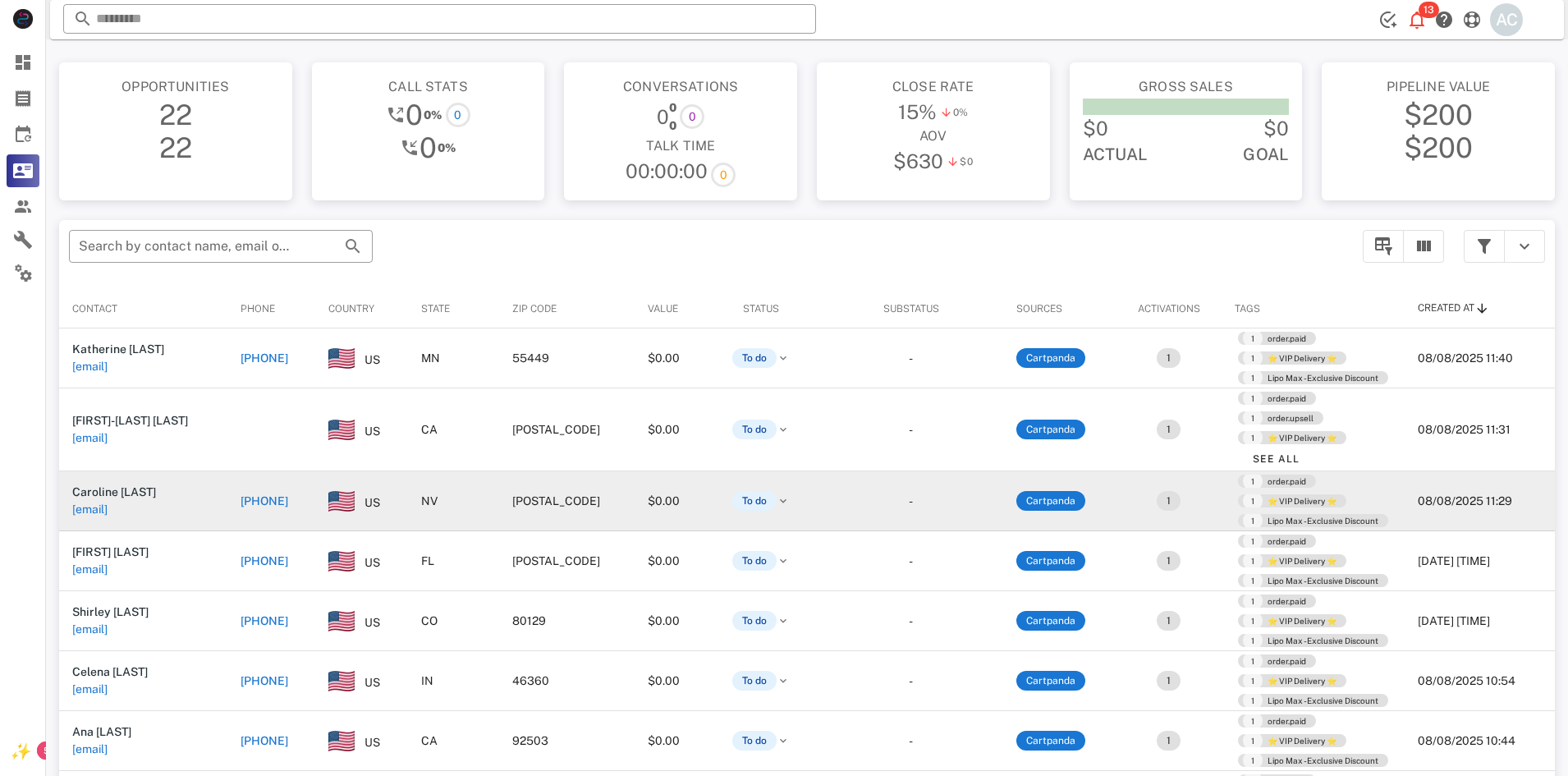 drag, startPoint x: 328, startPoint y: 502, endPoint x: 337, endPoint y: 500, distance: 9.21954 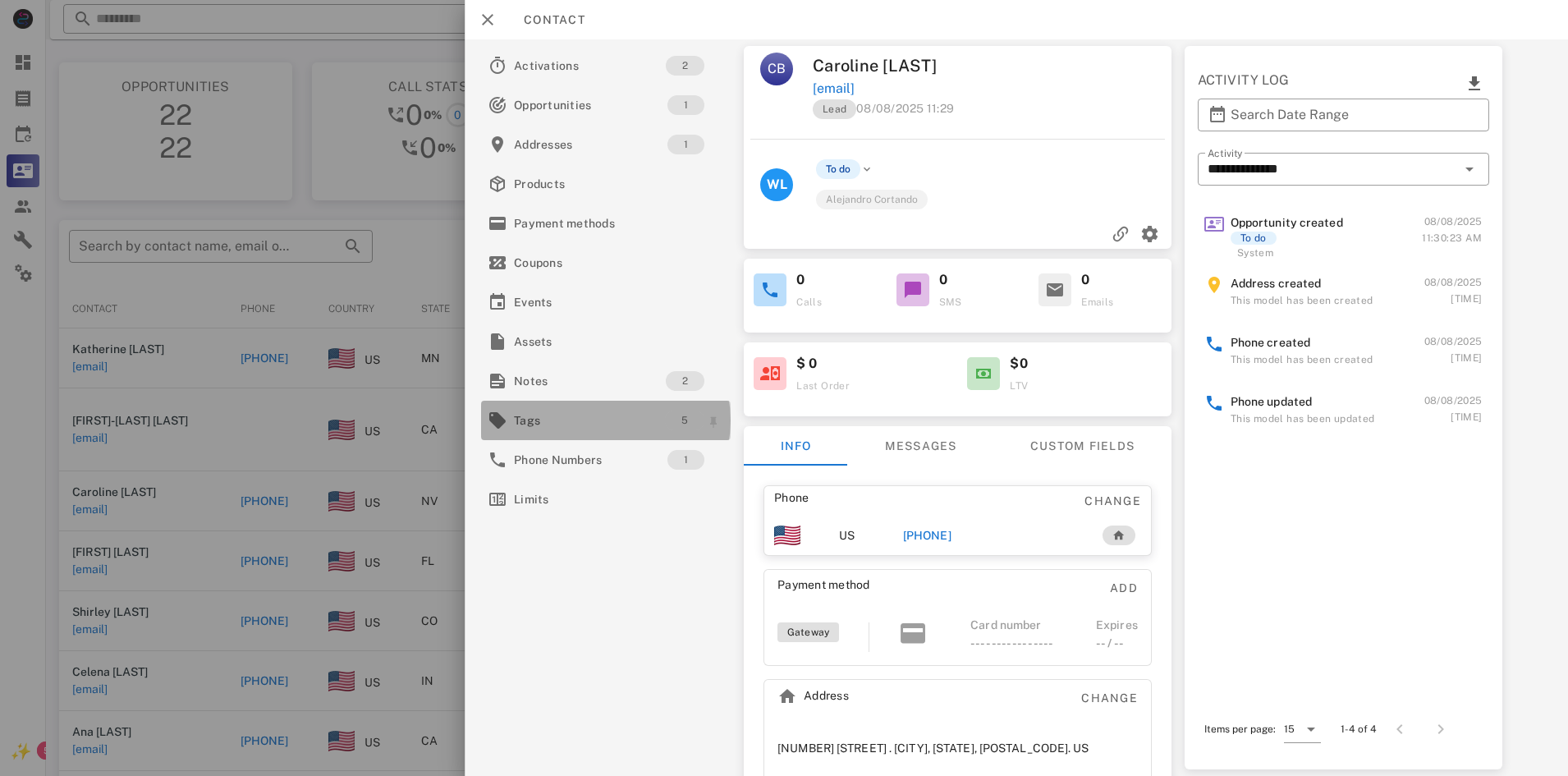 click on "5" at bounding box center (685, 420) 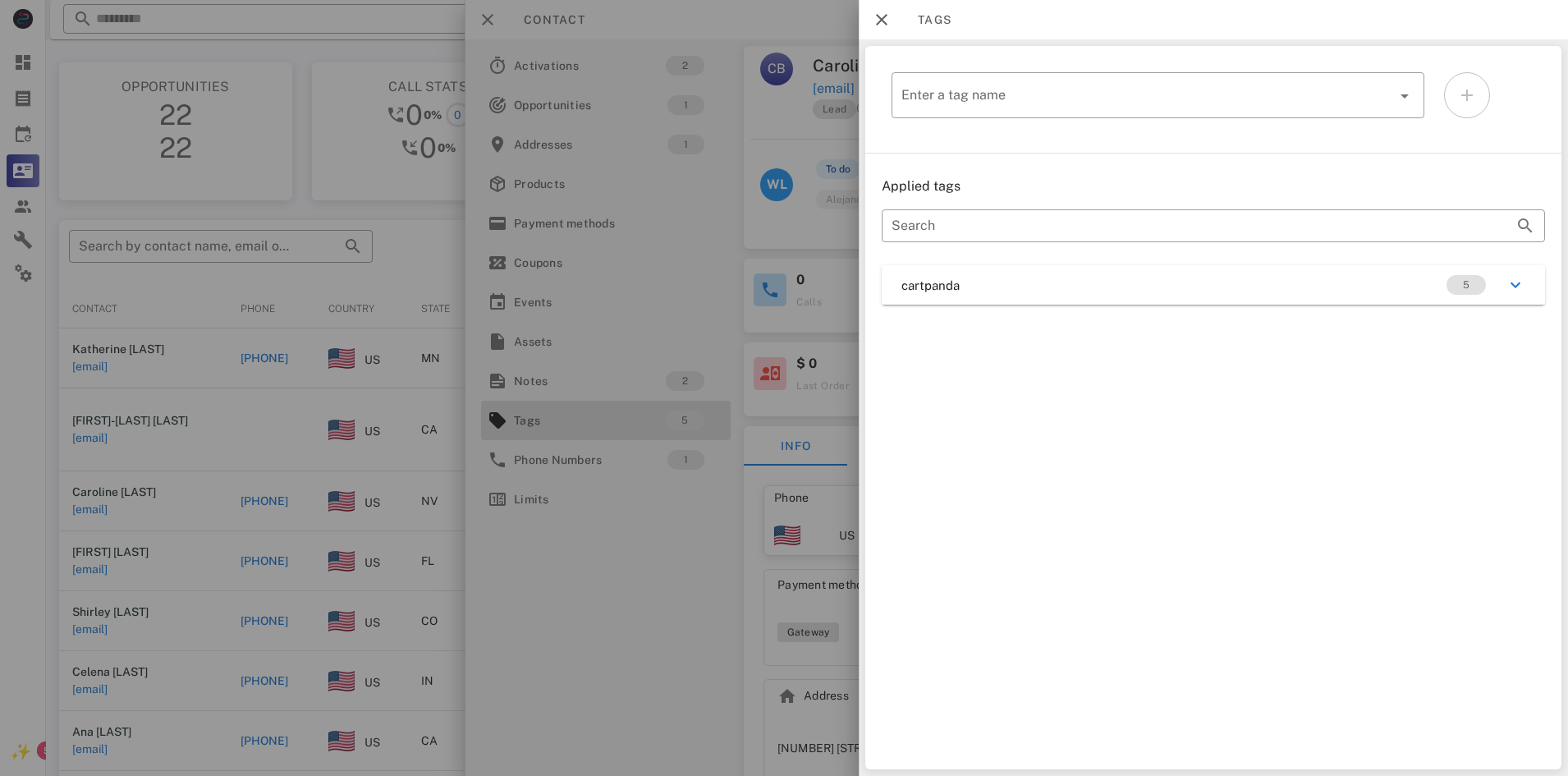 click at bounding box center (784, 388) 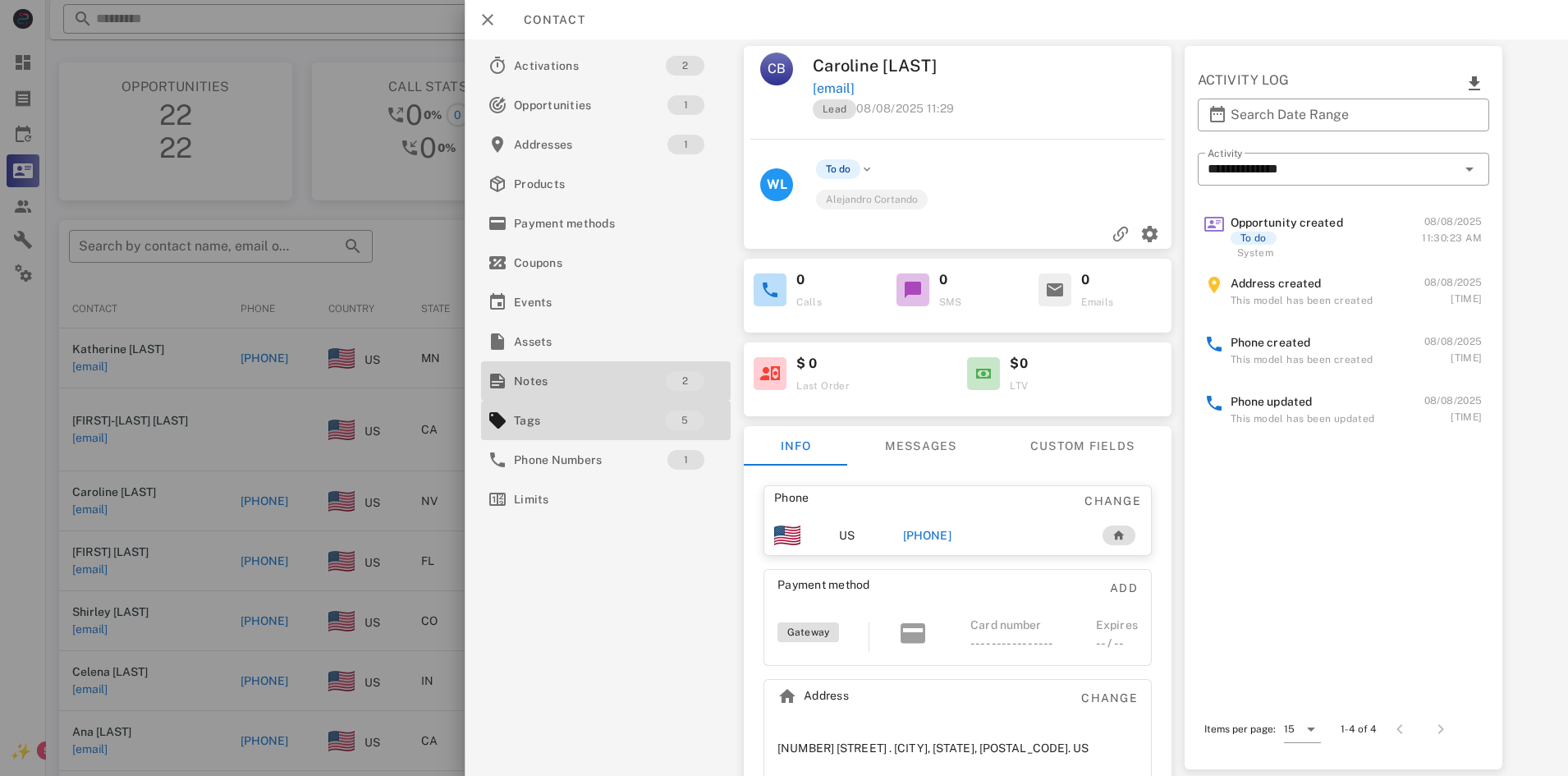 click on "2" at bounding box center [685, 381] 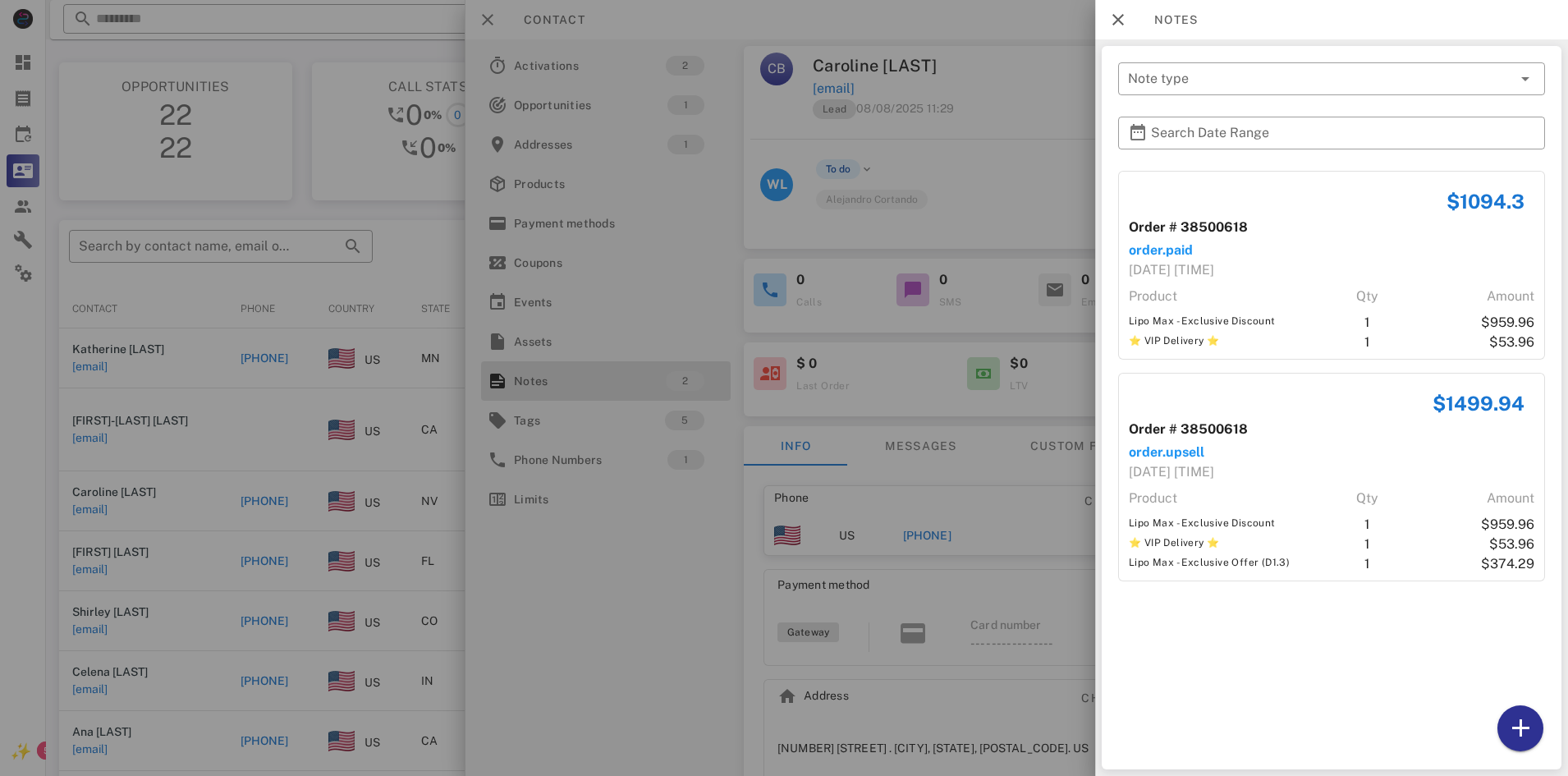 click at bounding box center (784, 388) 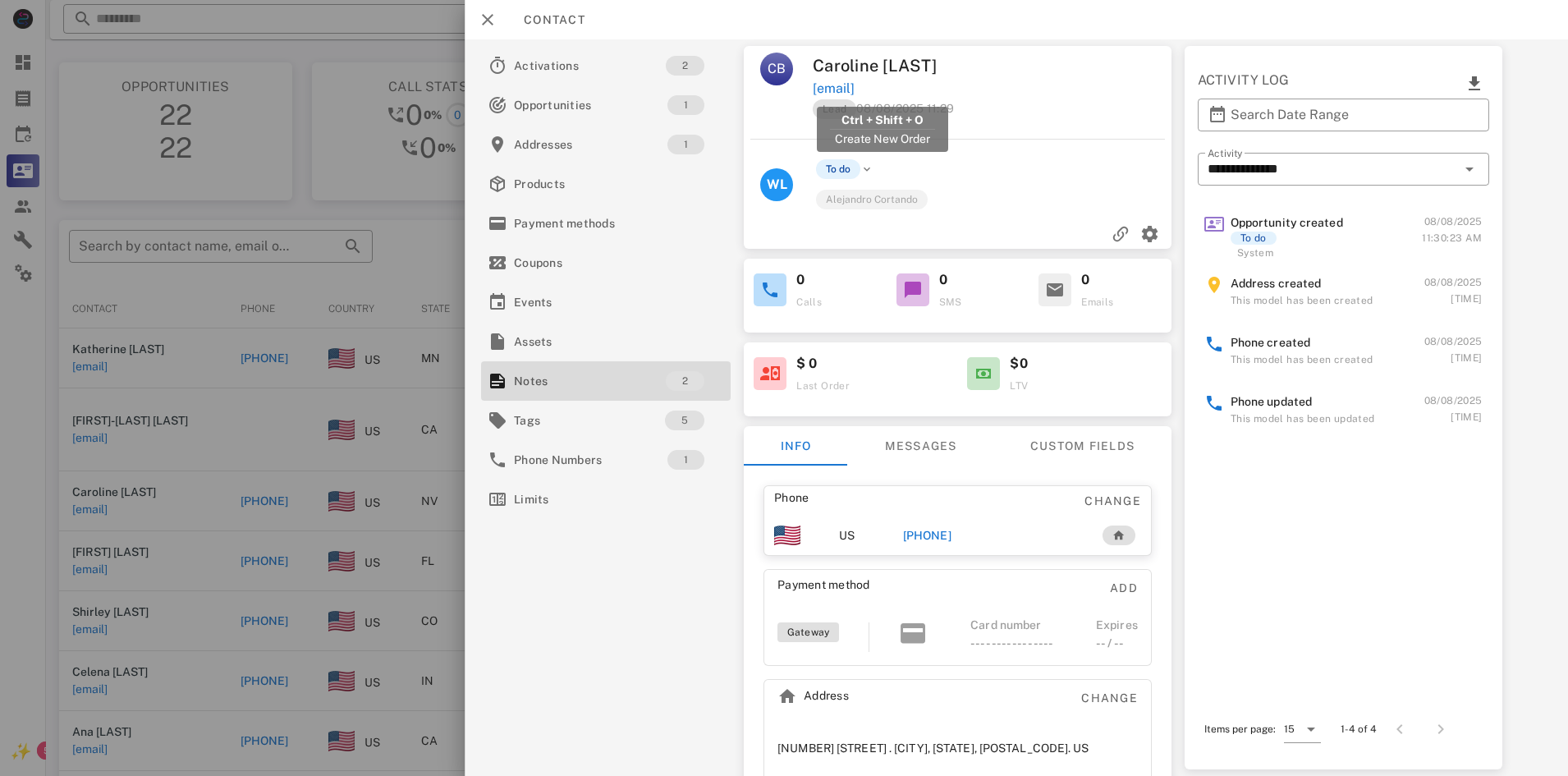click on "cavallier55@yahoo.com" at bounding box center [833, 89] 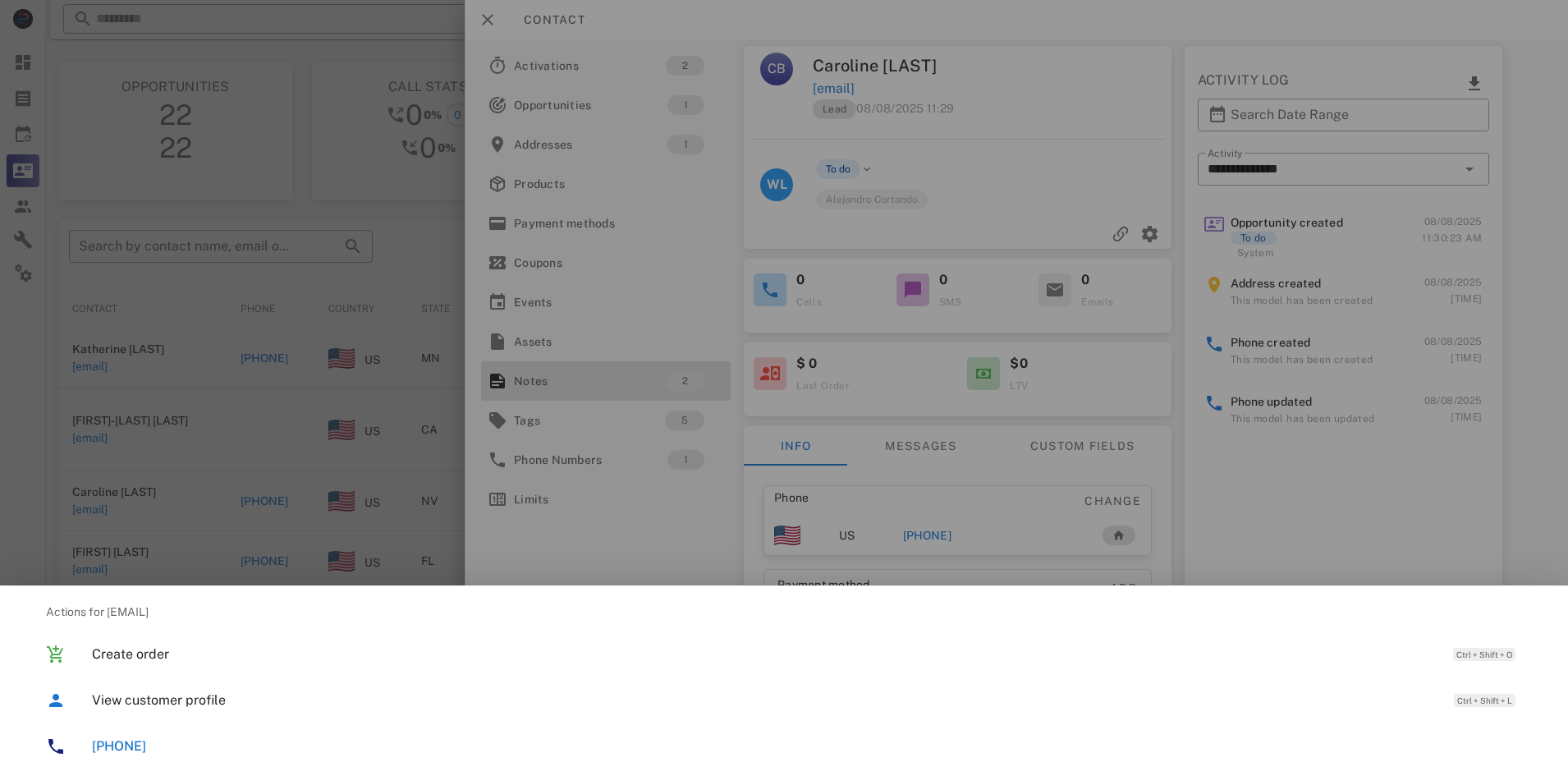 click at bounding box center [784, 388] 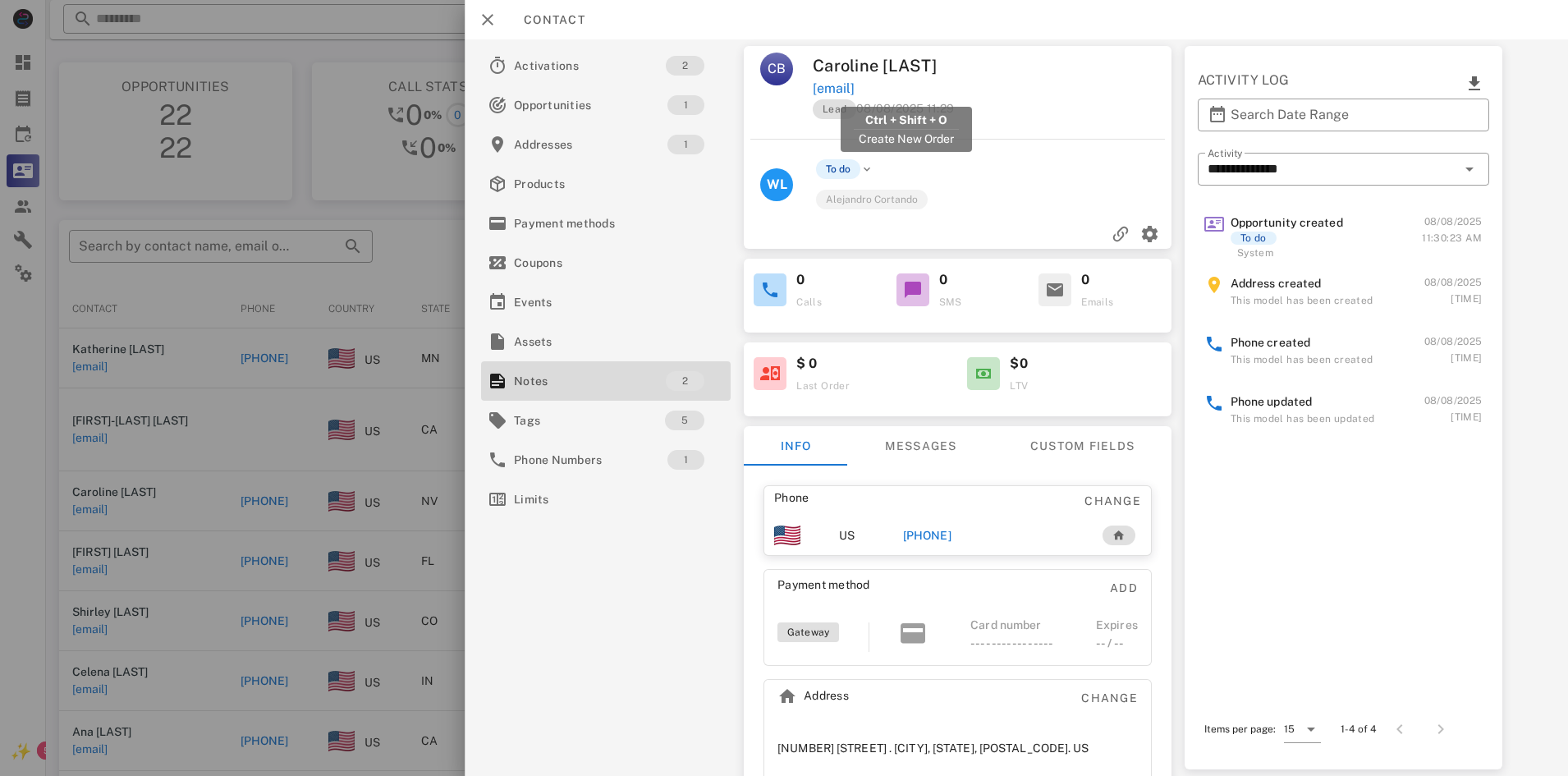 click on "Caroline Barber" at bounding box center [903, 66] 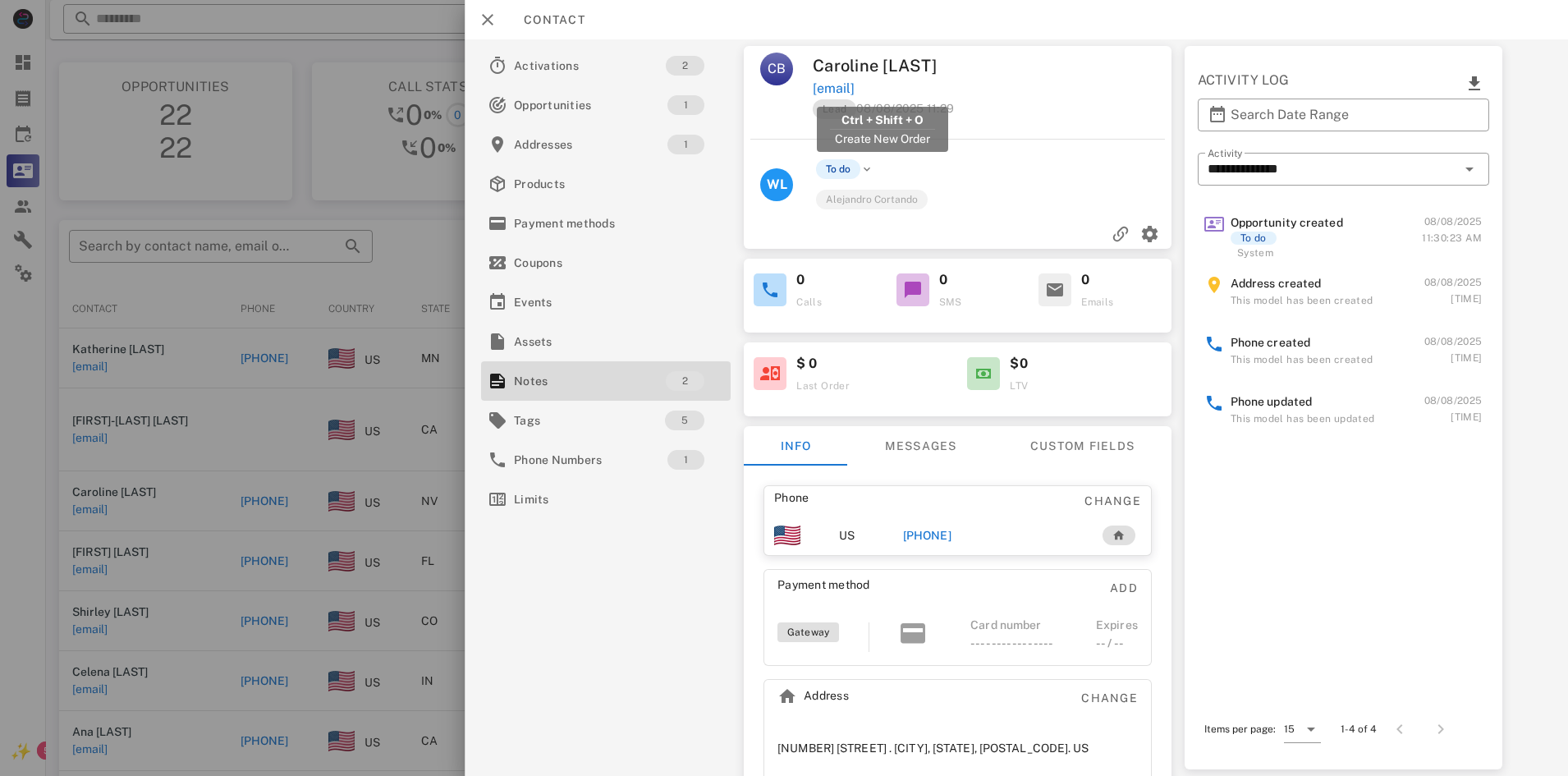 click on "cavallier55@yahoo.com" at bounding box center [833, 89] 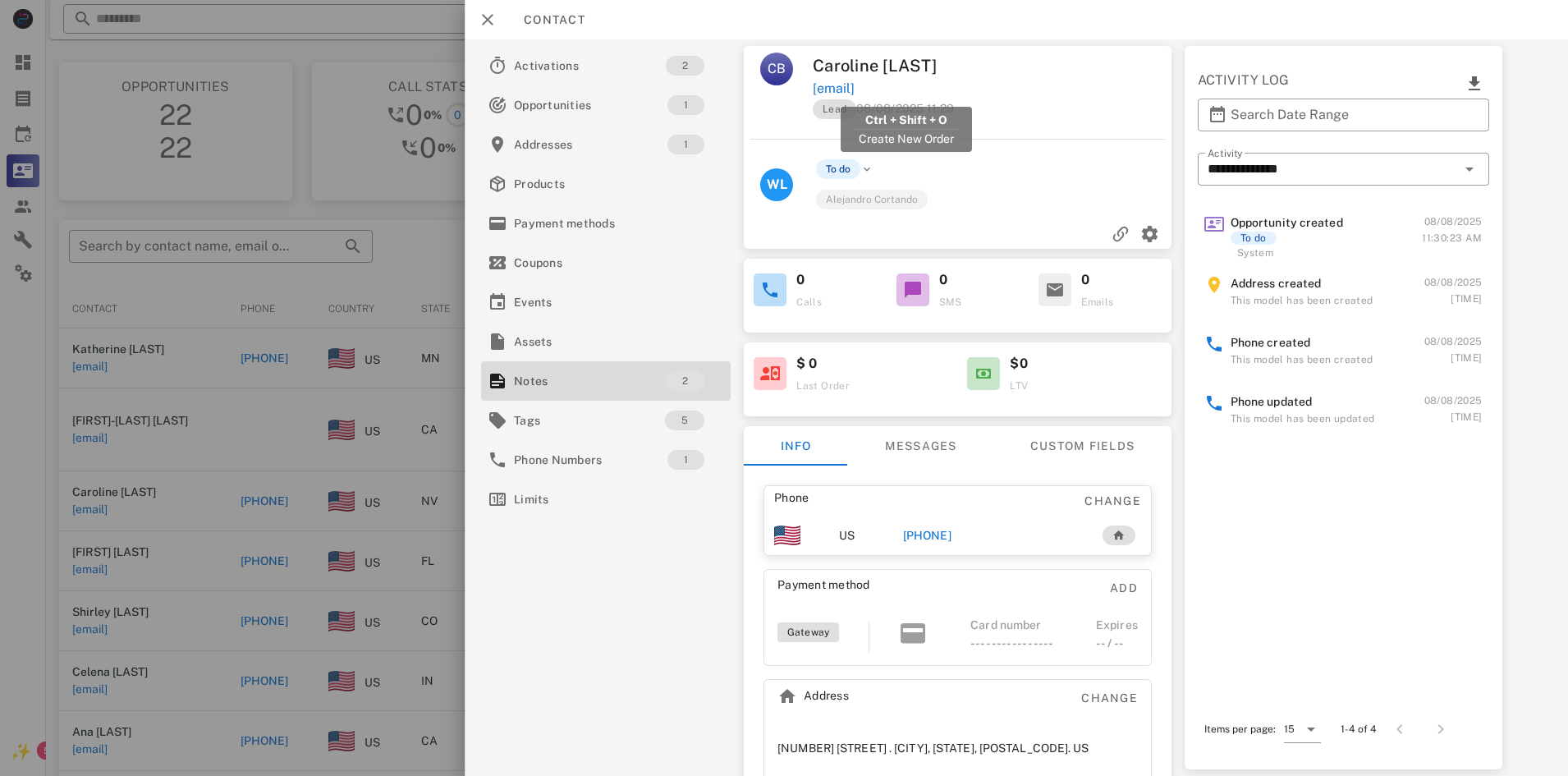 click on "cavallier55@yahoo.com" at bounding box center (833, 89) 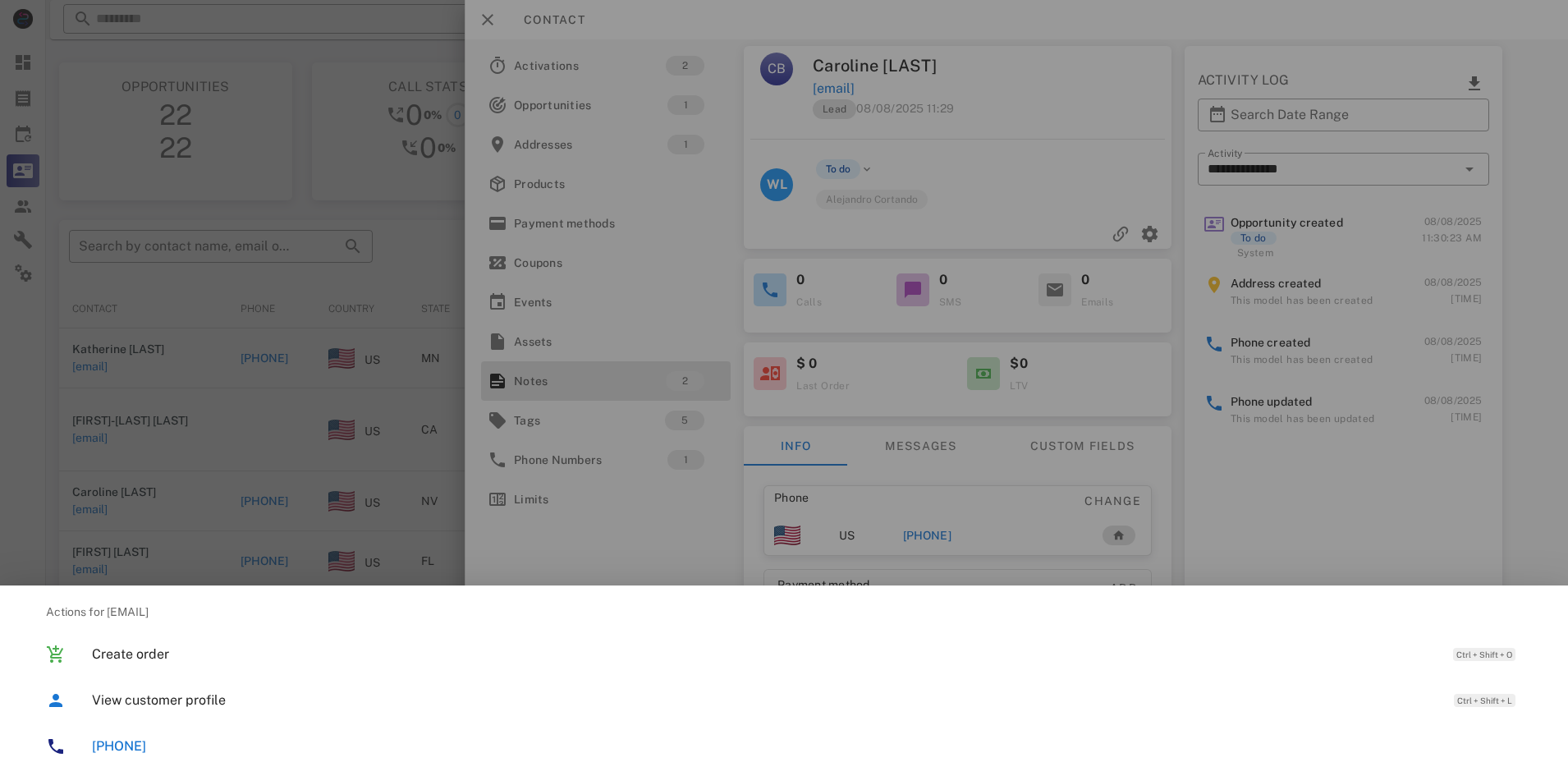 click at bounding box center (784, 388) 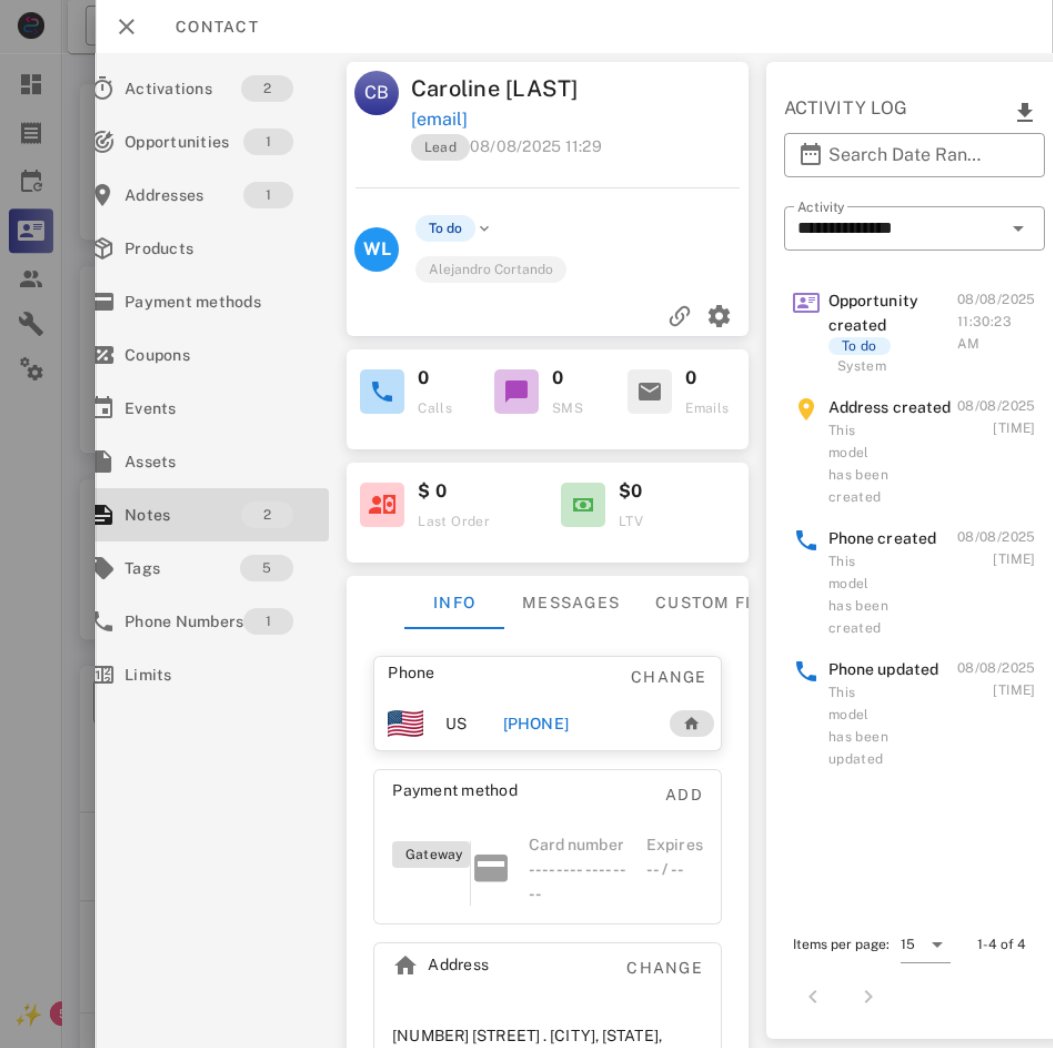 scroll, scrollTop: 0, scrollLeft: 54, axis: horizontal 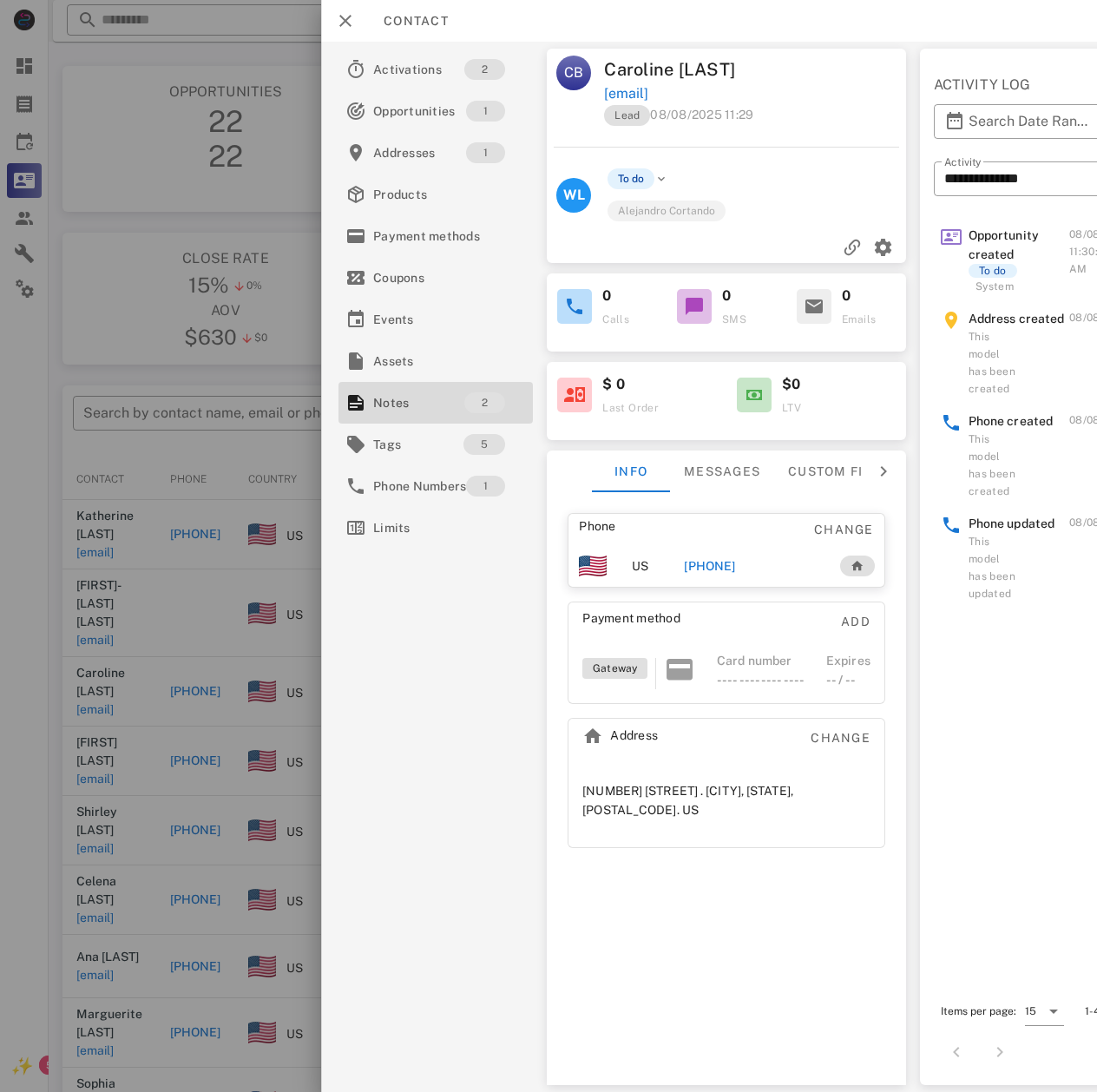 drag, startPoint x: 373, startPoint y: 2, endPoint x: 601, endPoint y: 937, distance: 962.3975 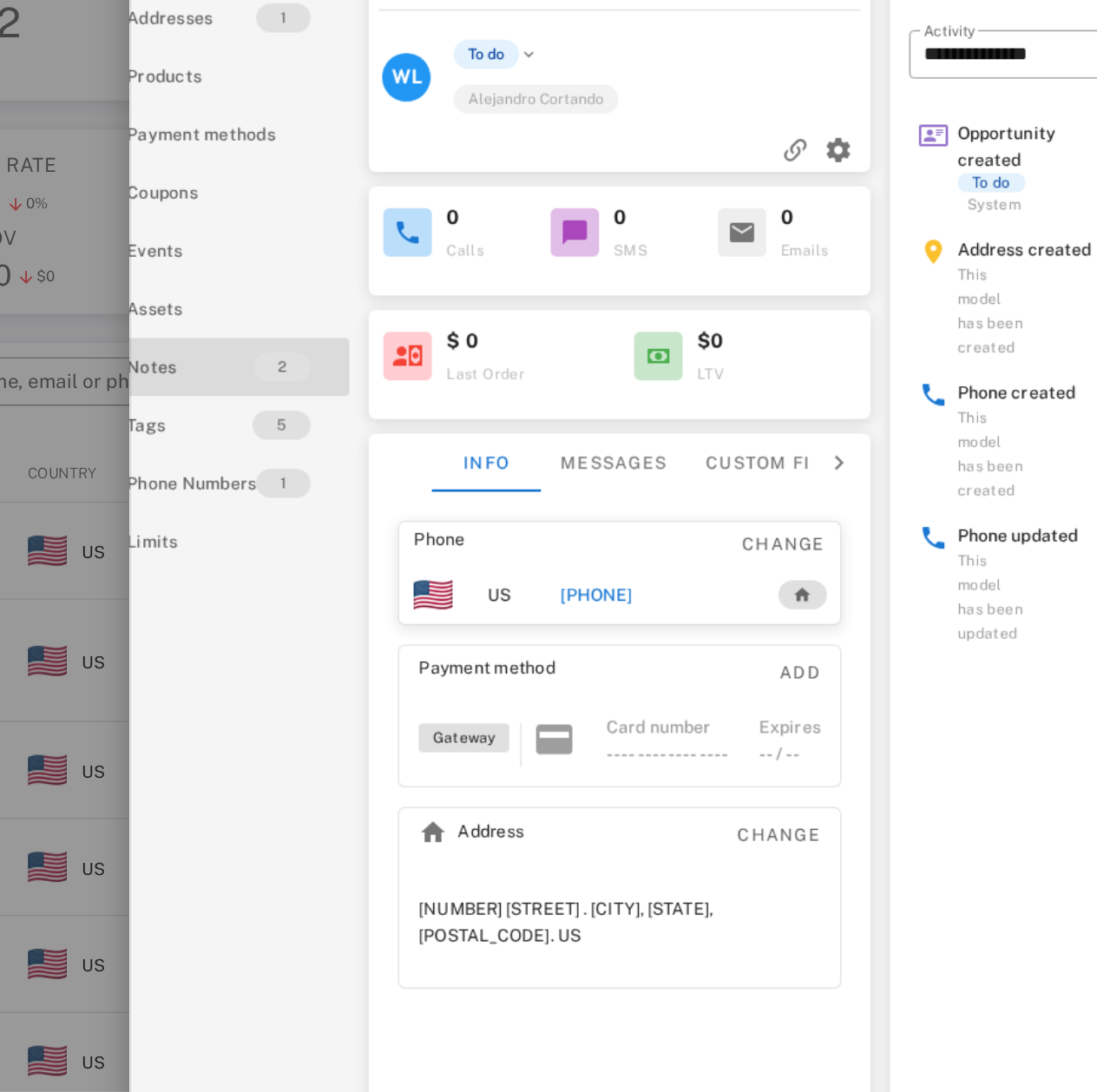 click on "Phone   Change   US   +17023796028   Payment method   Add  Gateway  Card number  ---- ---- ---- ----  Expires  -- / --  Address   Change   5711 West Tropicana Avenue .
Las Vegas, NV, 89103.
US" at bounding box center [672, 681] 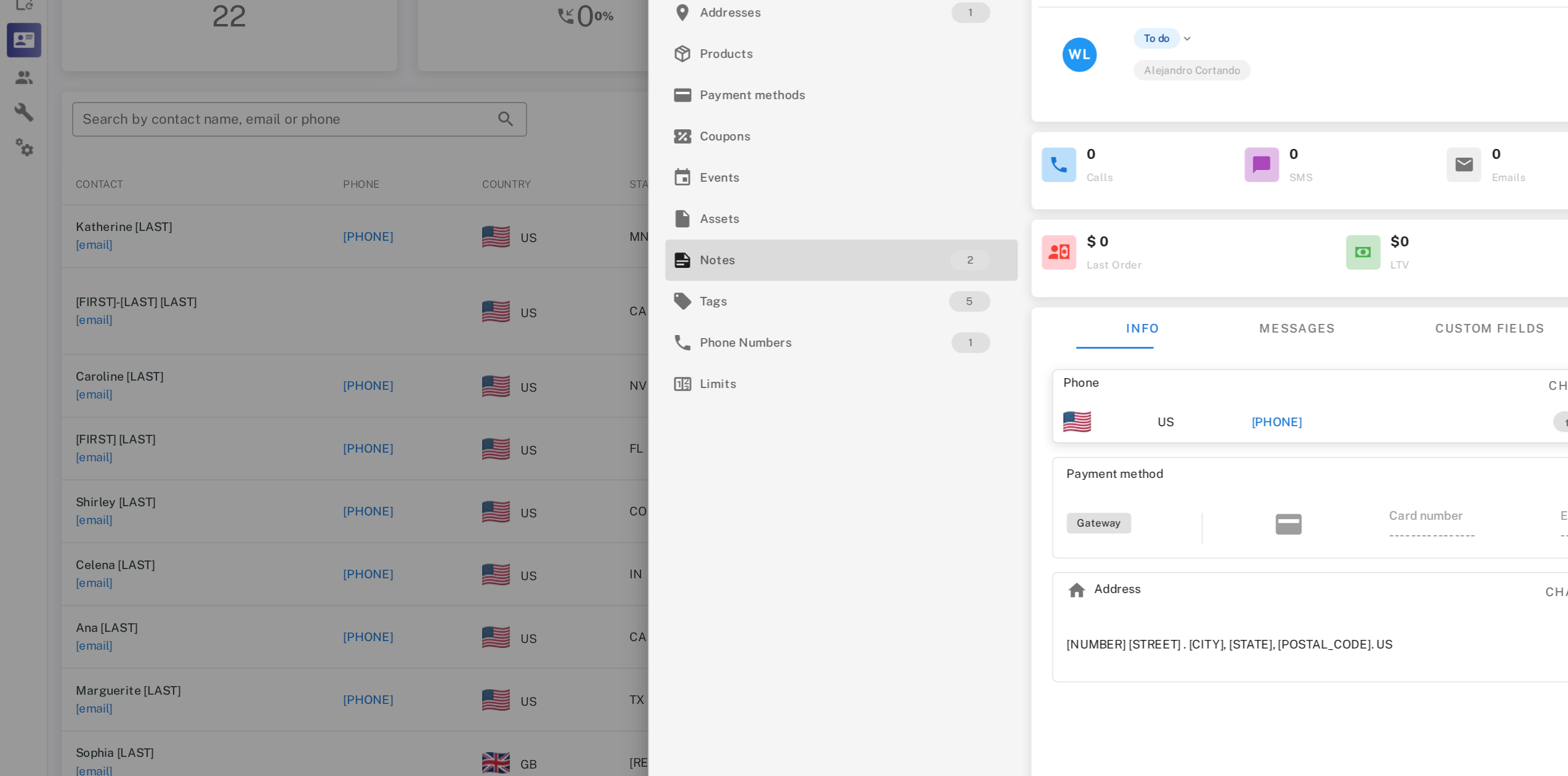 scroll, scrollTop: 0, scrollLeft: 0, axis: both 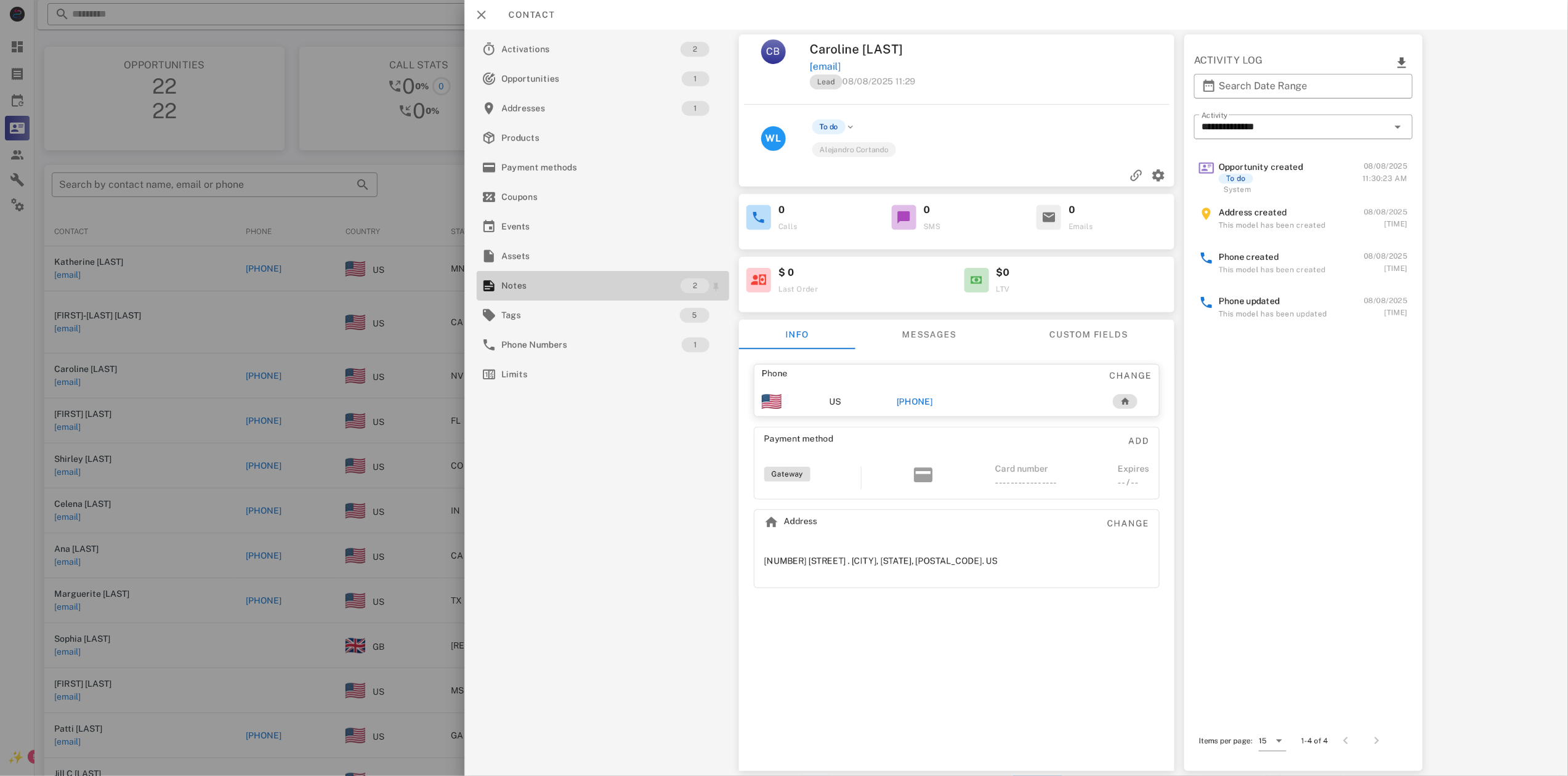 click on "Notes" at bounding box center (591, 286) 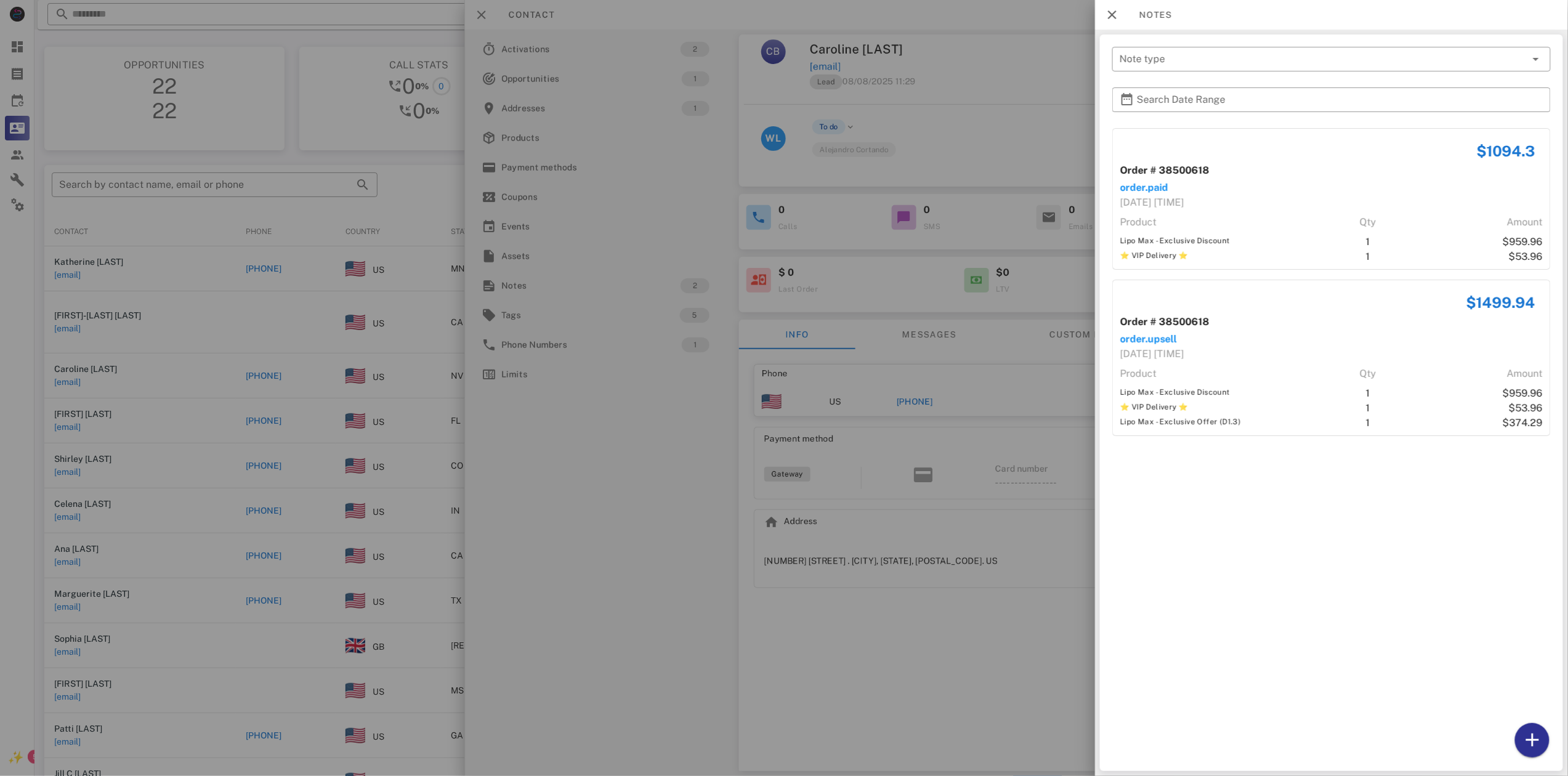 click at bounding box center [784, 388] 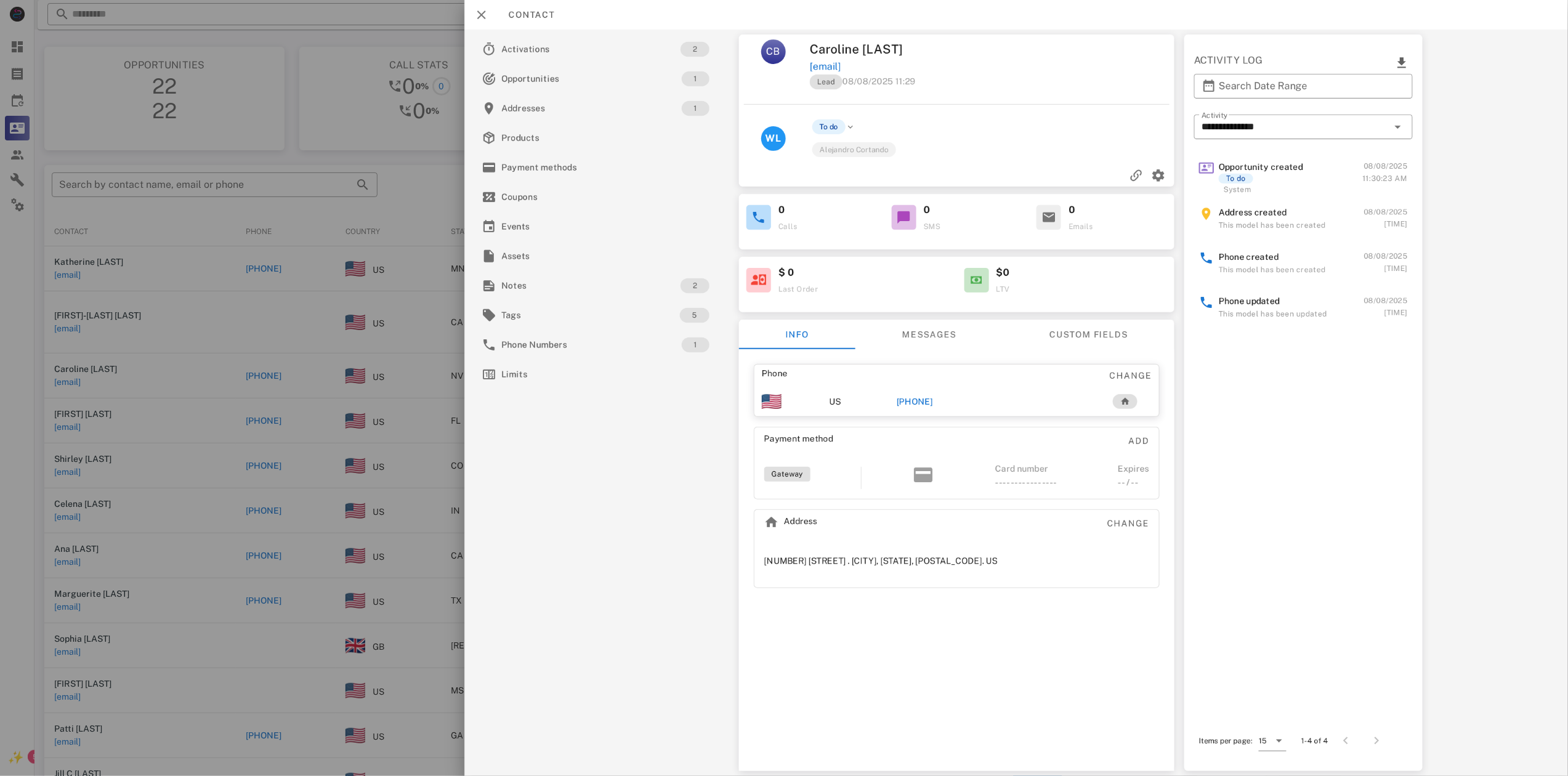 click on "+17023796028" at bounding box center [915, 402] 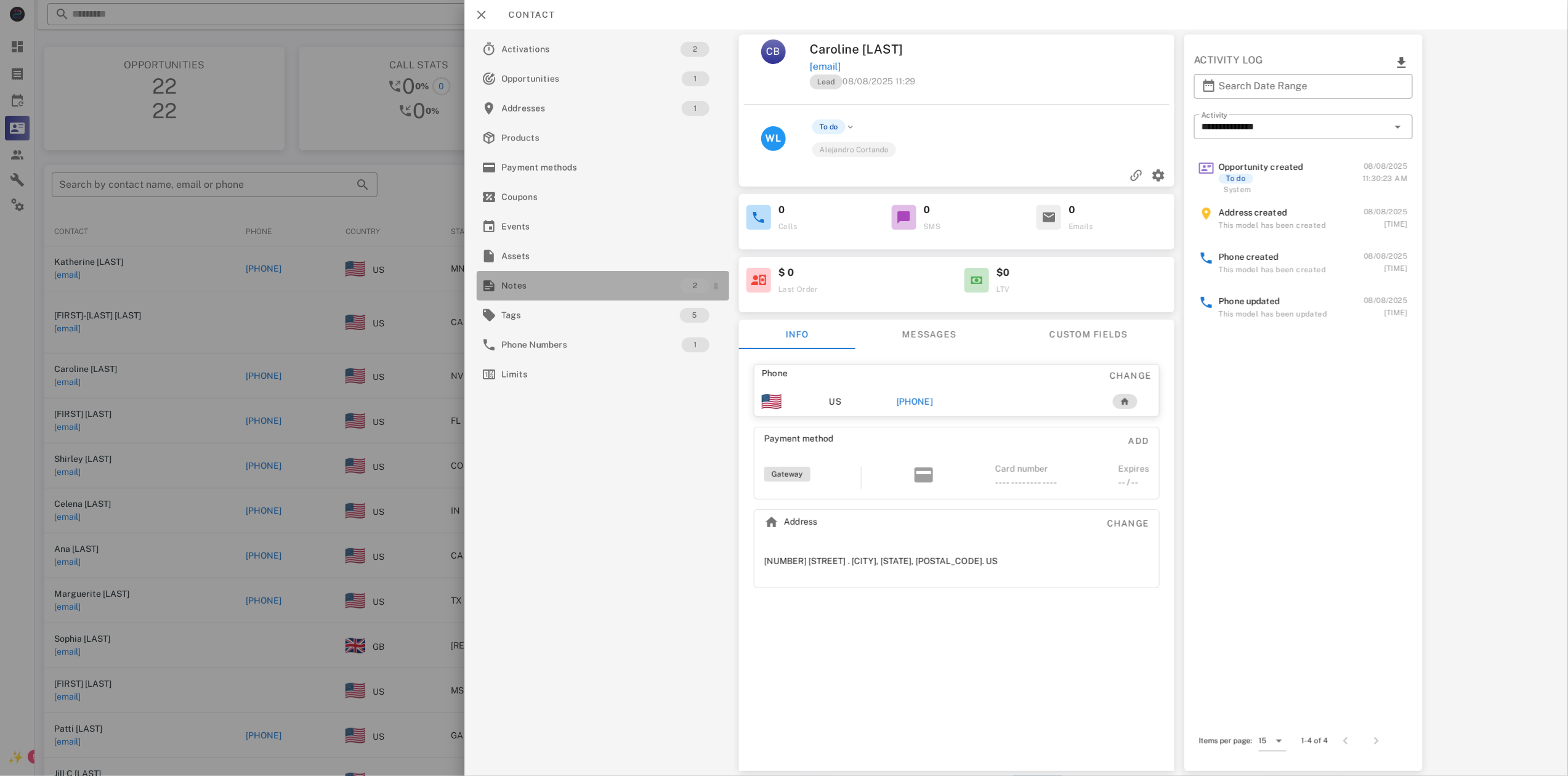 click on "Notes" at bounding box center [591, 286] 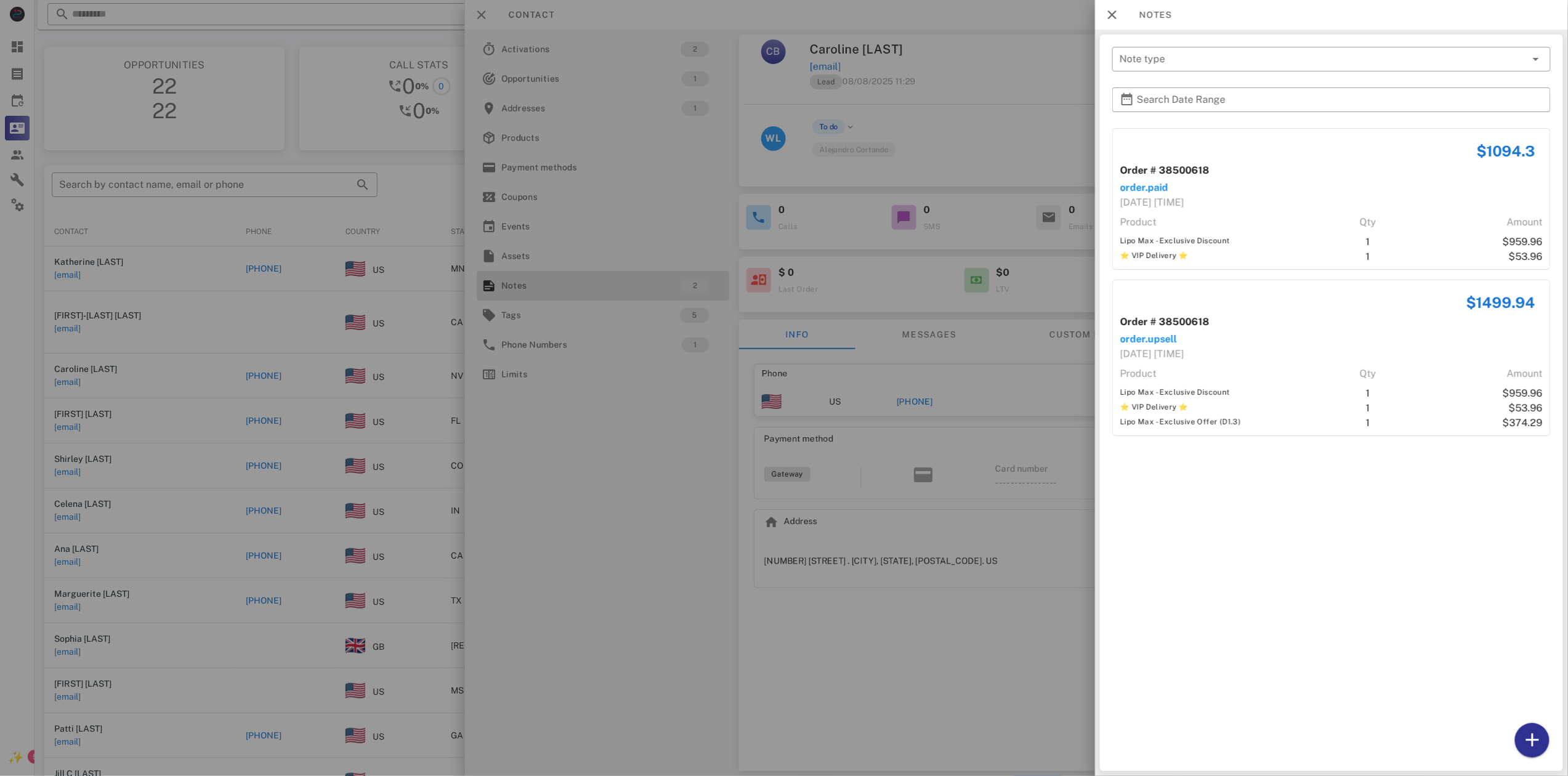 drag, startPoint x: 509, startPoint y: 285, endPoint x: 691, endPoint y: 427, distance: 230.84194 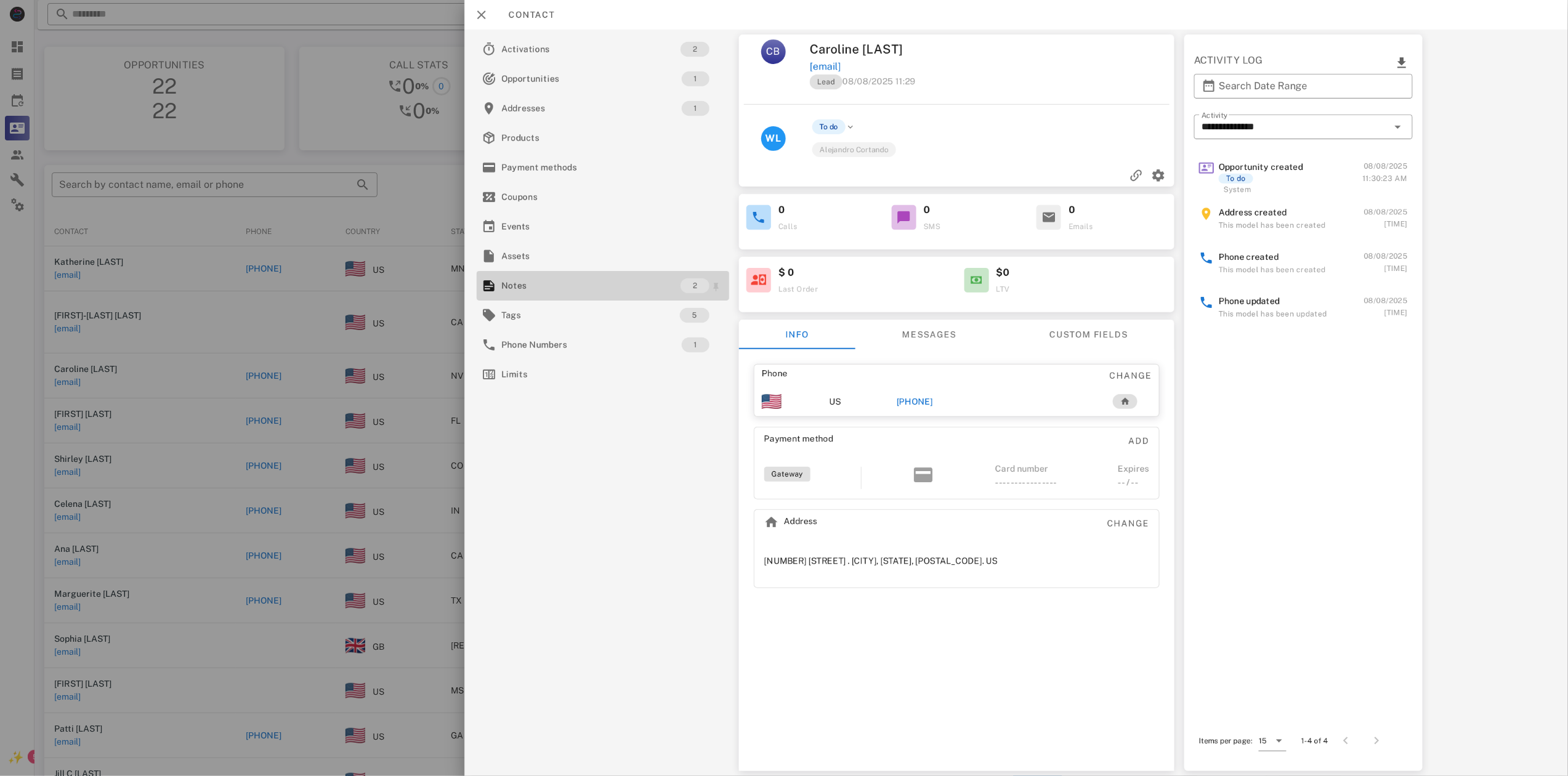 click on "Notes" at bounding box center (591, 286) 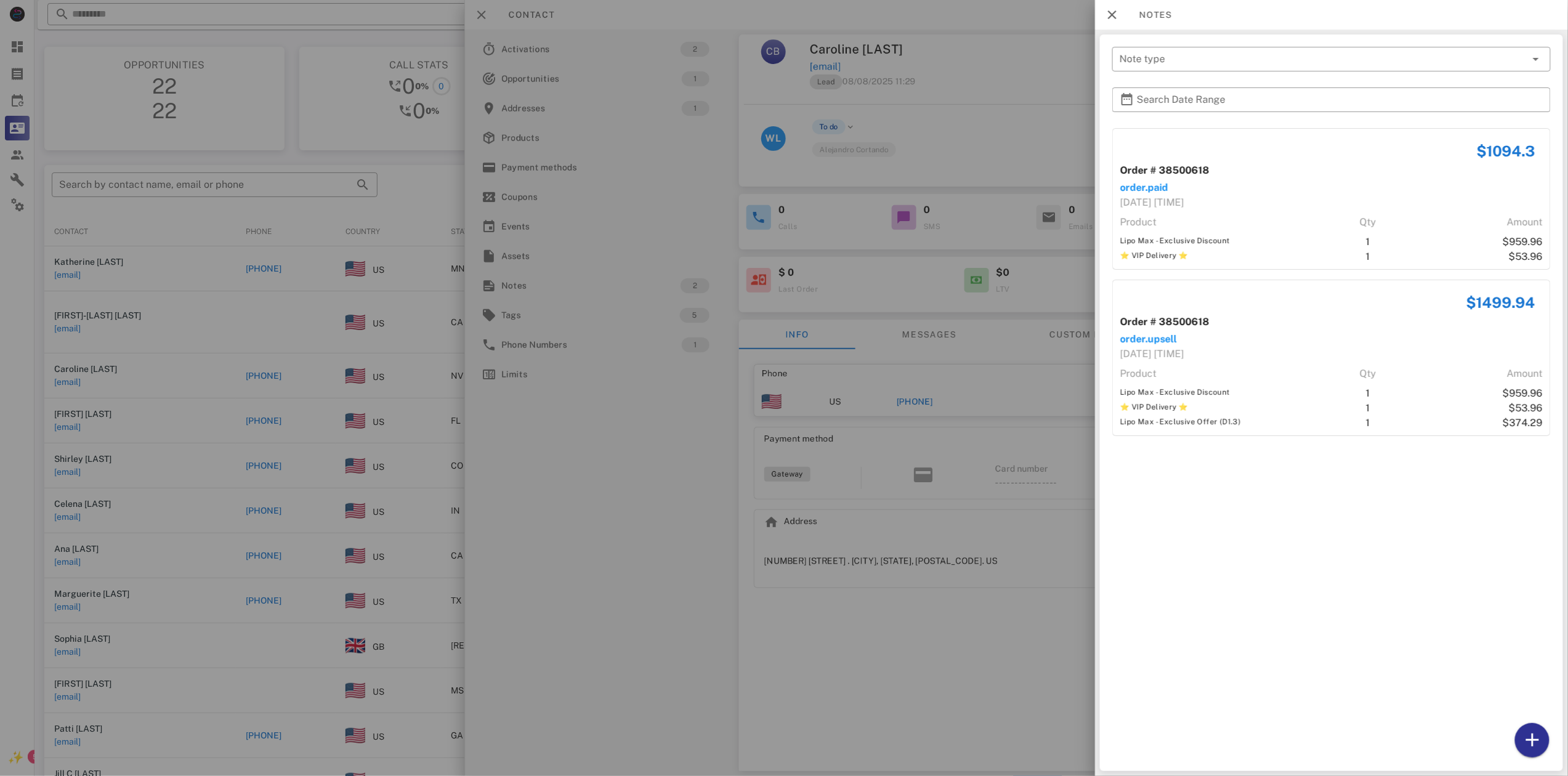 click at bounding box center (784, 388) 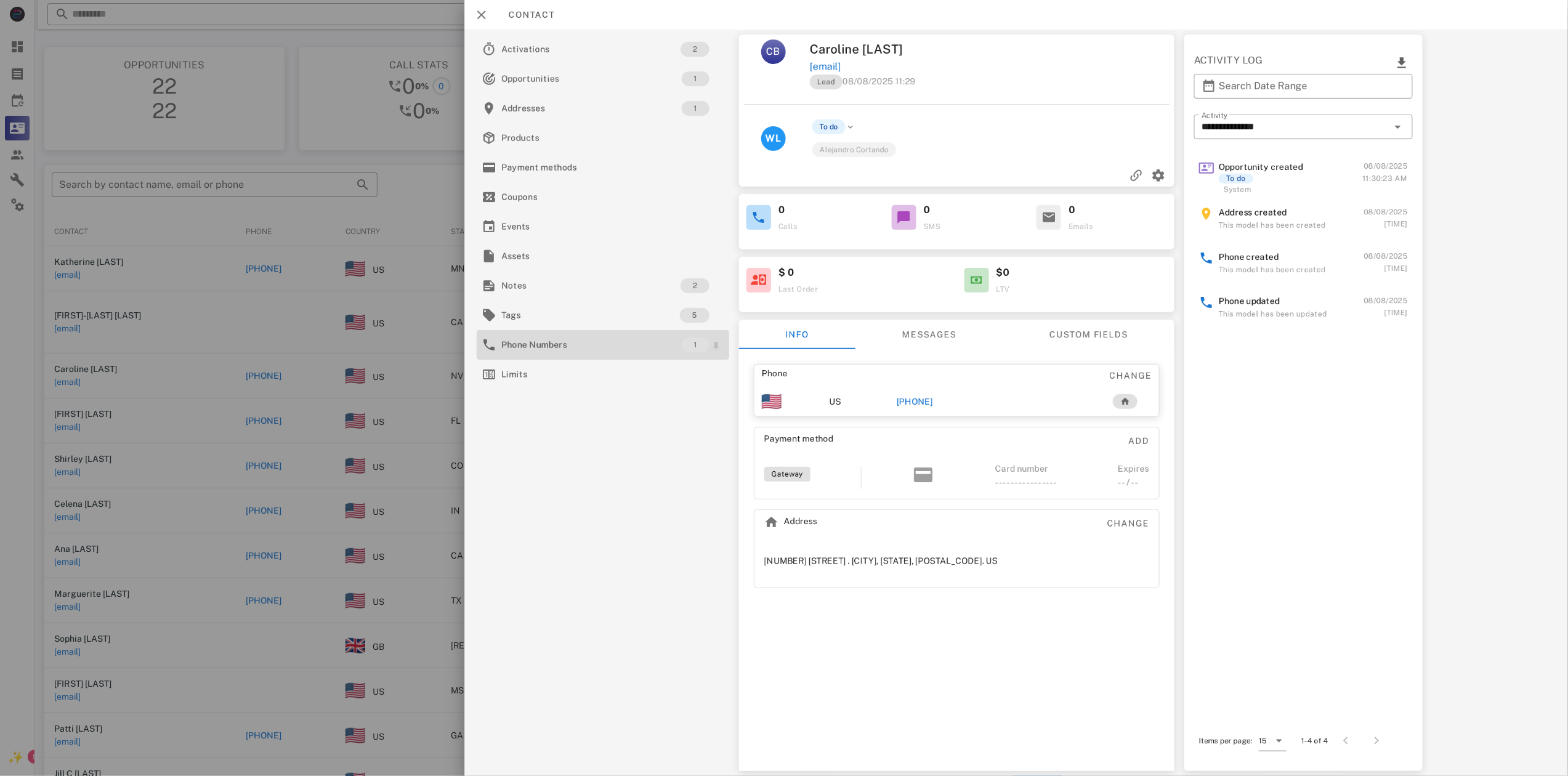 click on "Phone Numbers" at bounding box center [591, 345] 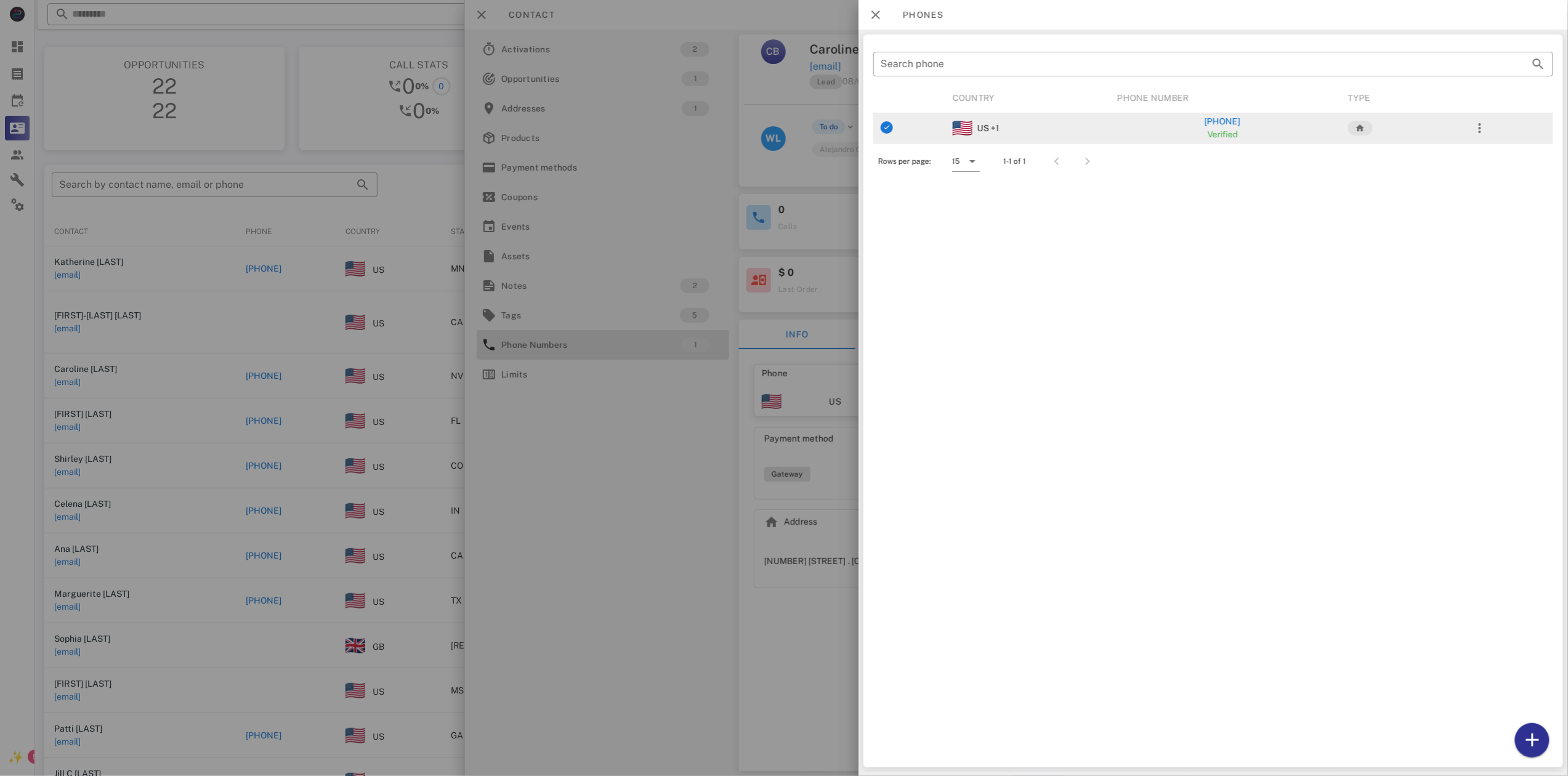 click on "+17023796028" at bounding box center (1222, 121) 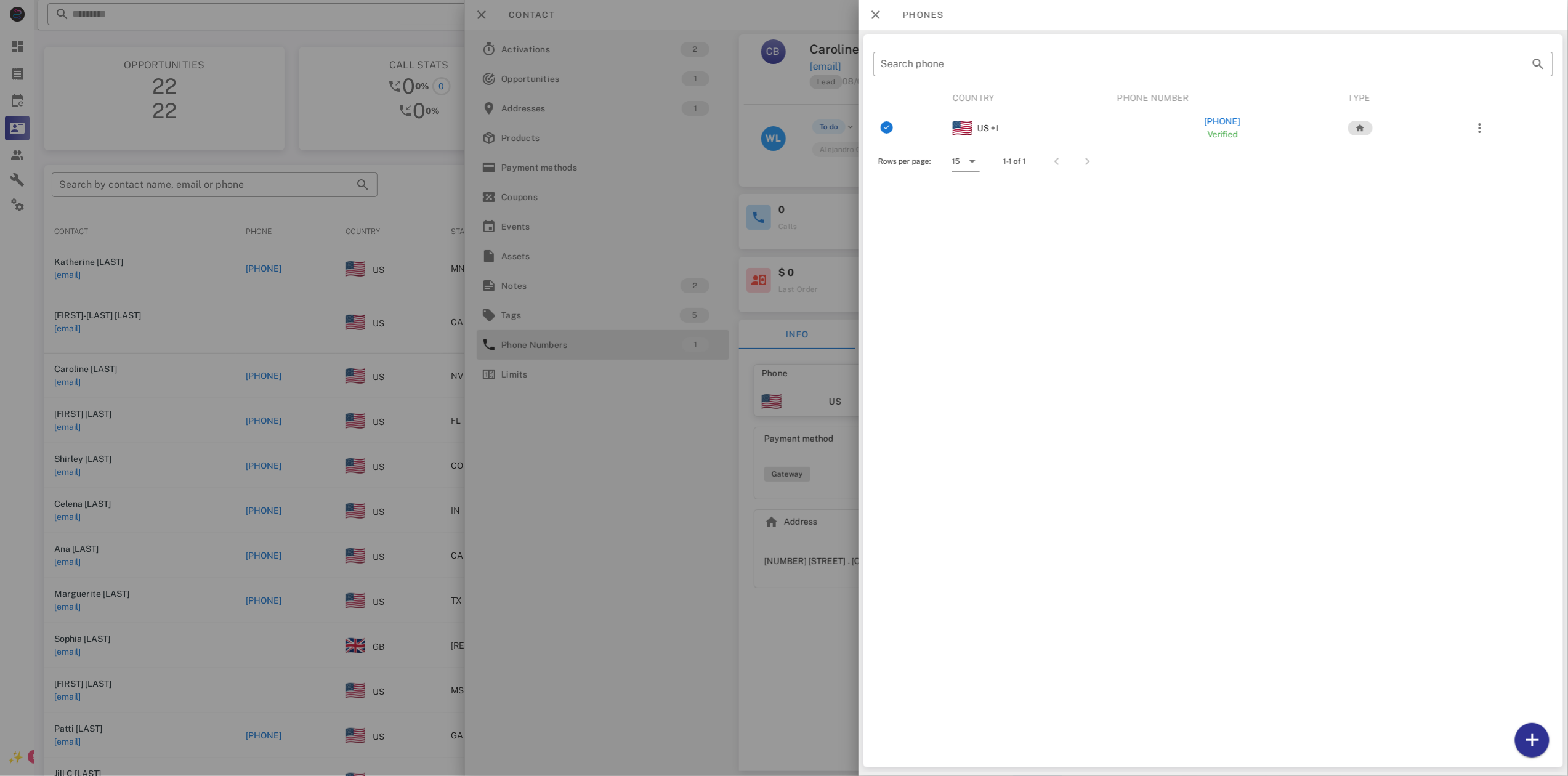 click at bounding box center [784, 388] 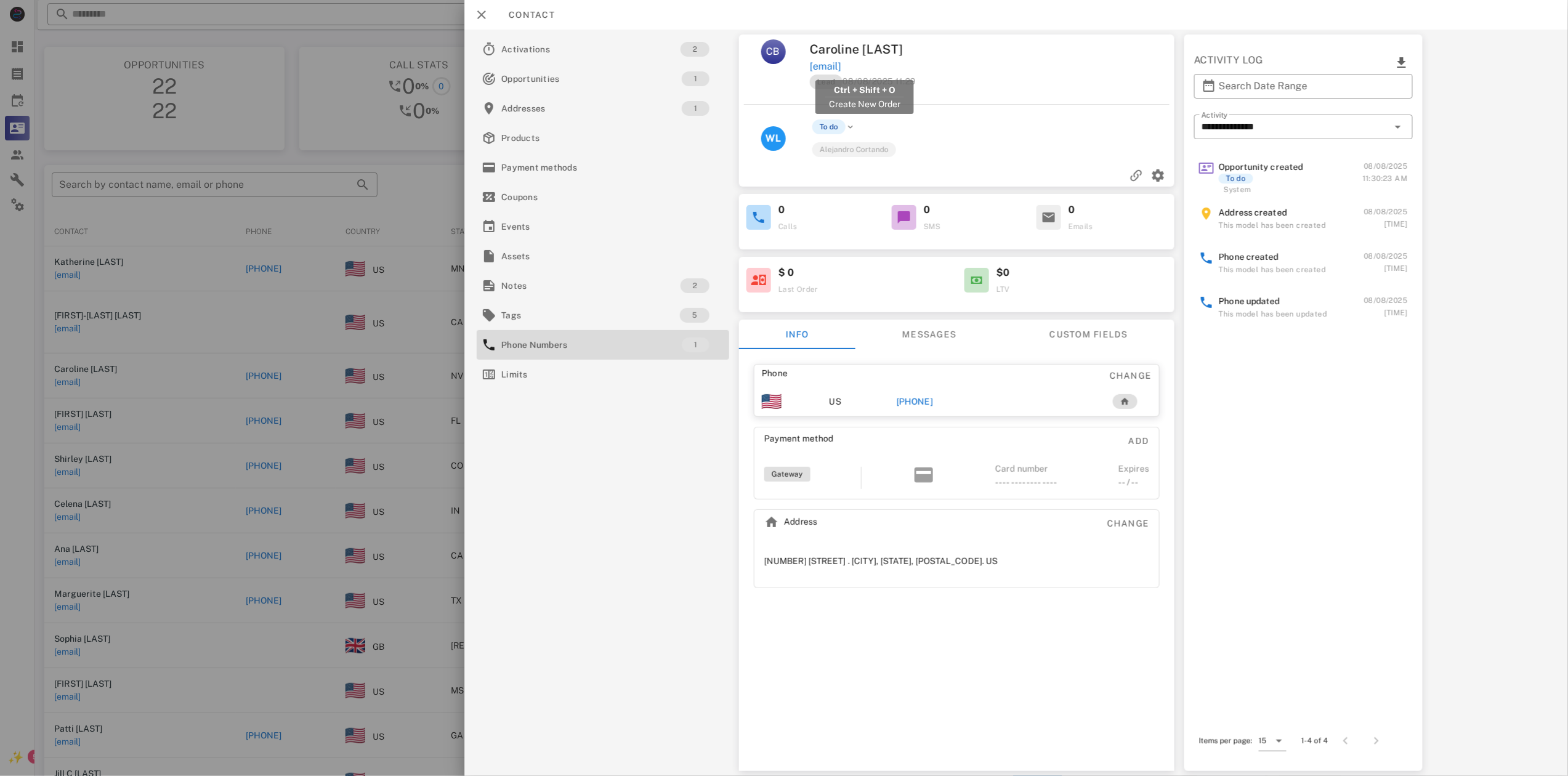 click on "cavallier55@yahoo.com" at bounding box center (825, 67) 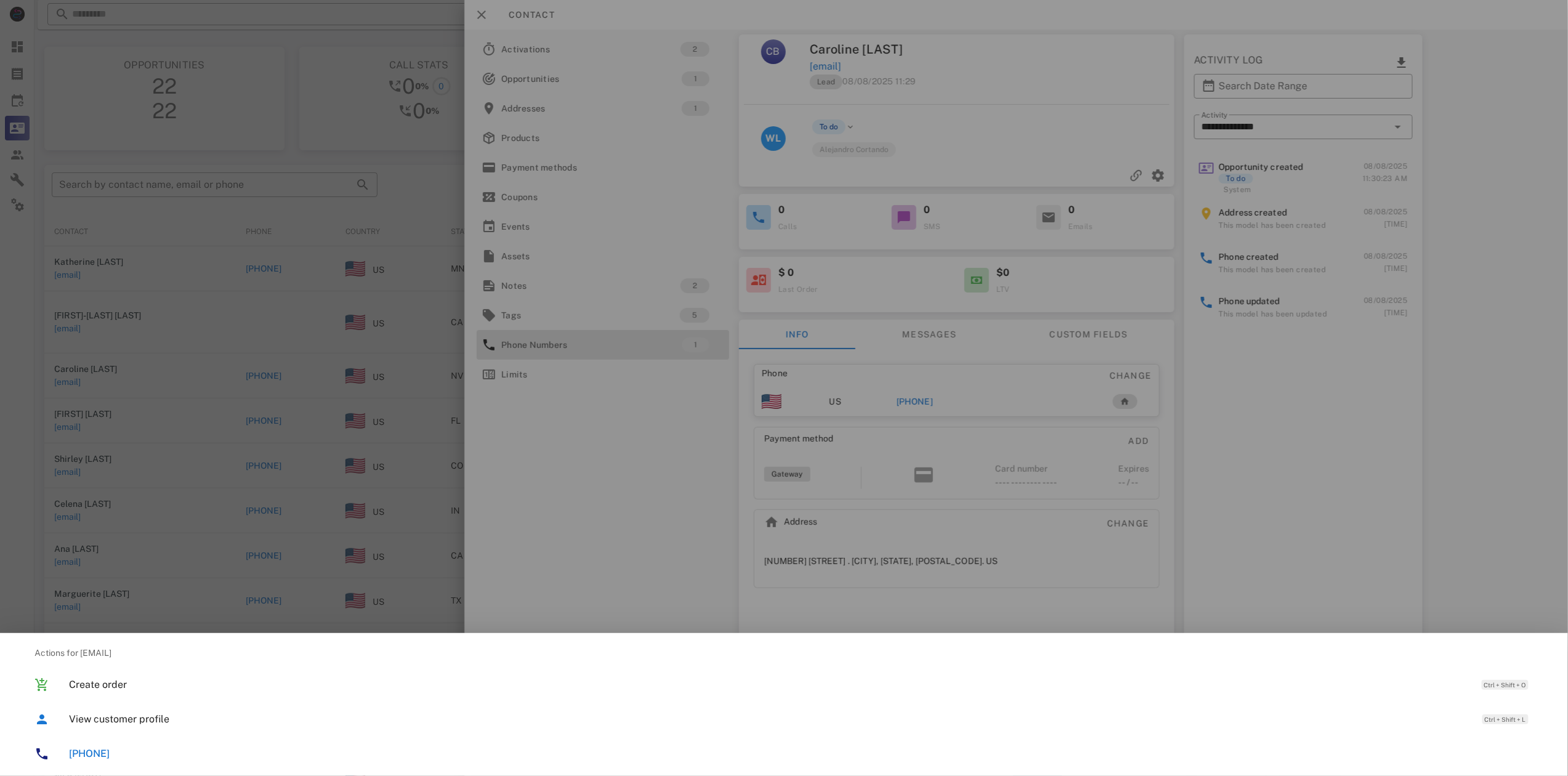 click on "+17023796028" at bounding box center (89, 753) 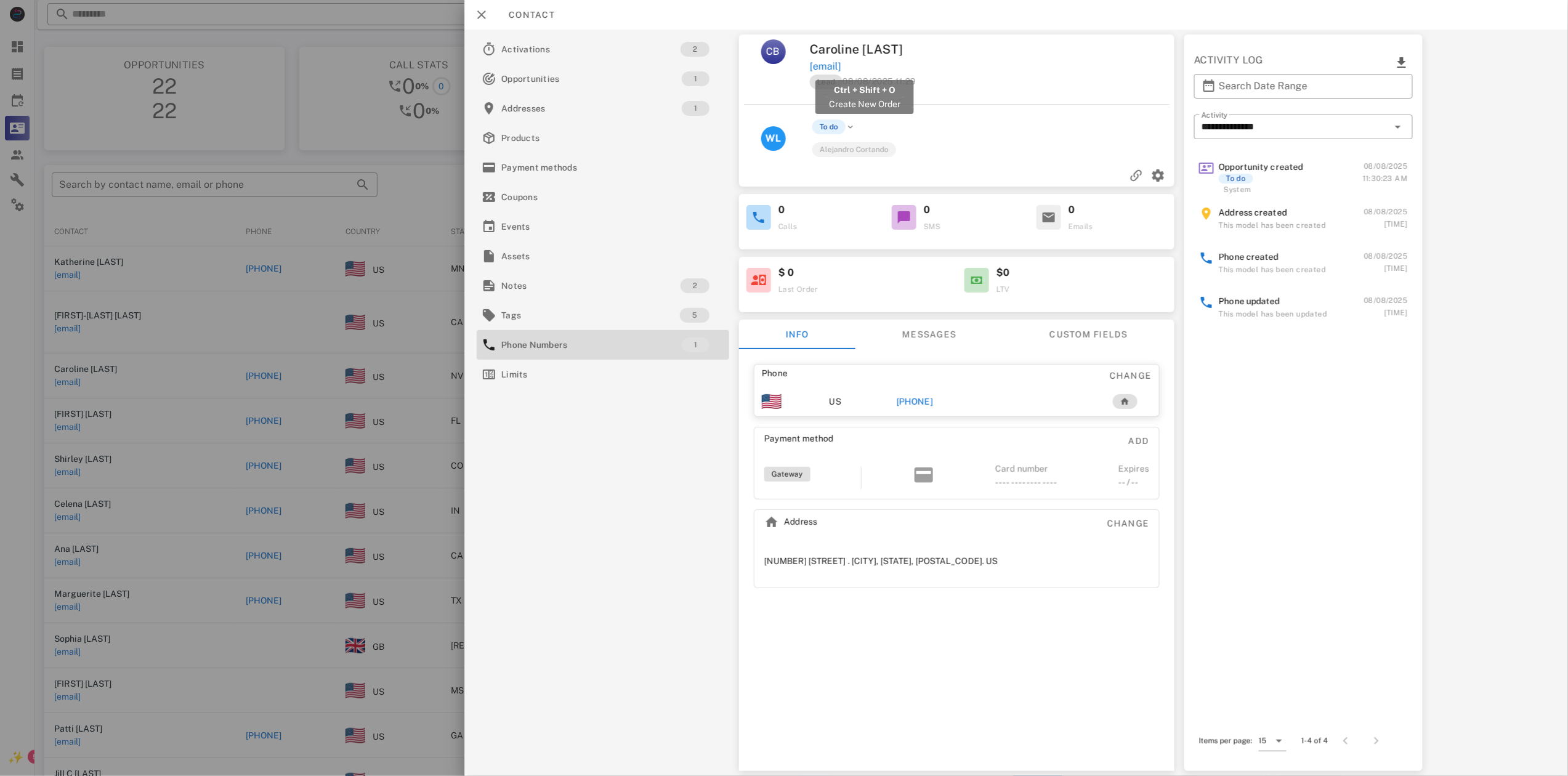 click on "cavallier55@yahoo.com" at bounding box center (825, 67) 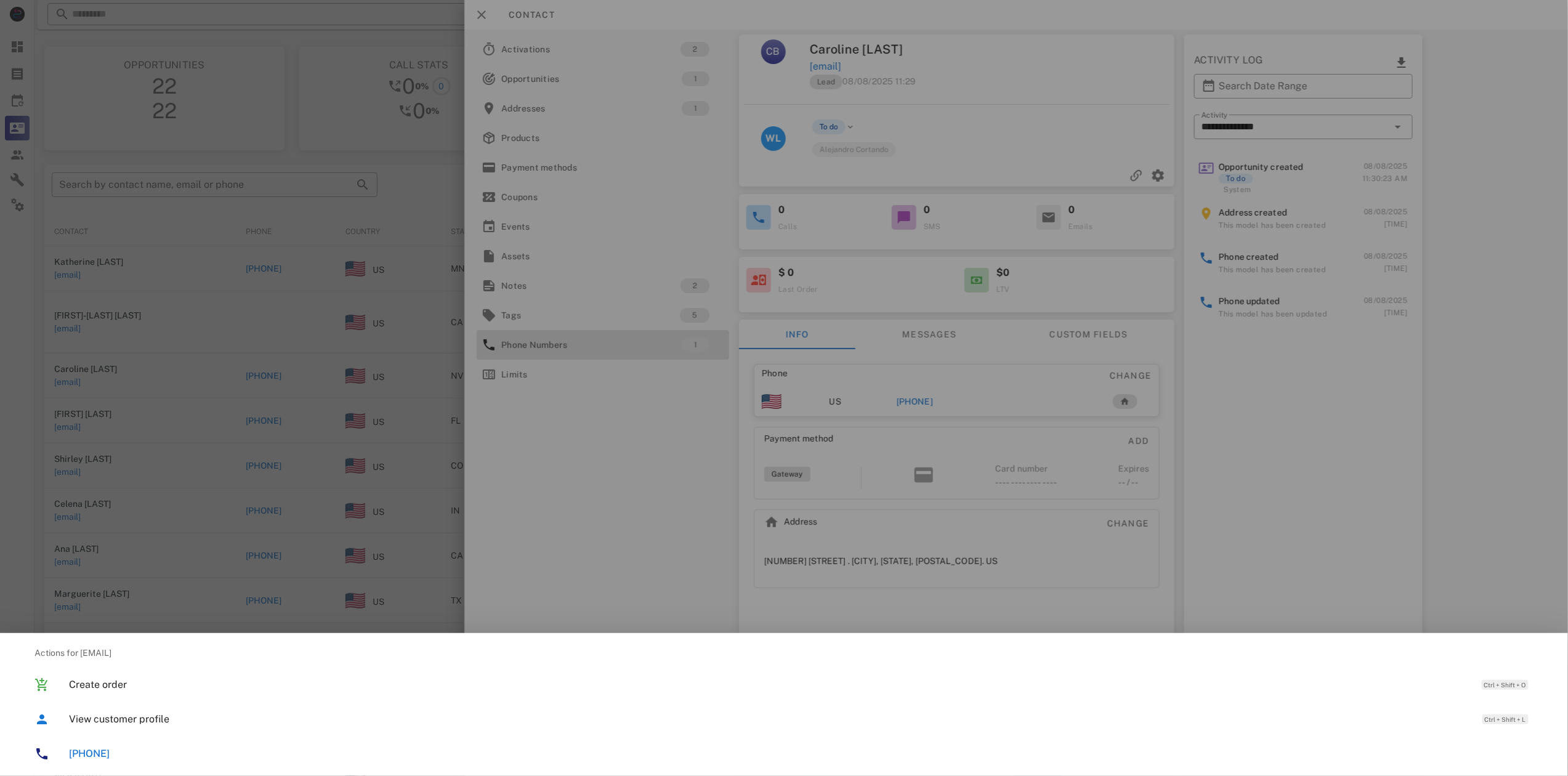 click on "+17023796028" at bounding box center (89, 753) 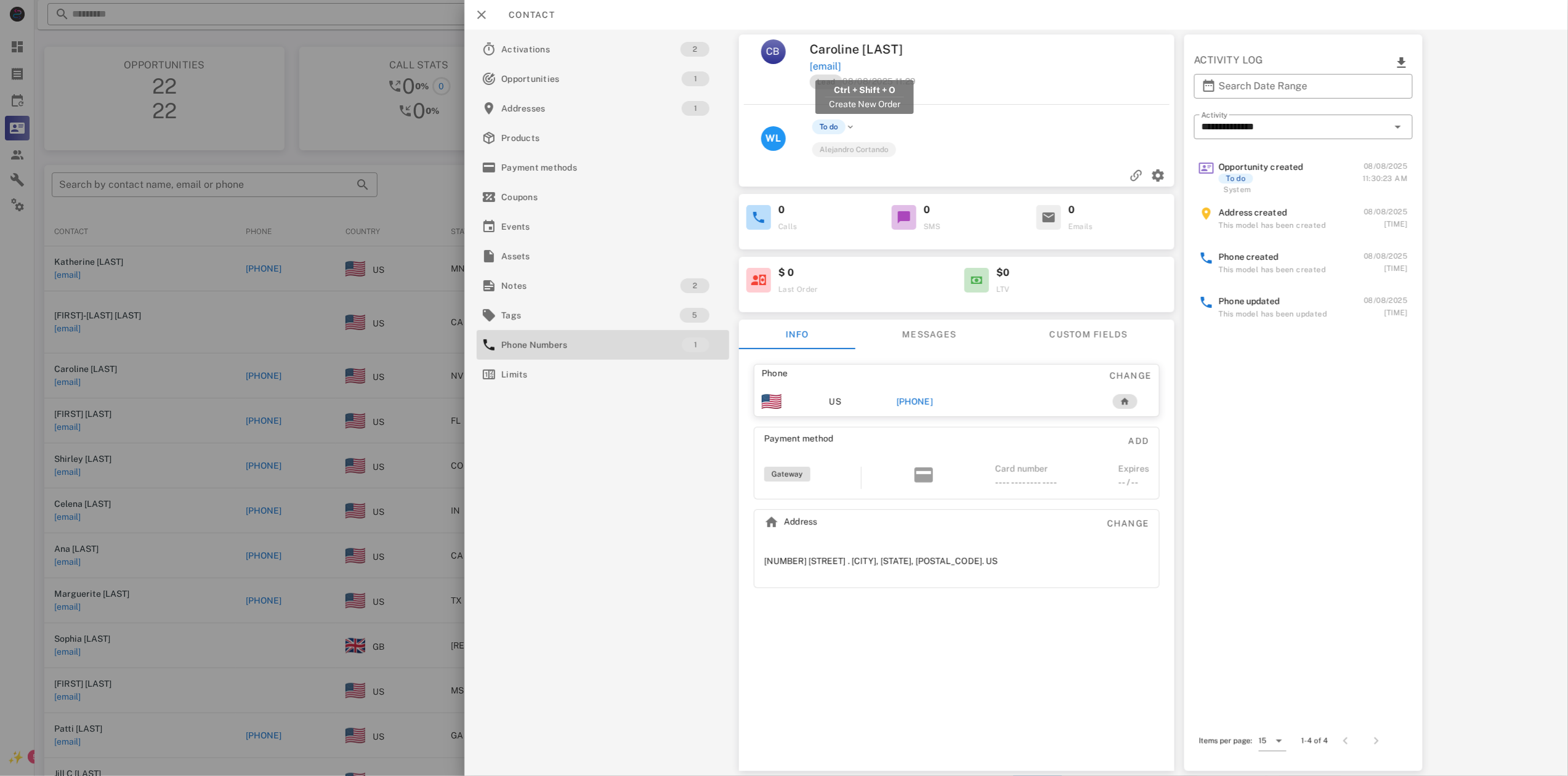 click on "cavallier55@yahoo.com" at bounding box center (825, 67) 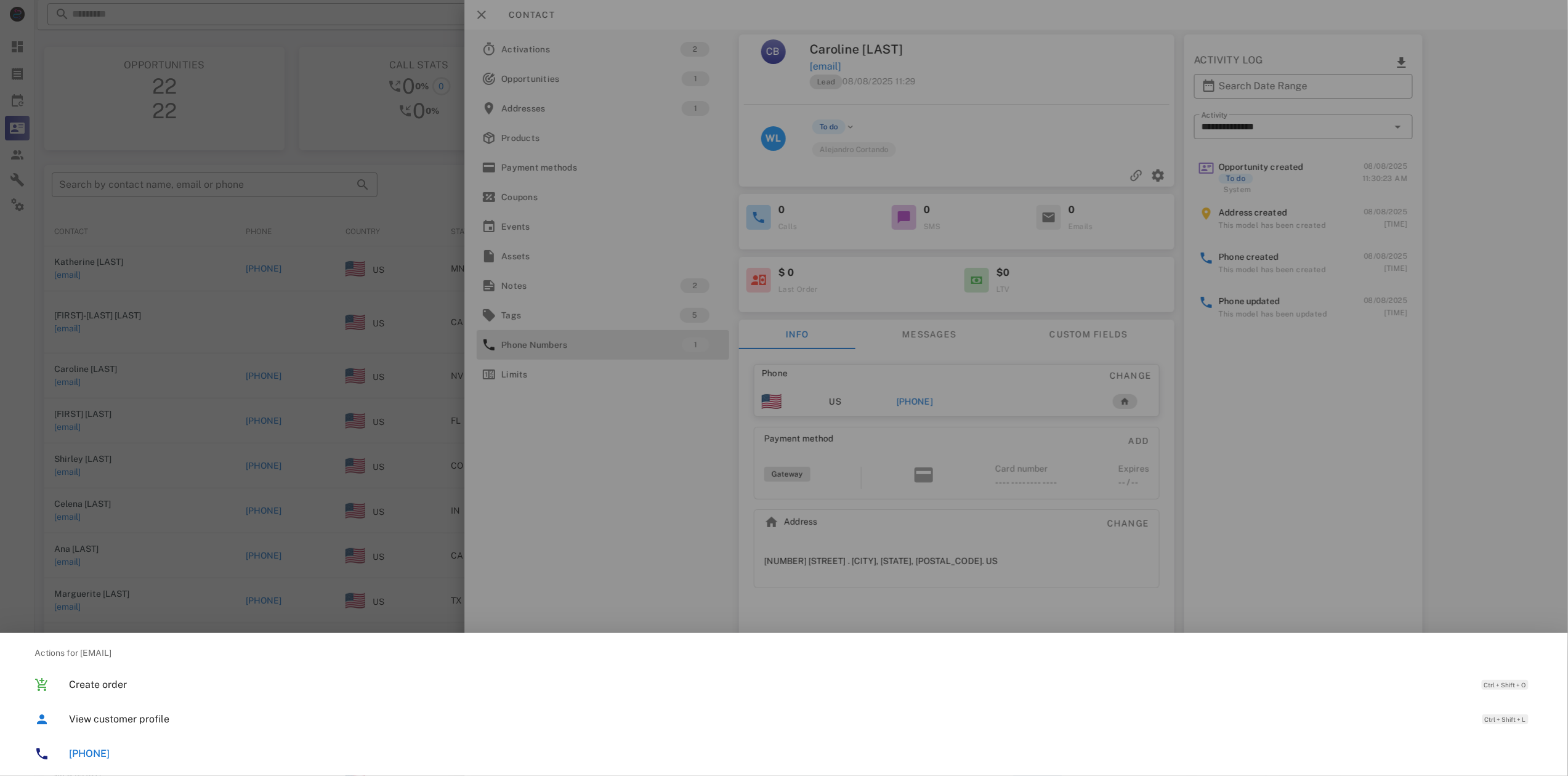 click on "+17023796028" at bounding box center [89, 753] 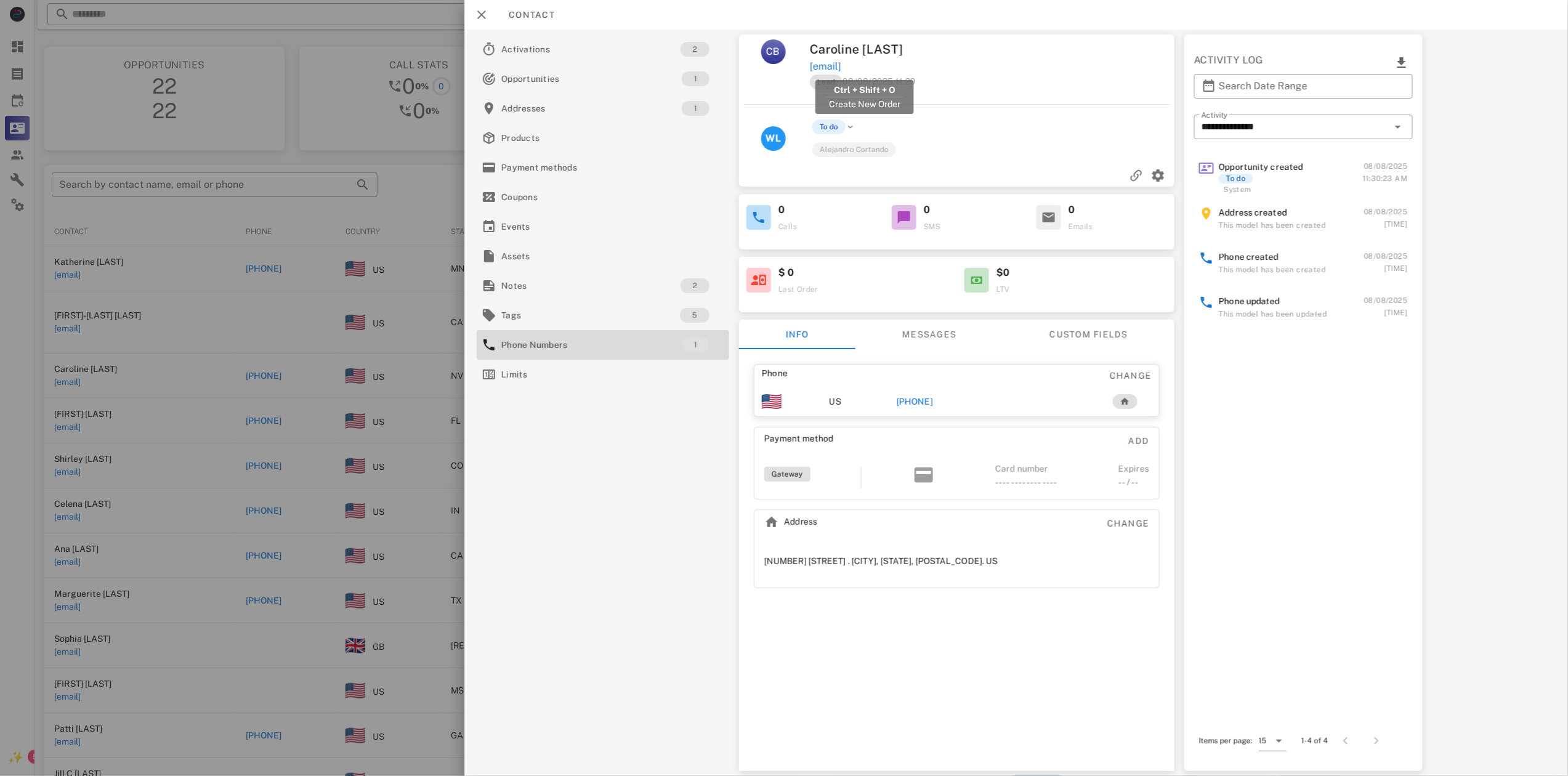 click on "cavallier55@yahoo.com" at bounding box center [825, 67] 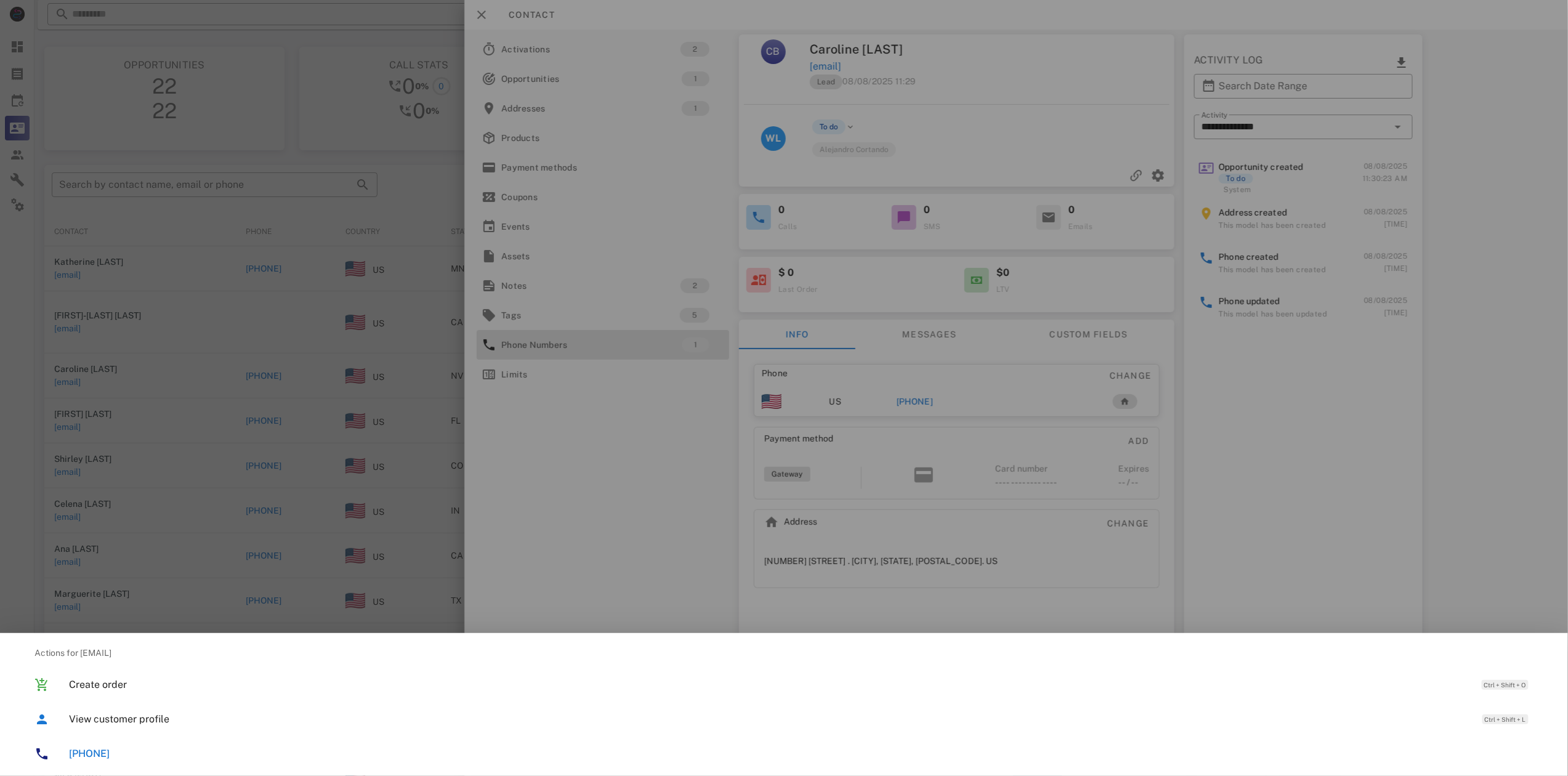 click at bounding box center (42, 754) 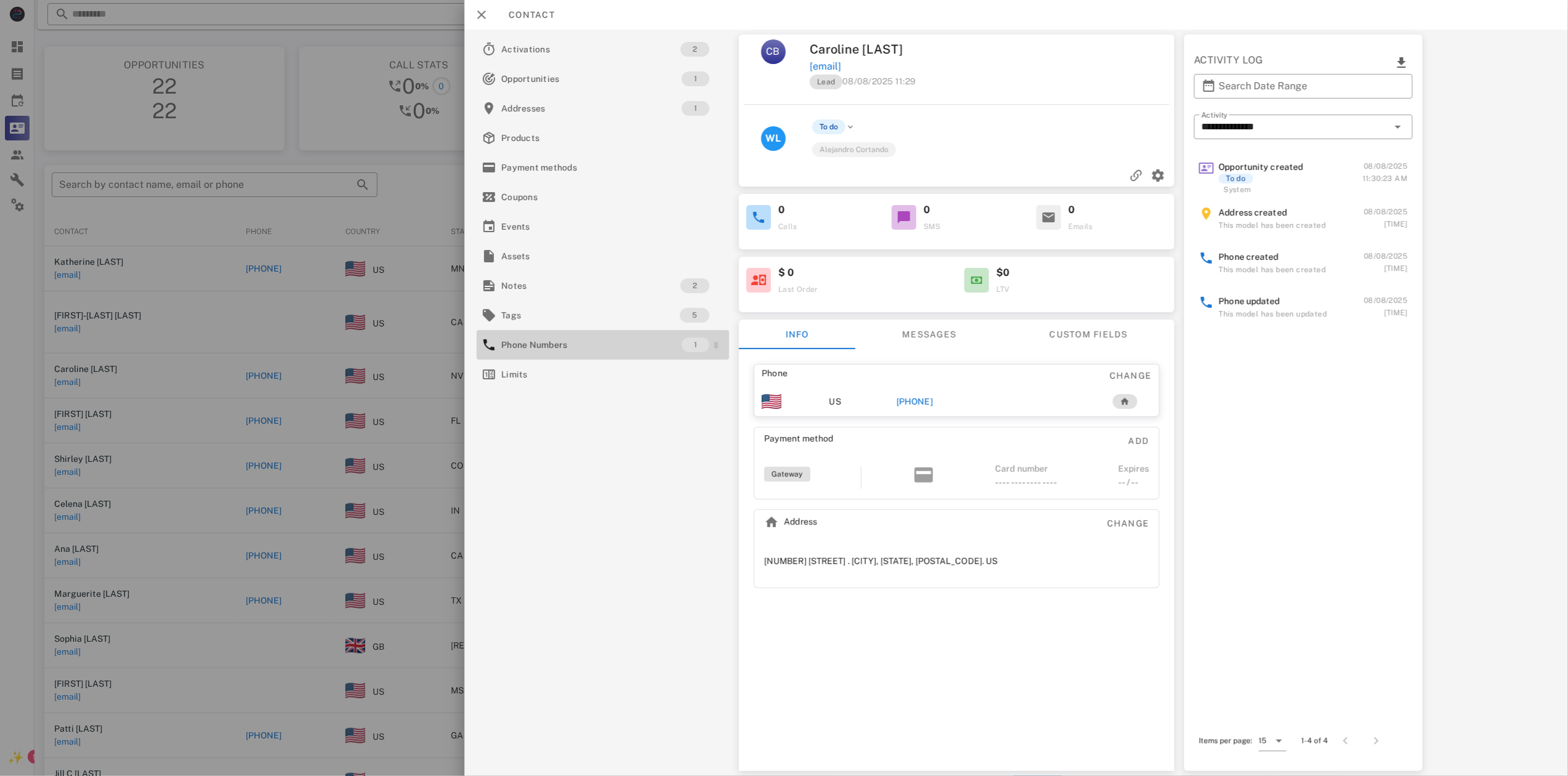 click on "Phone Numbers" at bounding box center (591, 345) 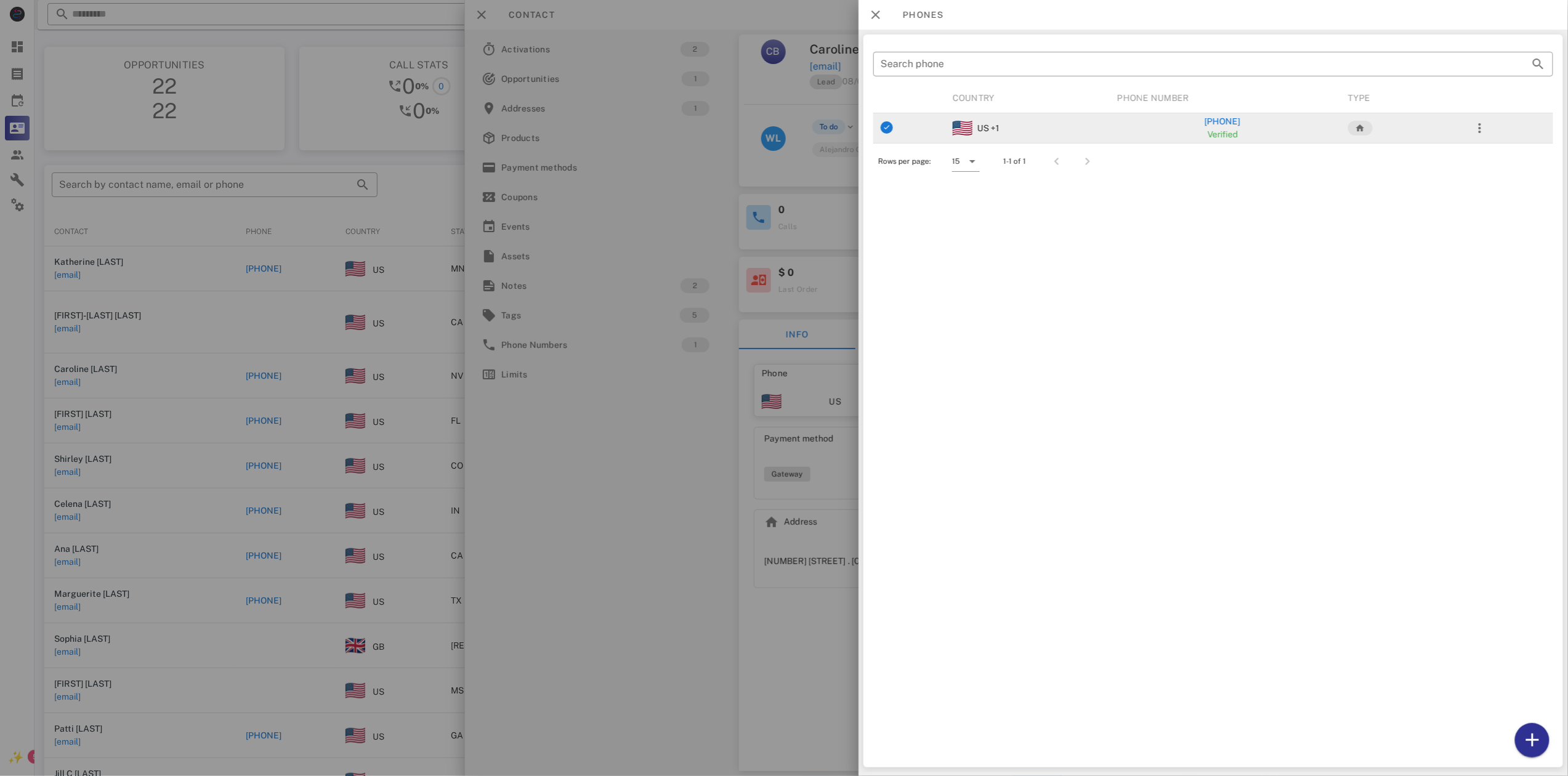 click on "US +1" at bounding box center [1025, 128] 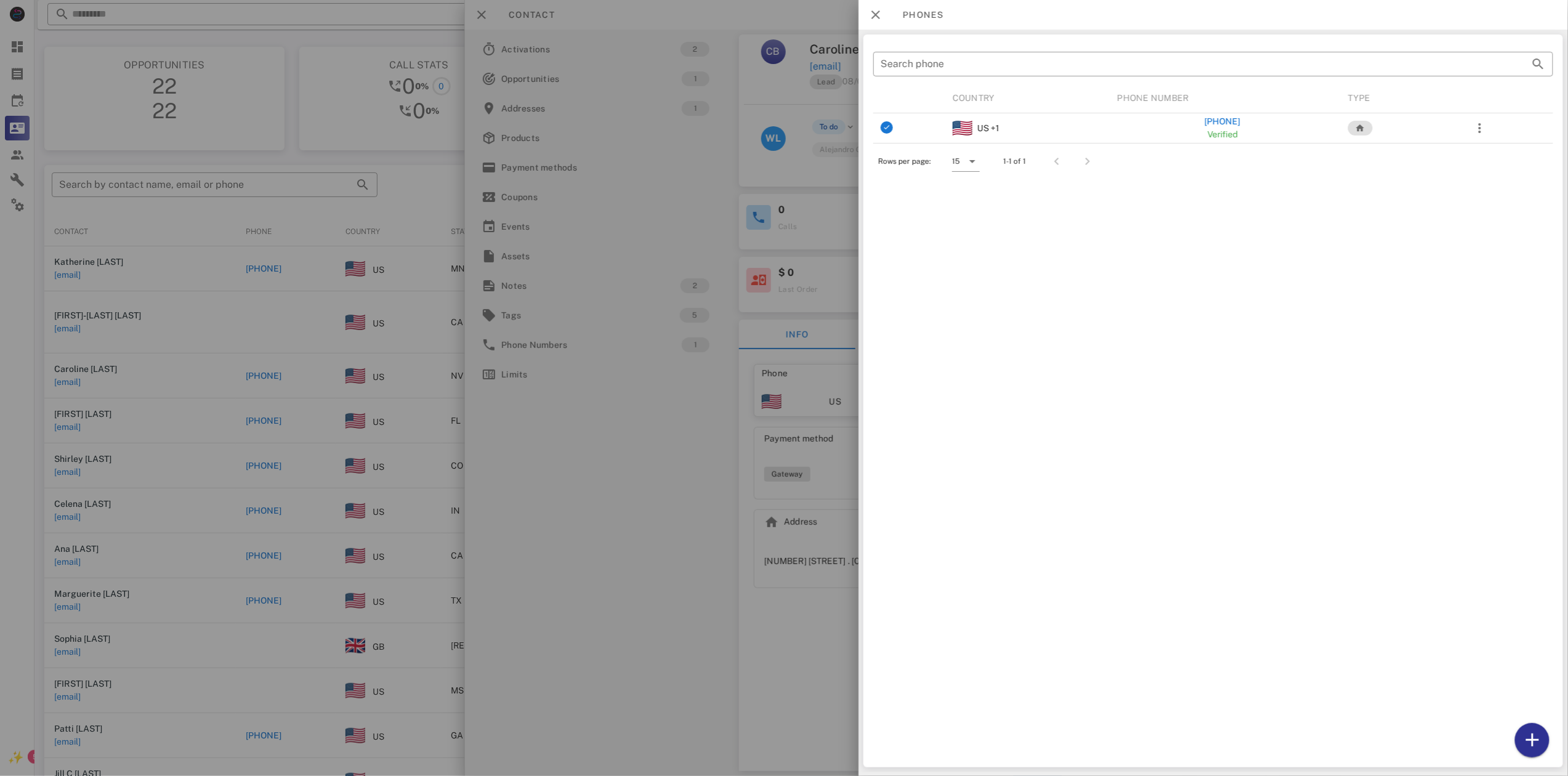 click on "​ Search phone Country Phone Number Type  US +1   +17023796028   Verified  Rows per page: 15  1-1 of 1" at bounding box center [1213, 401] 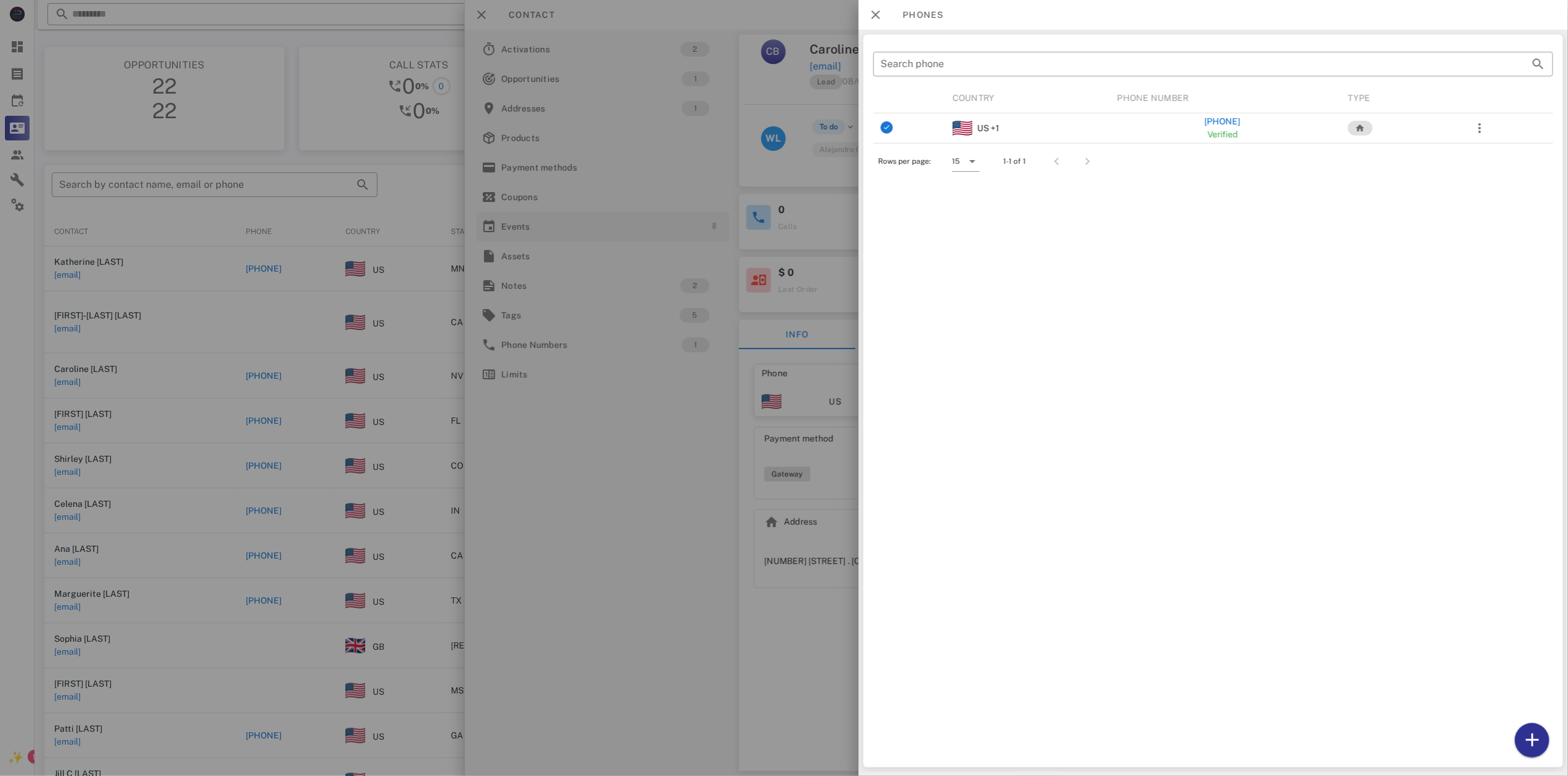 click at bounding box center (784, 388) 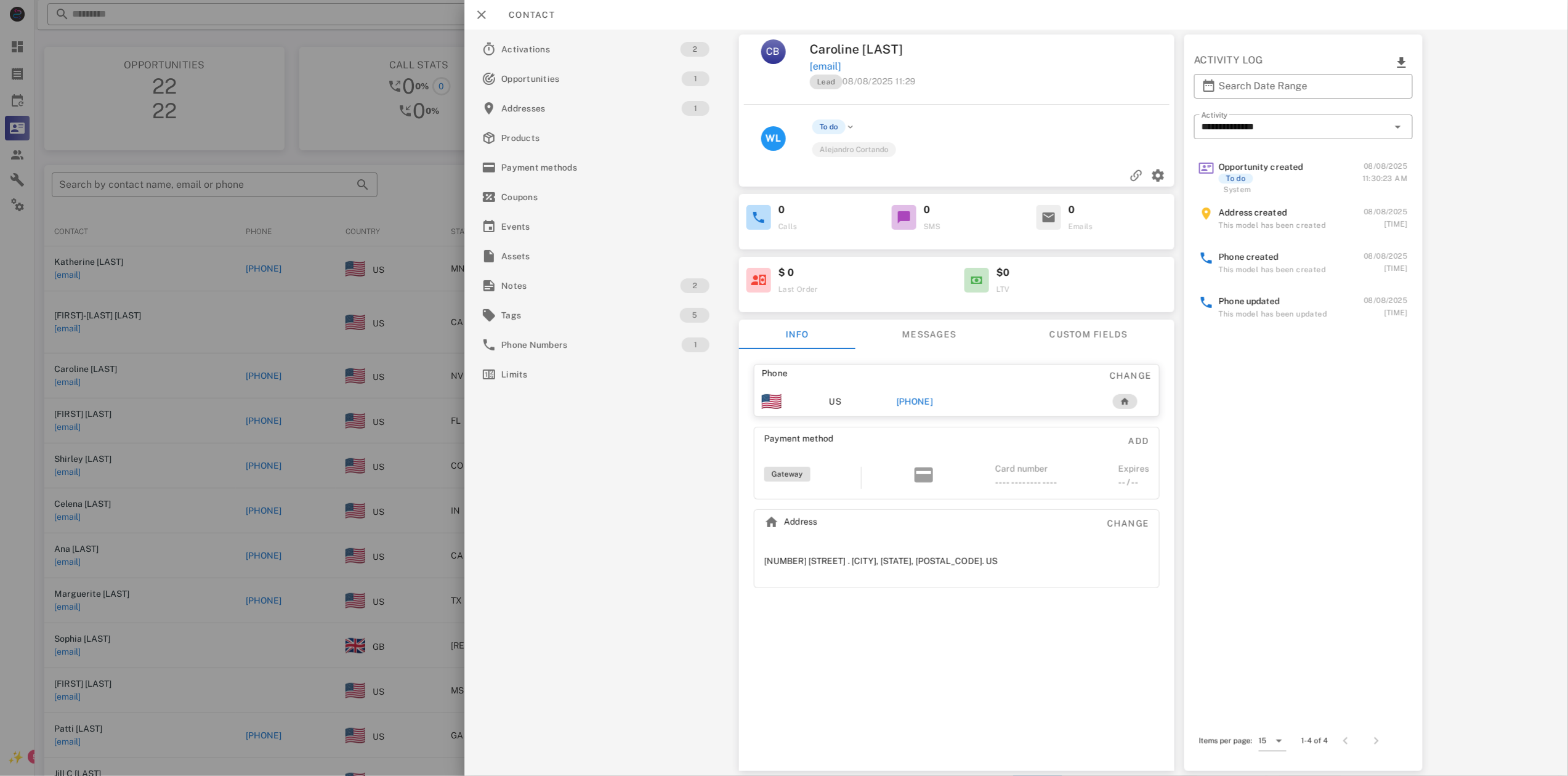 click at bounding box center [759, 217] 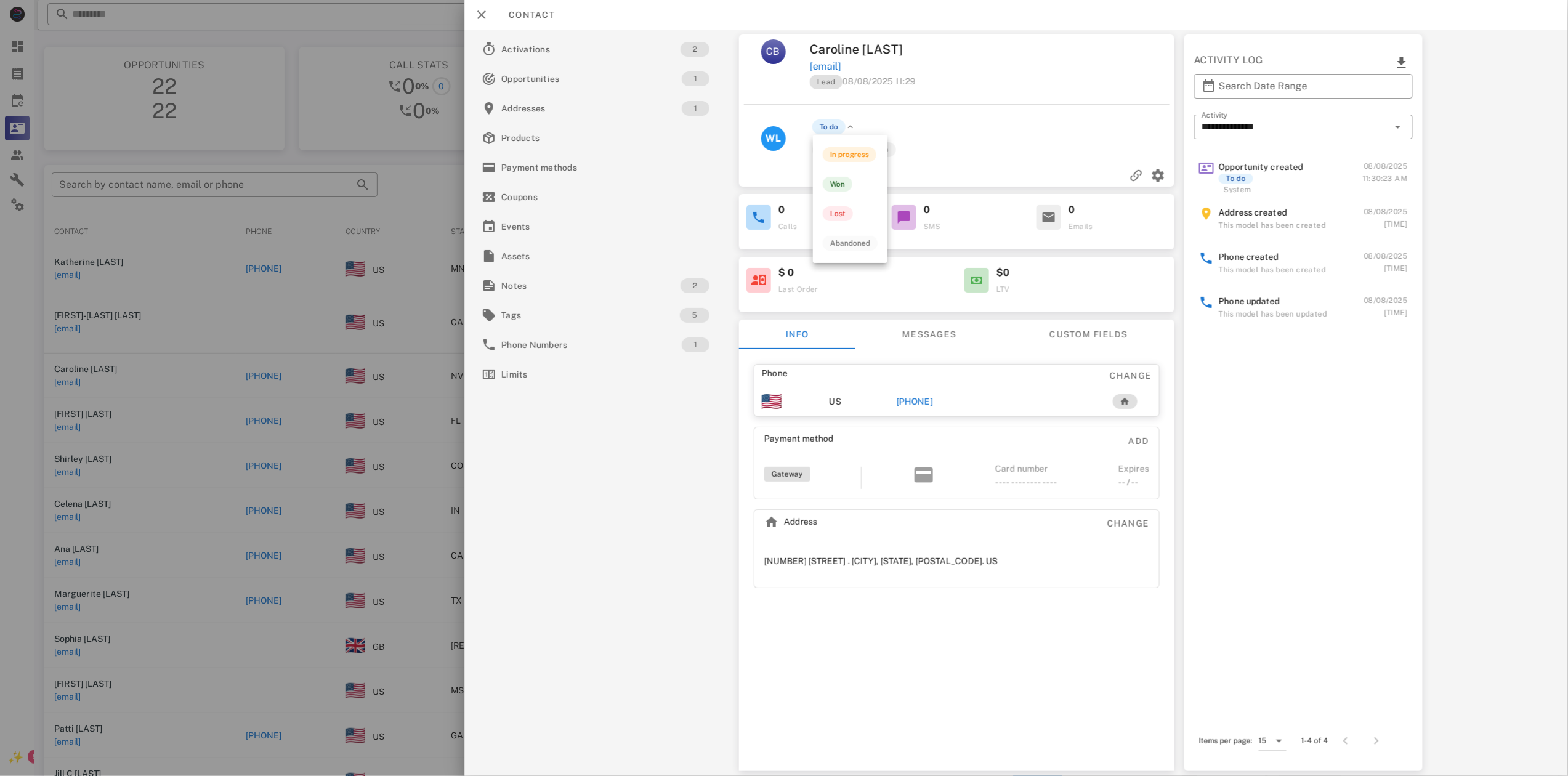 click on "In progress   Won   Lost   Abandoned" at bounding box center [850, 199] 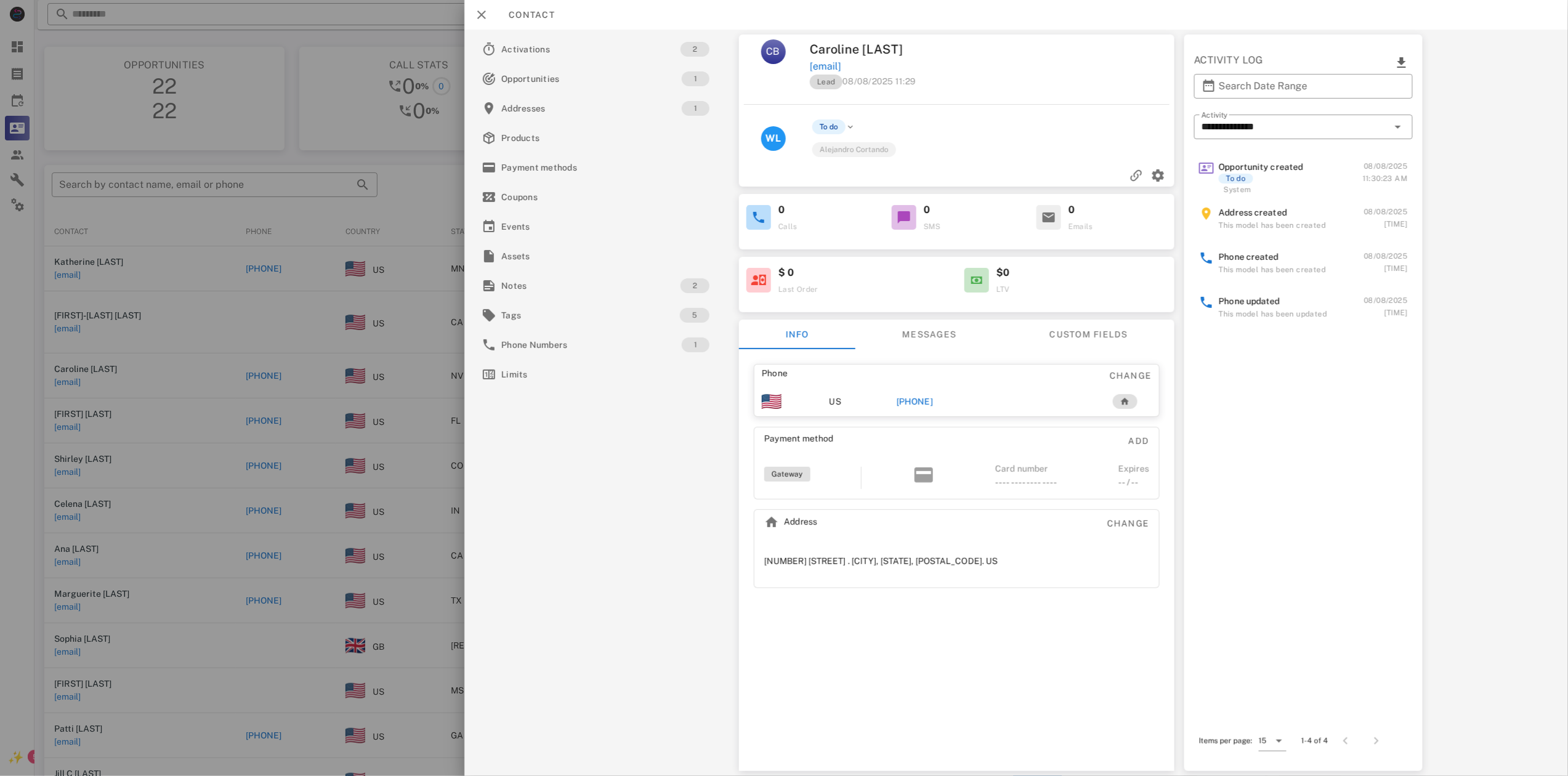 click on "Lead" at bounding box center (826, 82) 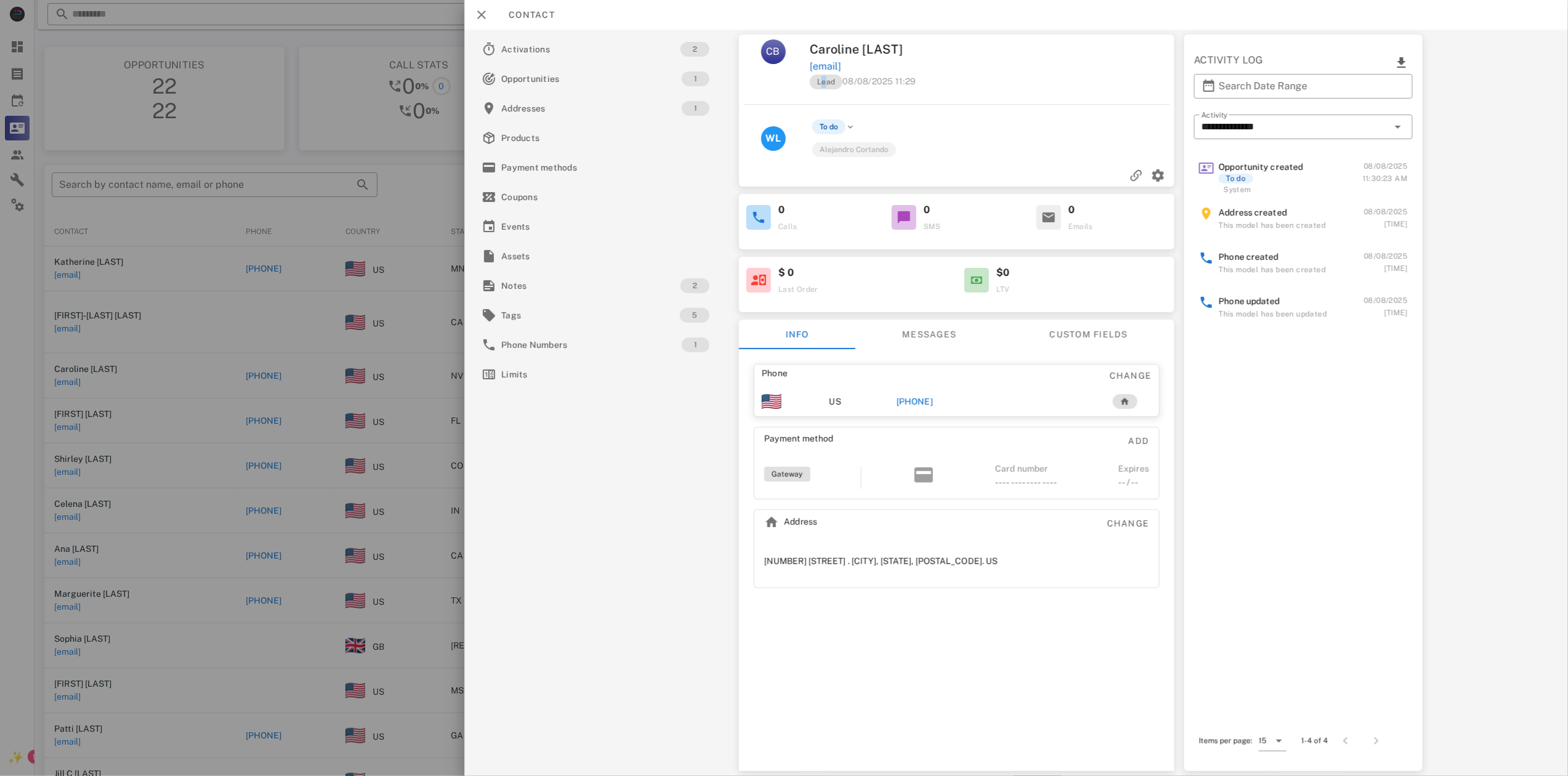 drag, startPoint x: 821, startPoint y: 79, endPoint x: 791, endPoint y: 68, distance: 31.953091 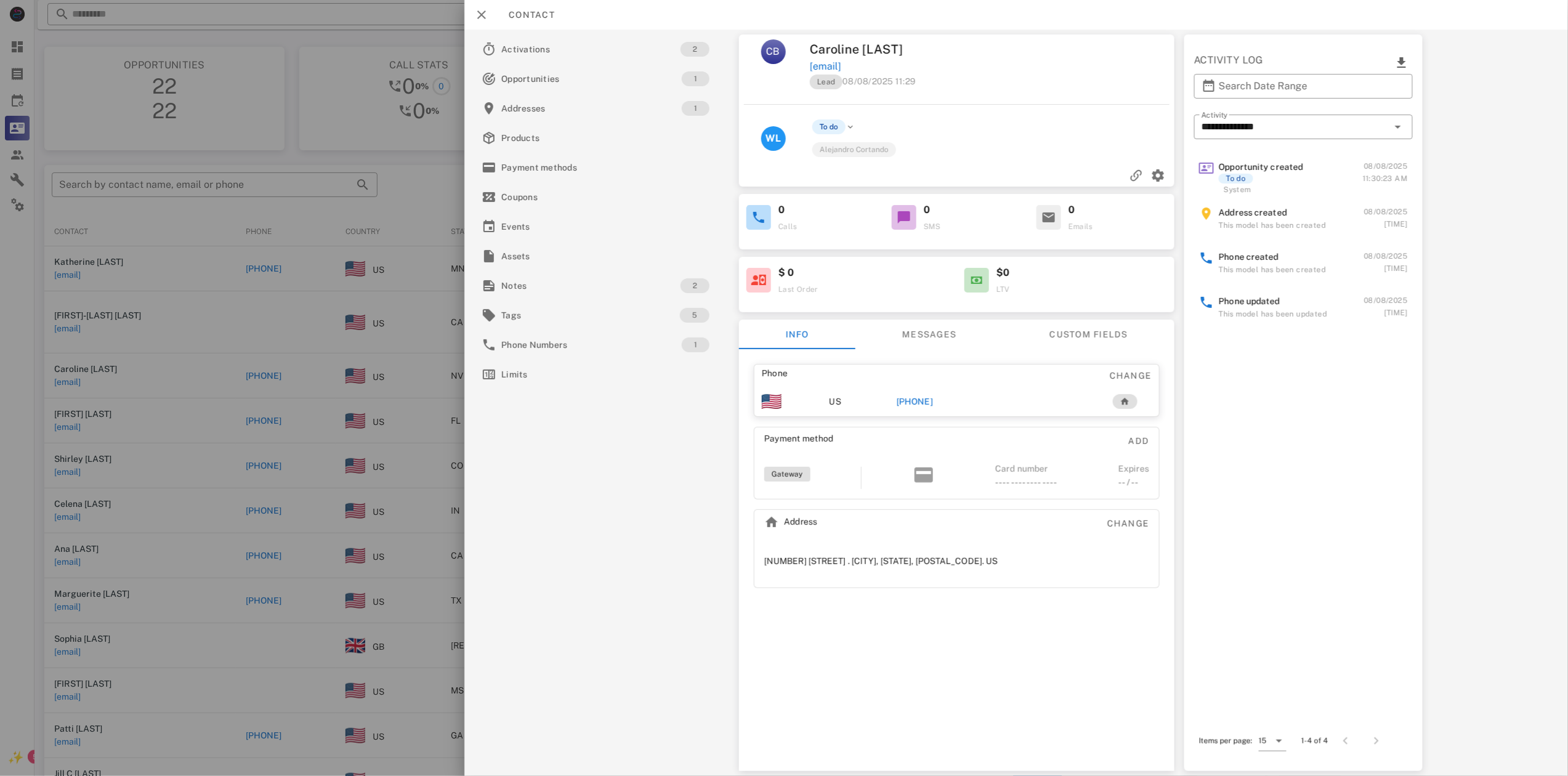 click on "CB" at bounding box center (774, 52) 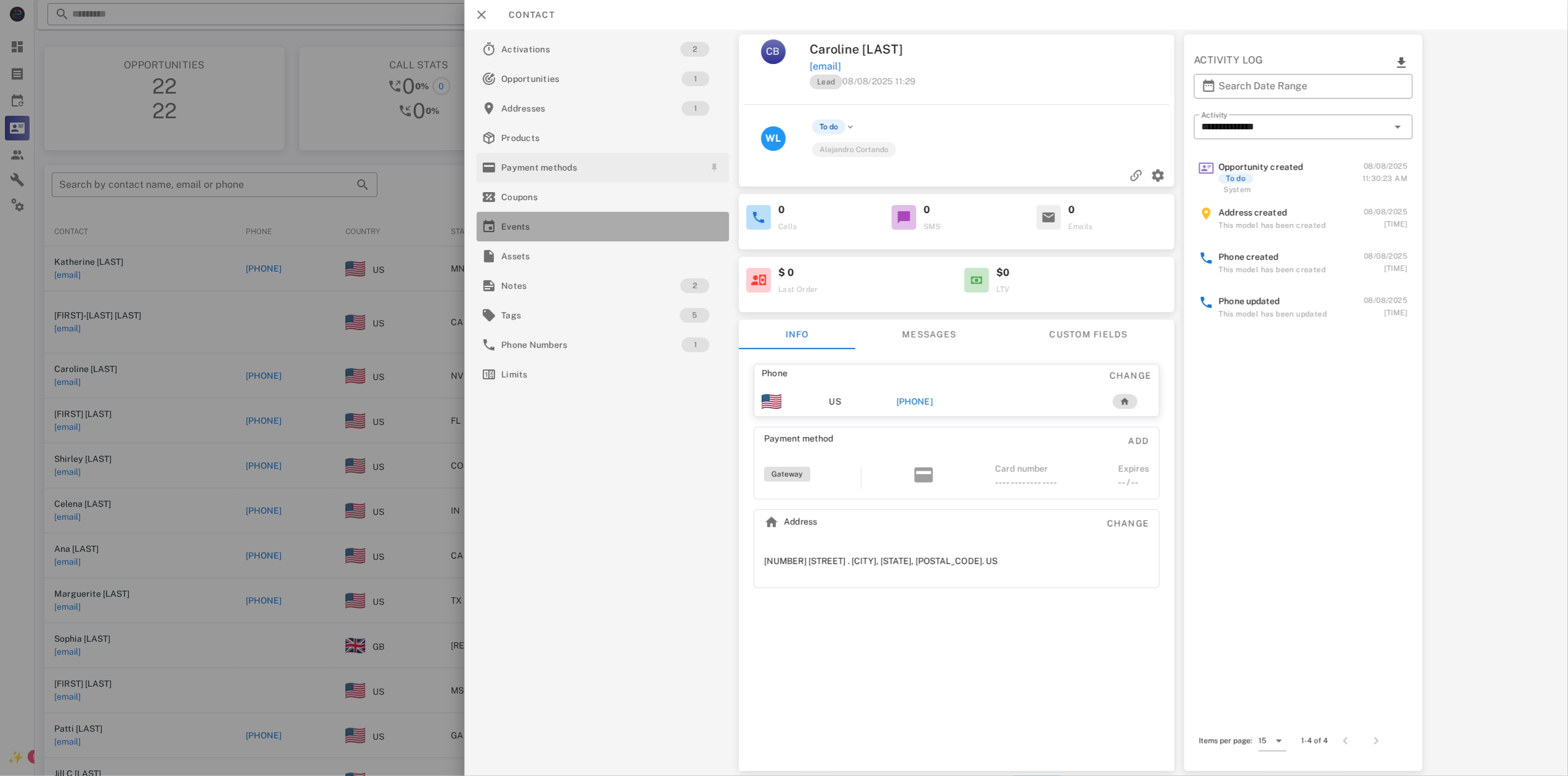 drag, startPoint x: 579, startPoint y: 216, endPoint x: 565, endPoint y: 176, distance: 42.37924 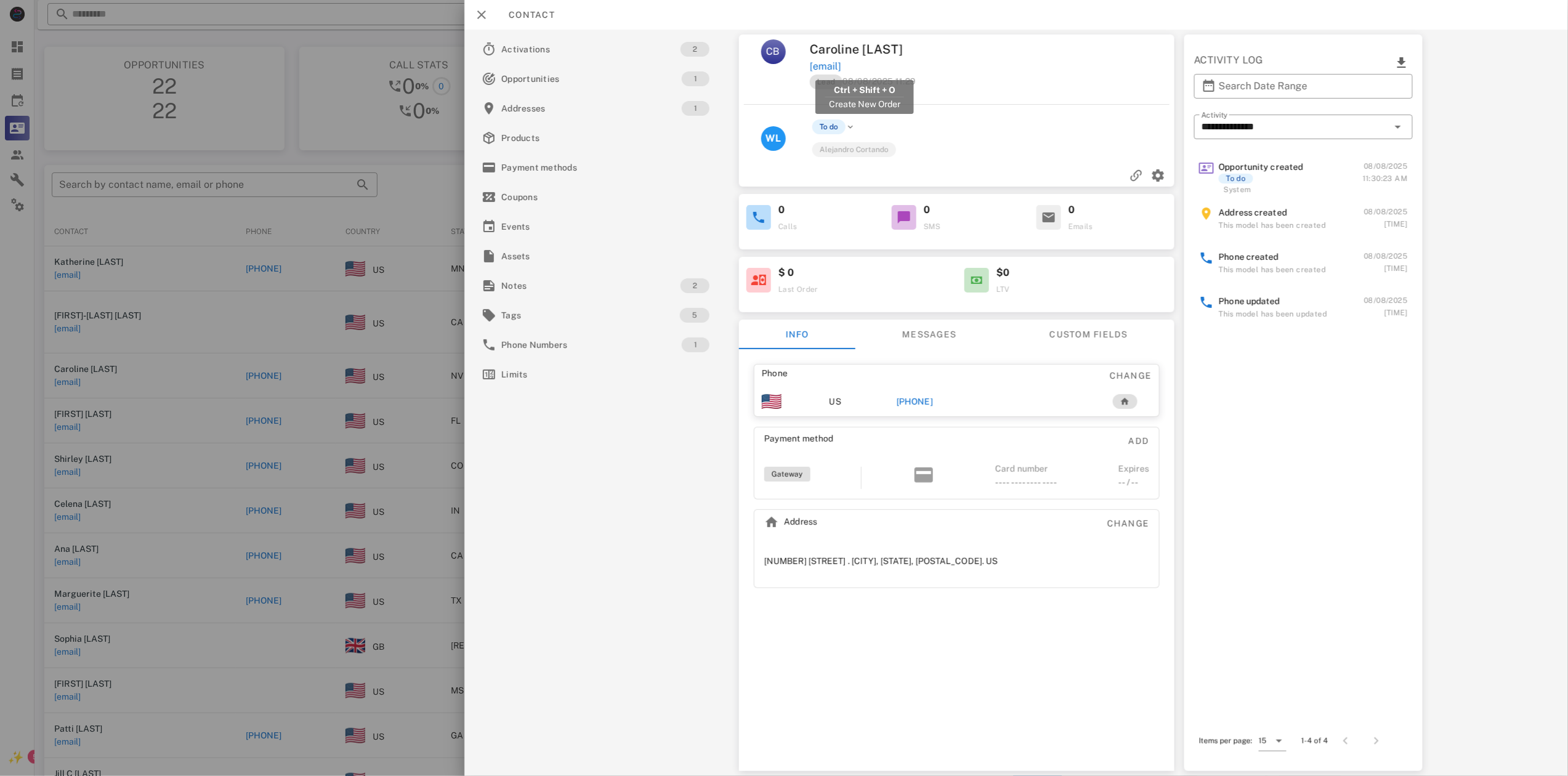 click on "cavallier55@yahoo.com" at bounding box center [825, 67] 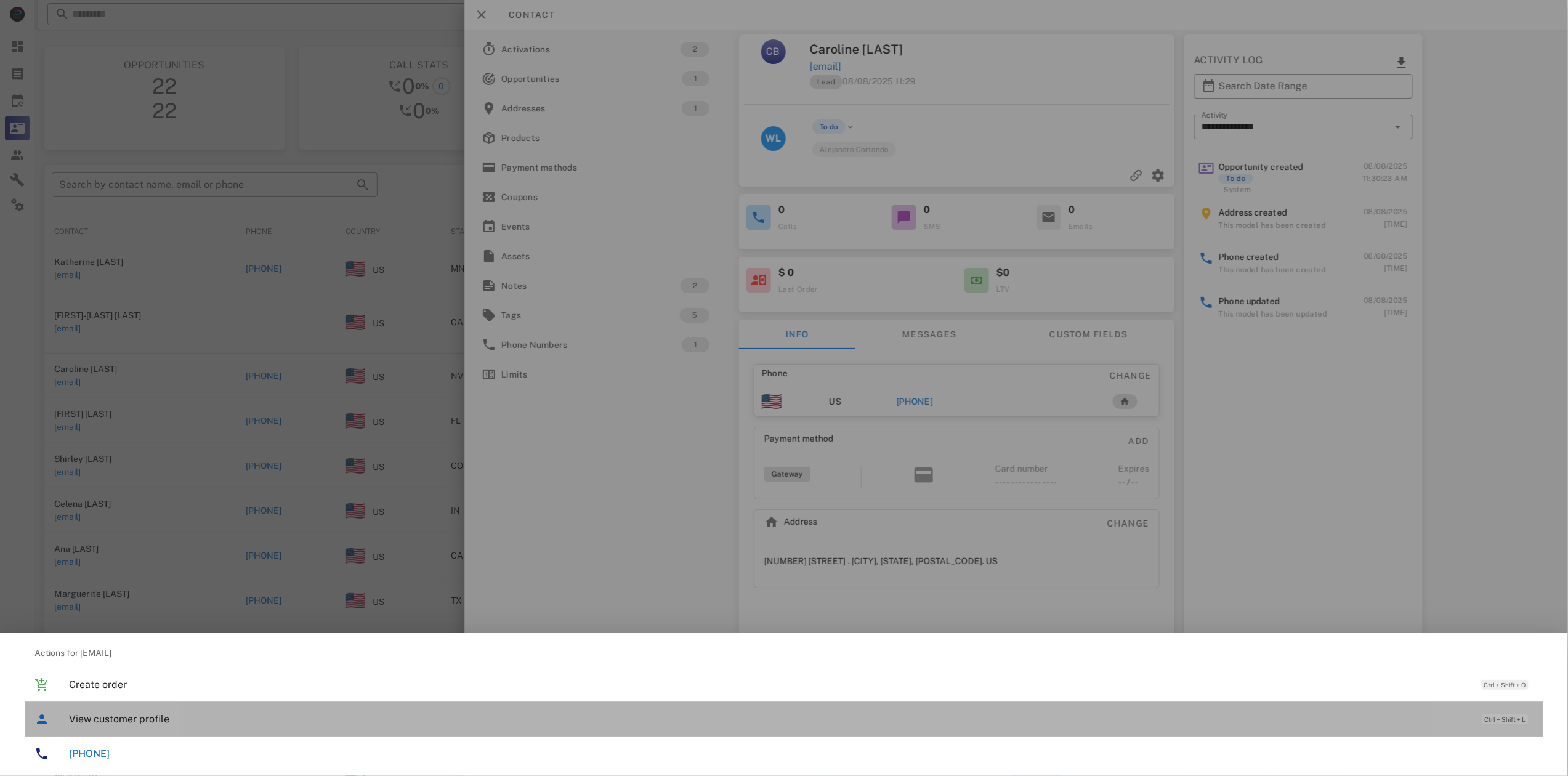 click on "View customer profile" at bounding box center [769, 719] 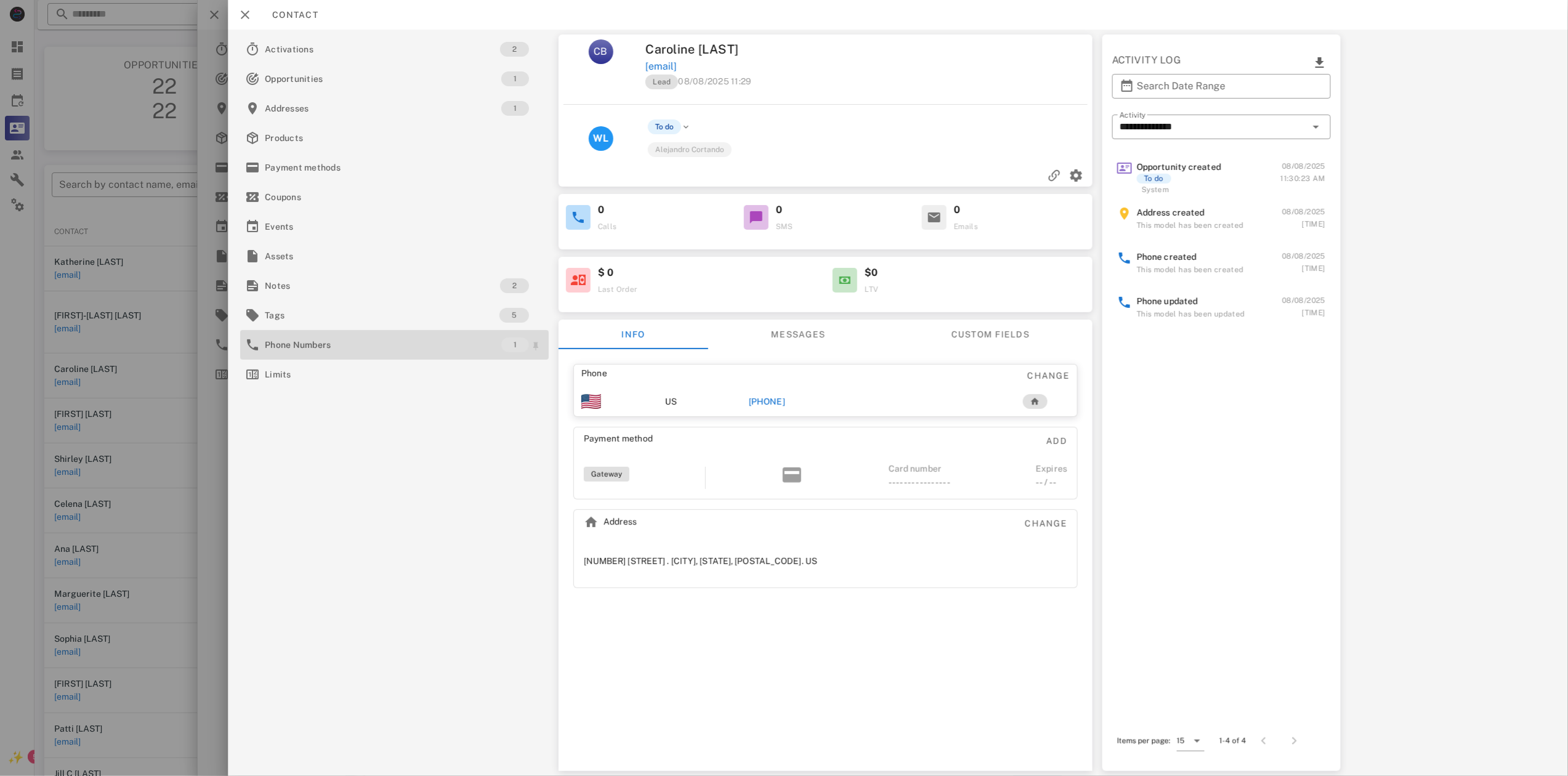 click on "Phone Numbers" at bounding box center [383, 345] 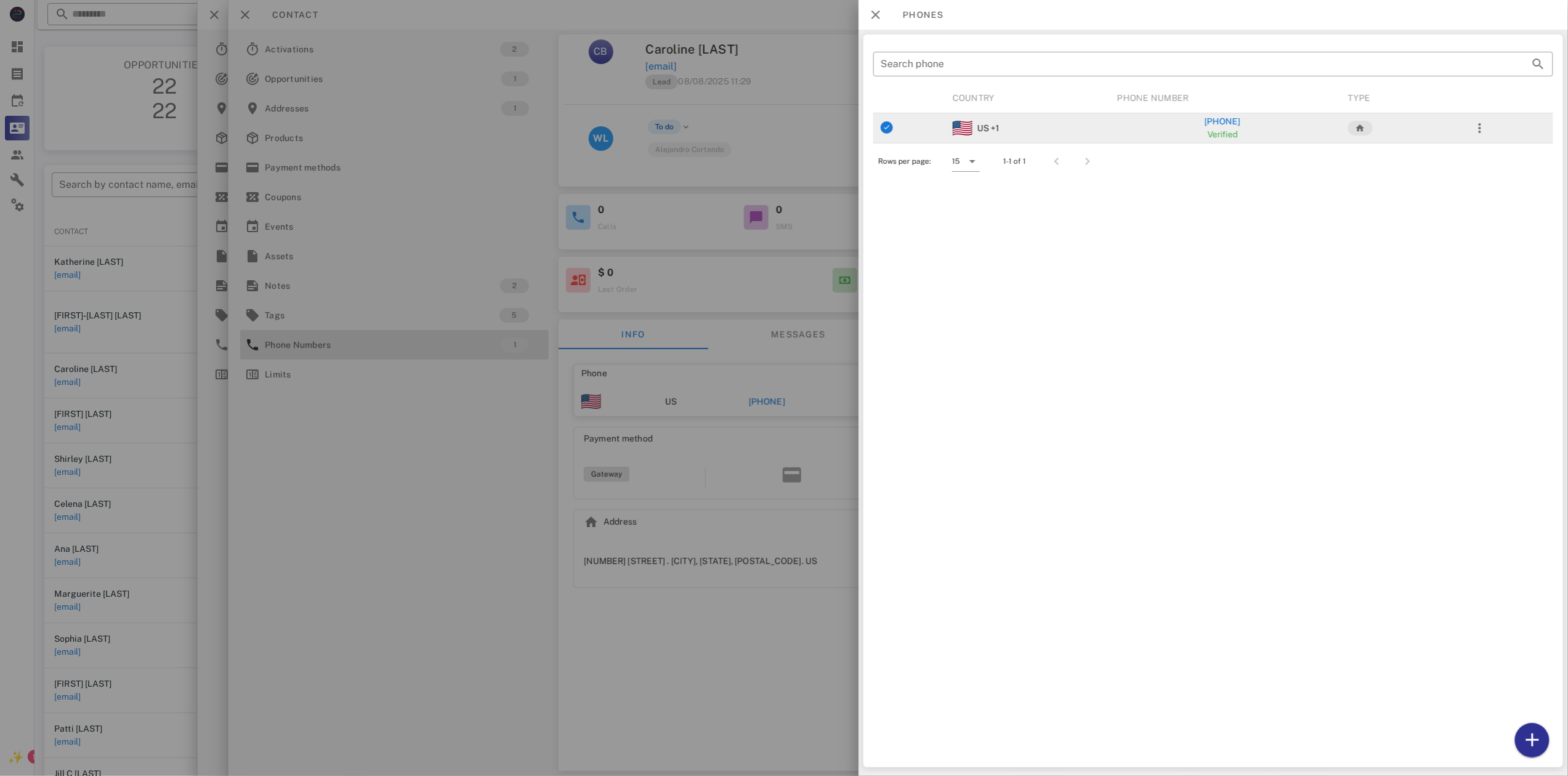click on "+17023796028" at bounding box center [1222, 121] 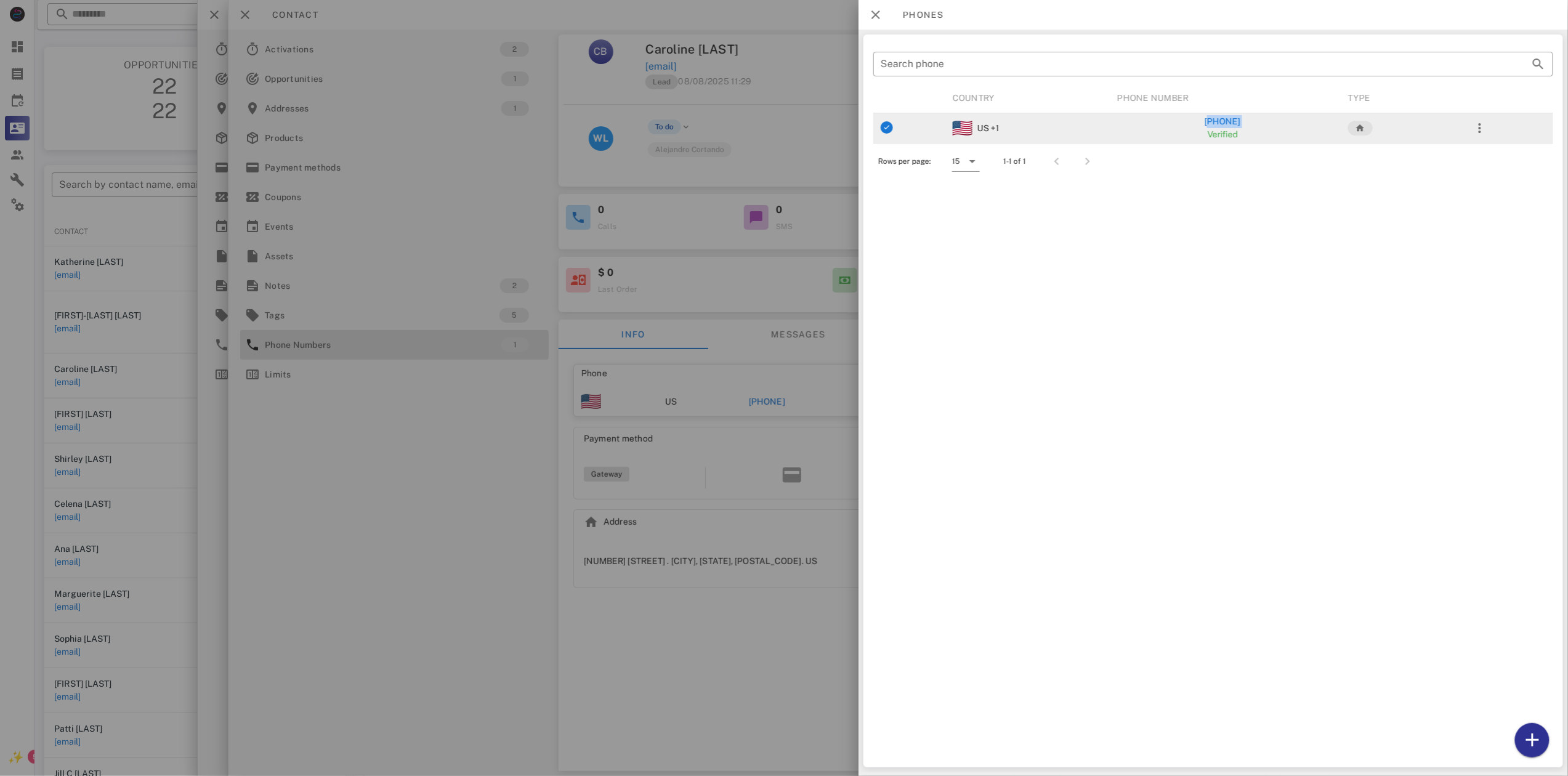 click on "+17023796028" at bounding box center (1222, 121) 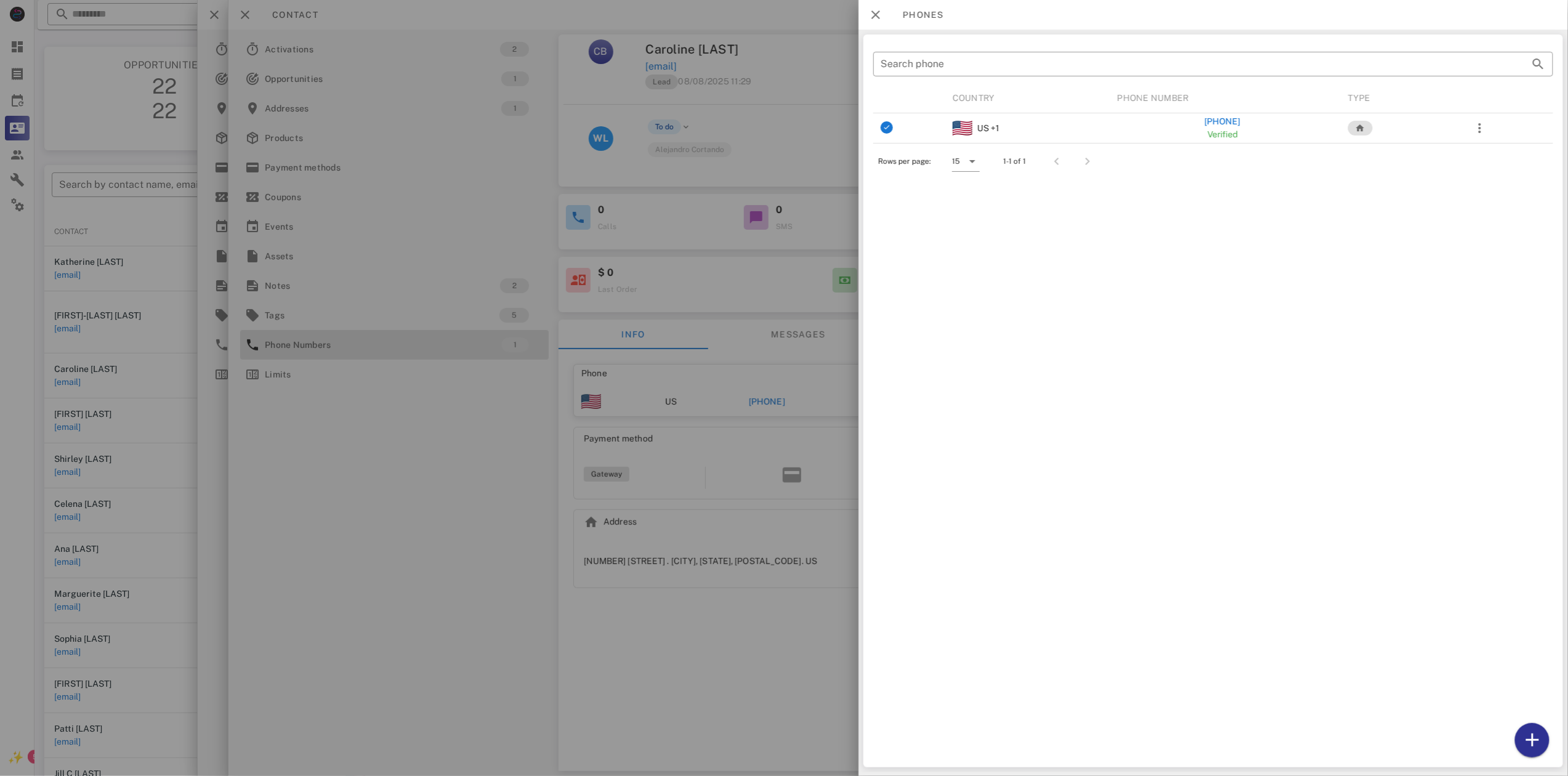 click at bounding box center (784, 388) 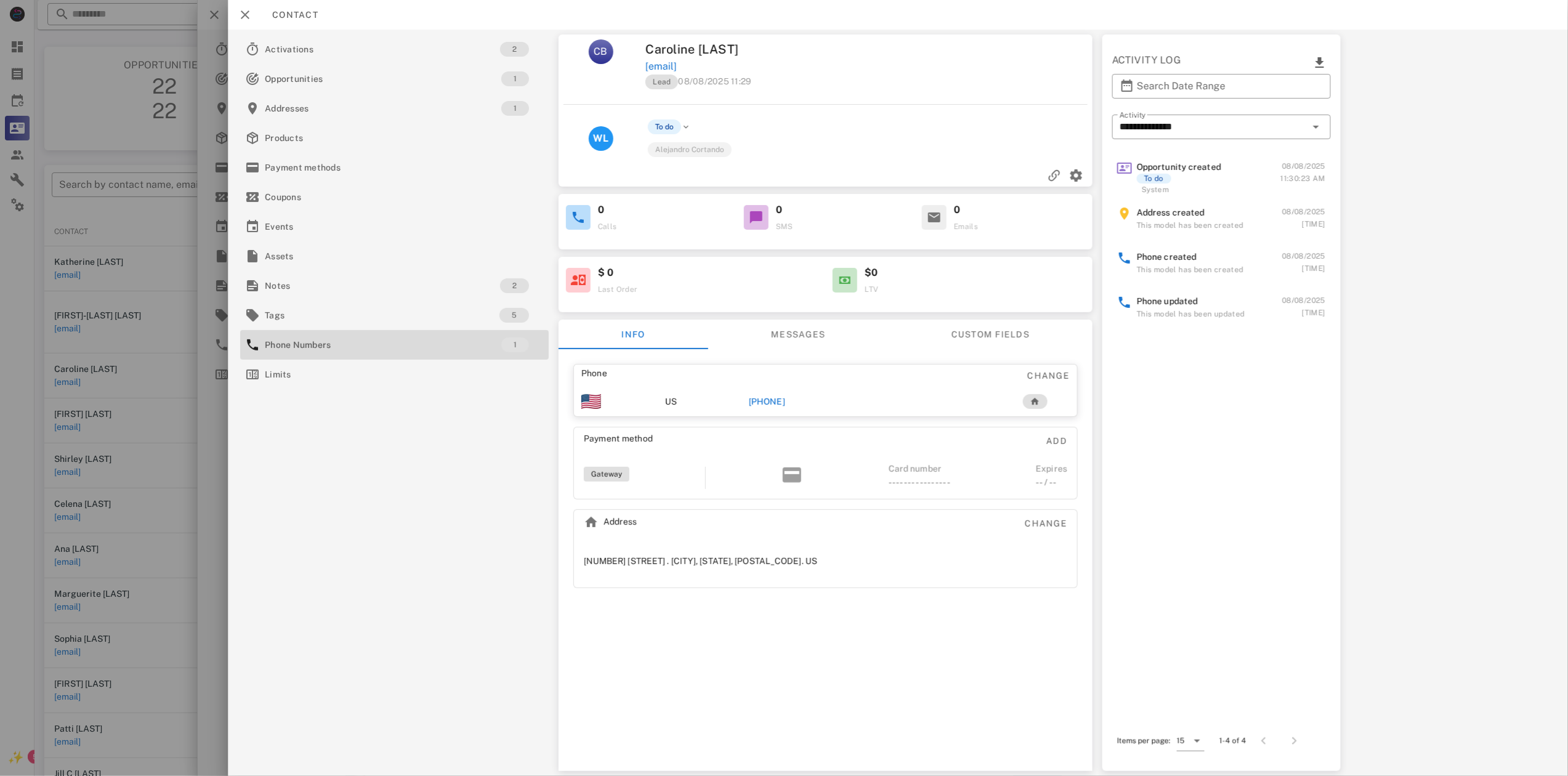 click on "+17023796028" at bounding box center [767, 402] 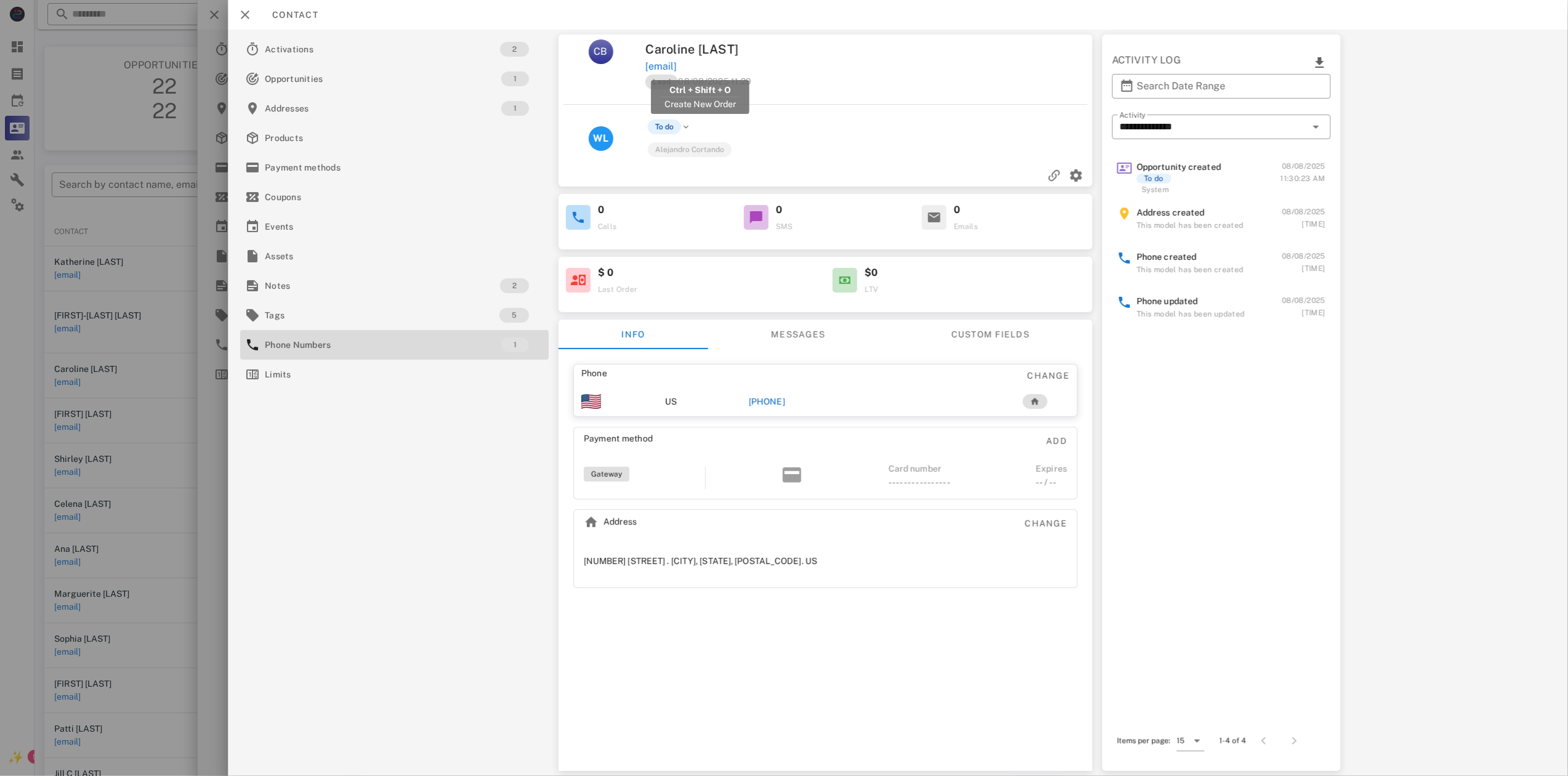 click on "cavallier55@yahoo.com" at bounding box center (661, 67) 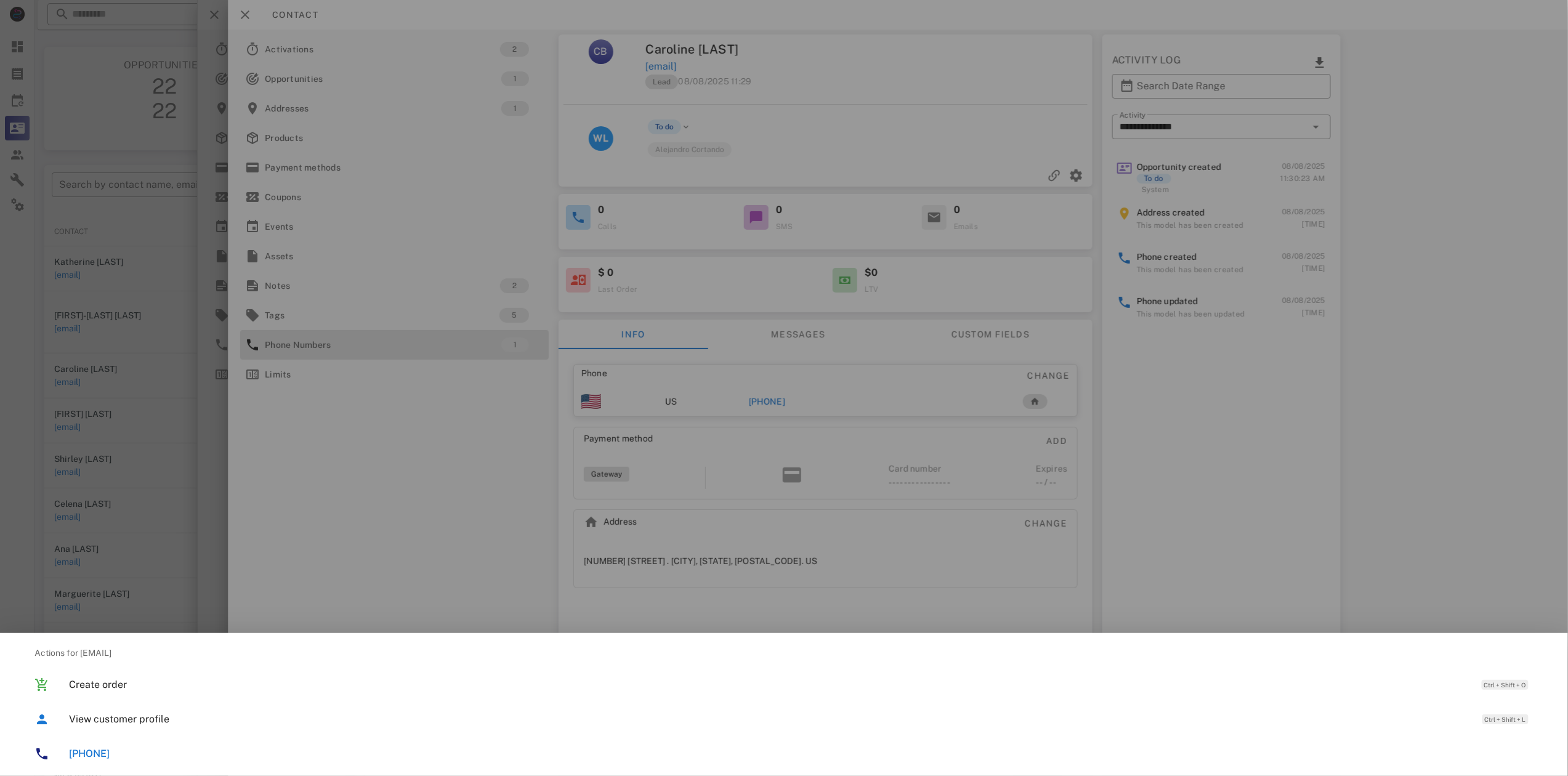 click on "+17023796028" at bounding box center (801, 753) 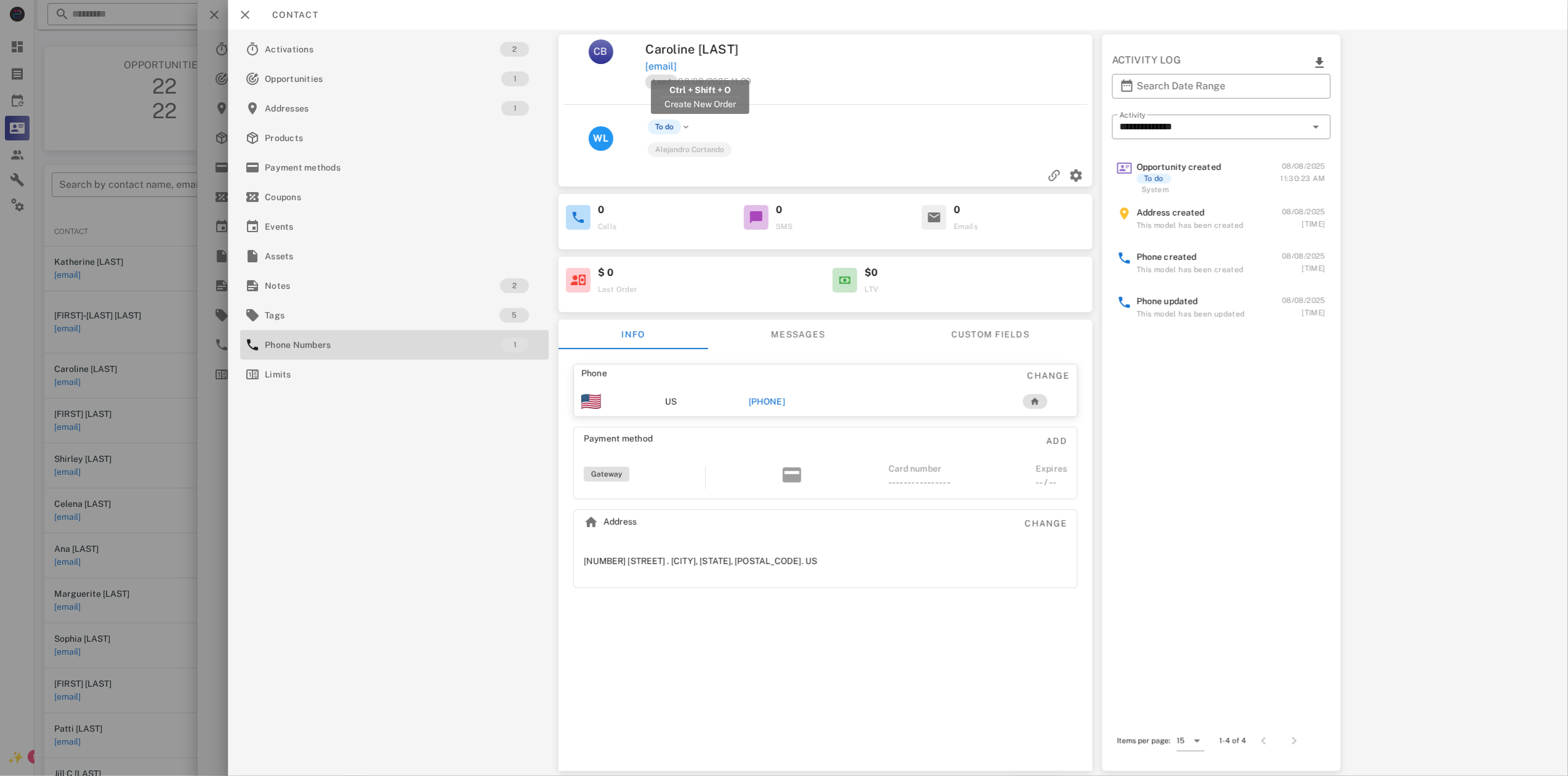 click on "cavallier55@yahoo.com" at bounding box center [661, 67] 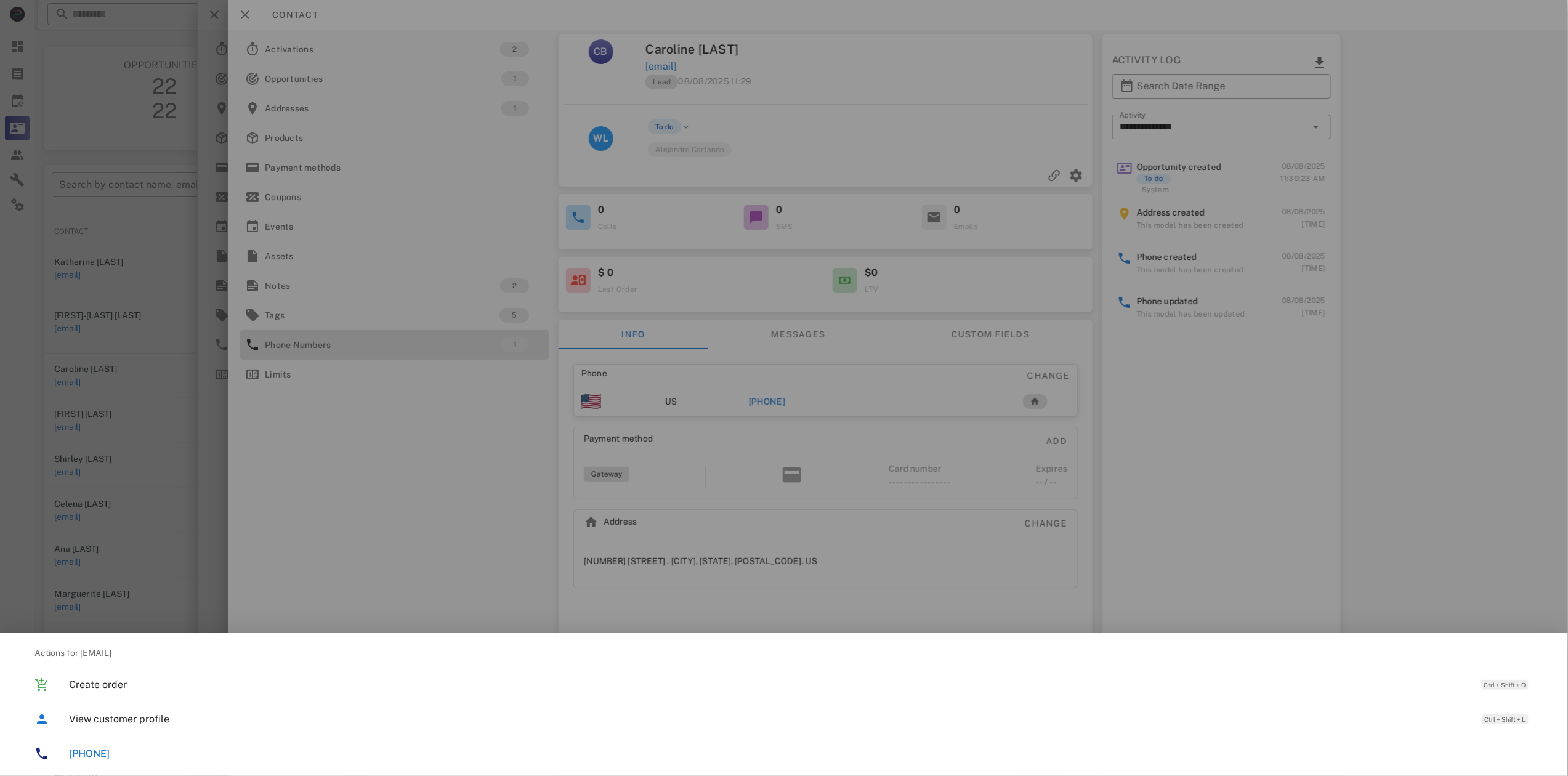 click on "+17023796028" at bounding box center (801, 753) 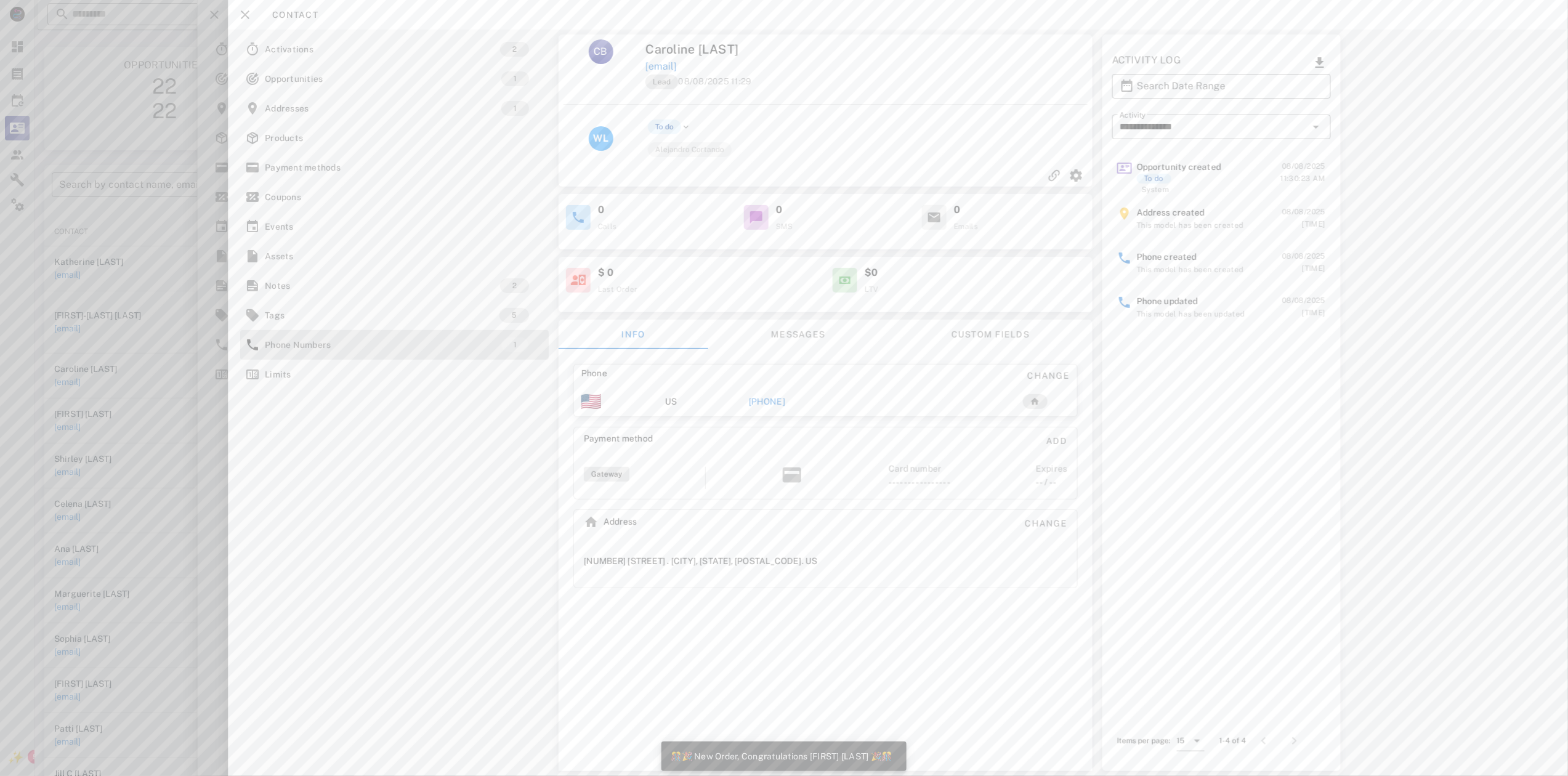 click on "🎊🎉 New Order, Congratulations Holly Raye 🎉🎊" at bounding box center [782, 756] 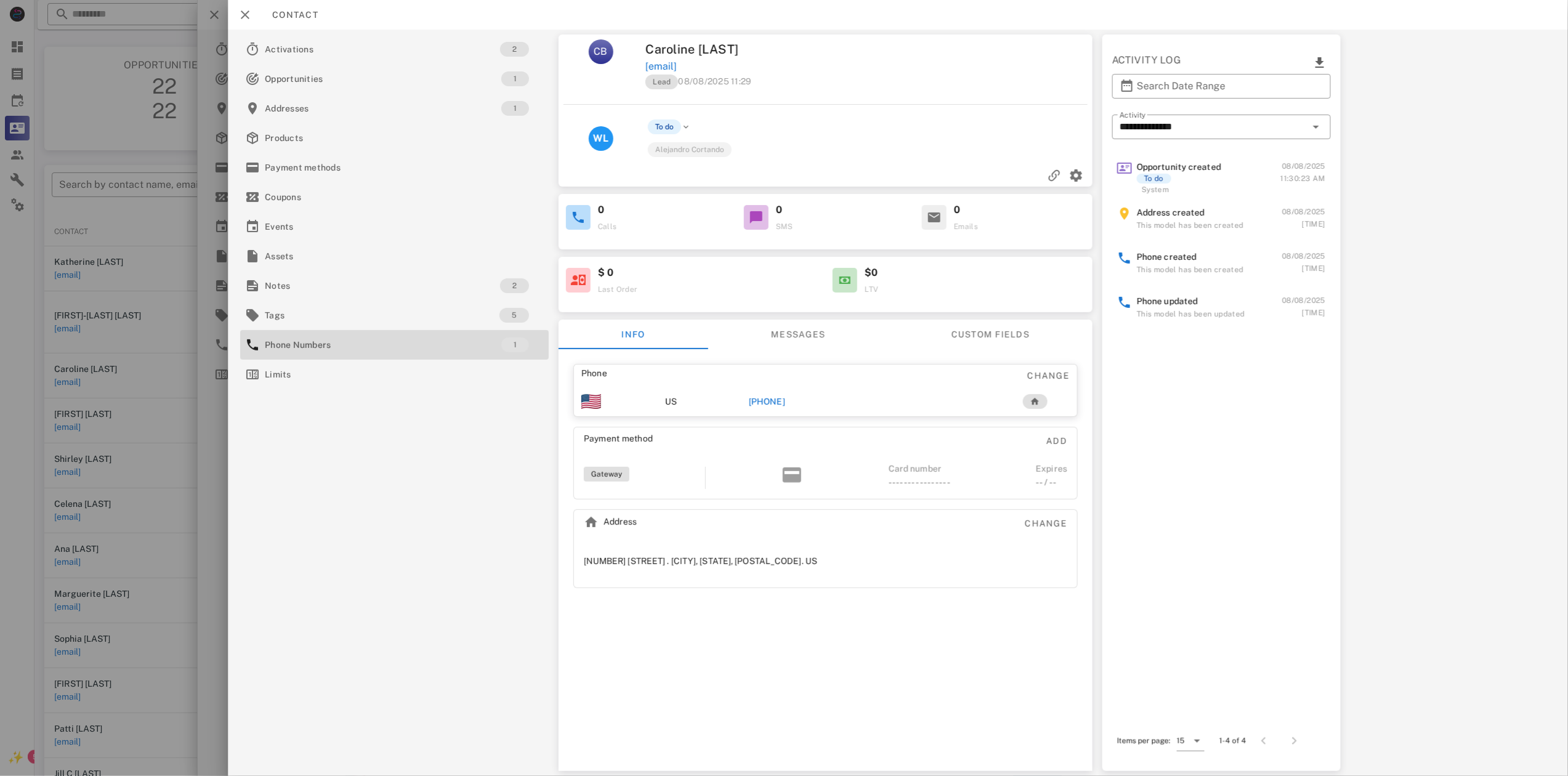 click at bounding box center [784, 388] 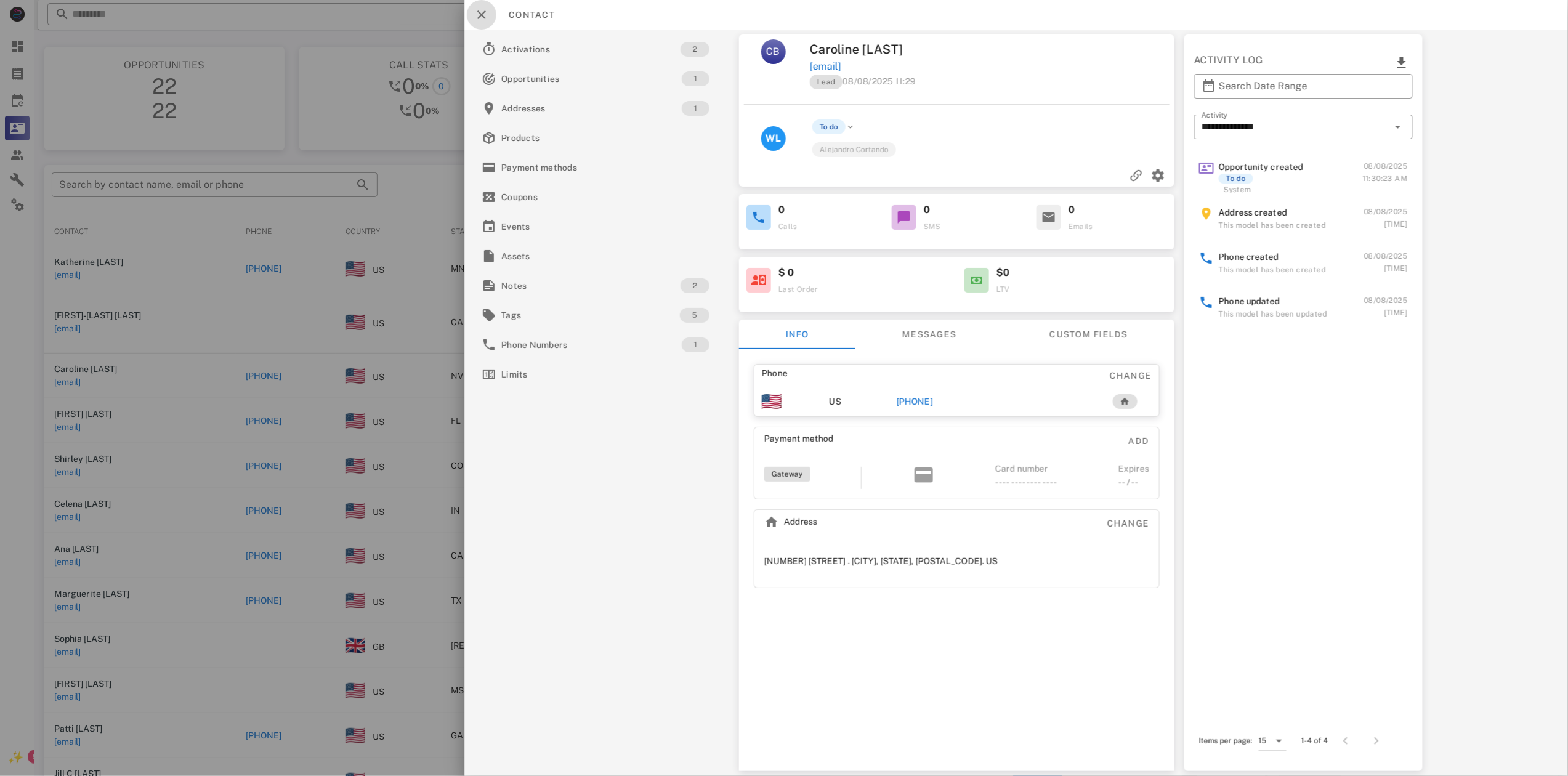 click at bounding box center (482, 15) 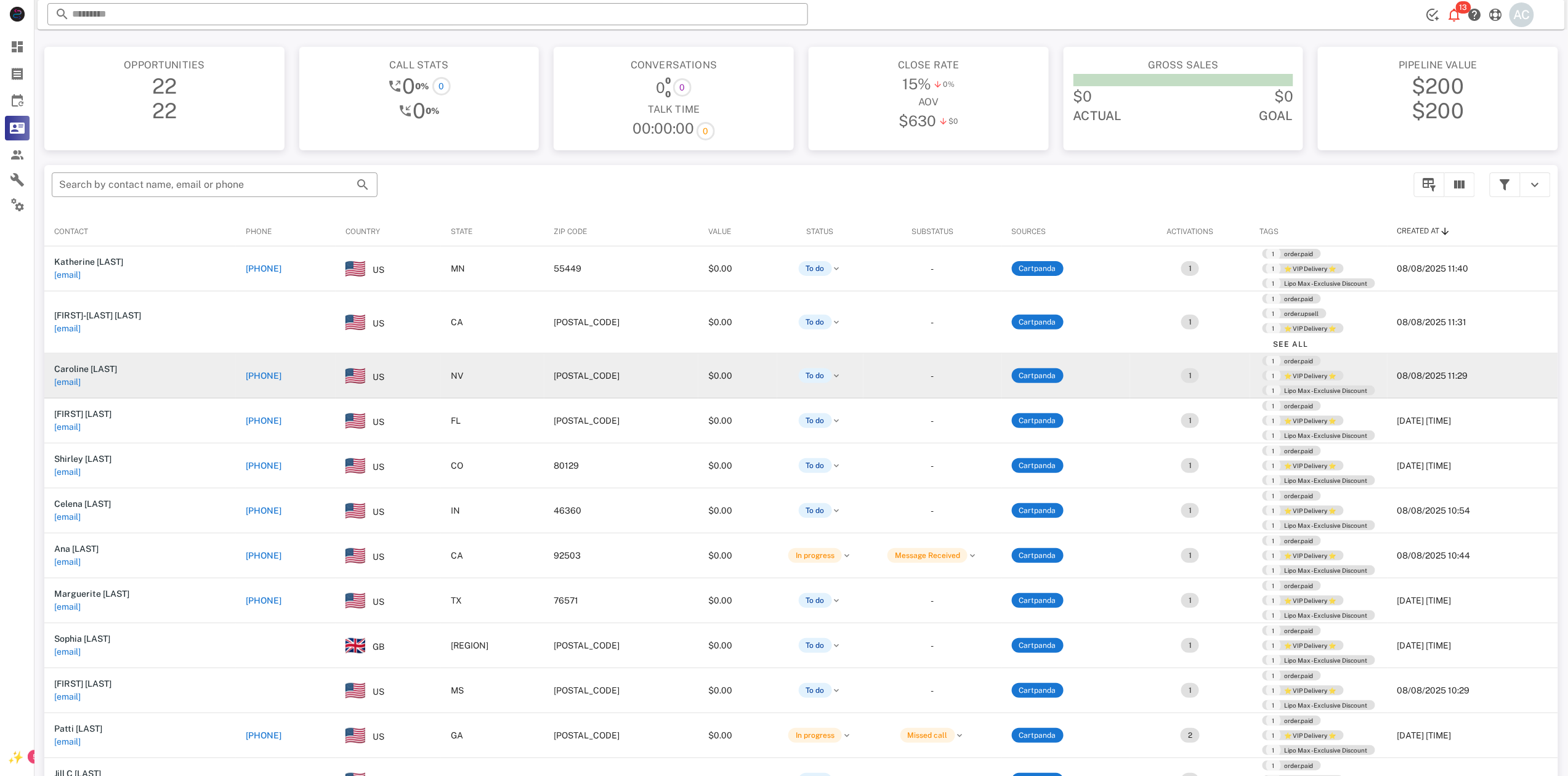 click on "Caroline Barber  cavallier55@yahoo.com" at bounding box center (140, 376) 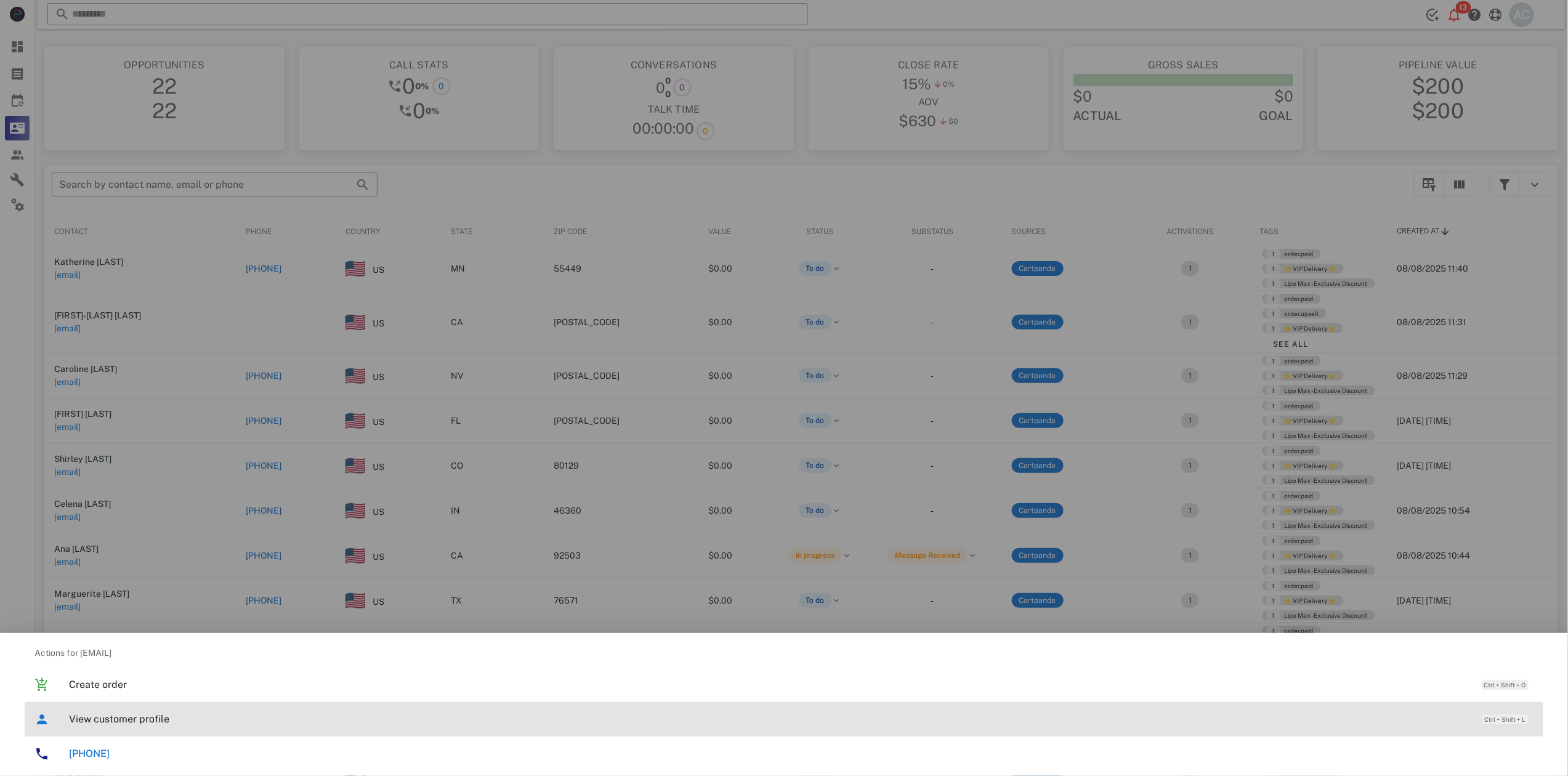click on "View customer profile" at bounding box center [769, 719] 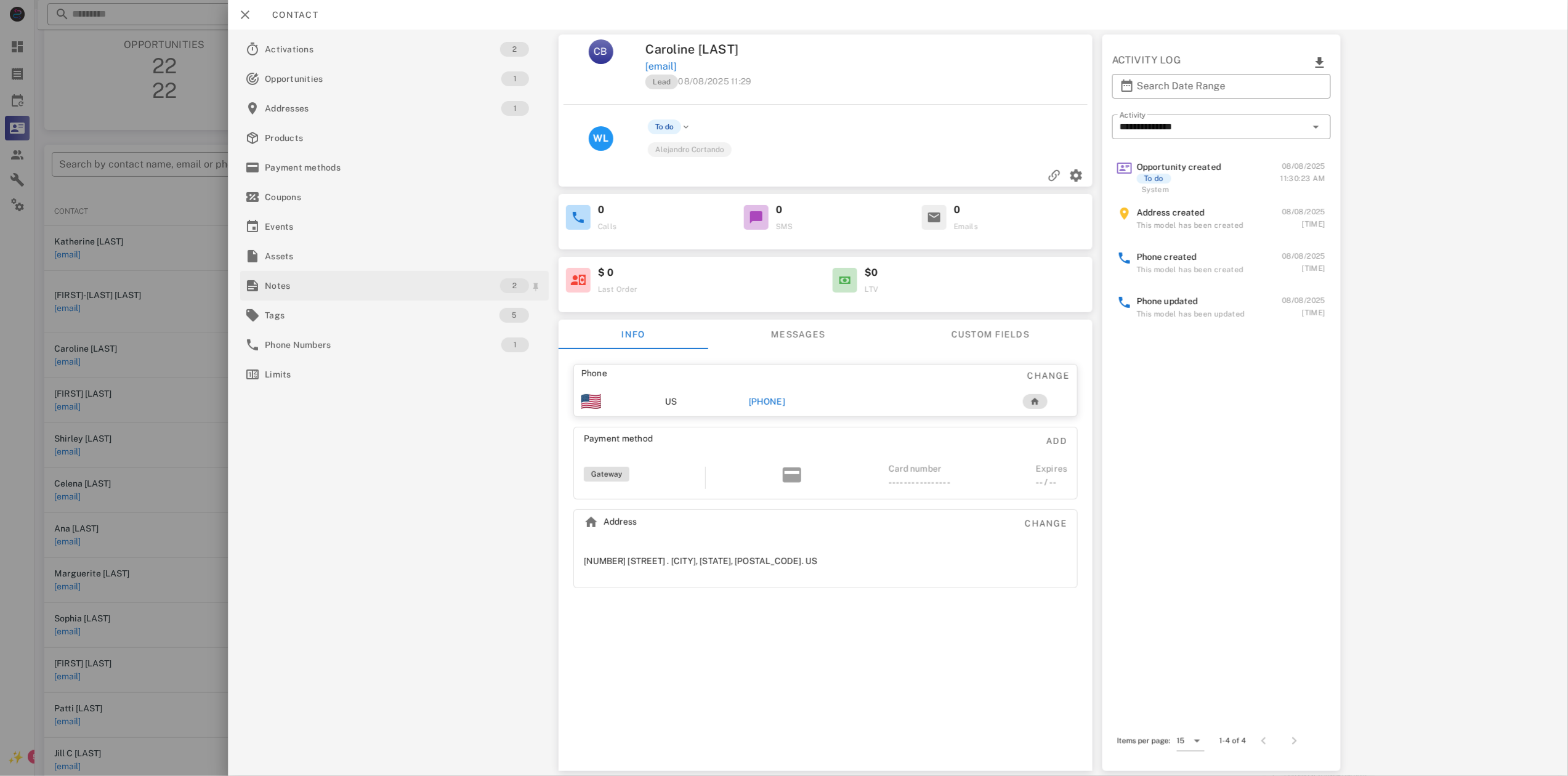 scroll, scrollTop: 16, scrollLeft: 0, axis: vertical 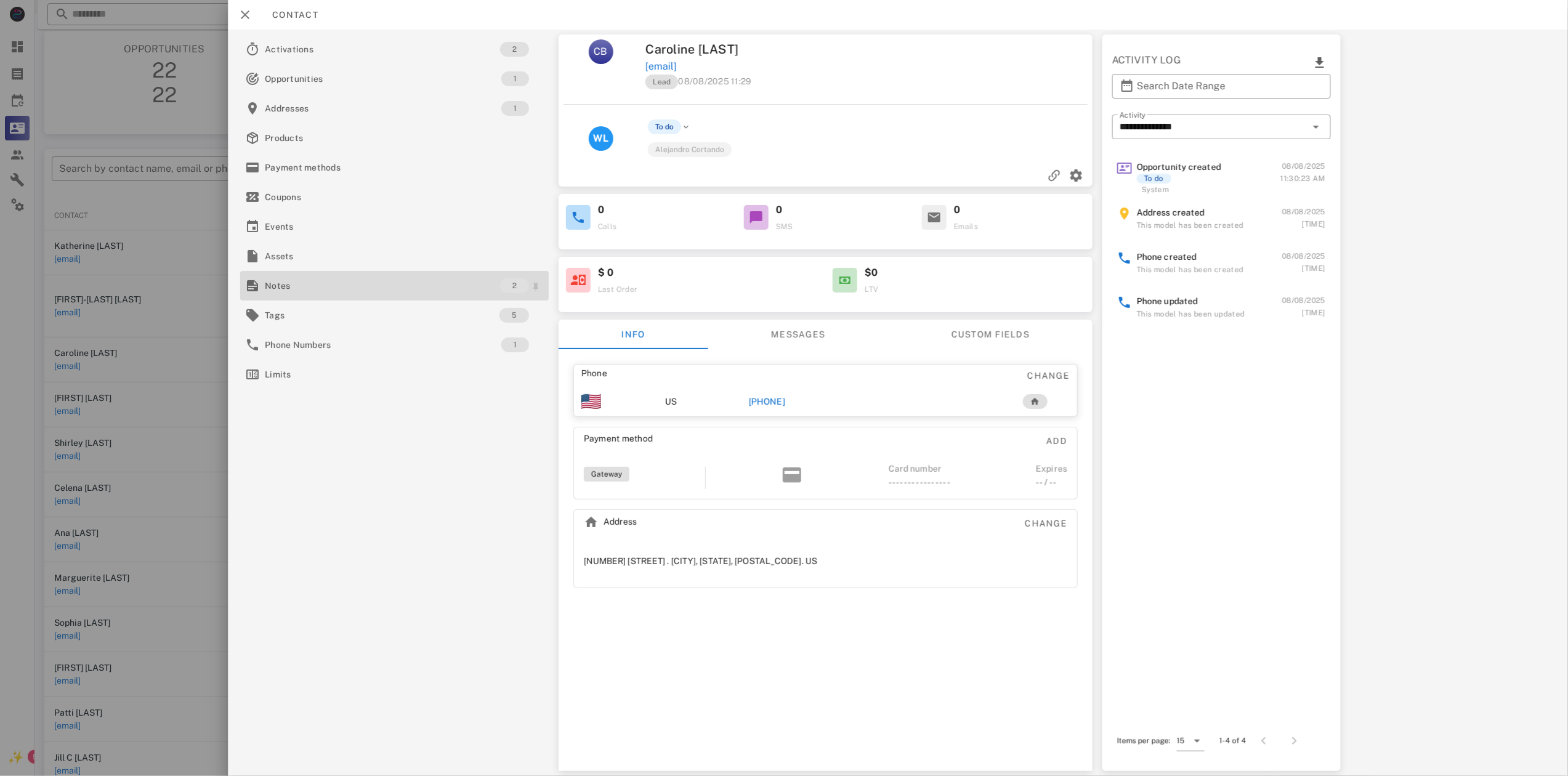 click on "Notes" at bounding box center [382, 286] 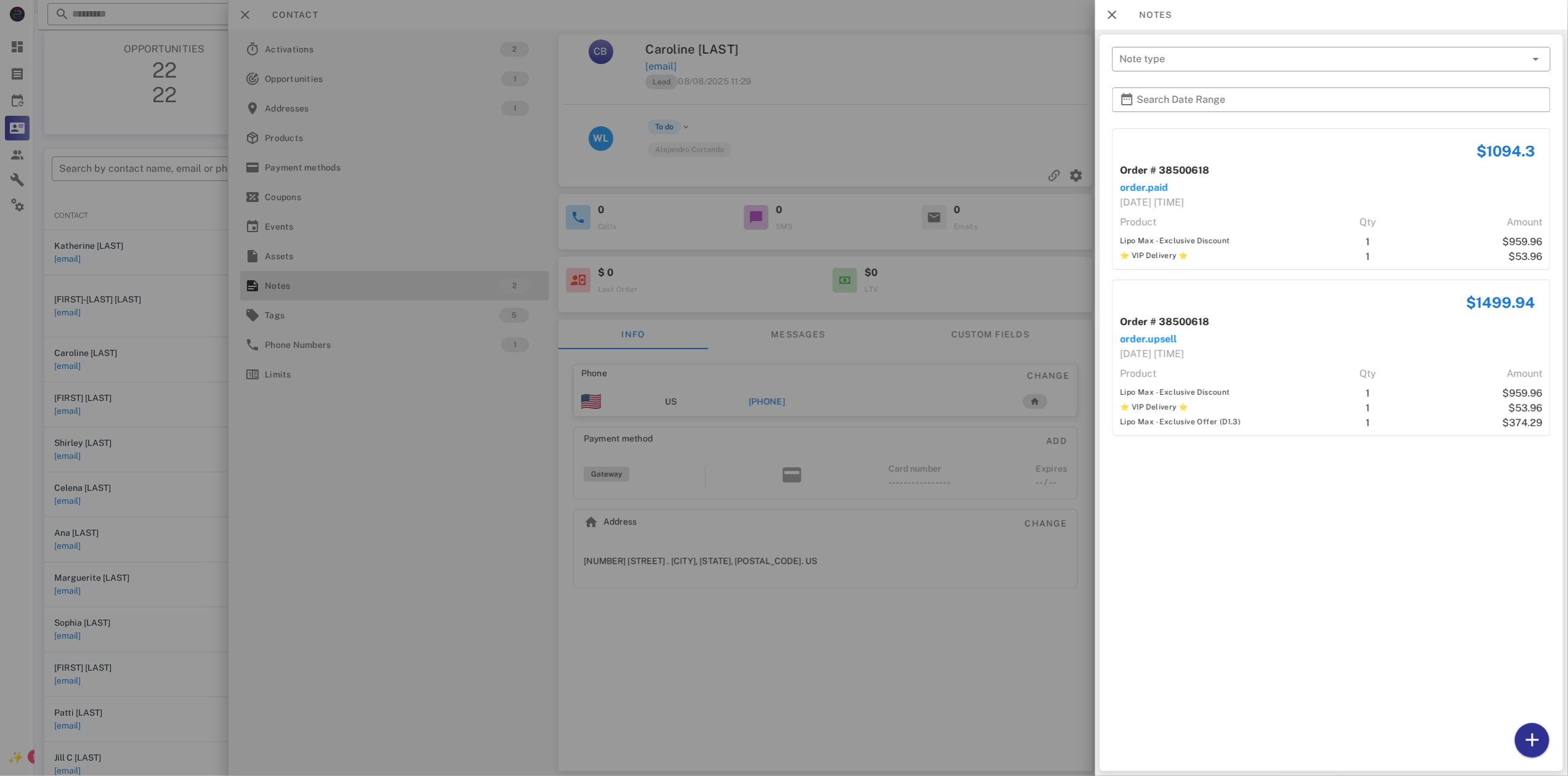 click at bounding box center [784, 388] 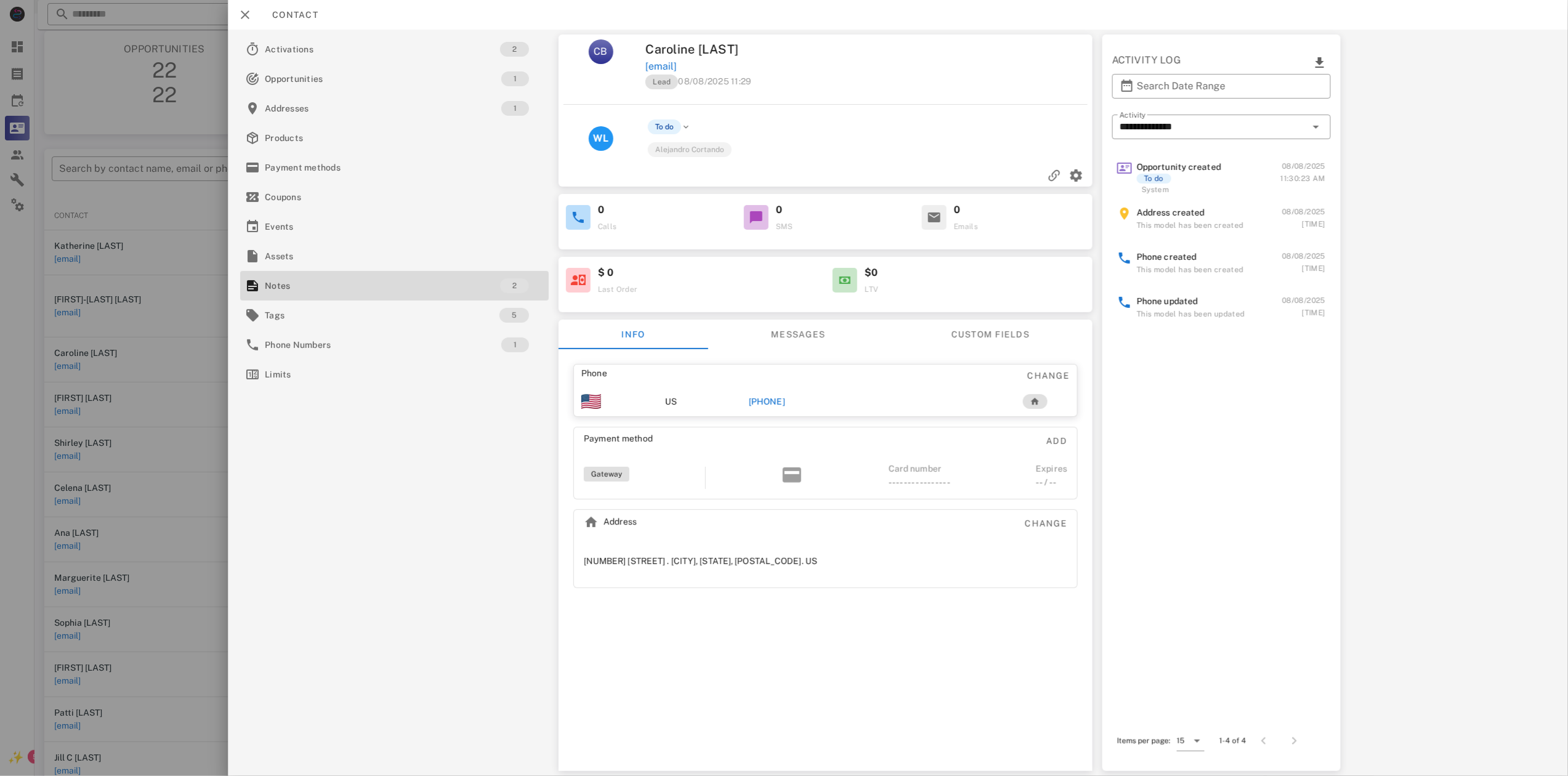 click at bounding box center (825, 104) 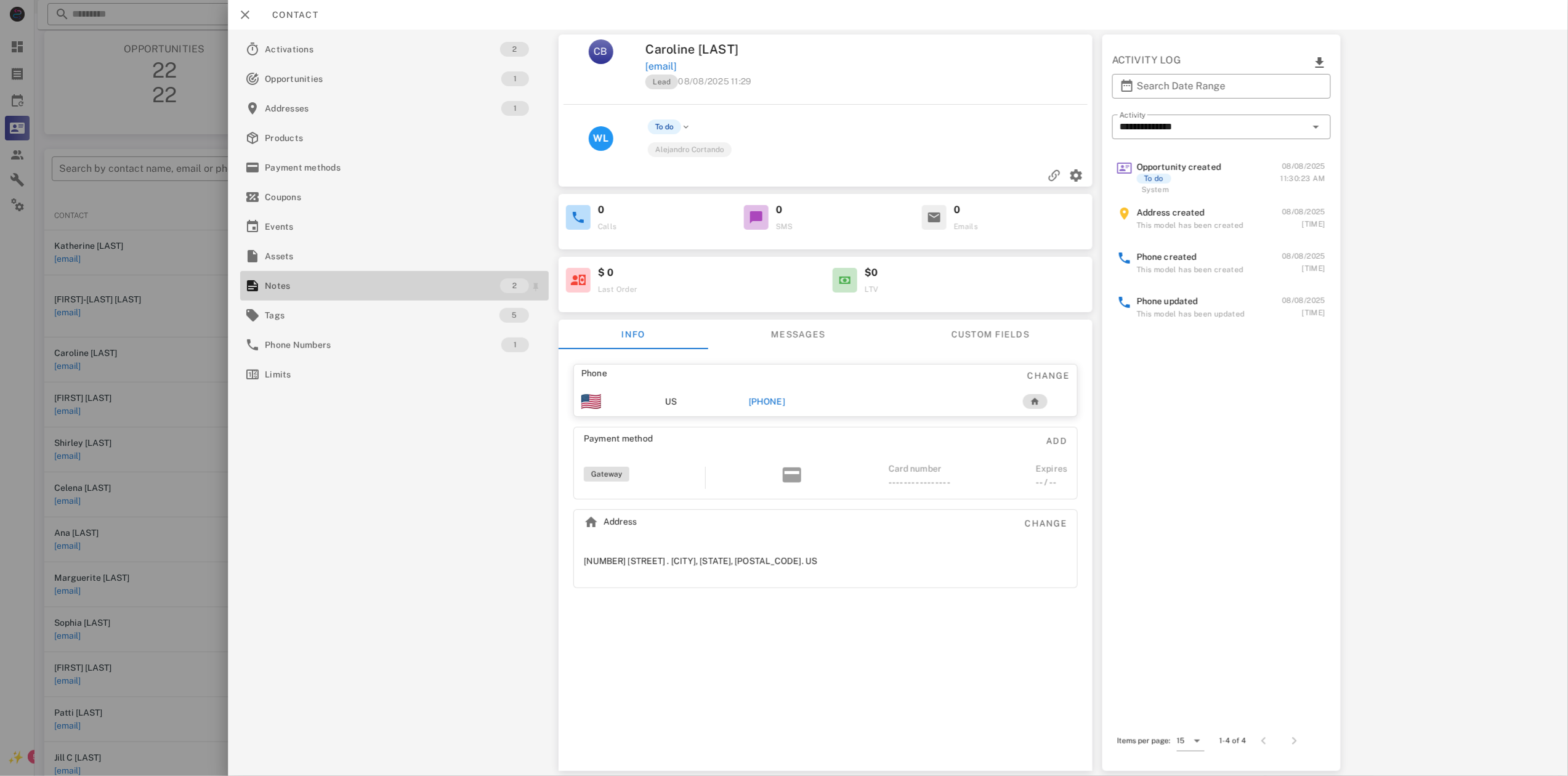 click on "Notes" at bounding box center [382, 286] 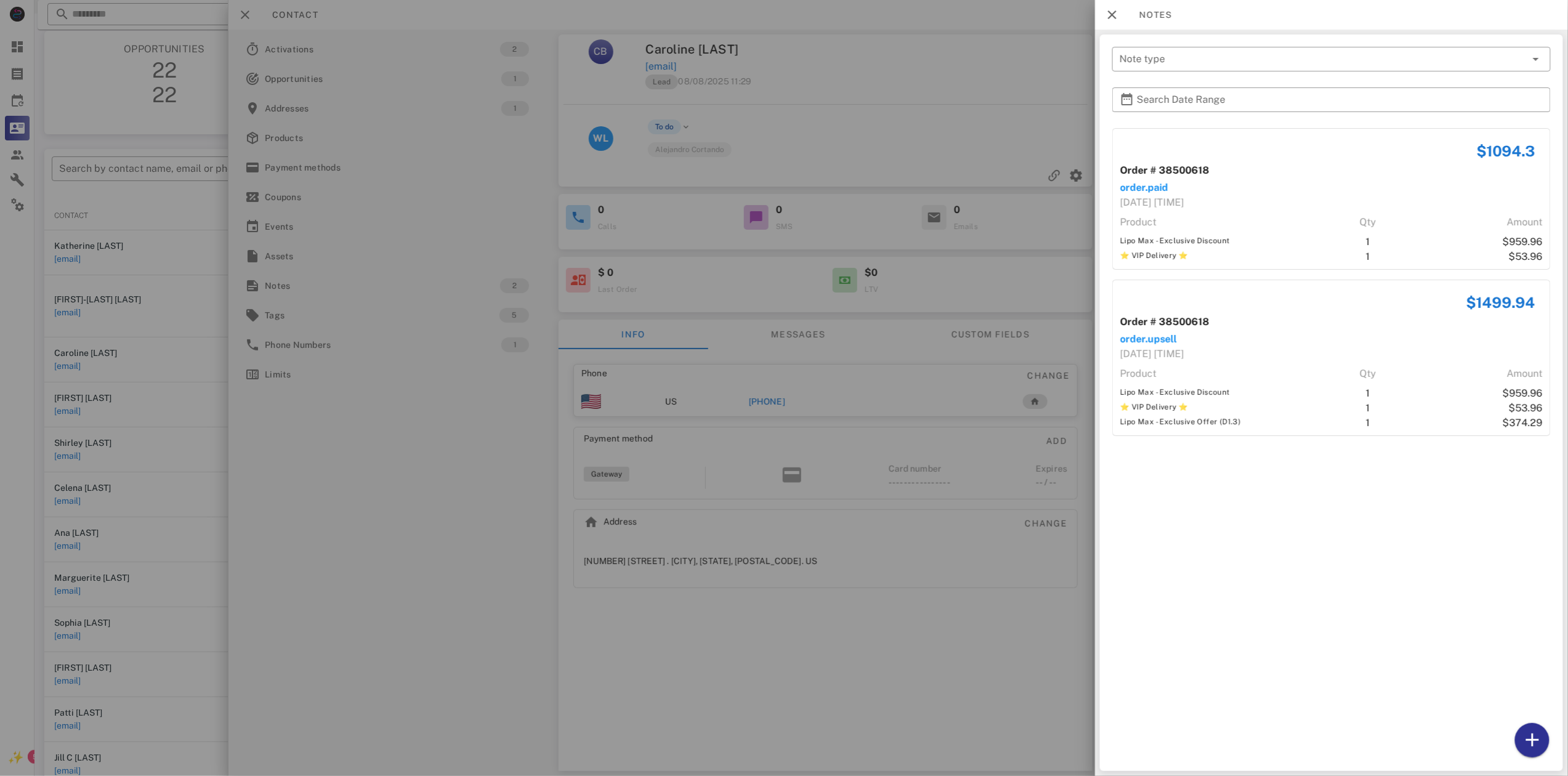 click on "Notes" at bounding box center [1332, 15] 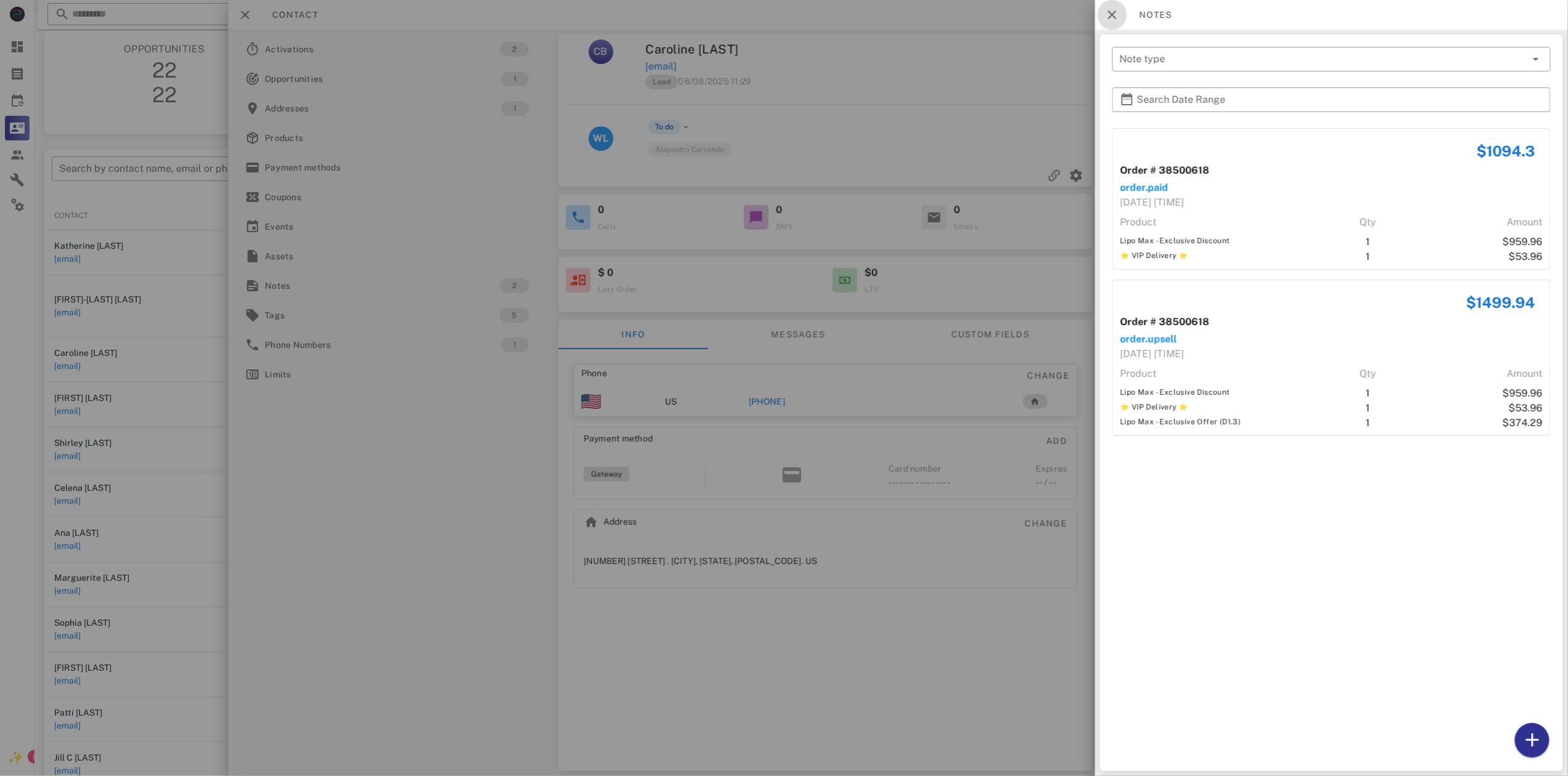 click at bounding box center (1112, 15) 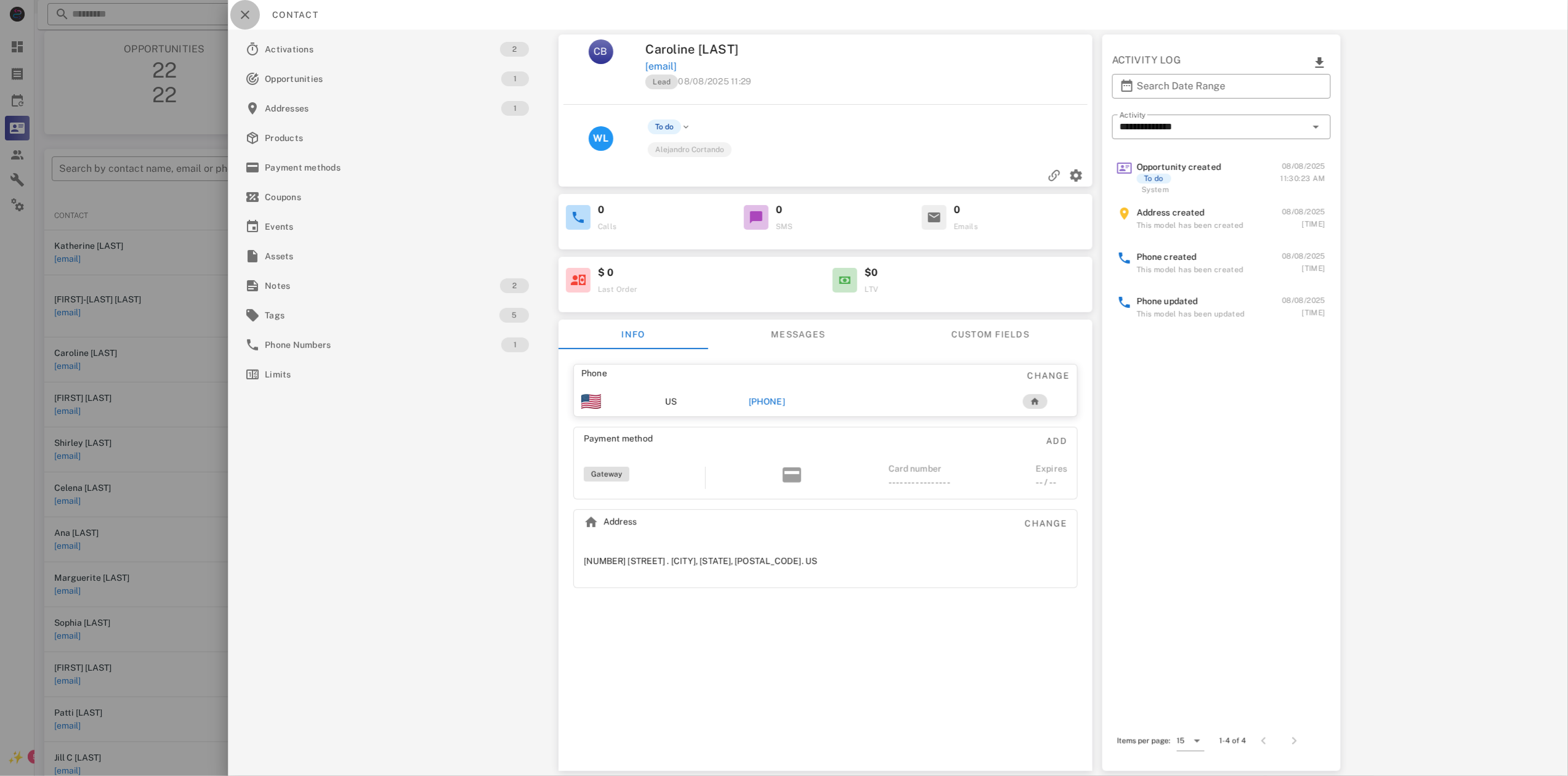 click at bounding box center [245, 15] 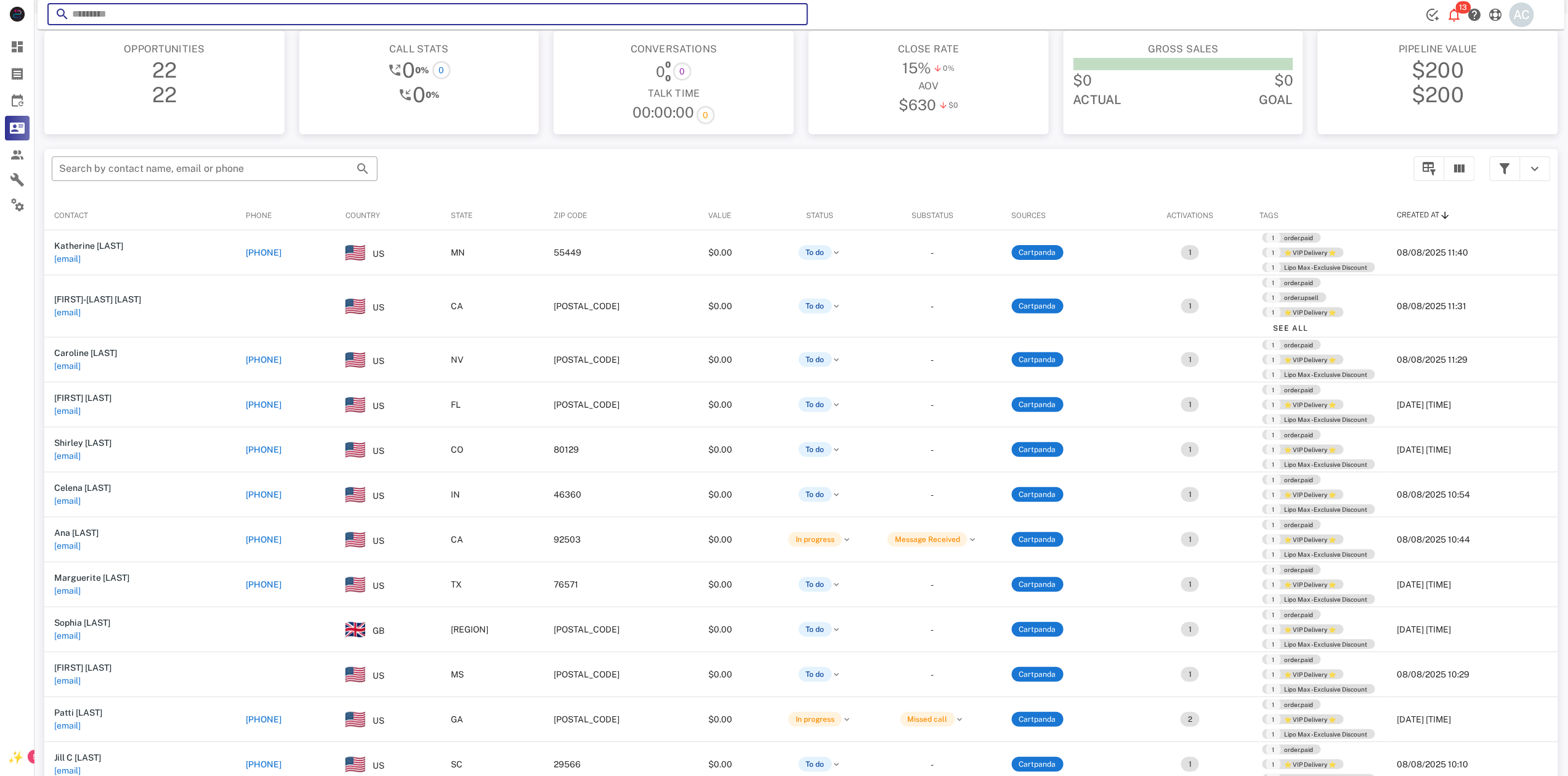 click at bounding box center (427, 14) 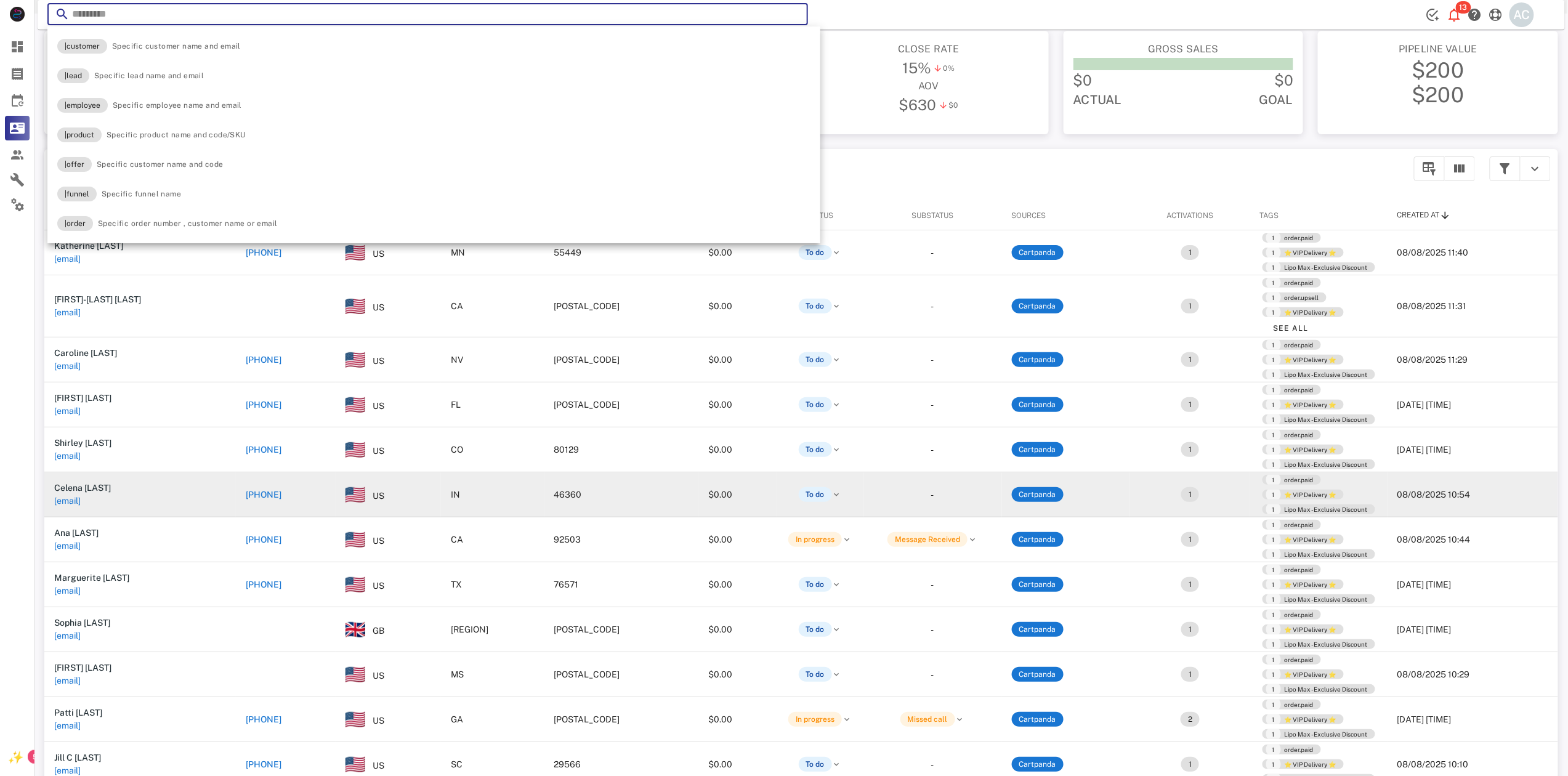 click on "[PHONE]" at bounding box center (264, 495) 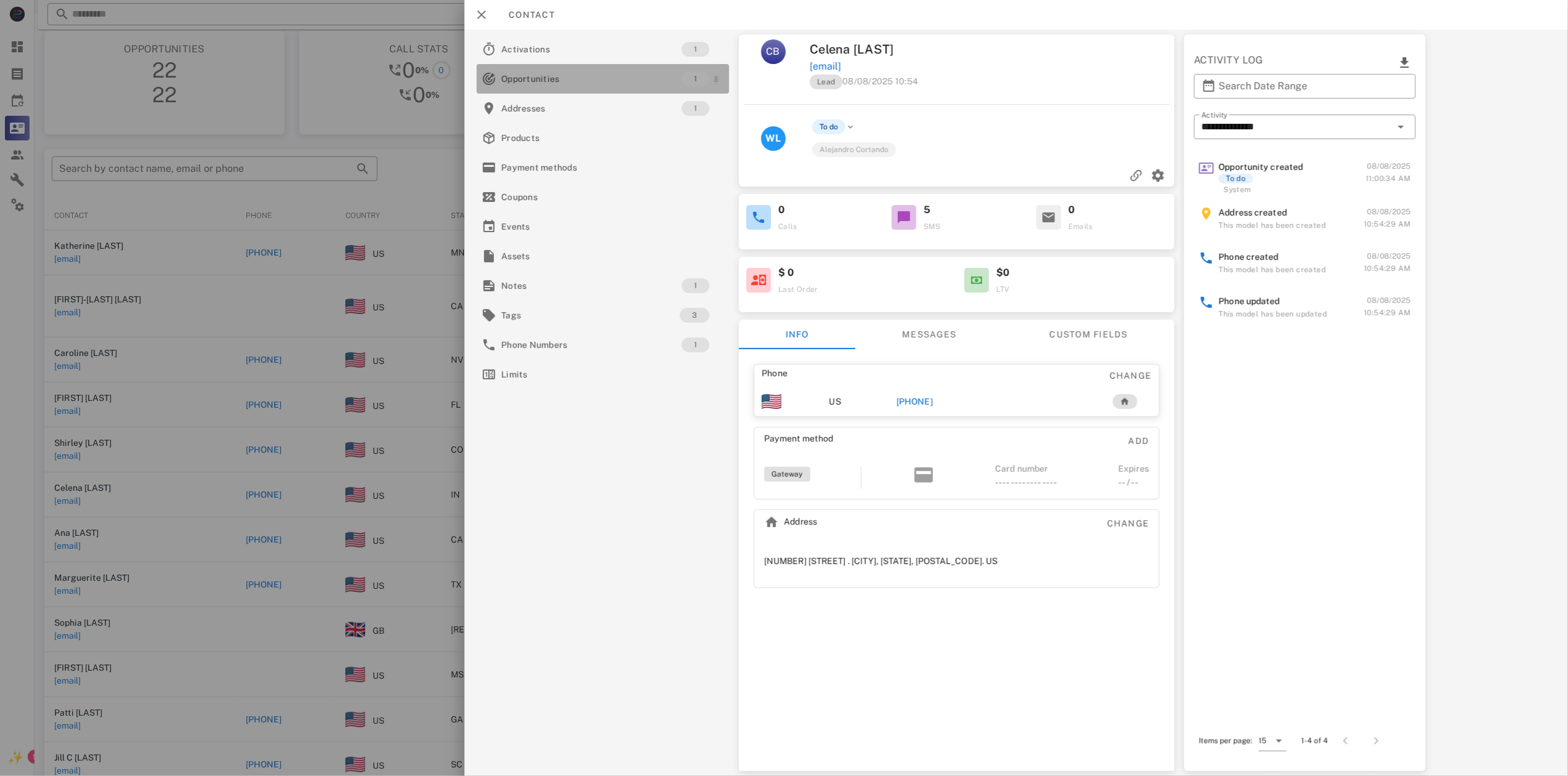 click on "Opportunities" at bounding box center (591, 79) 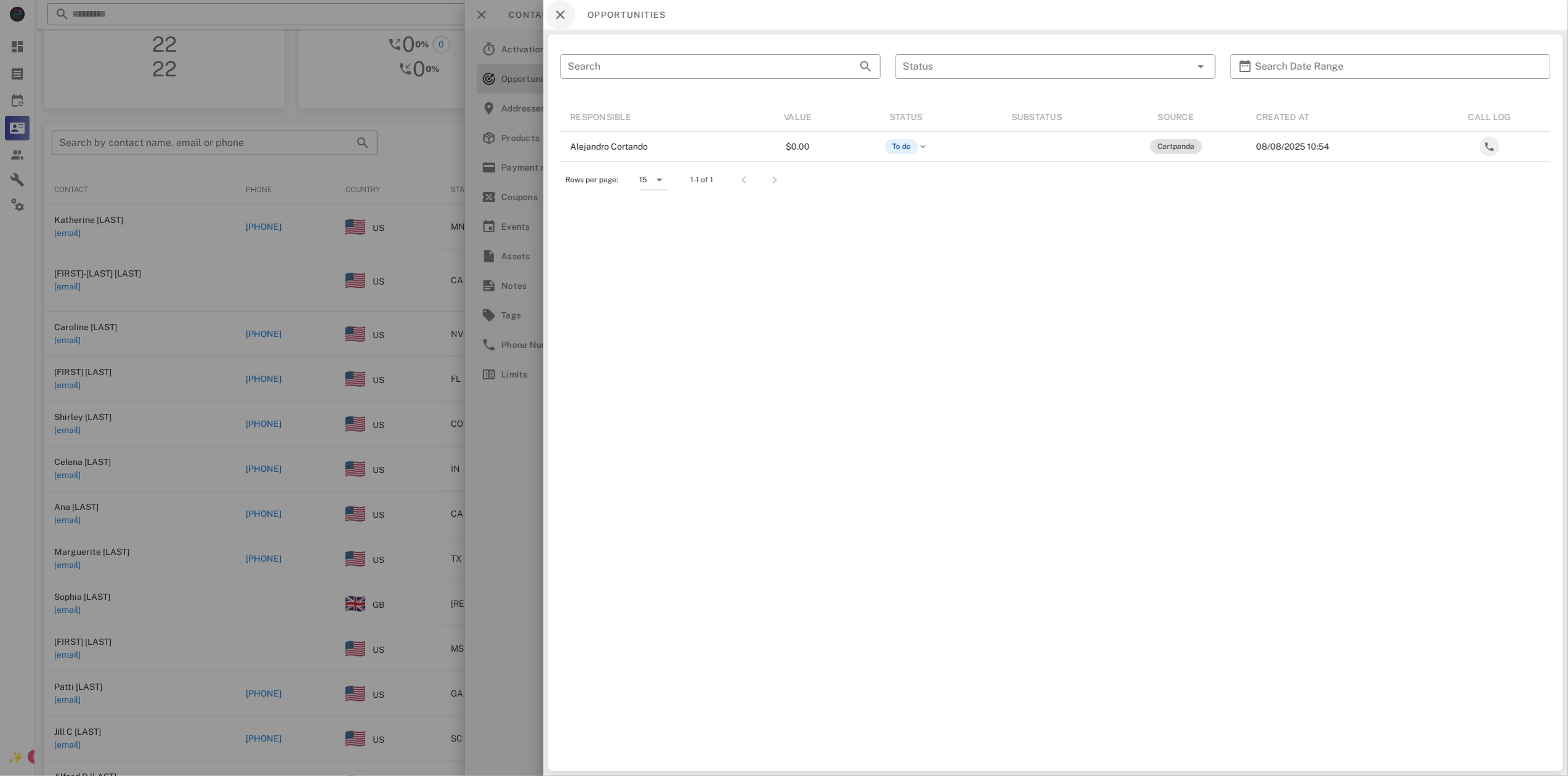 scroll, scrollTop: 41, scrollLeft: 0, axis: vertical 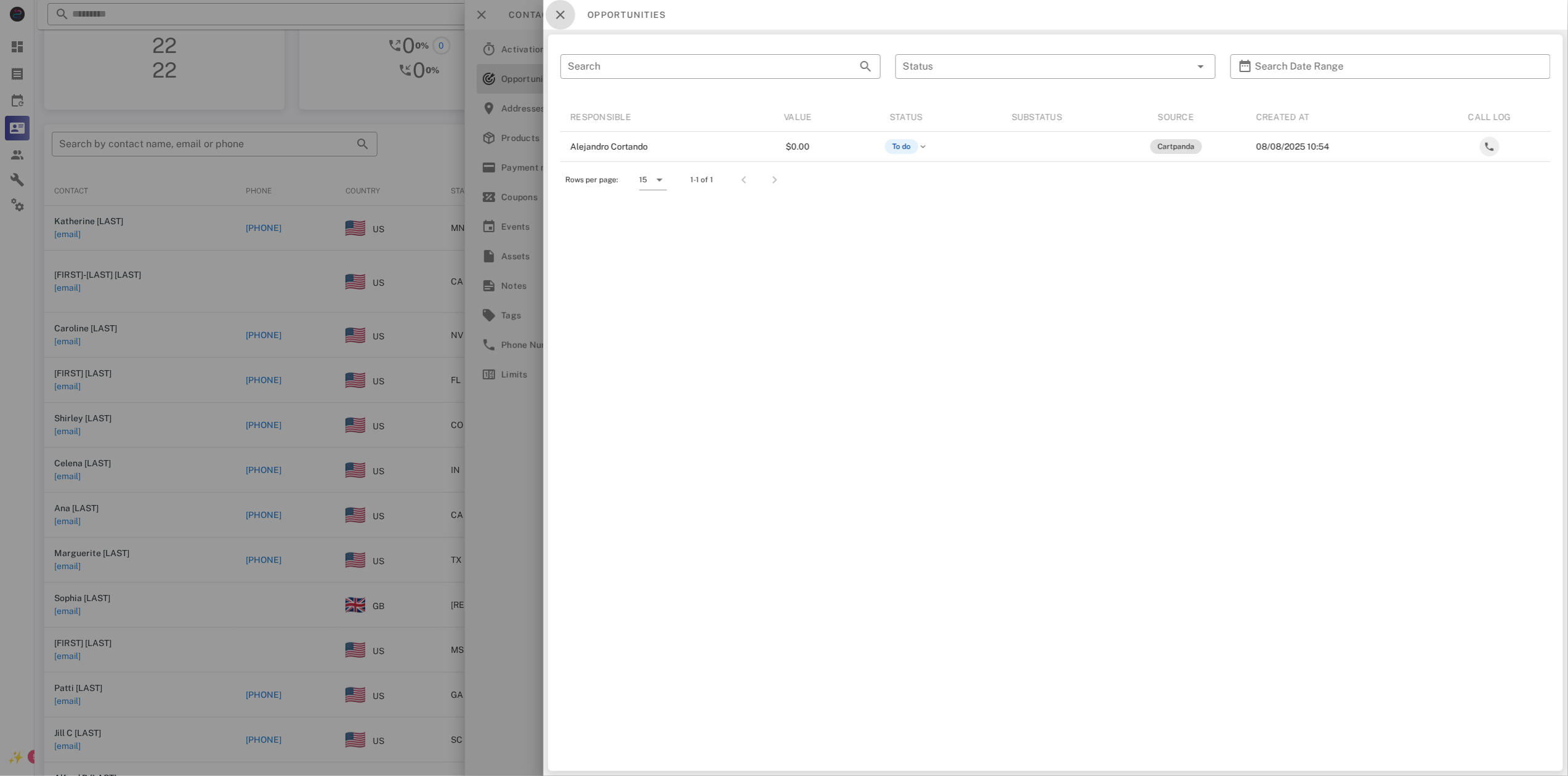 click at bounding box center [560, 15] 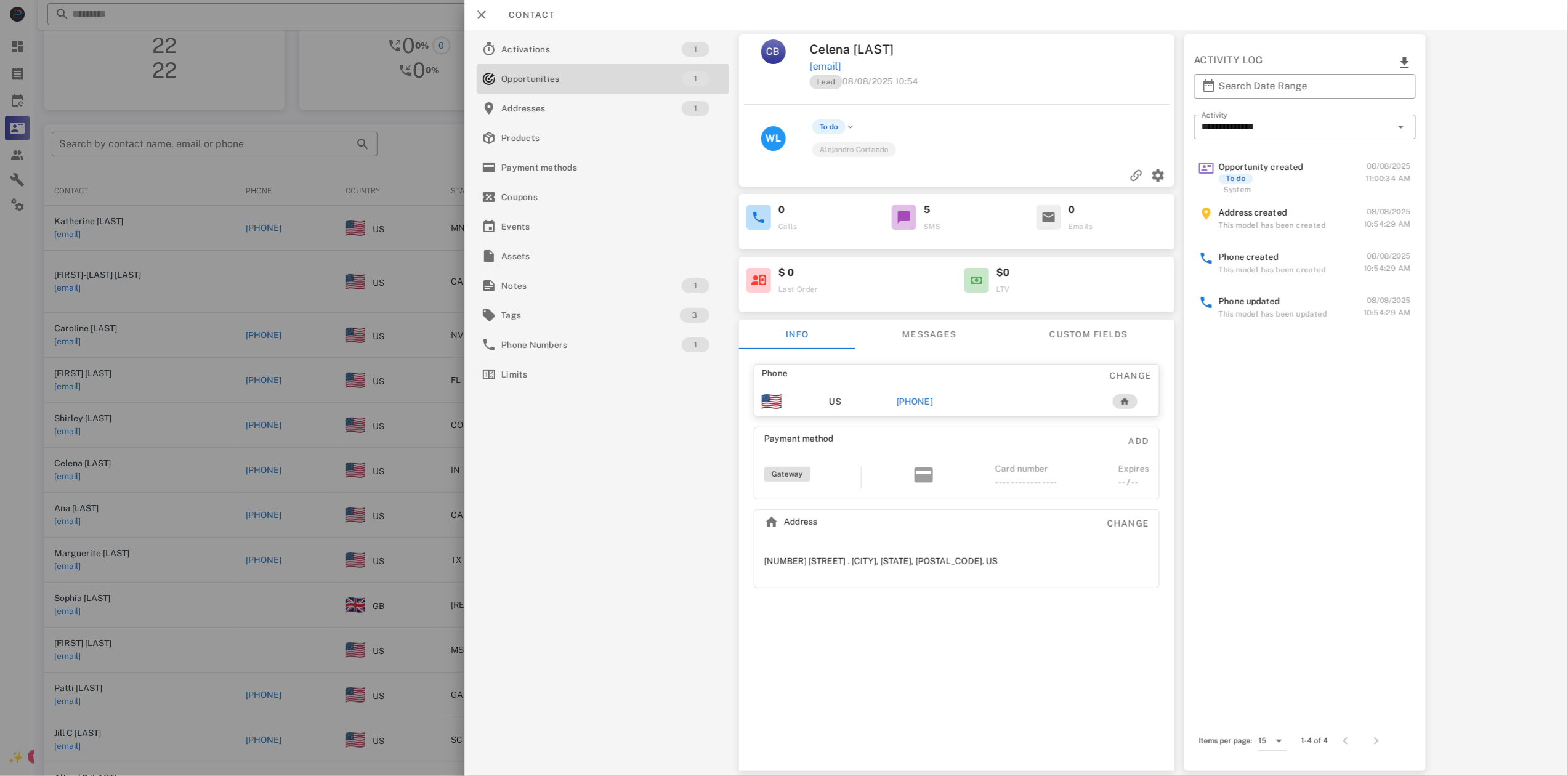 click at bounding box center [759, 217] 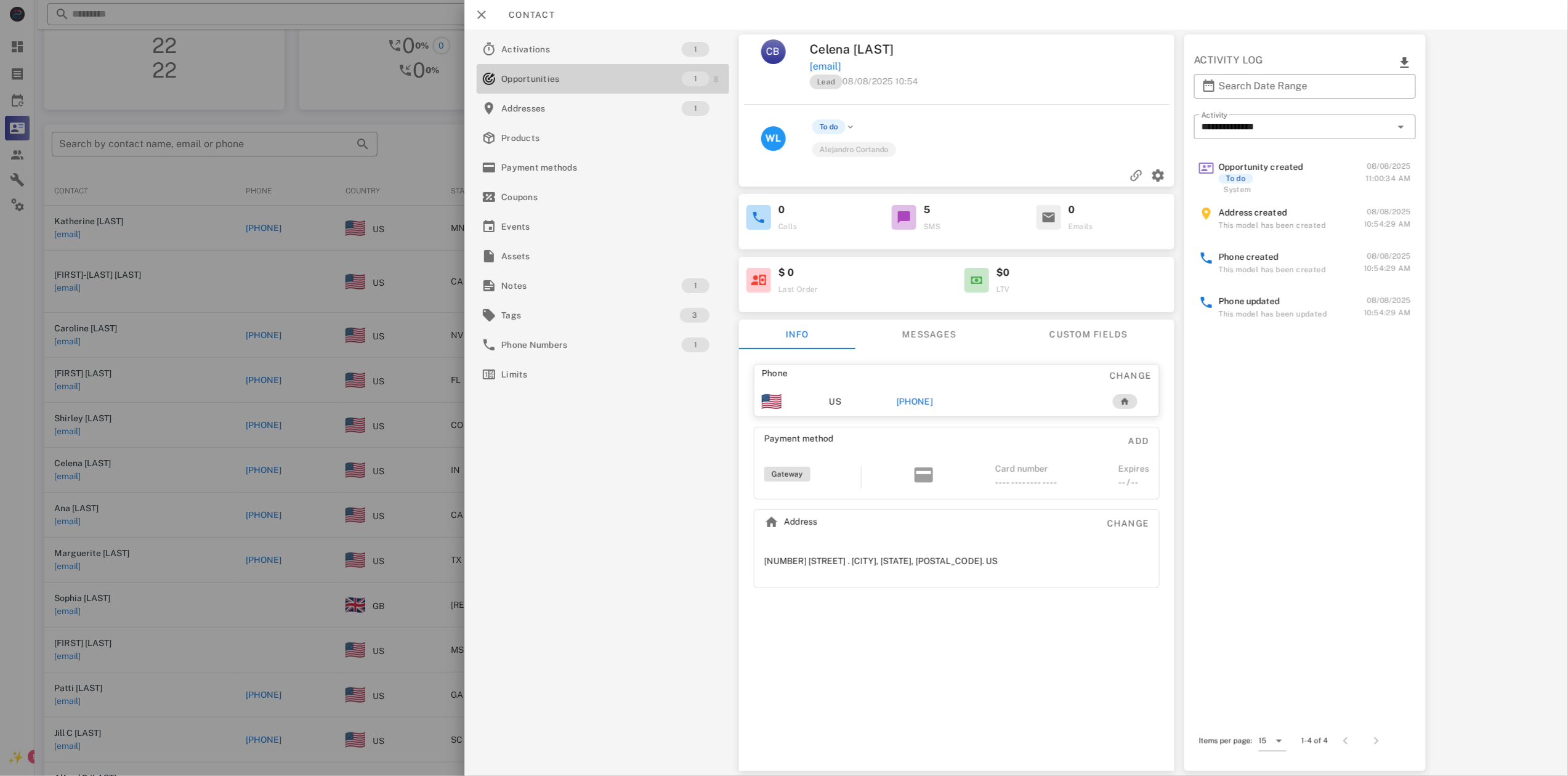 click on "Opportunities" at bounding box center (591, 79) 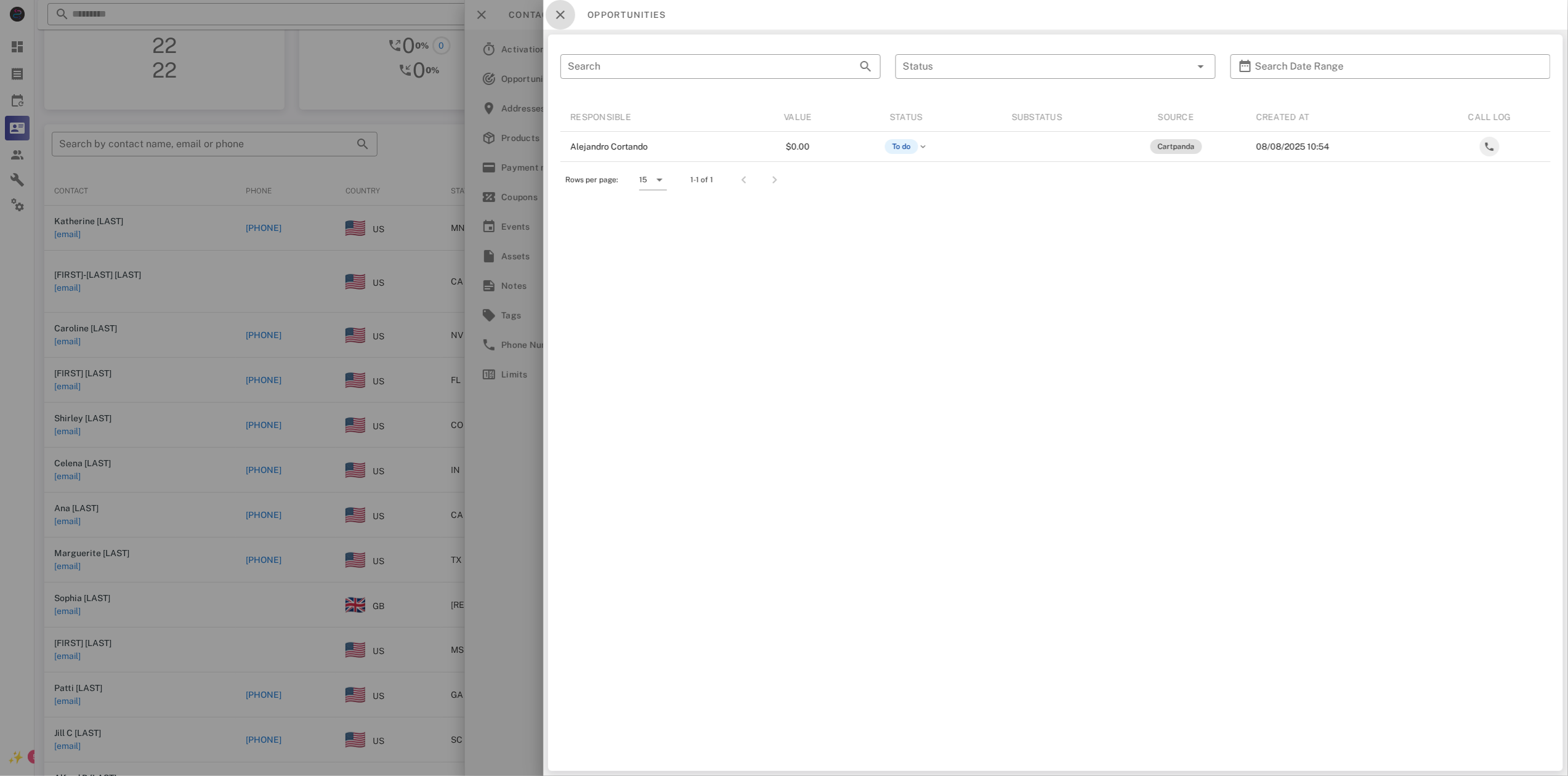 click at bounding box center (560, 15) 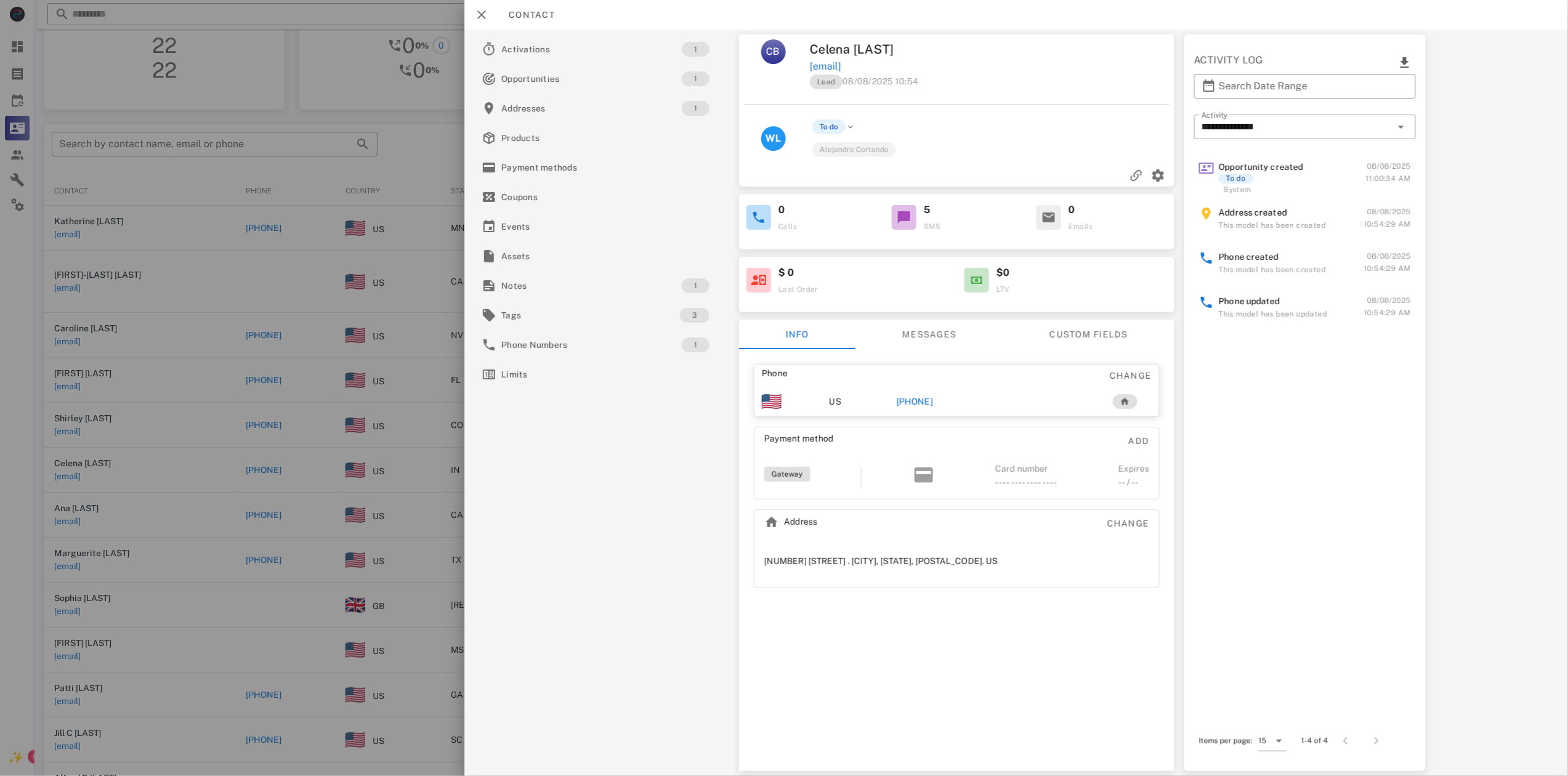 click at bounding box center (784, 388) 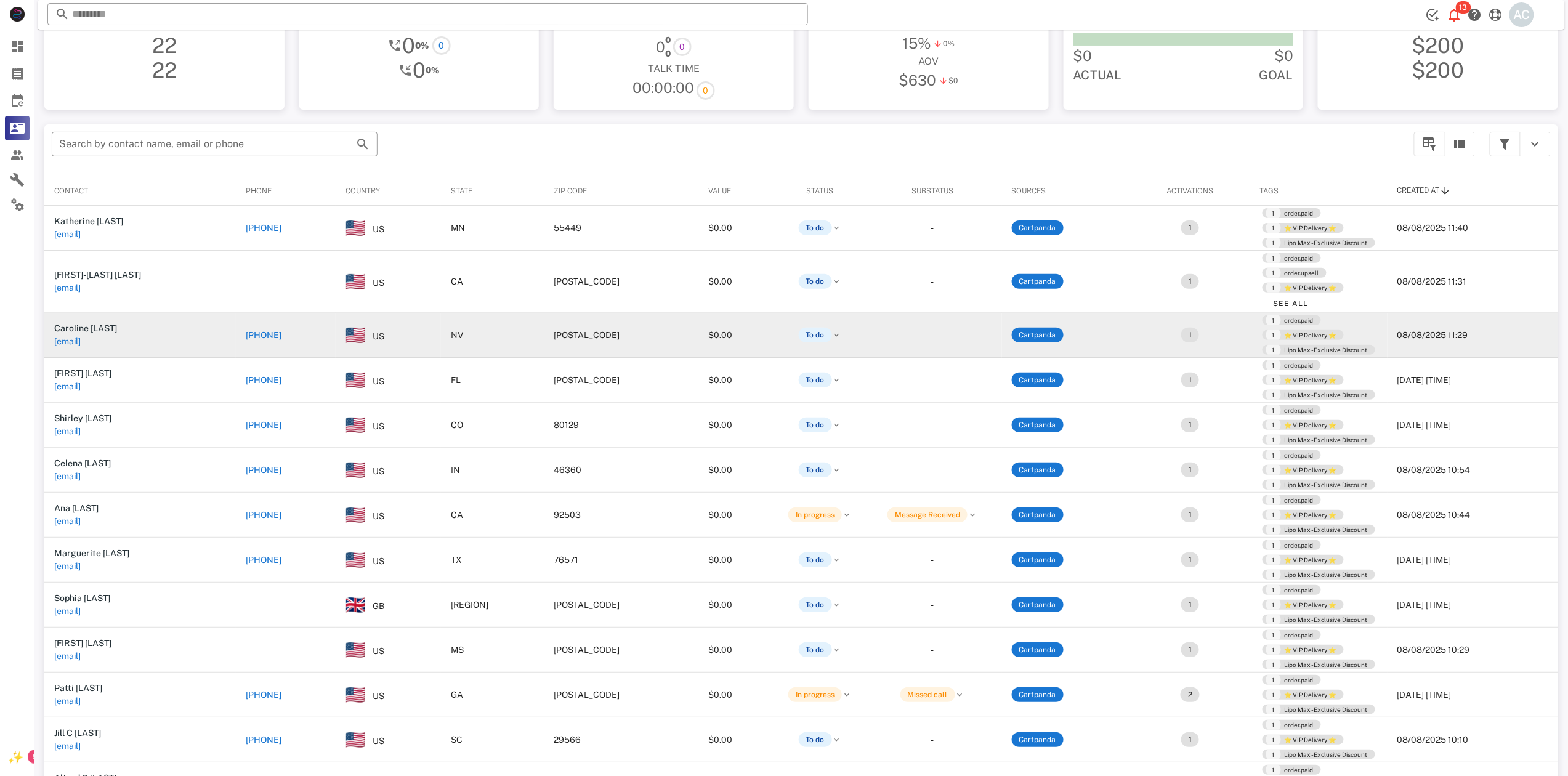 click on "cavallier55@yahoo.com" at bounding box center (140, 341) 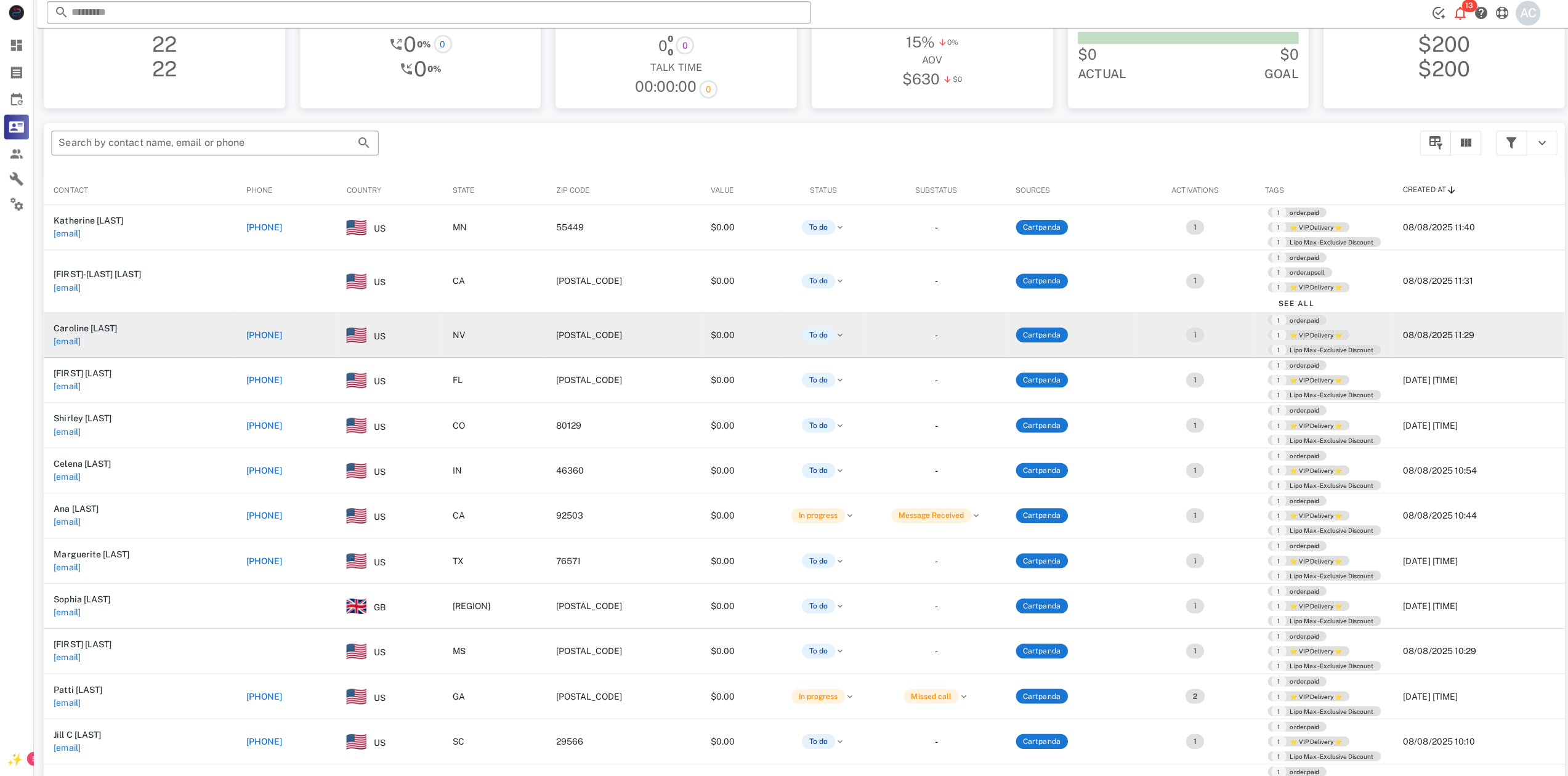 scroll, scrollTop: 41, scrollLeft: 0, axis: vertical 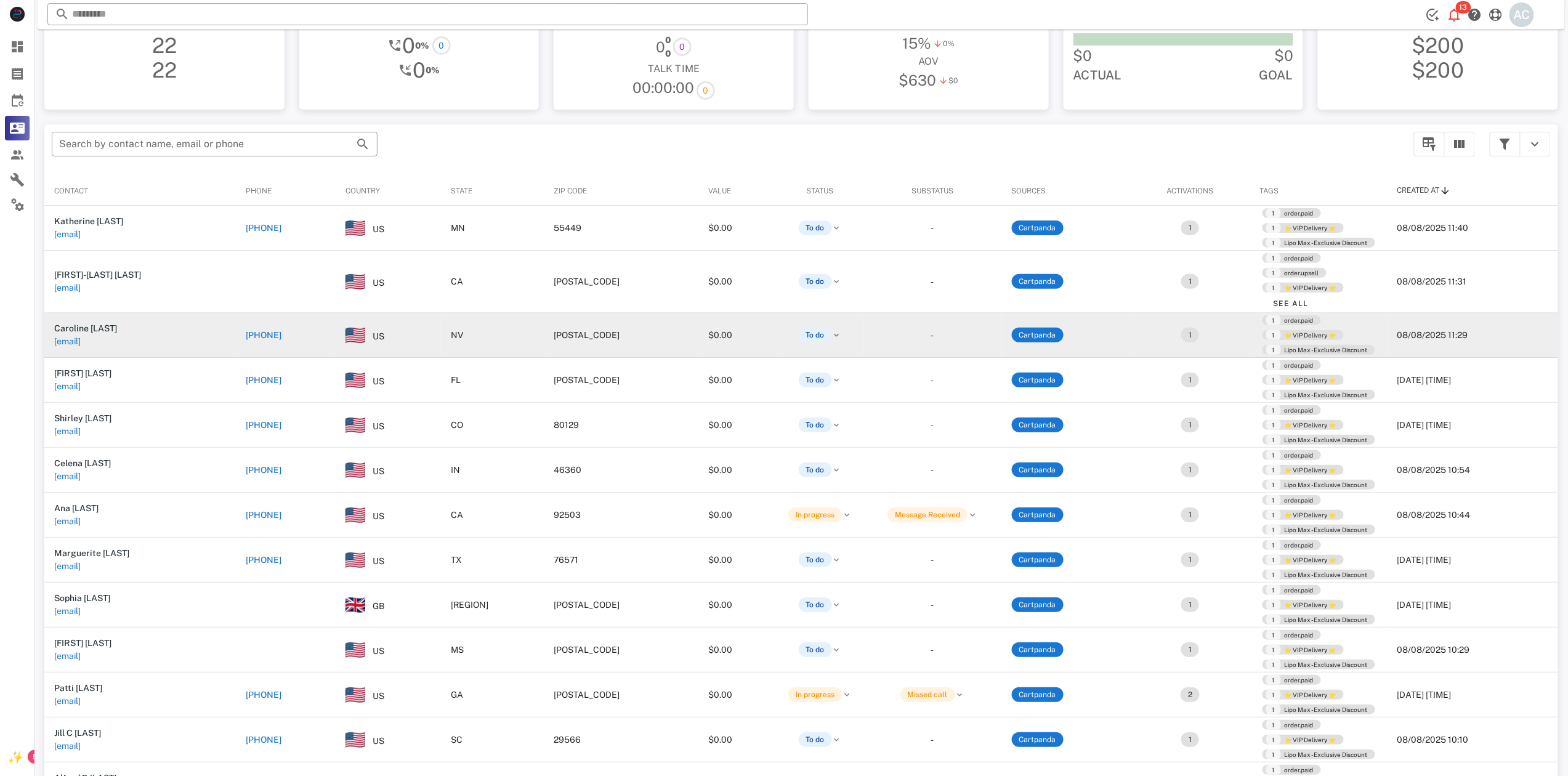 click on "+17023796028" at bounding box center [264, 335] 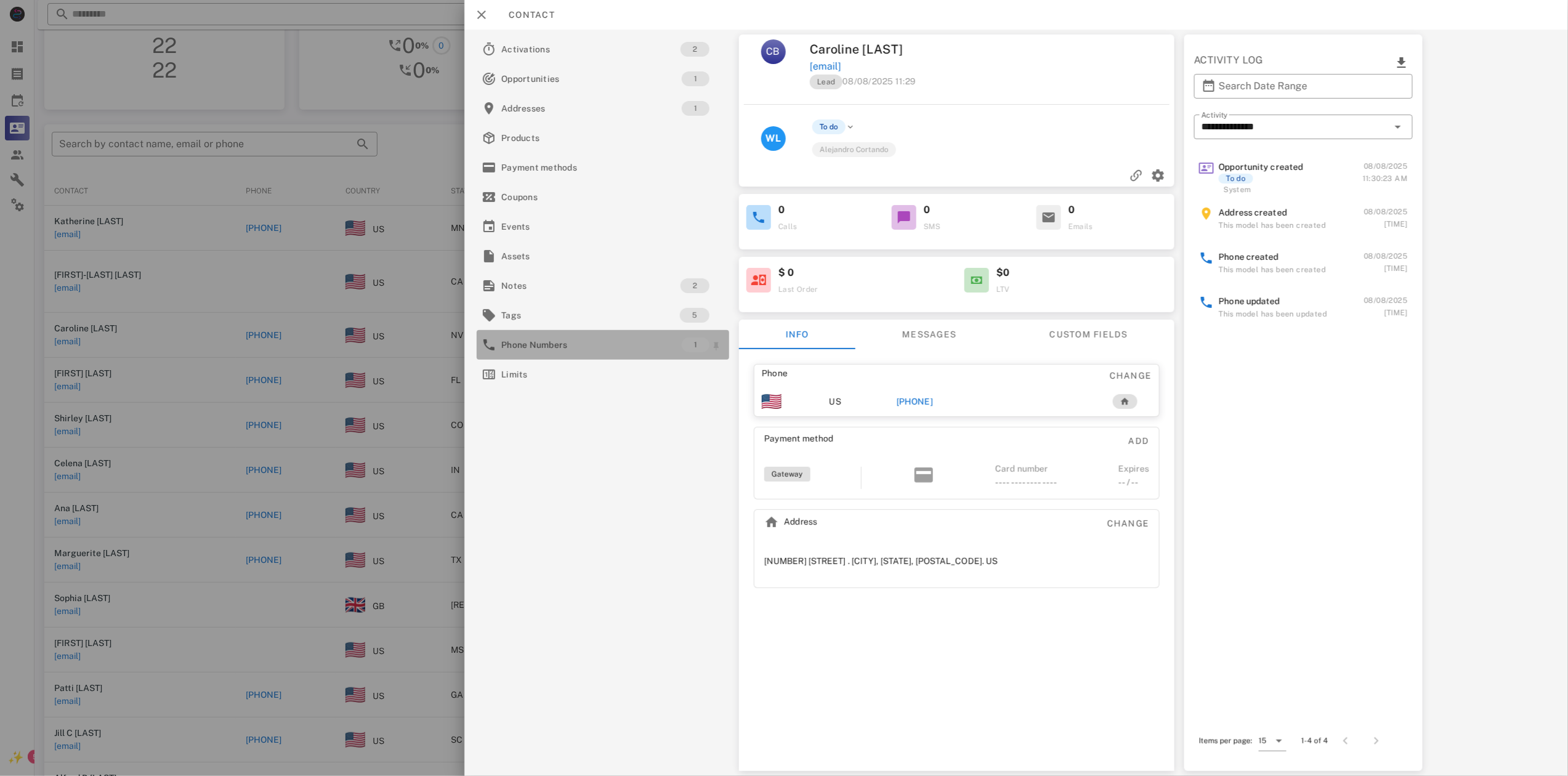 click on "Phone Numbers" at bounding box center (591, 345) 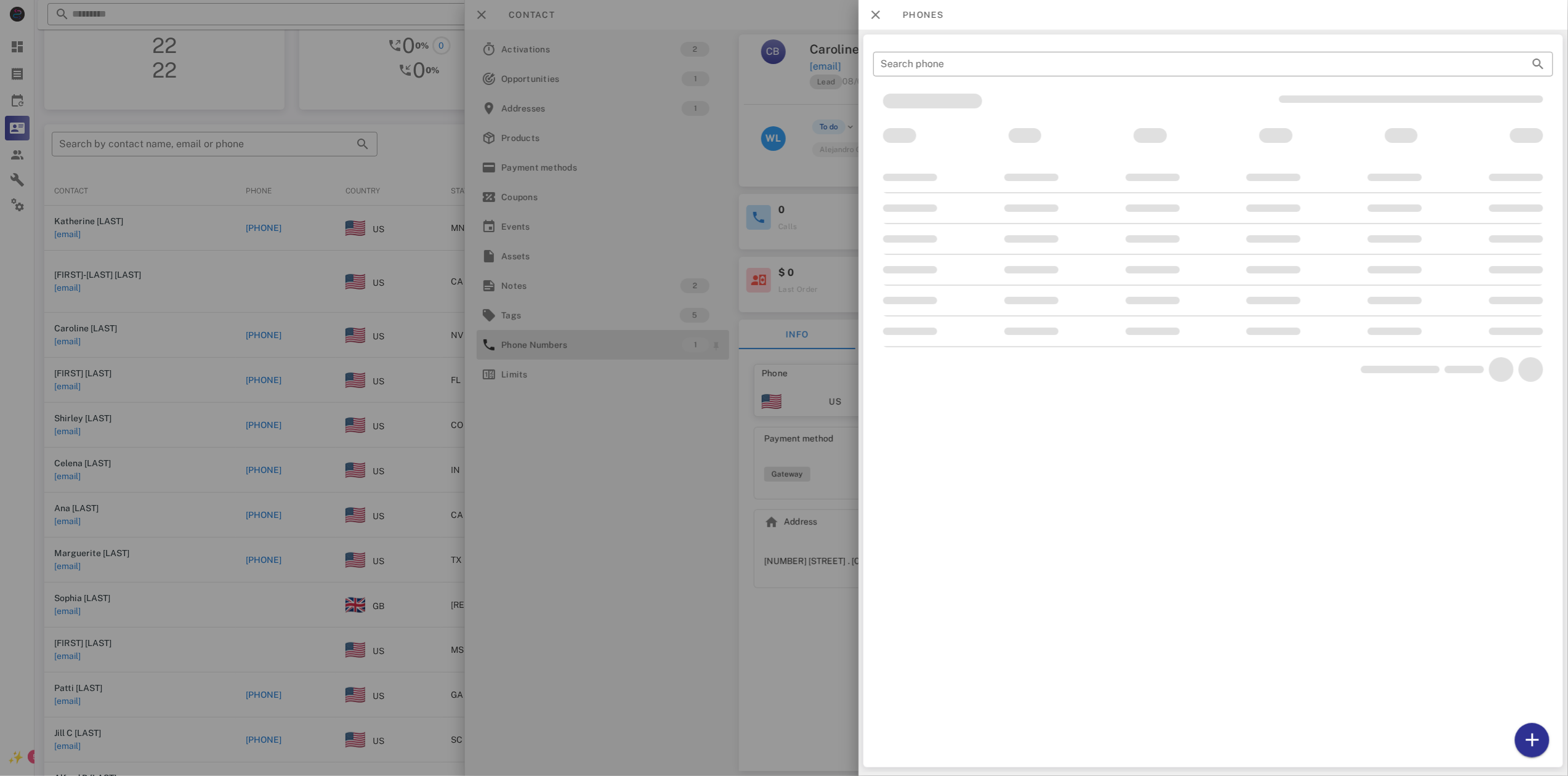 click at bounding box center [784, 388] 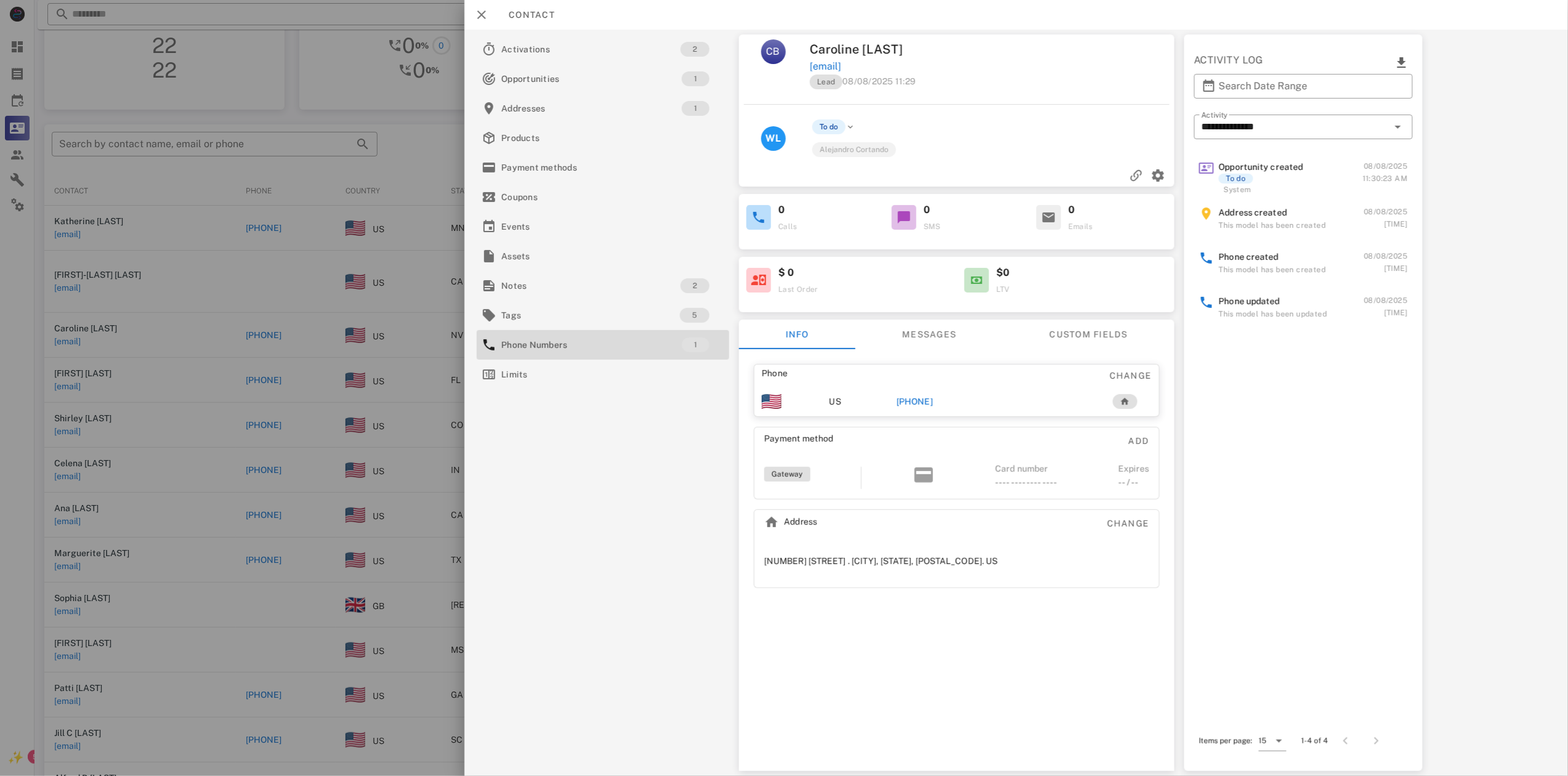 click on "Phone" at bounding box center [855, 373] 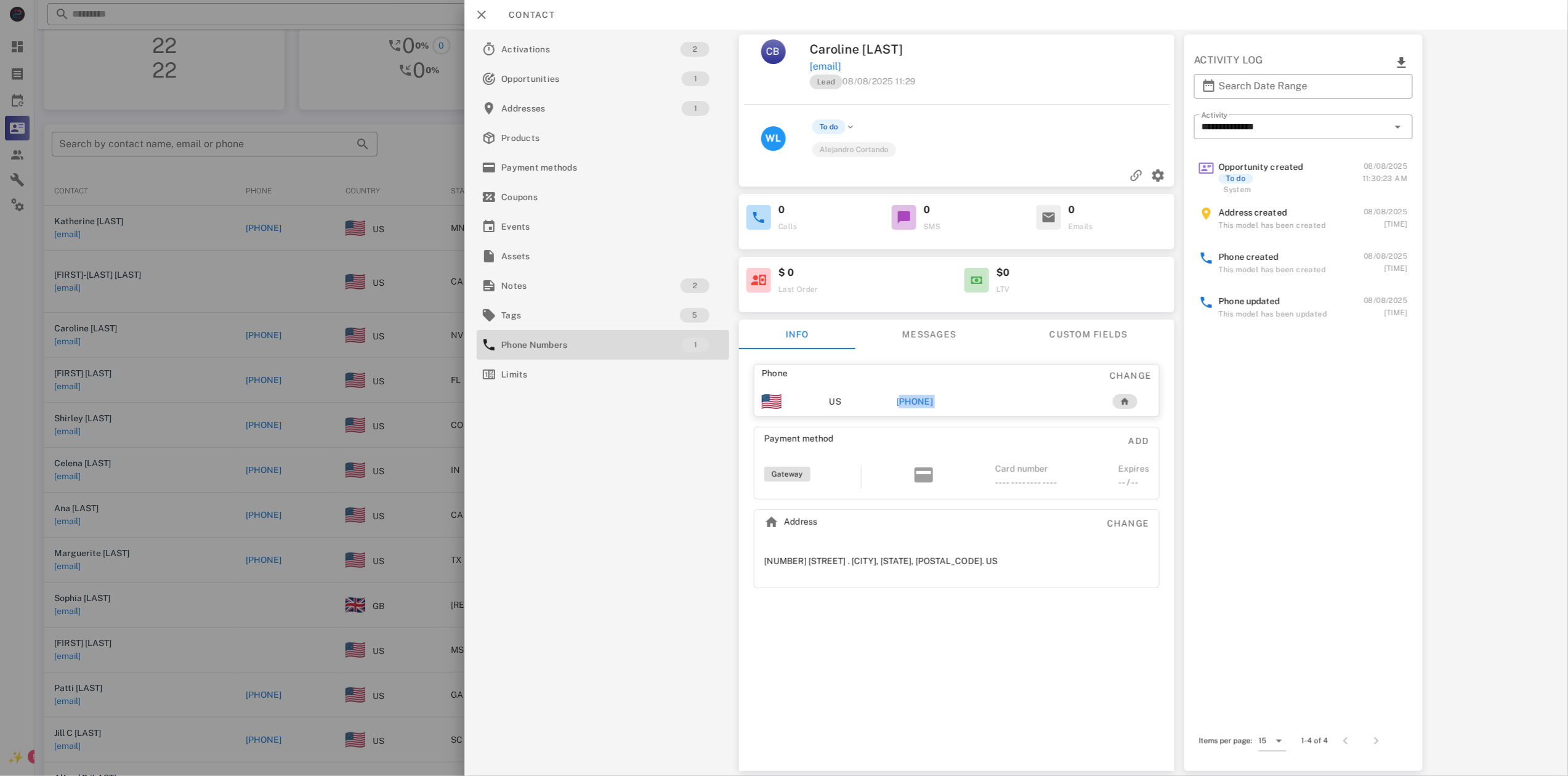 click on "+17023796028" at bounding box center (915, 402) 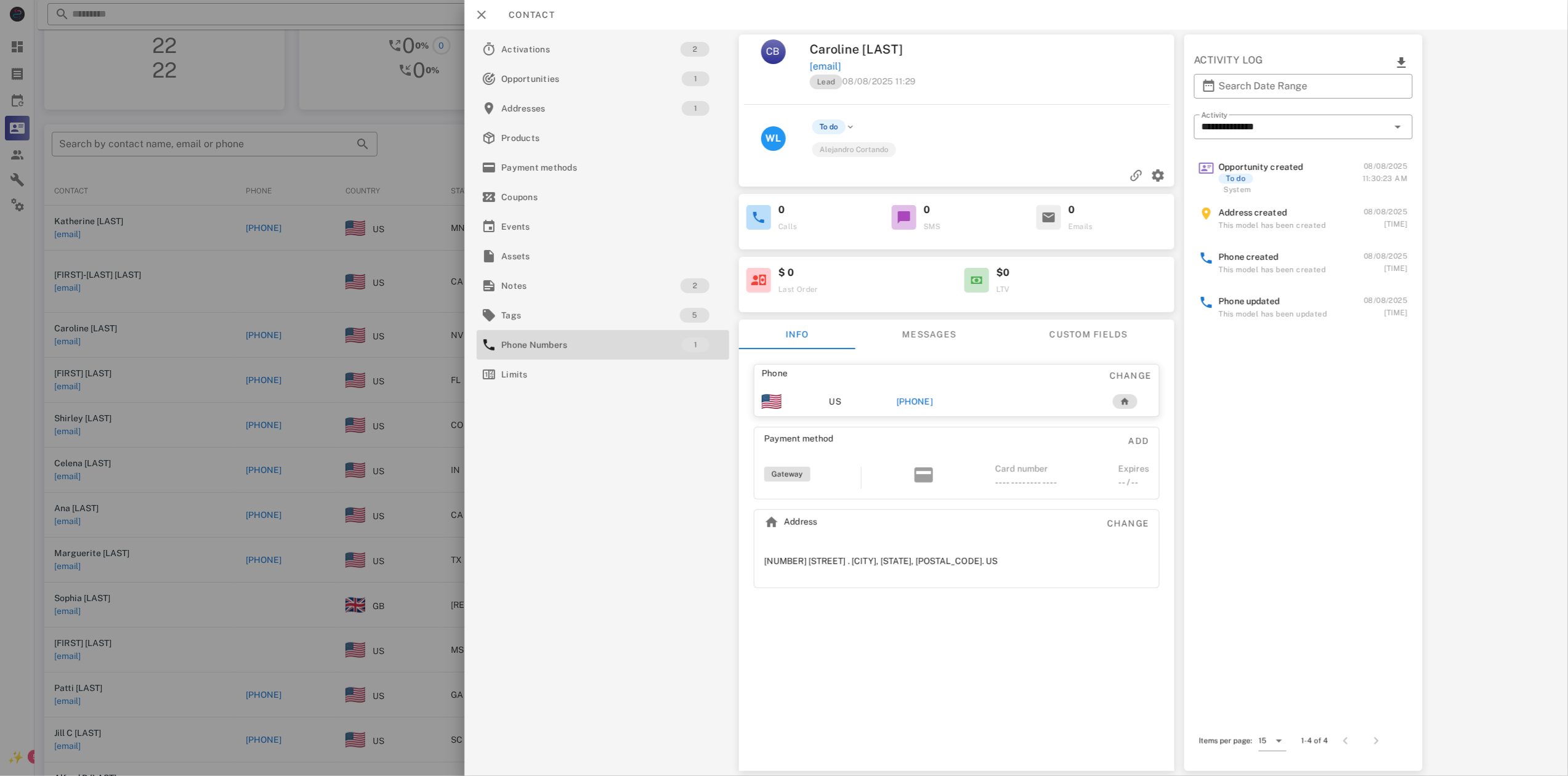 click on "Activations  2  Opportunities  1  Addresses  1  Products Payment methods Coupons Events Assets Notes  2  Tags  5  Phone Numbers  1  Limits" at bounding box center [603, 403] 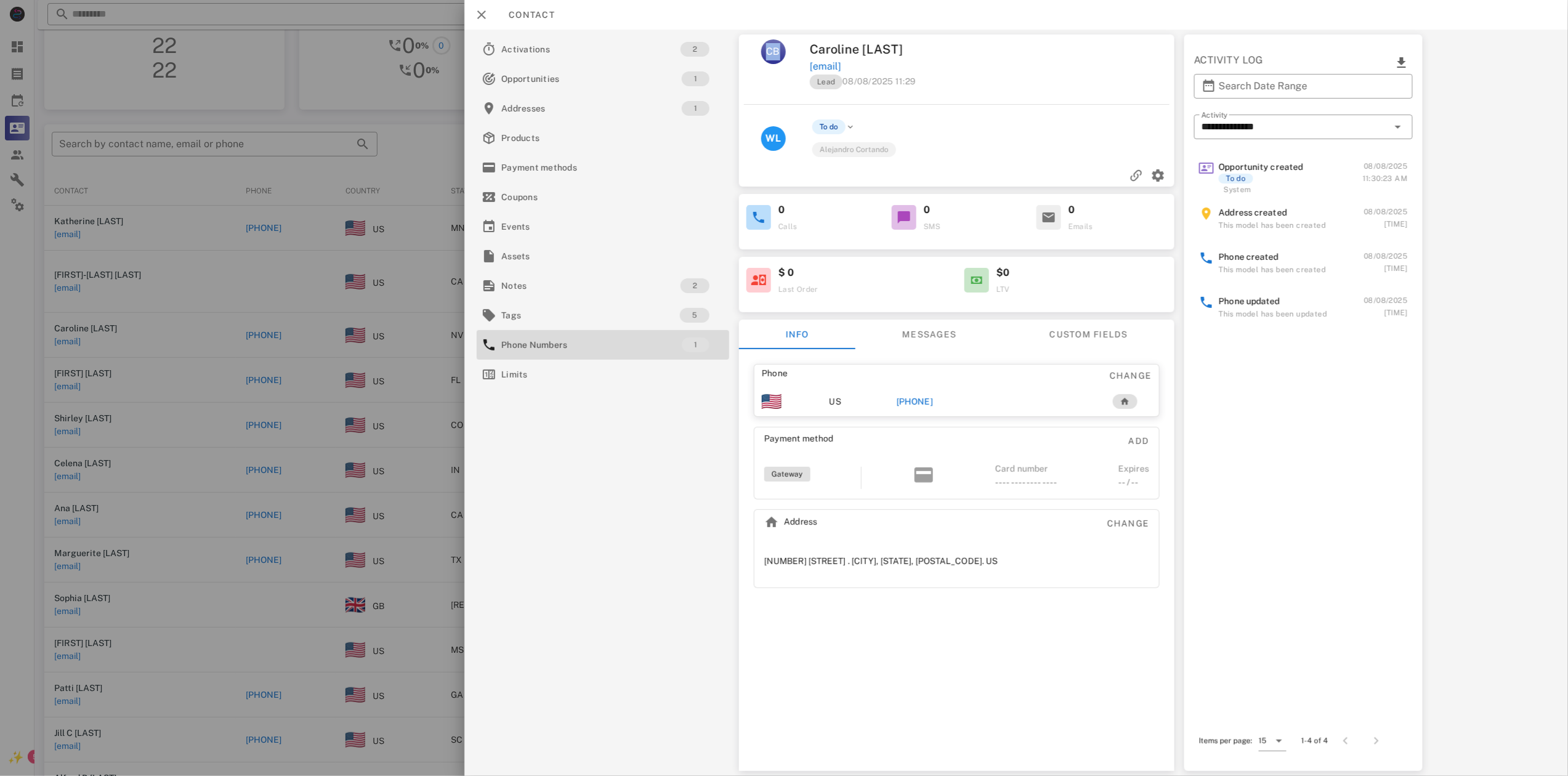 click on "Activations  2  Opportunities  1  Addresses  1  Products Payment methods Coupons Events Assets Notes  2  Tags  5  Phone Numbers  1  Limits" at bounding box center (603, 403) 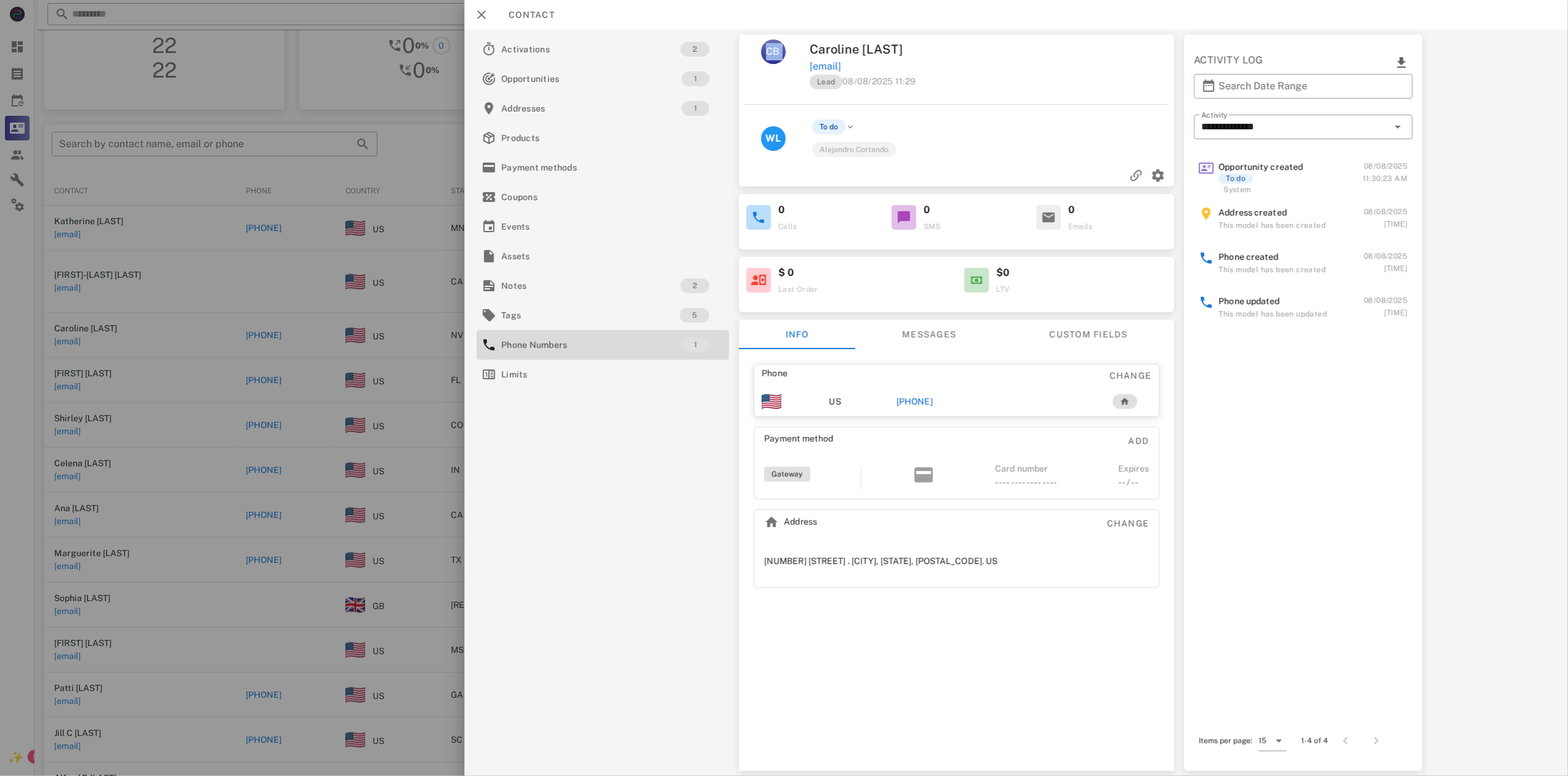 drag, startPoint x: 587, startPoint y: 414, endPoint x: 574, endPoint y: 403, distance: 17.029386 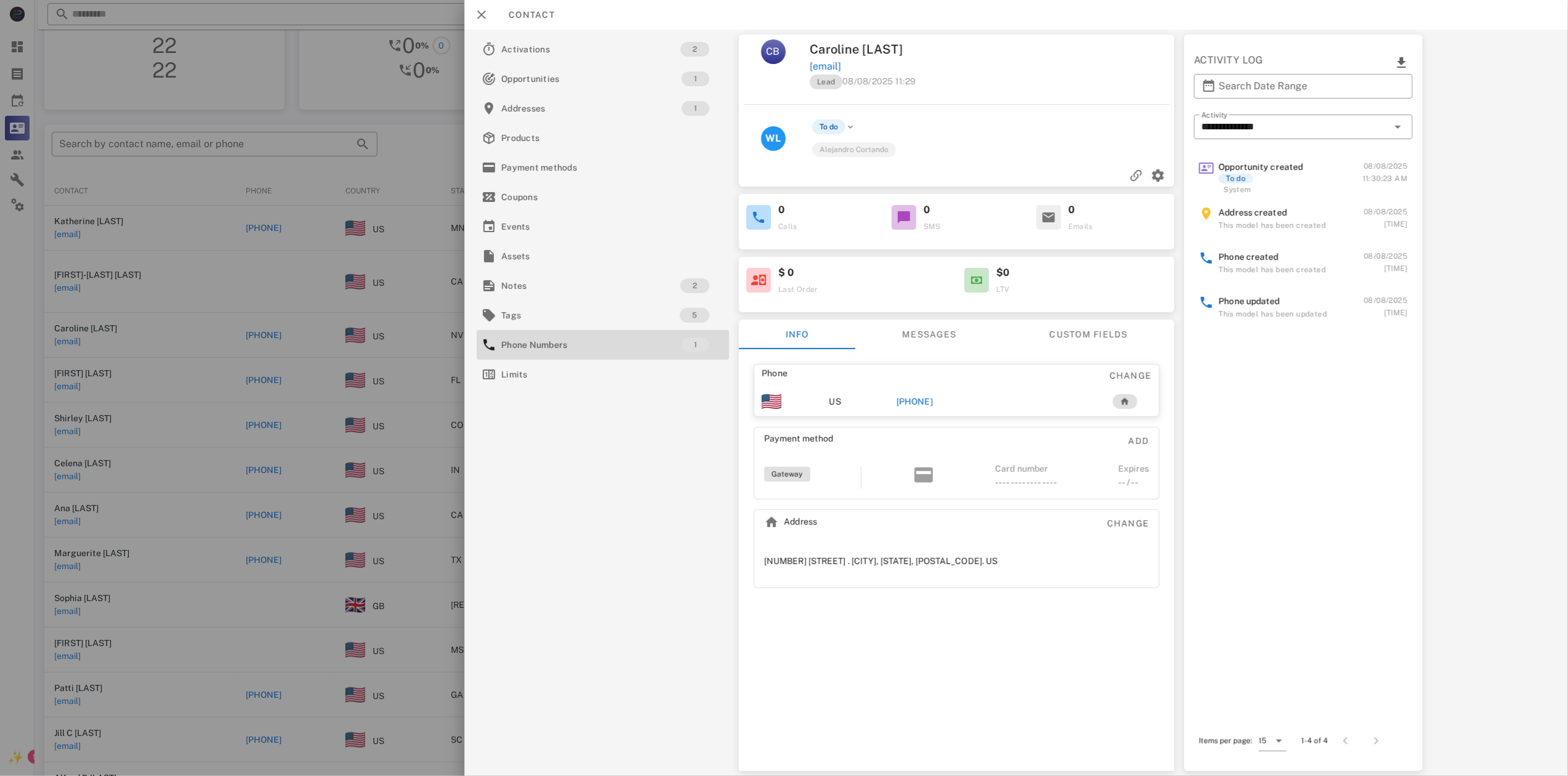 click on "Activations  2  Opportunities  1  Addresses  1  Products Payment methods Coupons Events Assets Notes  2  Tags  5  Phone Numbers  1  Limits" at bounding box center [603, 403] 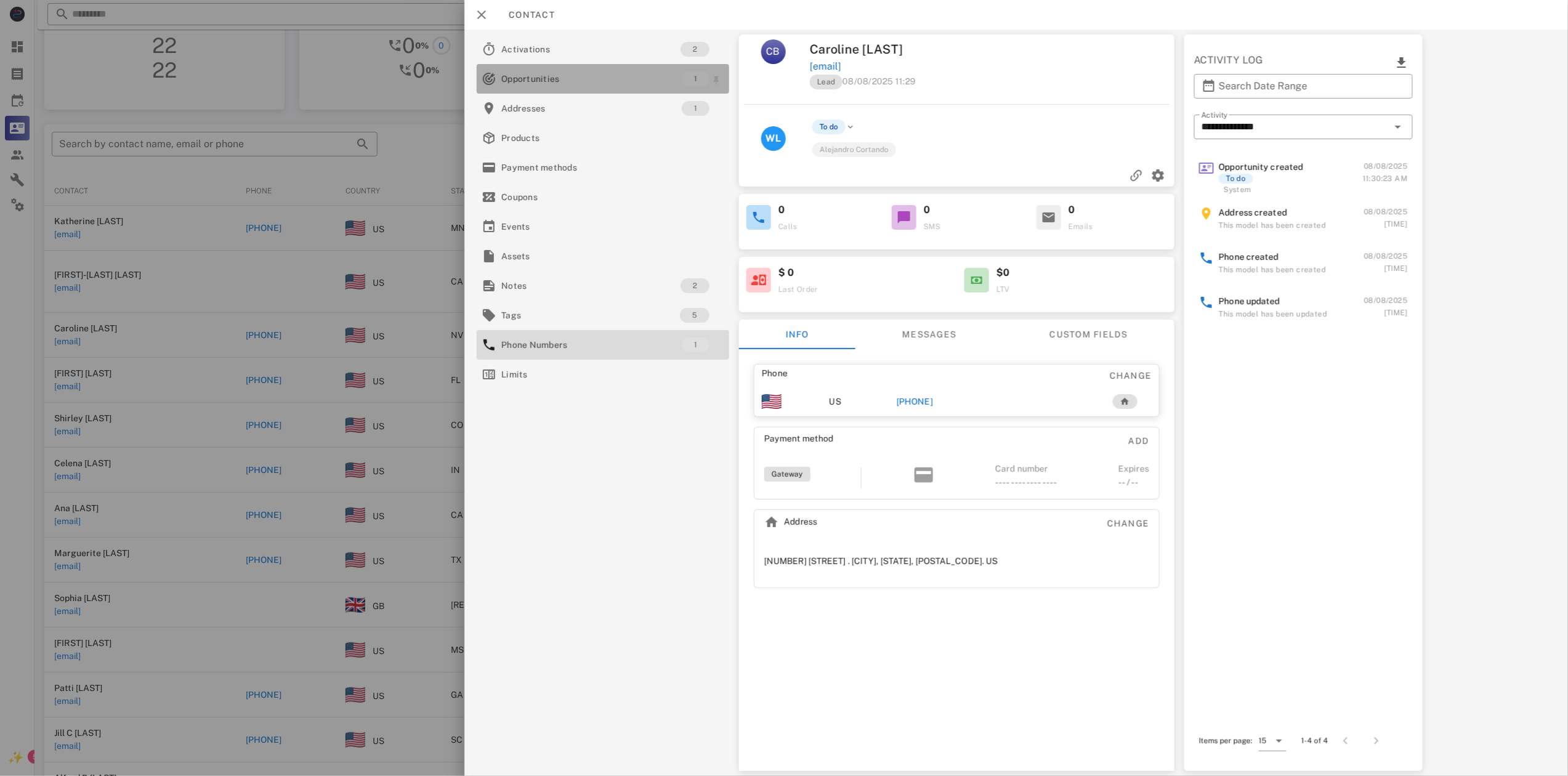 click on "Opportunities" at bounding box center [591, 79] 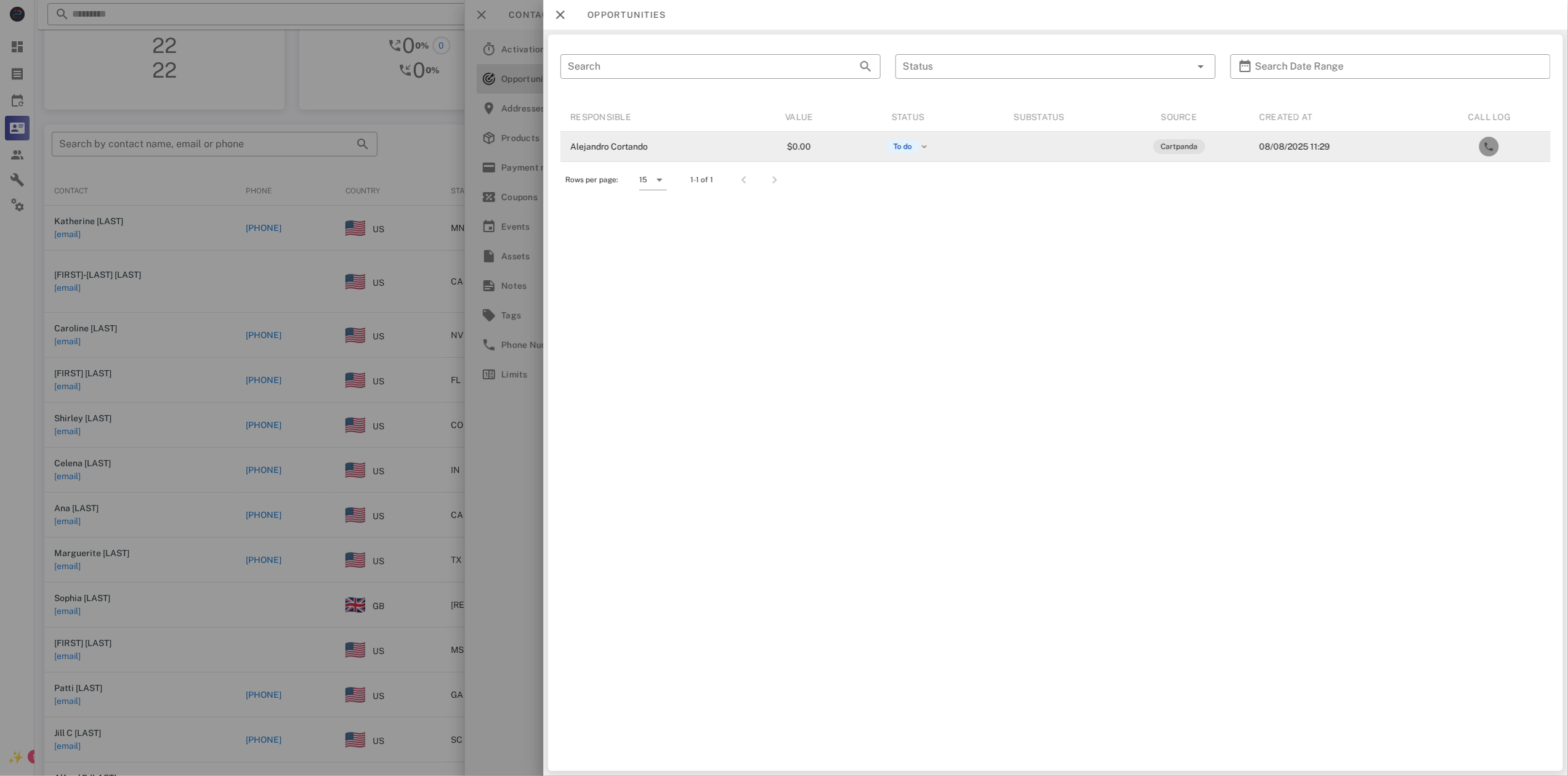 click at bounding box center (1489, 147) 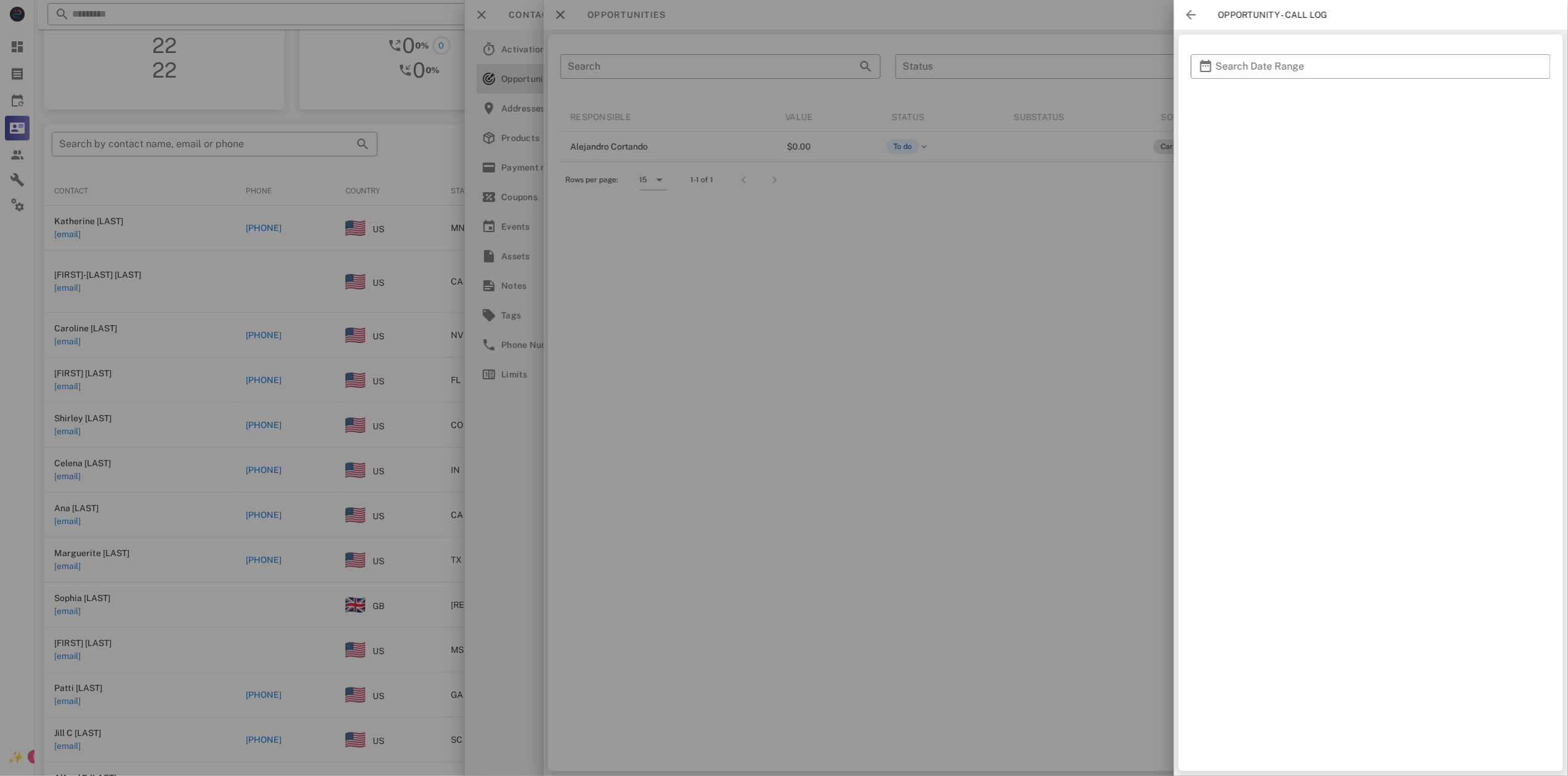 click at bounding box center [784, 388] 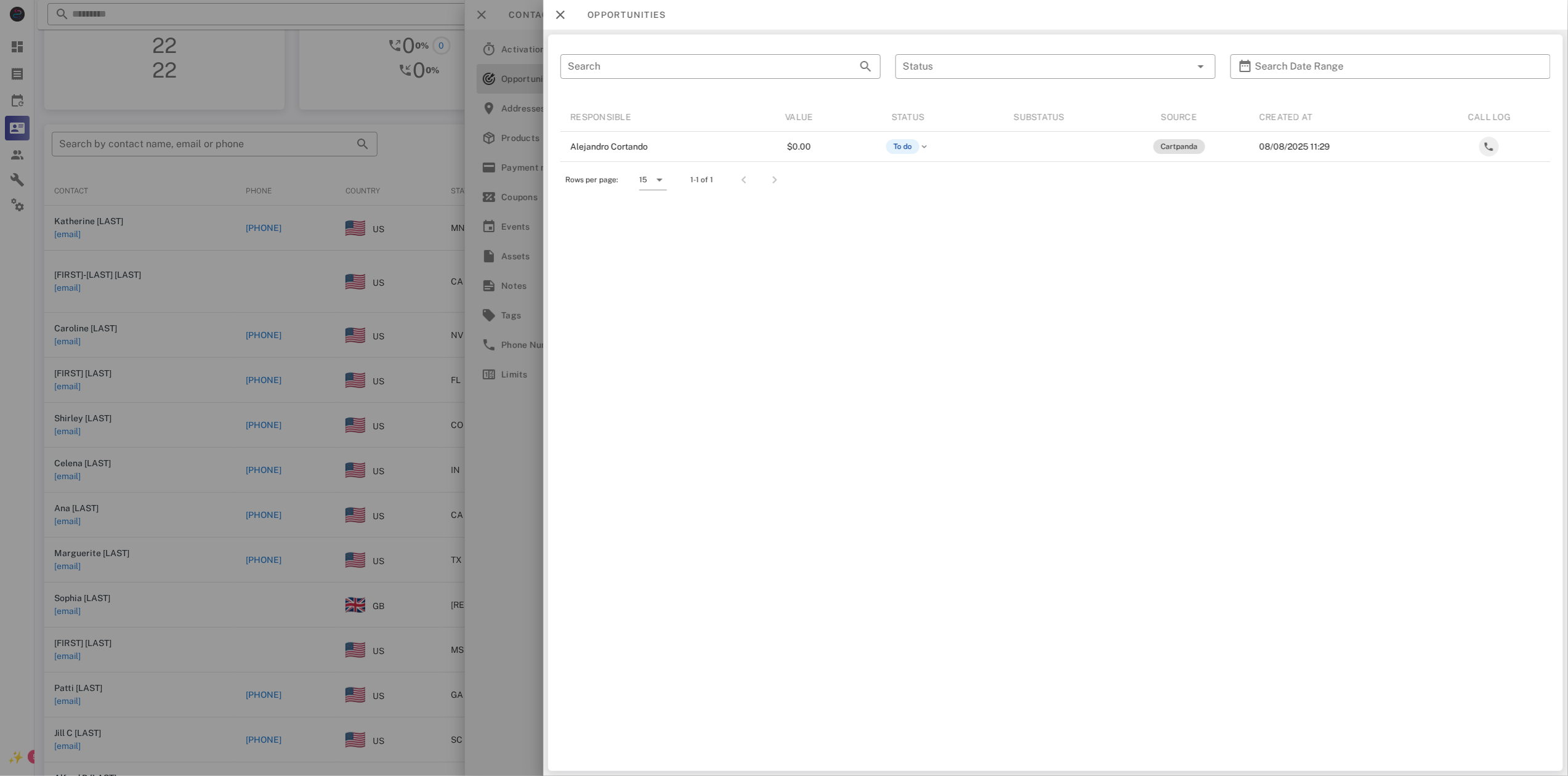click at bounding box center (784, 388) 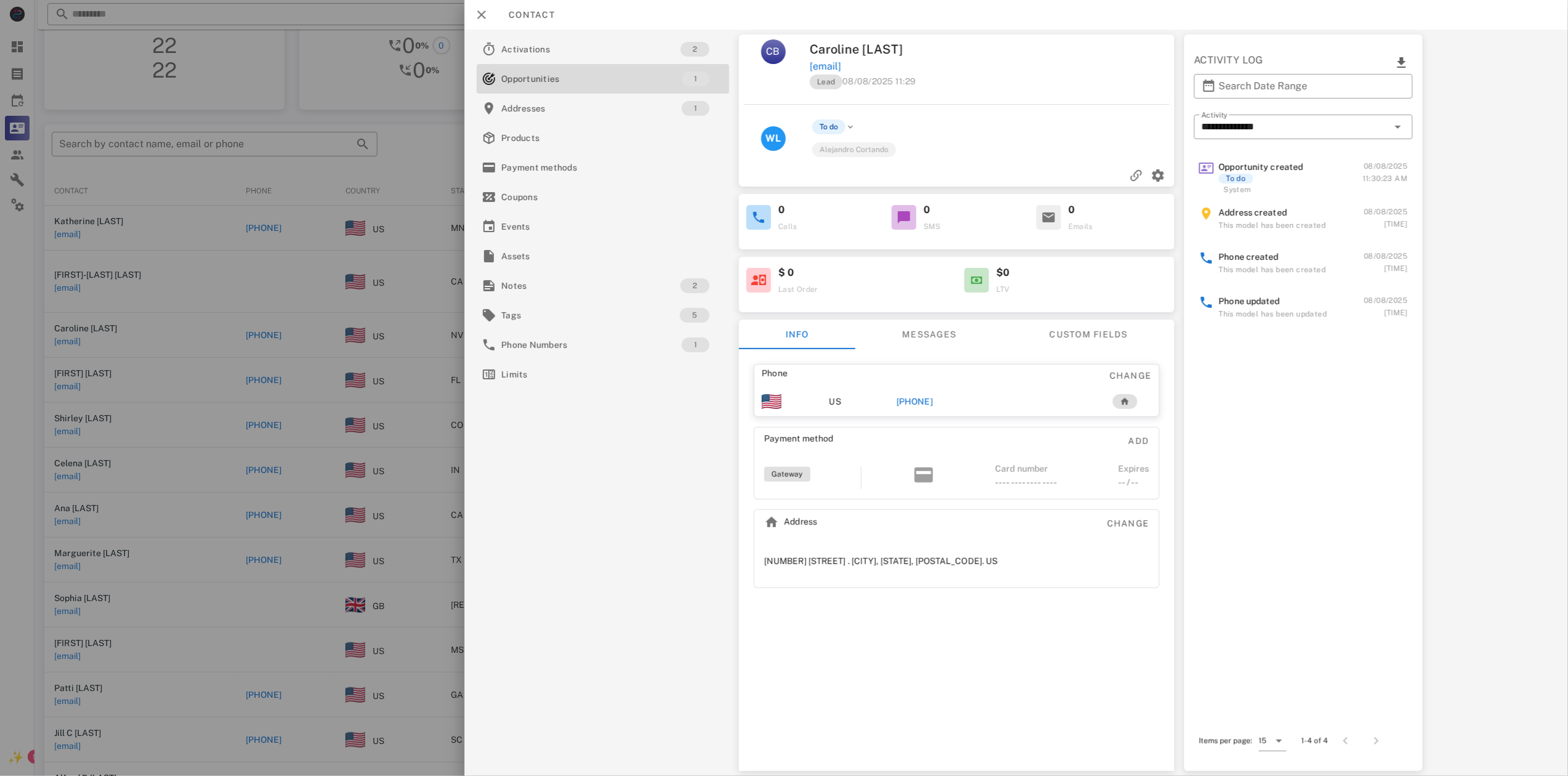 click at bounding box center (956, 176) 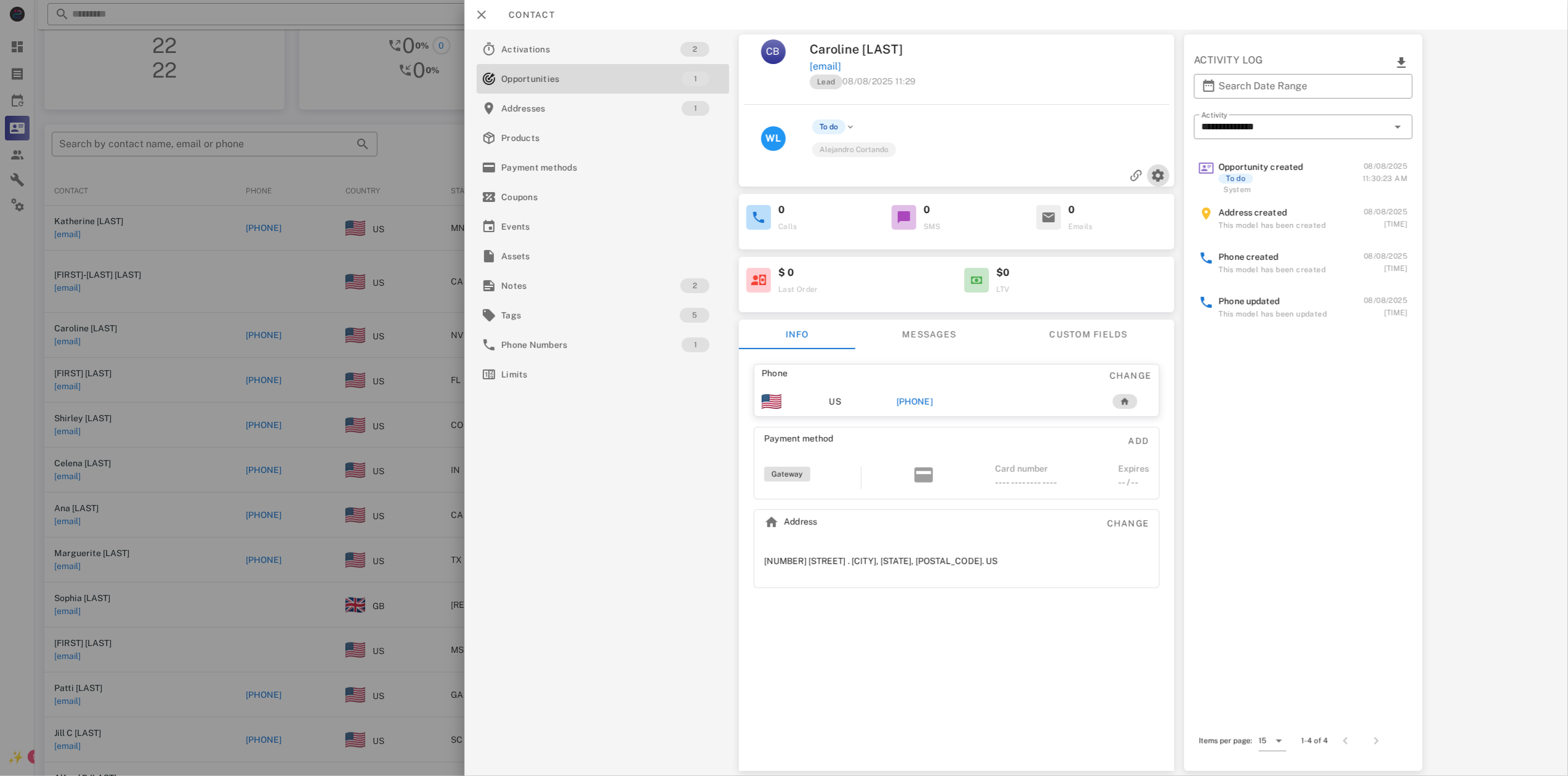 click at bounding box center [1158, 176] 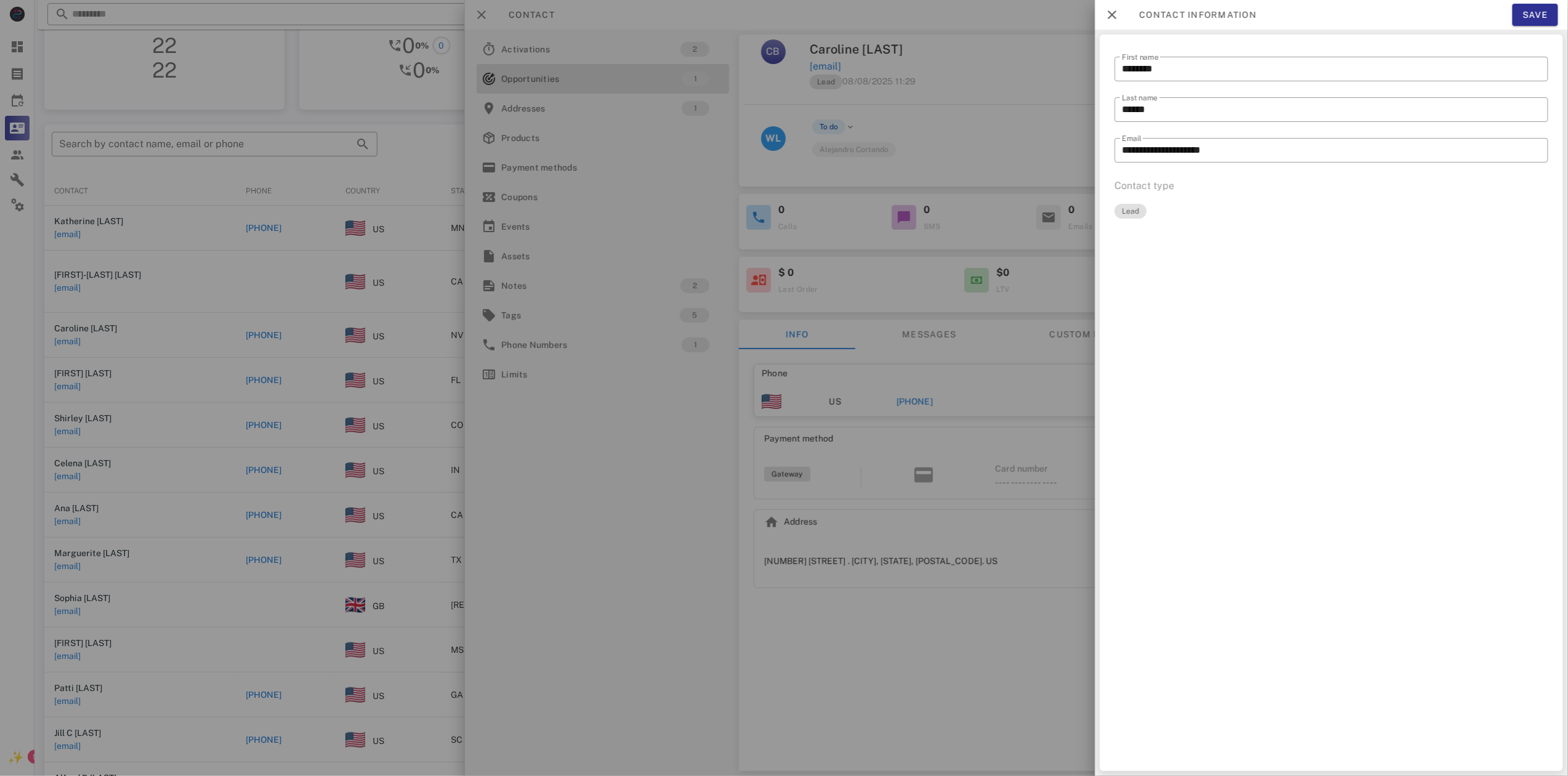 click at bounding box center (784, 388) 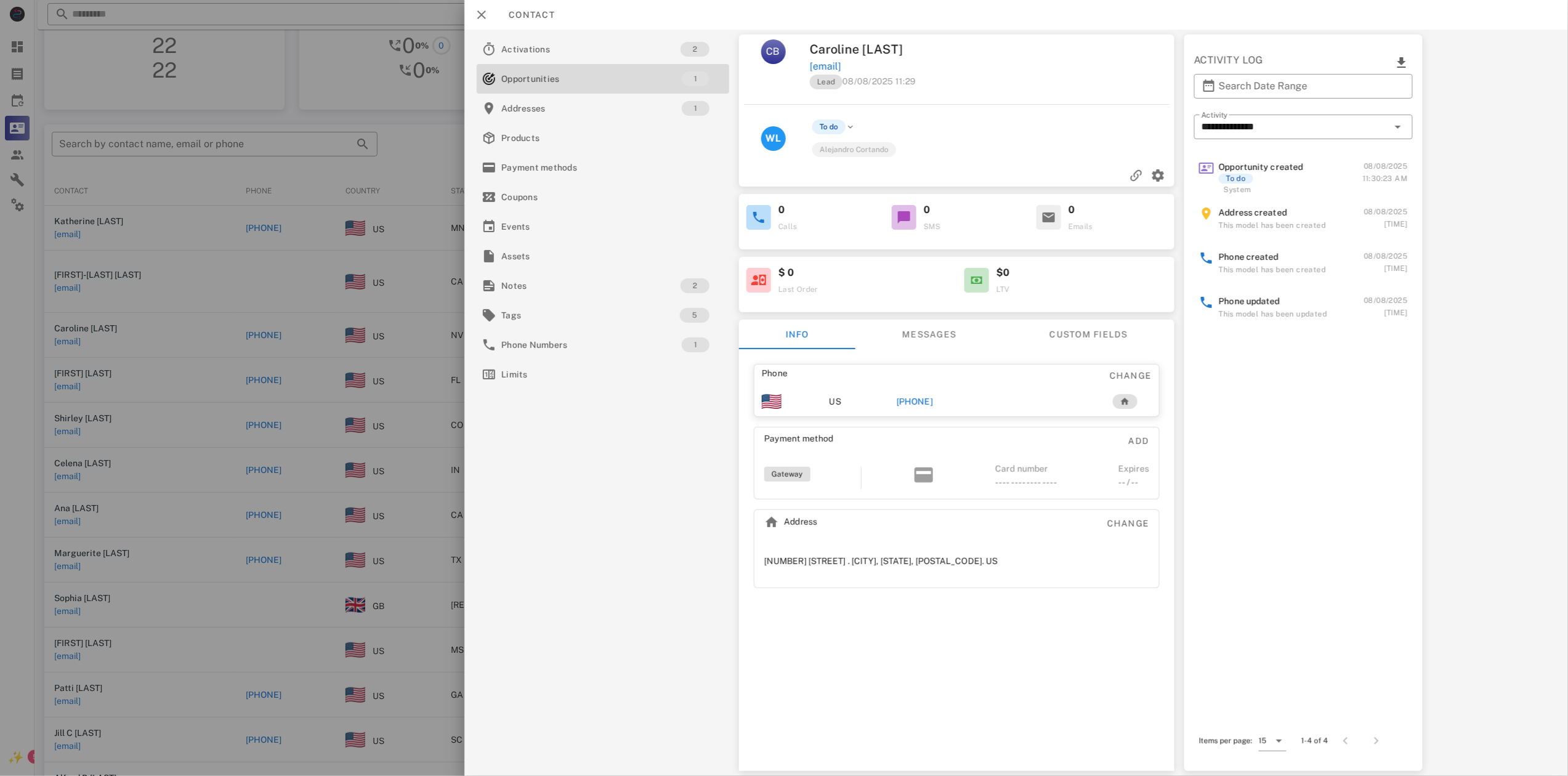 click on "Activations  2  Opportunities  1  Addresses  1  Products Payment methods Coupons Events Assets Notes  2  Tags  5  Phone Numbers  1  Limits" at bounding box center [603, 403] 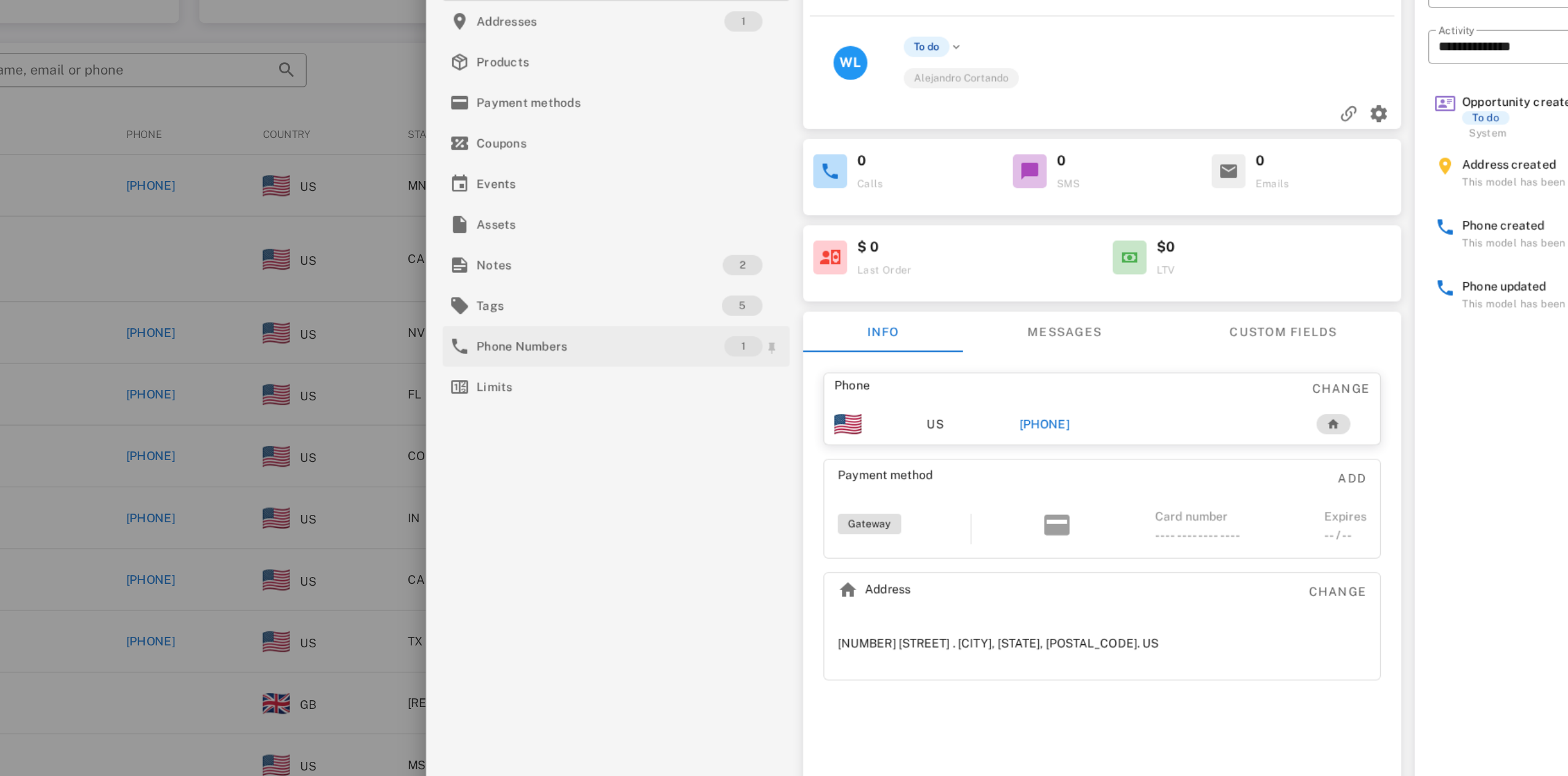 scroll, scrollTop: 41, scrollLeft: 0, axis: vertical 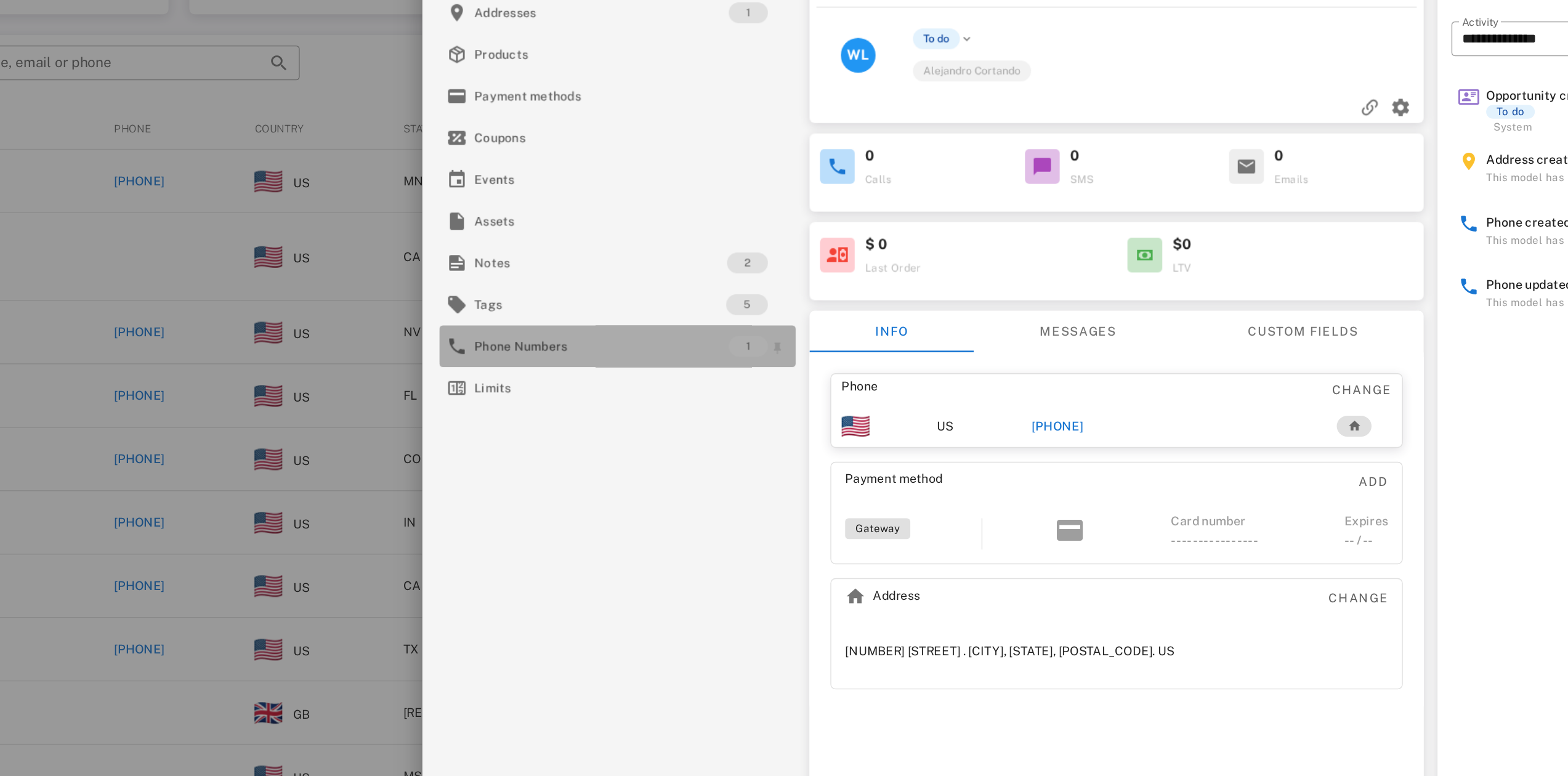 click on "Phone Numbers" at bounding box center [591, 345] 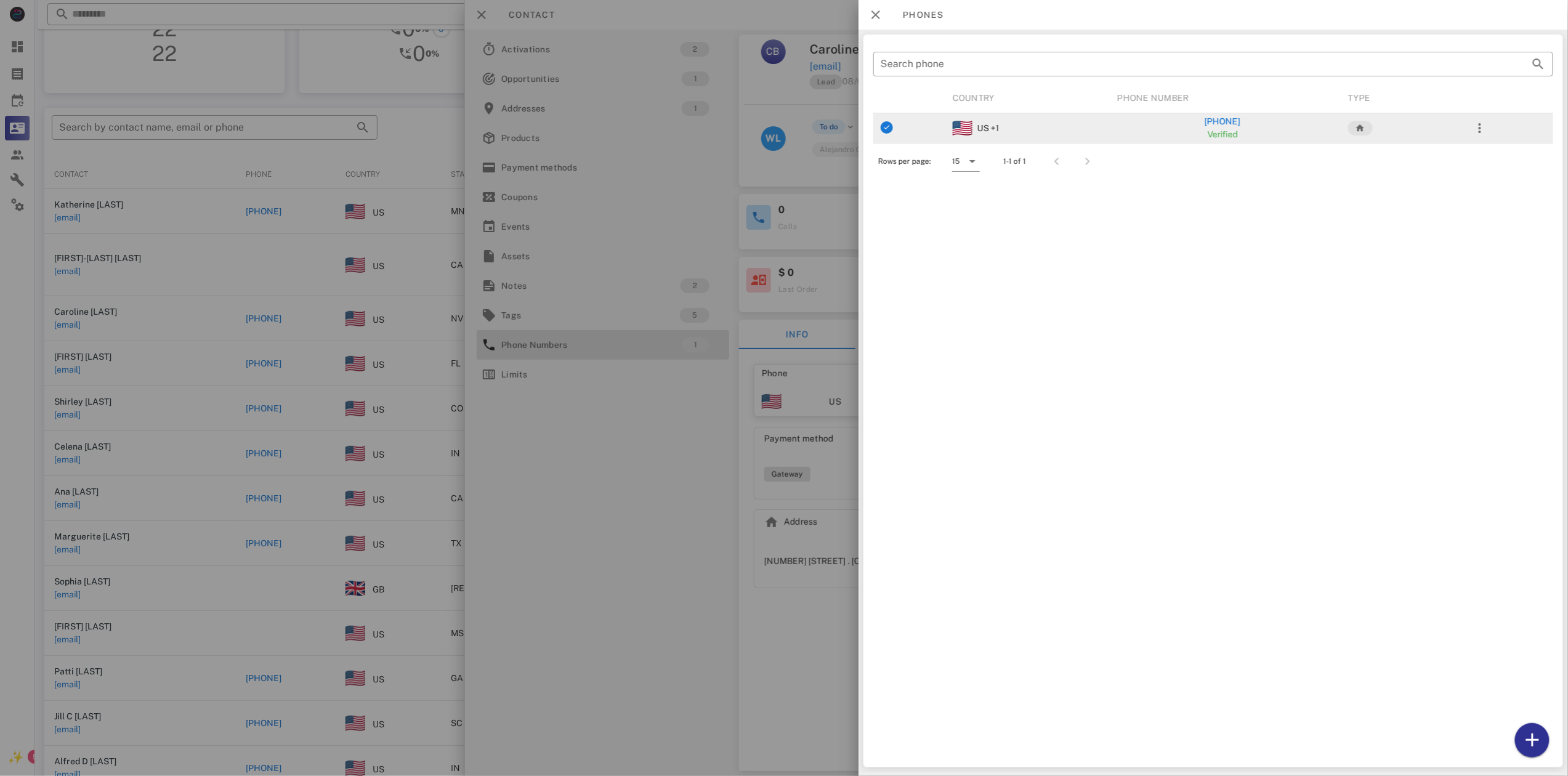 scroll, scrollTop: 57, scrollLeft: 0, axis: vertical 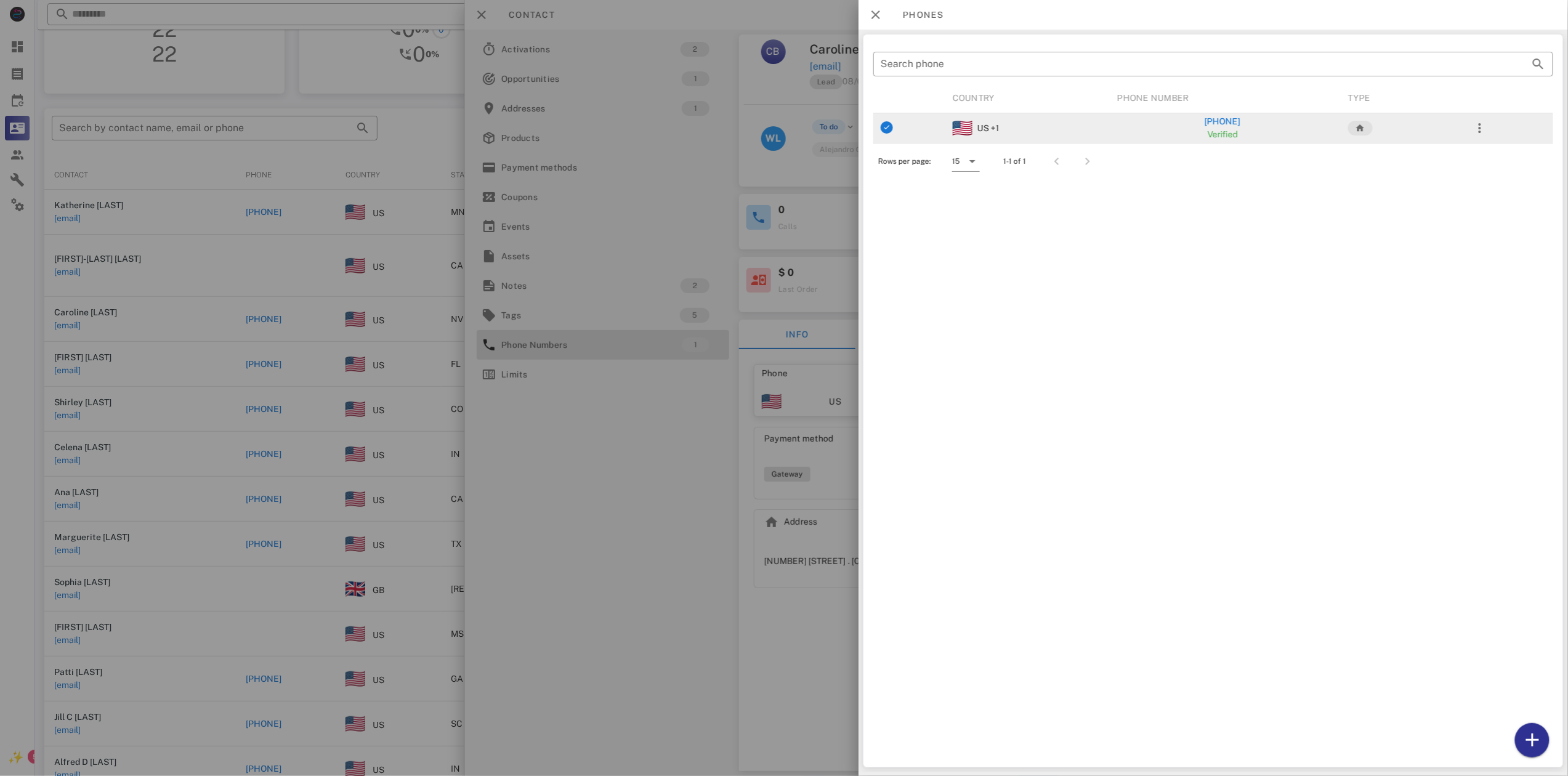 click on "+17023796028" at bounding box center (1222, 121) 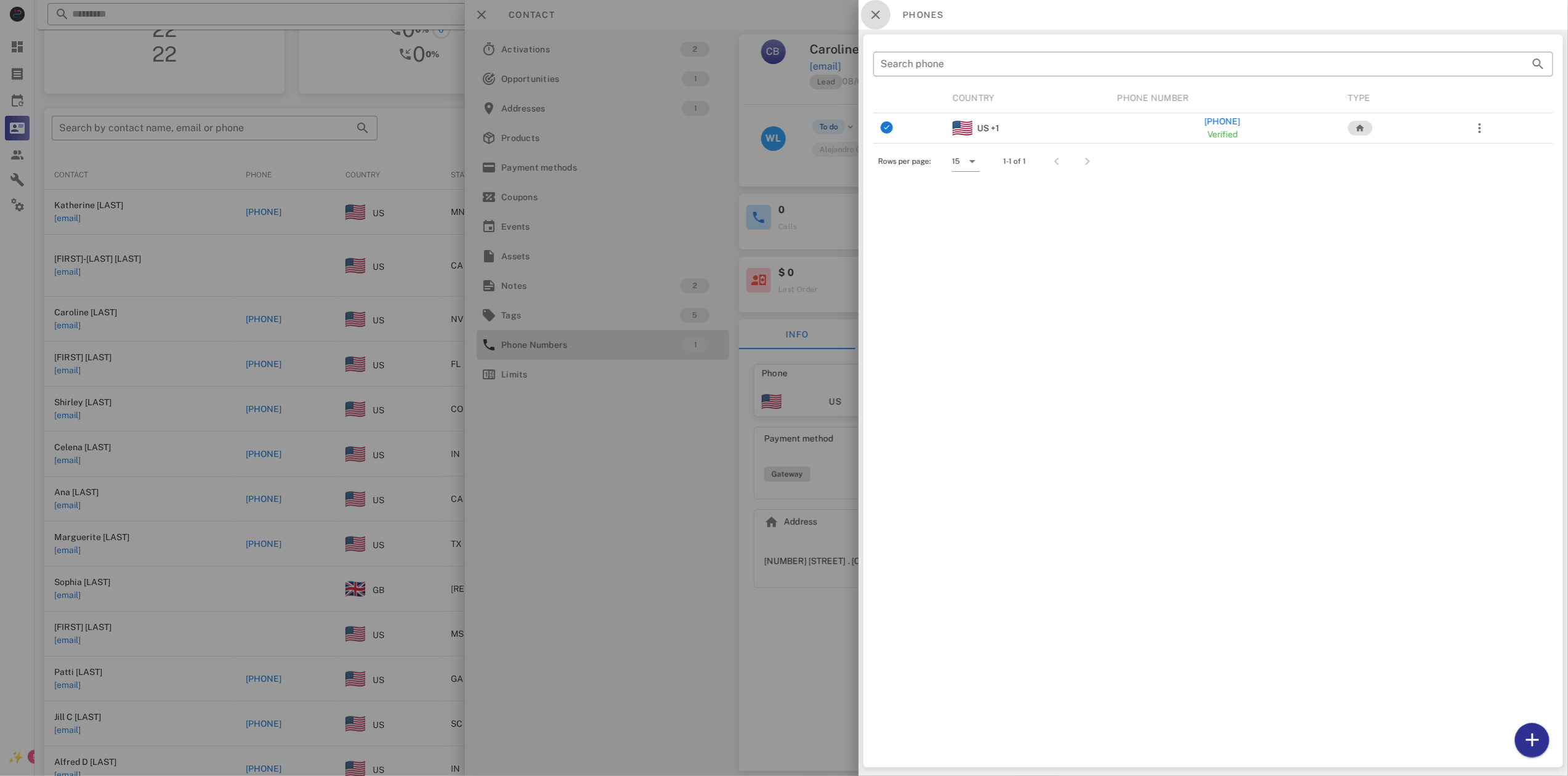 click at bounding box center (876, 15) 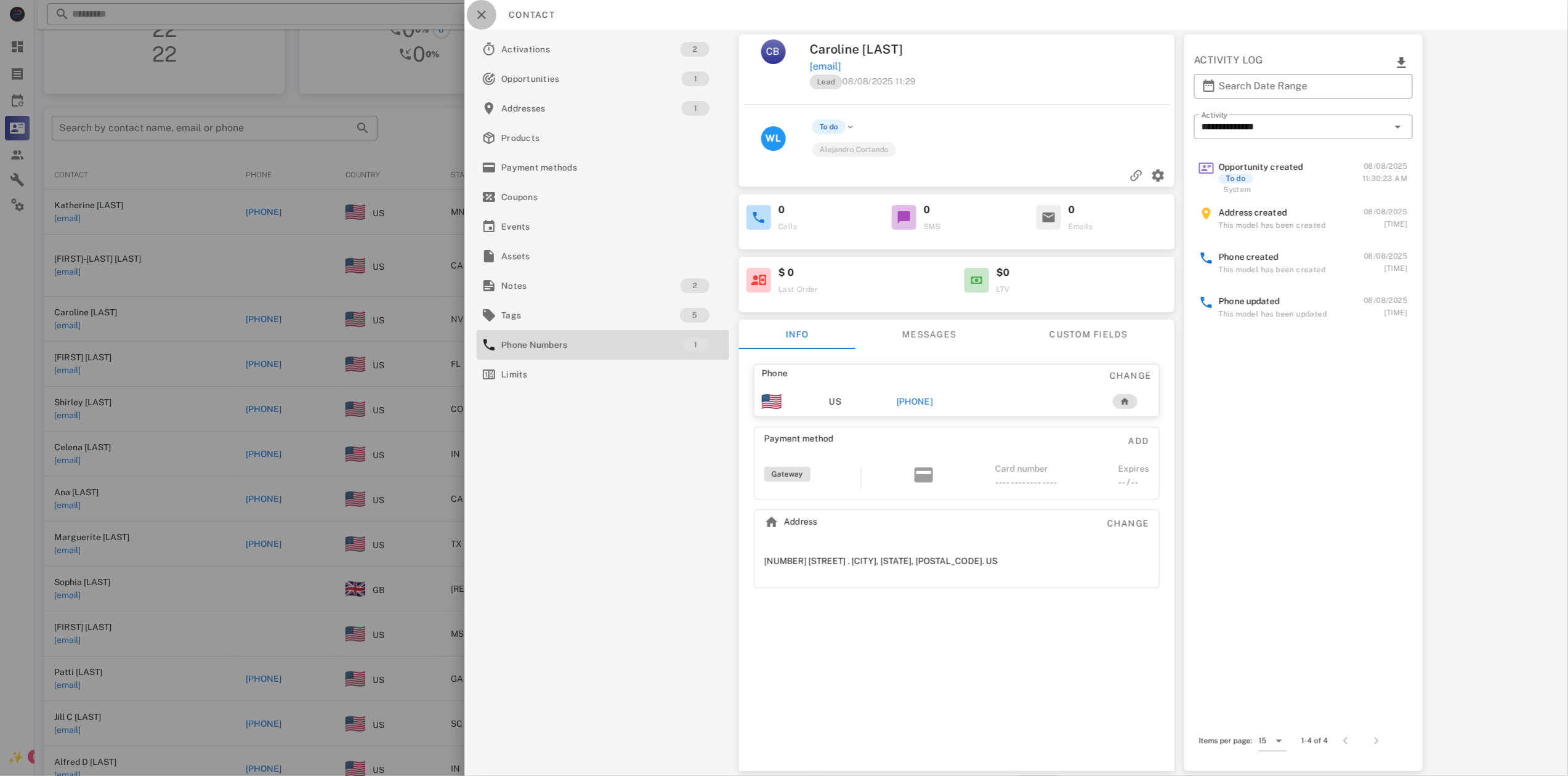 click at bounding box center [482, 15] 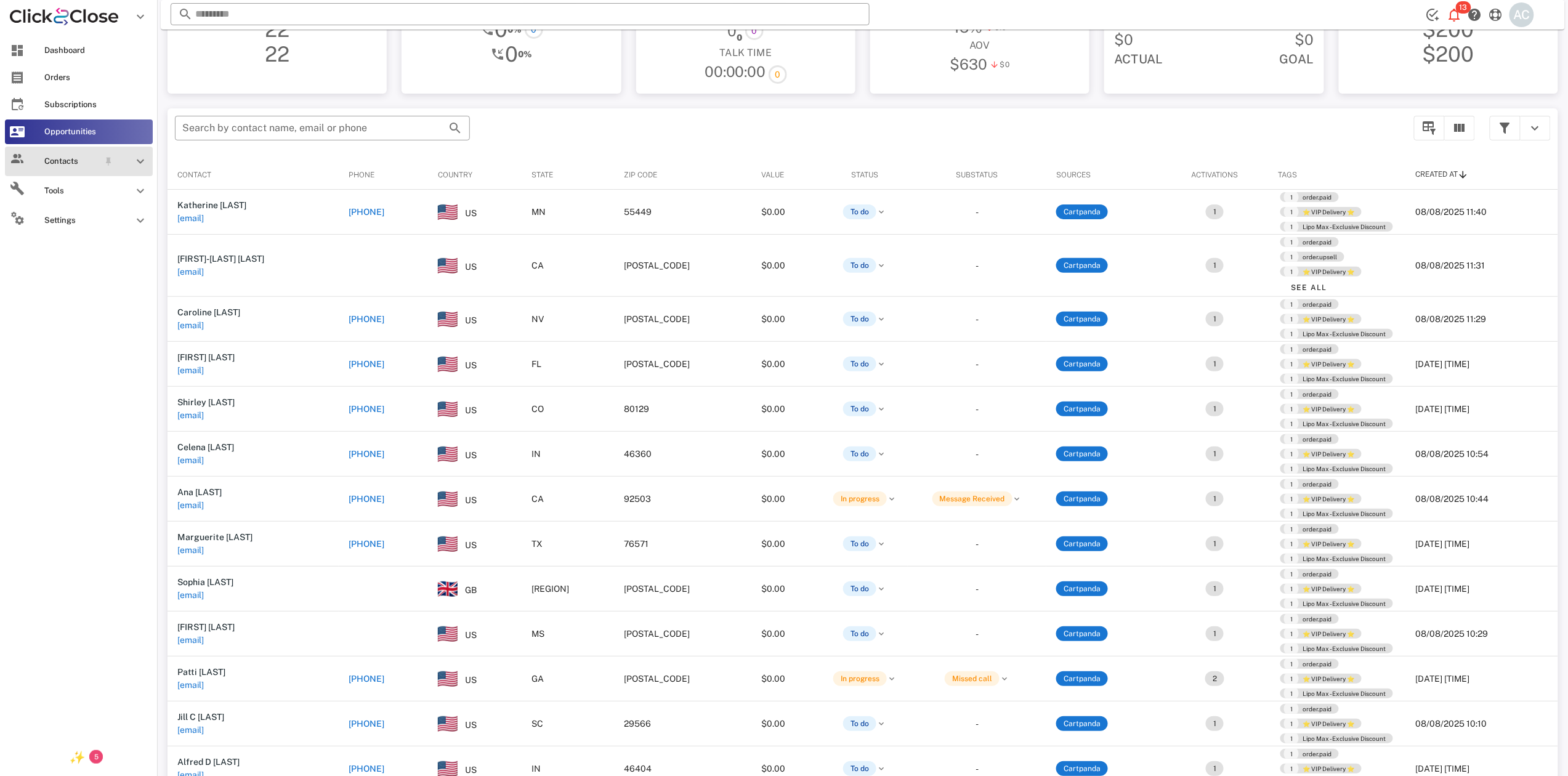 click on "Contacts" at bounding box center [71, 161] 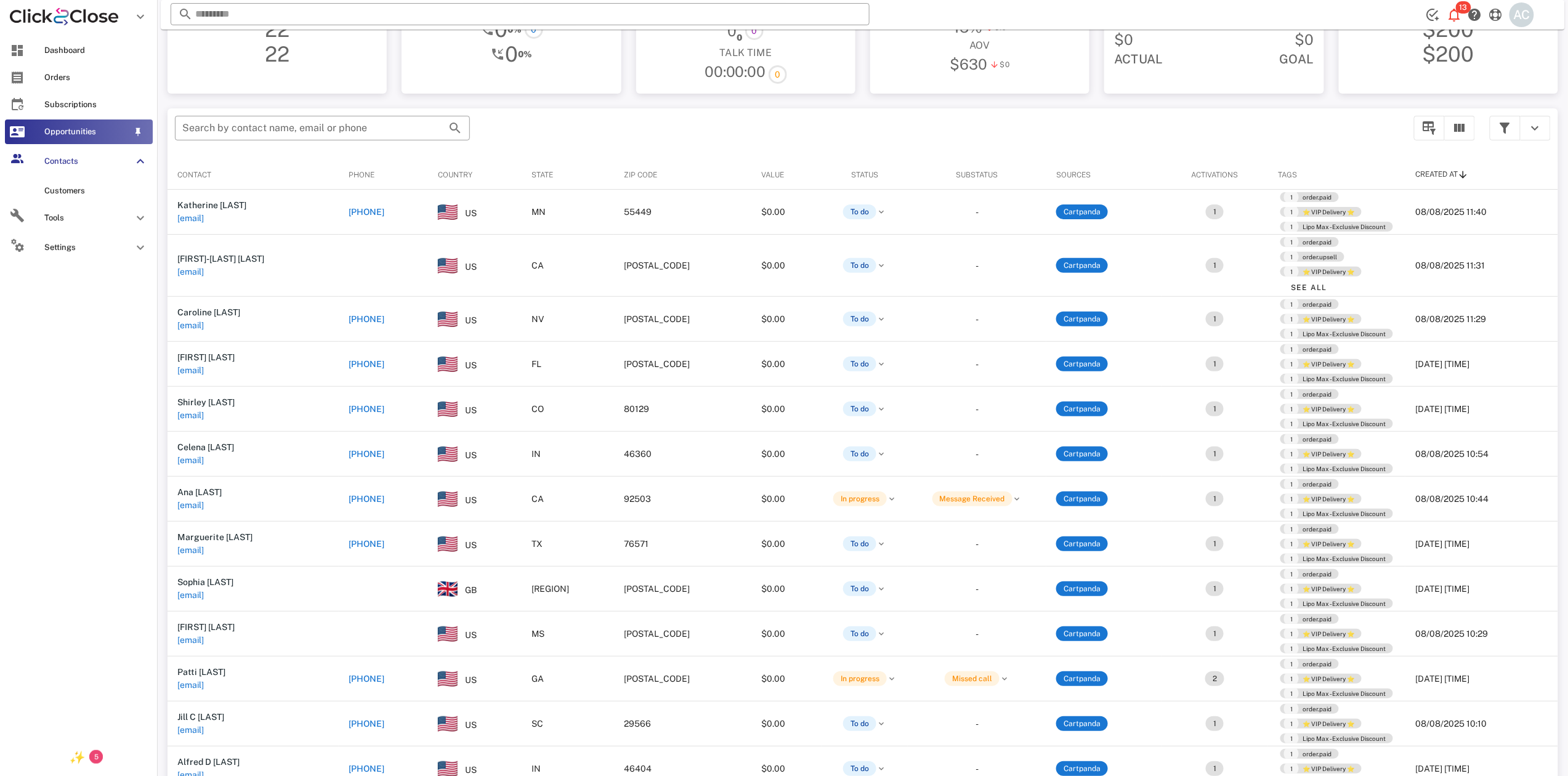 click on "Opportunities" at bounding box center (79, 132) 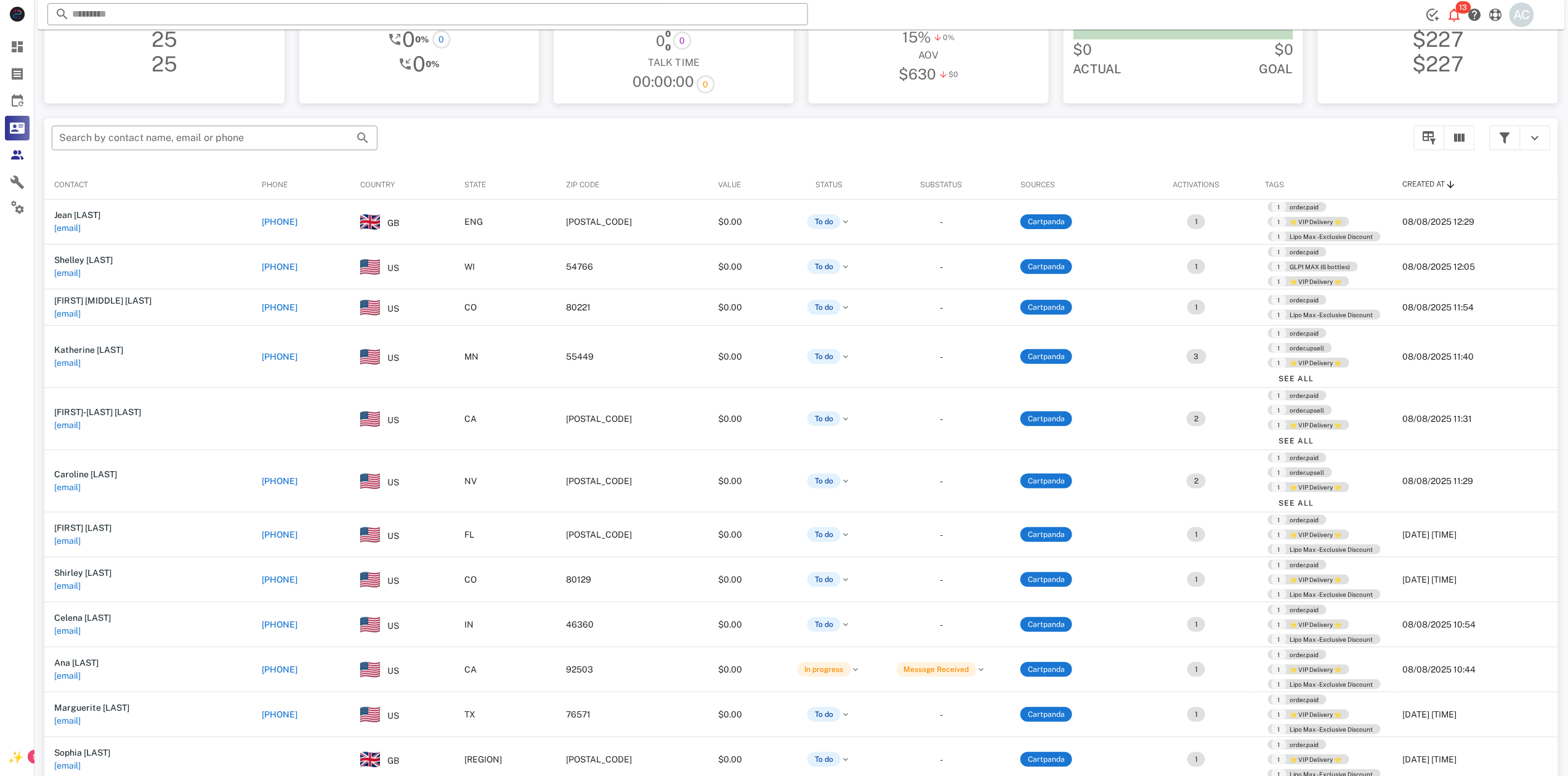 scroll, scrollTop: 0, scrollLeft: 0, axis: both 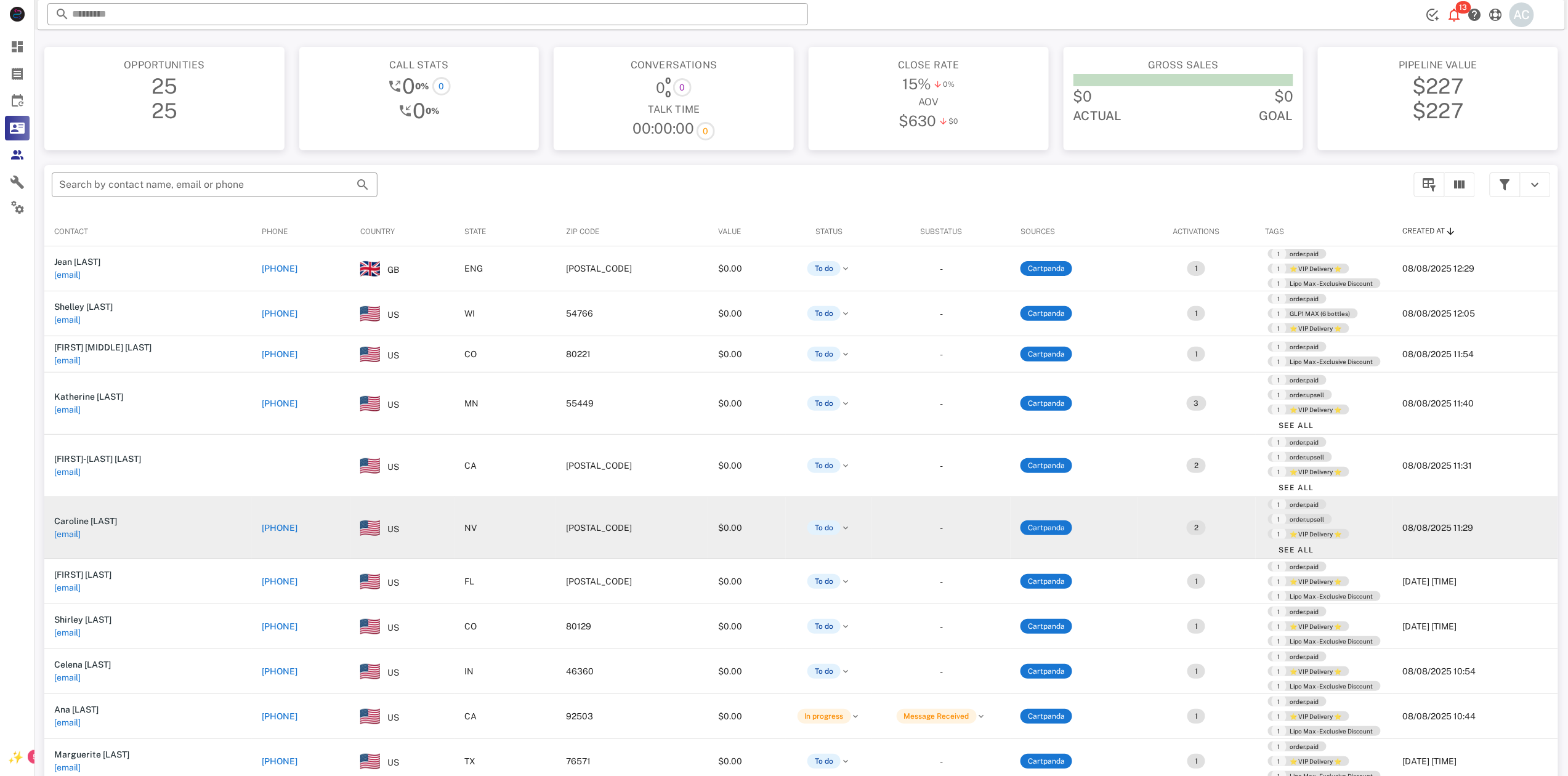 click on "cavallier55@yahoo.com" at bounding box center [67, 534] 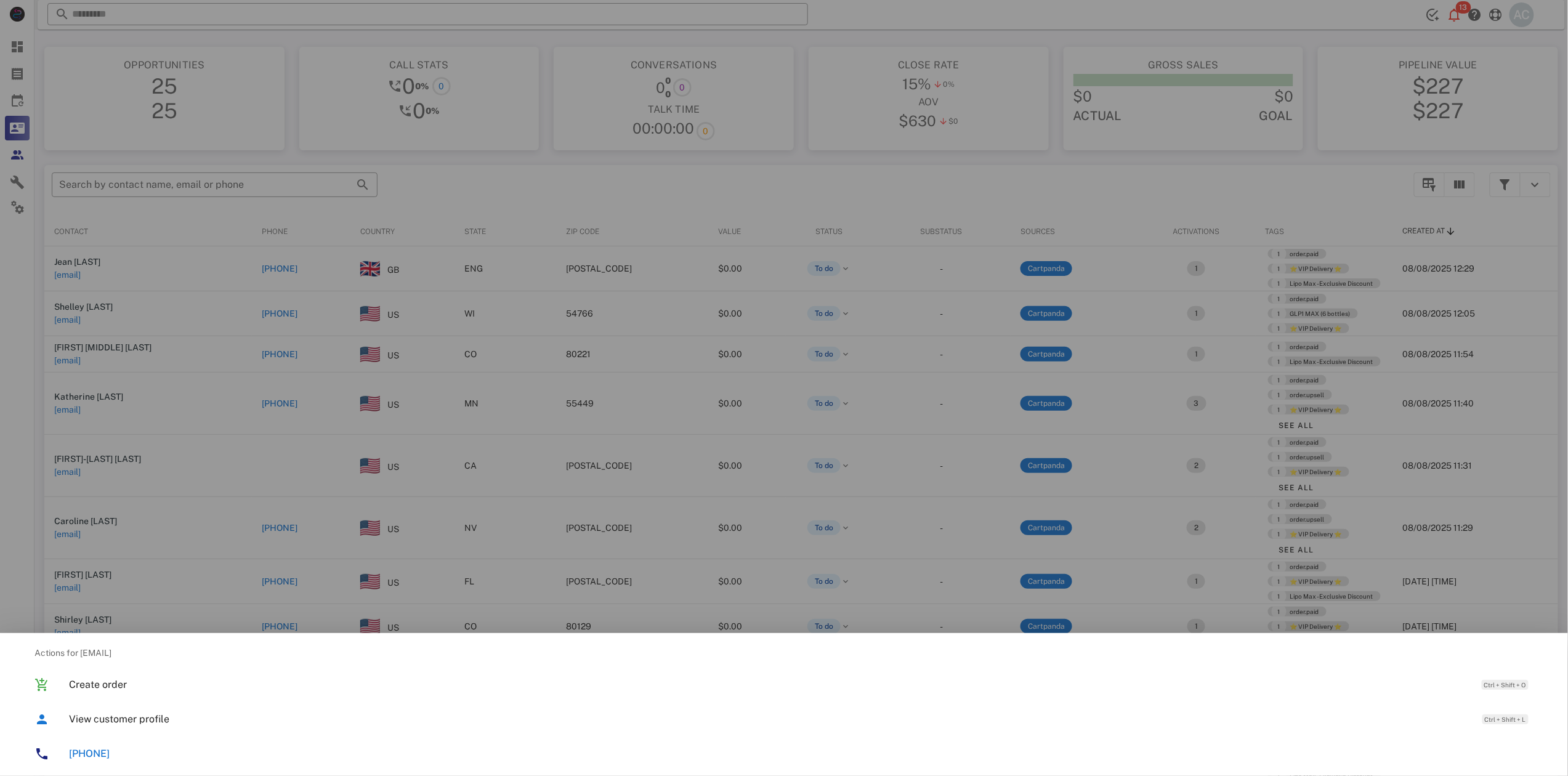 click on "+17023796028" at bounding box center (89, 753) 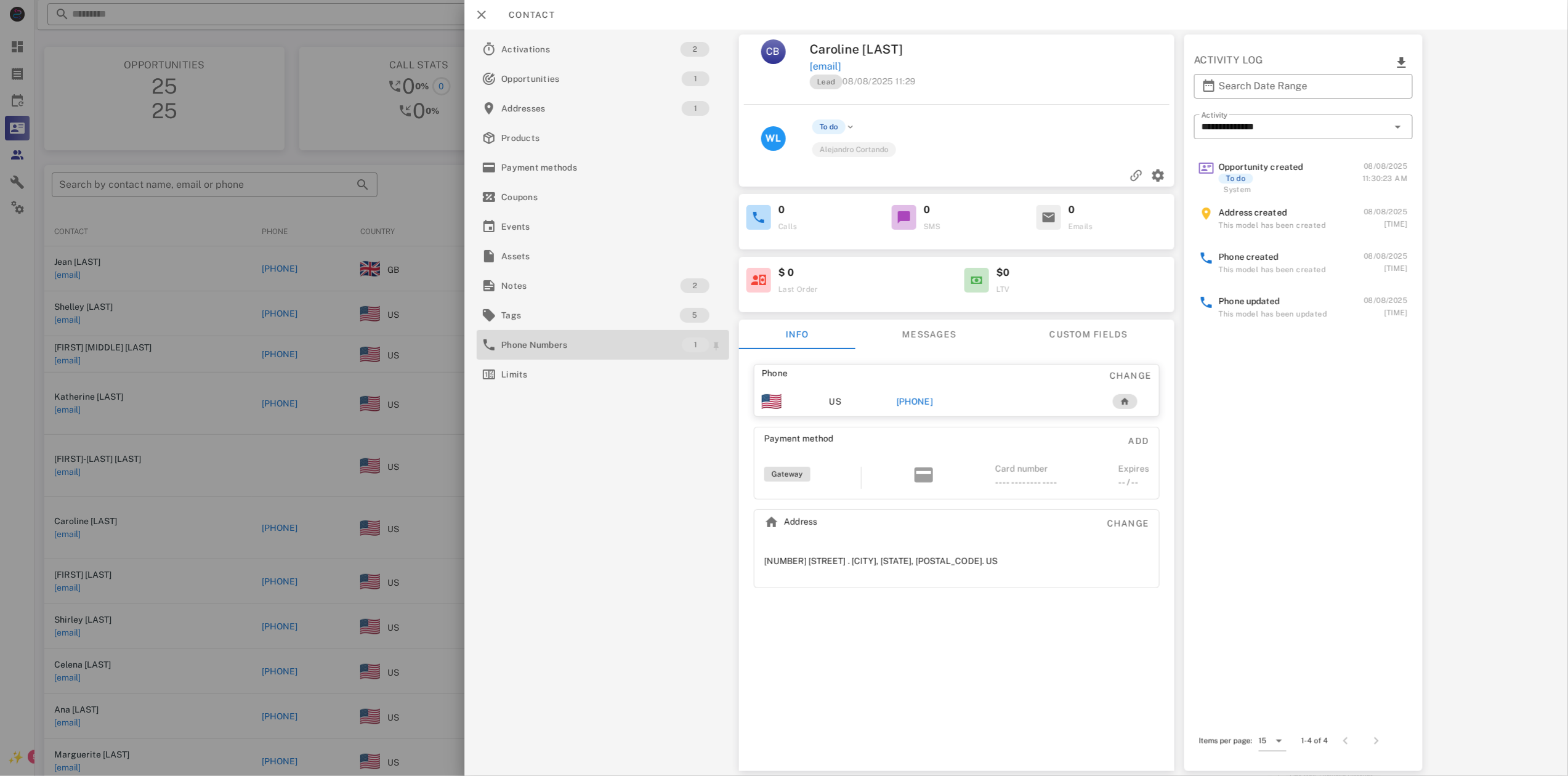 click on "Phone Numbers  1" at bounding box center [603, 345] 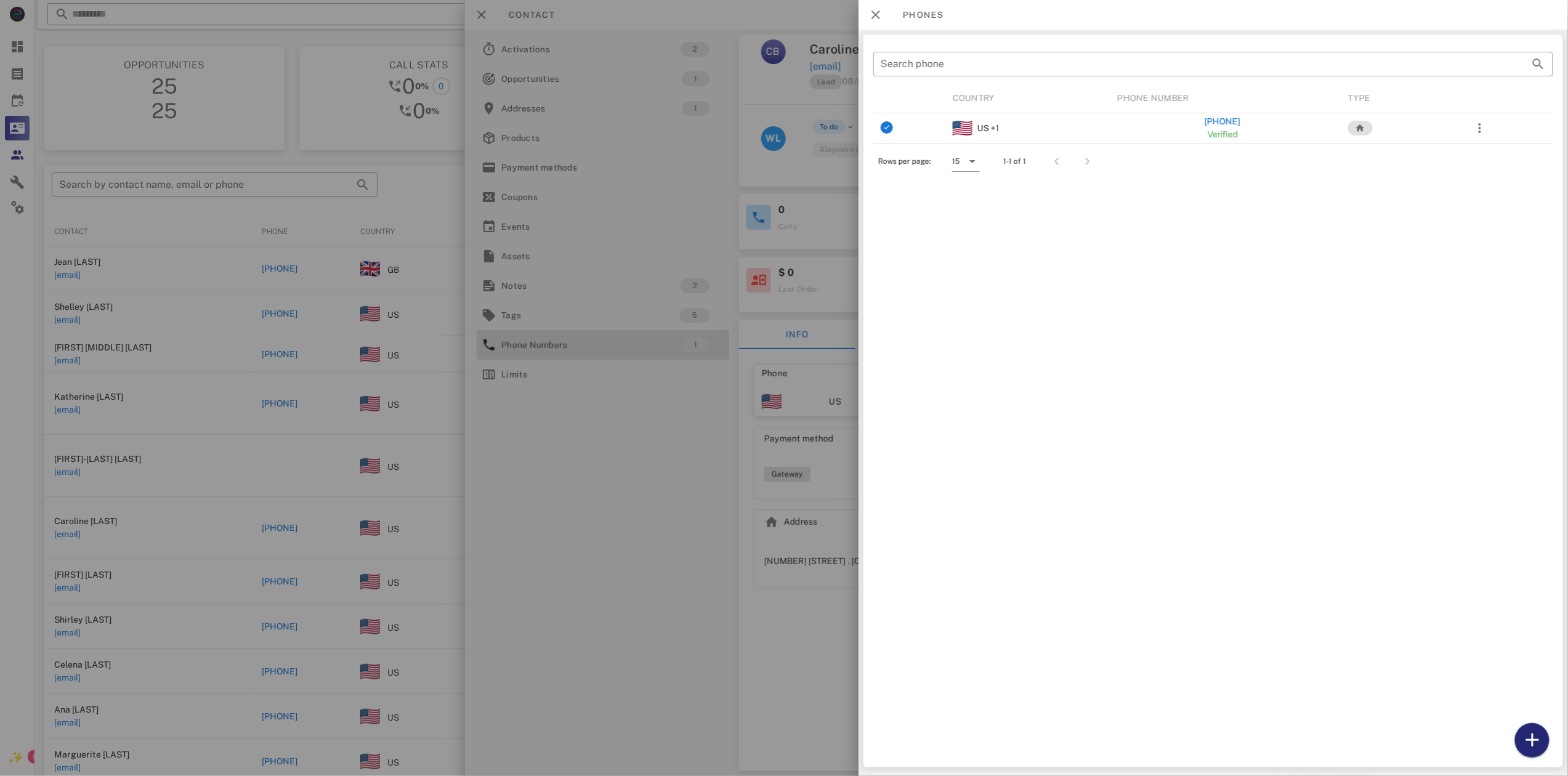 click at bounding box center [1532, 740] 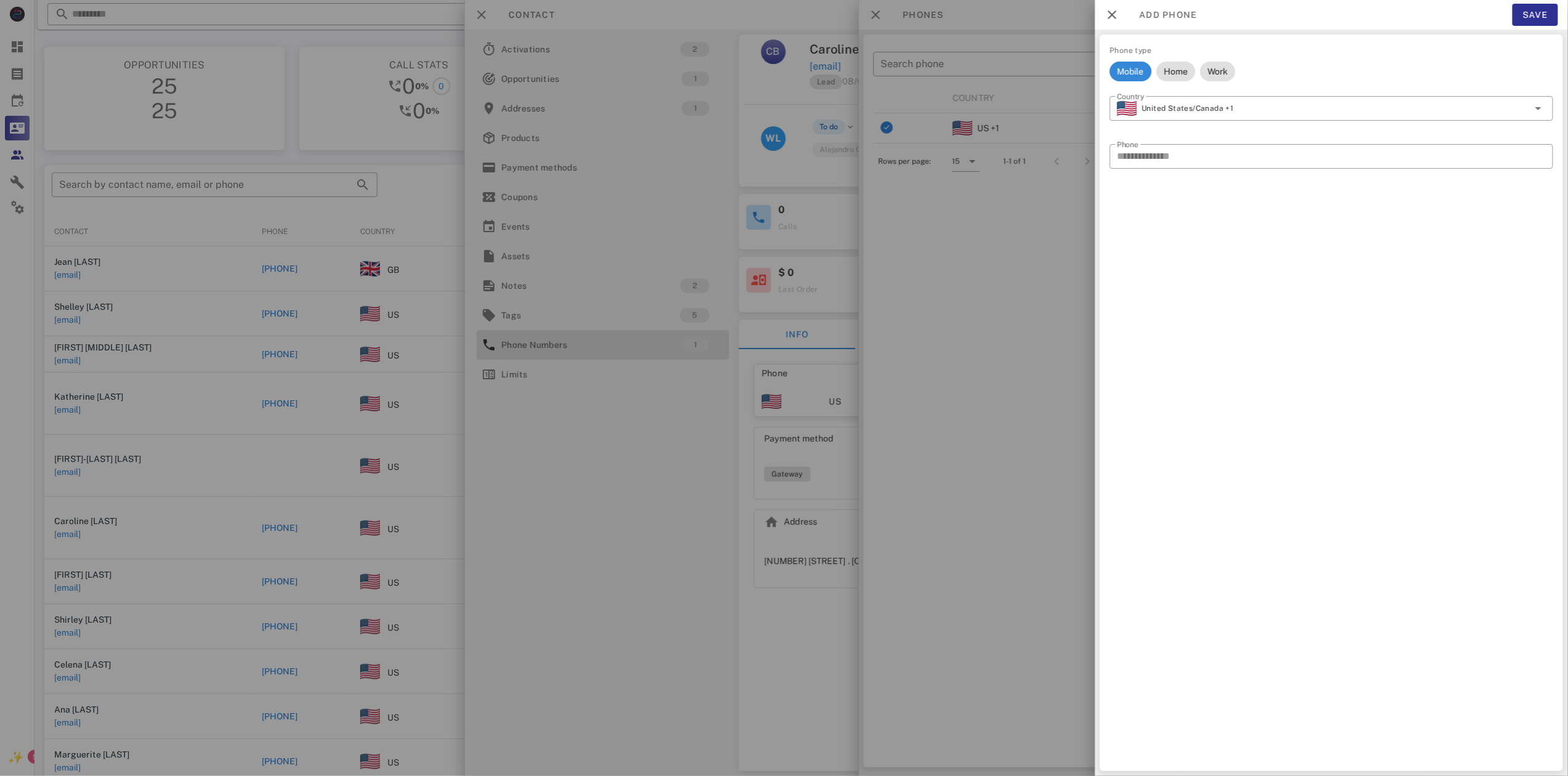click at bounding box center [784, 388] 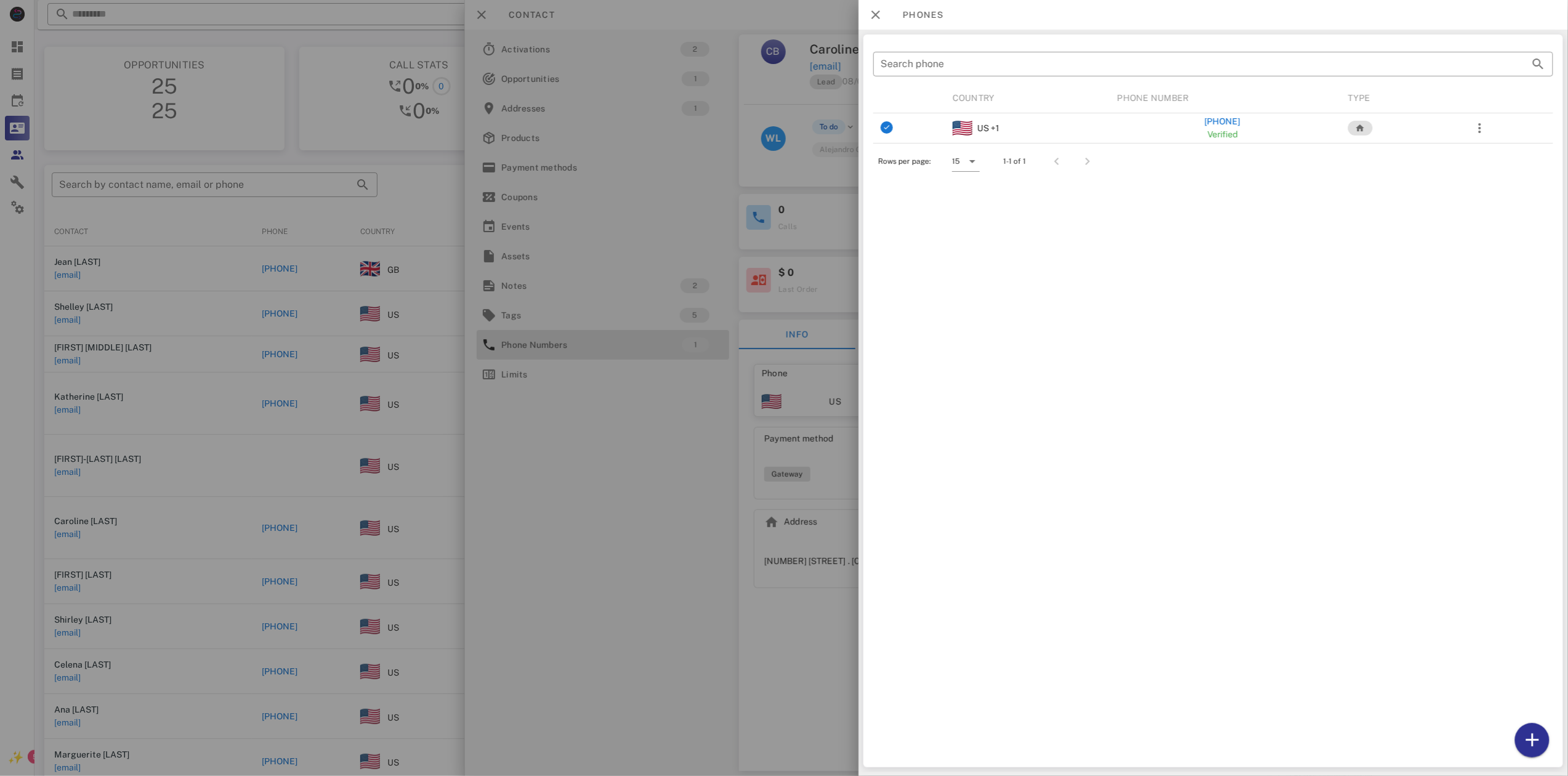 click on "​ Search phone Country Phone Number Type  US +1   +17023796028   Verified  Rows per page: 15  1-1 of 1" at bounding box center [1213, 401] 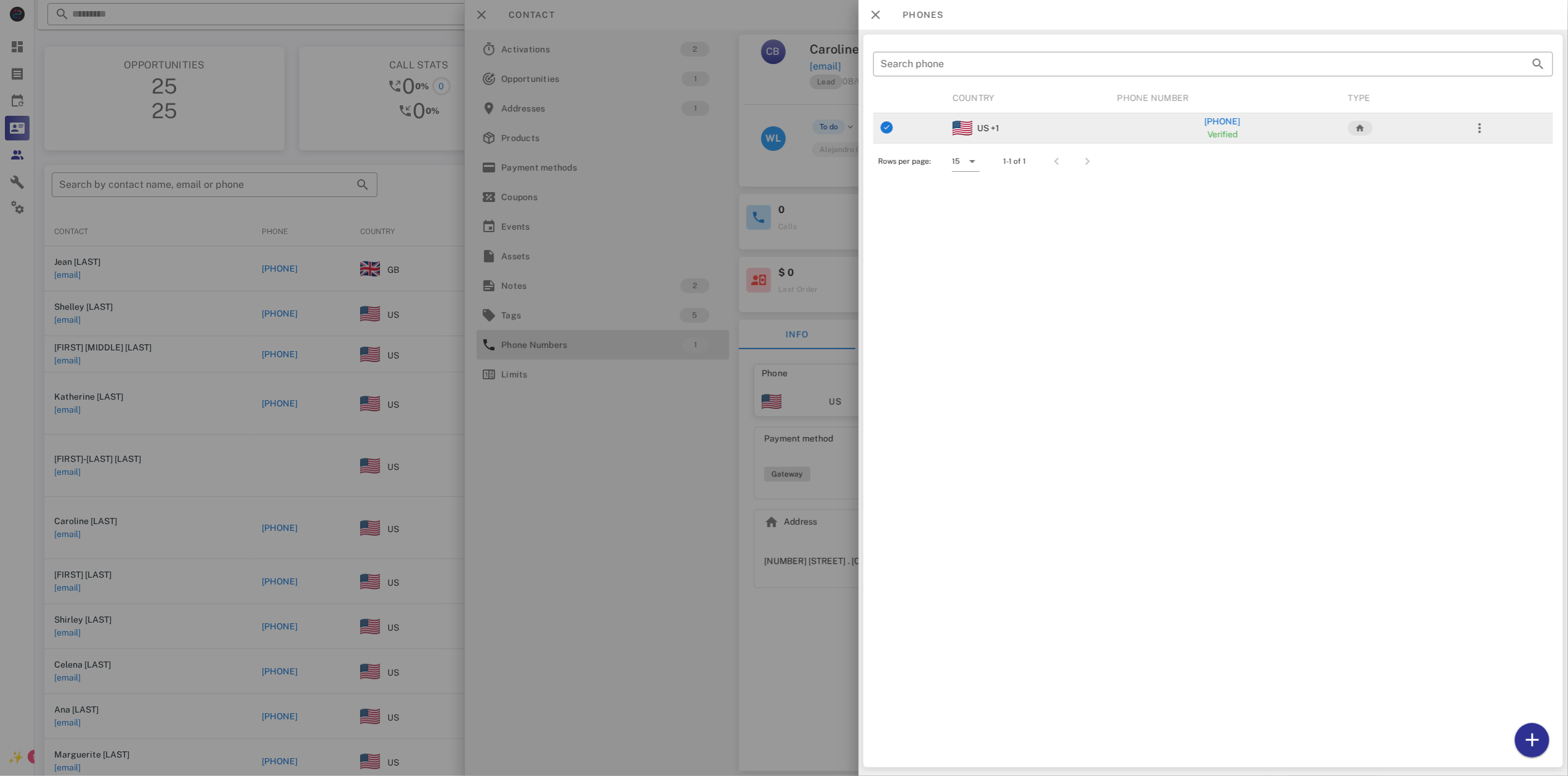 click on "+17023796028" at bounding box center [1222, 121] 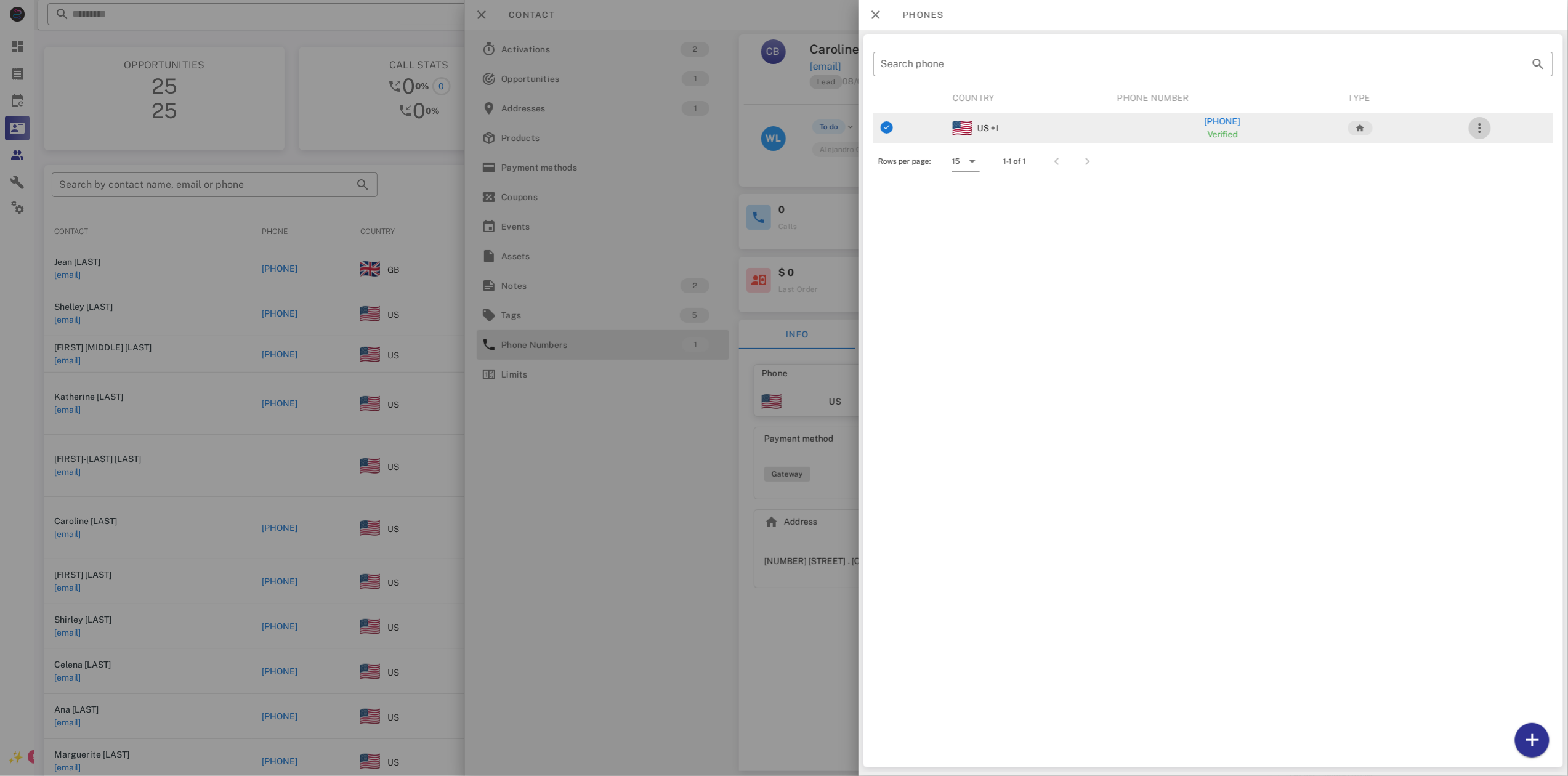 click at bounding box center (1480, 128) 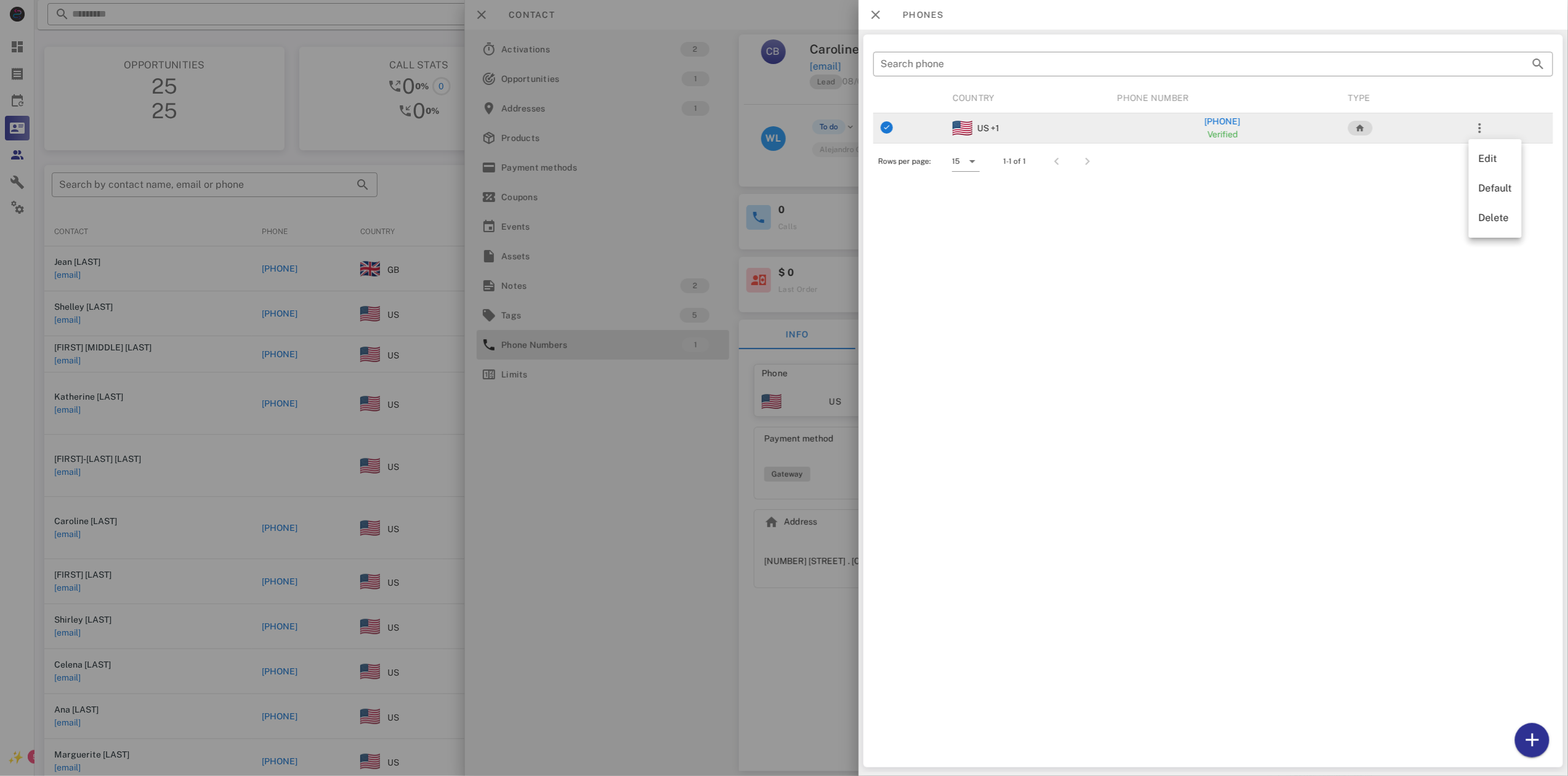 click at bounding box center (1360, 128) 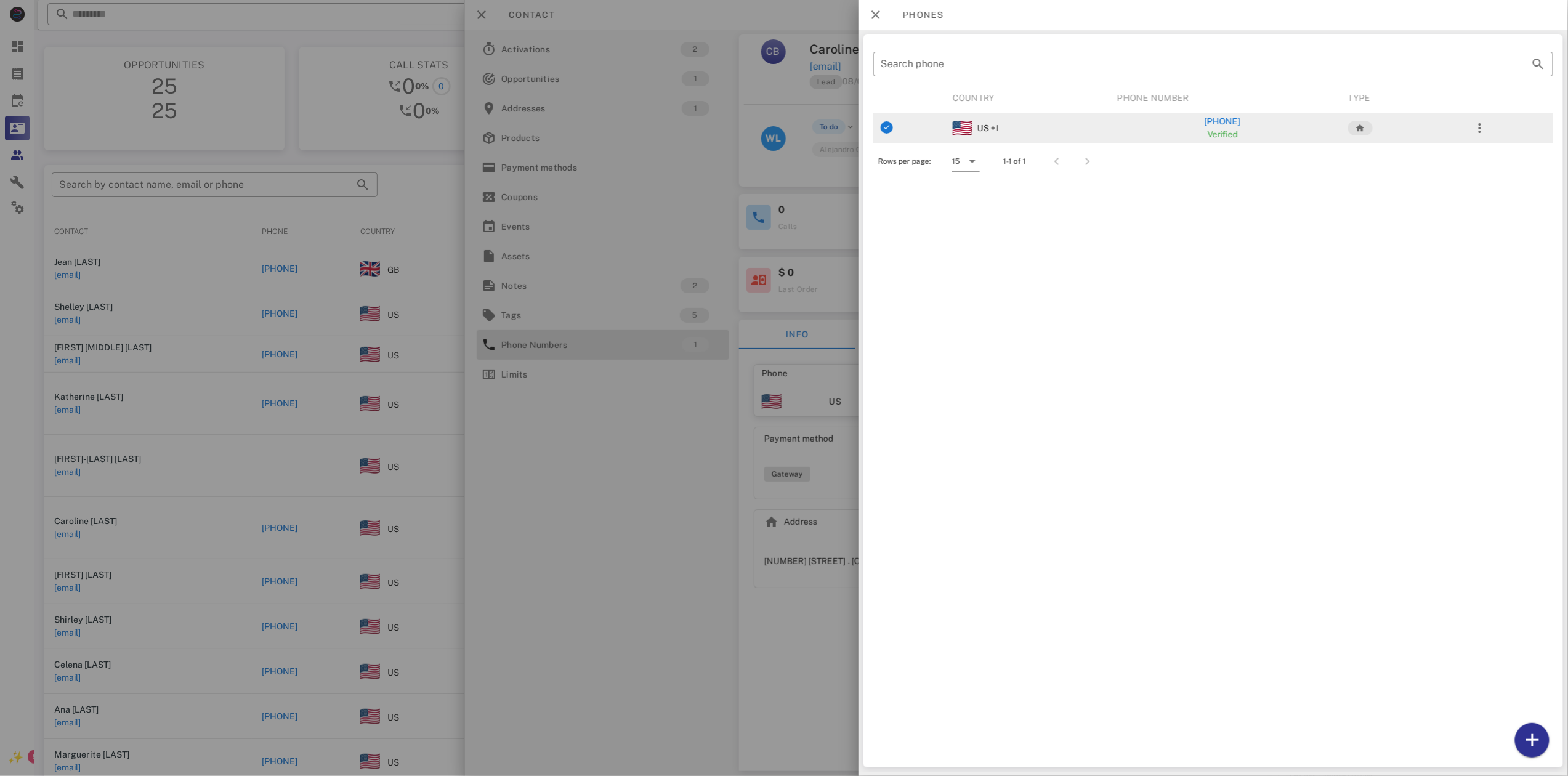 click on "US +1" at bounding box center [1025, 128] 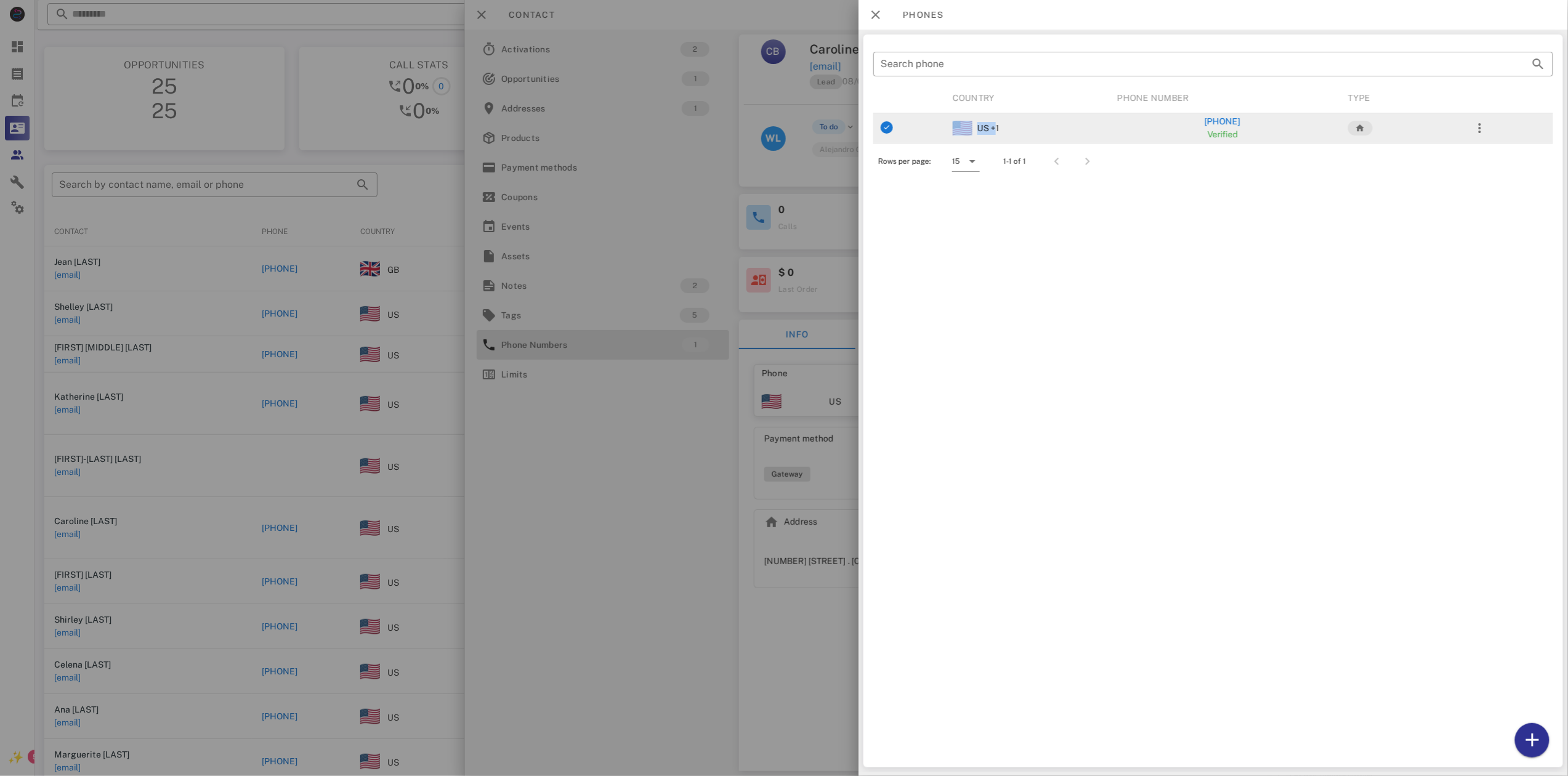 click at bounding box center (908, 128) 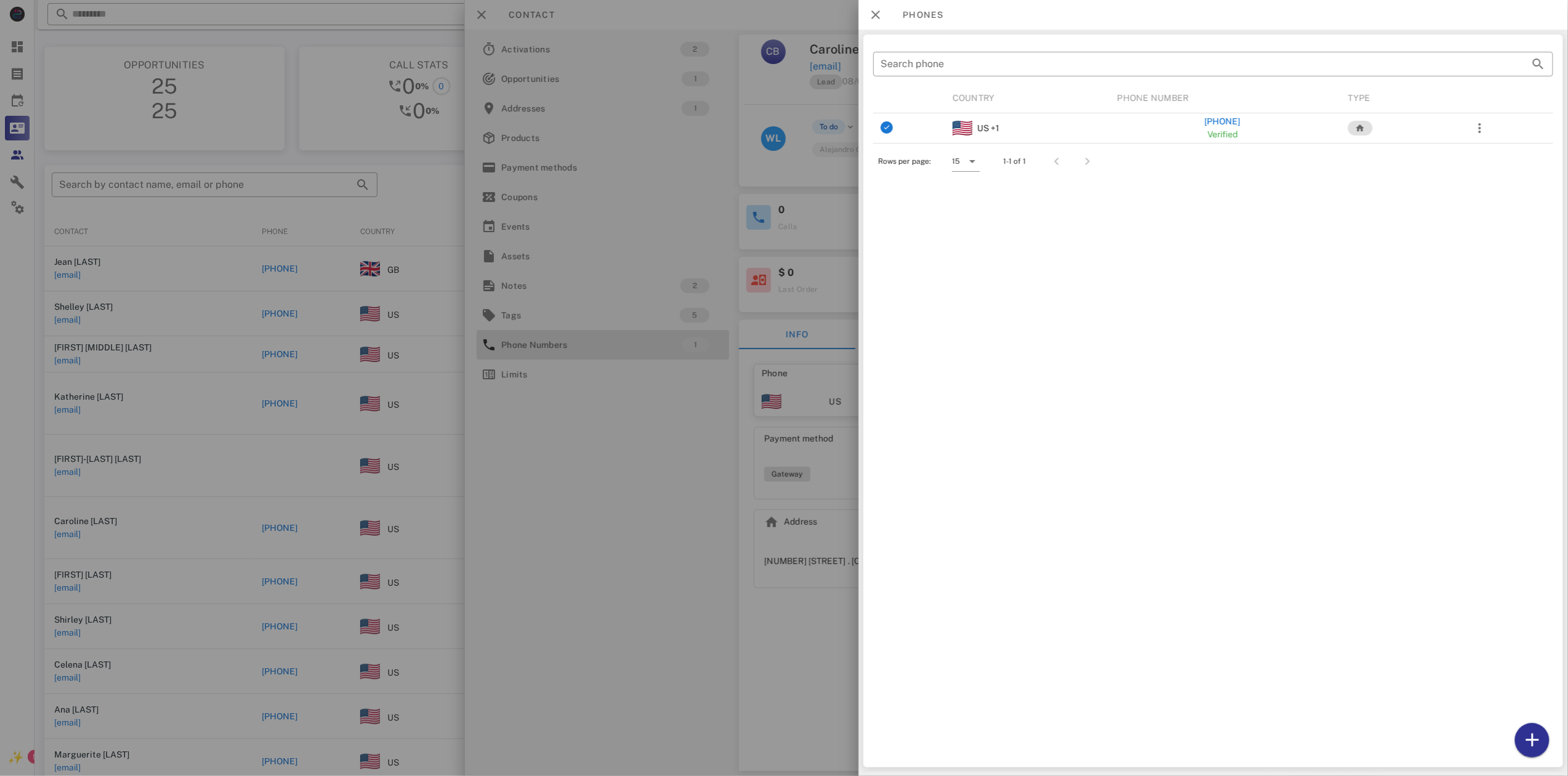 click on "​ Search phone Country Phone Number Type  US +1   +17023796028   Verified  Rows per page: 15  1-1 of 1" at bounding box center (1213, 401) 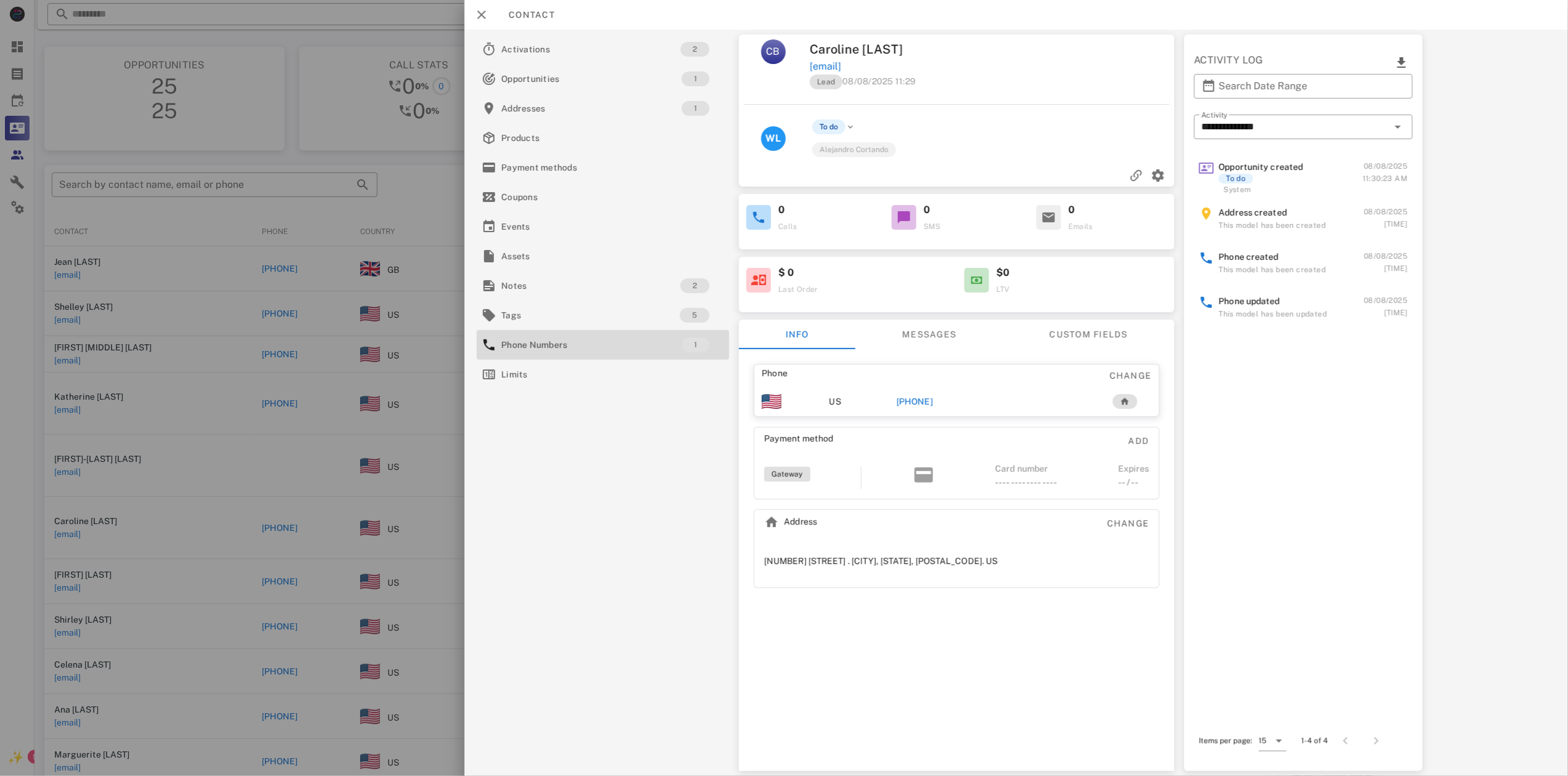 click at bounding box center [759, 217] 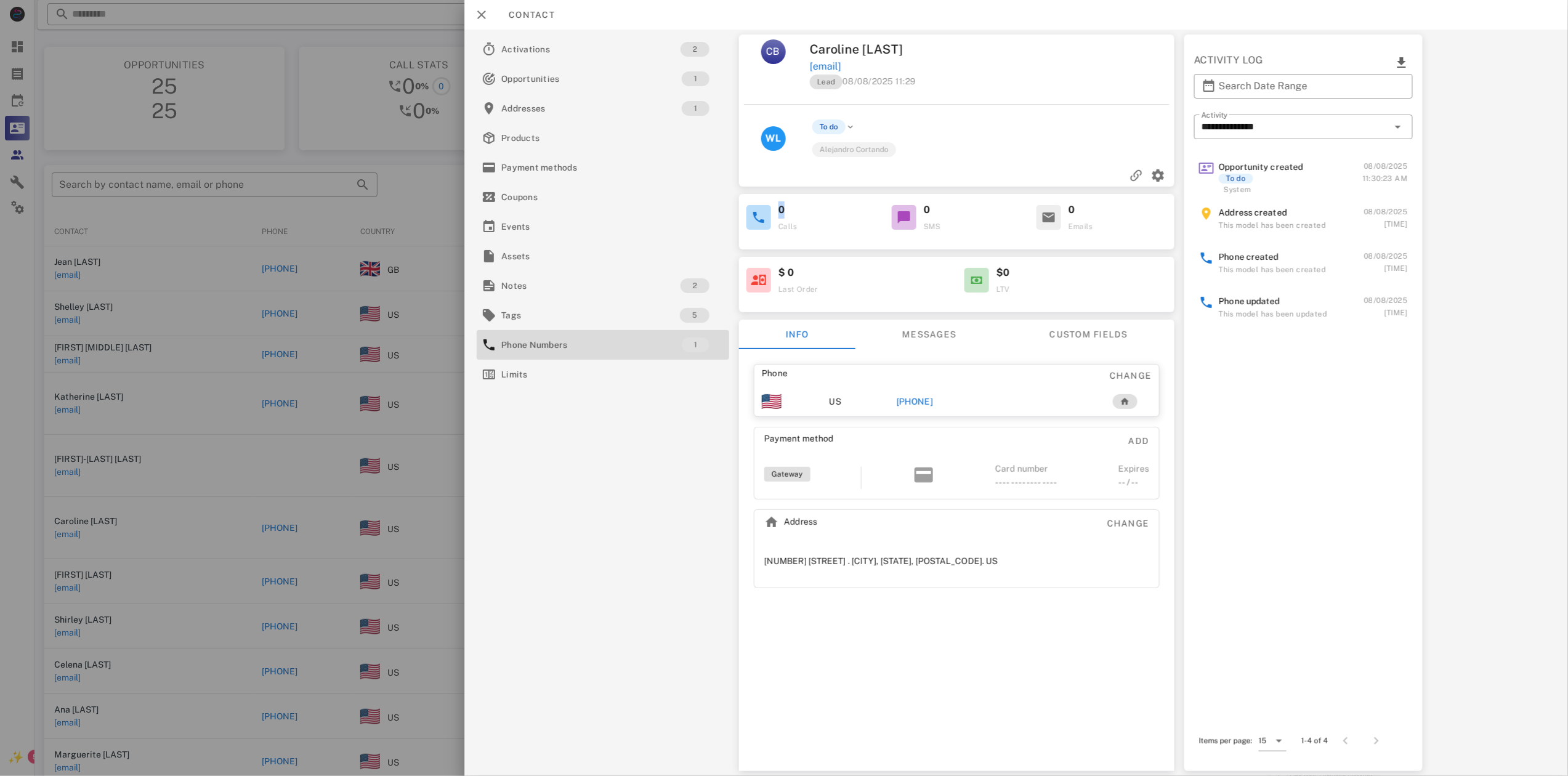 click on "0 Calls 0 SMS 0 Emails" at bounding box center (956, 218) 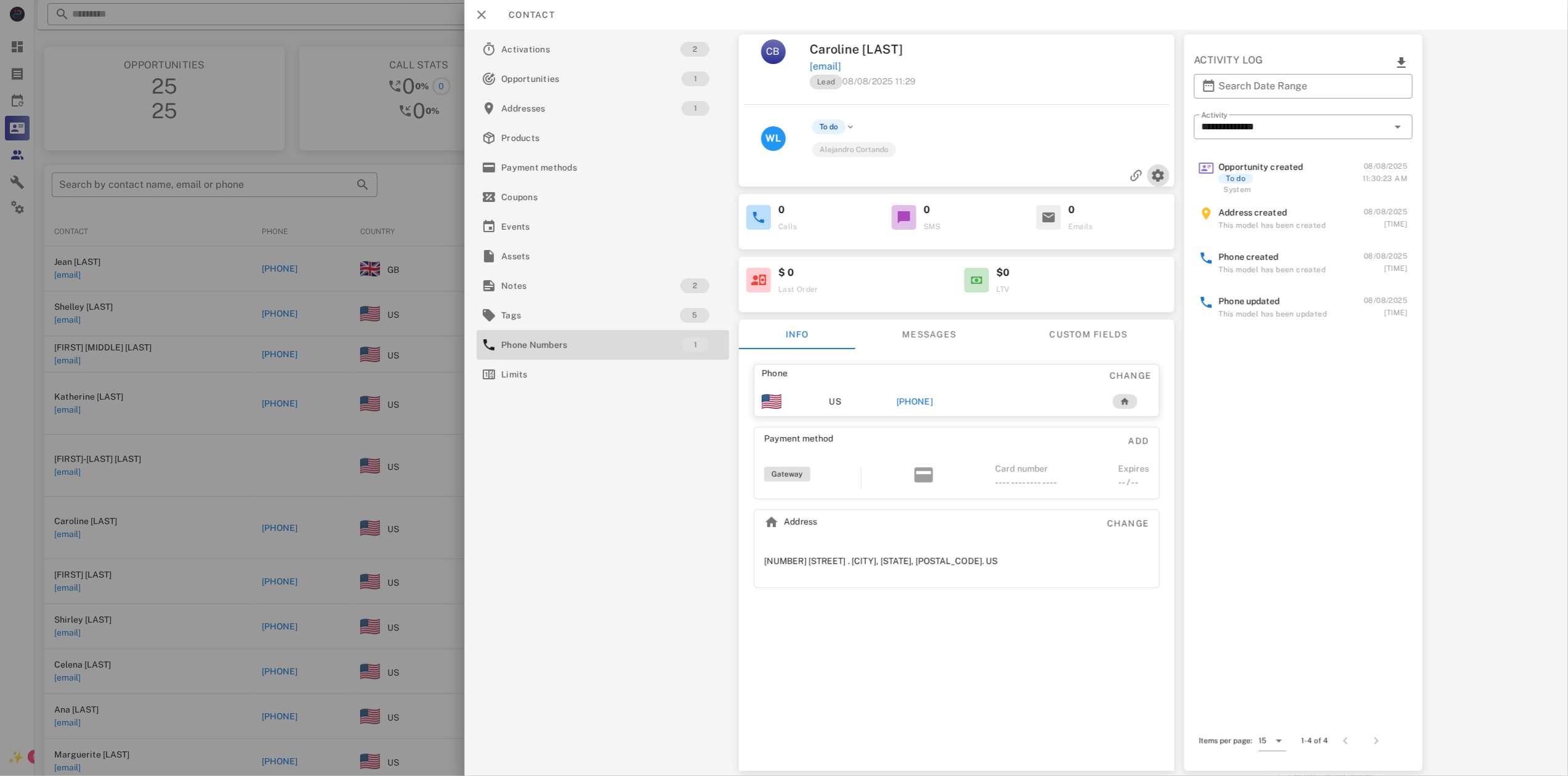 click at bounding box center [1158, 176] 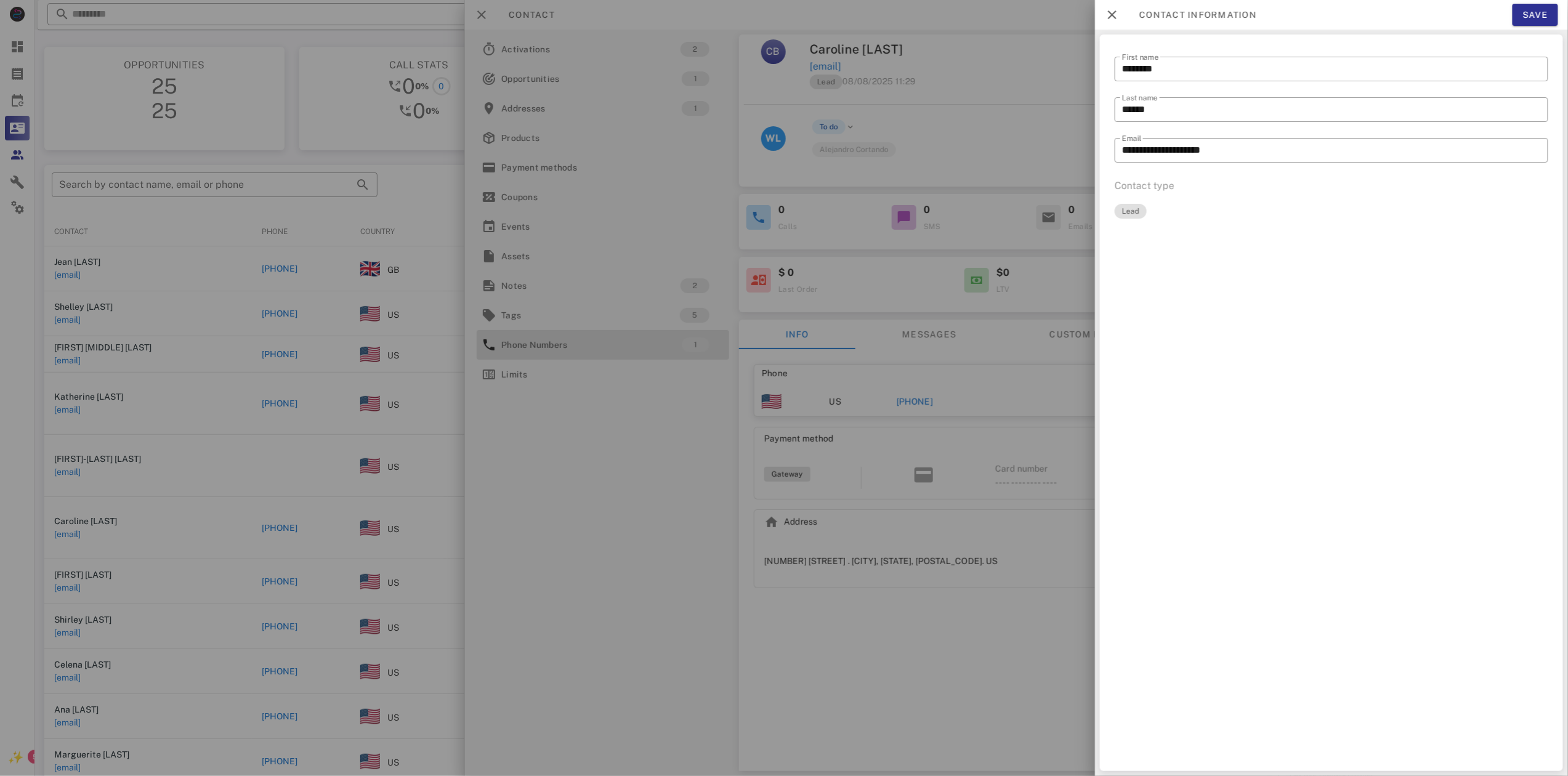 click at bounding box center [784, 388] 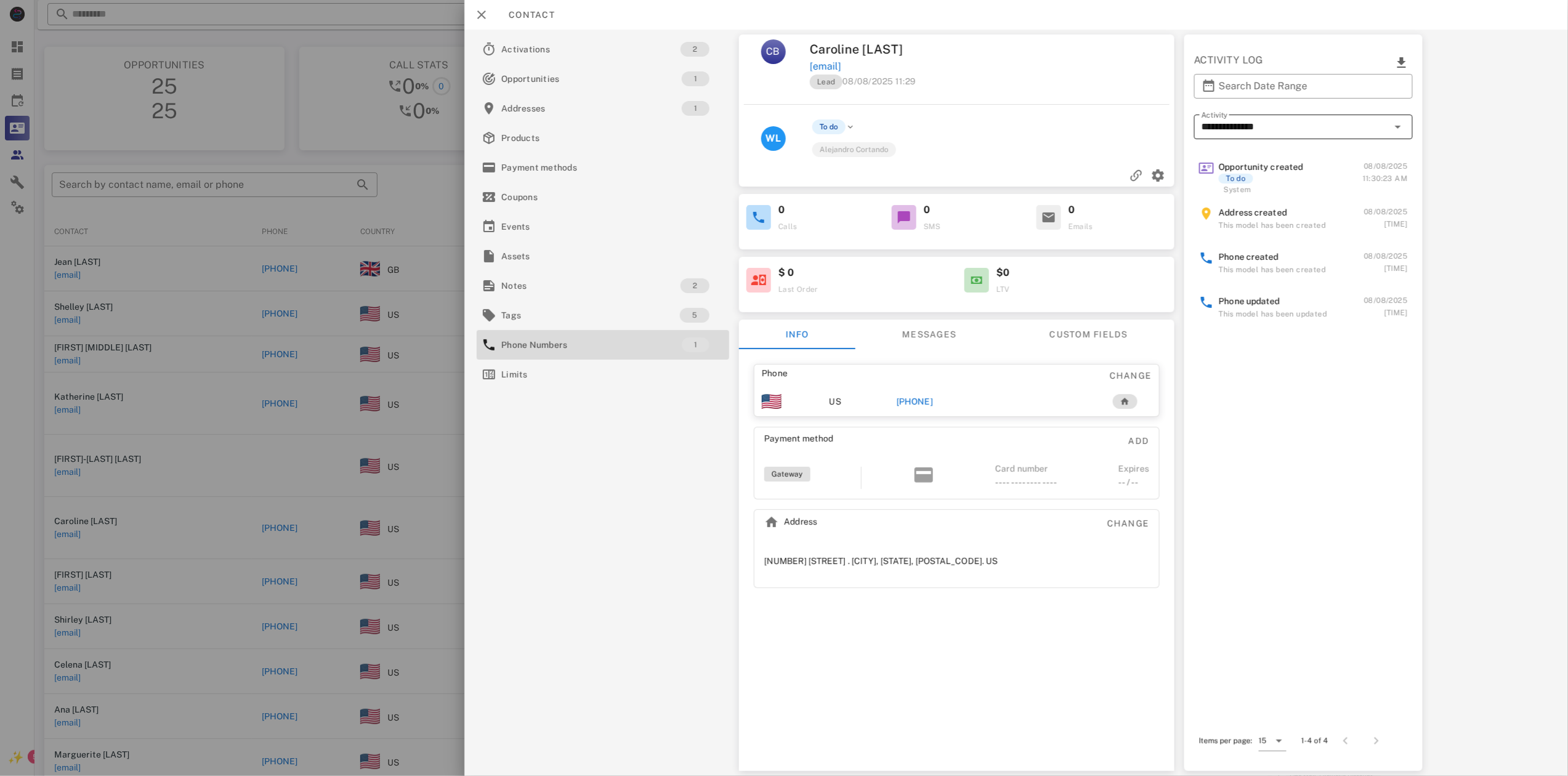 click on "**********" at bounding box center (1303, 127) 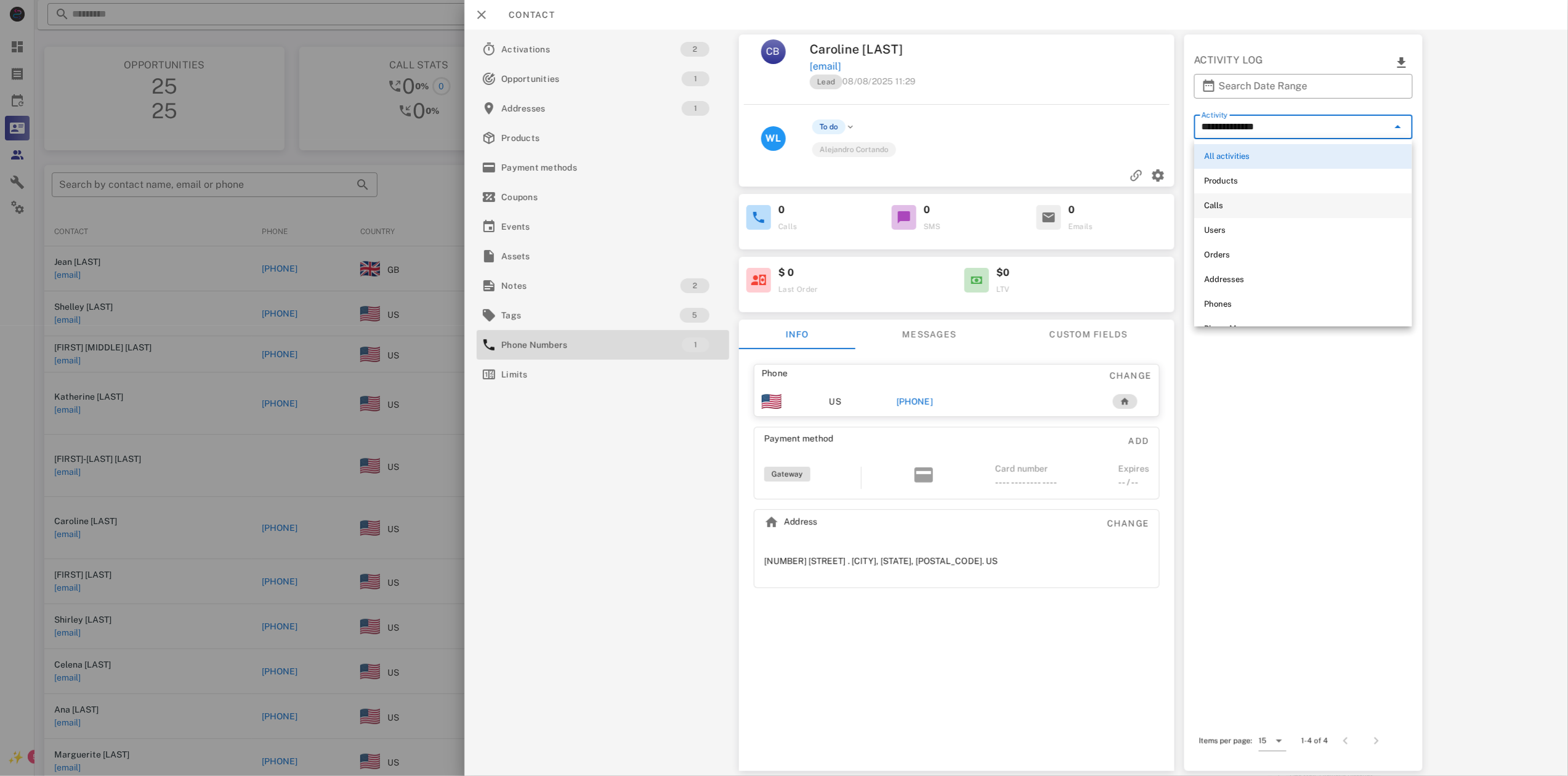 click on "Calls" at bounding box center [1303, 206] 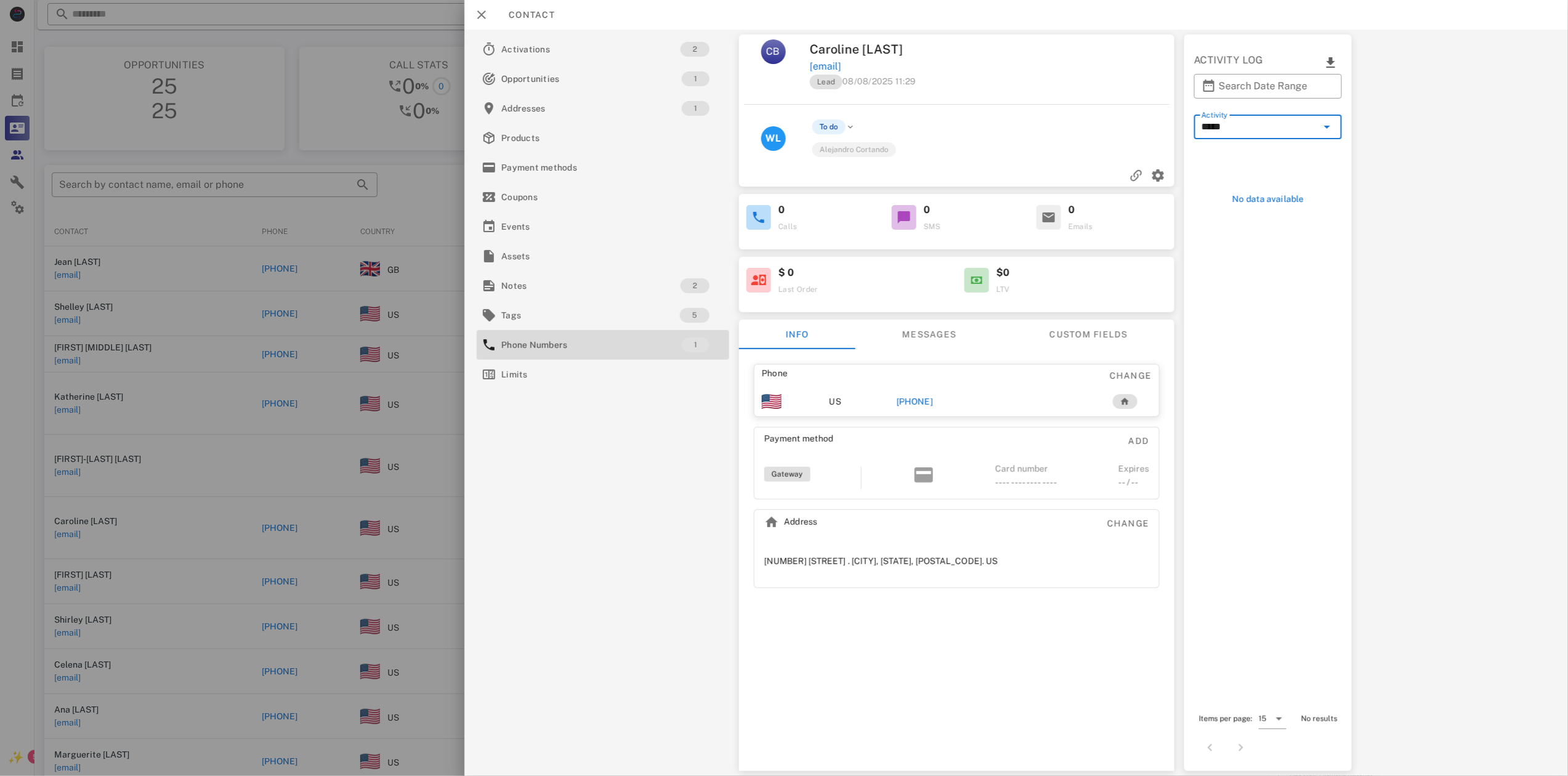 click on "*****" at bounding box center (1259, 127) 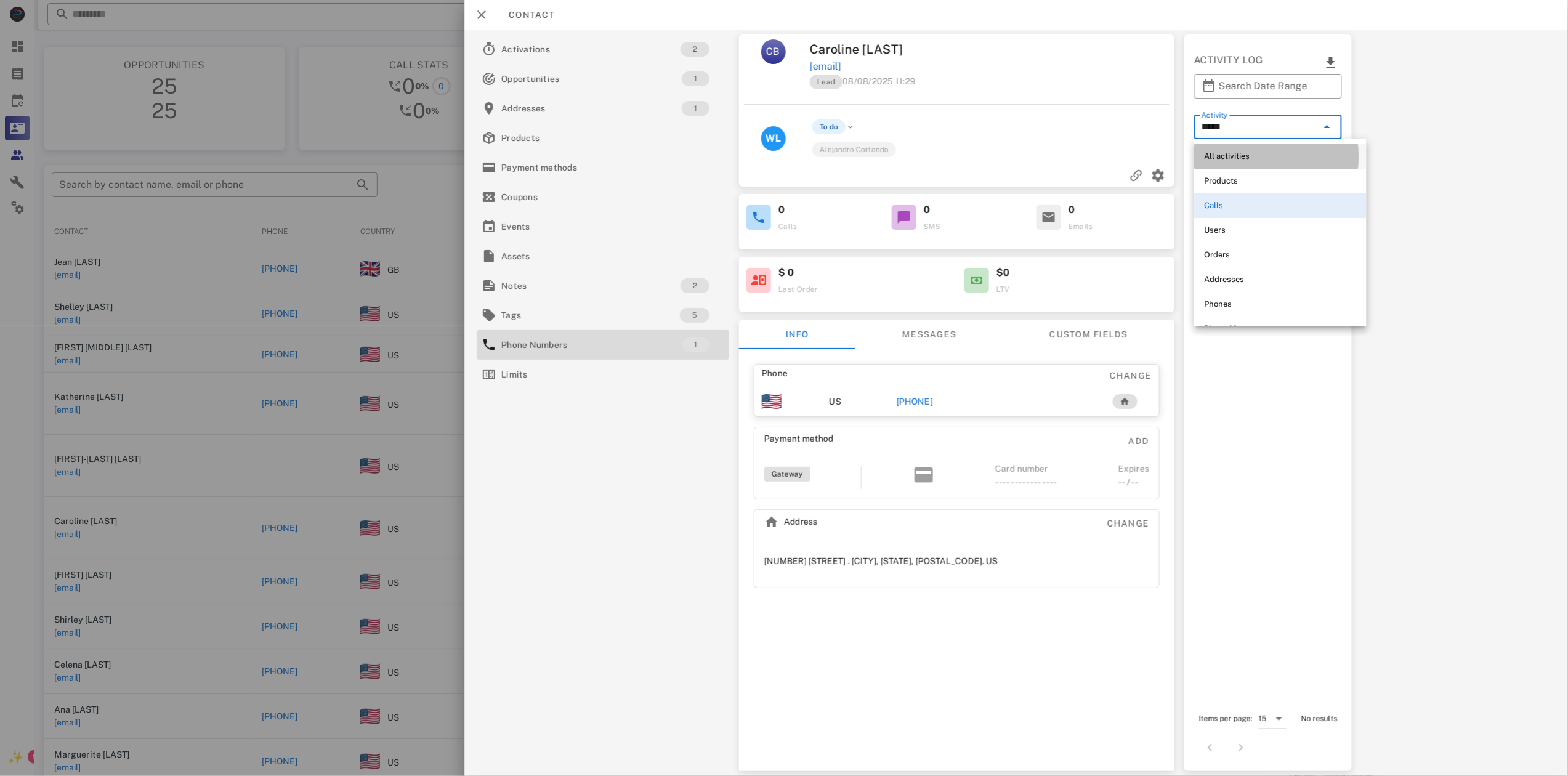 click on "All activities" at bounding box center [1280, 156] 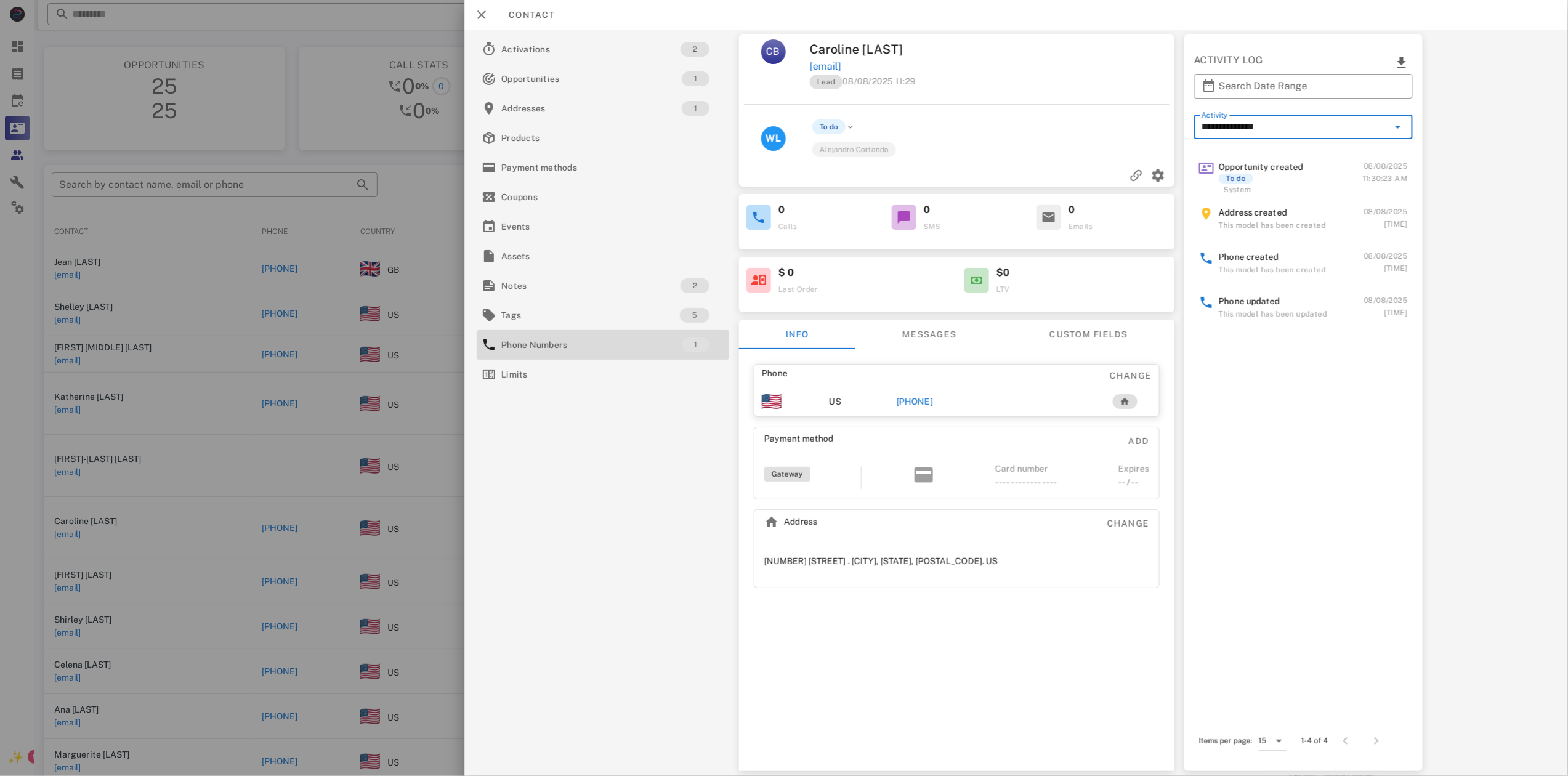 click on "Activations  2  Opportunities  1  Addresses  1  Products Payment methods Coupons Events Assets Notes  2  Tags  5  Phone Numbers  1  Limits" at bounding box center [603, 403] 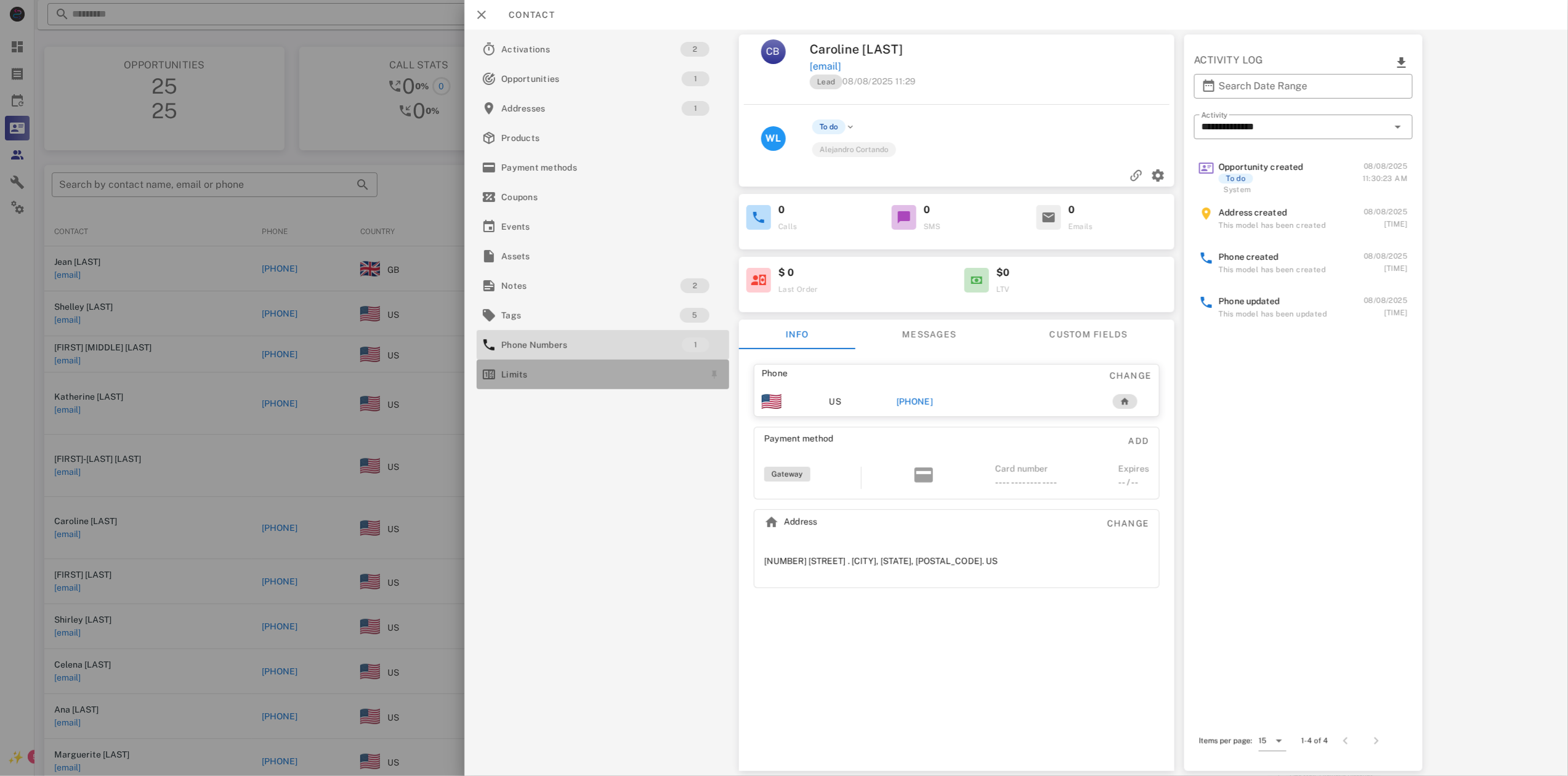click on "Limits" at bounding box center [603, 374] 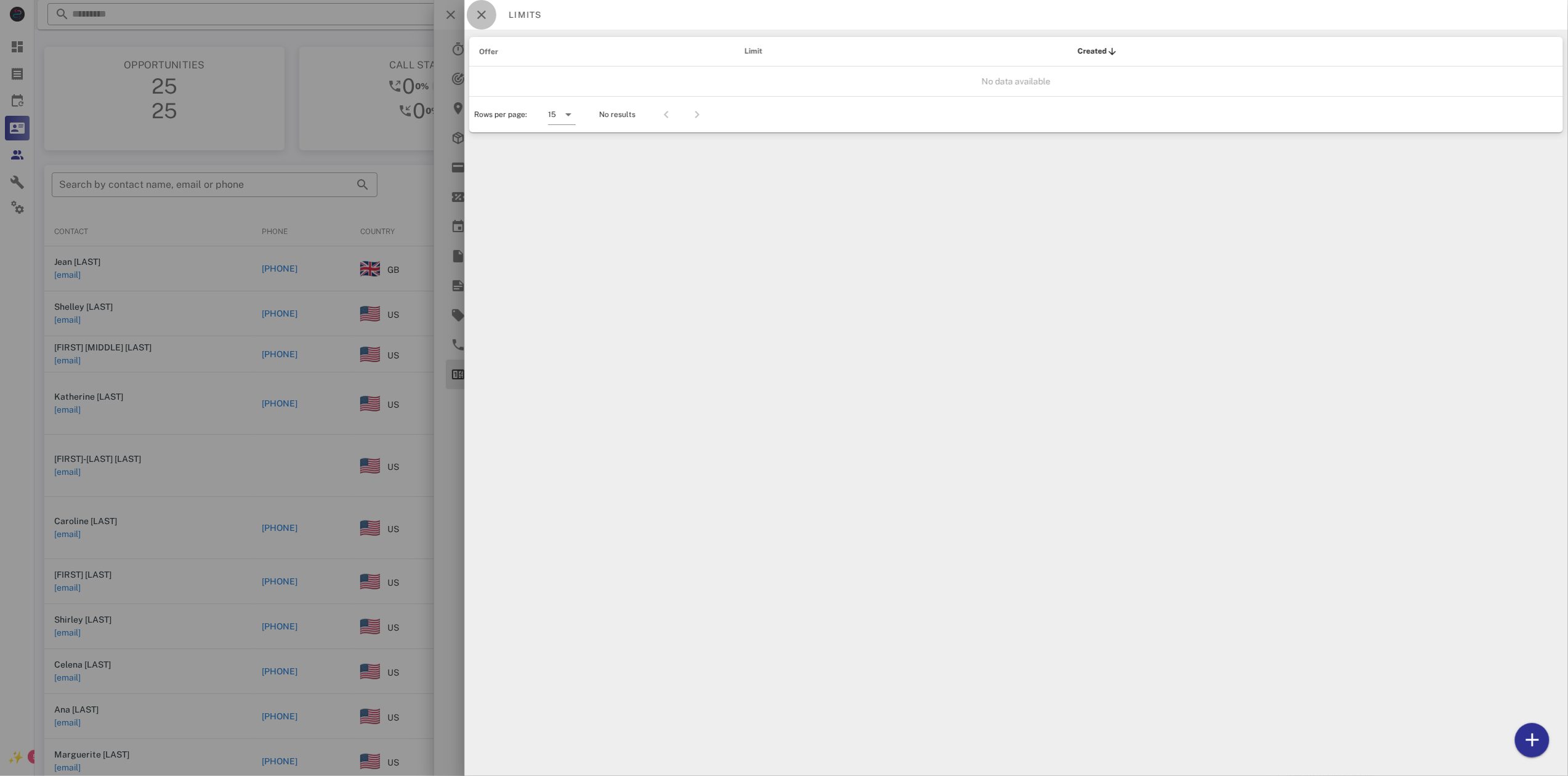 click at bounding box center (482, 15) 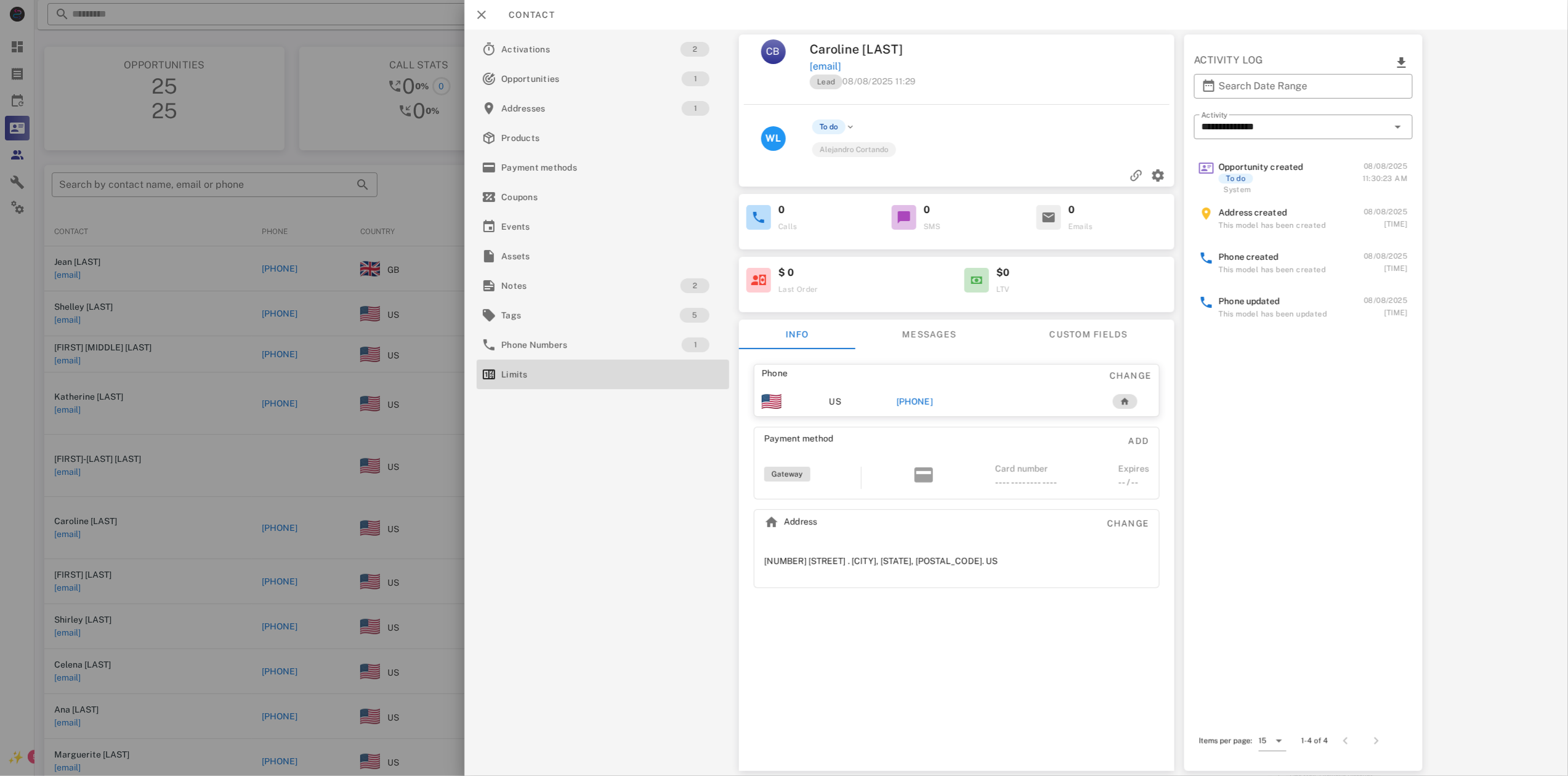 click on "Activations  2  Opportunities  1  Addresses  1  Products Payment methods Coupons Events Assets Notes  2  Tags  5  Phone Numbers  1  Limits" at bounding box center [603, 403] 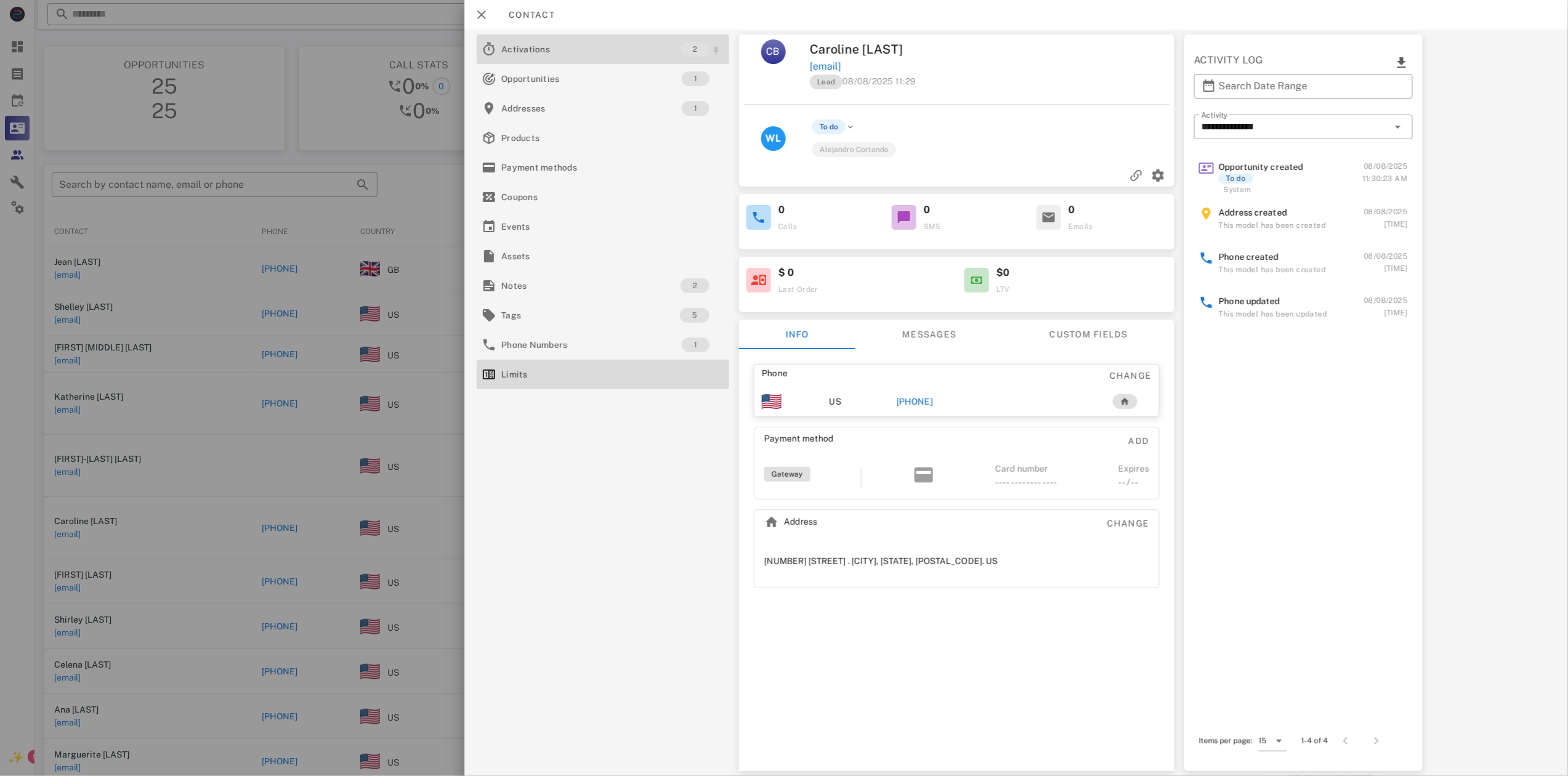 click on "Activations" at bounding box center [591, 49] 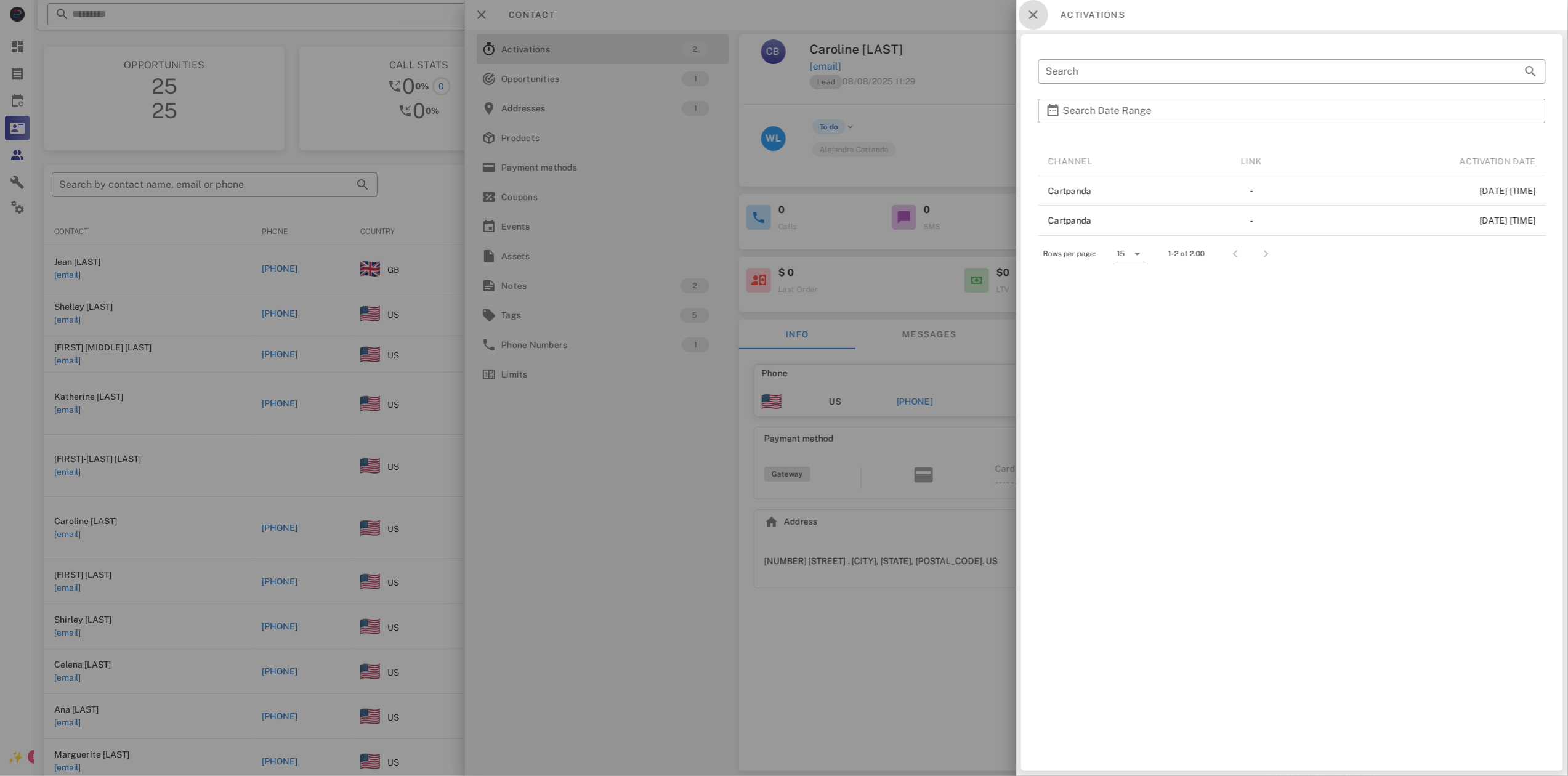 click at bounding box center (1033, 15) 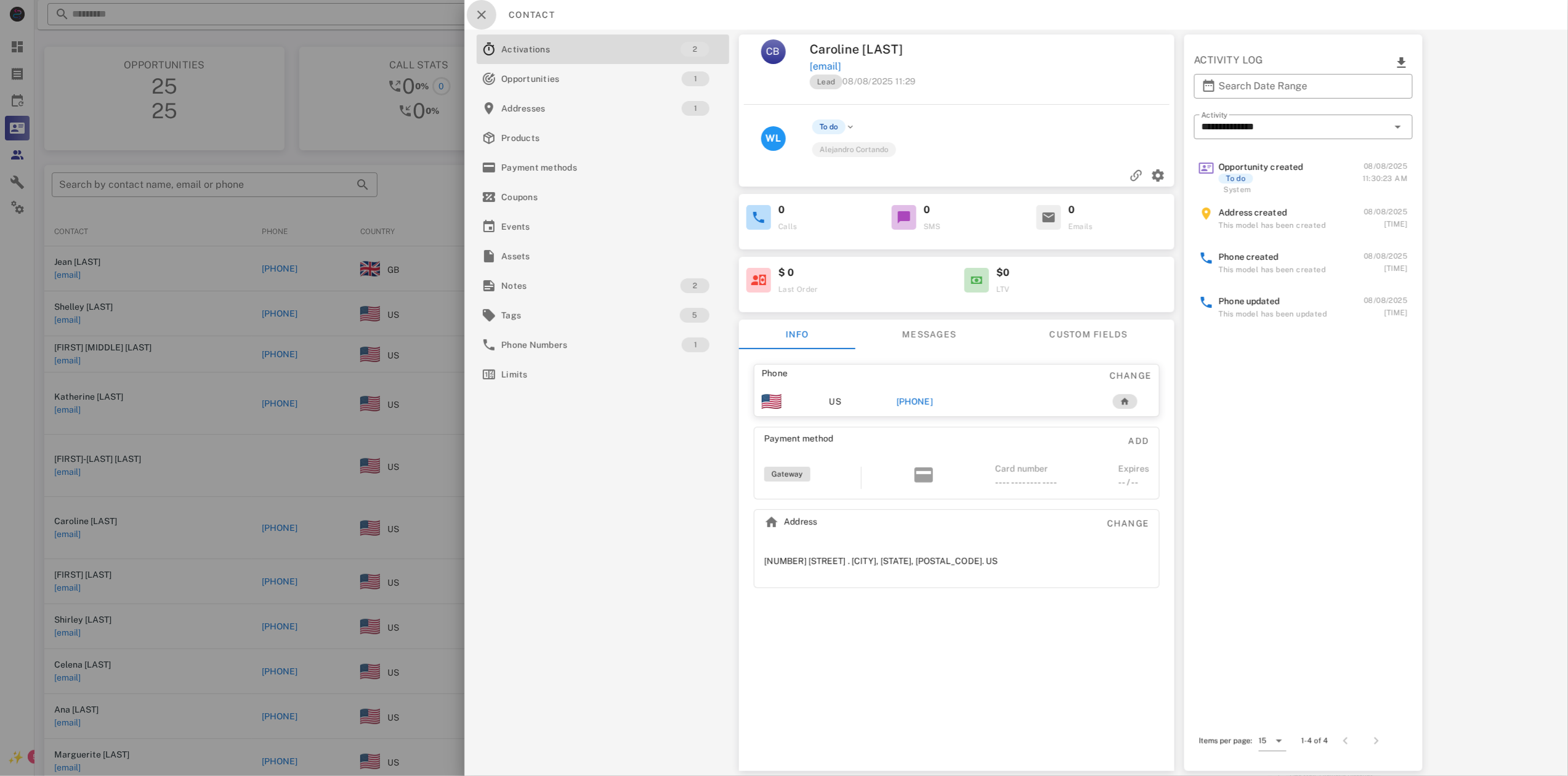click at bounding box center (482, 15) 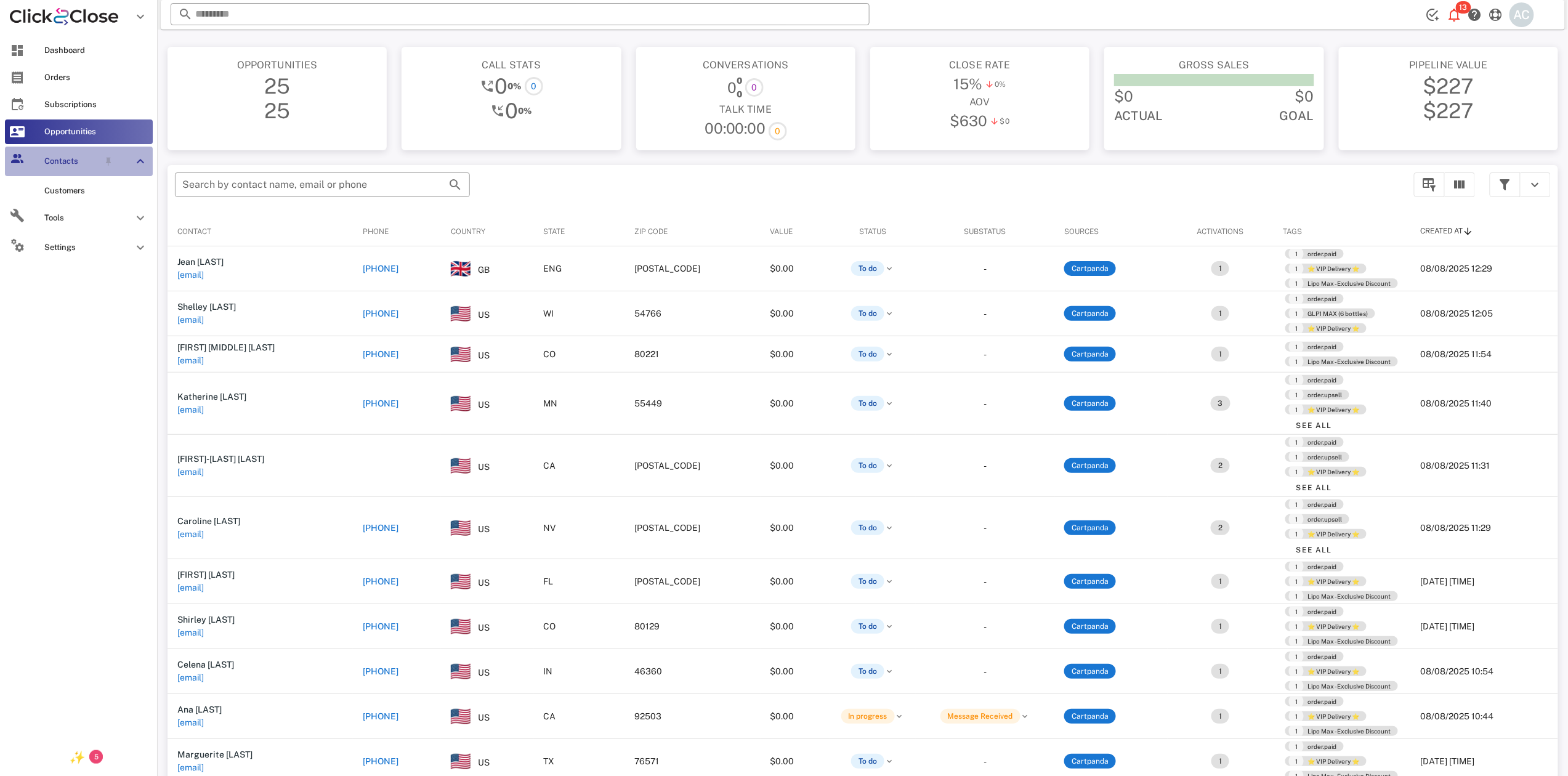 click at bounding box center [140, 161] 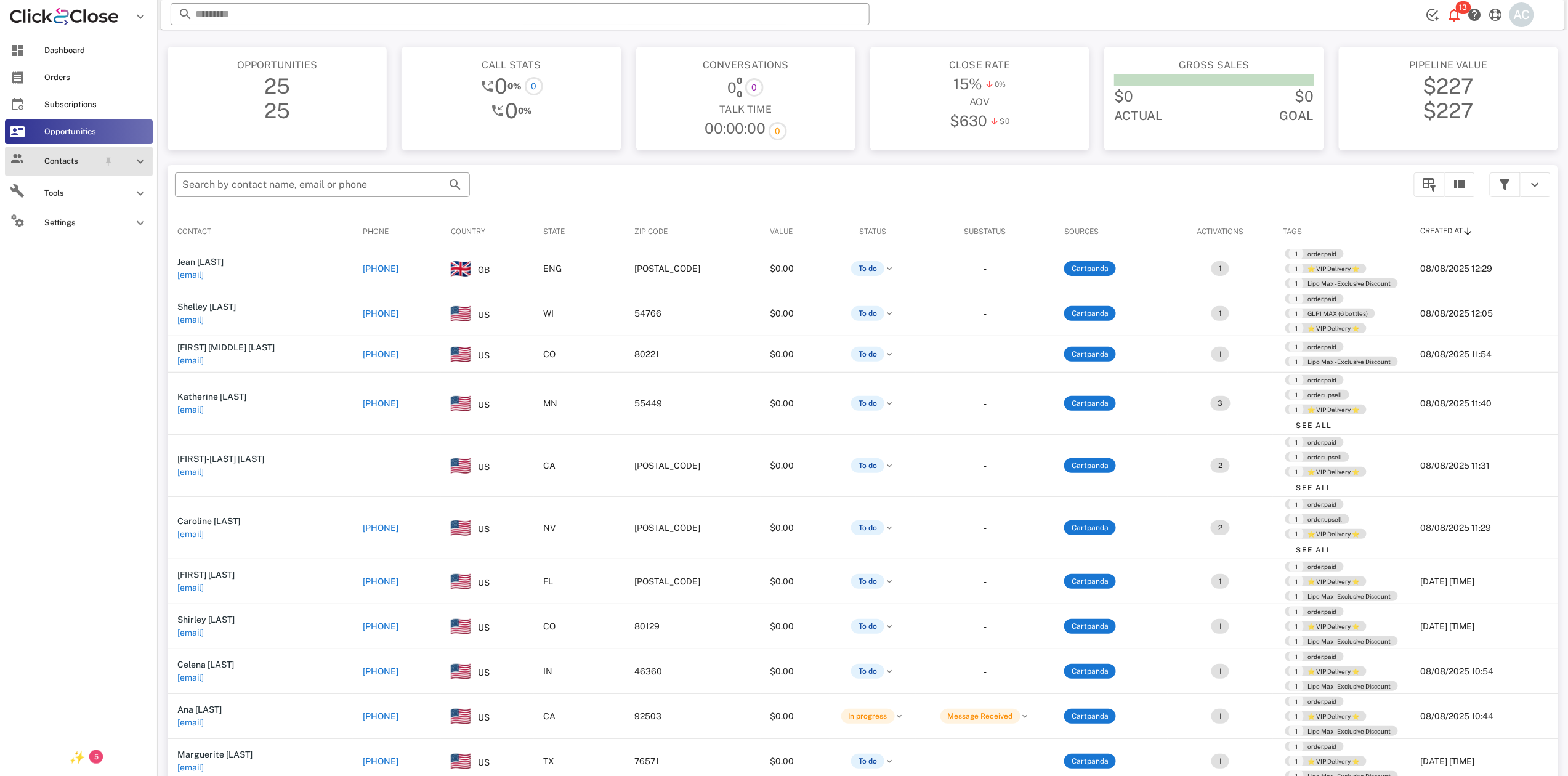 click at bounding box center [140, 161] 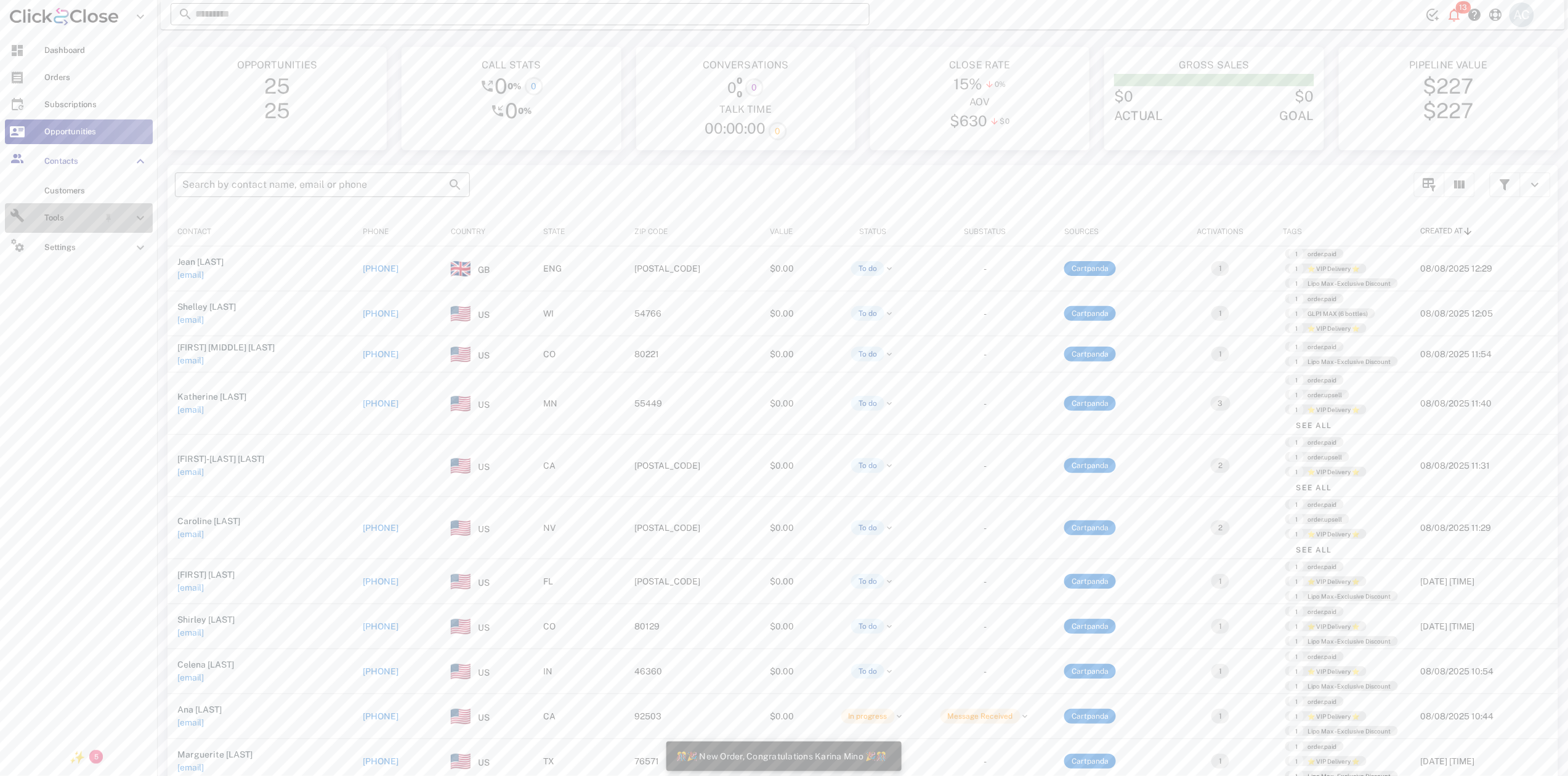 click on "Tools" at bounding box center (79, 218) 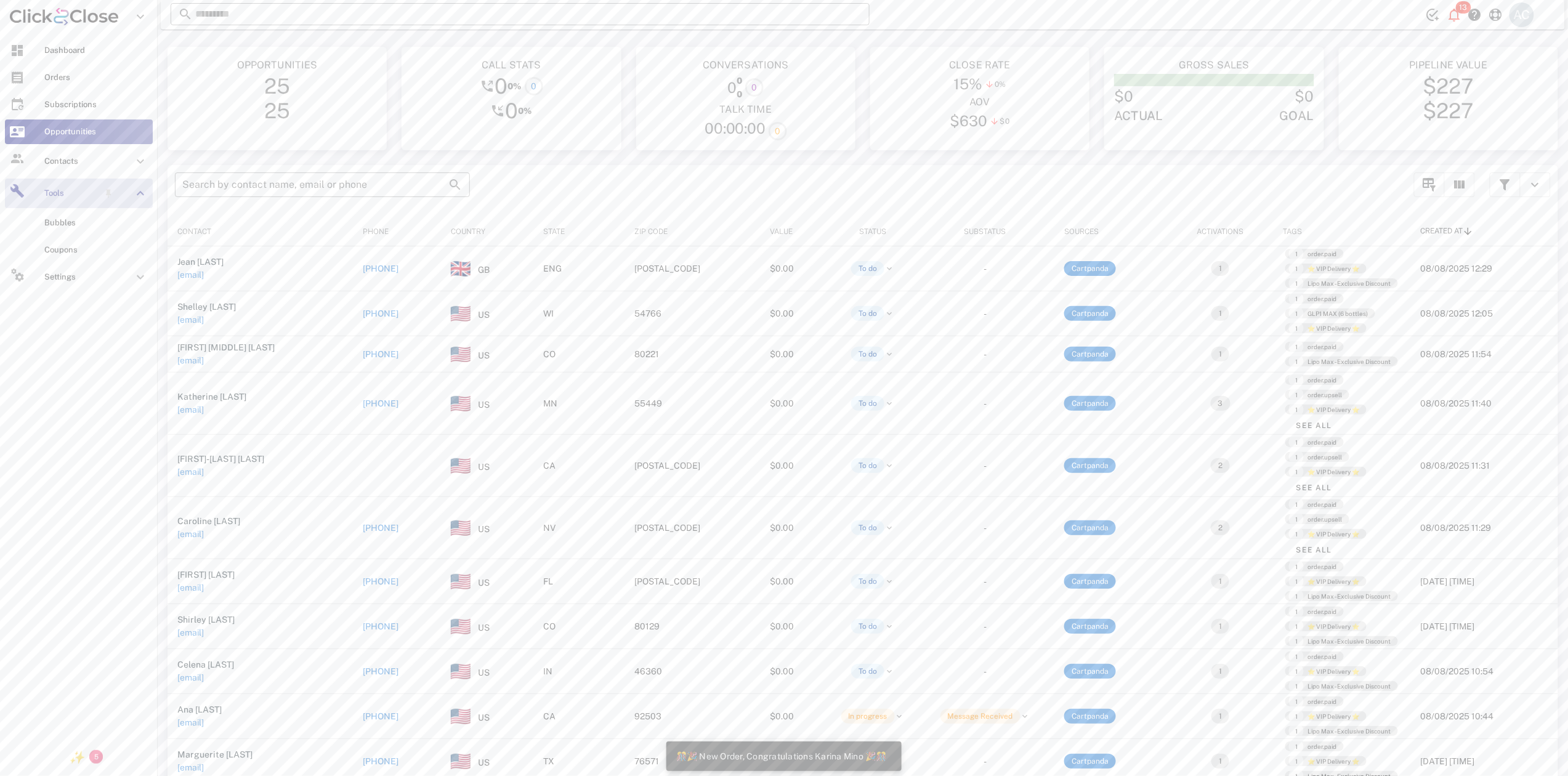 click at bounding box center [140, 193] 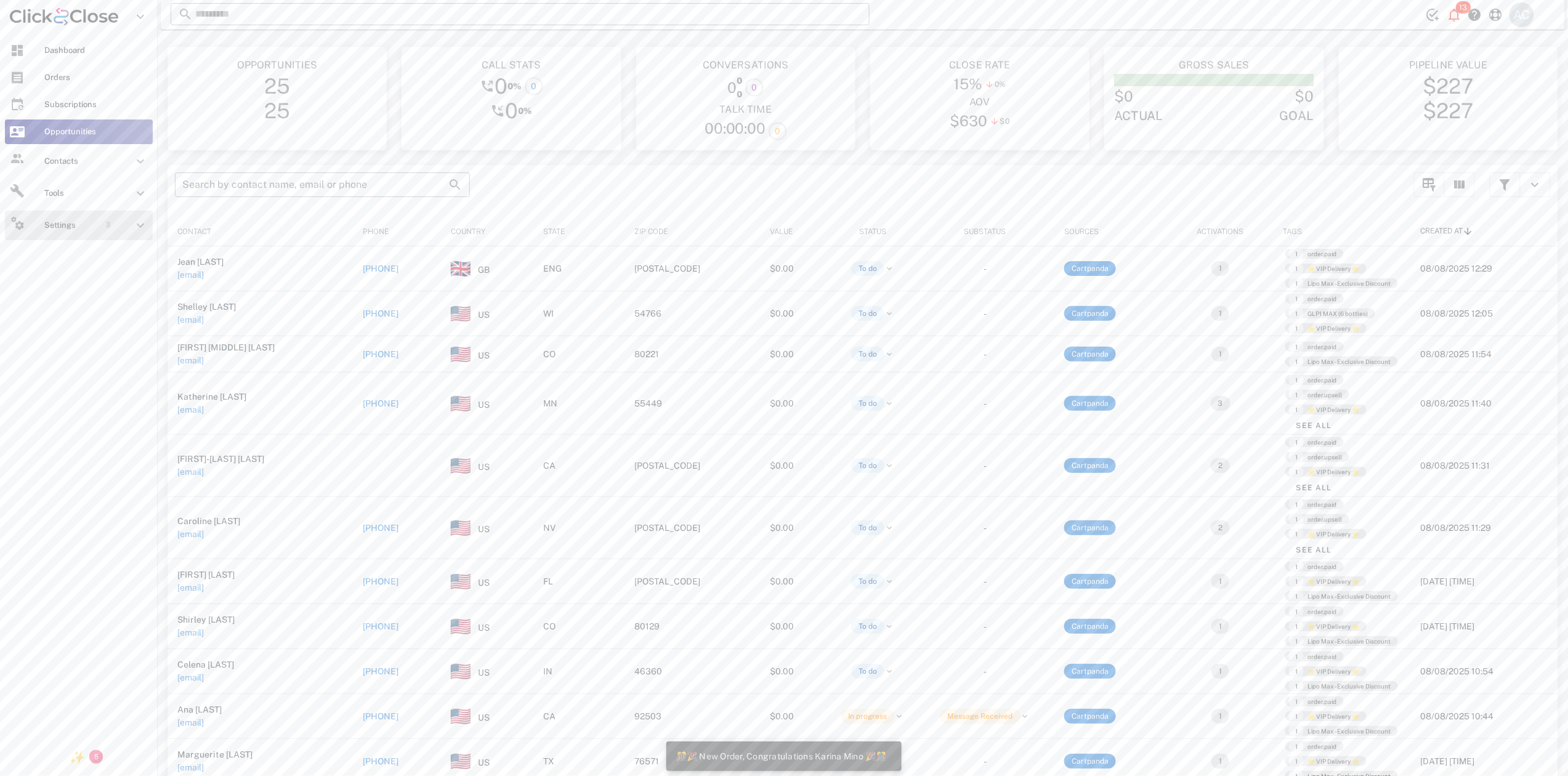 click at bounding box center [140, 225] 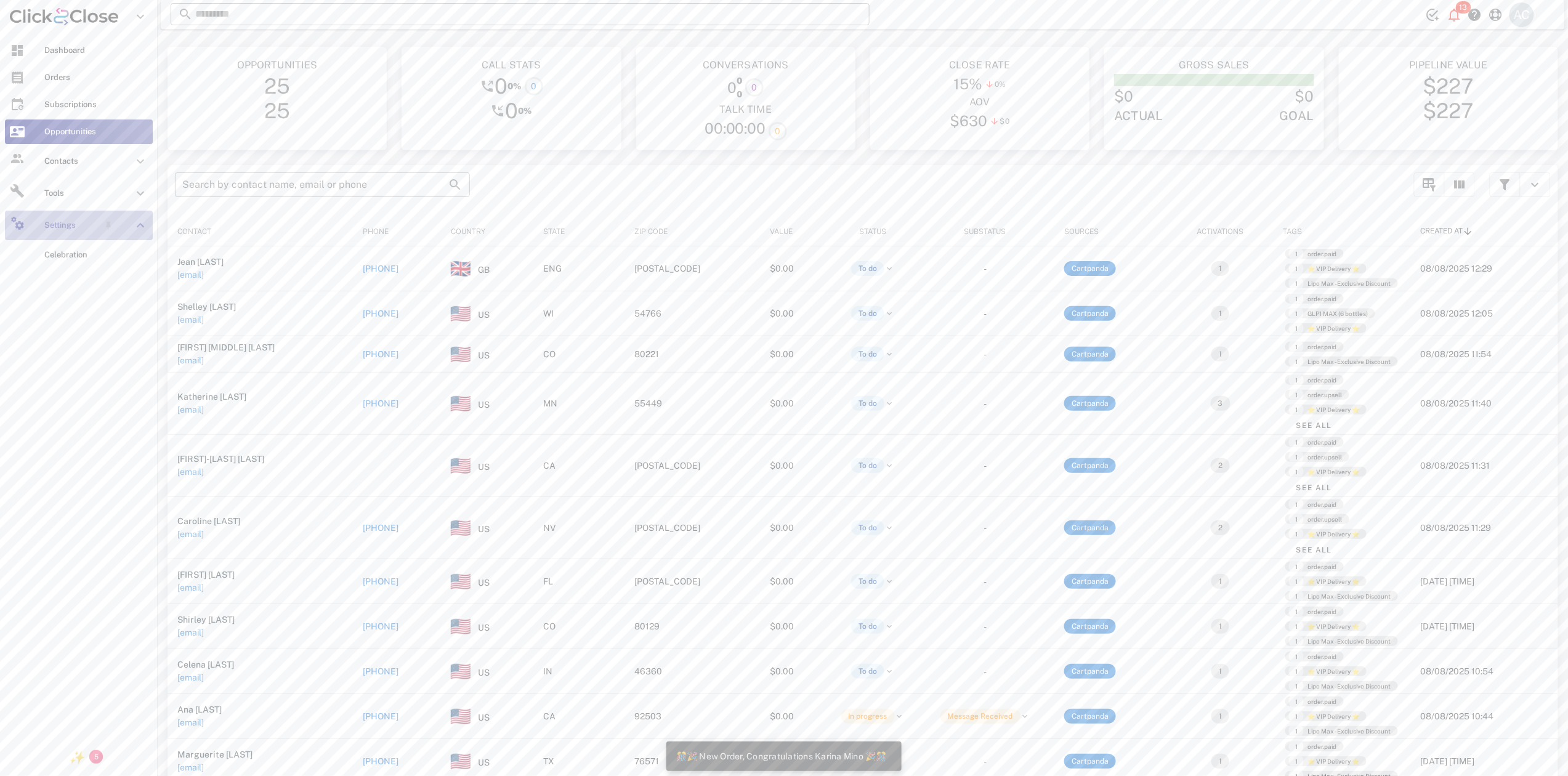 click on "Settings" at bounding box center [79, 225] 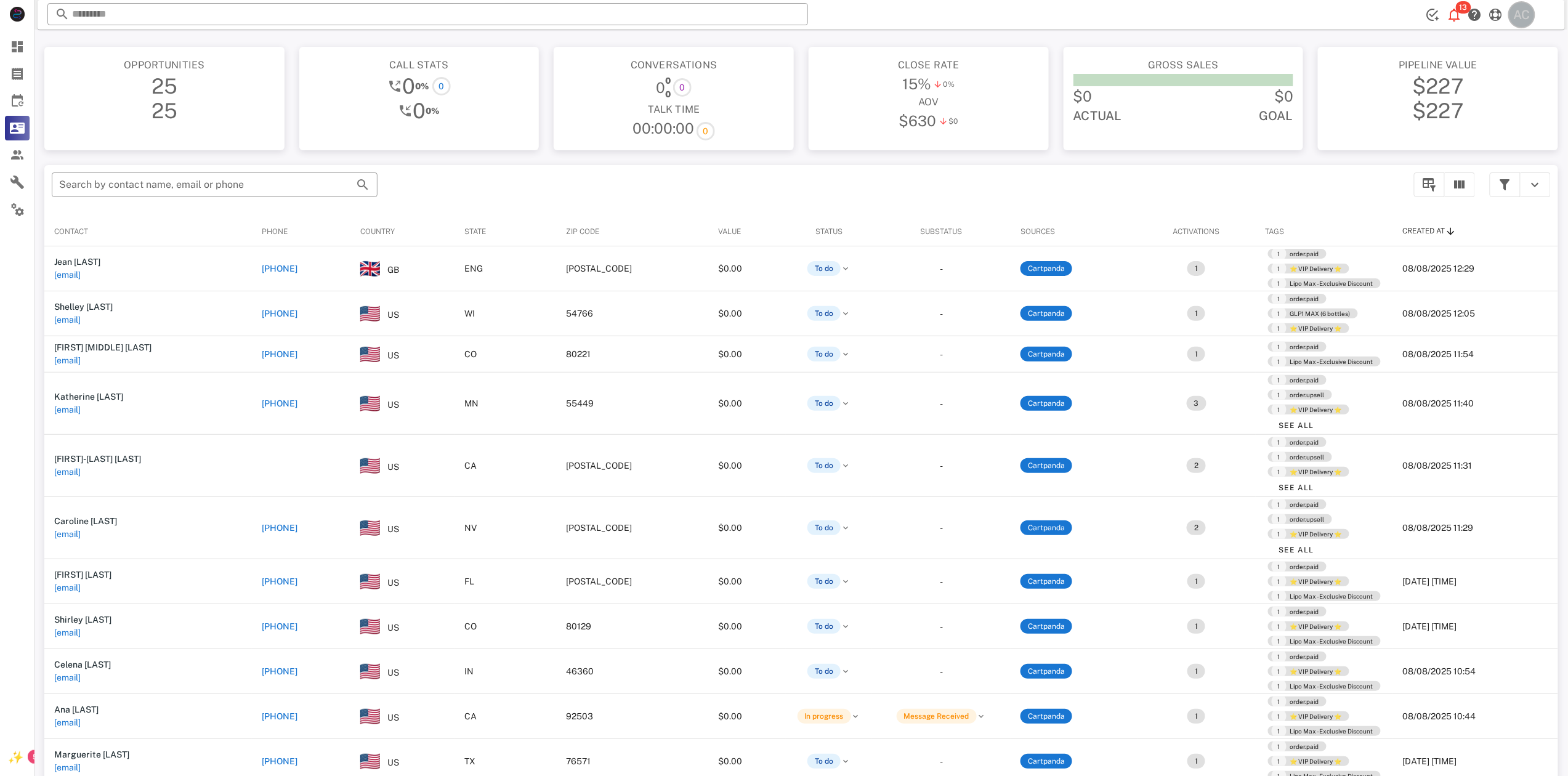 click on "AC" at bounding box center [1522, 15] 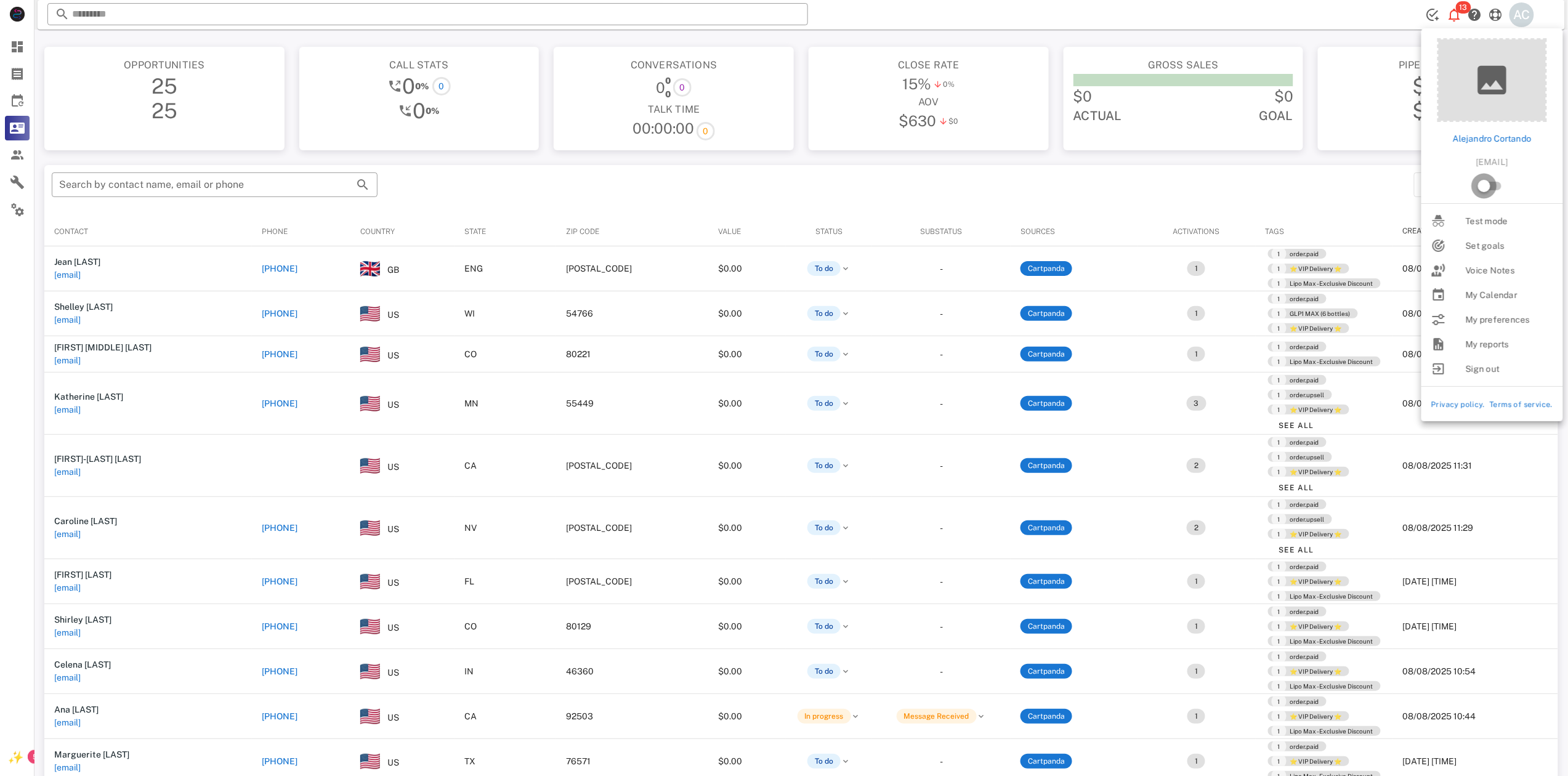 click at bounding box center [1484, 186] 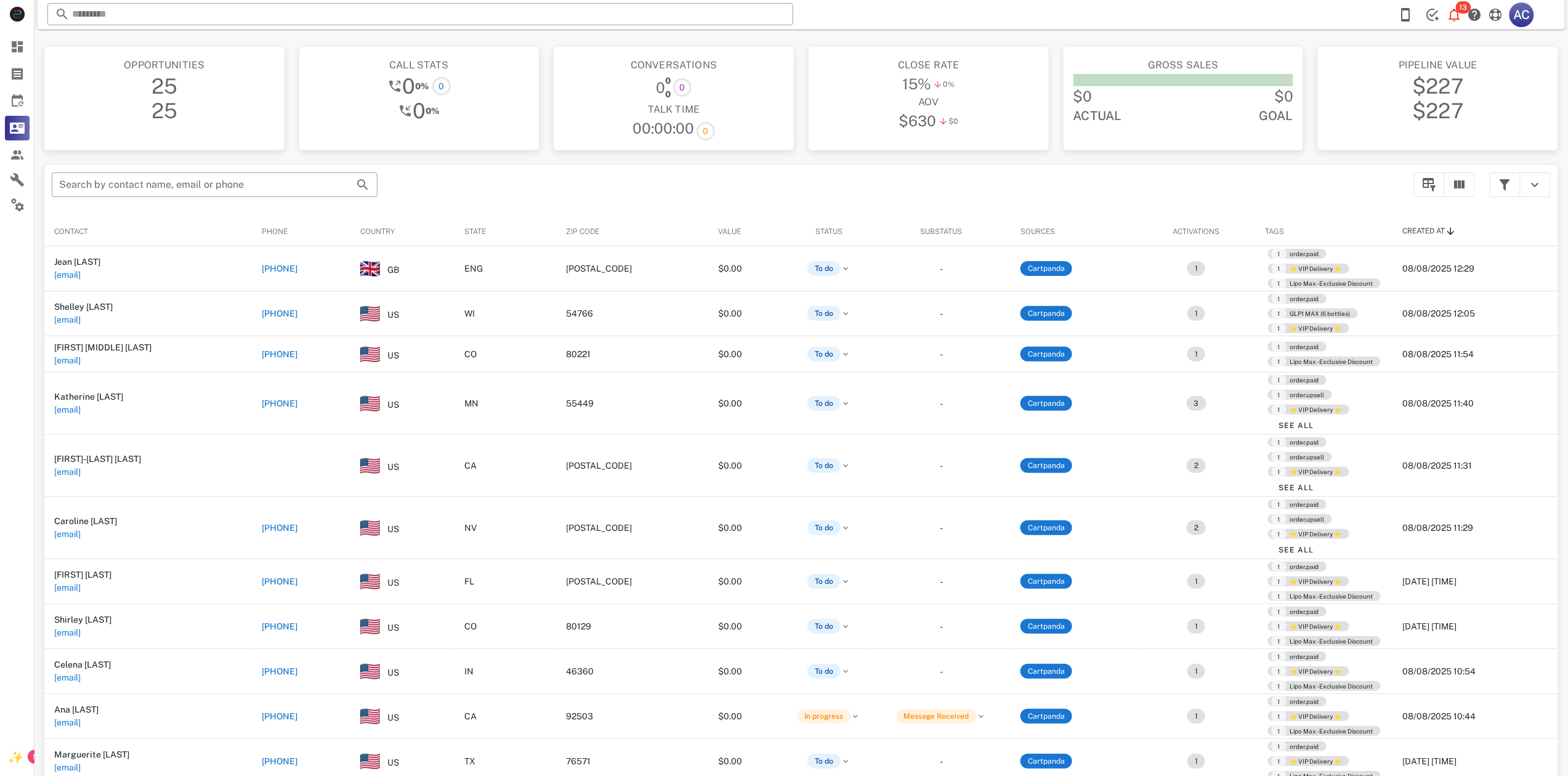 click on "​ Search by contact name, email or phone" at bounding box center (725, 191) 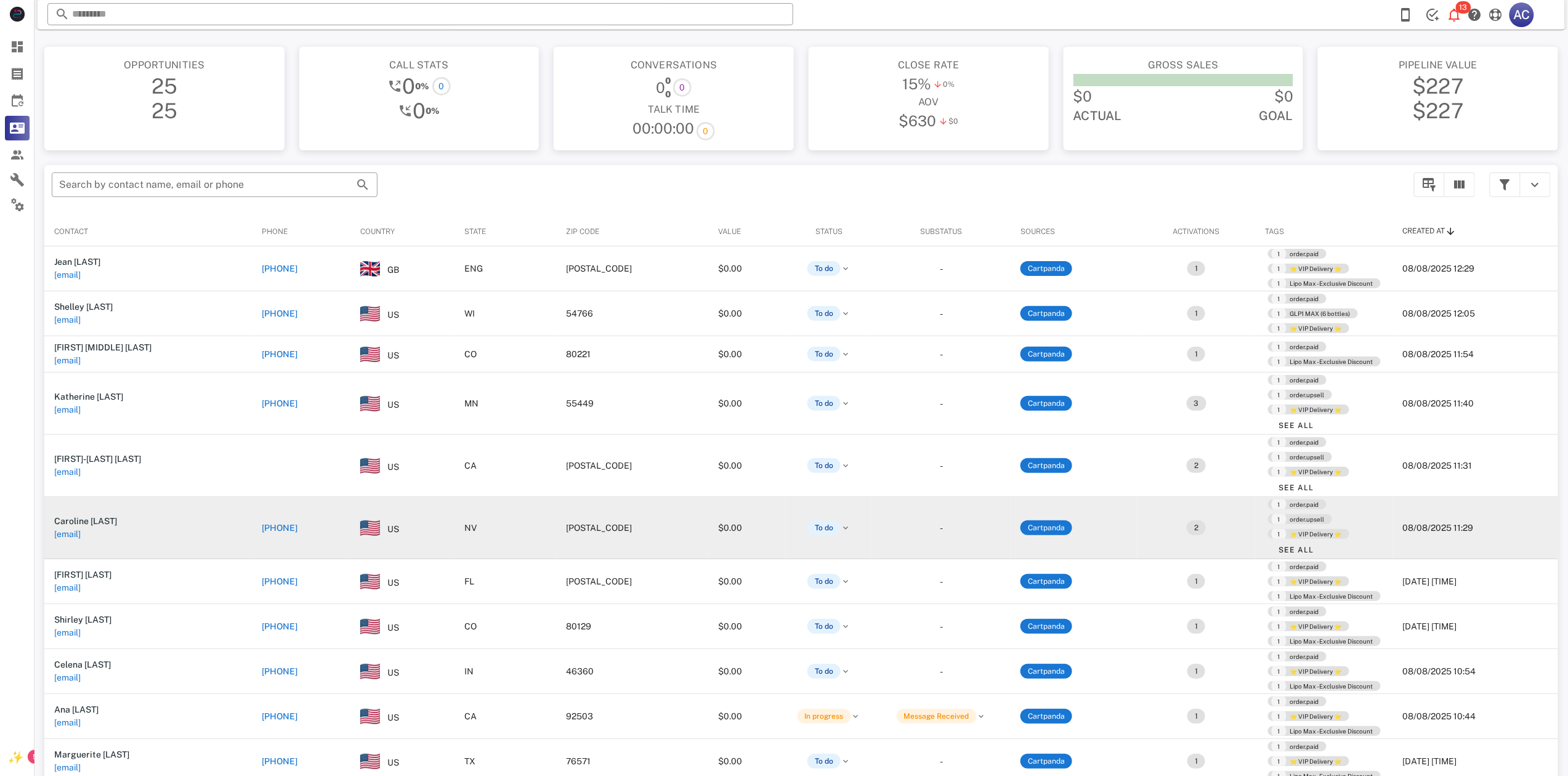 click on "+17023796028" at bounding box center (301, 528) 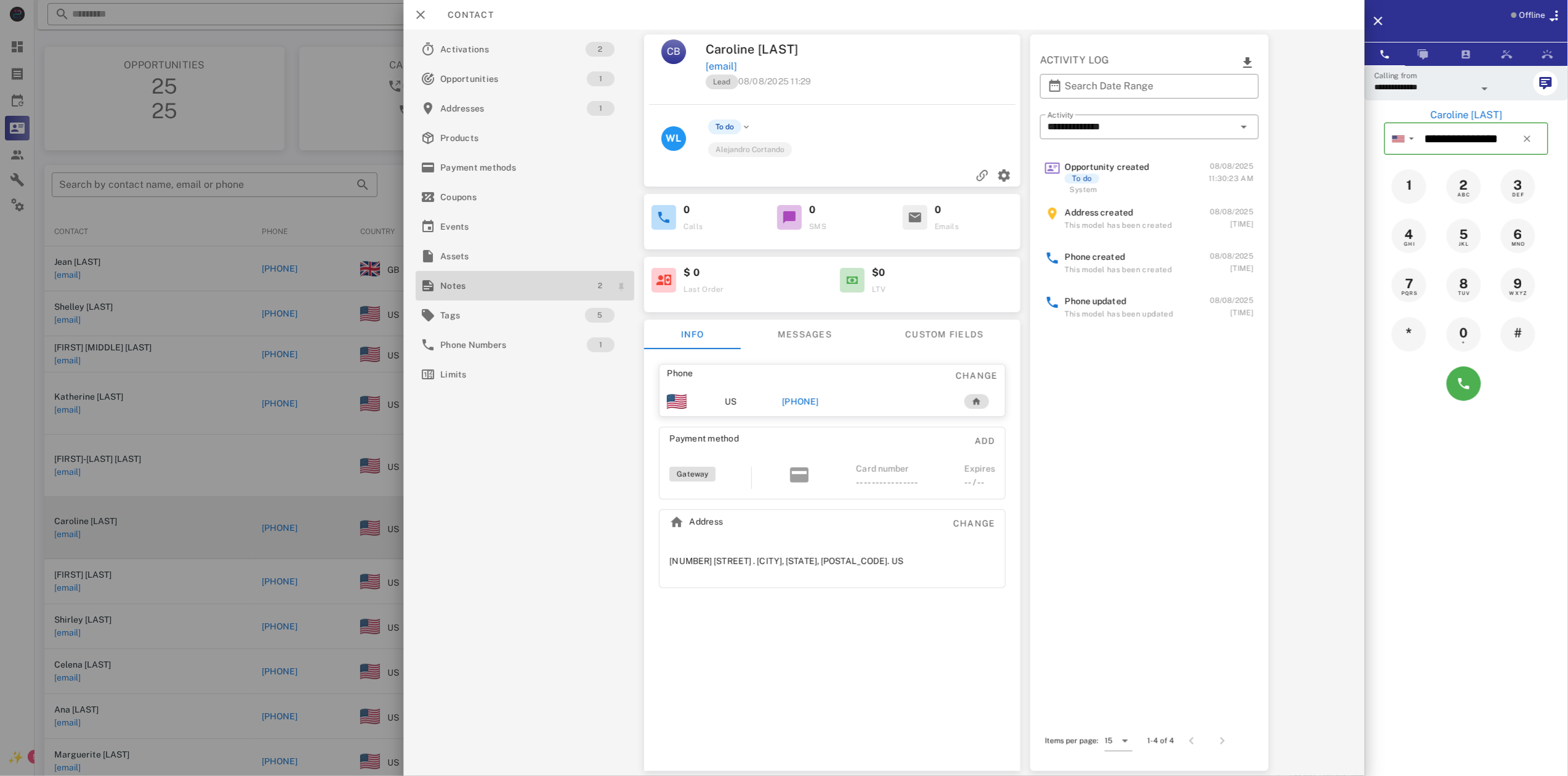 click on "2" at bounding box center [600, 286] 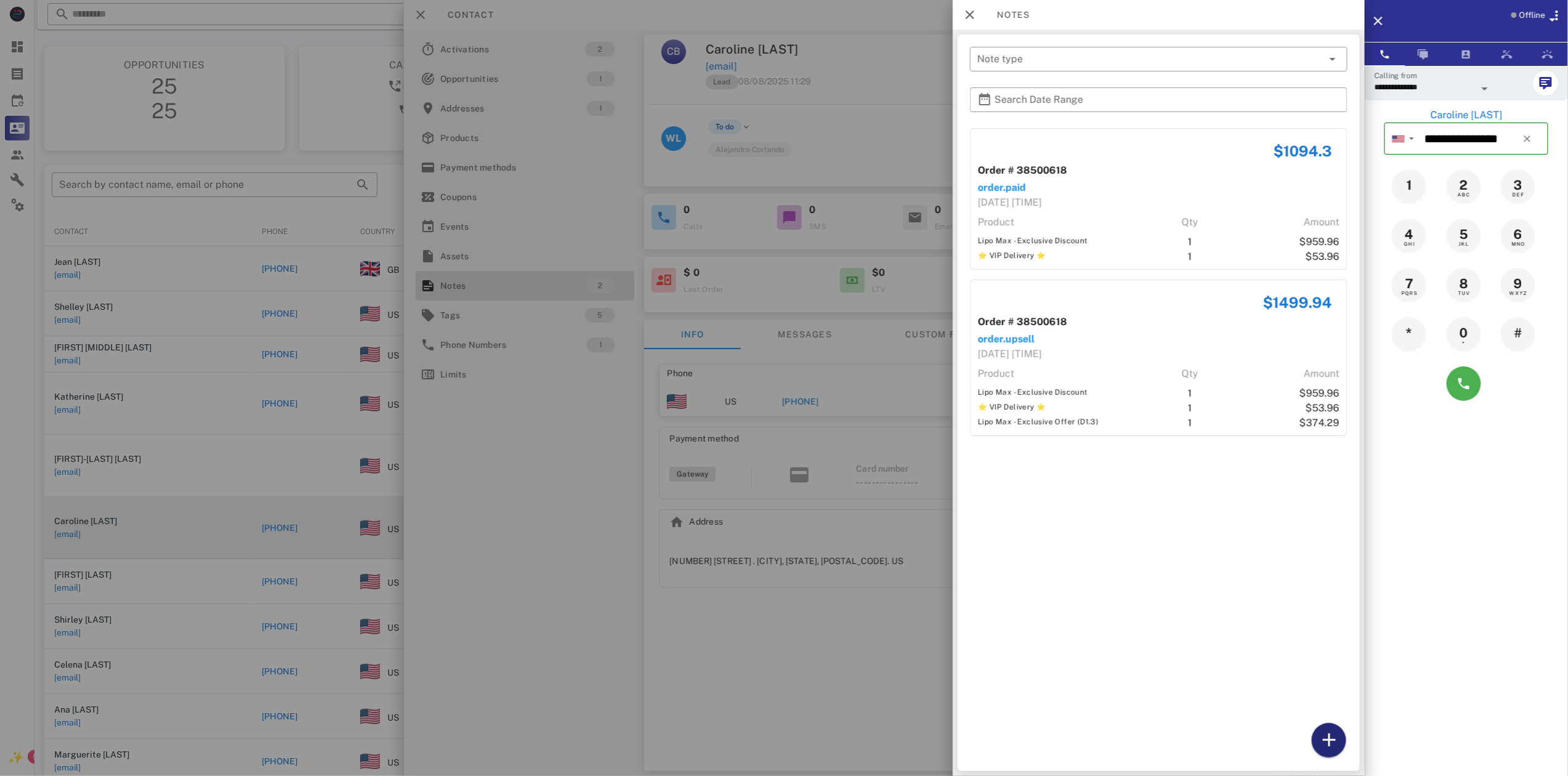click at bounding box center [1329, 740] 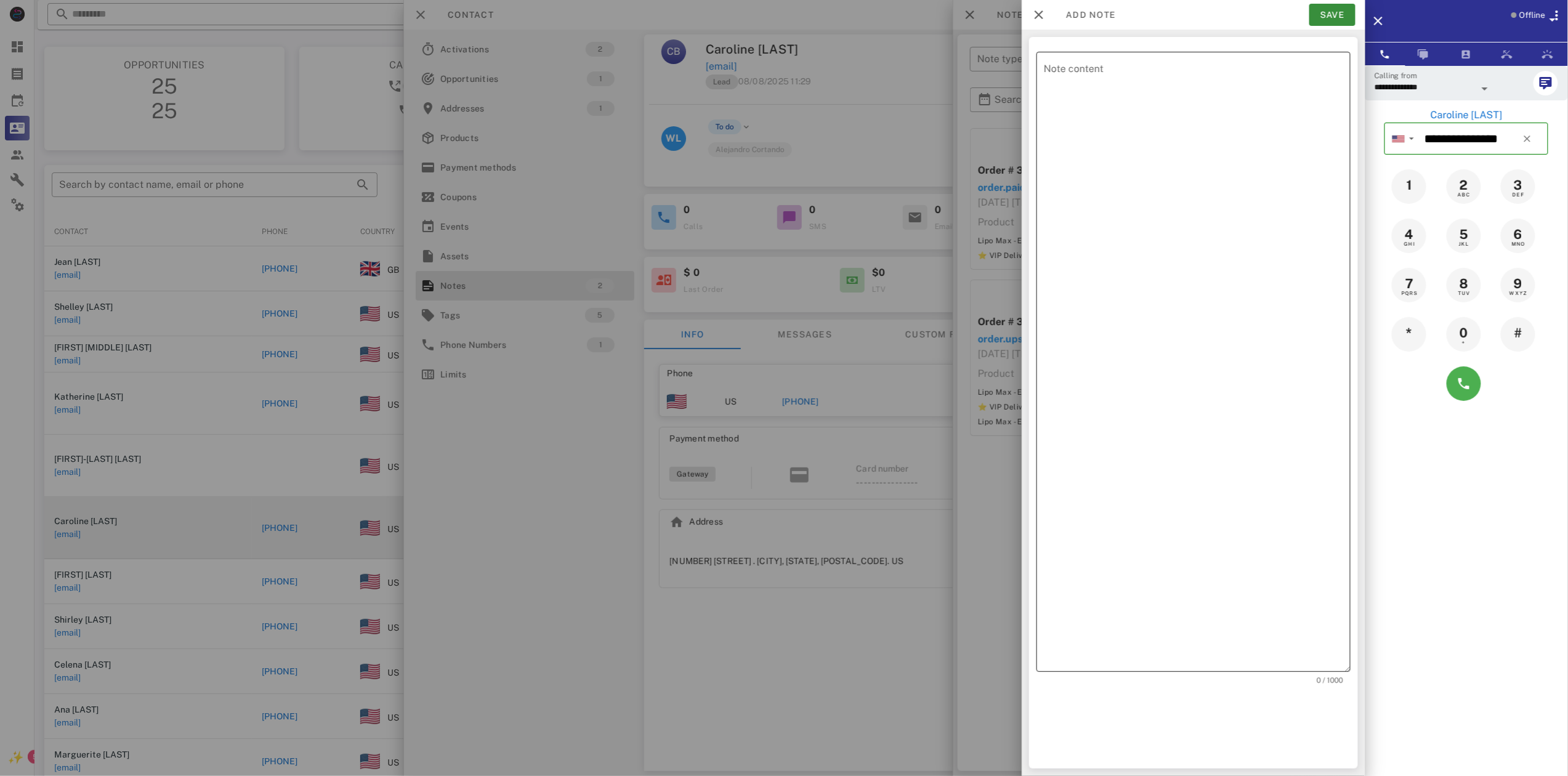 click on "Note content" at bounding box center [1197, 365] 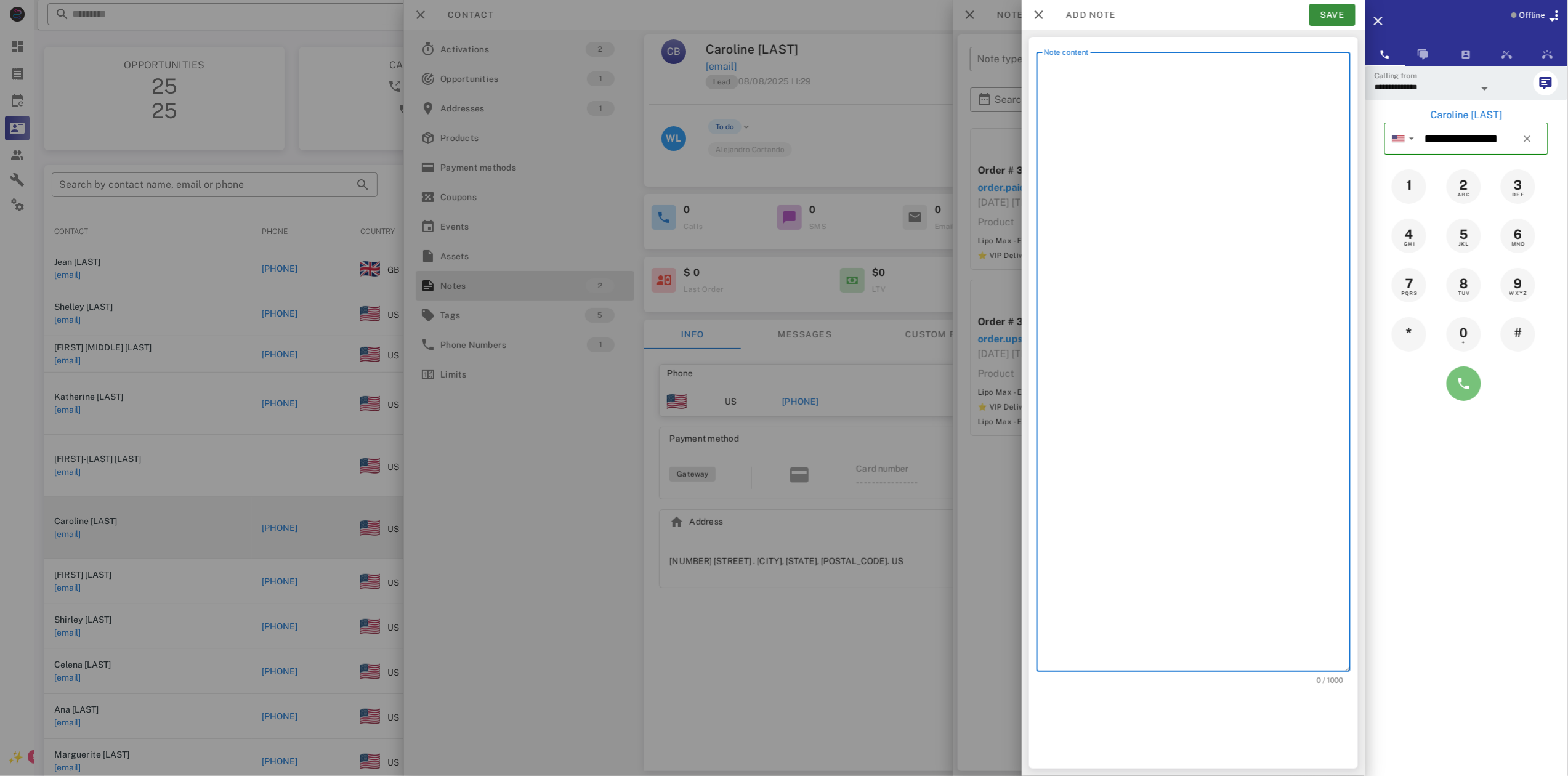 click at bounding box center (1464, 384) 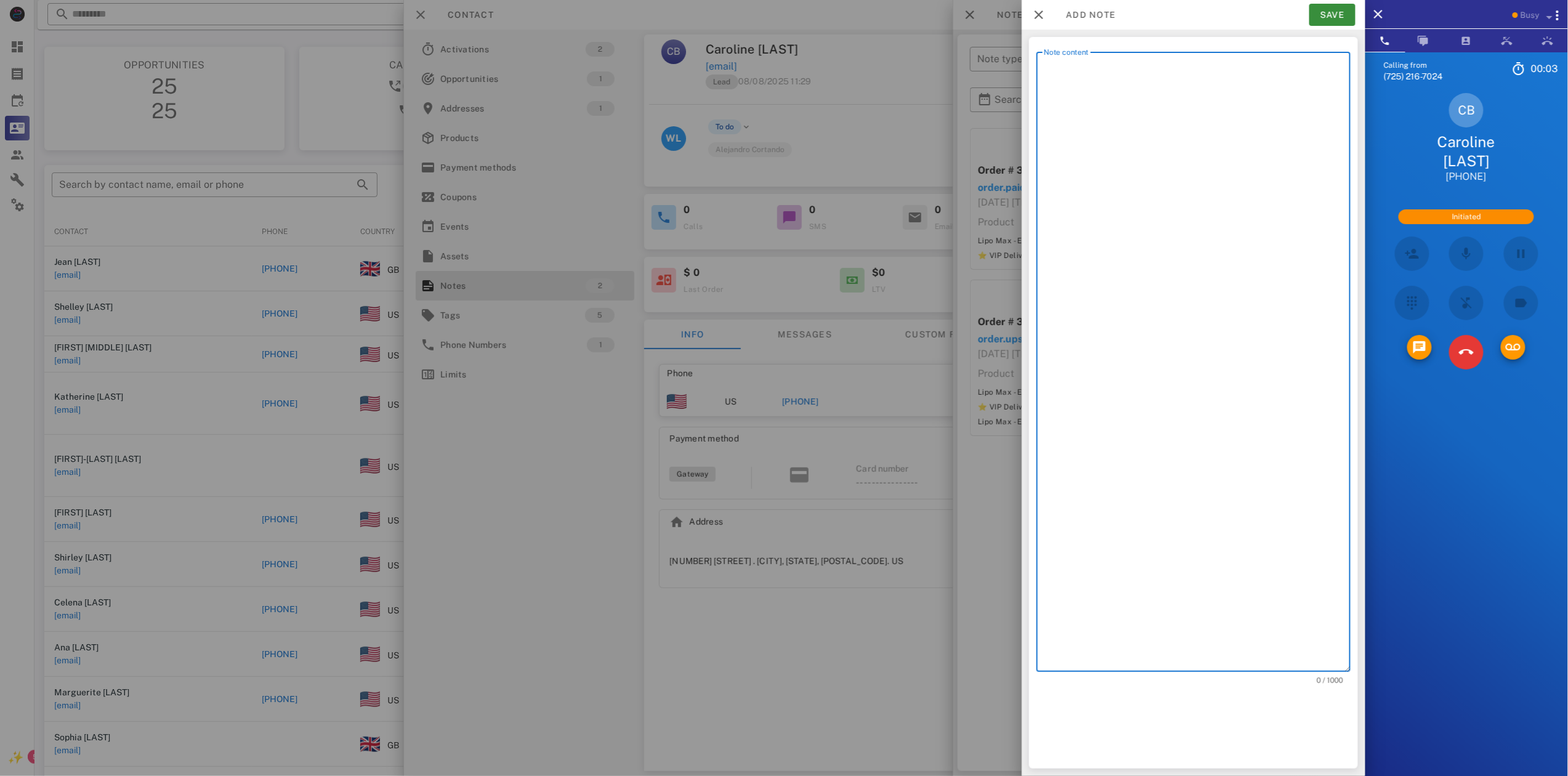 click on "Note content" at bounding box center (1197, 365) 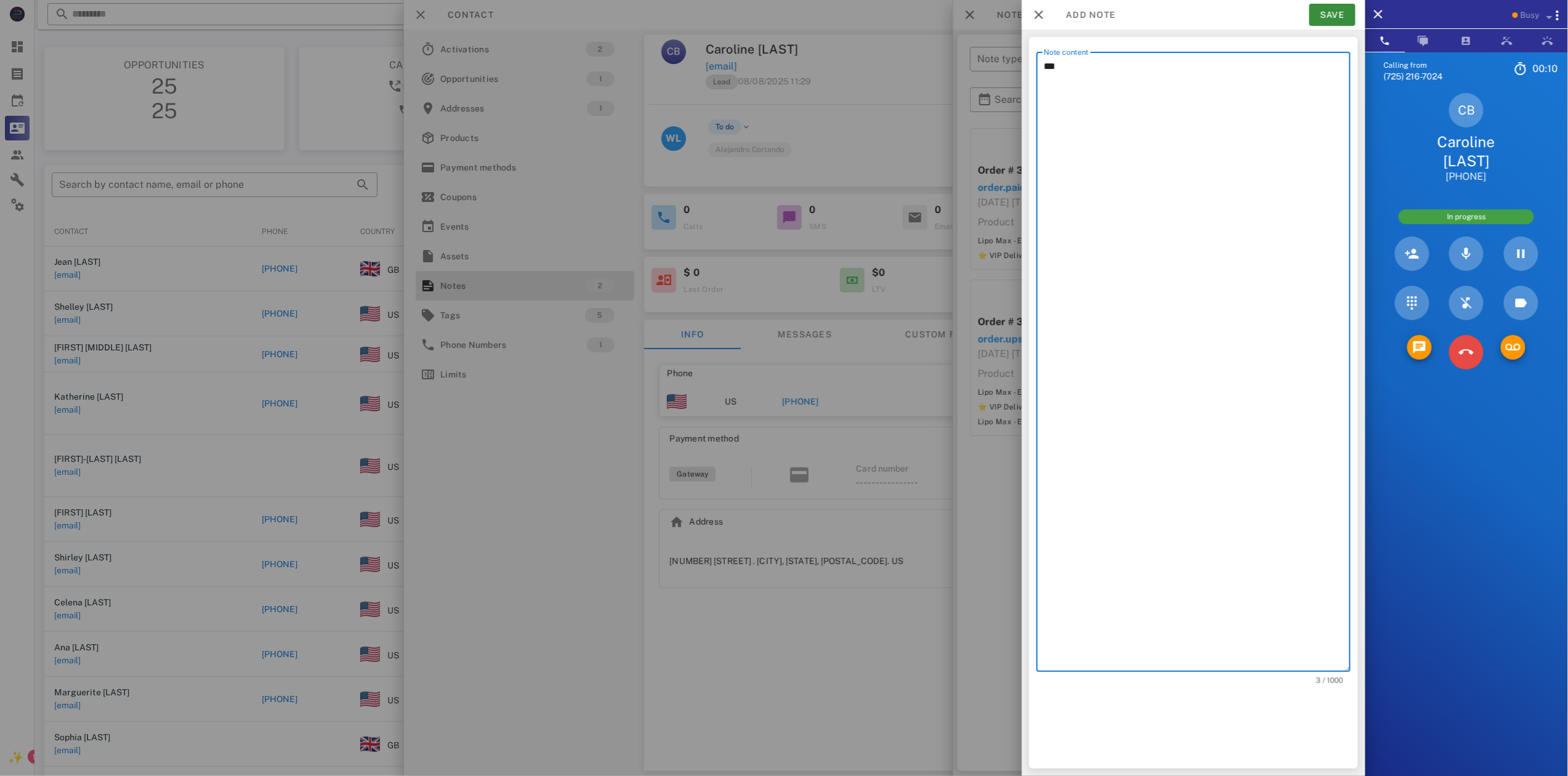 type on "***" 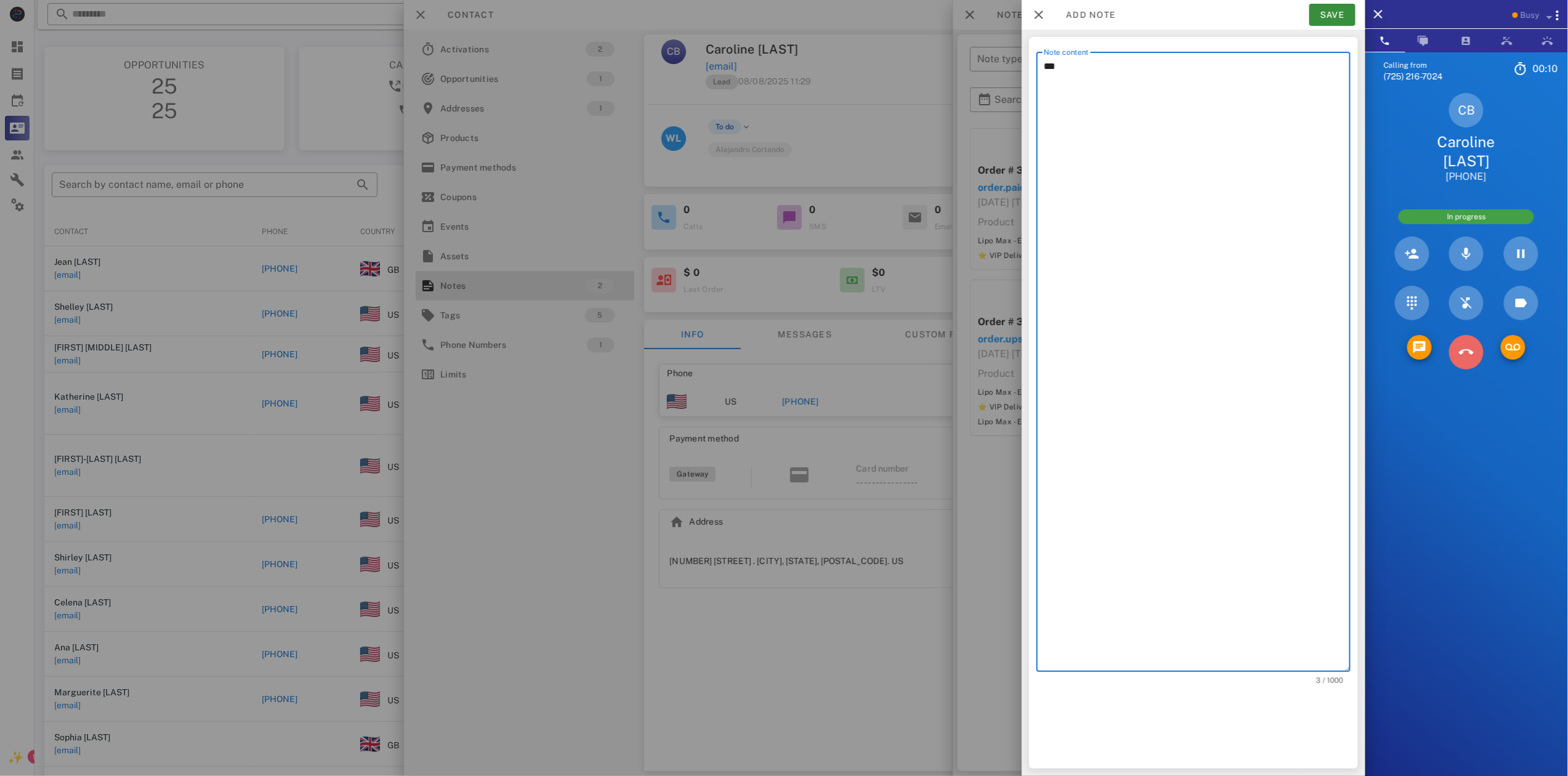 click at bounding box center [1466, 352] 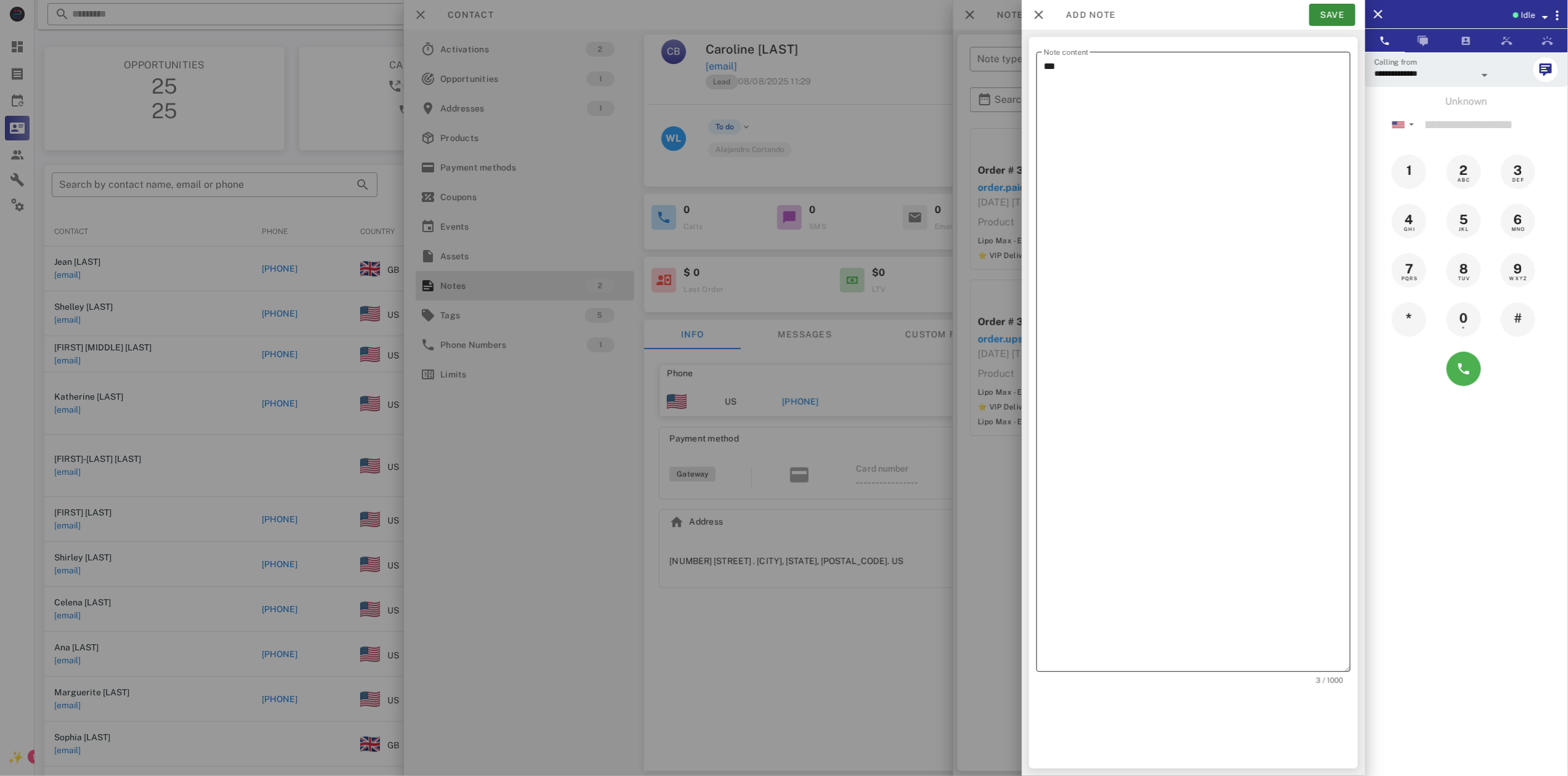 click on "***" at bounding box center [1197, 365] 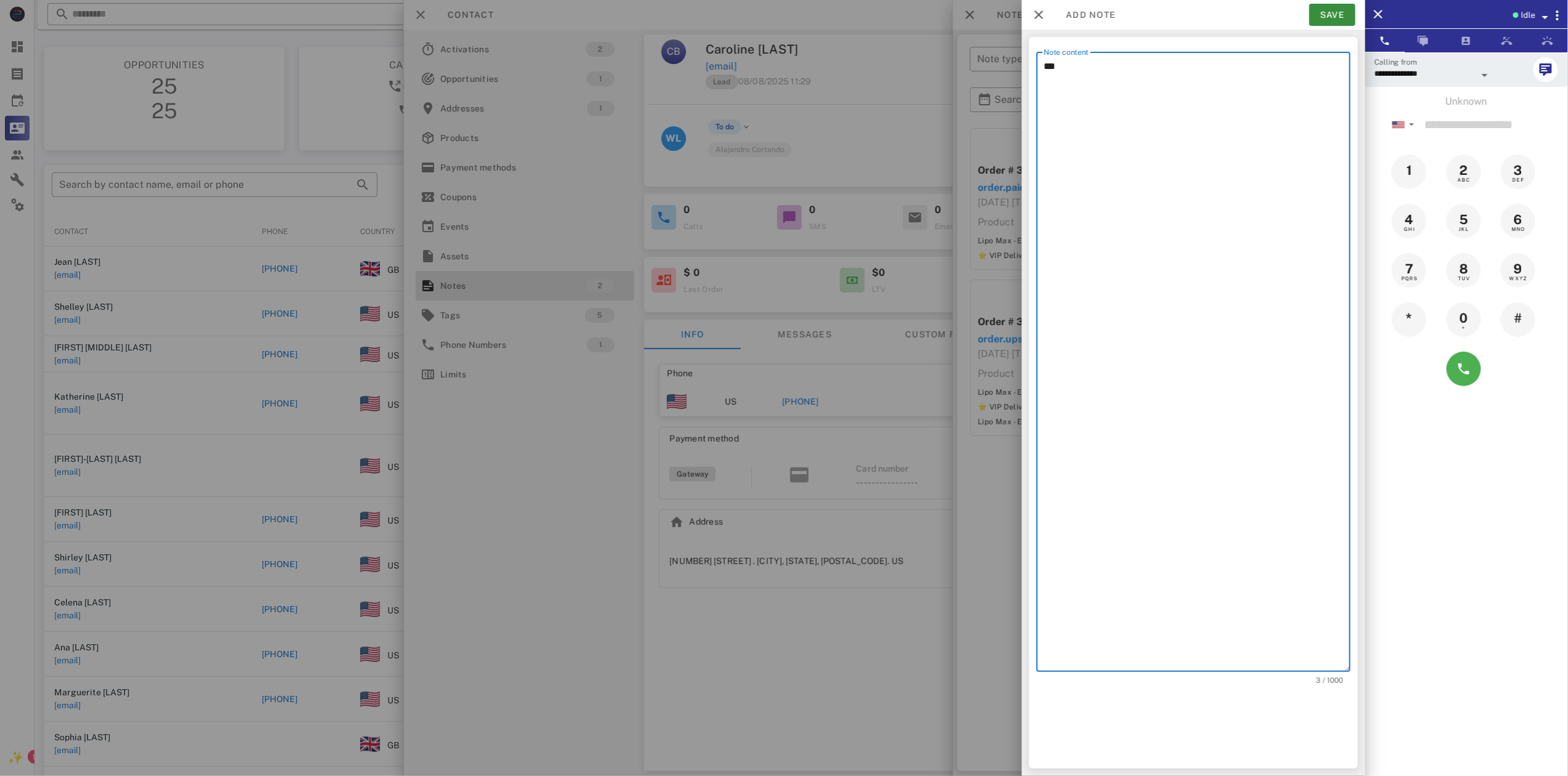 click on "***" at bounding box center (1197, 365) 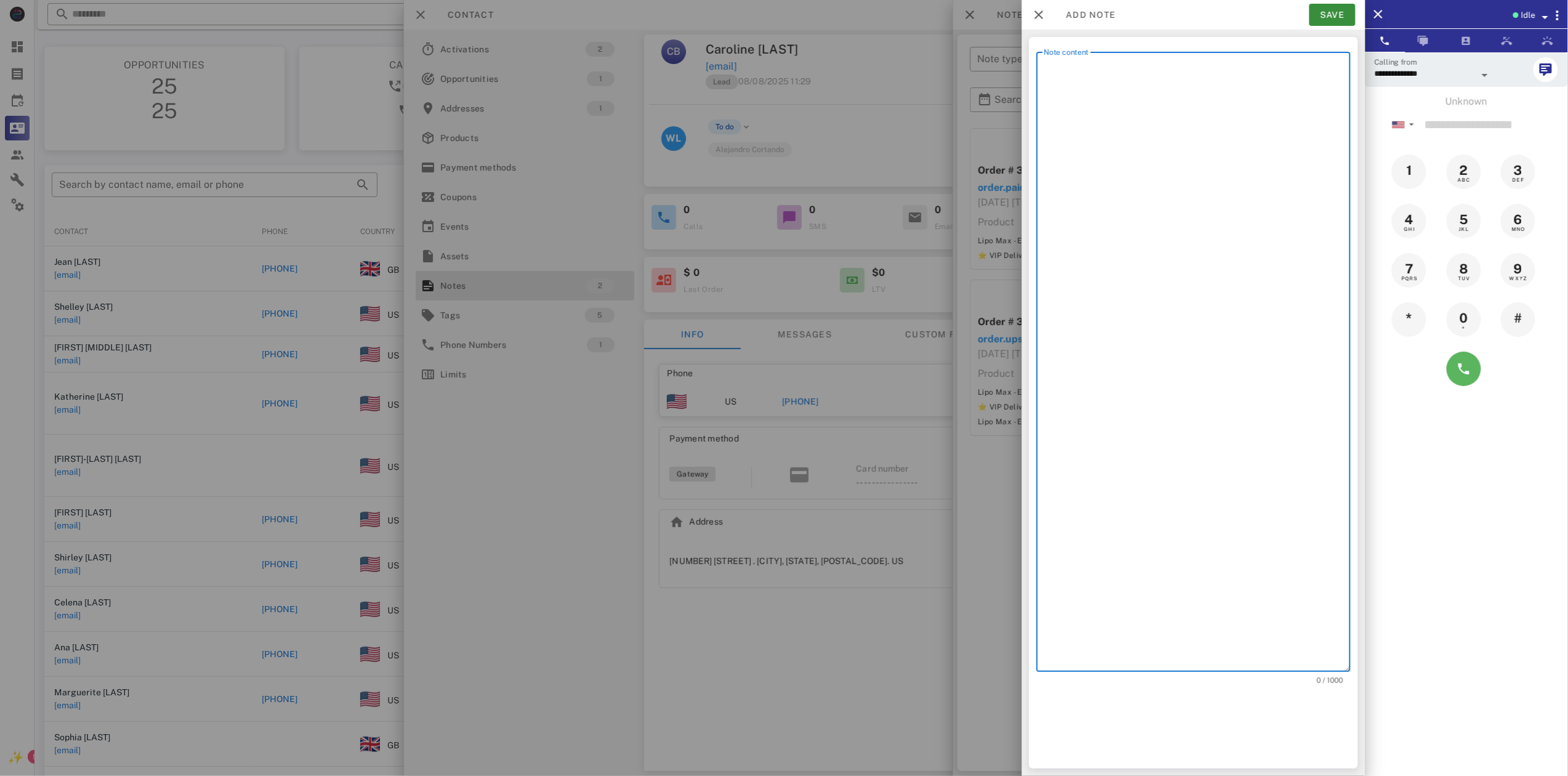 type 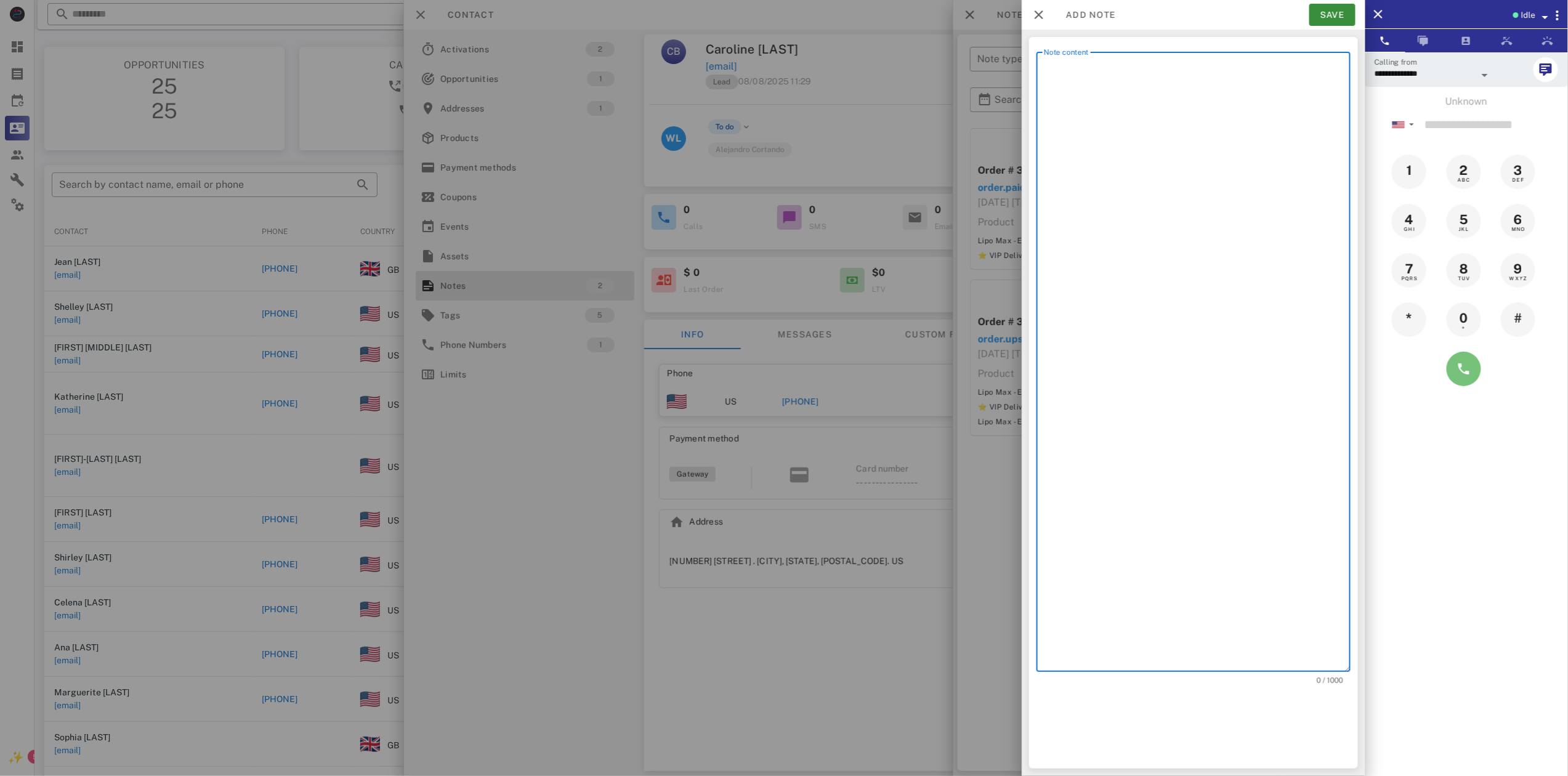 click at bounding box center [1464, 369] 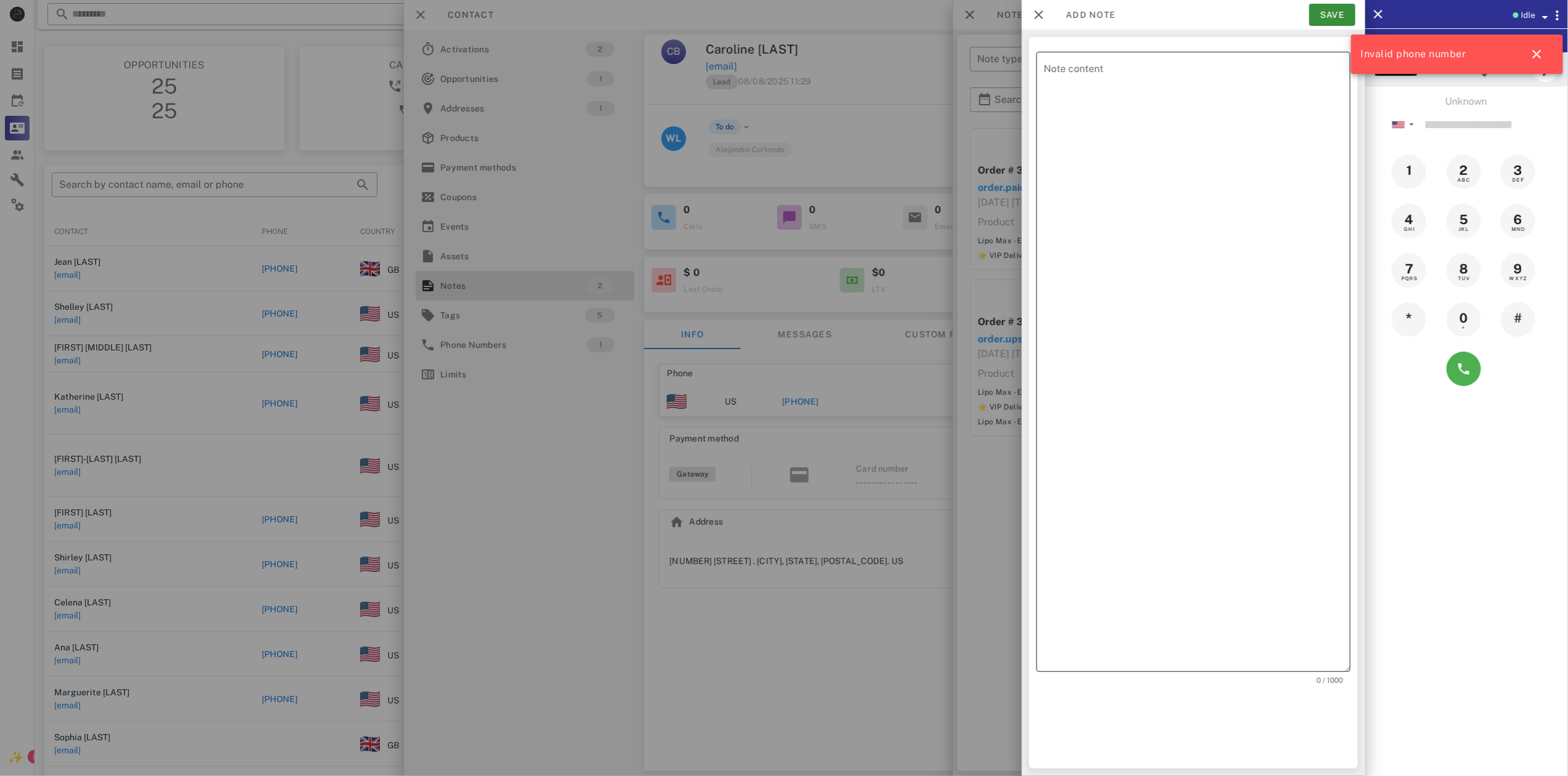 click on "Note content" at bounding box center [1197, 365] 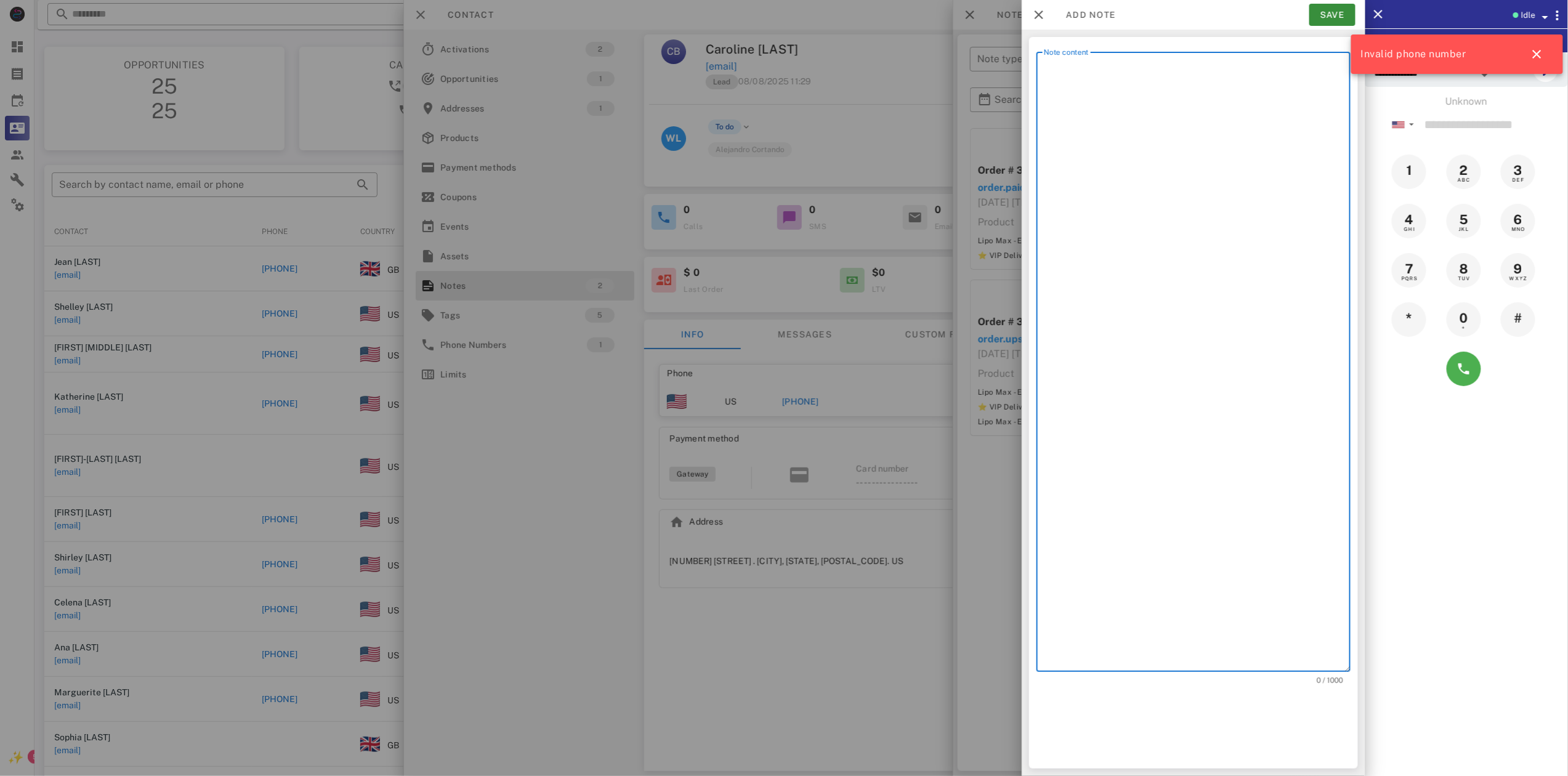 click on "**********" at bounding box center (1466, 440) 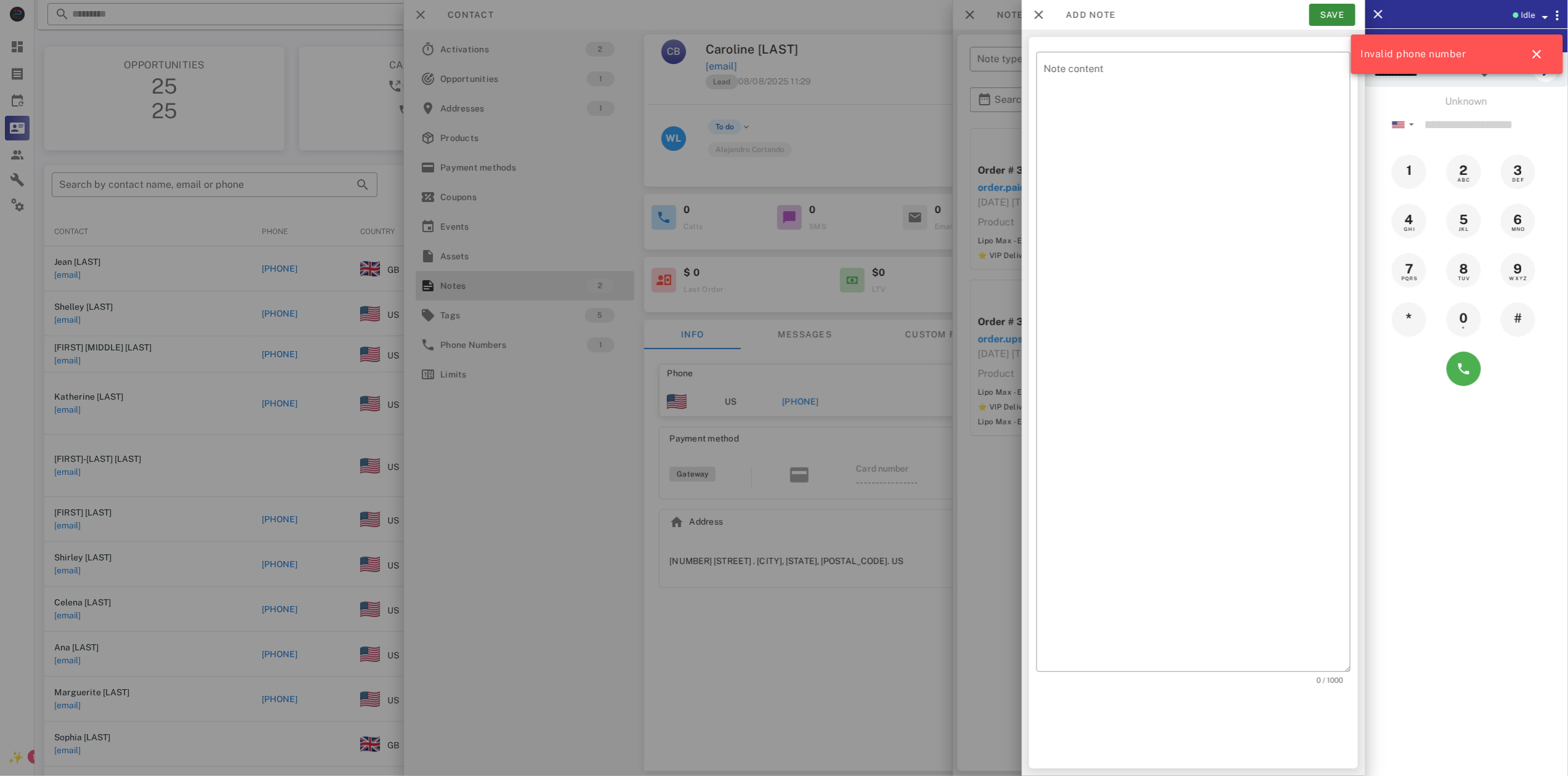 click on "**********" at bounding box center (1425, 73) 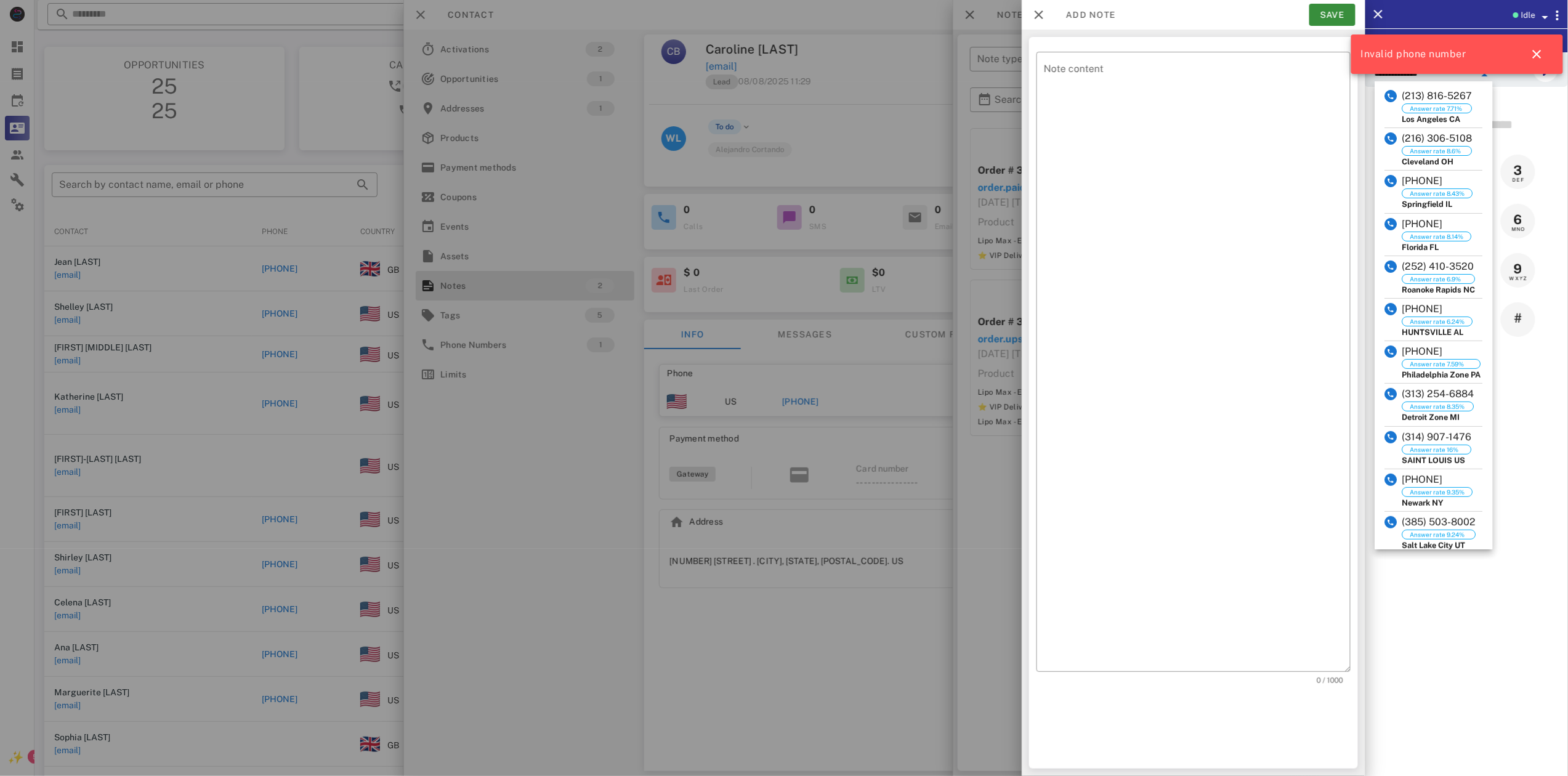 click on "**********" at bounding box center [1466, 440] 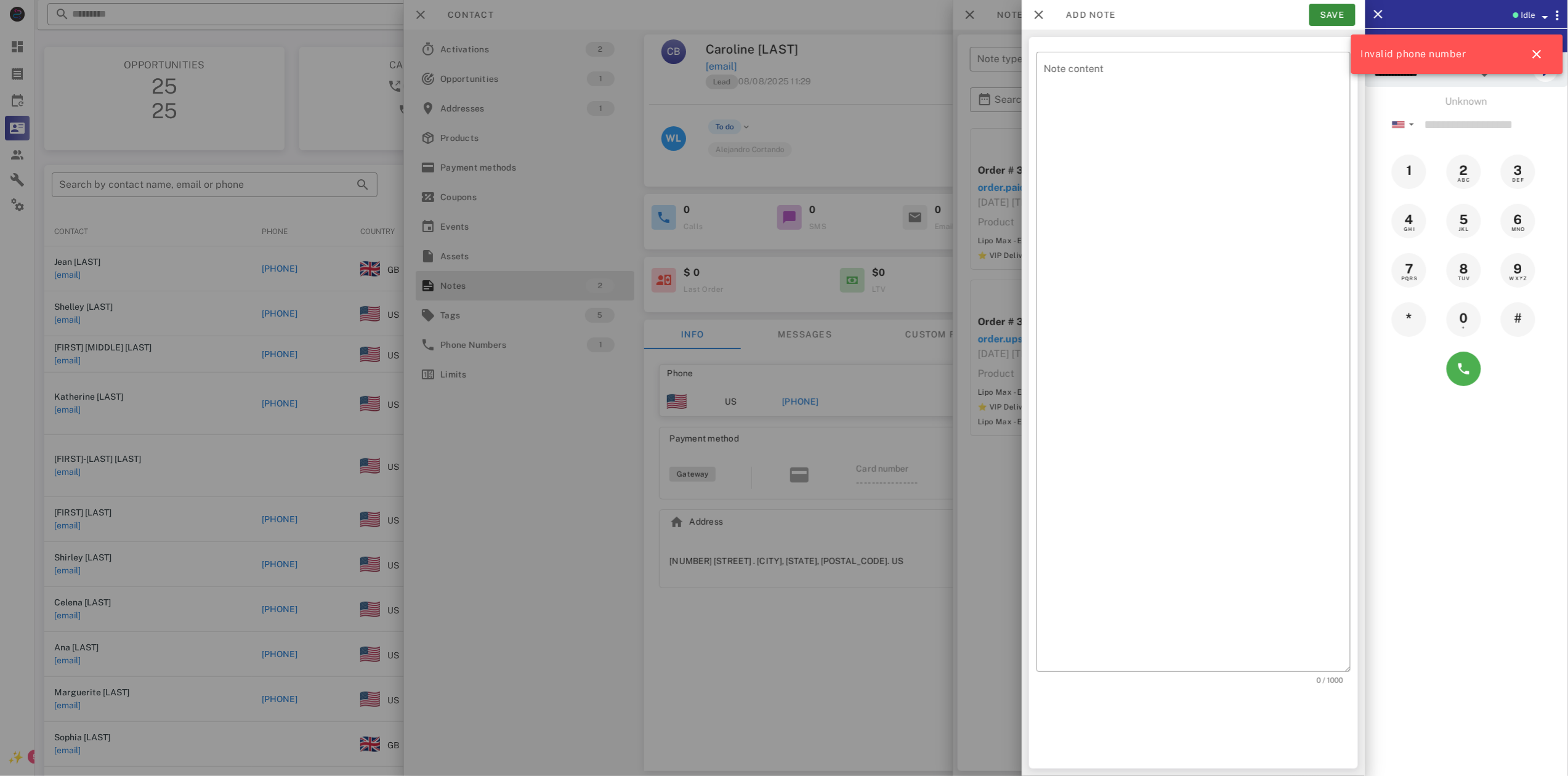click on "**********" at bounding box center (1466, 440) 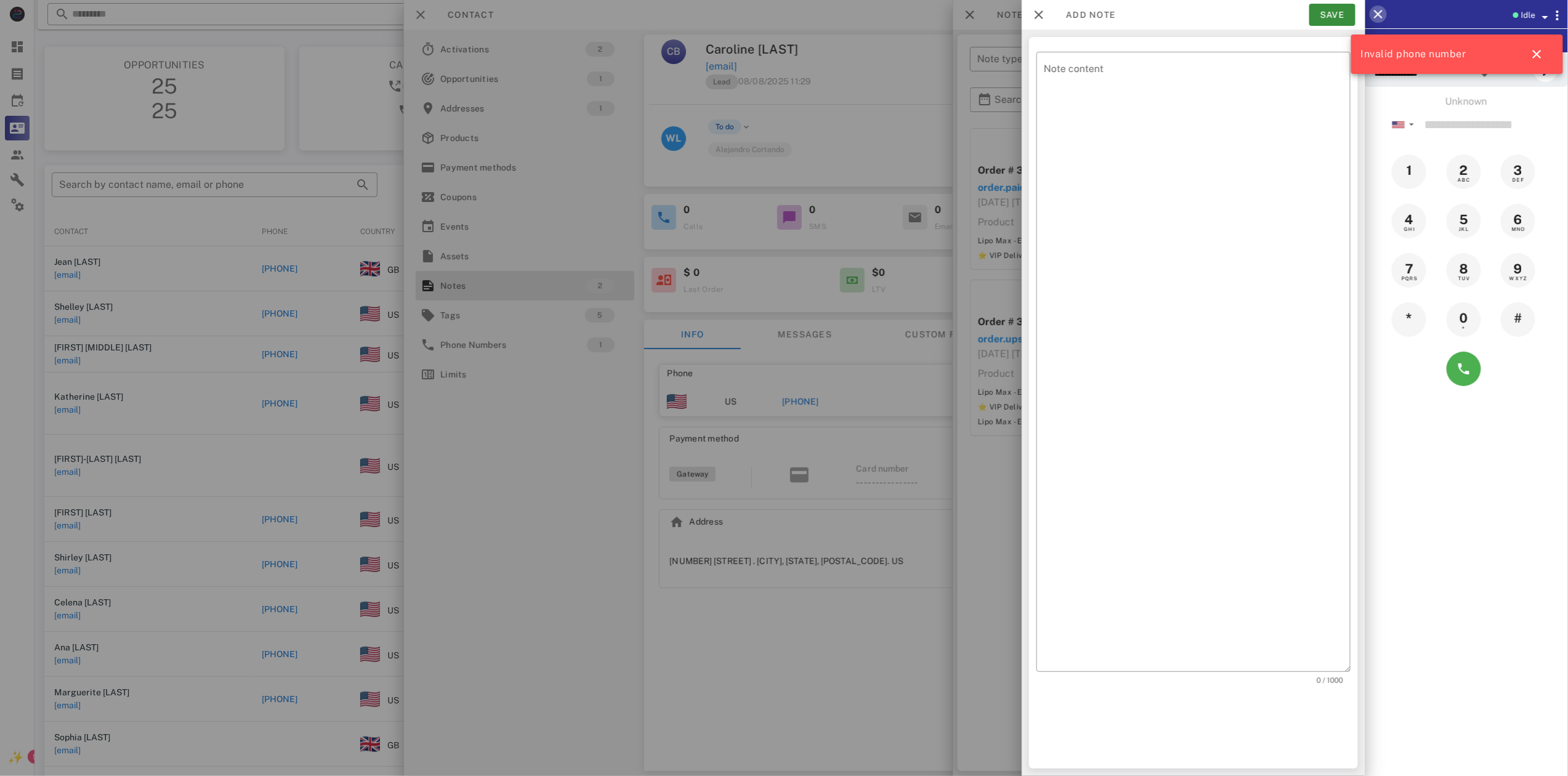 click at bounding box center (1378, 14) 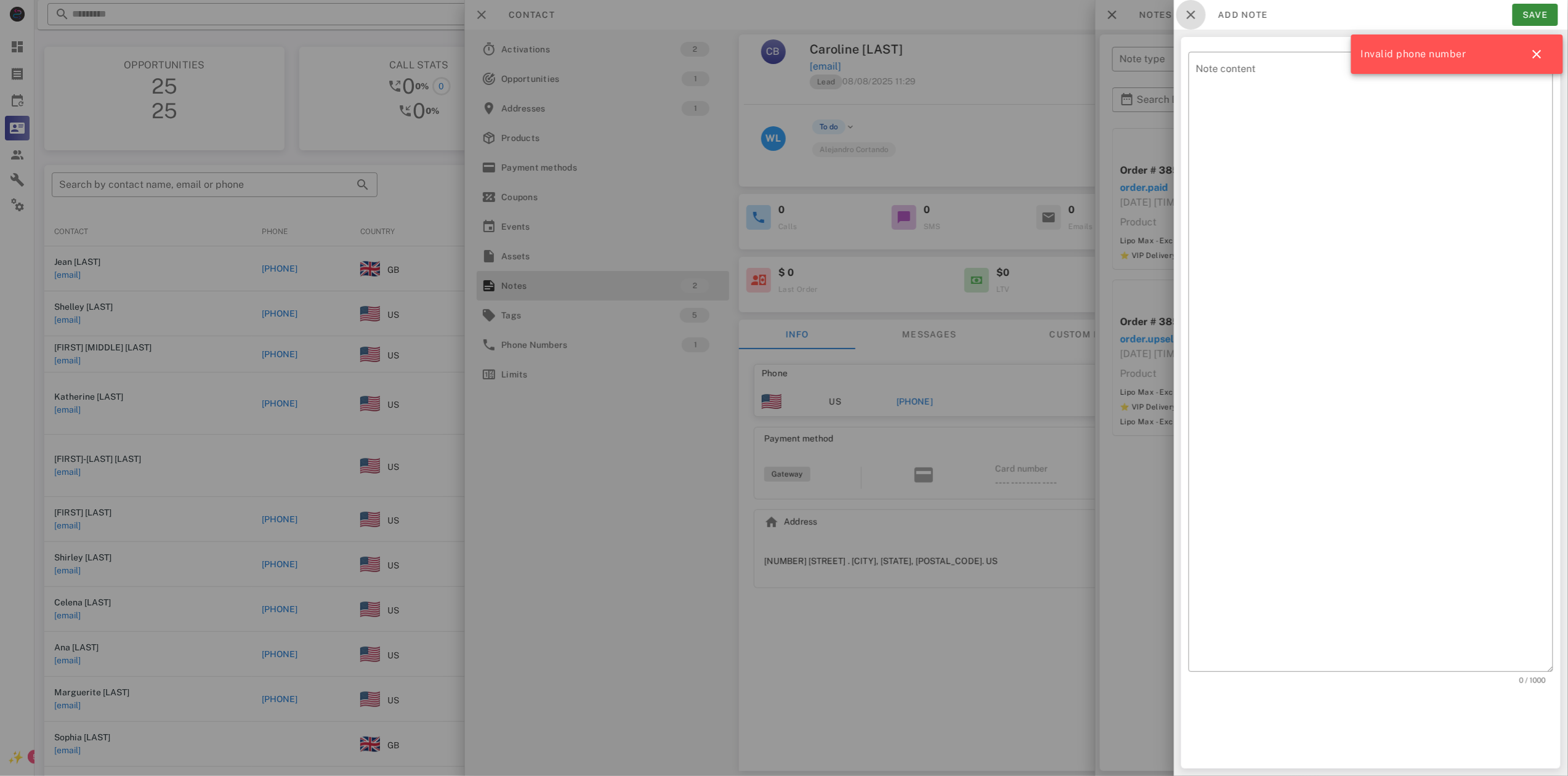 click at bounding box center (1191, 15) 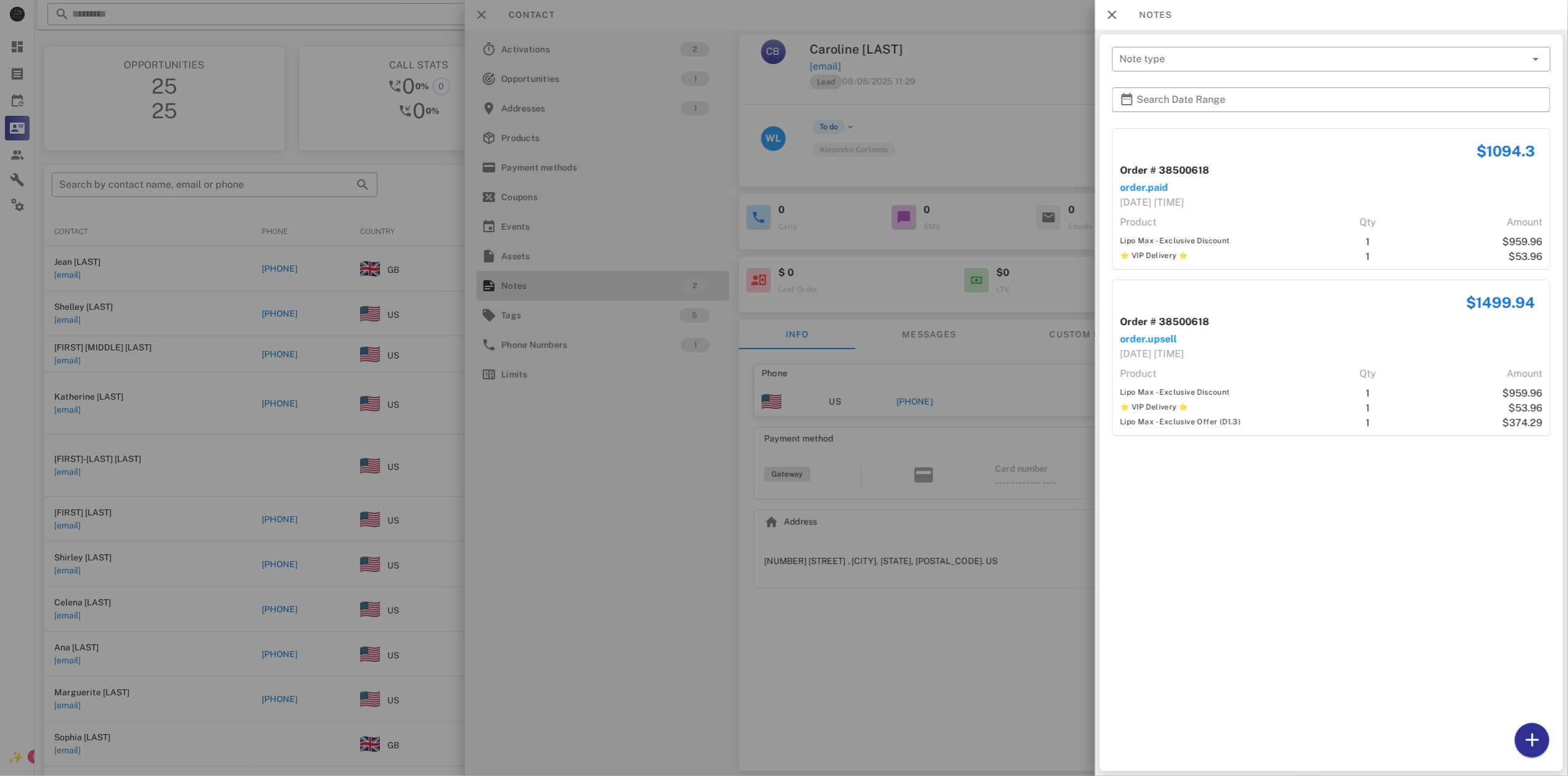 click at bounding box center (784, 388) 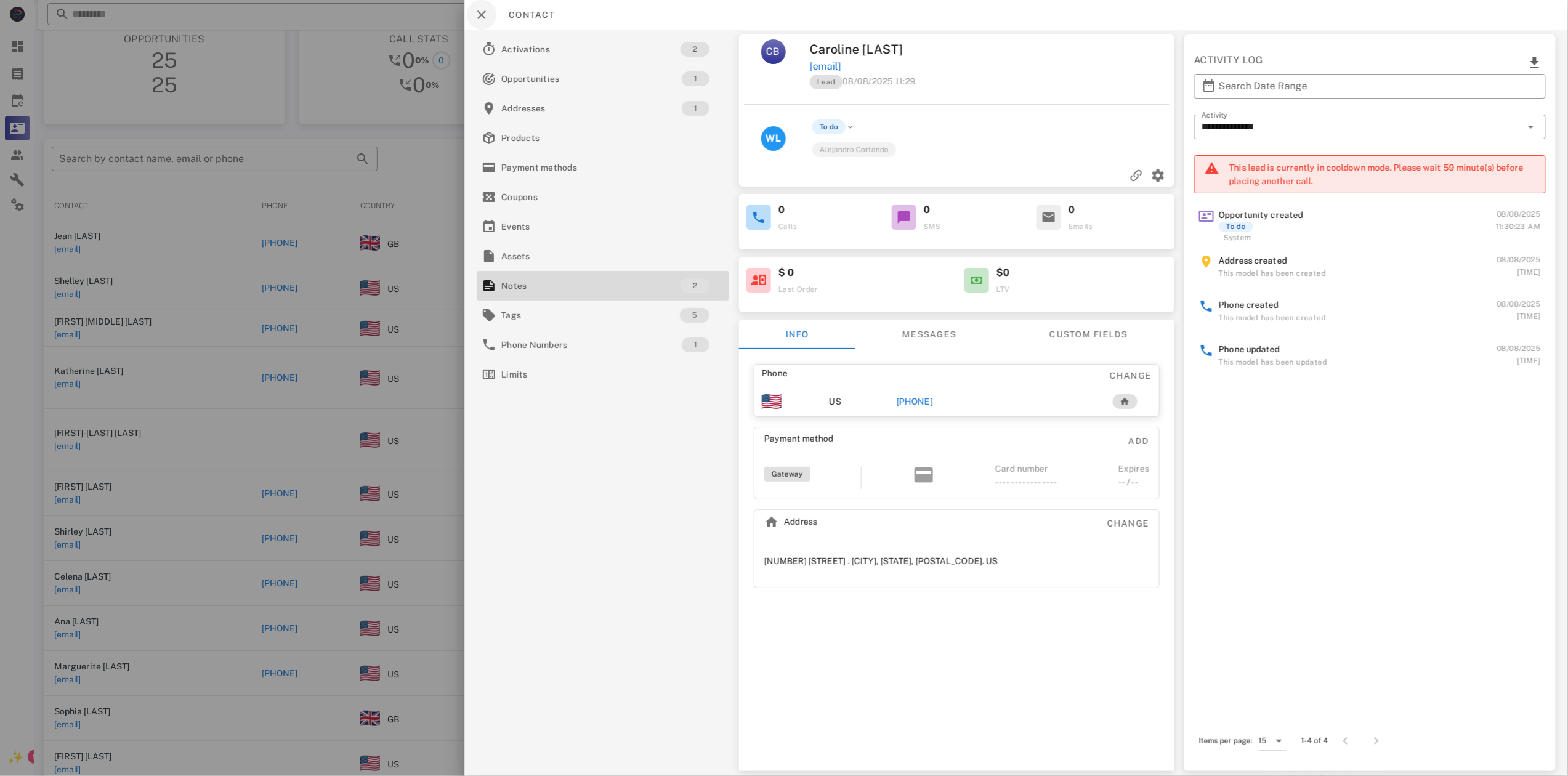 scroll, scrollTop: 28, scrollLeft: 0, axis: vertical 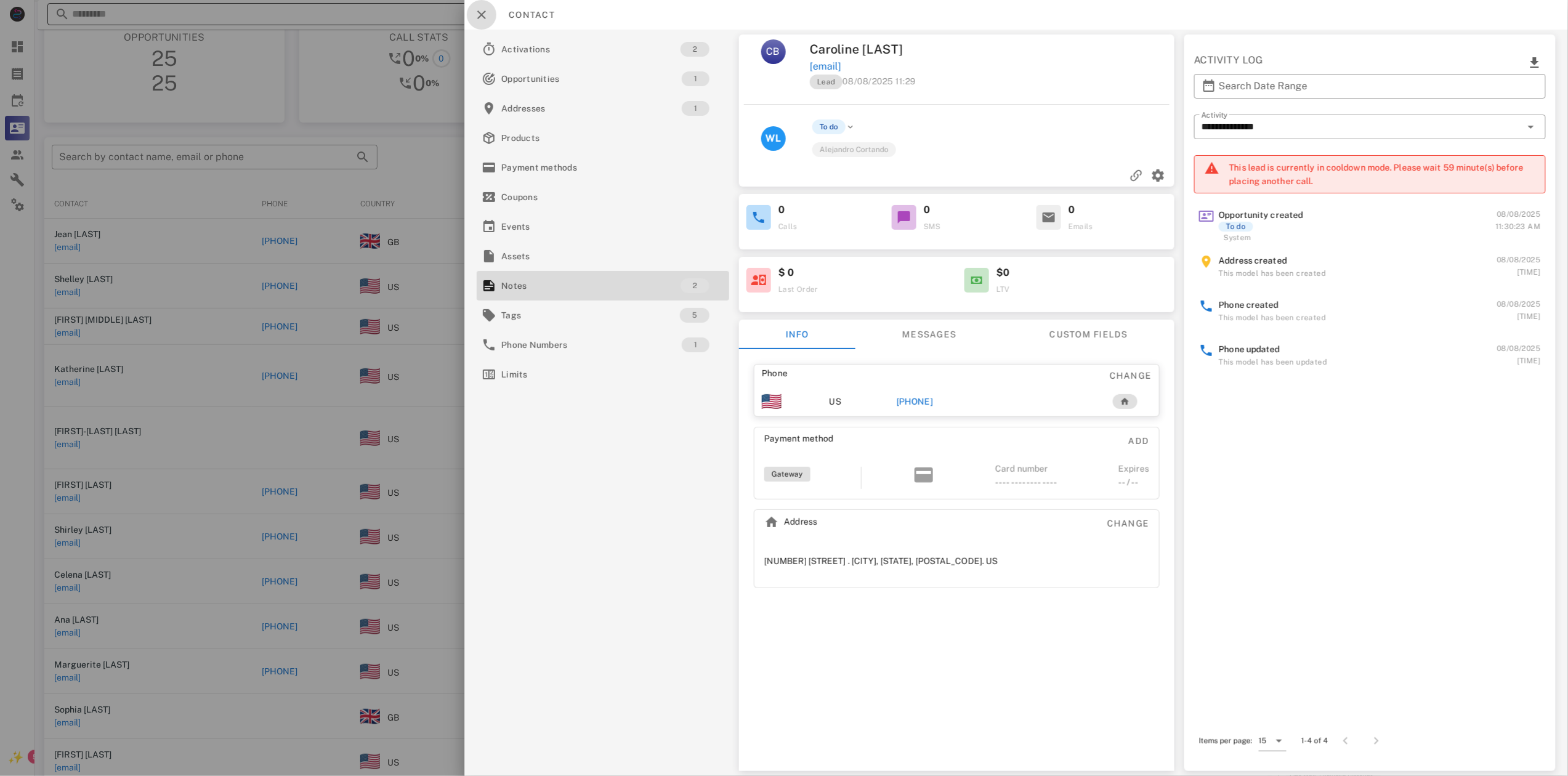 click at bounding box center [482, 15] 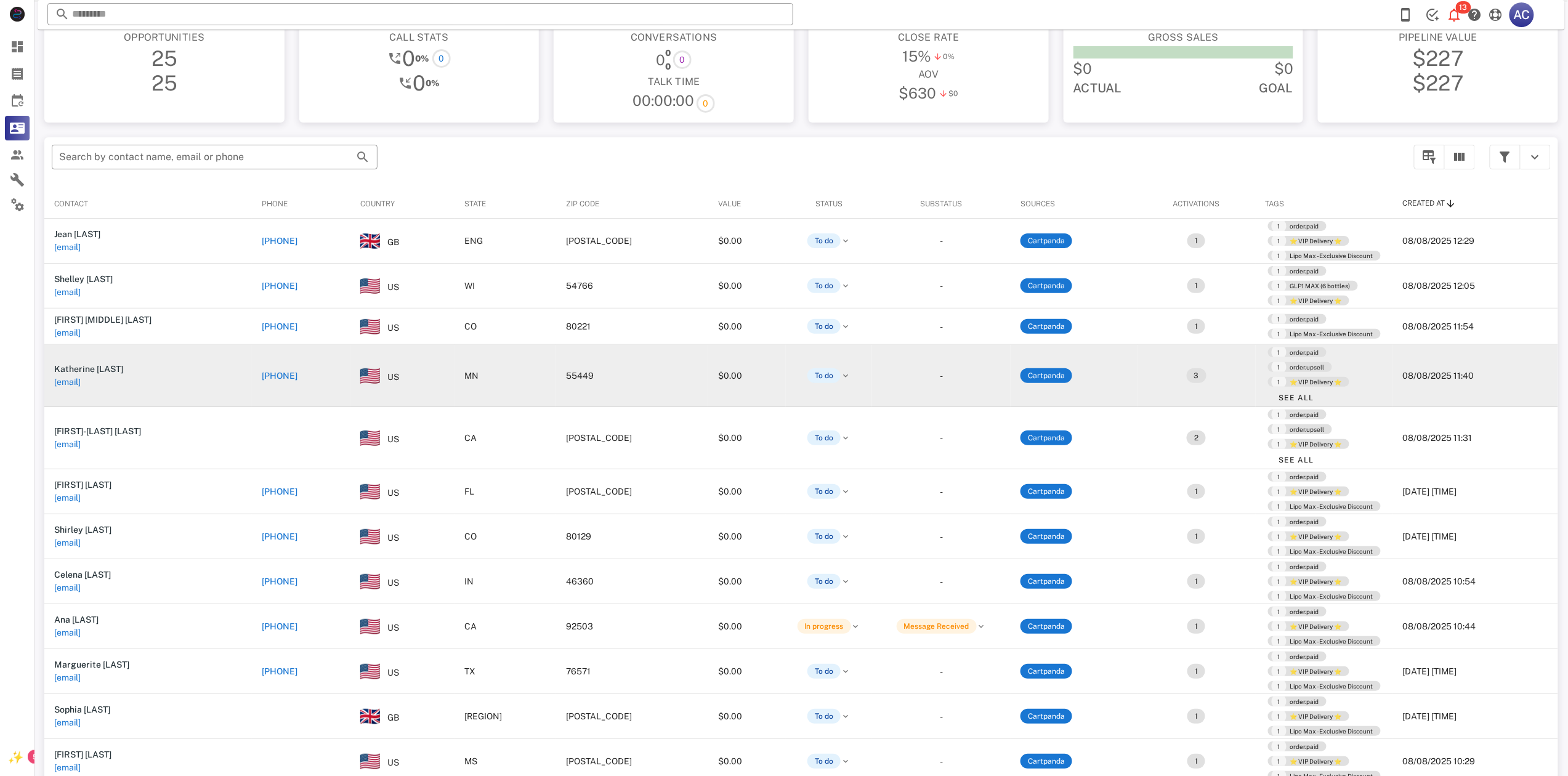 click on "[PHONE]" at bounding box center (301, 376) 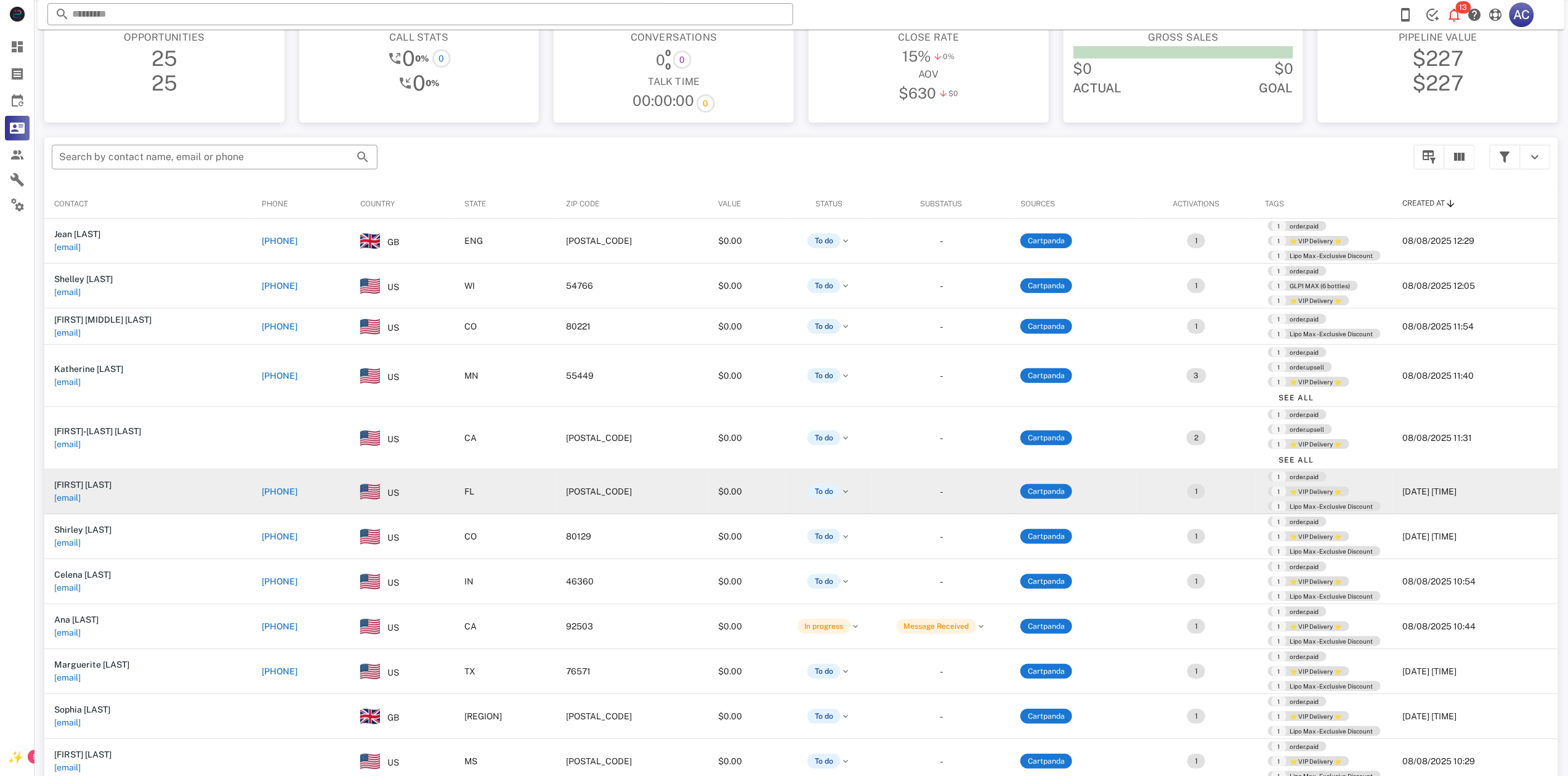 click on "+18504056010" at bounding box center [301, 491] 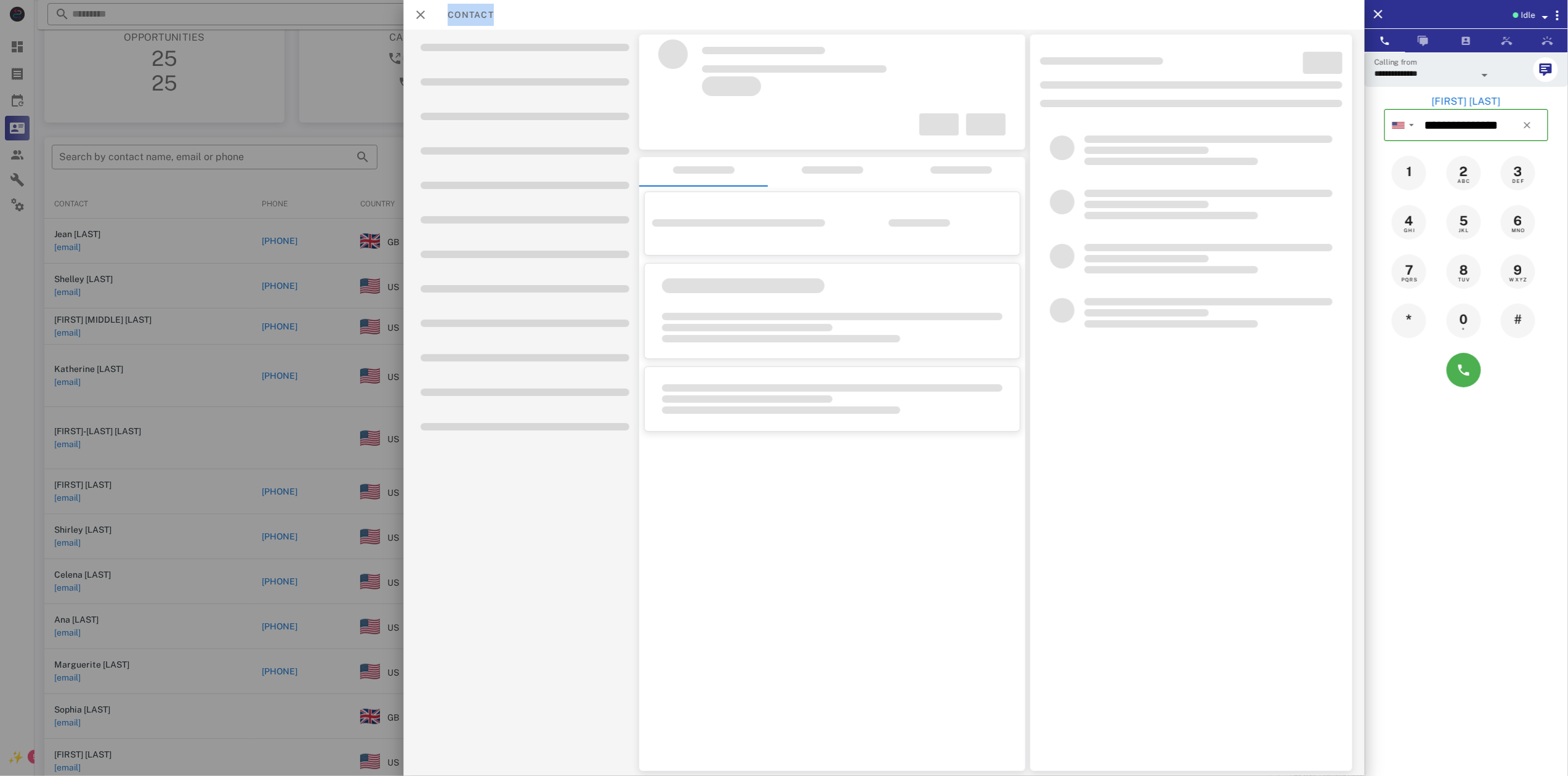click on "**********" at bounding box center [801, 2] 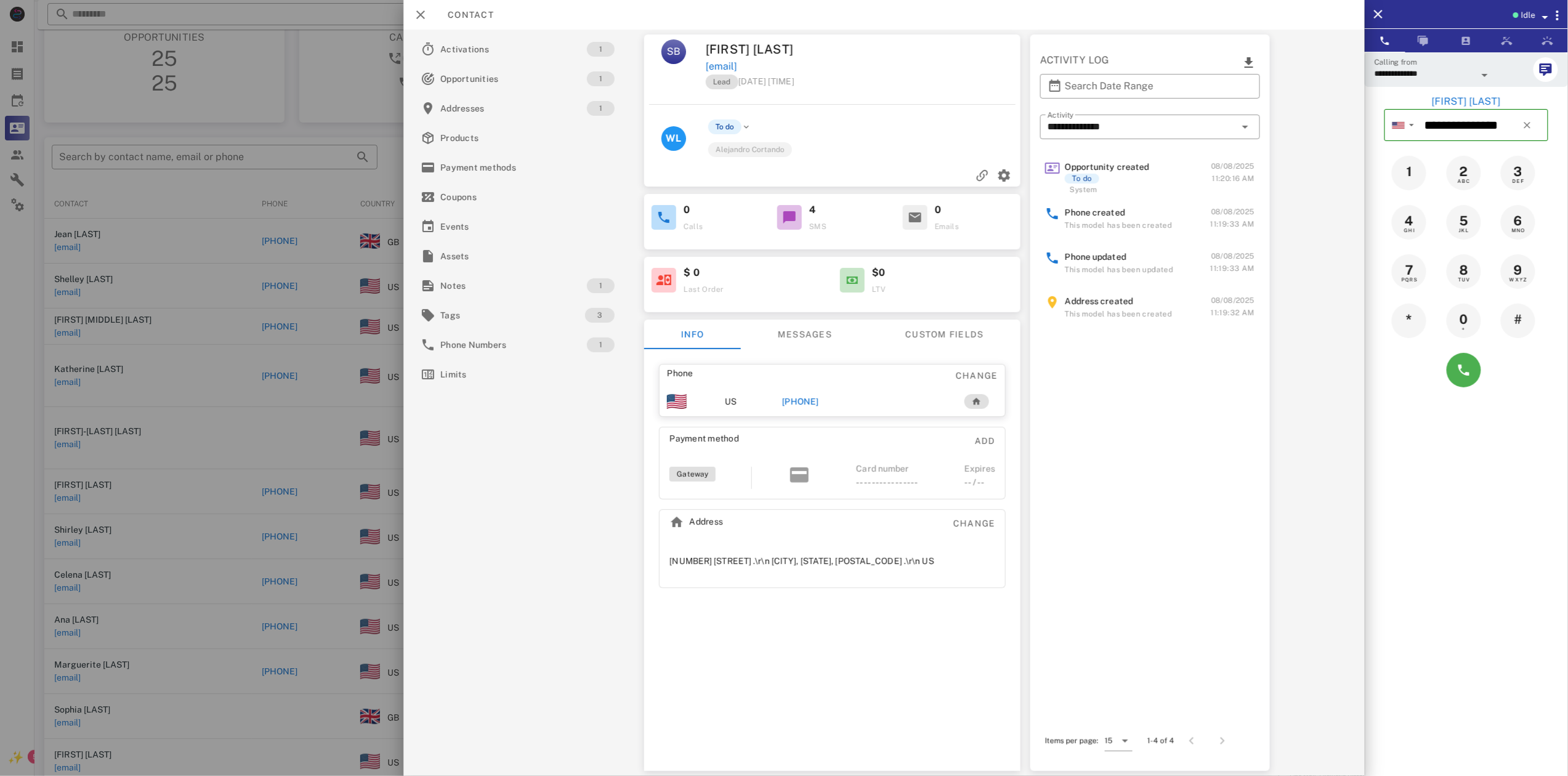 click on "Opportunity created To do System  08/08/2025   11:20:16 AM  Phone created  This model has been created   08/08/2025   11:19:33 AM  Phone updated  This model has been updated   08/08/2025   11:19:33 AM  Address created  This model has been created   08/08/2025   11:19:32 AM" at bounding box center (1150, 429) 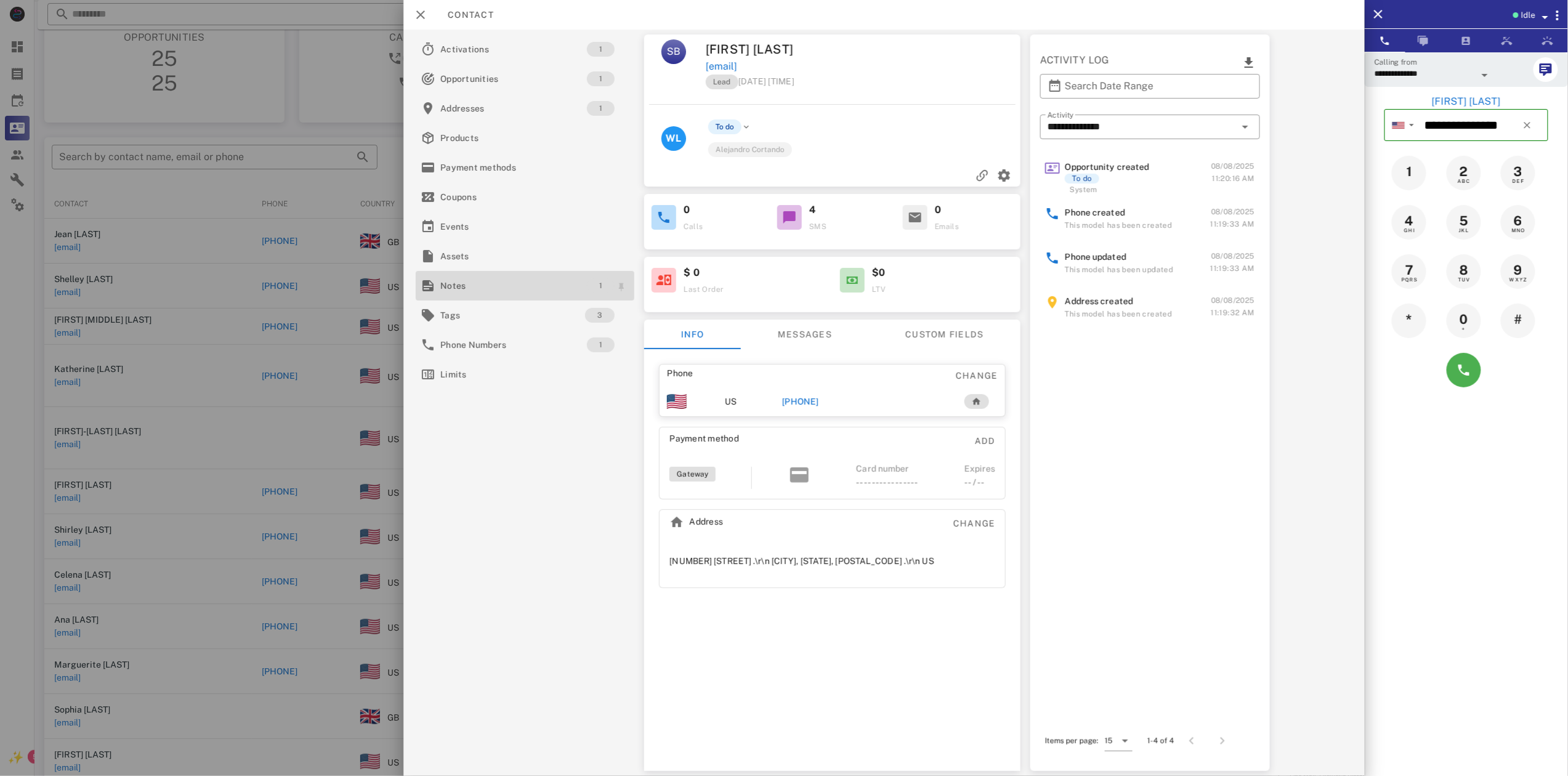click on "1" at bounding box center (600, 286) 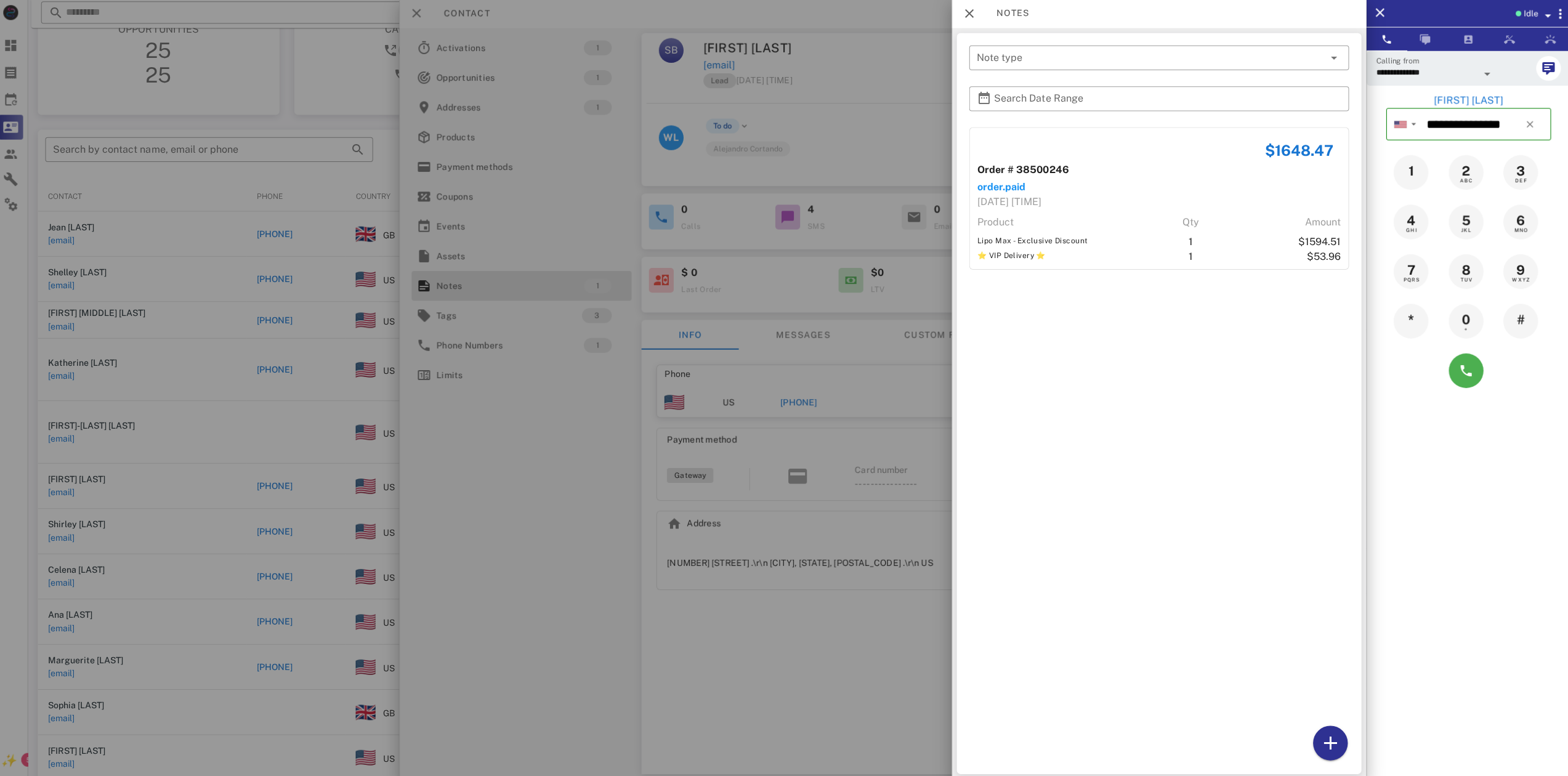 scroll, scrollTop: 34, scrollLeft: 0, axis: vertical 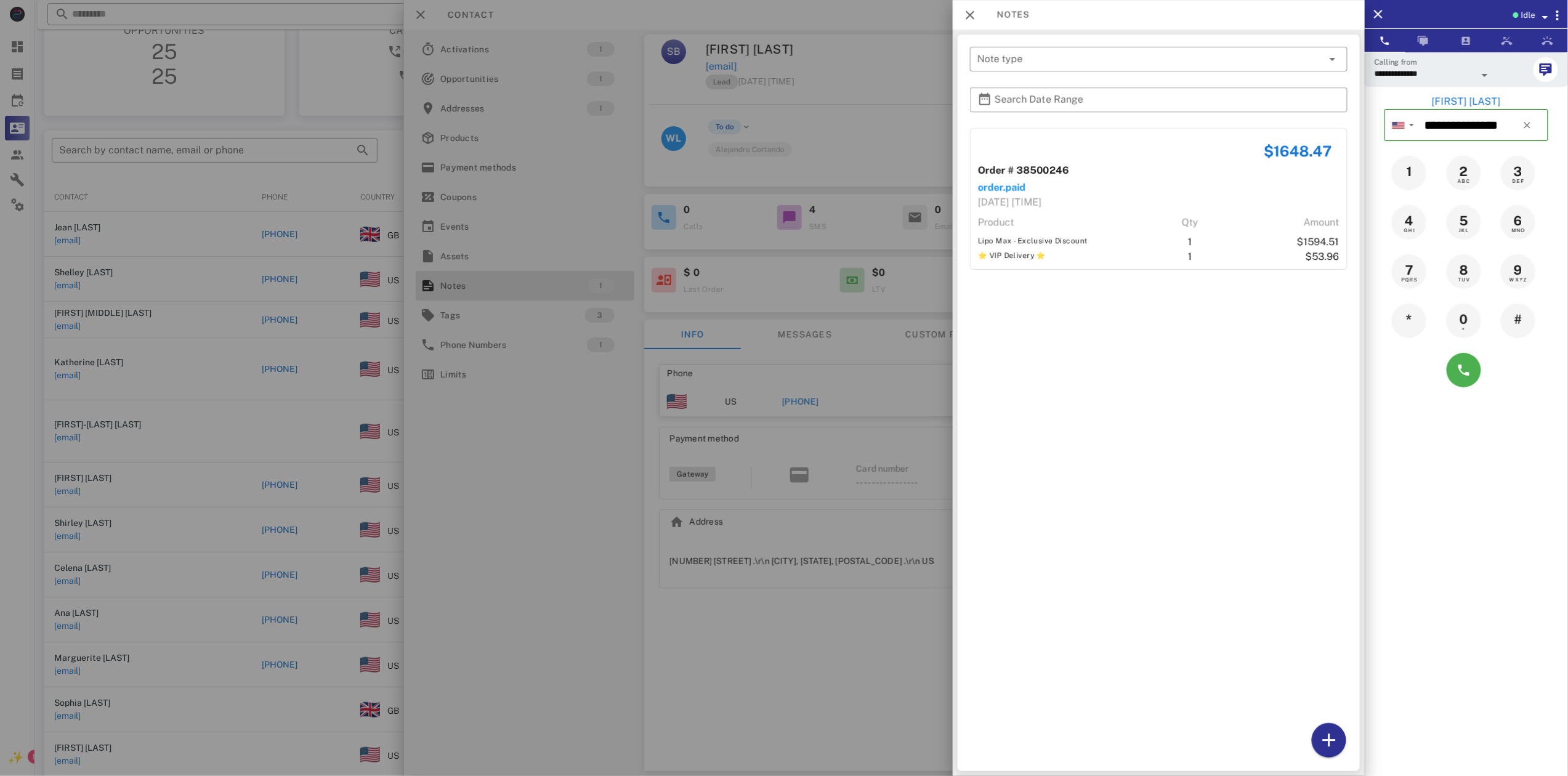 click at bounding box center (784, 388) 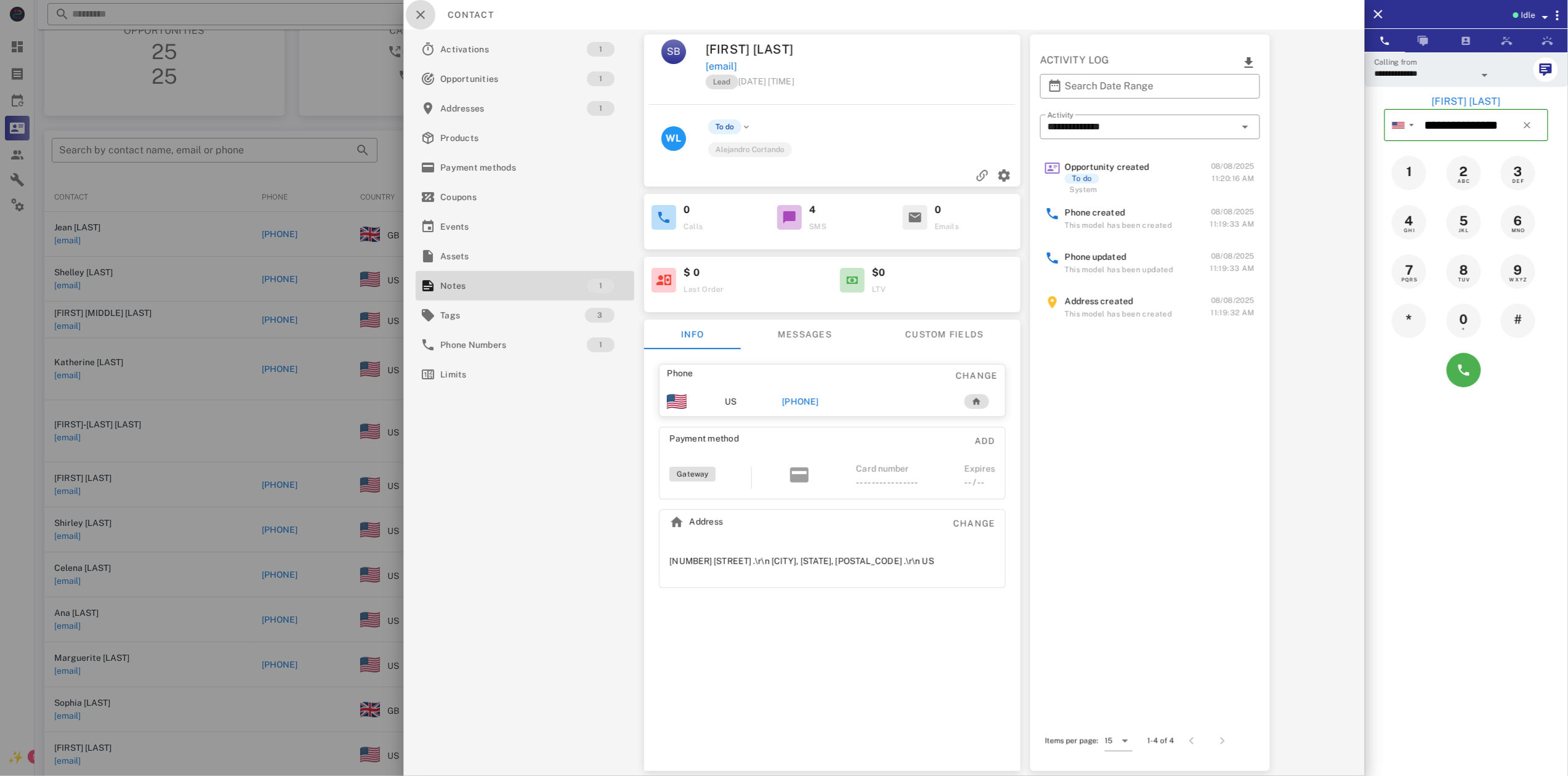 click at bounding box center [421, 15] 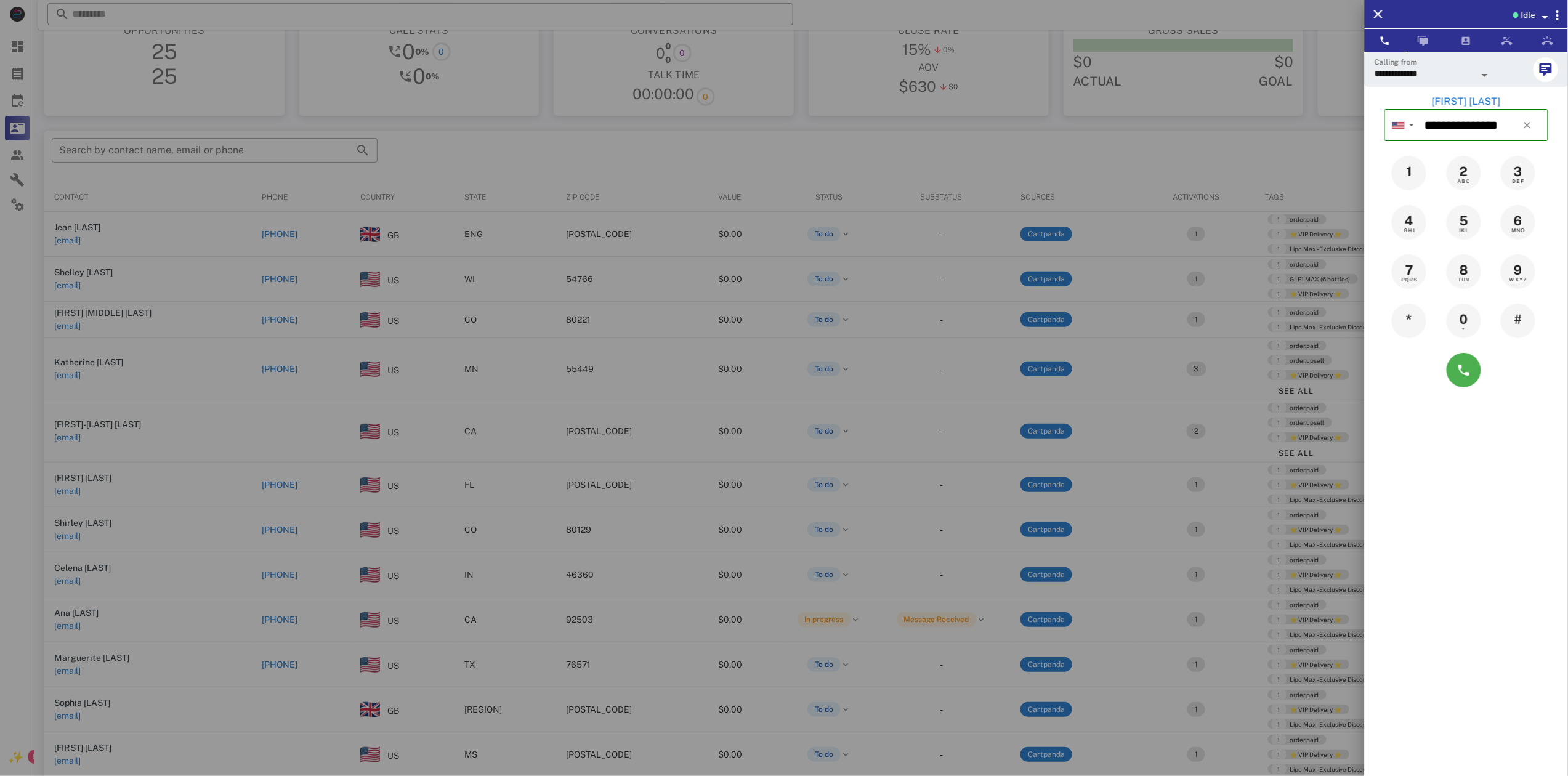 click at bounding box center [784, 388] 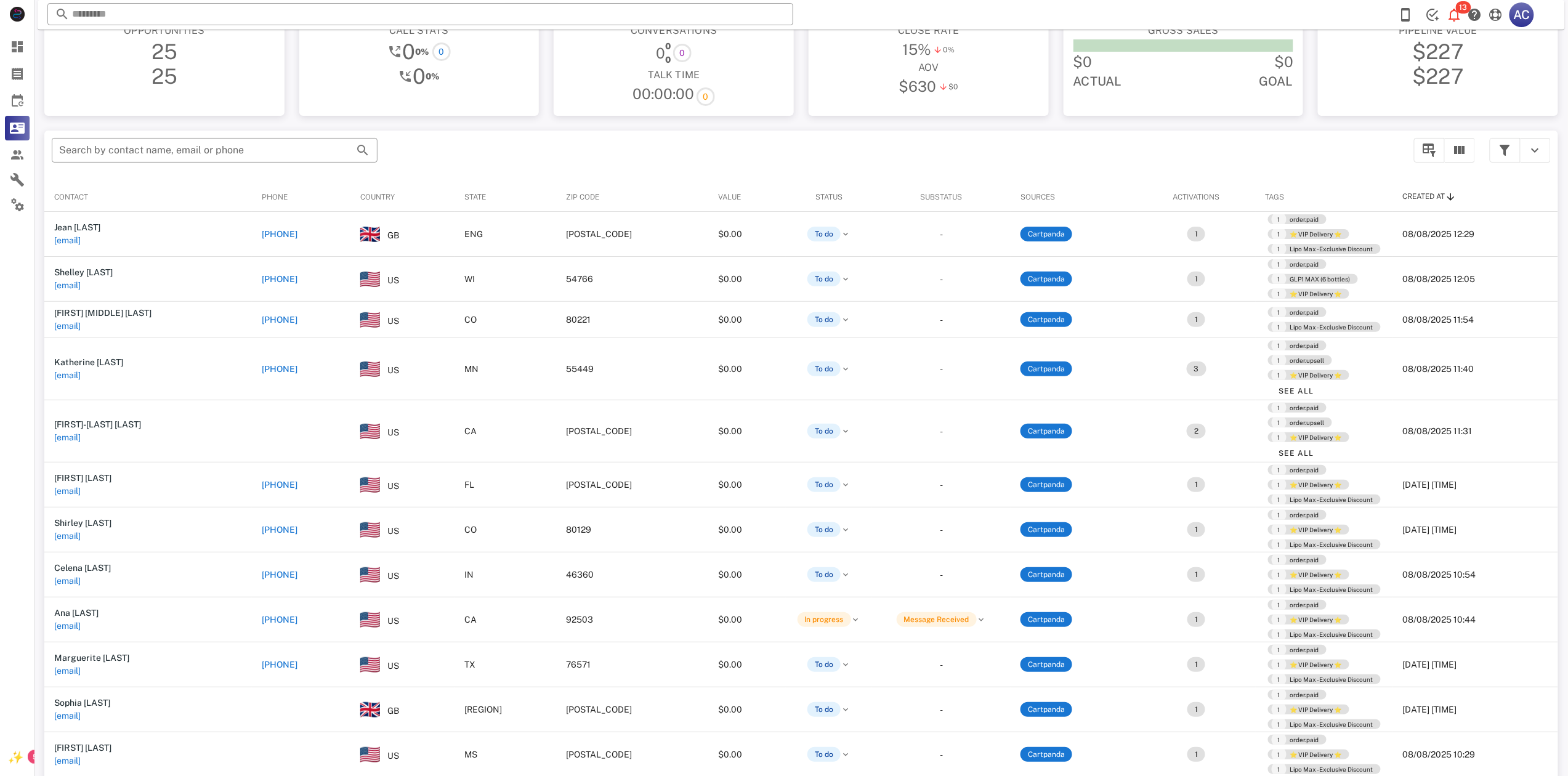 click on "[PHONE]" at bounding box center (280, 234) 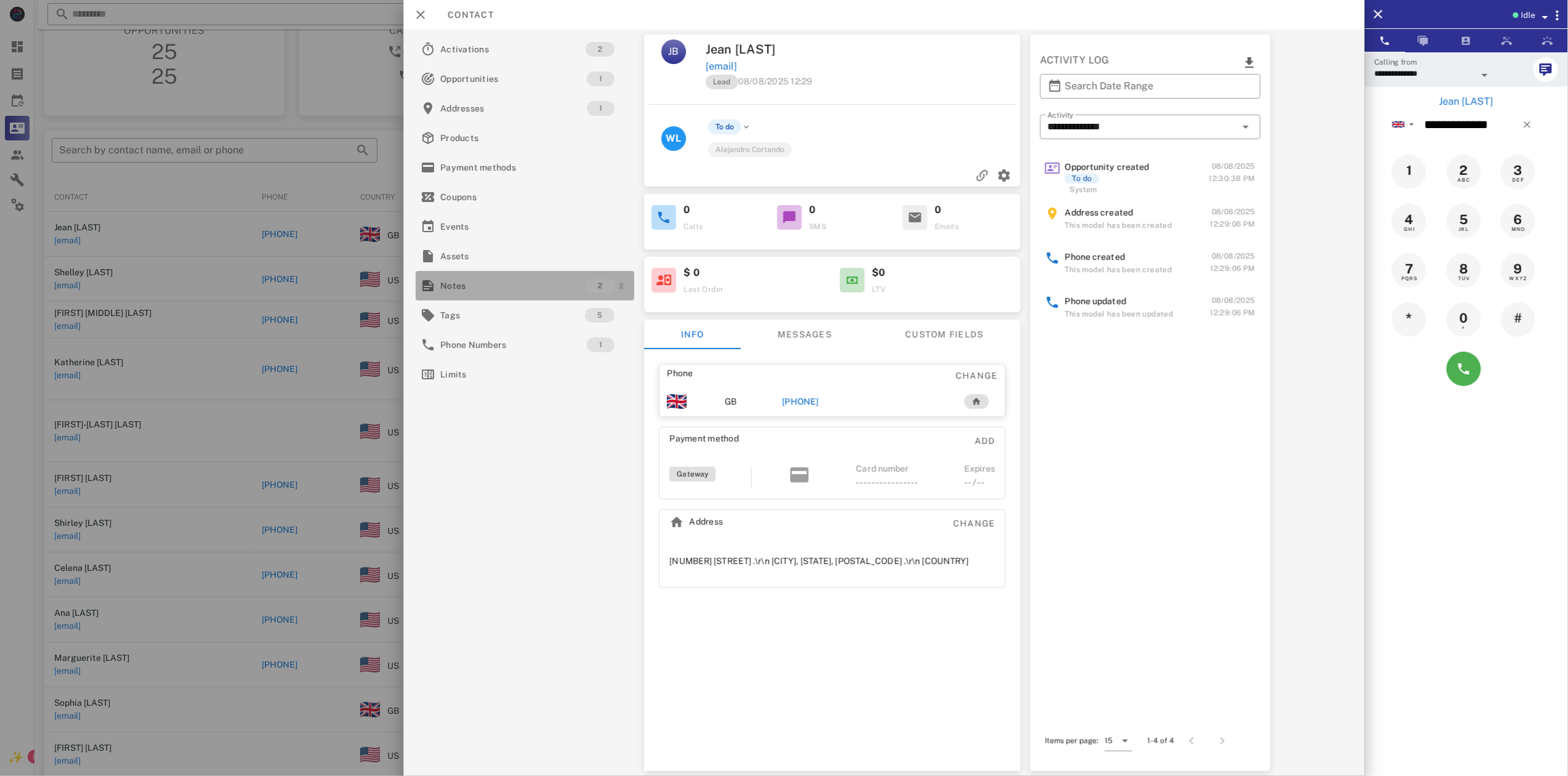 click on "Notes" at bounding box center [513, 286] 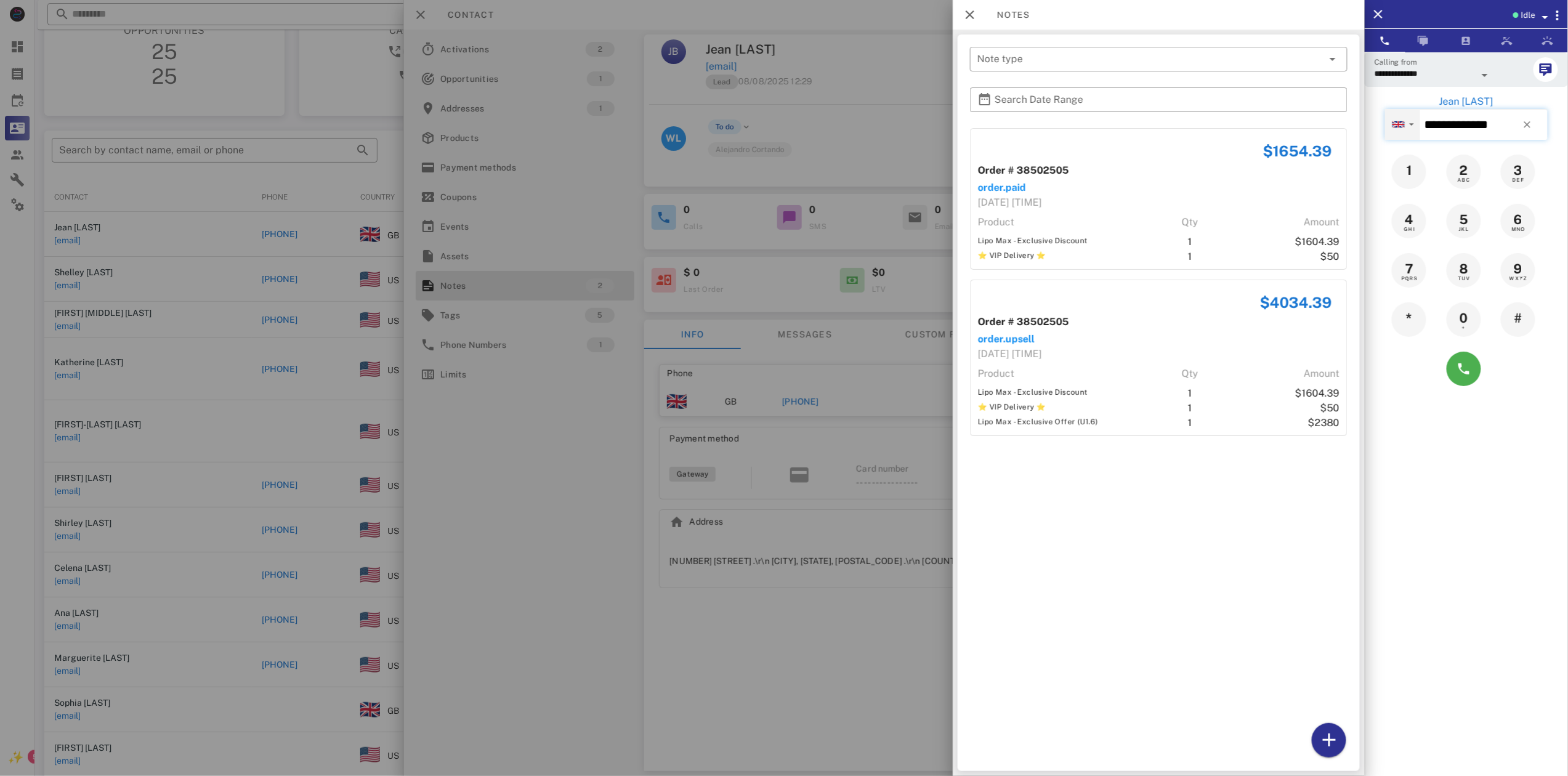 click on "▼" at bounding box center [1402, 124] 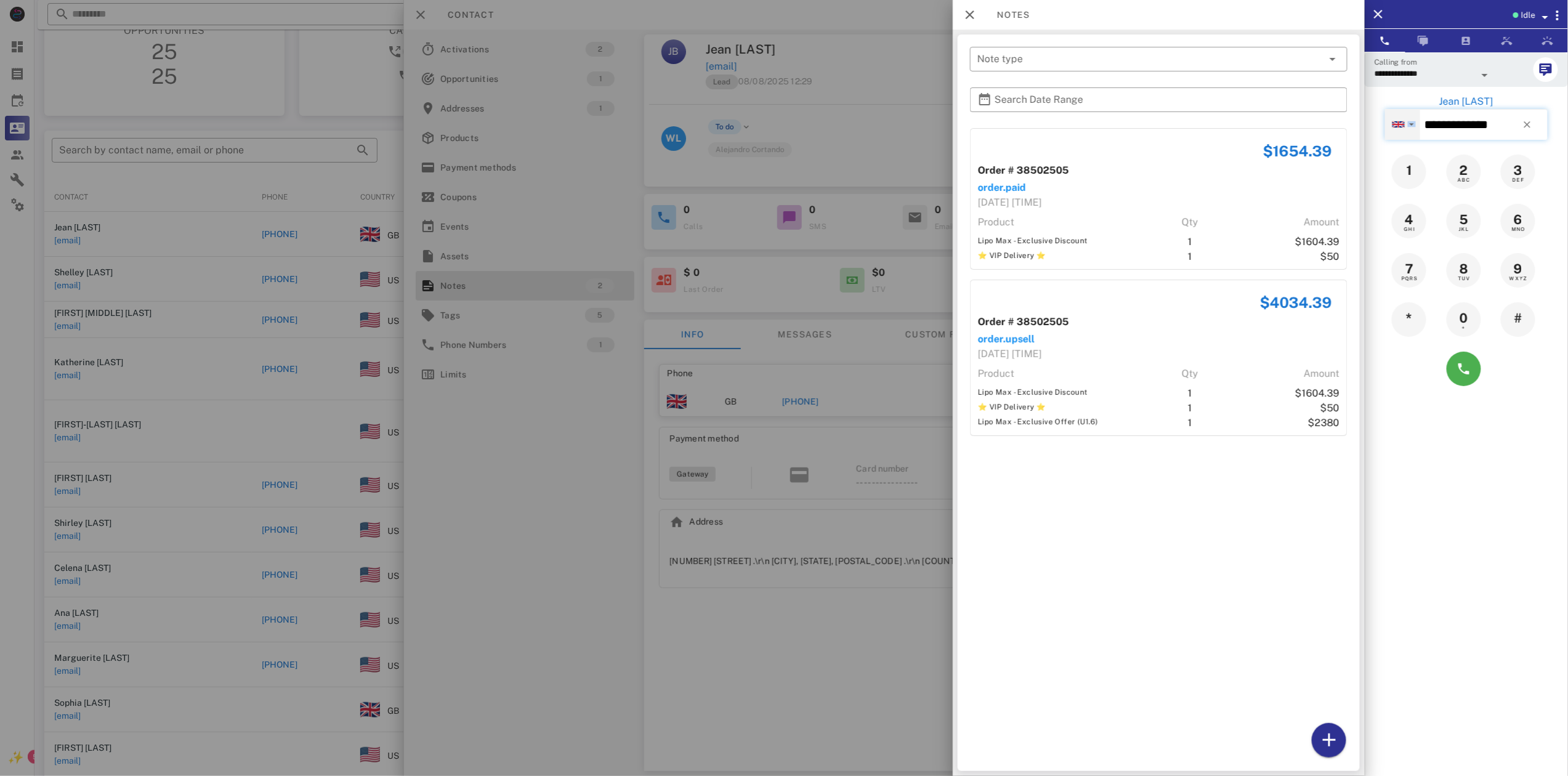 click on "▼" at bounding box center (1402, 124) 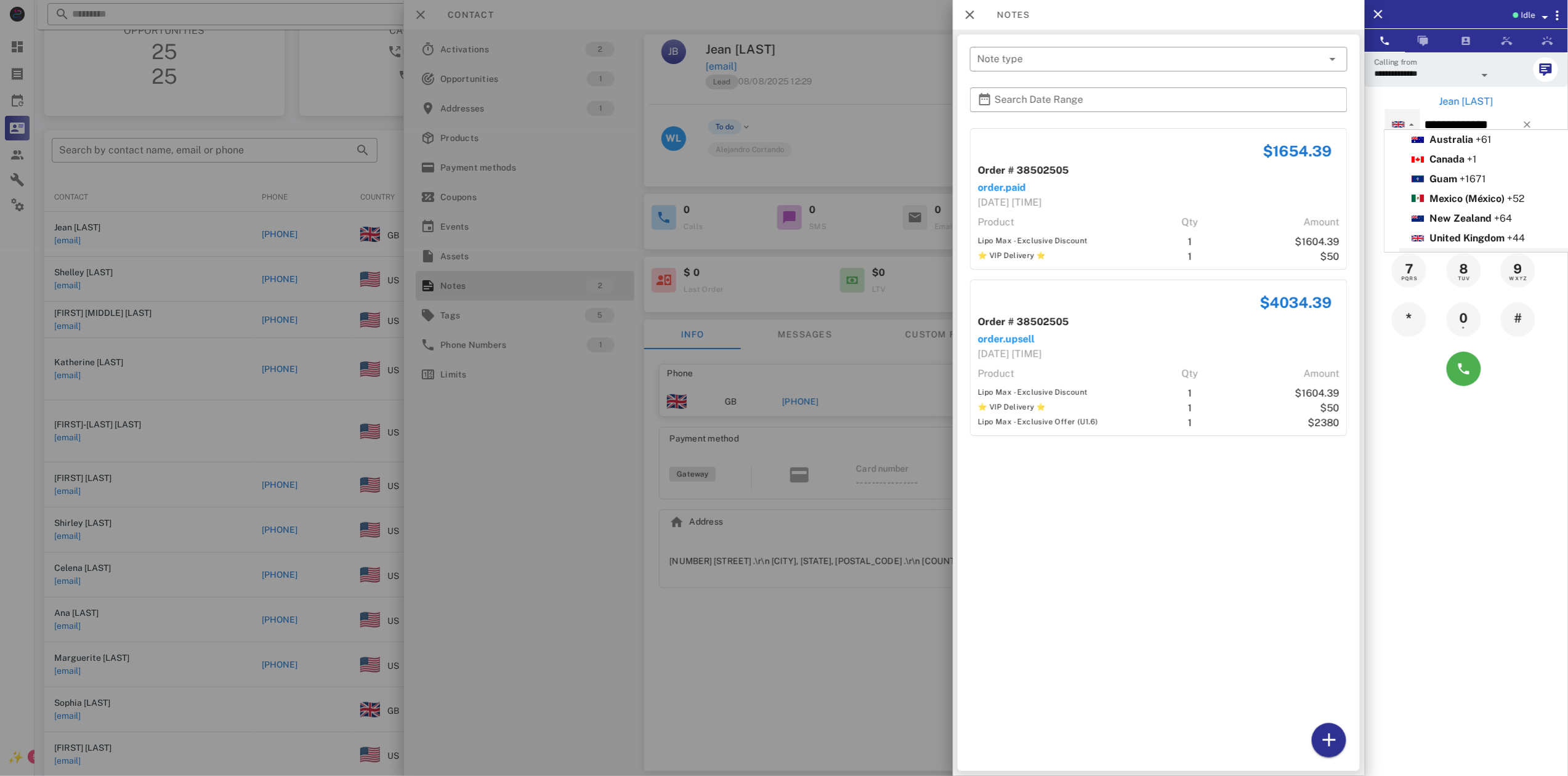 click on "**********" at bounding box center [1466, 440] 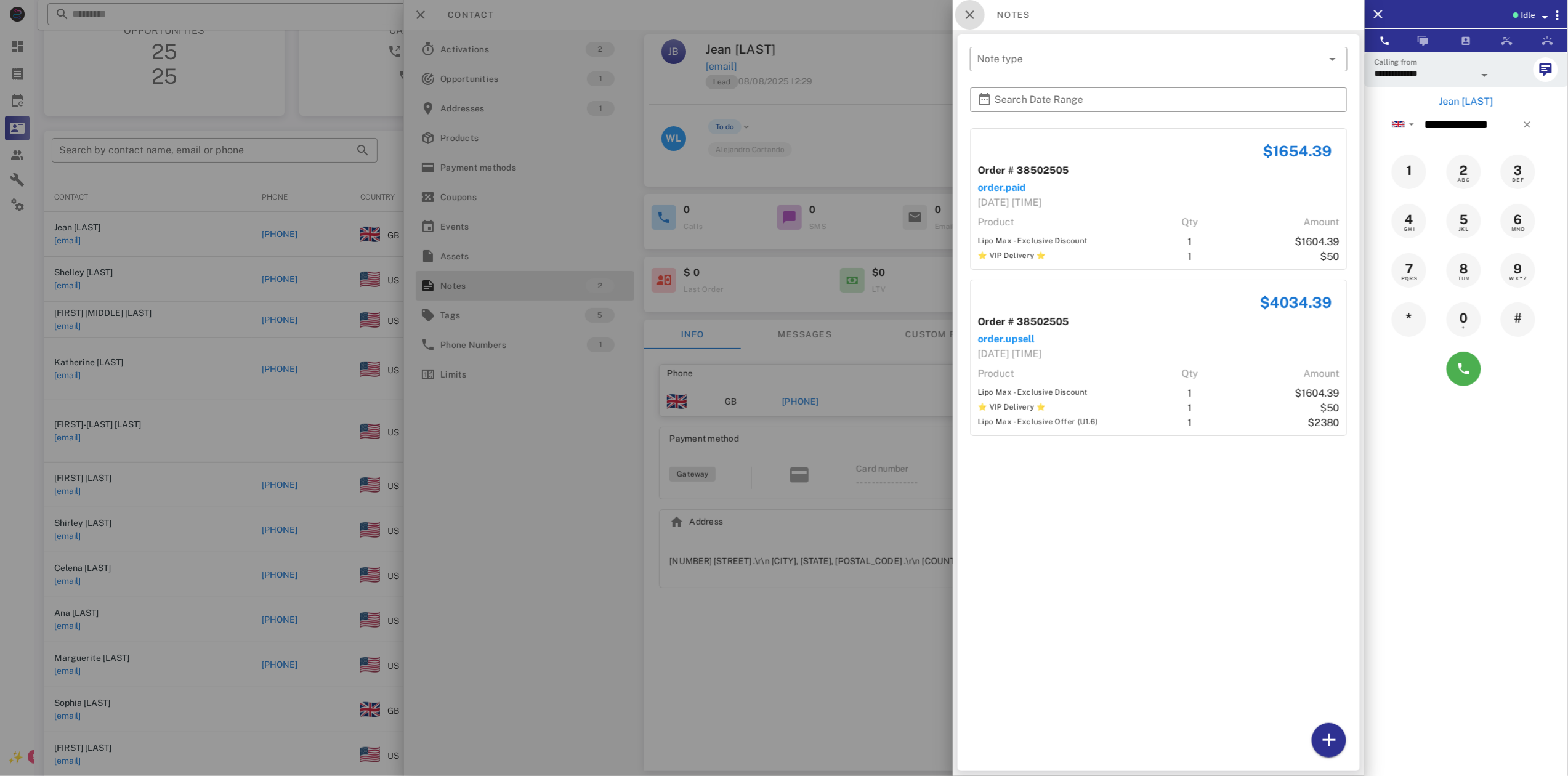 click at bounding box center (970, 15) 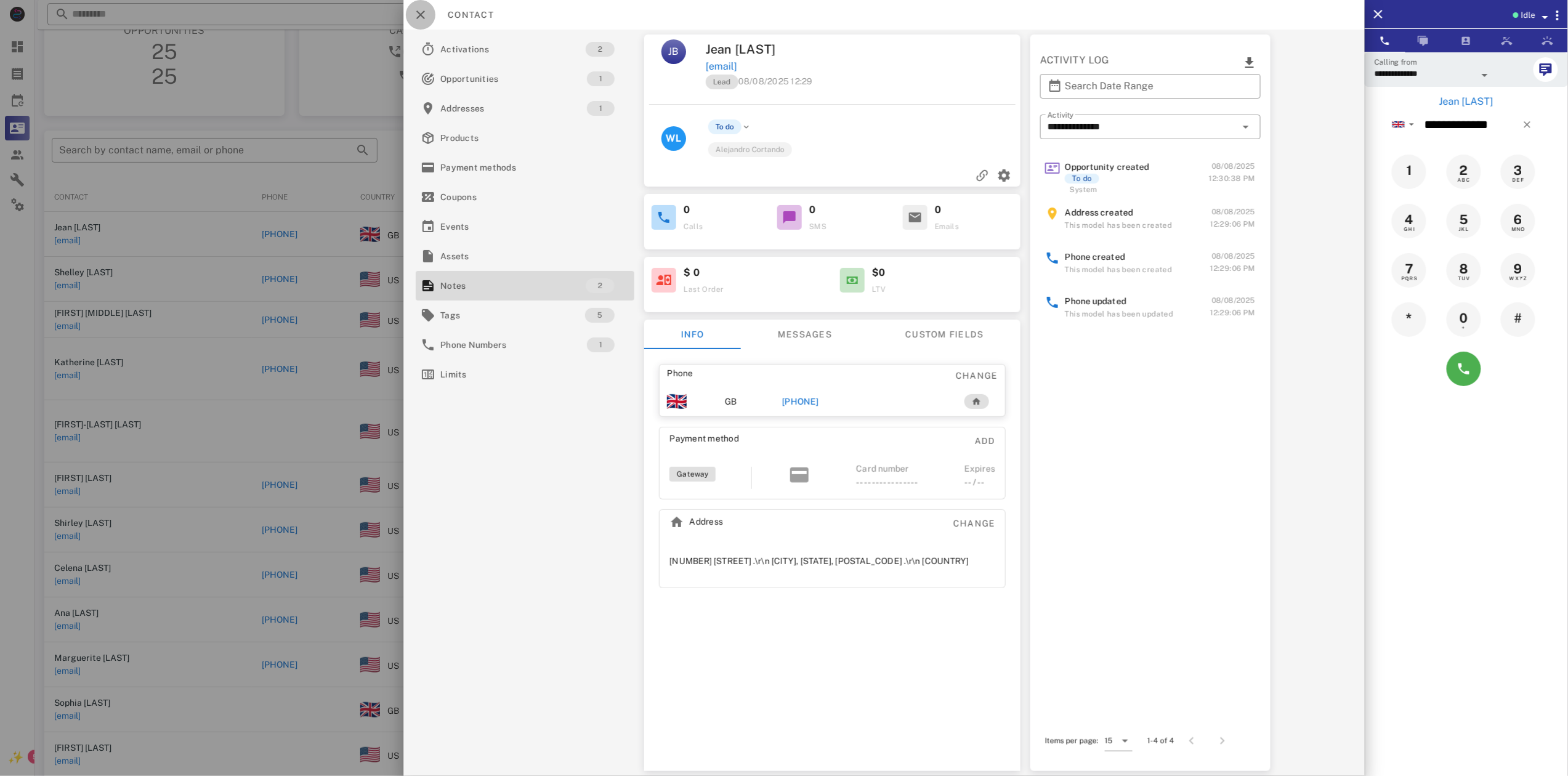 click at bounding box center [421, 15] 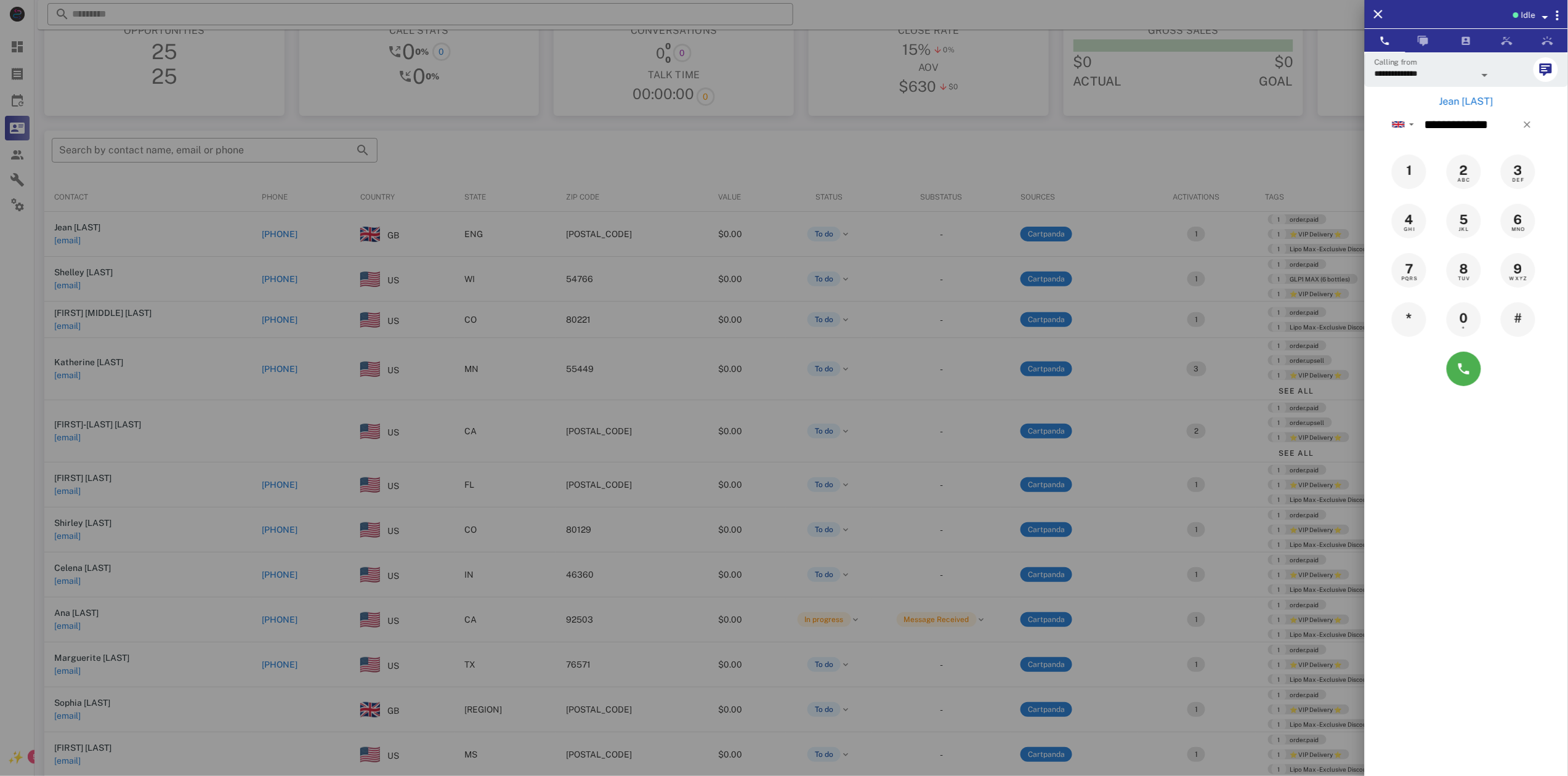 click at bounding box center (784, 388) 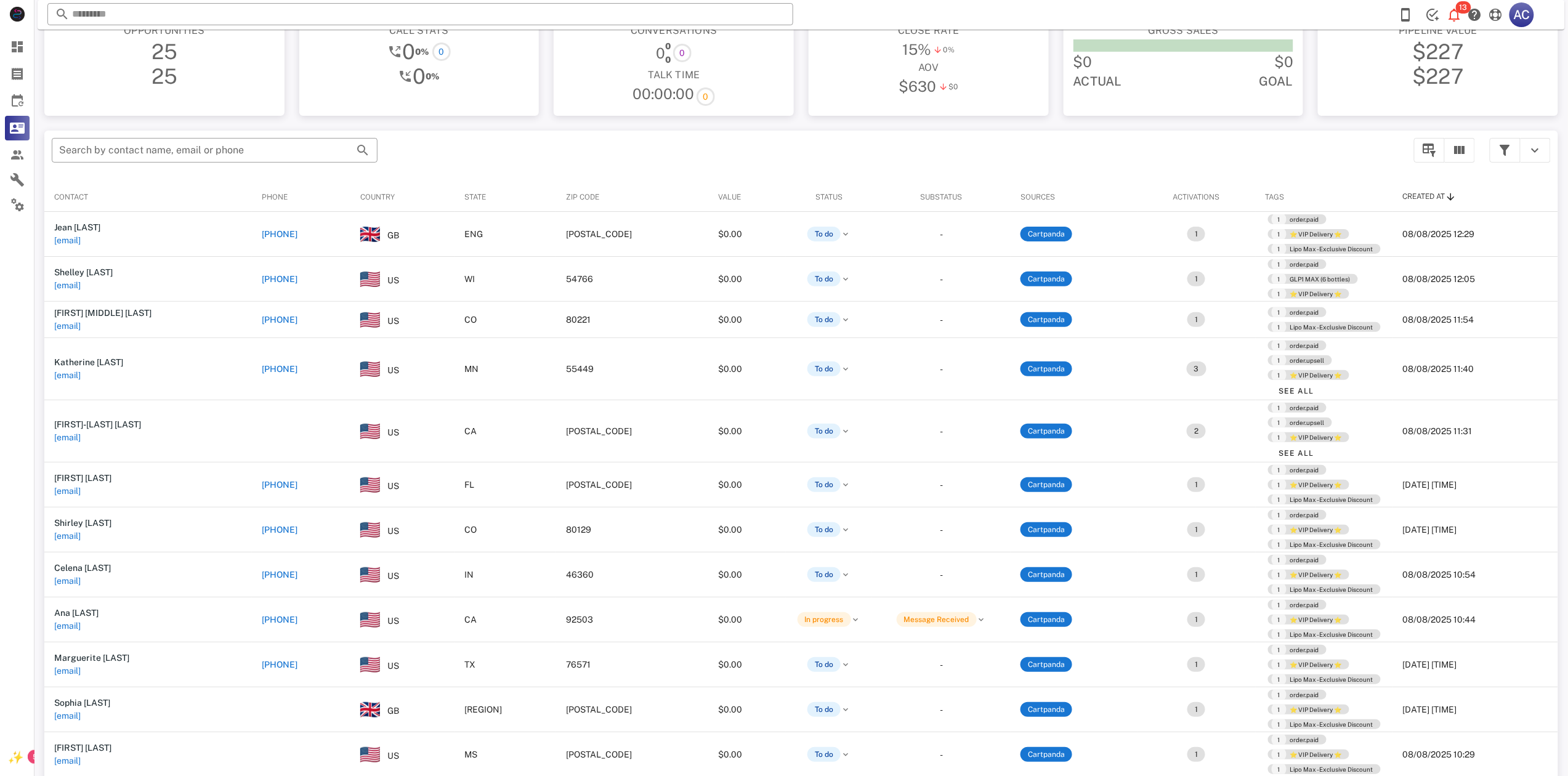 click on "+18504056010" at bounding box center [280, 485] 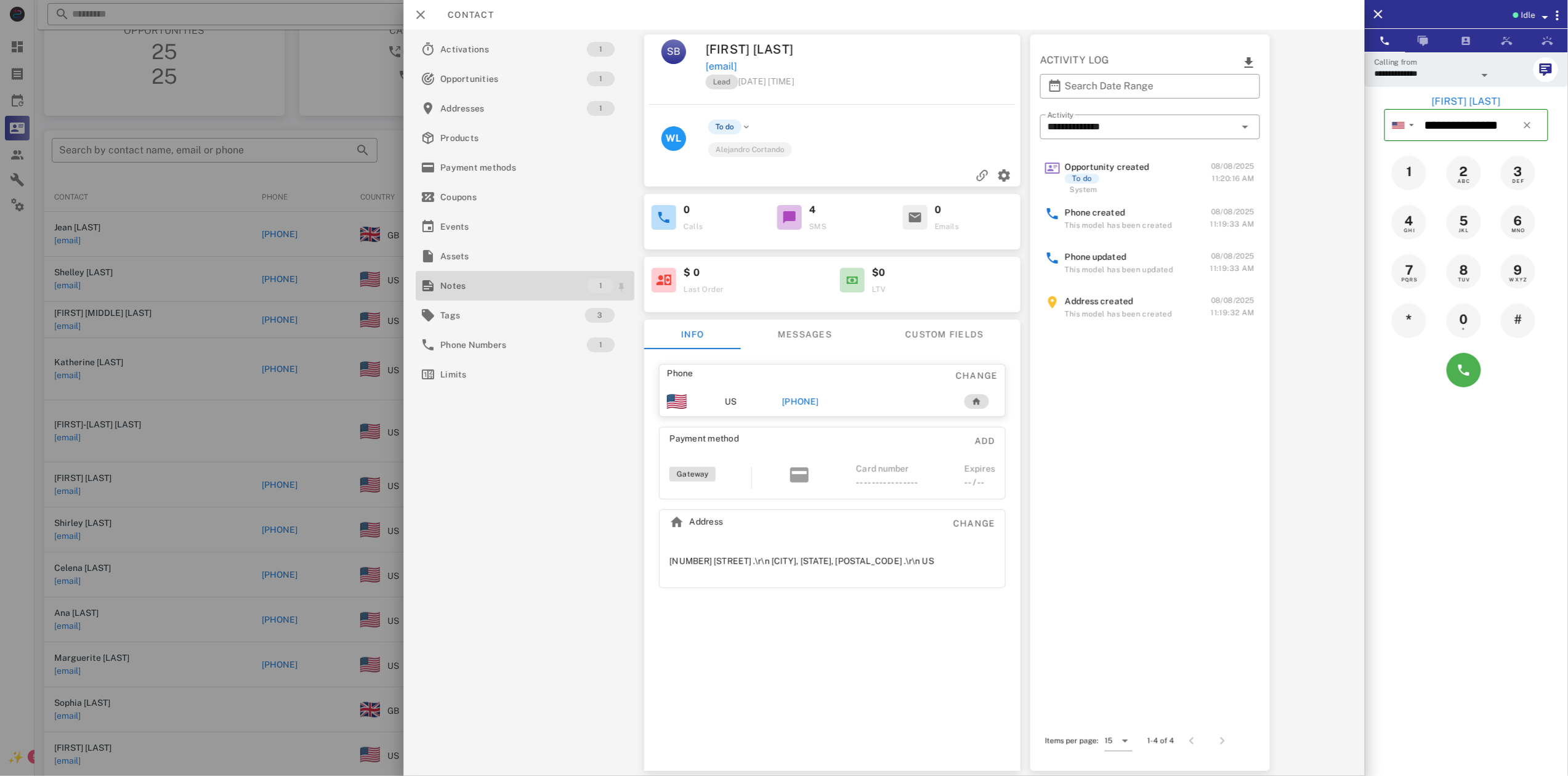 click on "Notes" at bounding box center [514, 286] 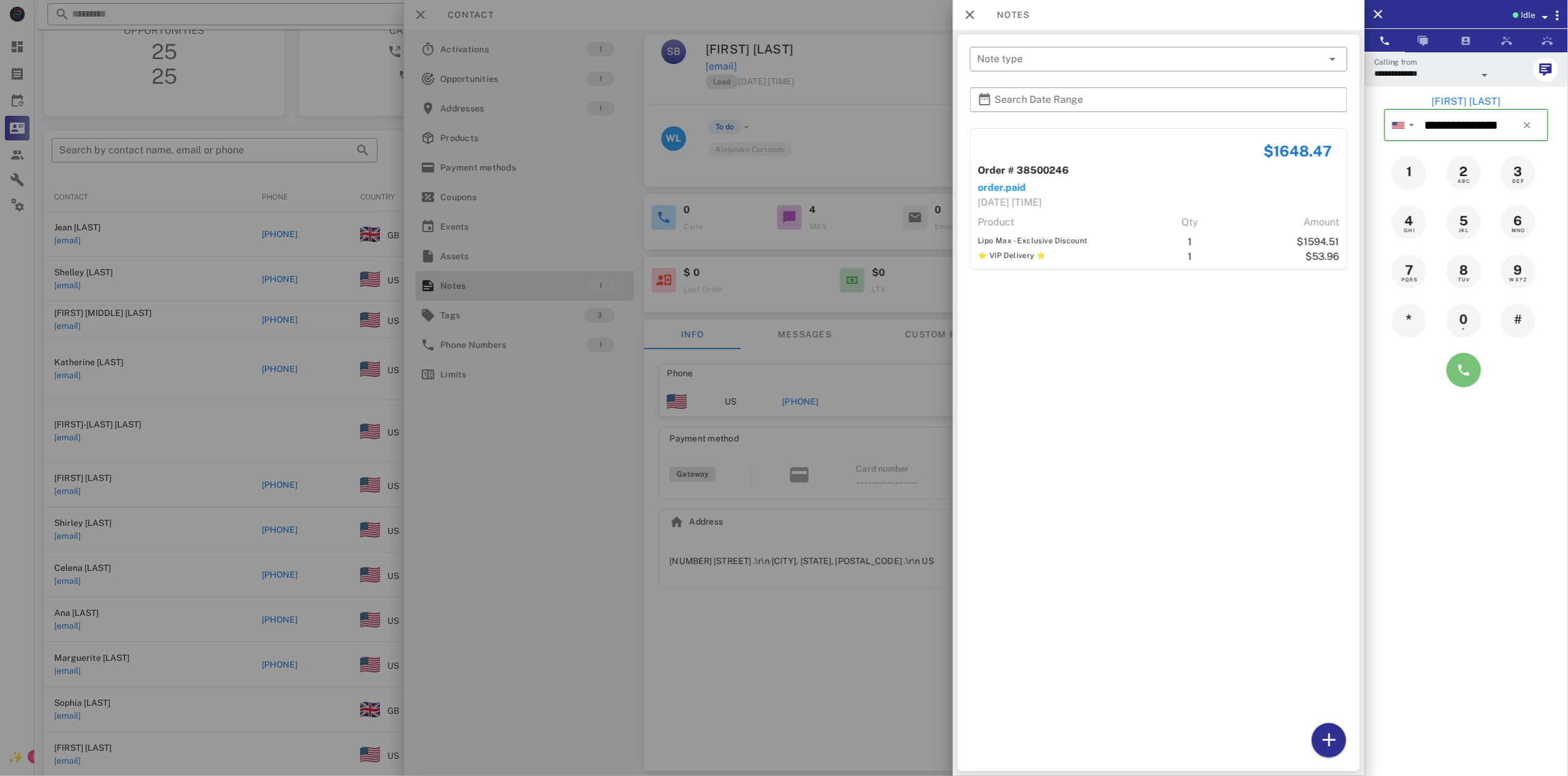 click at bounding box center (1464, 370) 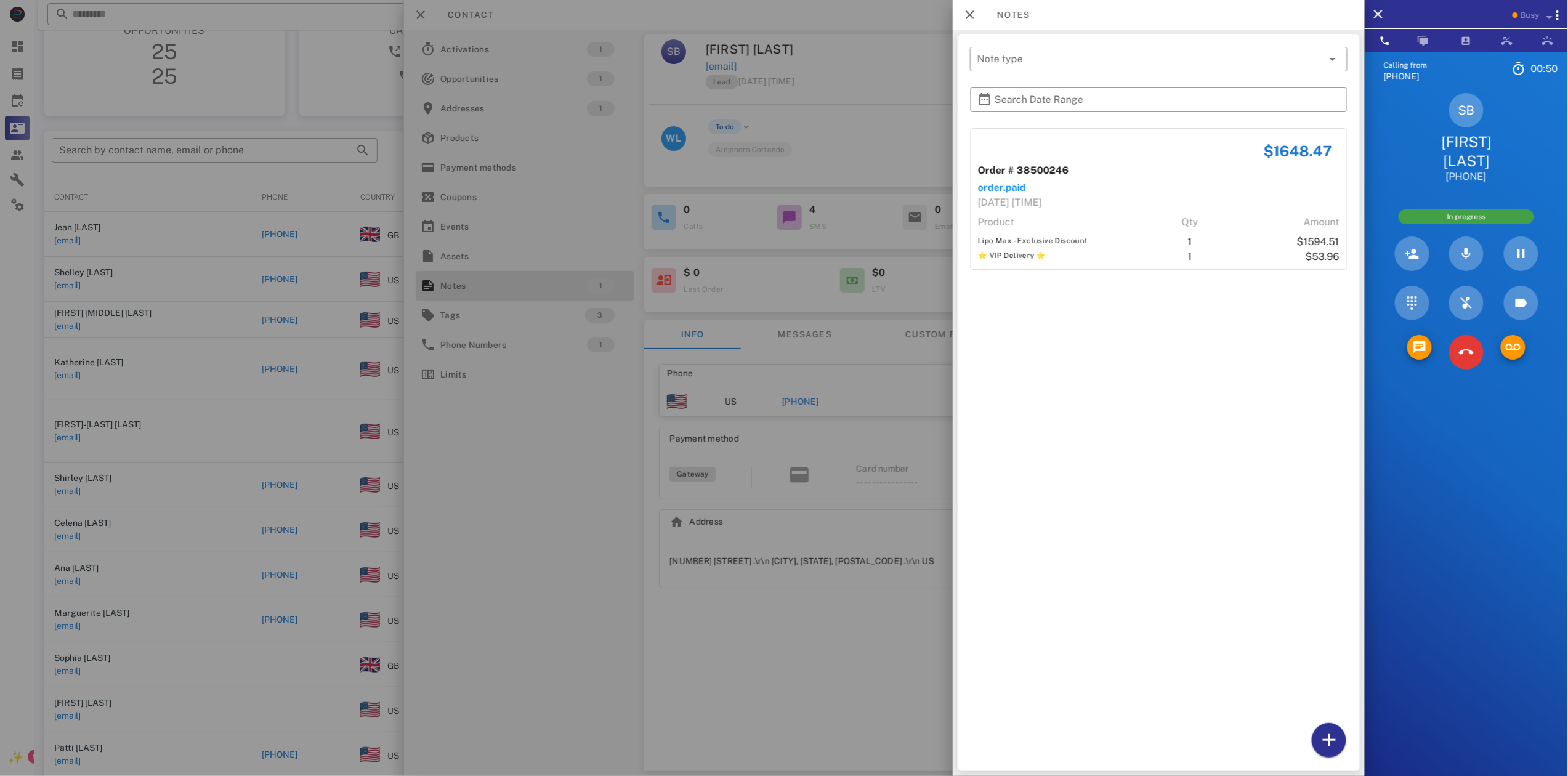 click at bounding box center (784, 388) 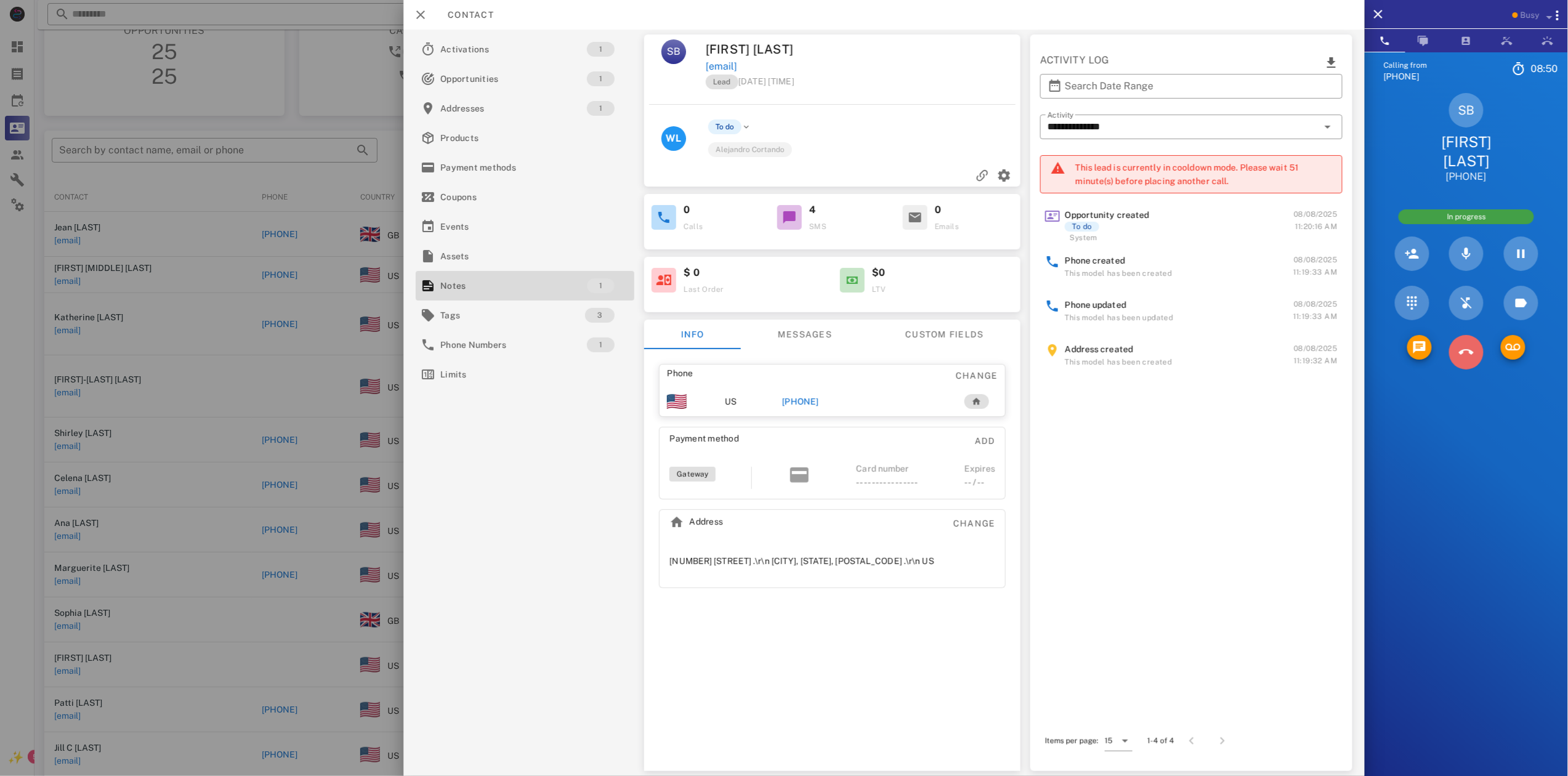 click at bounding box center (1466, 352) 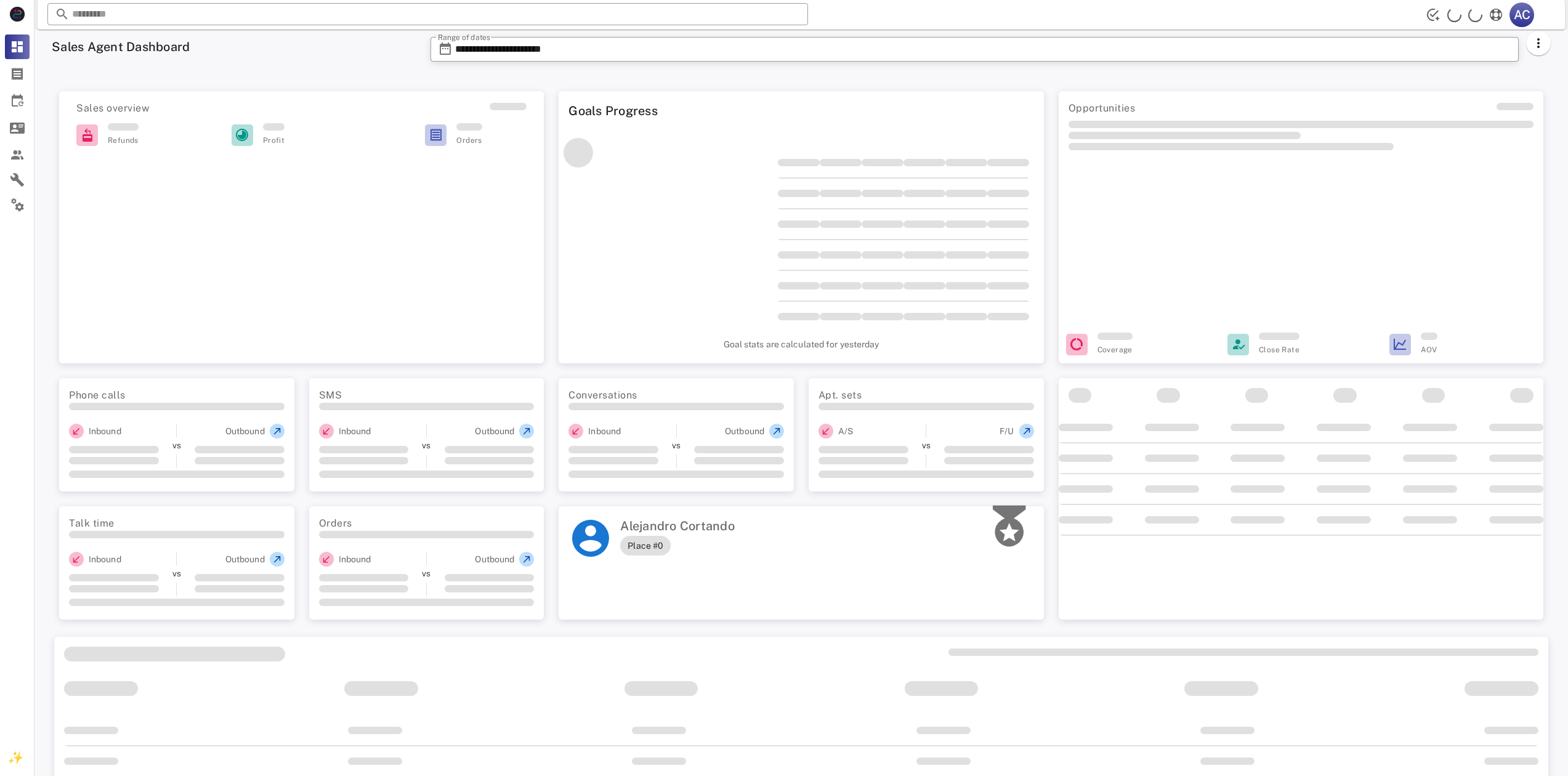 scroll, scrollTop: 0, scrollLeft: 0, axis: both 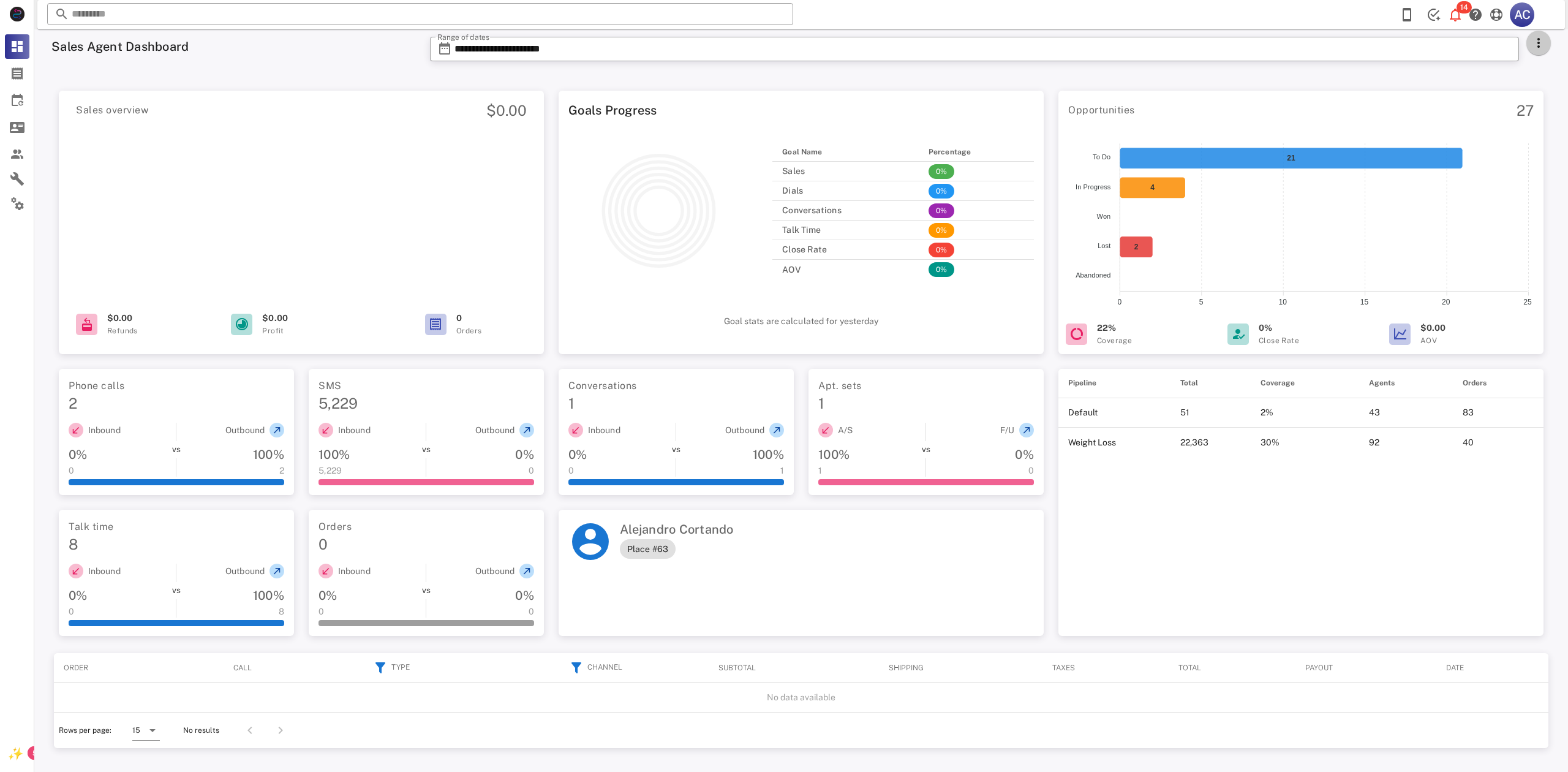 click at bounding box center [1539, 43] 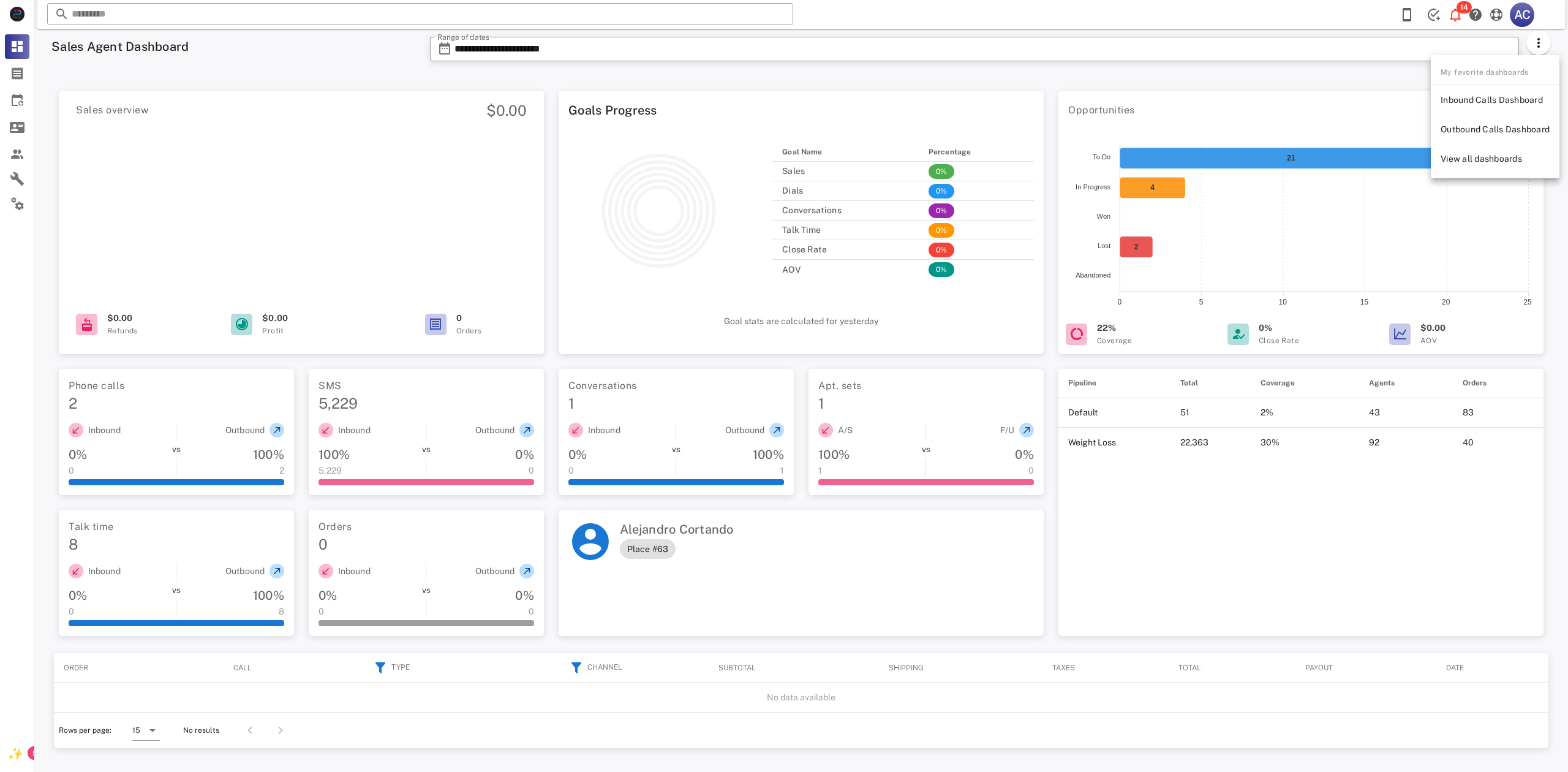 click on "Opportunities  27" at bounding box center [1301, 105] 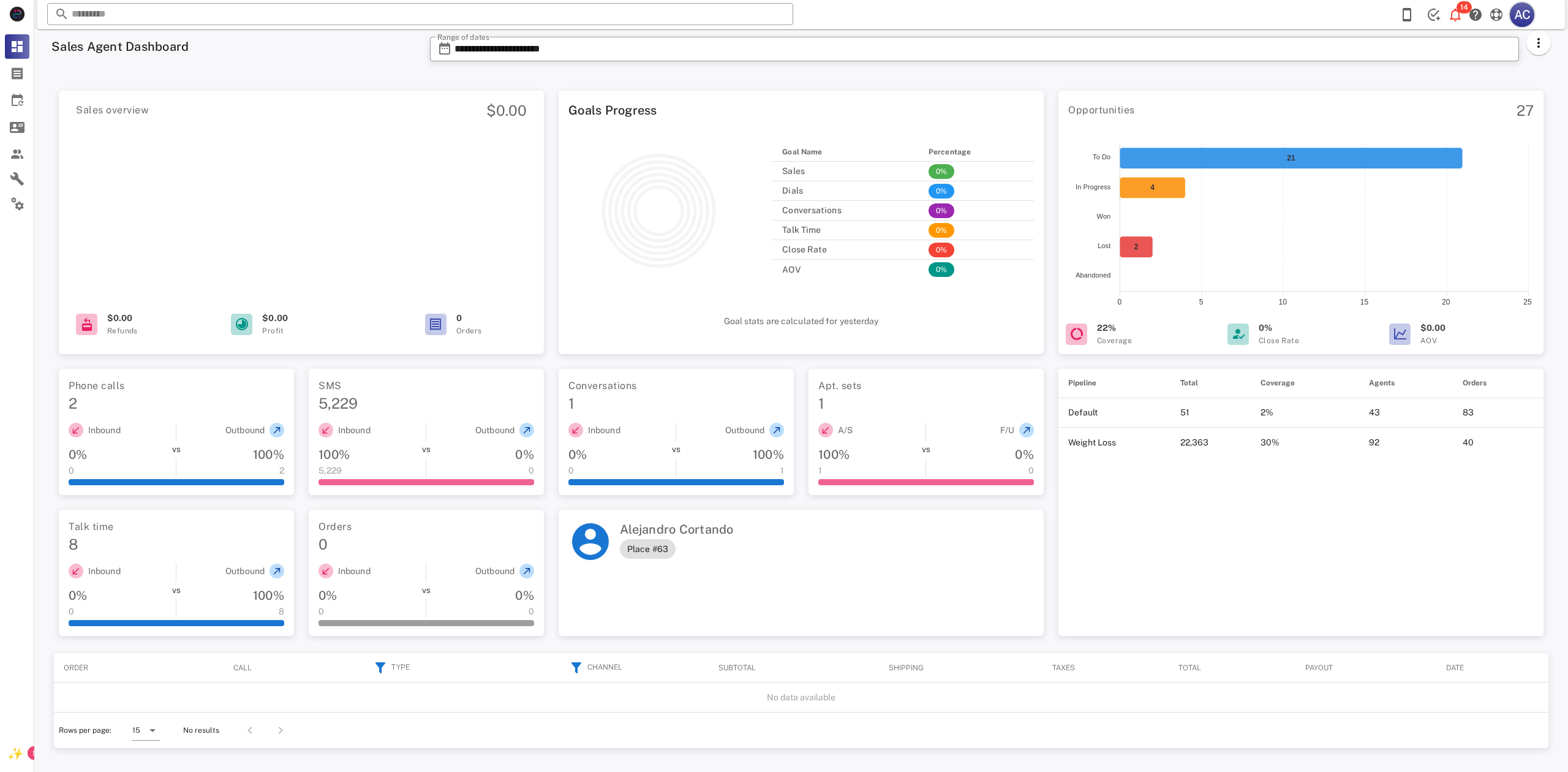 click on "AC" at bounding box center (1522, 15) 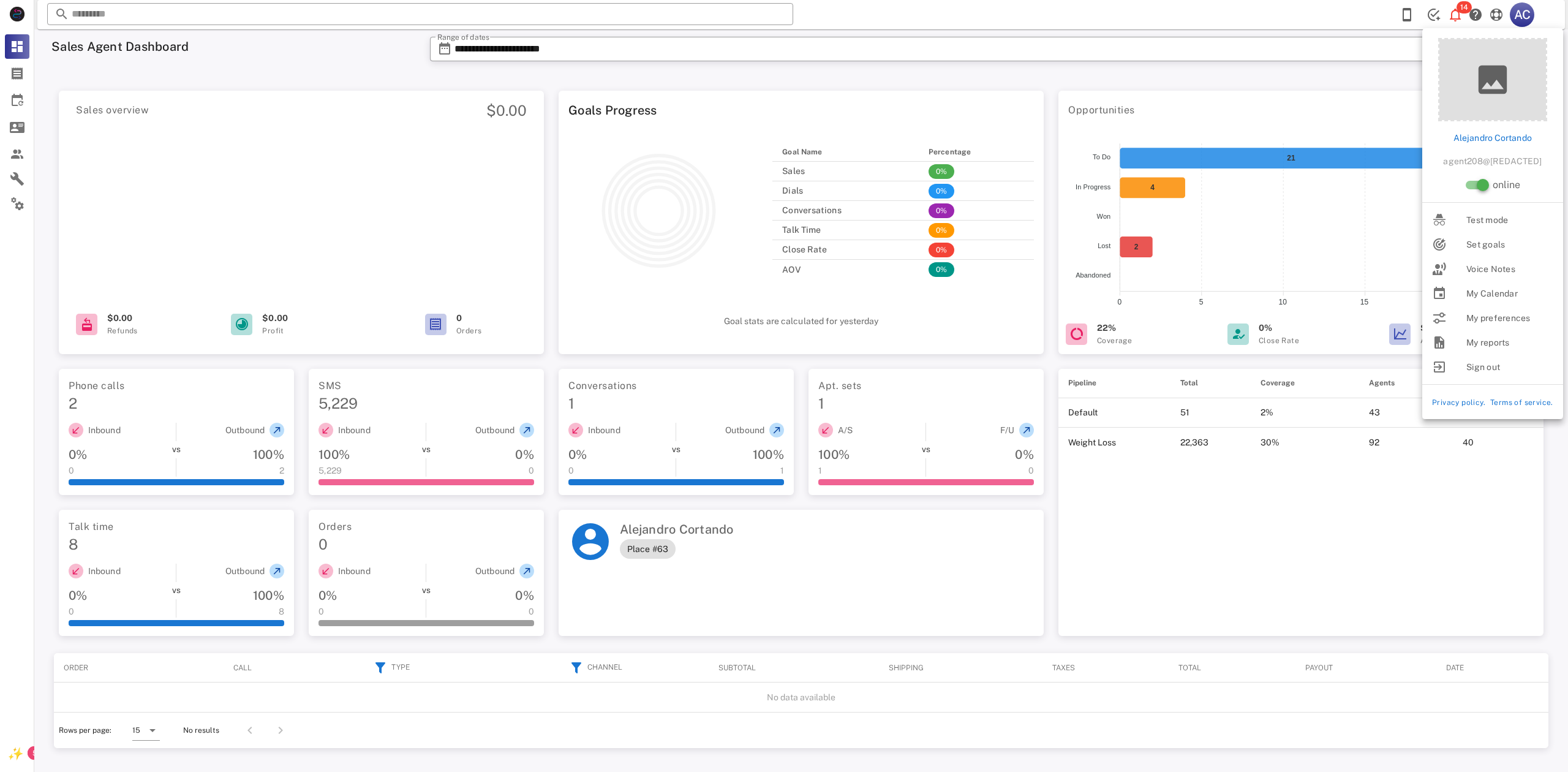 click on "**********" at bounding box center [990, 53] 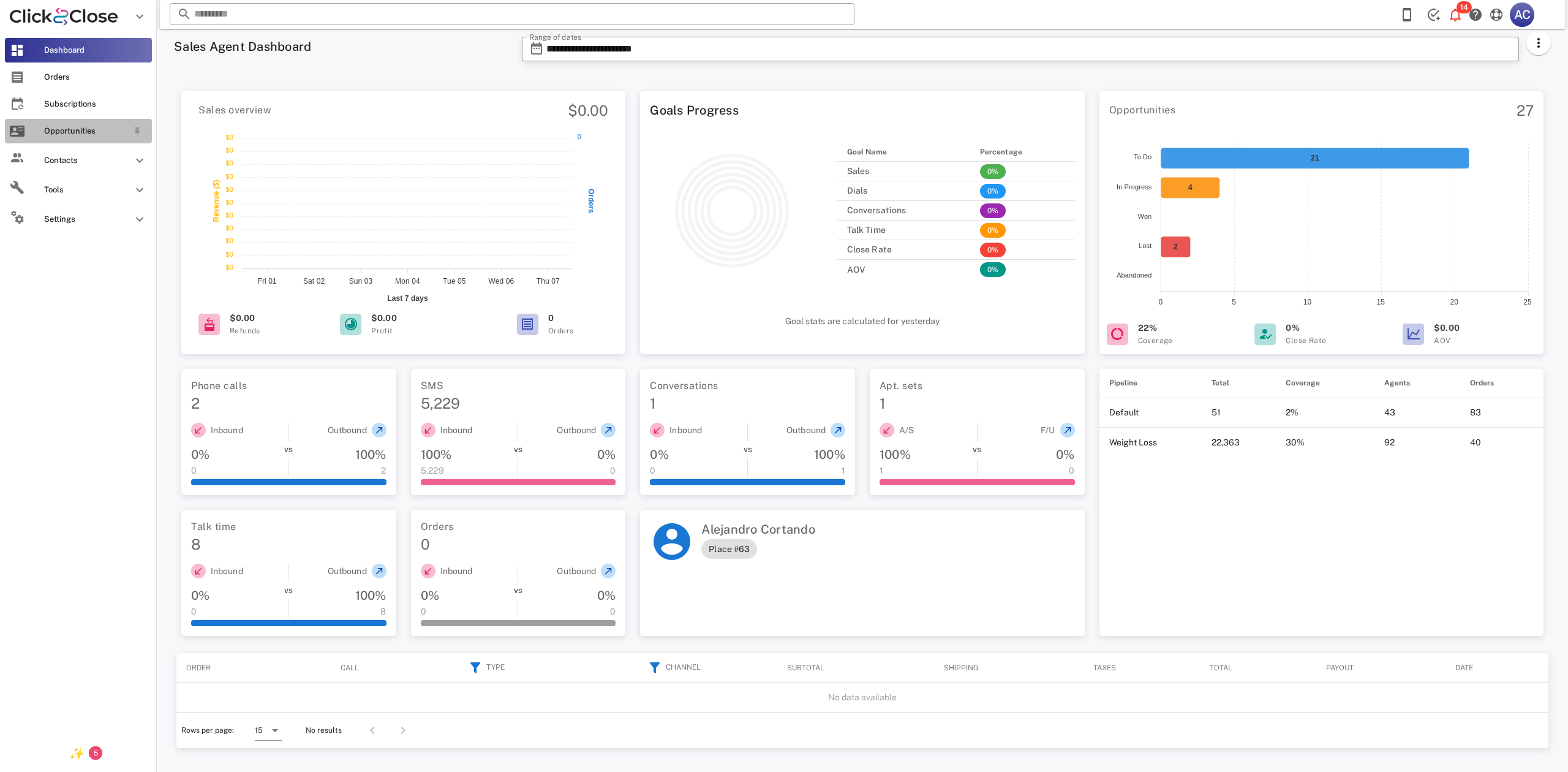 click on "Opportunities" at bounding box center [78, 131] 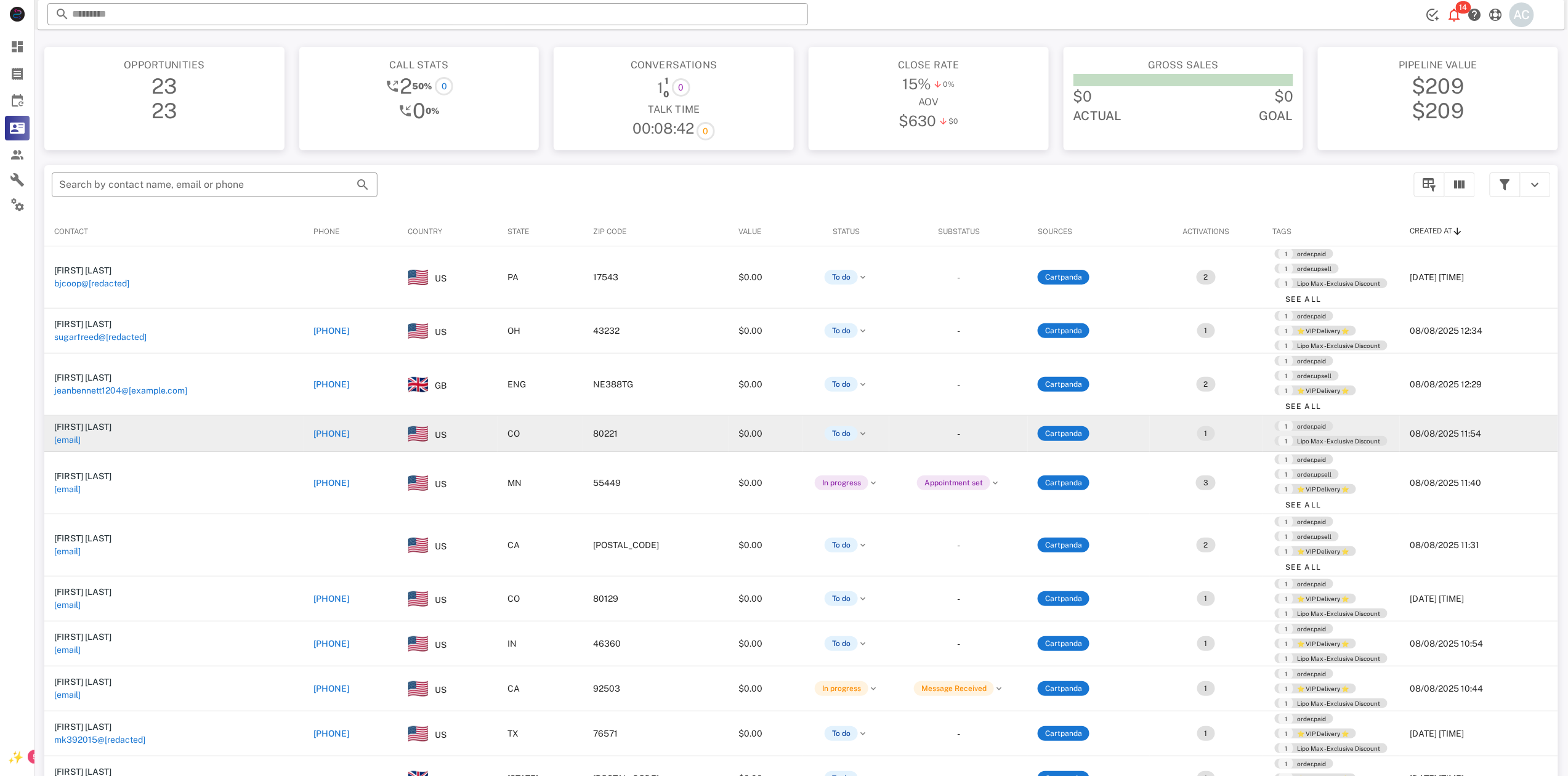 click on "[PHONE]" at bounding box center (351, 434) 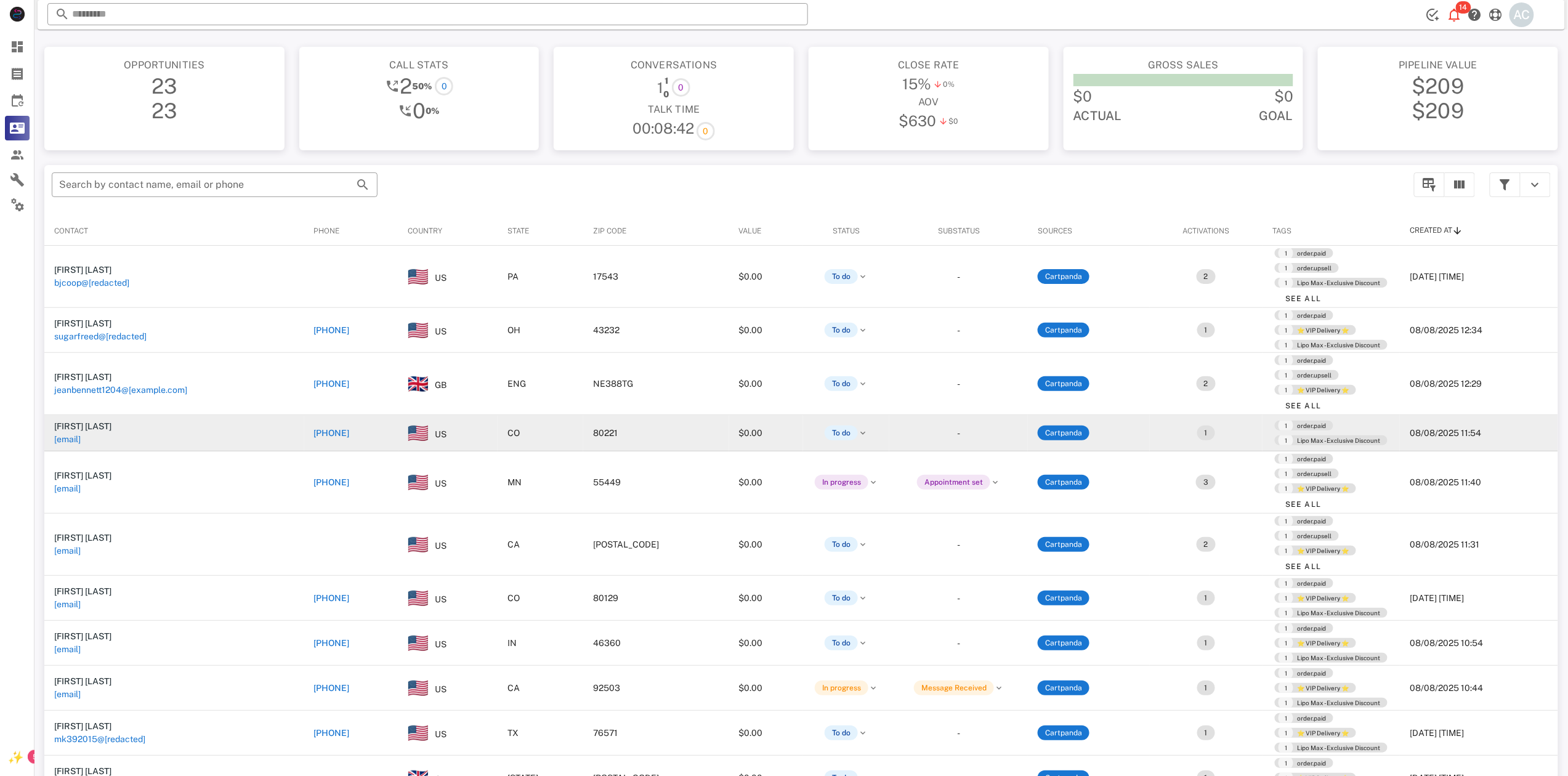 scroll, scrollTop: 1, scrollLeft: 0, axis: vertical 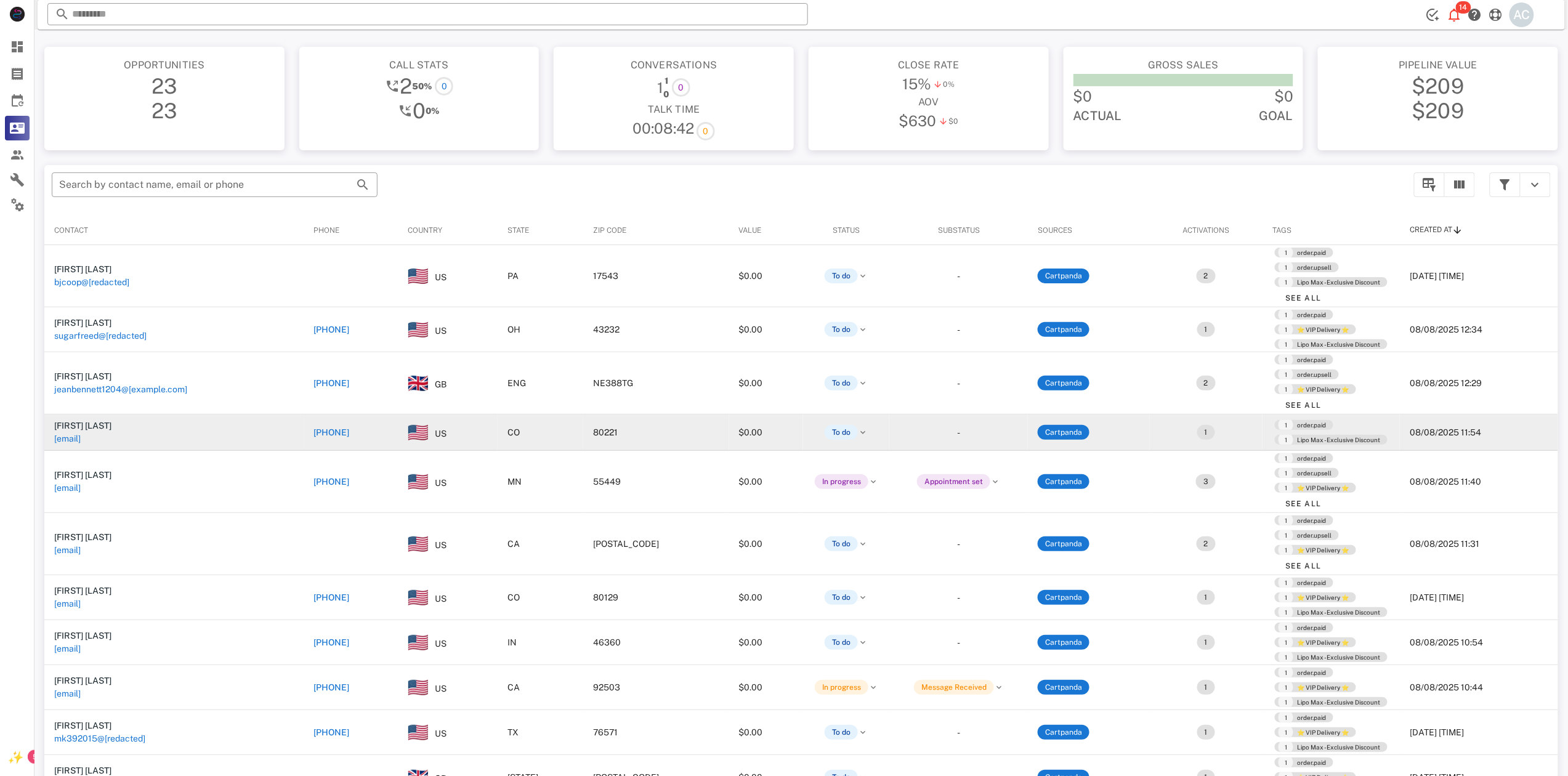click on "[PHONE]" at bounding box center [332, 432] 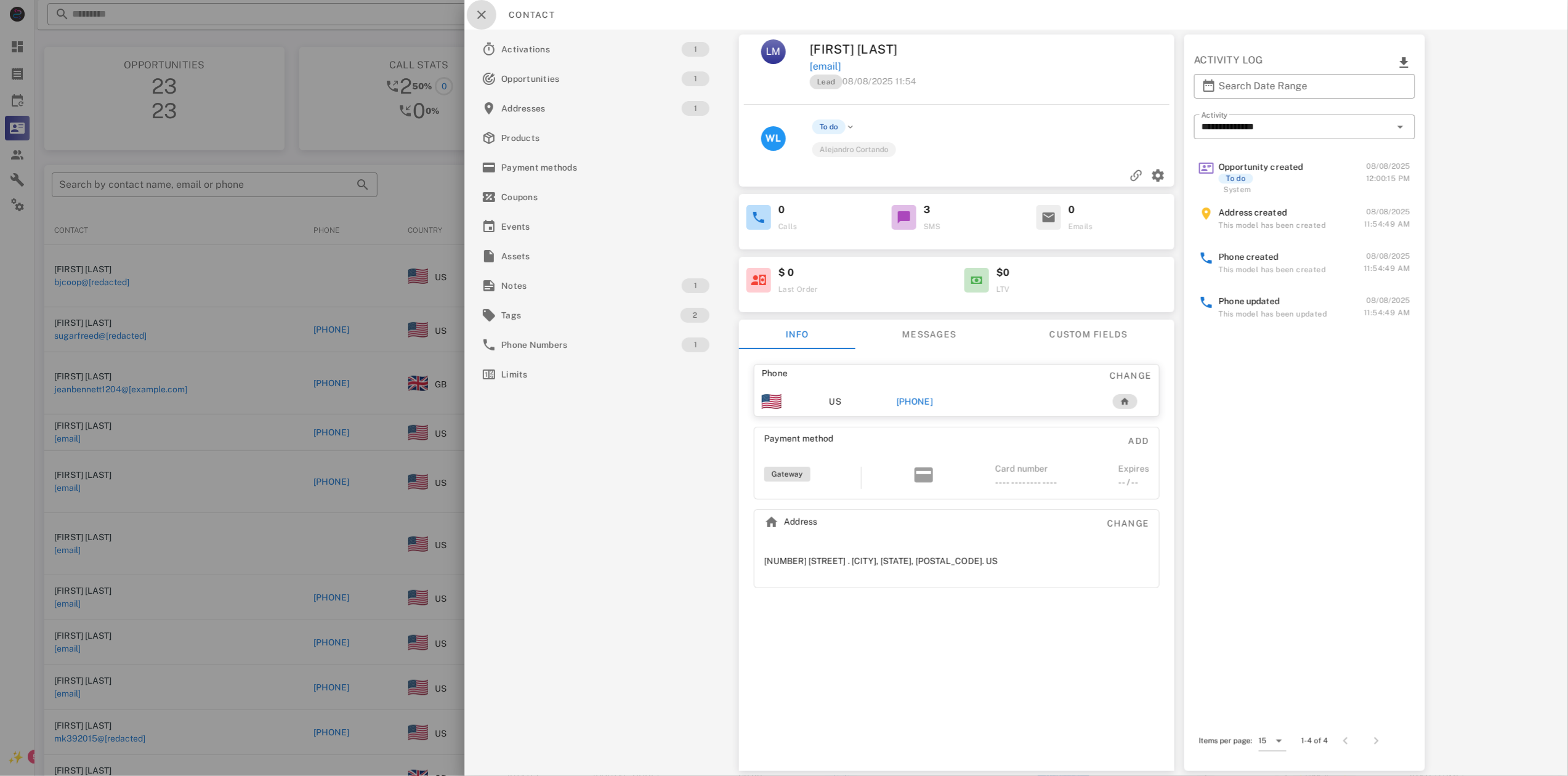 click at bounding box center (482, 15) 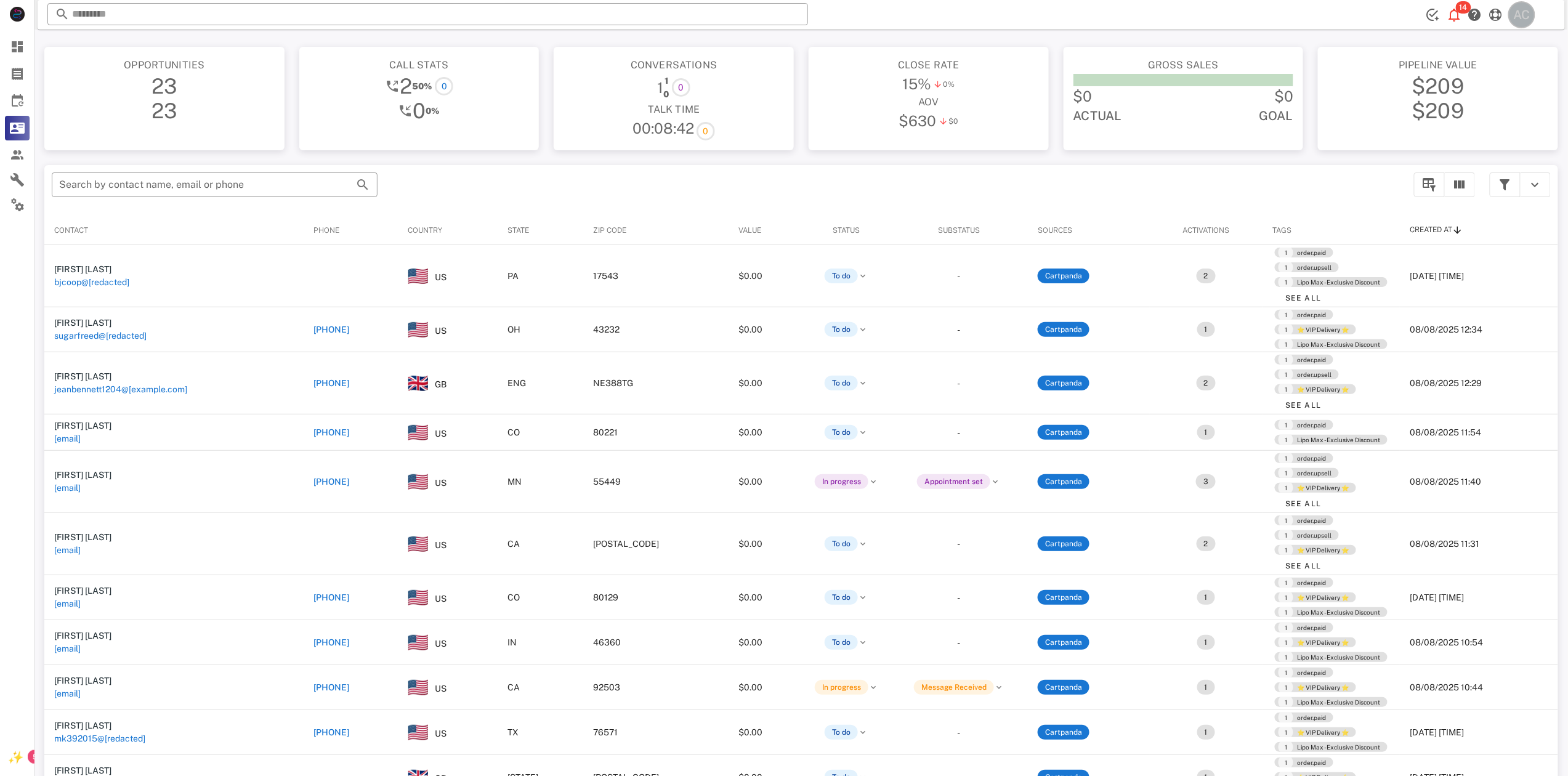 click on "AC" at bounding box center [1522, 15] 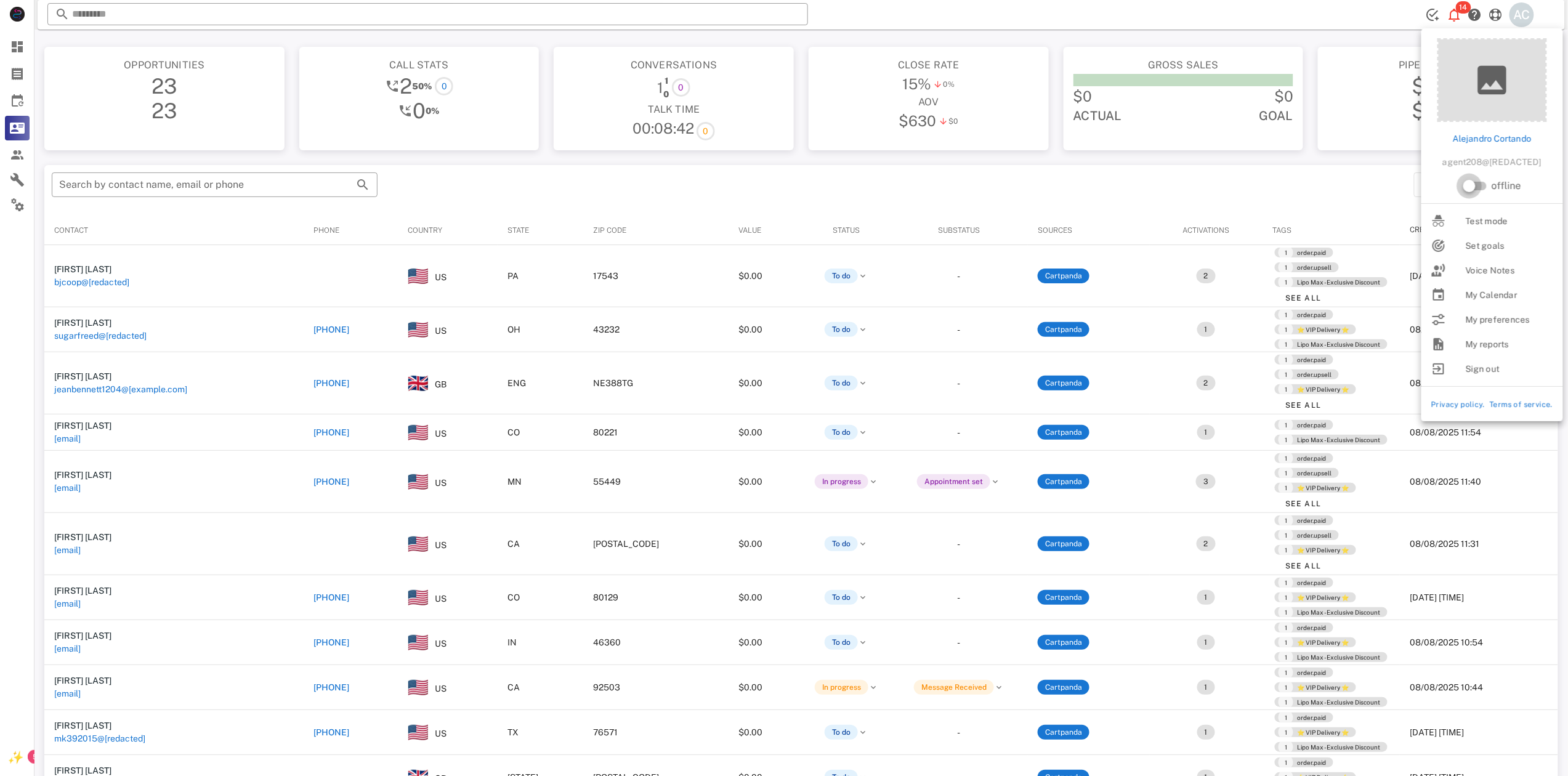 click at bounding box center [1469, 186] 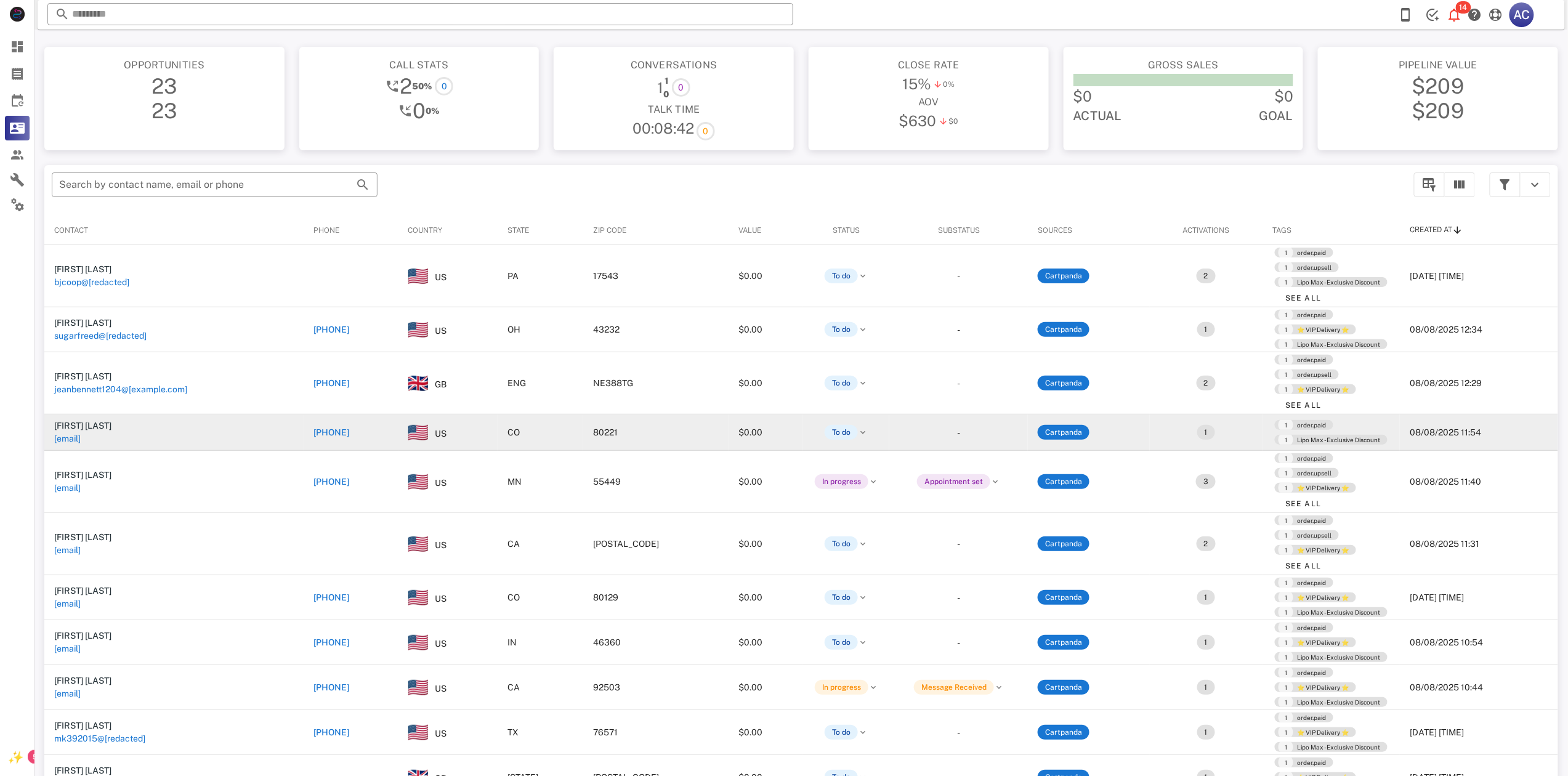click on "[EMAIL]" at bounding box center (67, 439) 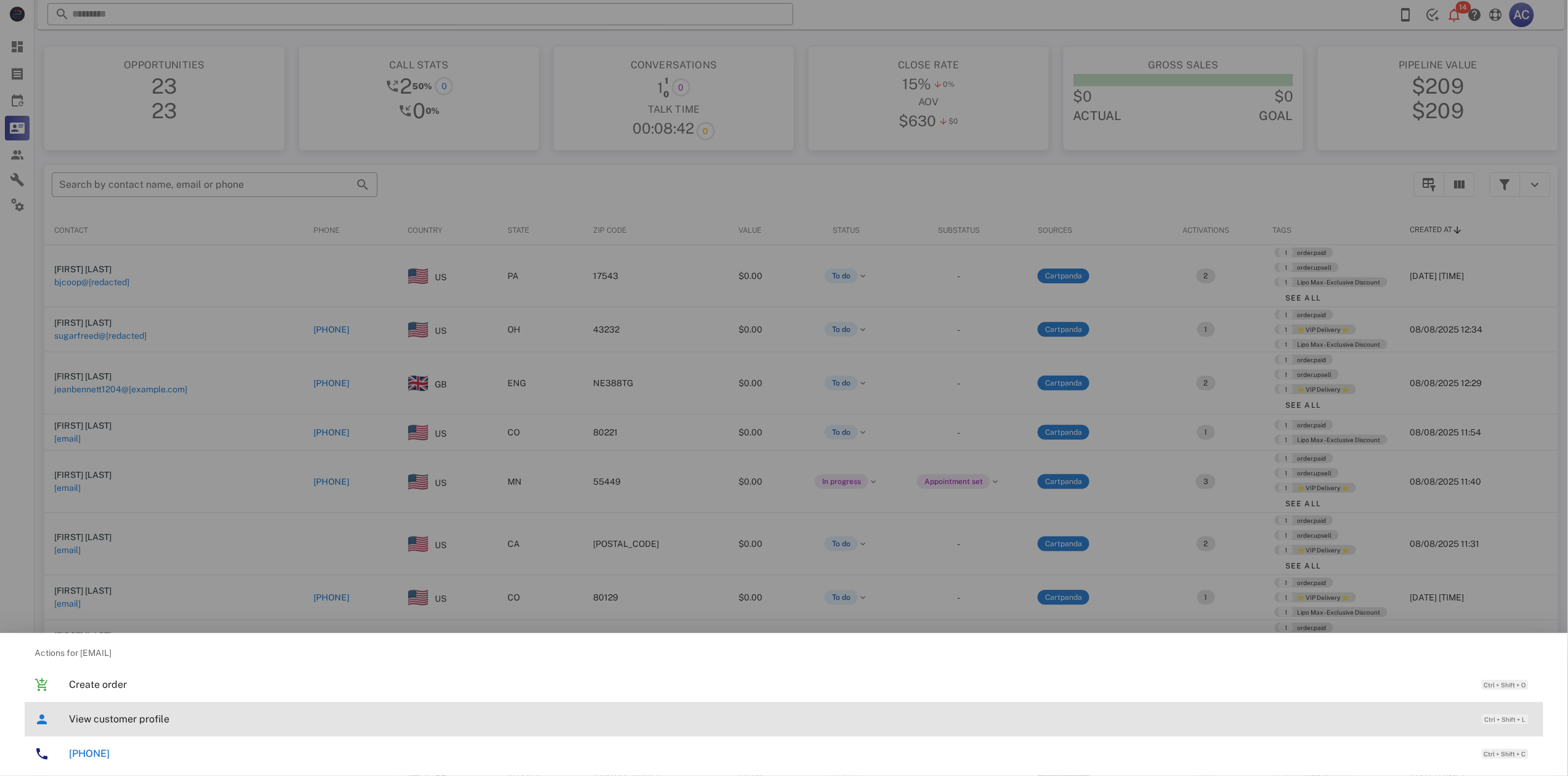 click on "View customer profile" at bounding box center [769, 719] 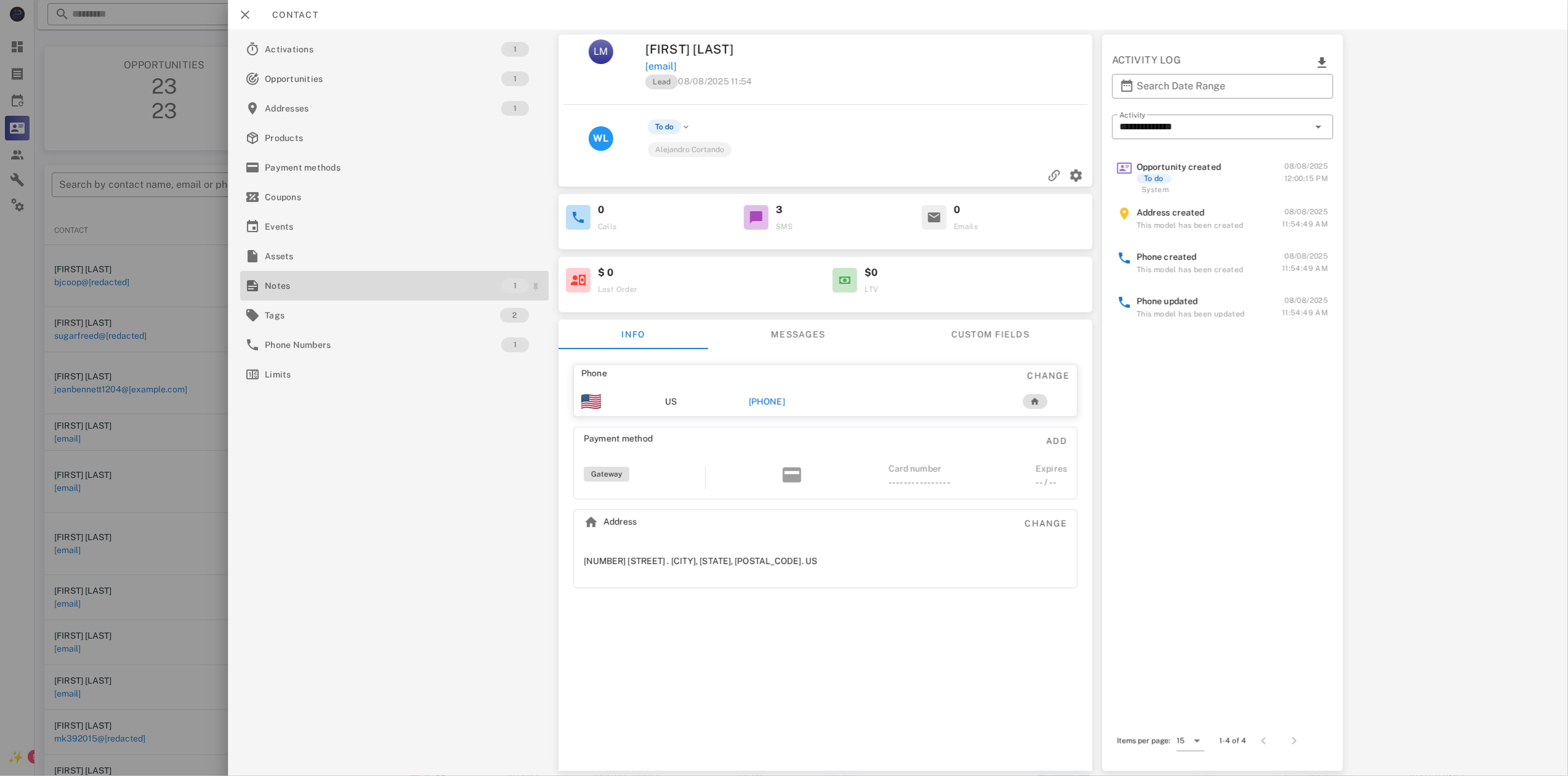 click on "Notes" at bounding box center (383, 286) 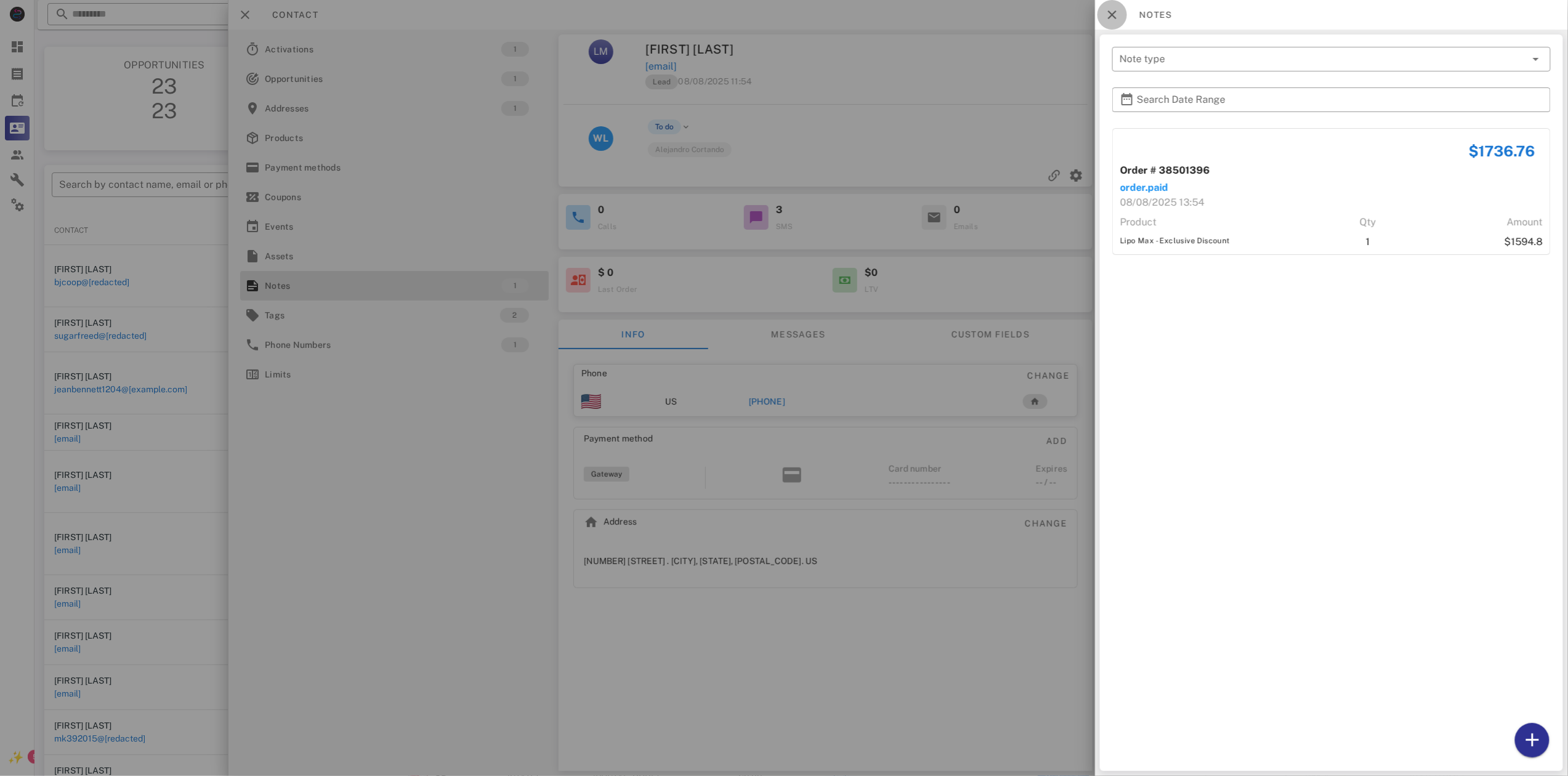 click at bounding box center [1112, 15] 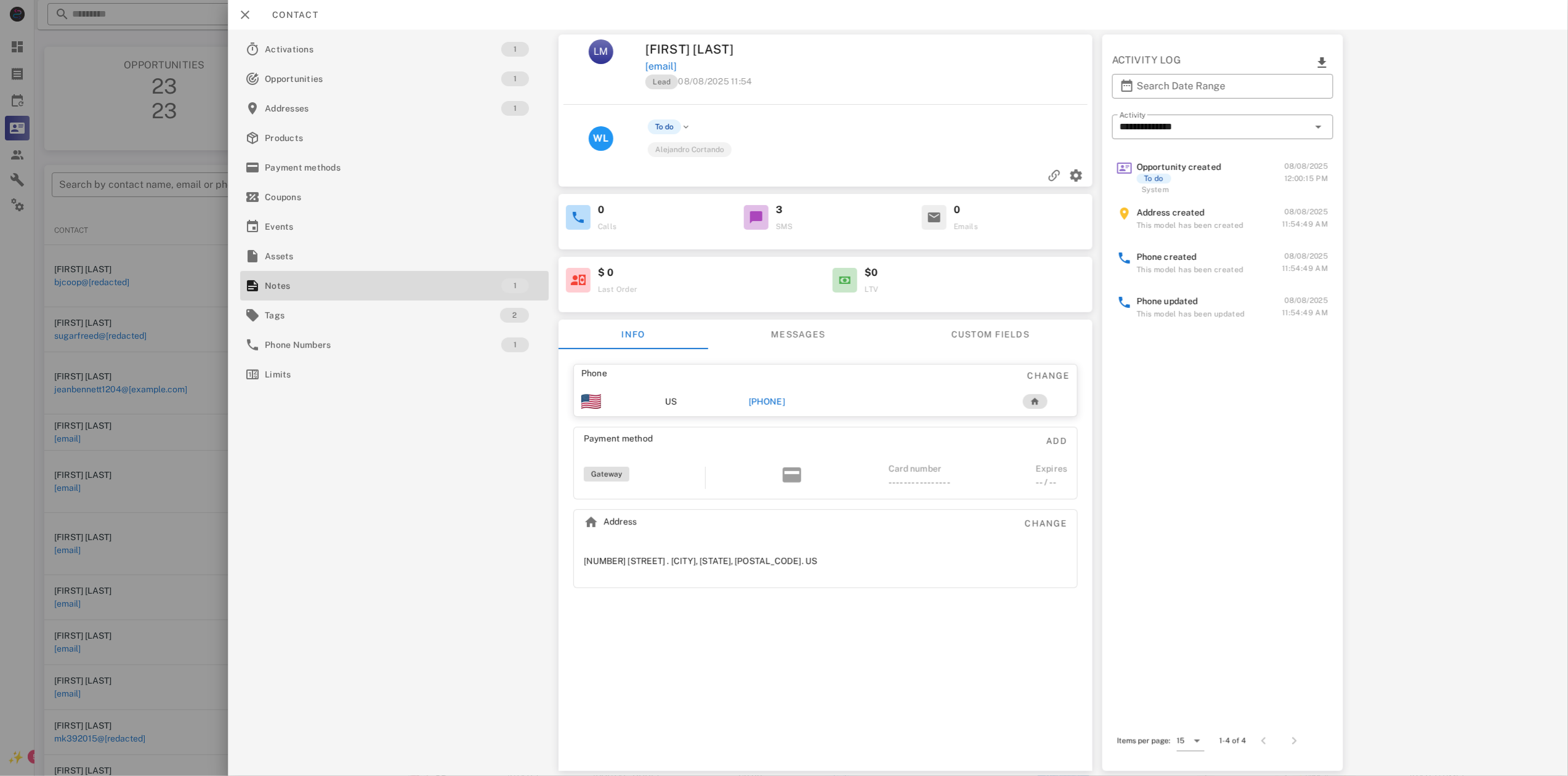 click on "Contact" at bounding box center (898, 15) 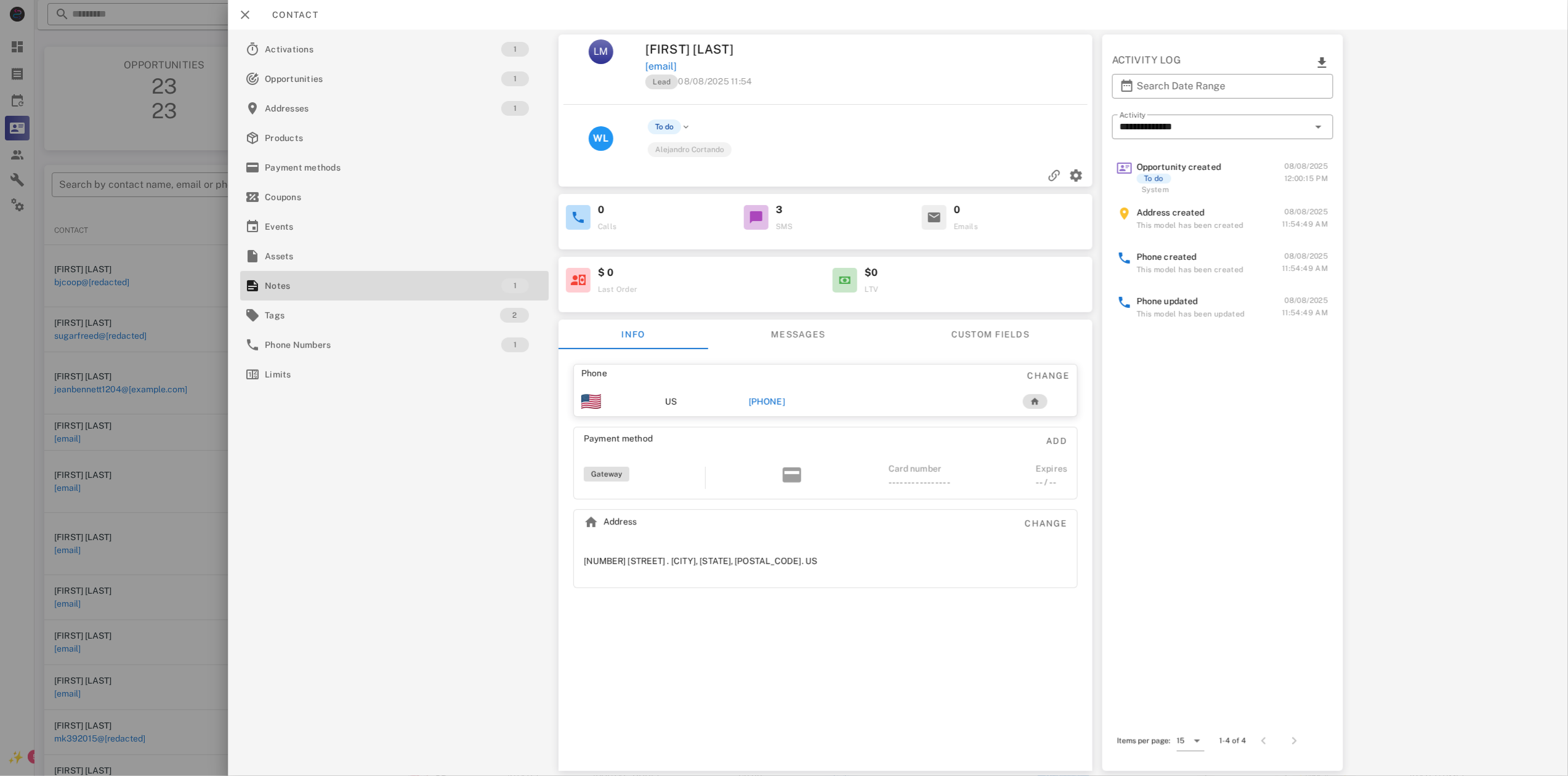 drag, startPoint x: 759, startPoint y: 222, endPoint x: 746, endPoint y: 219, distance: 13.341664 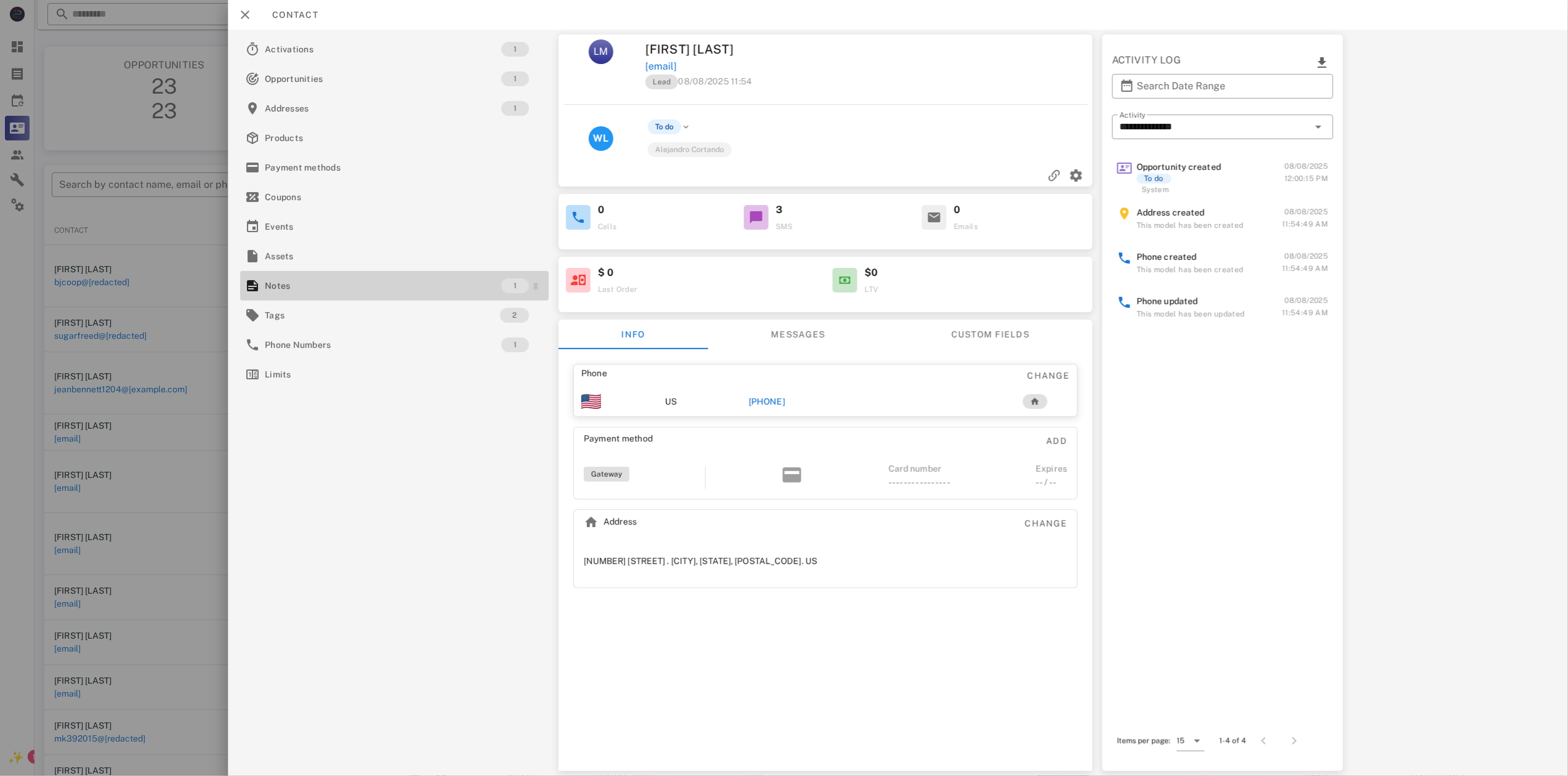 click on "Notes" at bounding box center (383, 286) 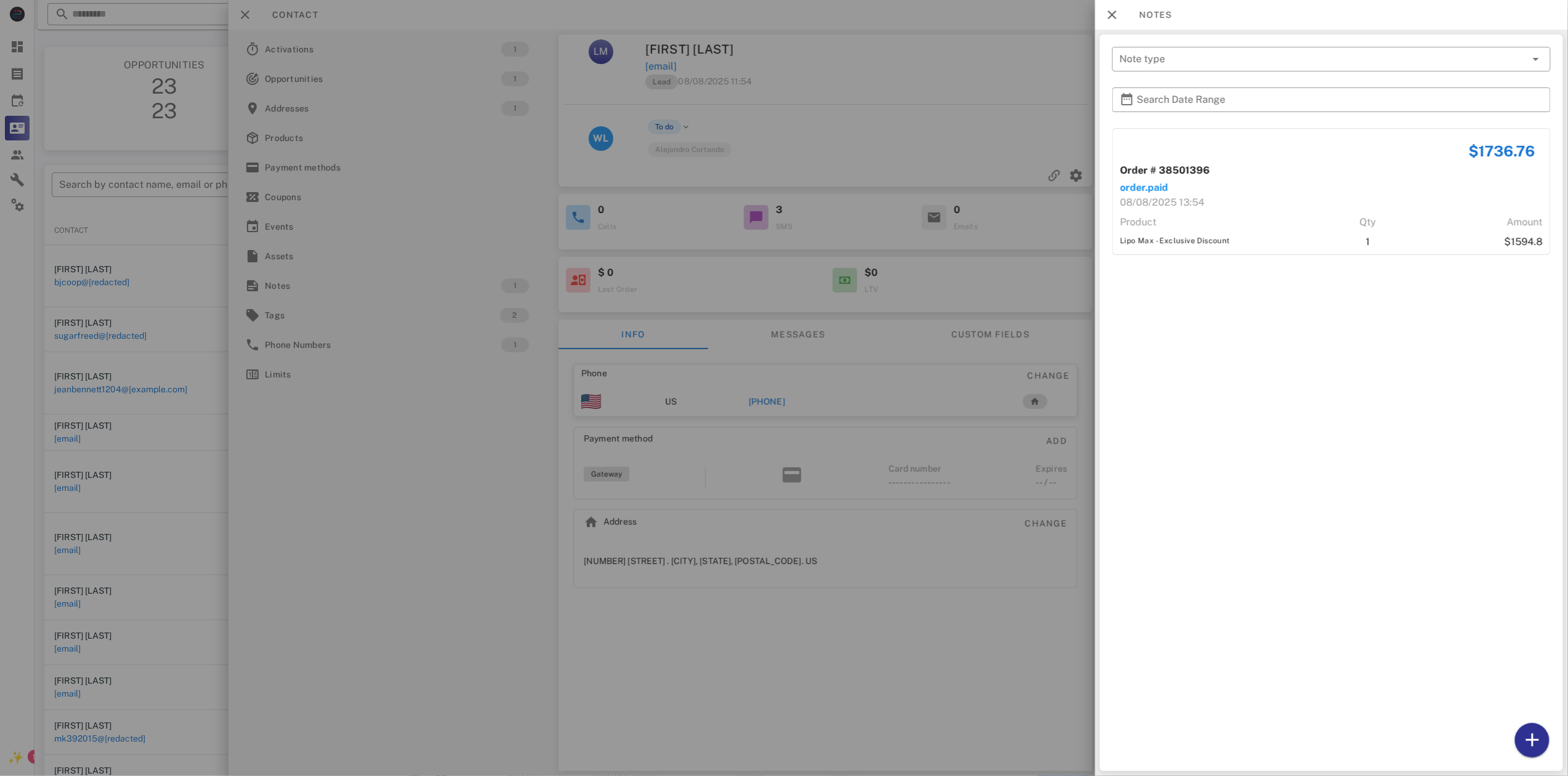 click at bounding box center (784, 388) 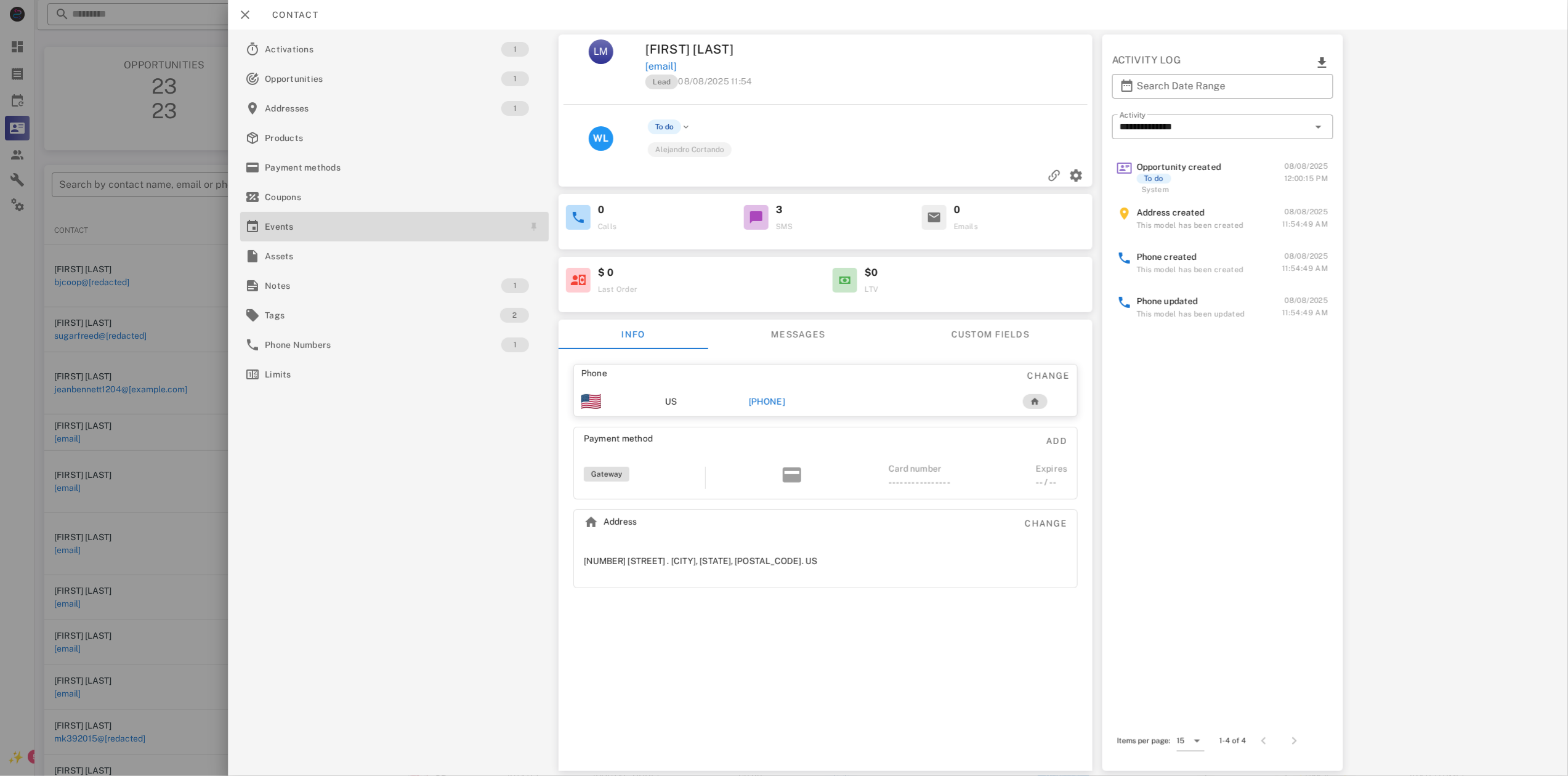 click on "Events" at bounding box center (392, 227) 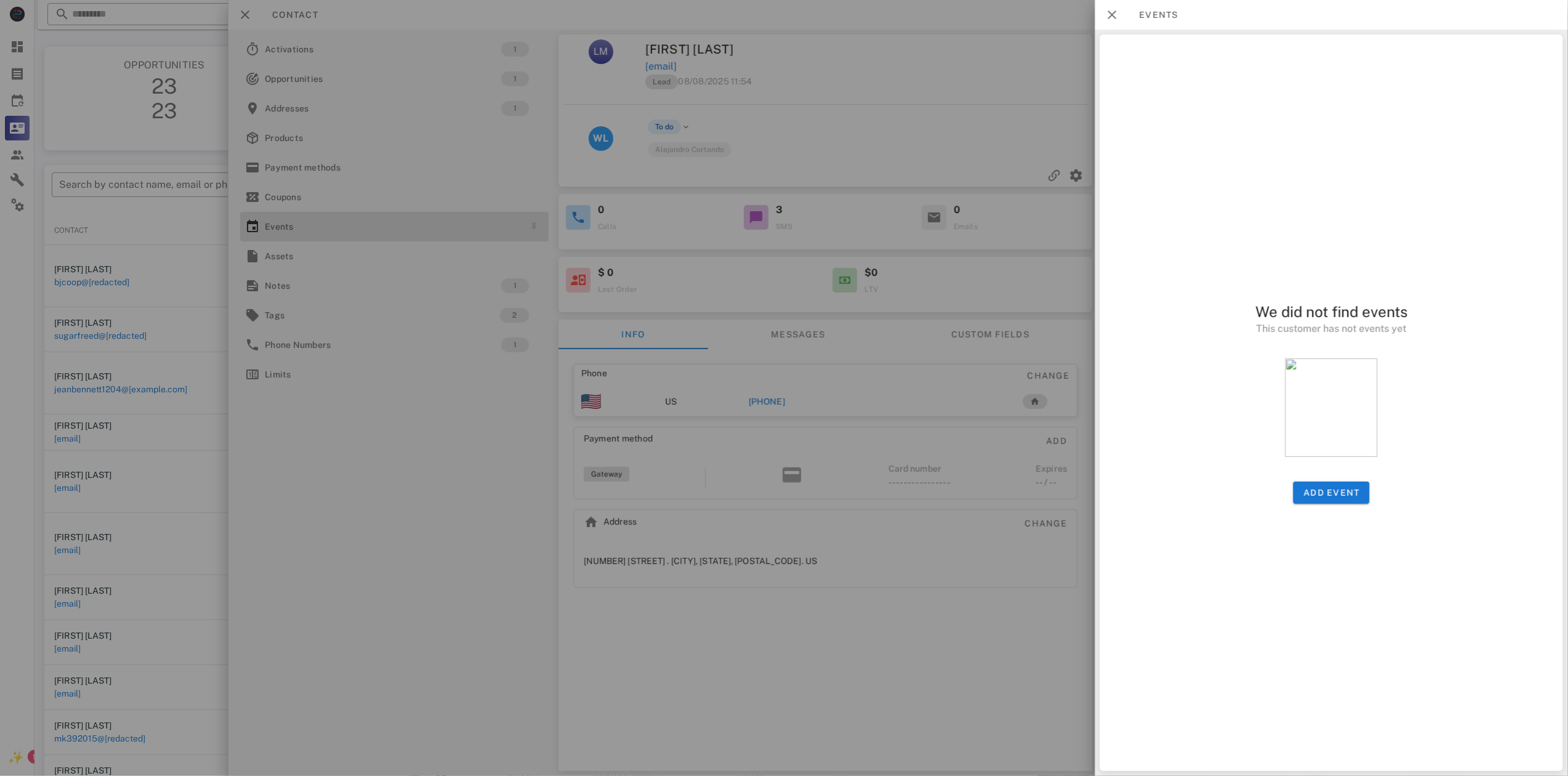 click at bounding box center [784, 388] 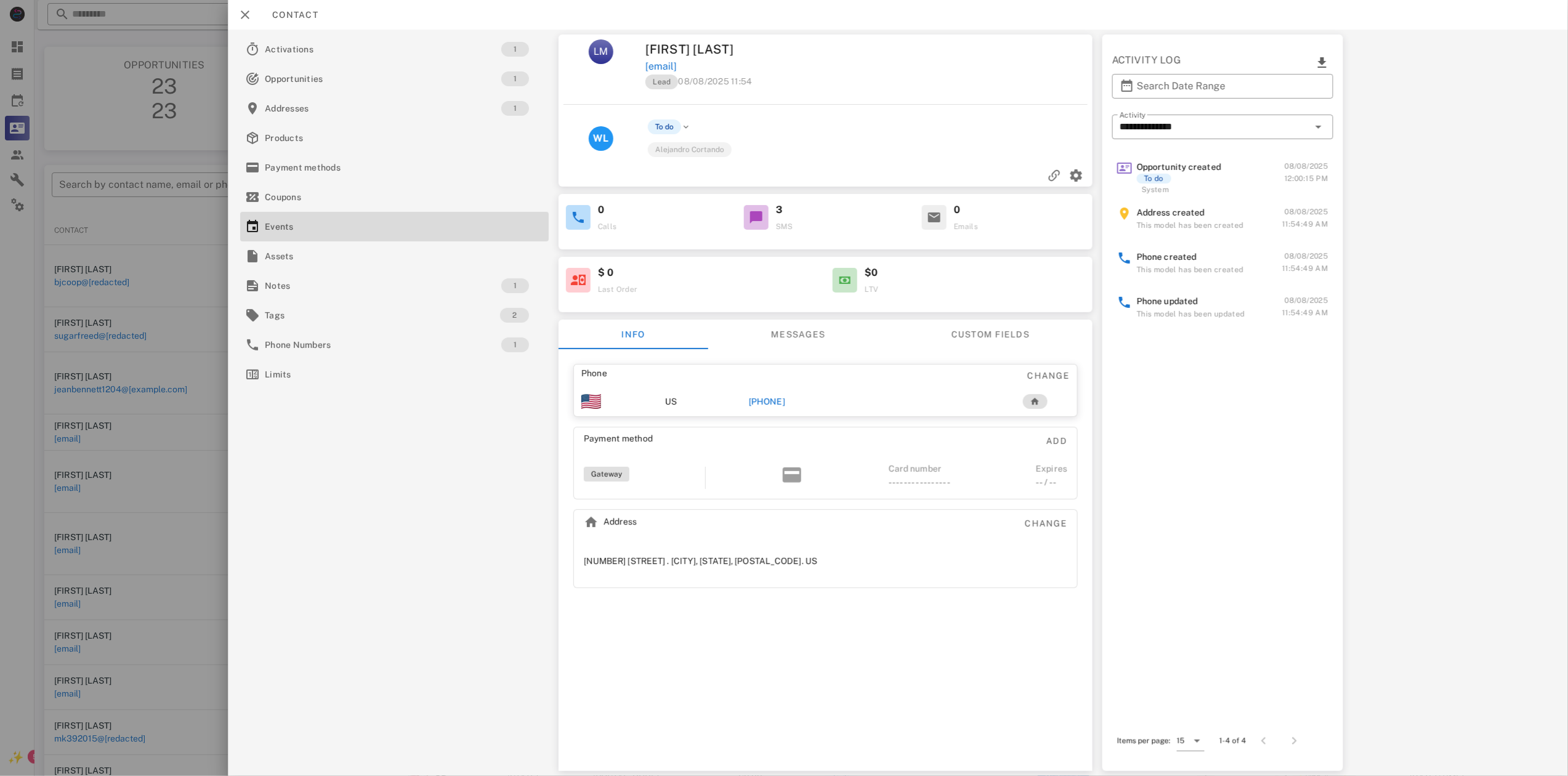 click on "Activations  1  Opportunities  1  Addresses  1  Products Payment methods Coupons Events Assets Notes  1  Tags  2  Phone Numbers  1  Limits" at bounding box center [394, 403] 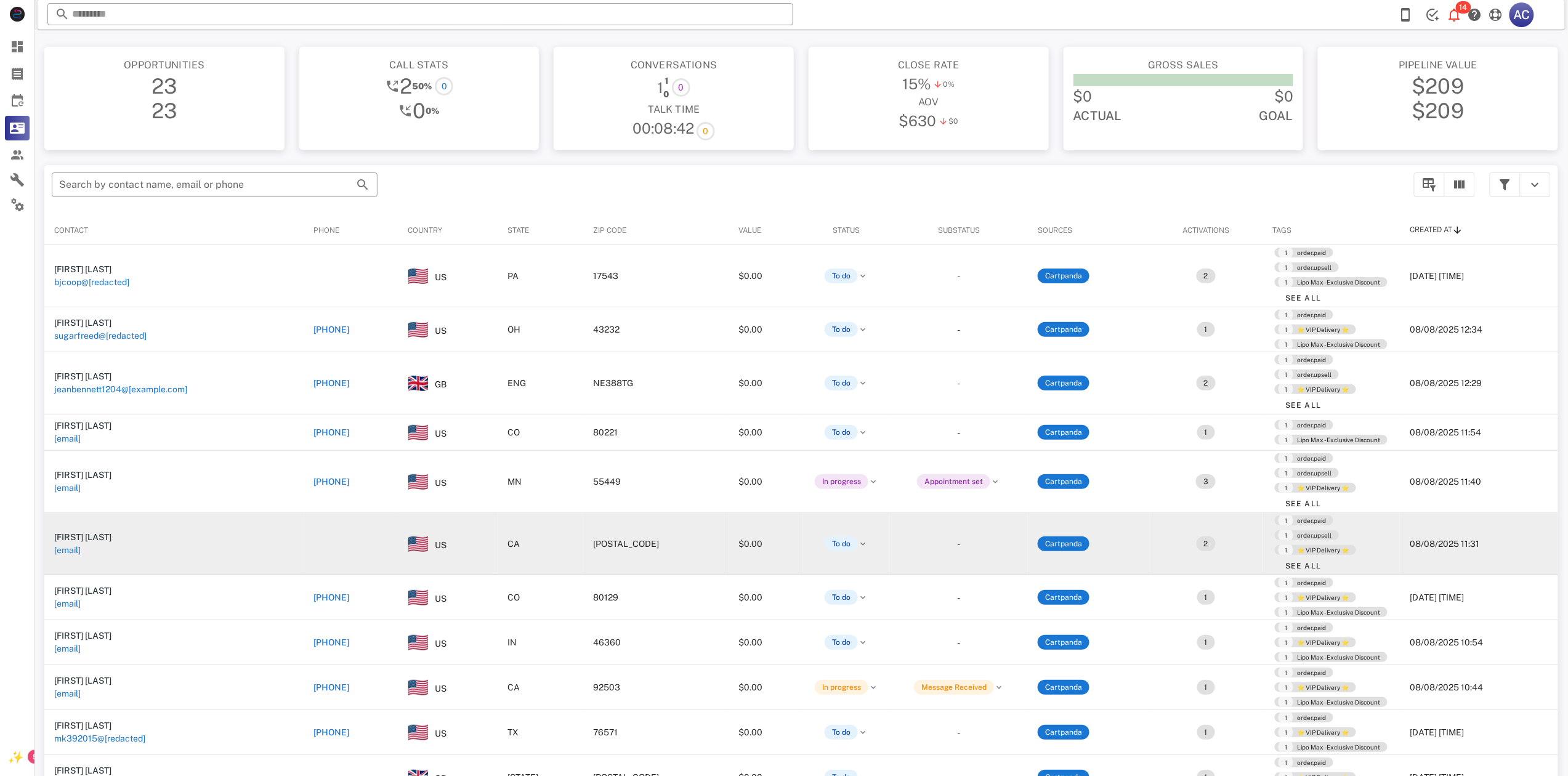 click on "[EMAIL]" at bounding box center [67, 550] 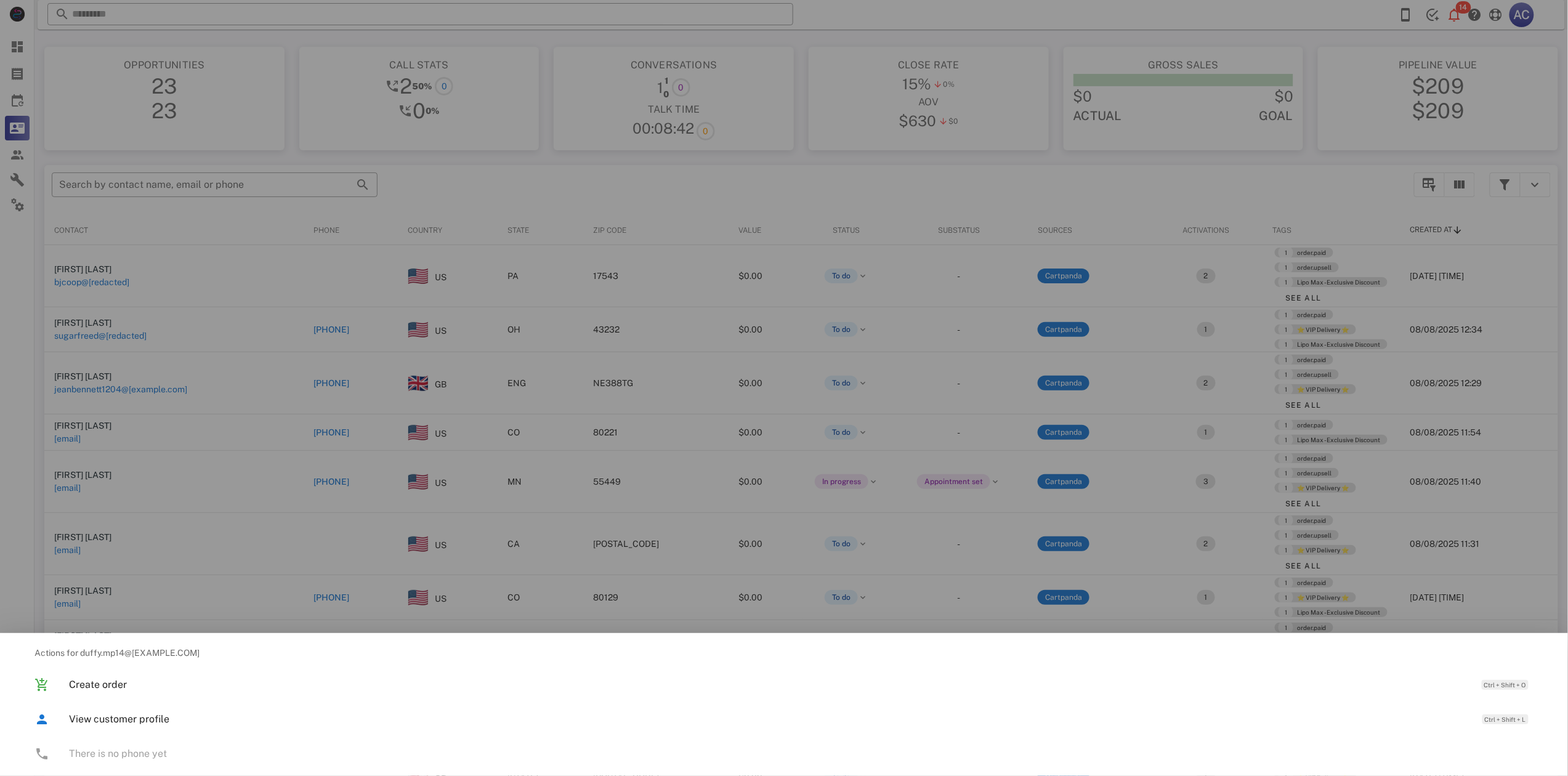 click at bounding box center [784, 388] 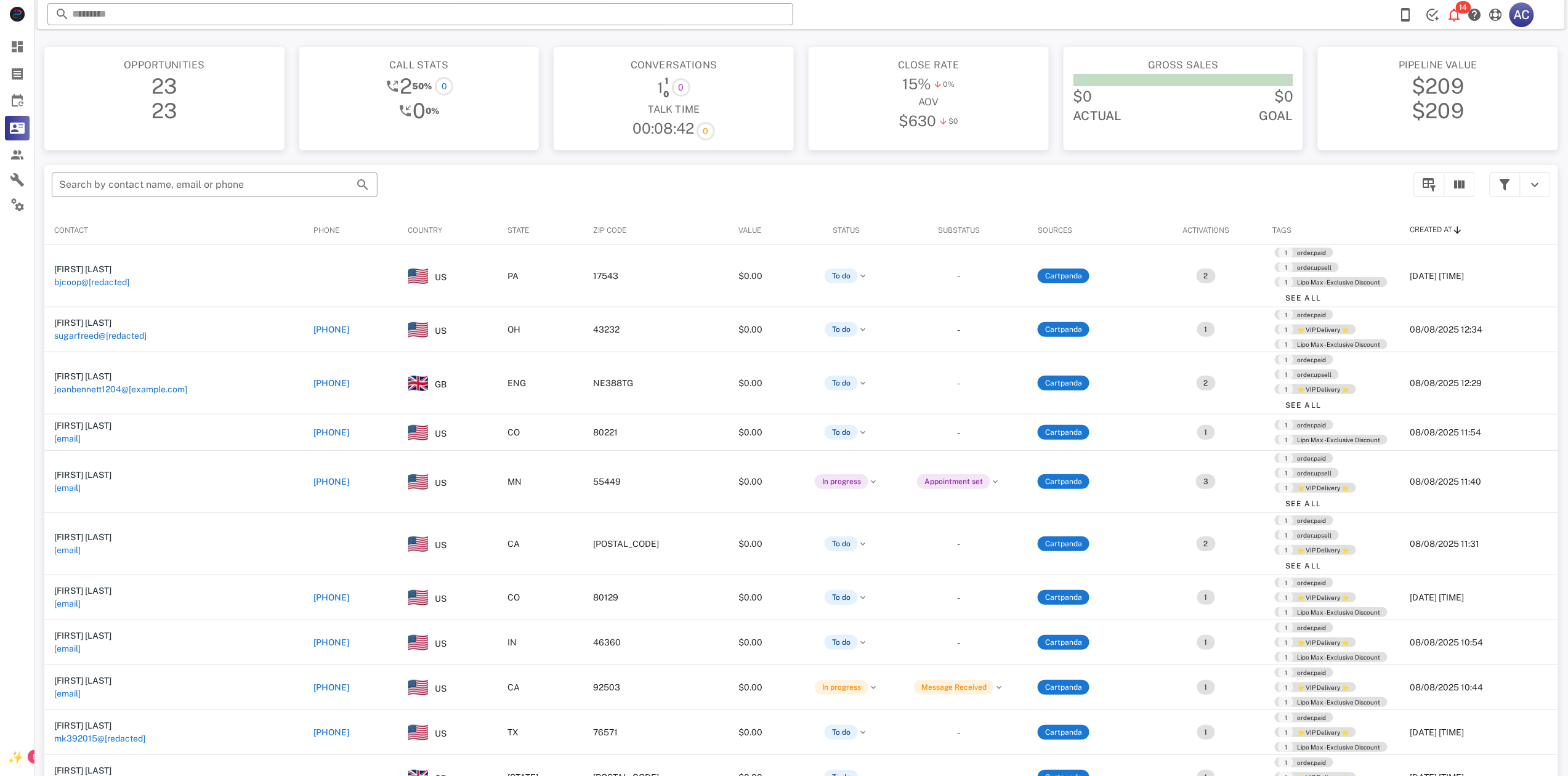 click on "[EMAIL]" at bounding box center [67, 550] 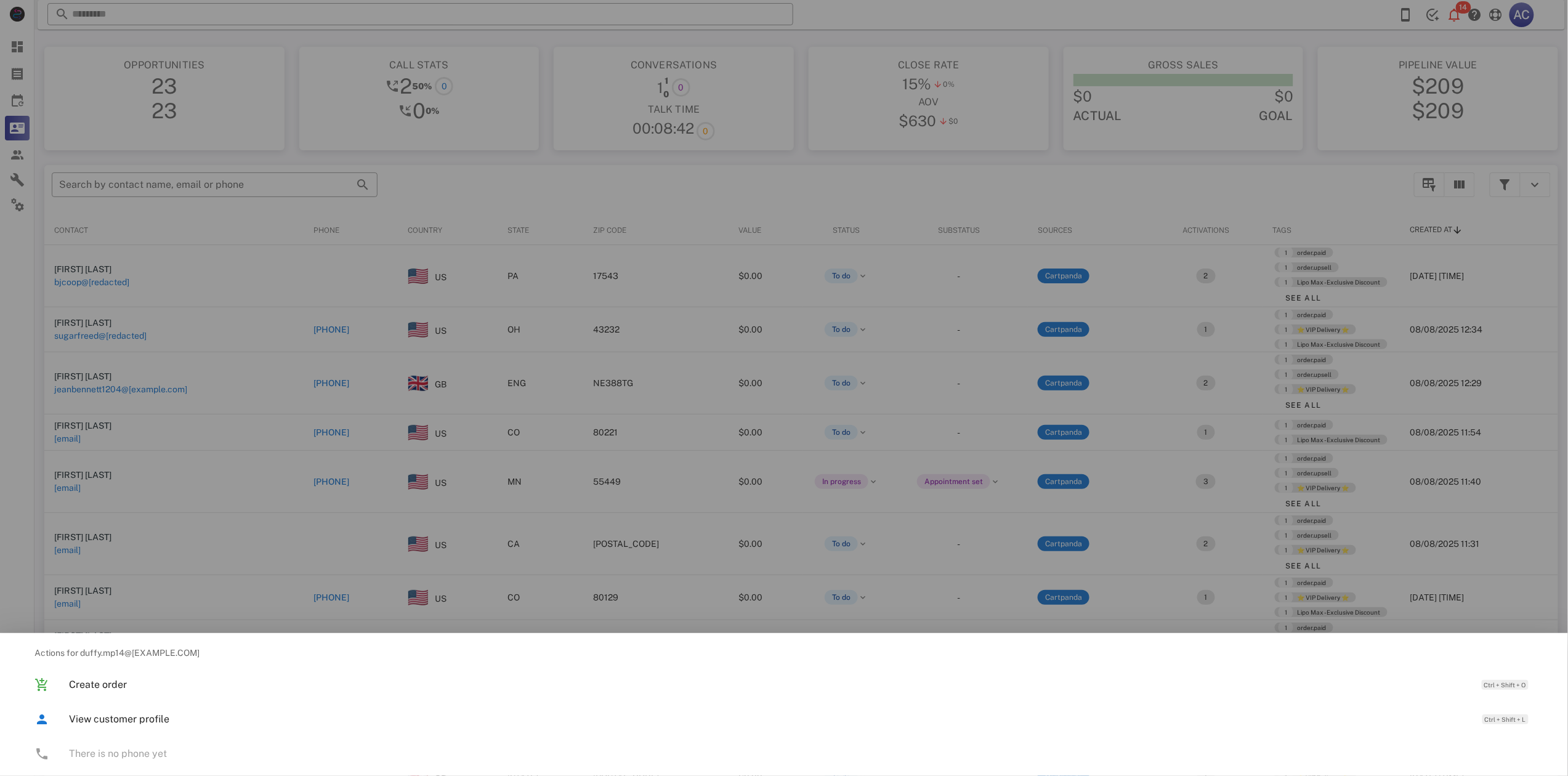 click at bounding box center [784, 388] 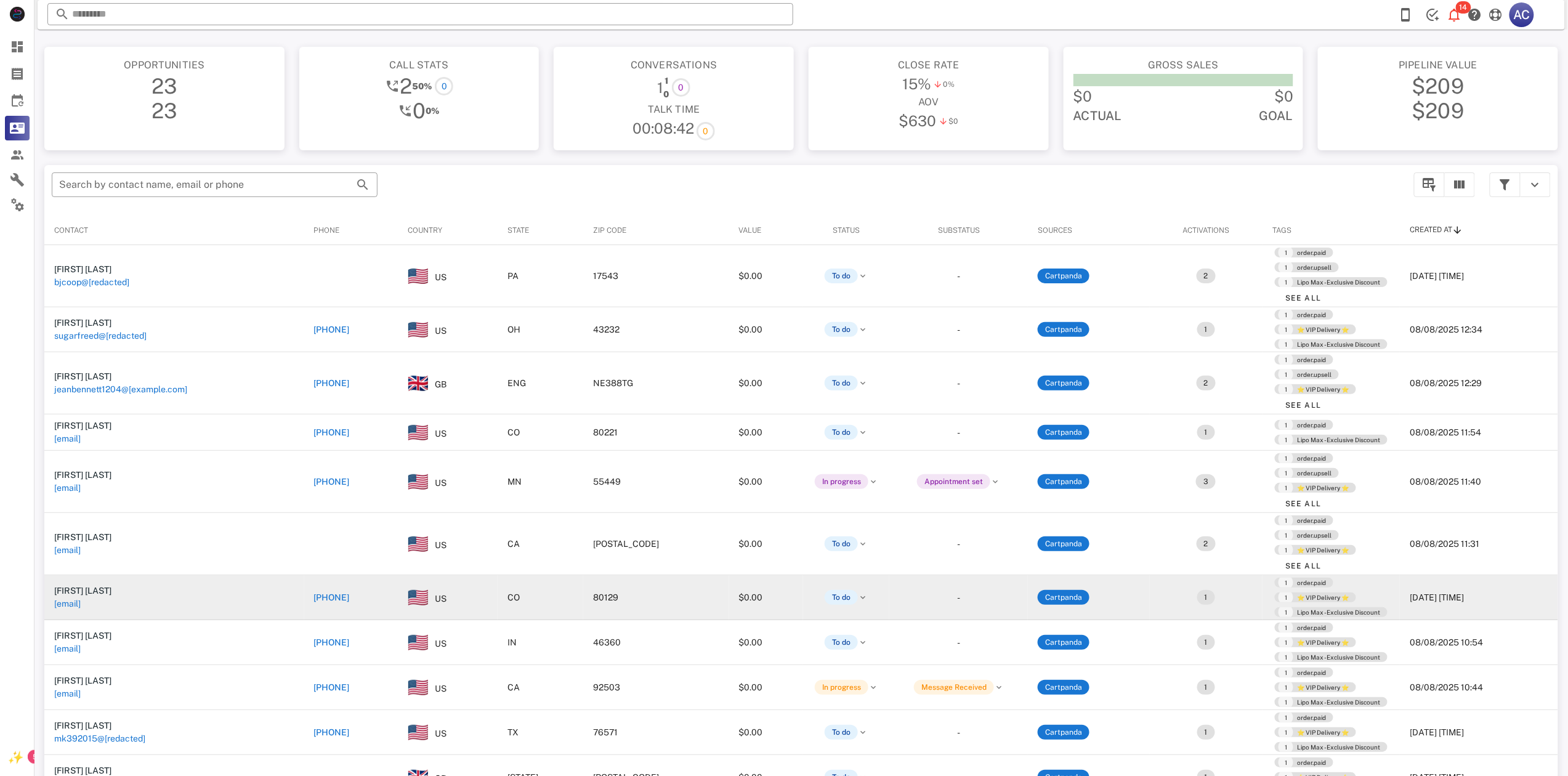 click on "[EMAIL]" at bounding box center [67, 604] 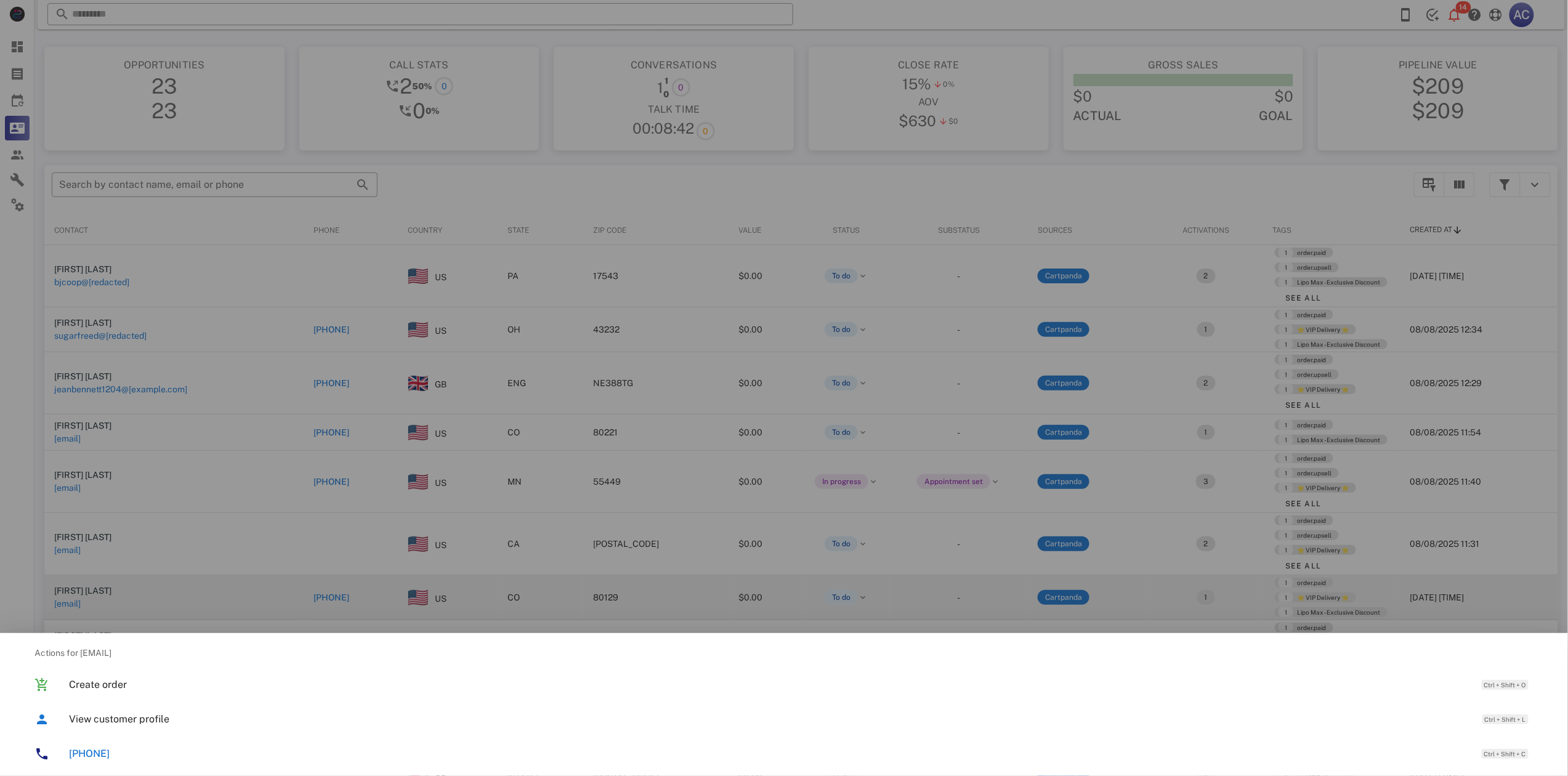 click at bounding box center (784, 388) 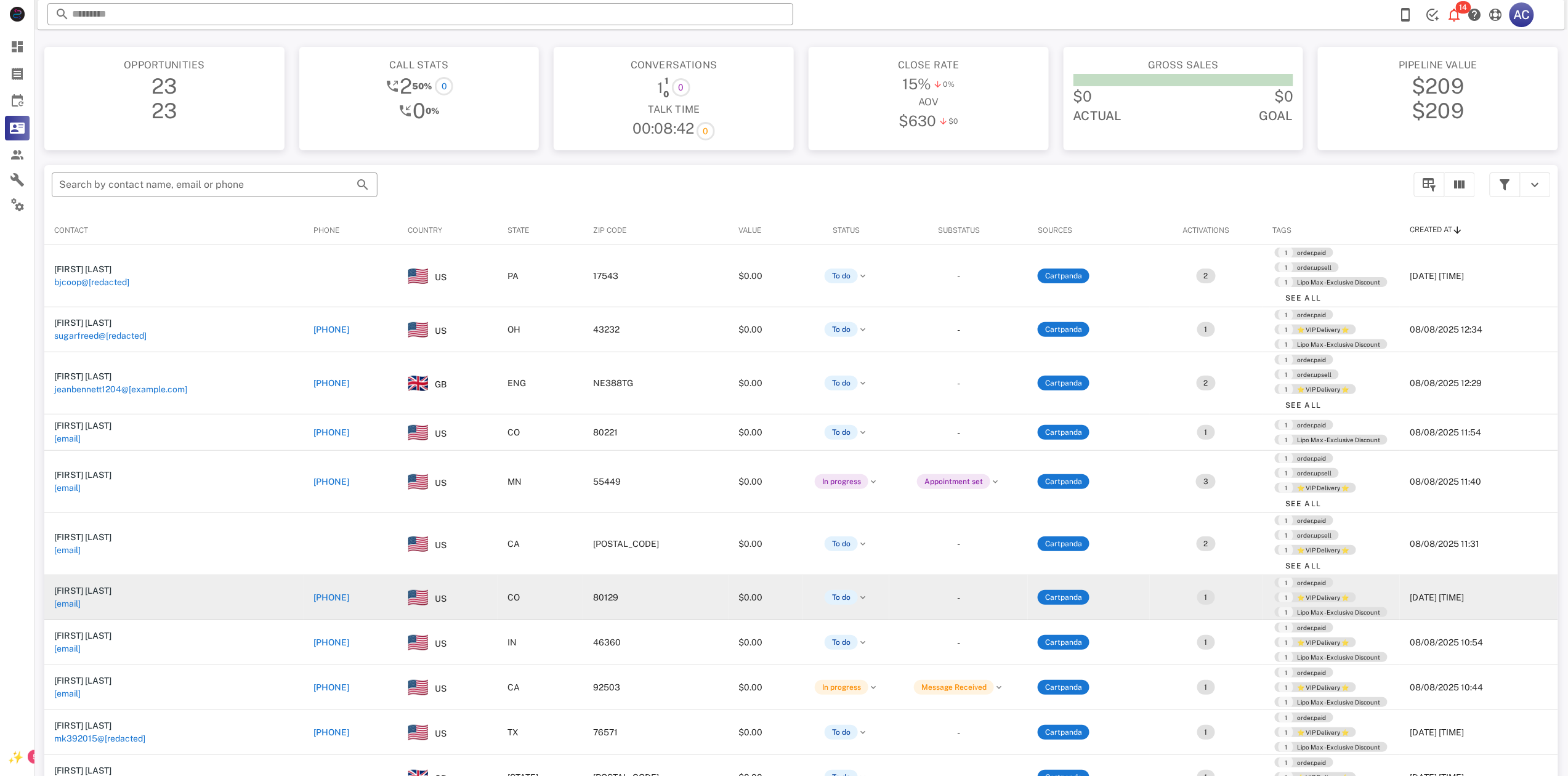 click on "[EMAIL]" at bounding box center [67, 604] 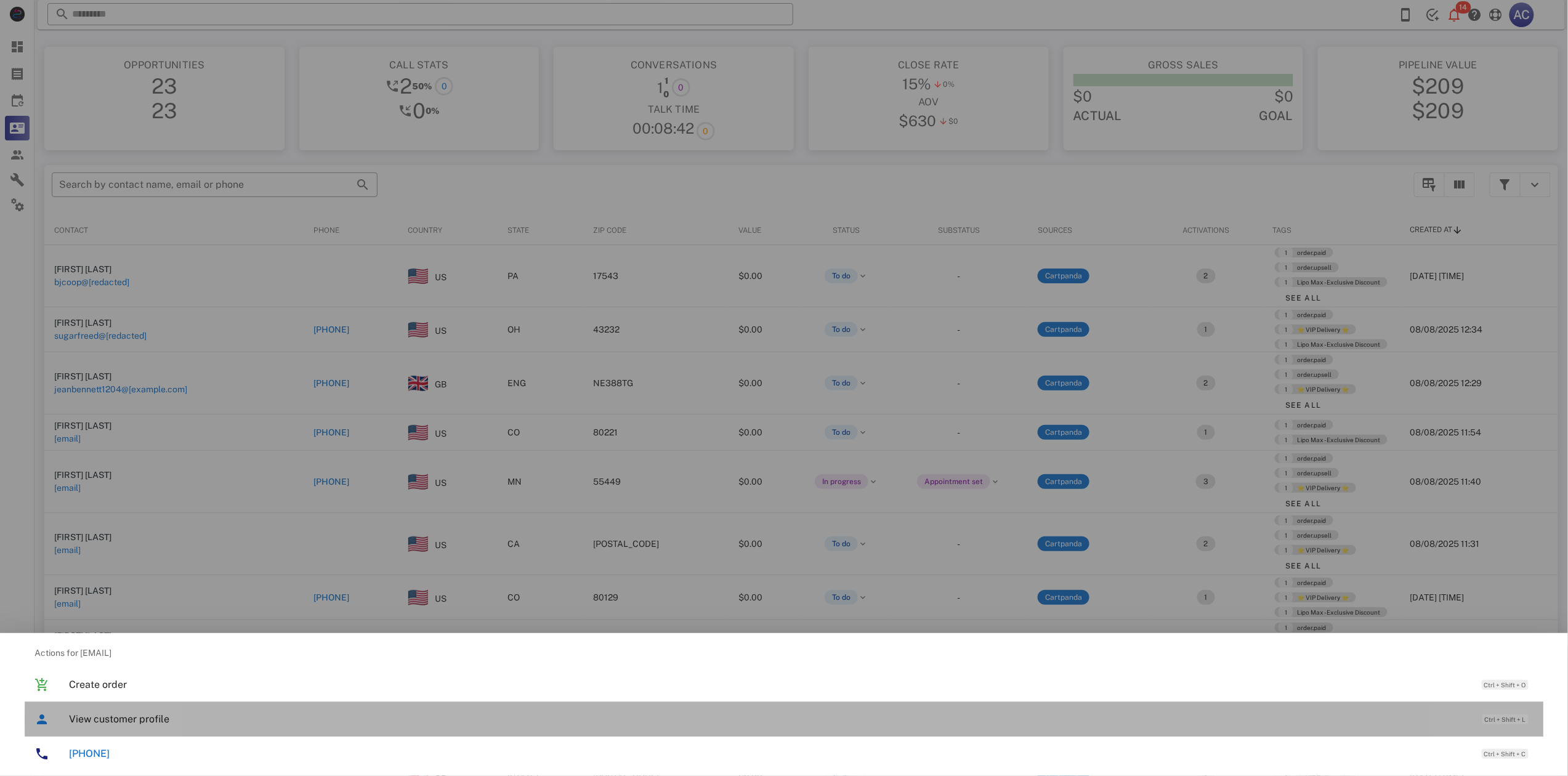 click on "View customer profile" at bounding box center (769, 719) 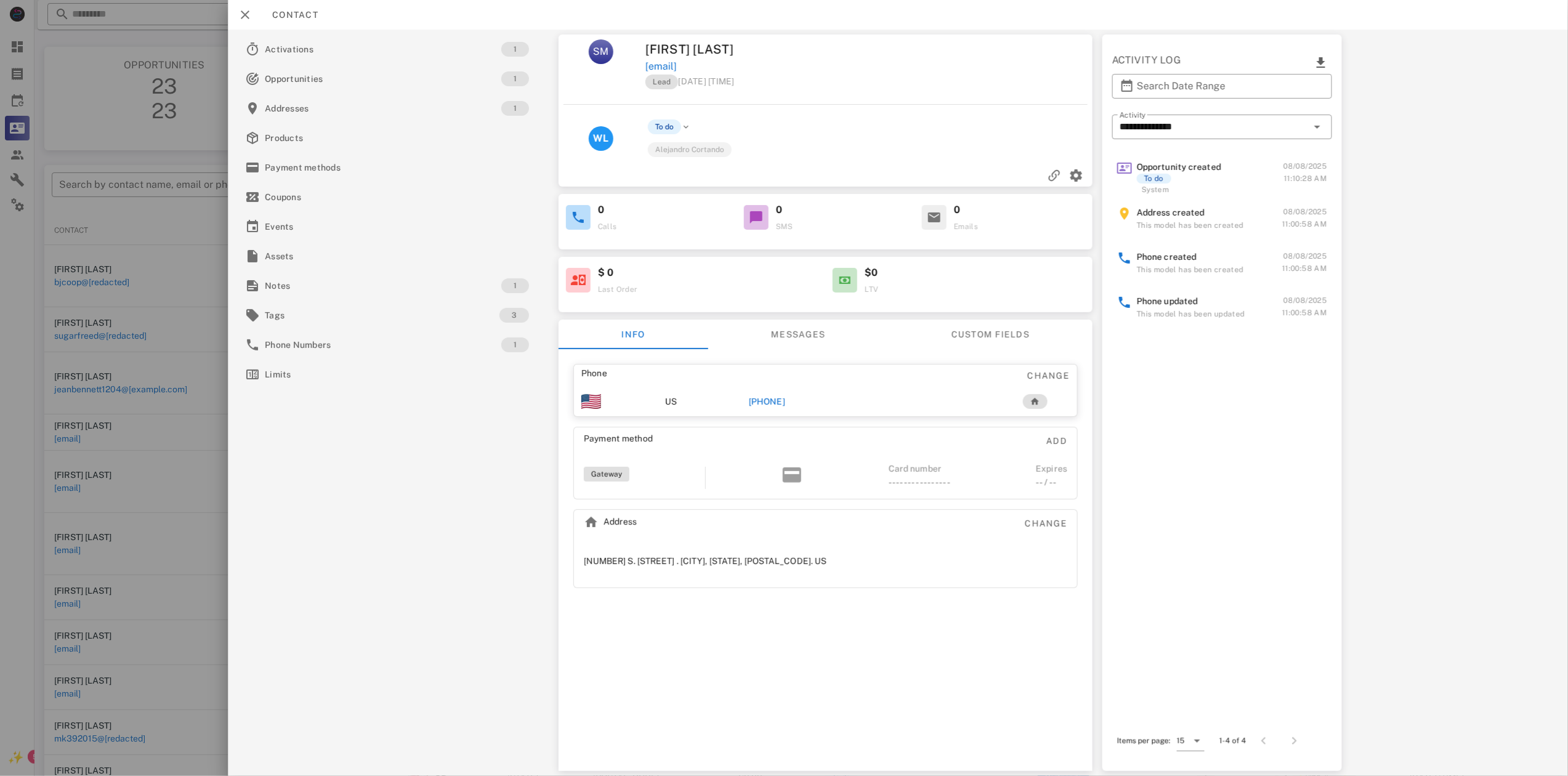 click at bounding box center (784, 388) 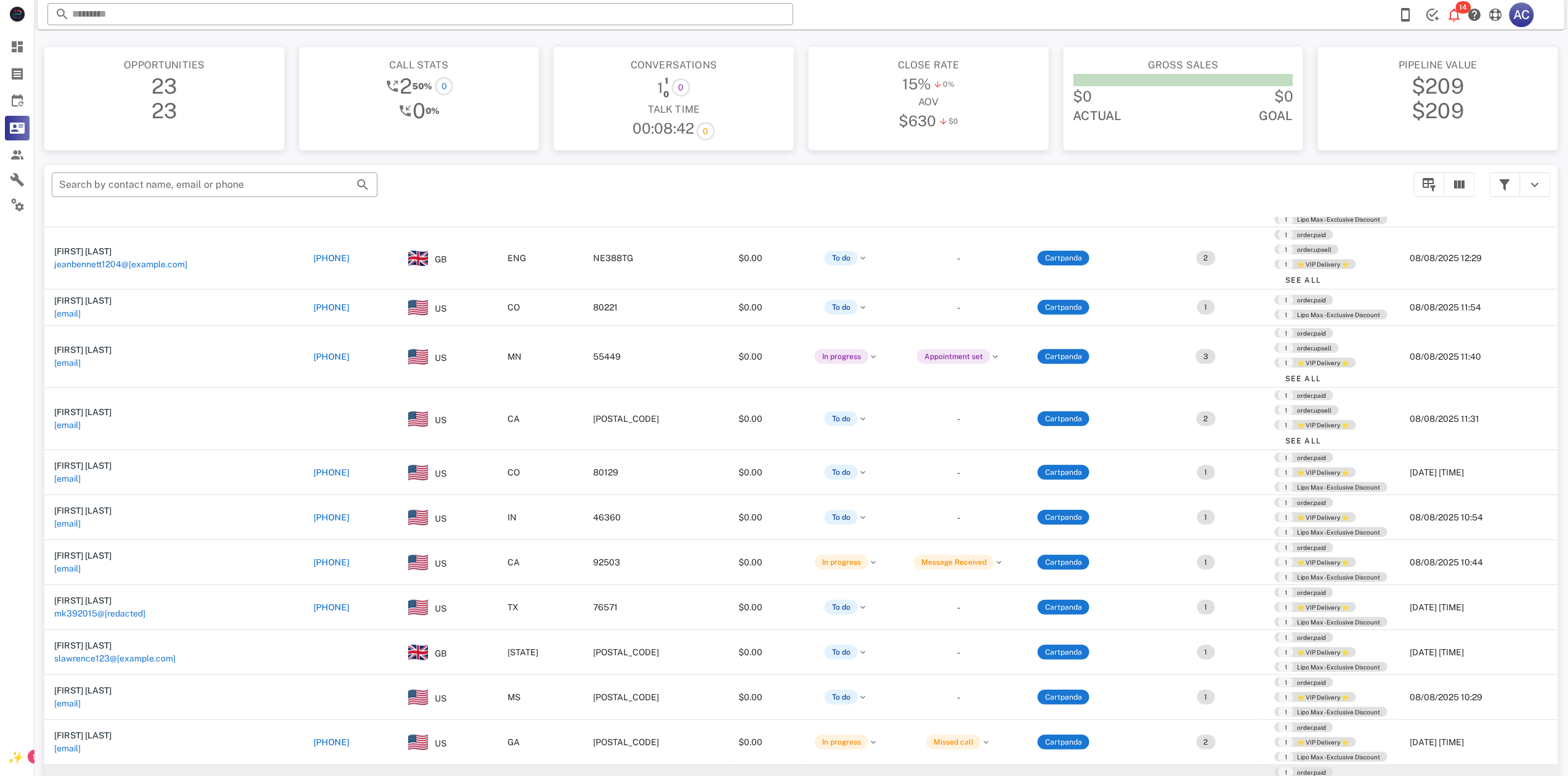scroll, scrollTop: 129, scrollLeft: 0, axis: vertical 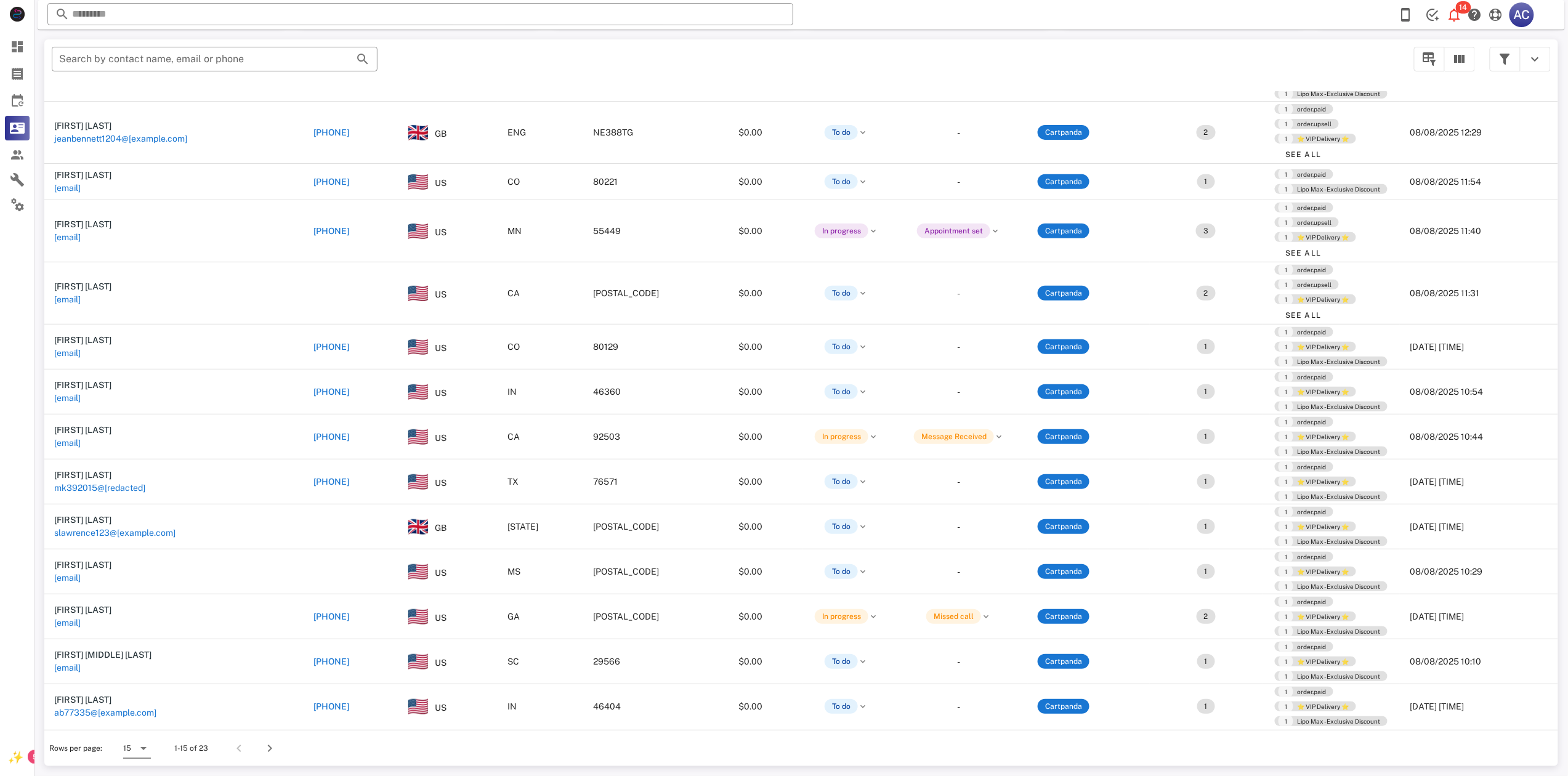 click on "15" at bounding box center (128, 748) 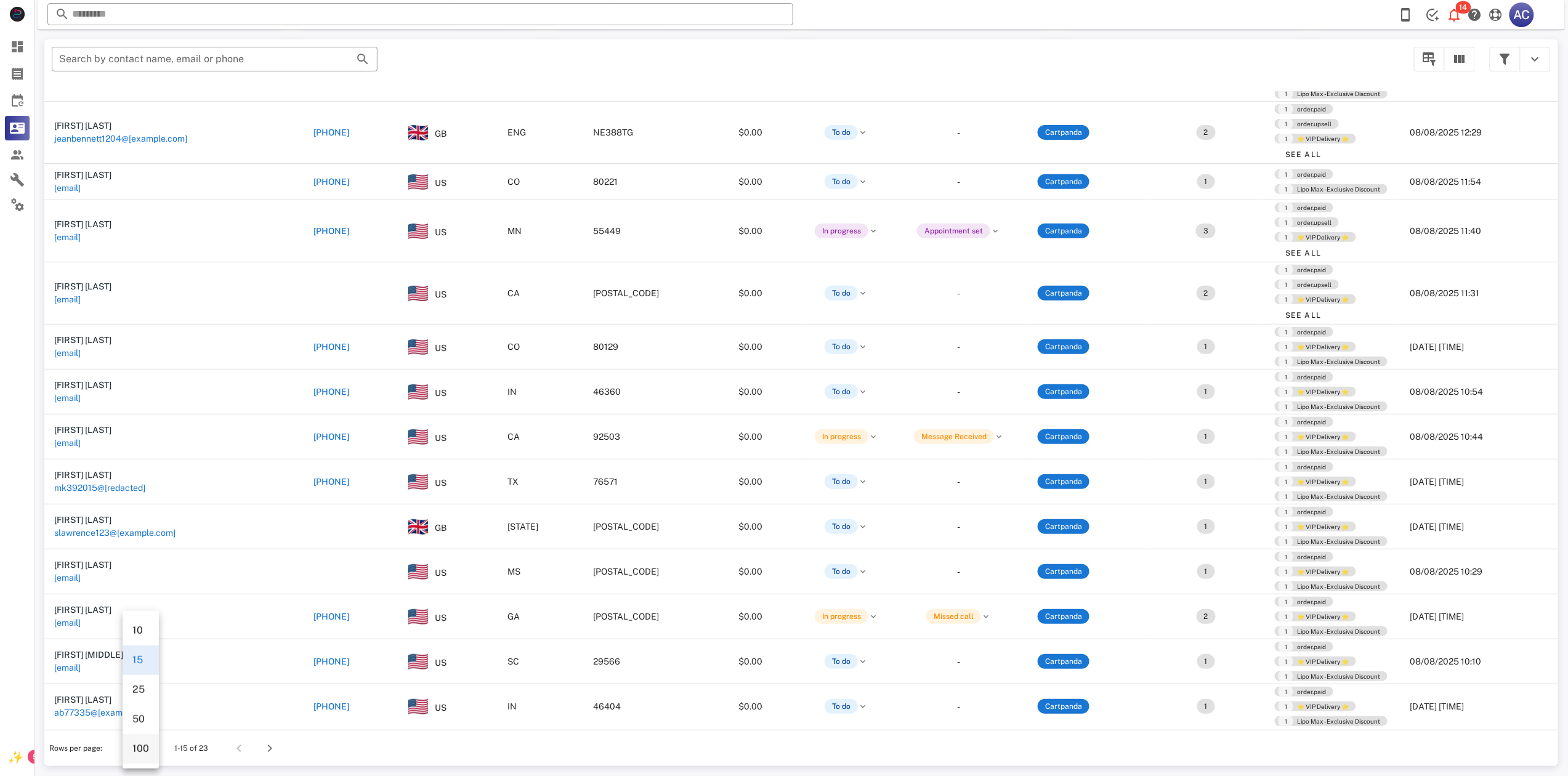 click on "100" at bounding box center (140, 748) 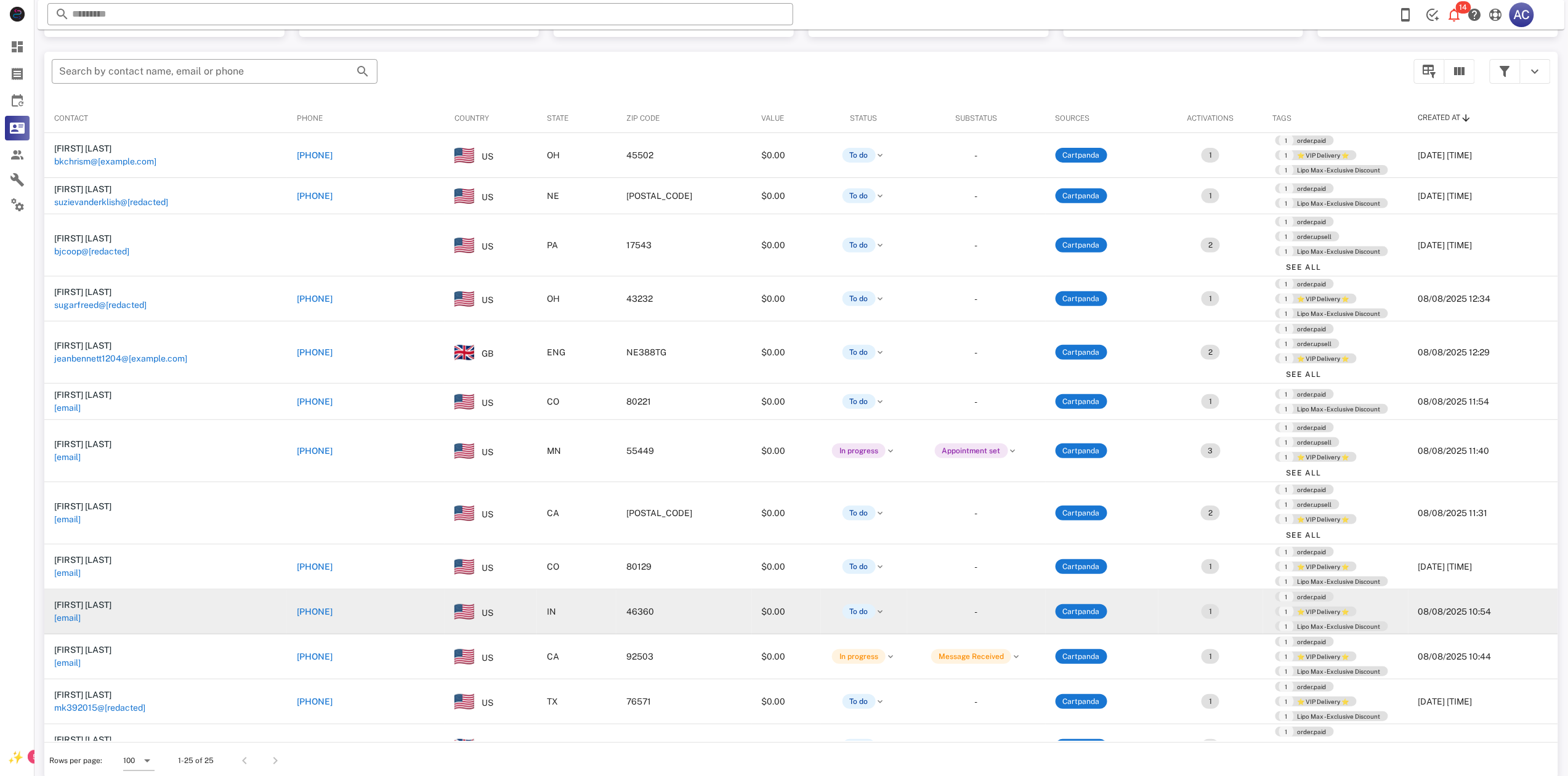scroll, scrollTop: 126, scrollLeft: 0, axis: vertical 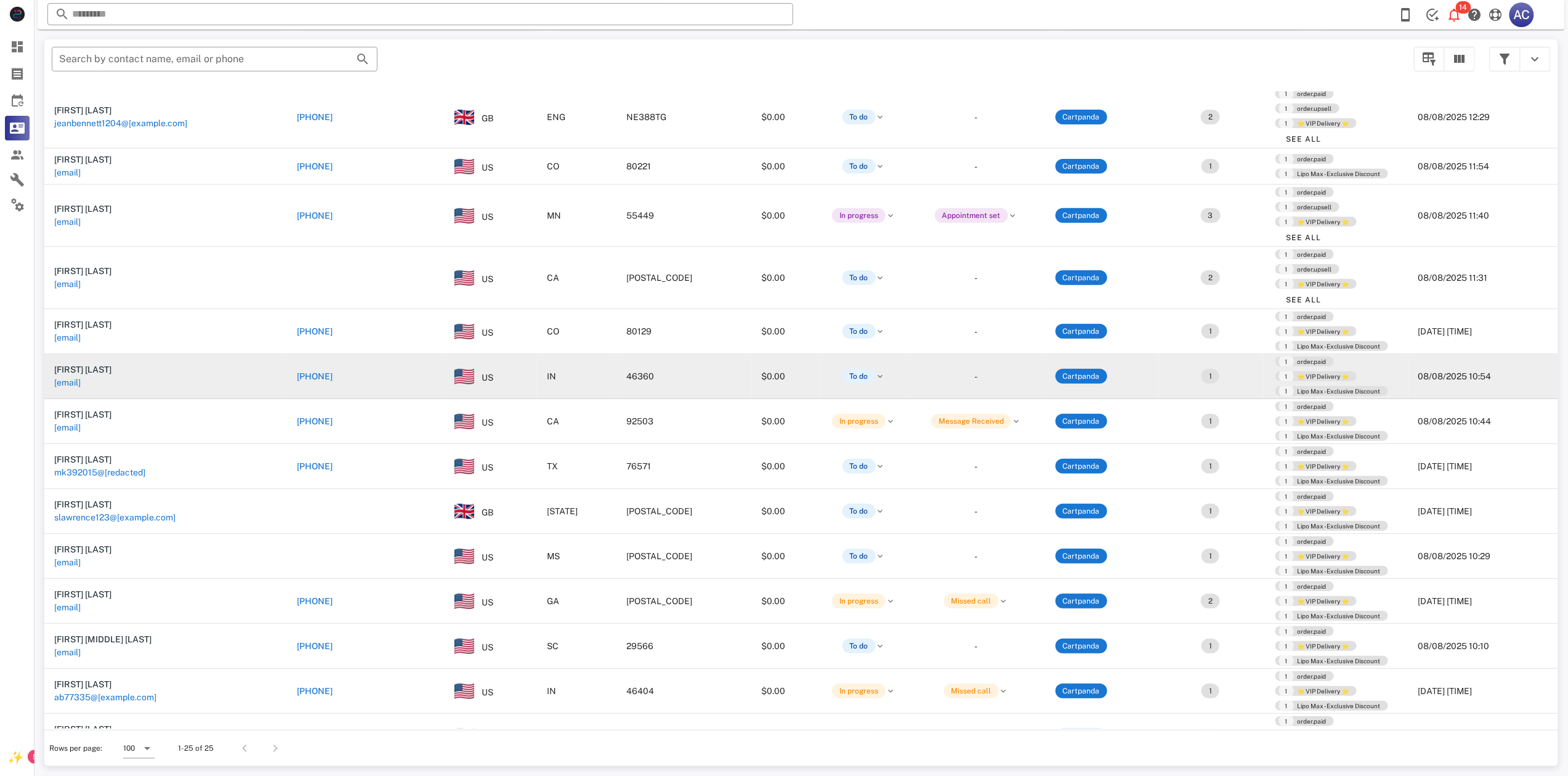 click on "[PHONE]" at bounding box center [315, 376] 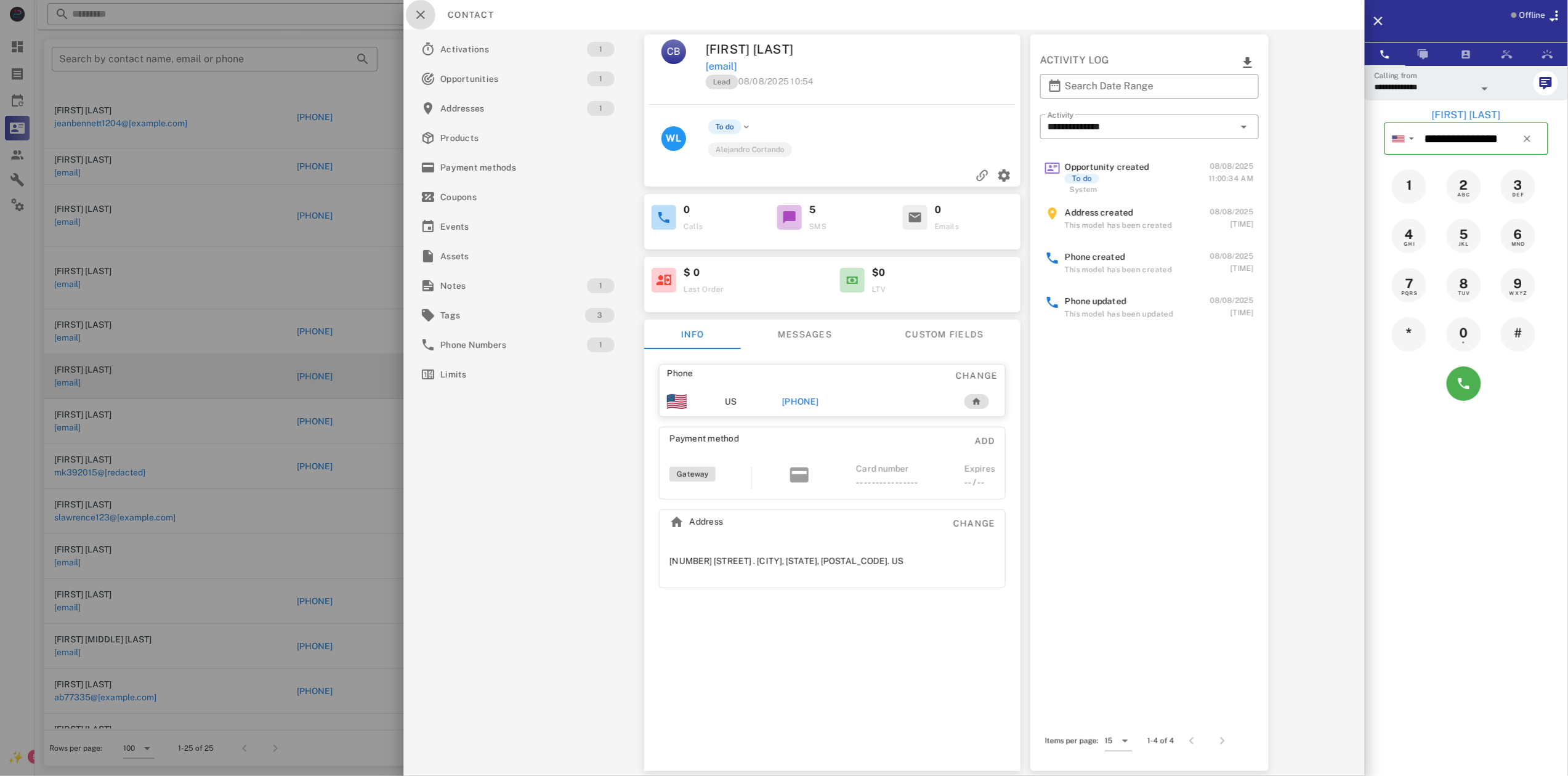 click at bounding box center [421, 15] 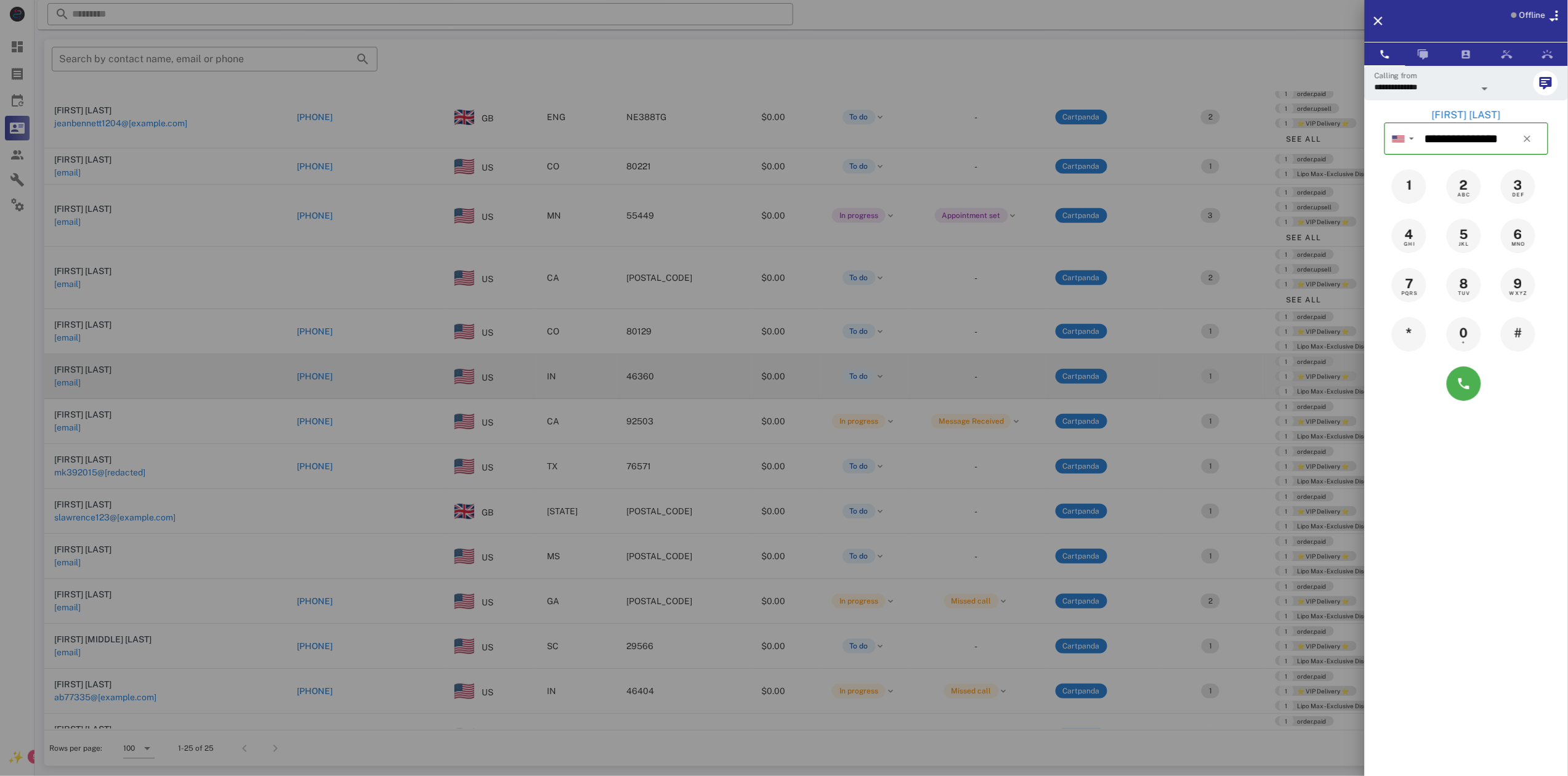 click at bounding box center [784, 388] 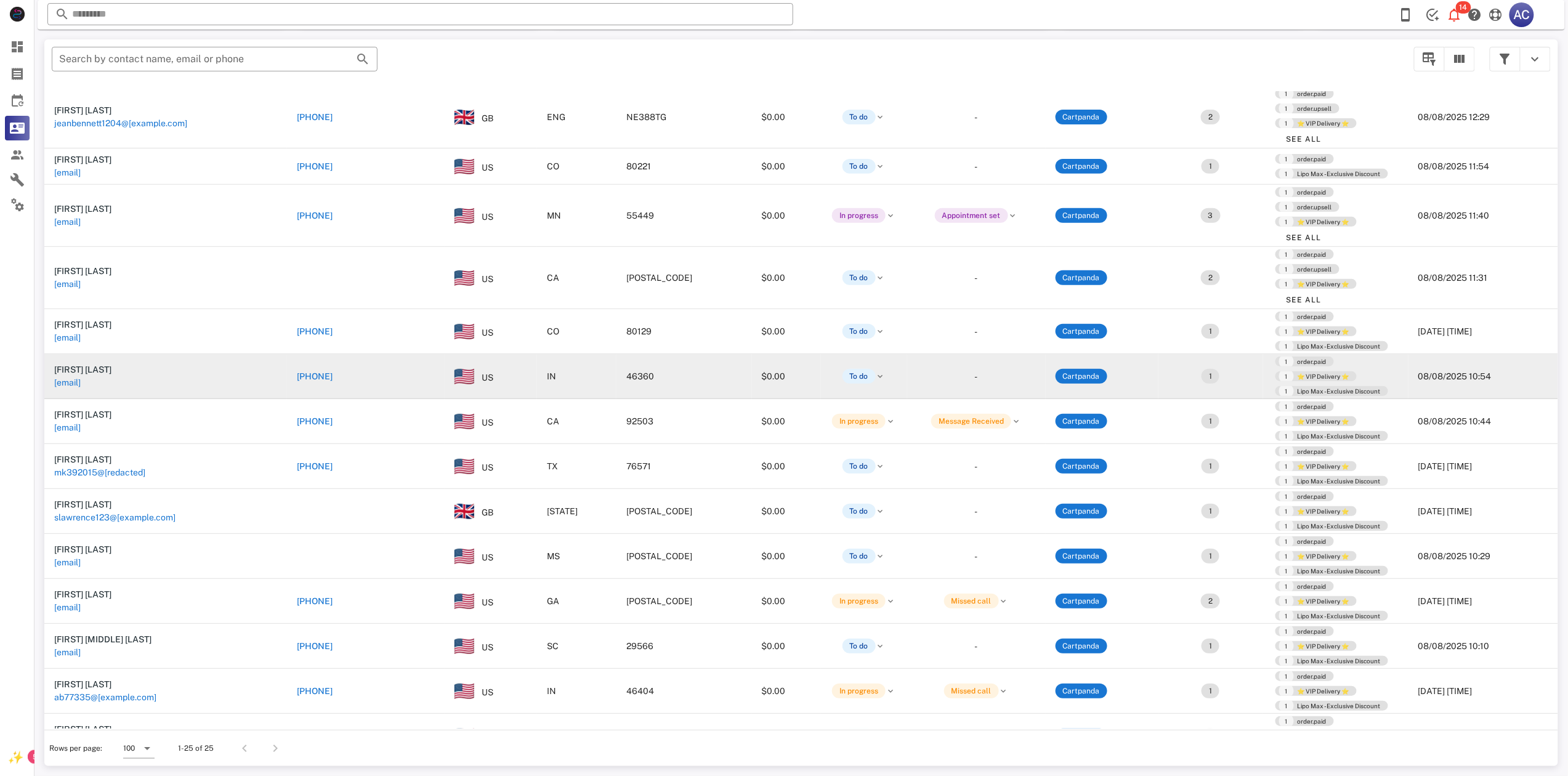 click on "[PHONE]" at bounding box center (315, 376) 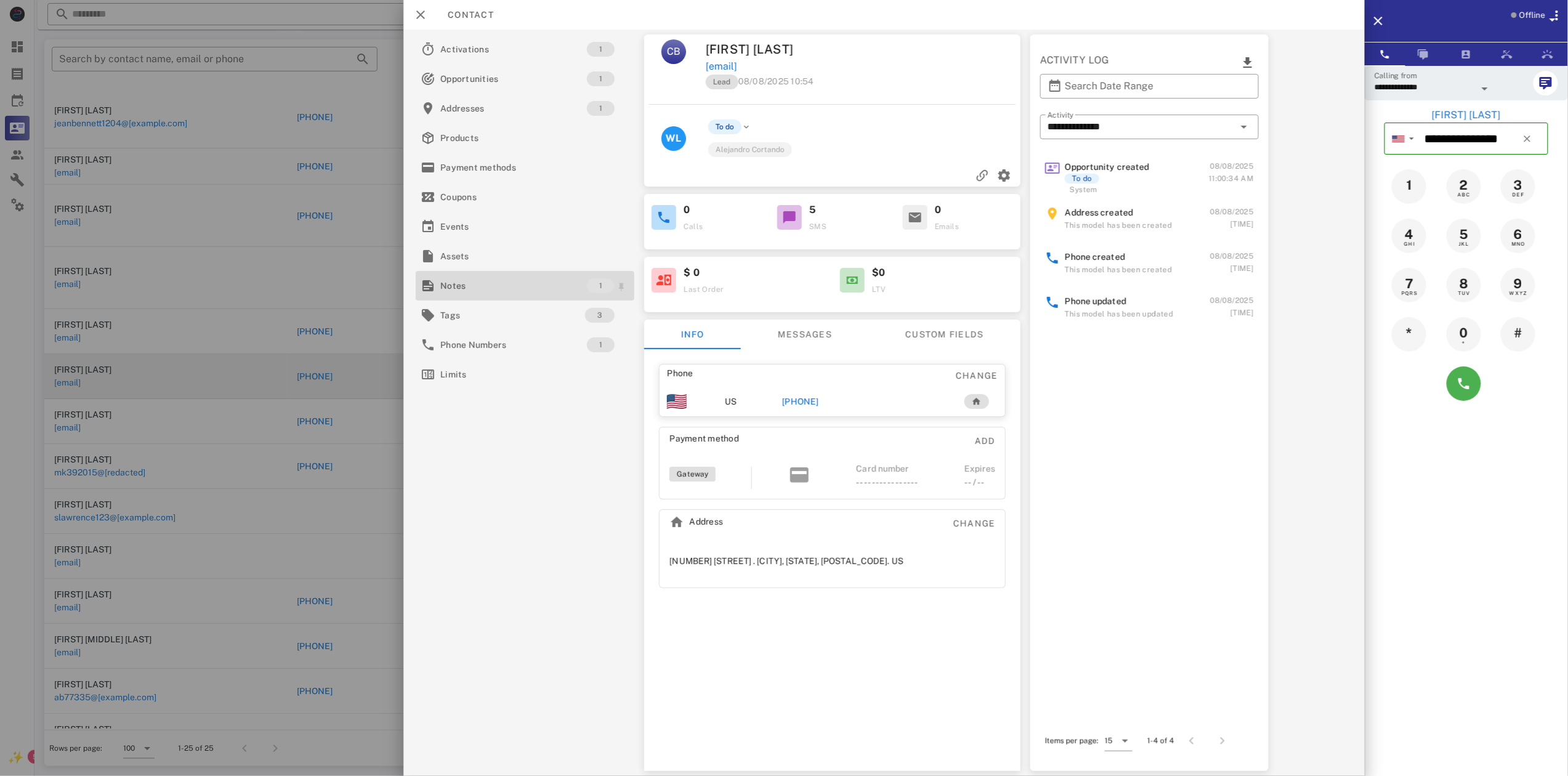 click on "Notes" at bounding box center [514, 286] 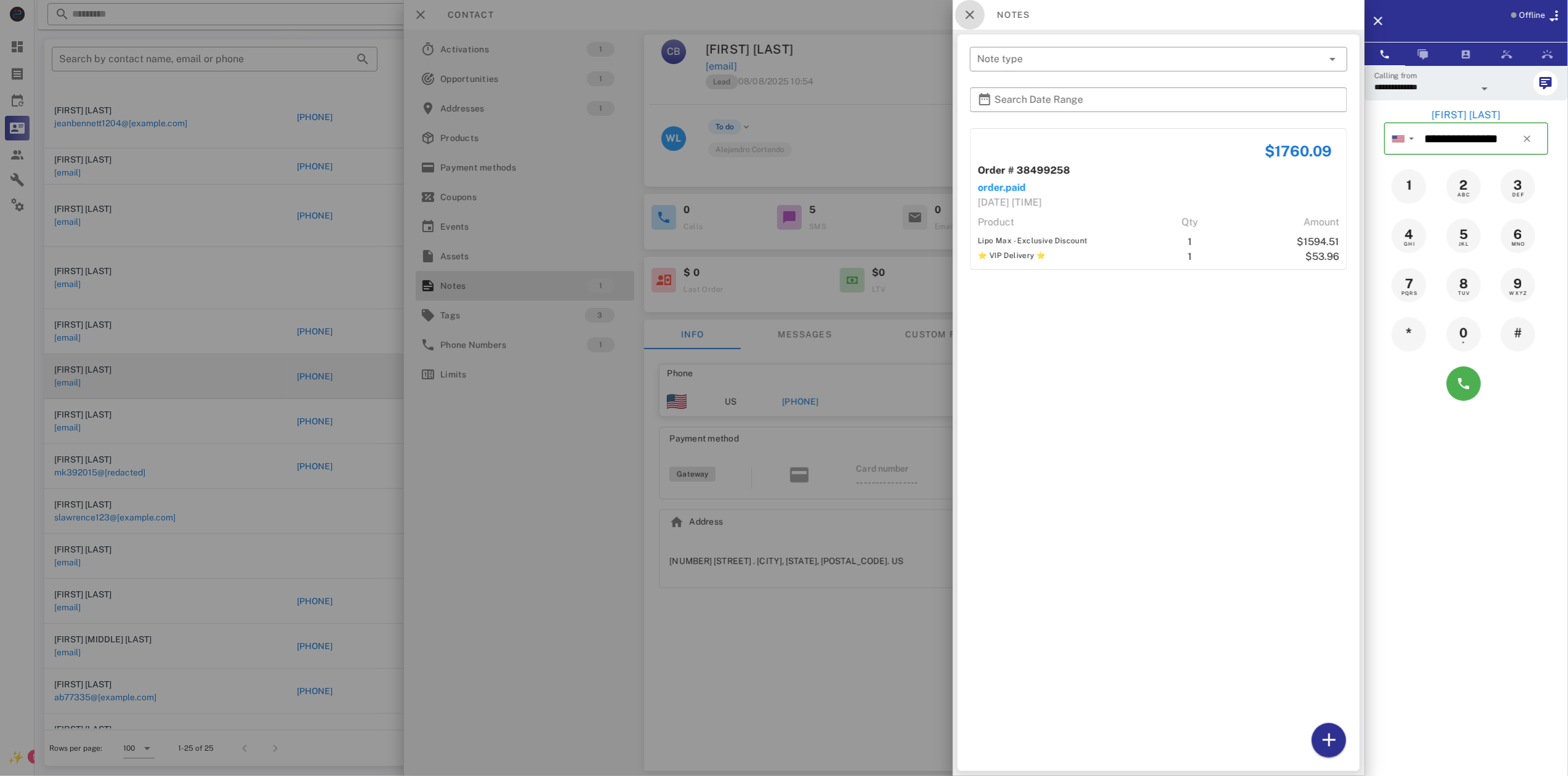 click at bounding box center (970, 15) 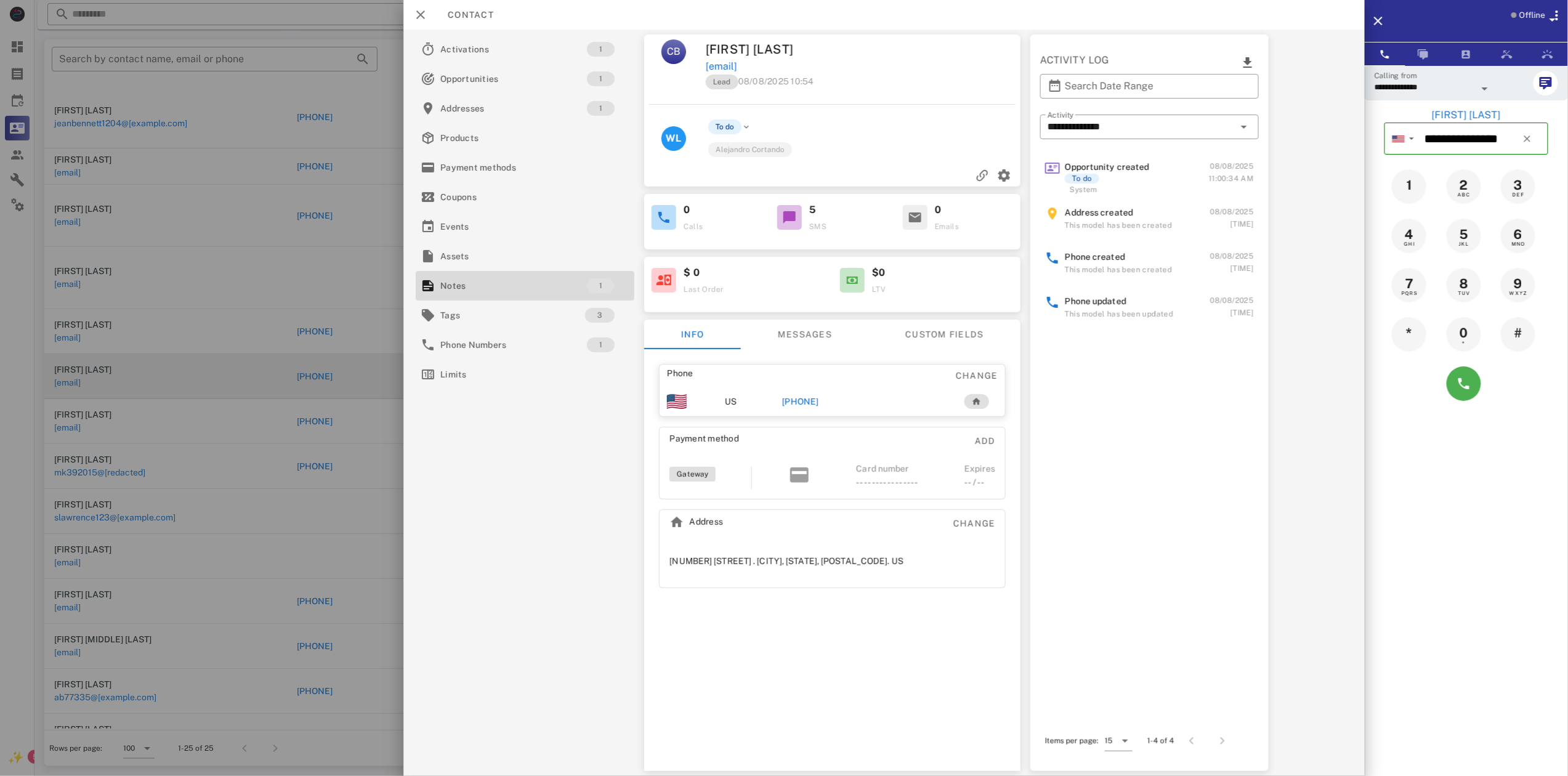 click at bounding box center [784, 388] 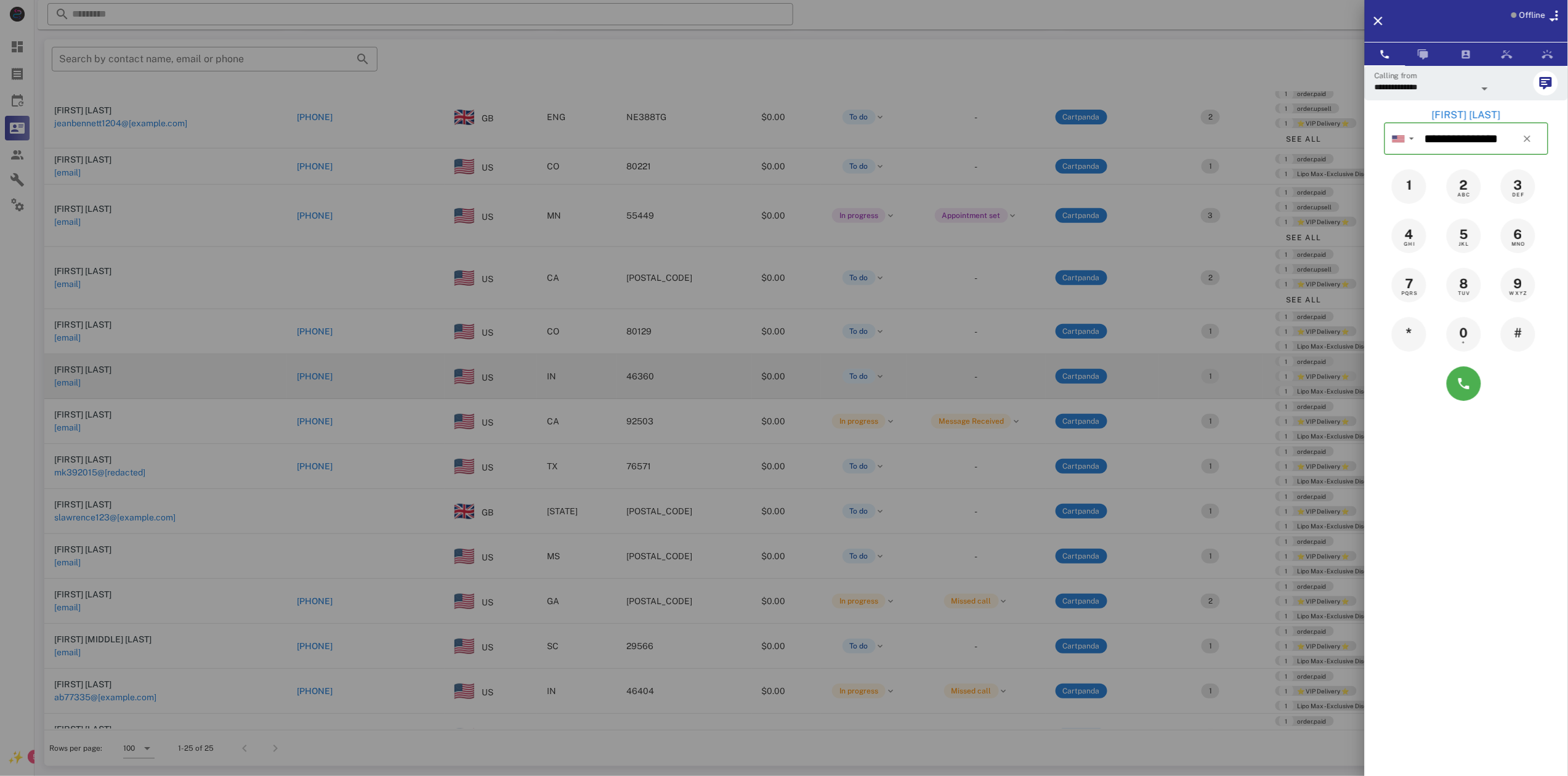 click at bounding box center [784, 388] 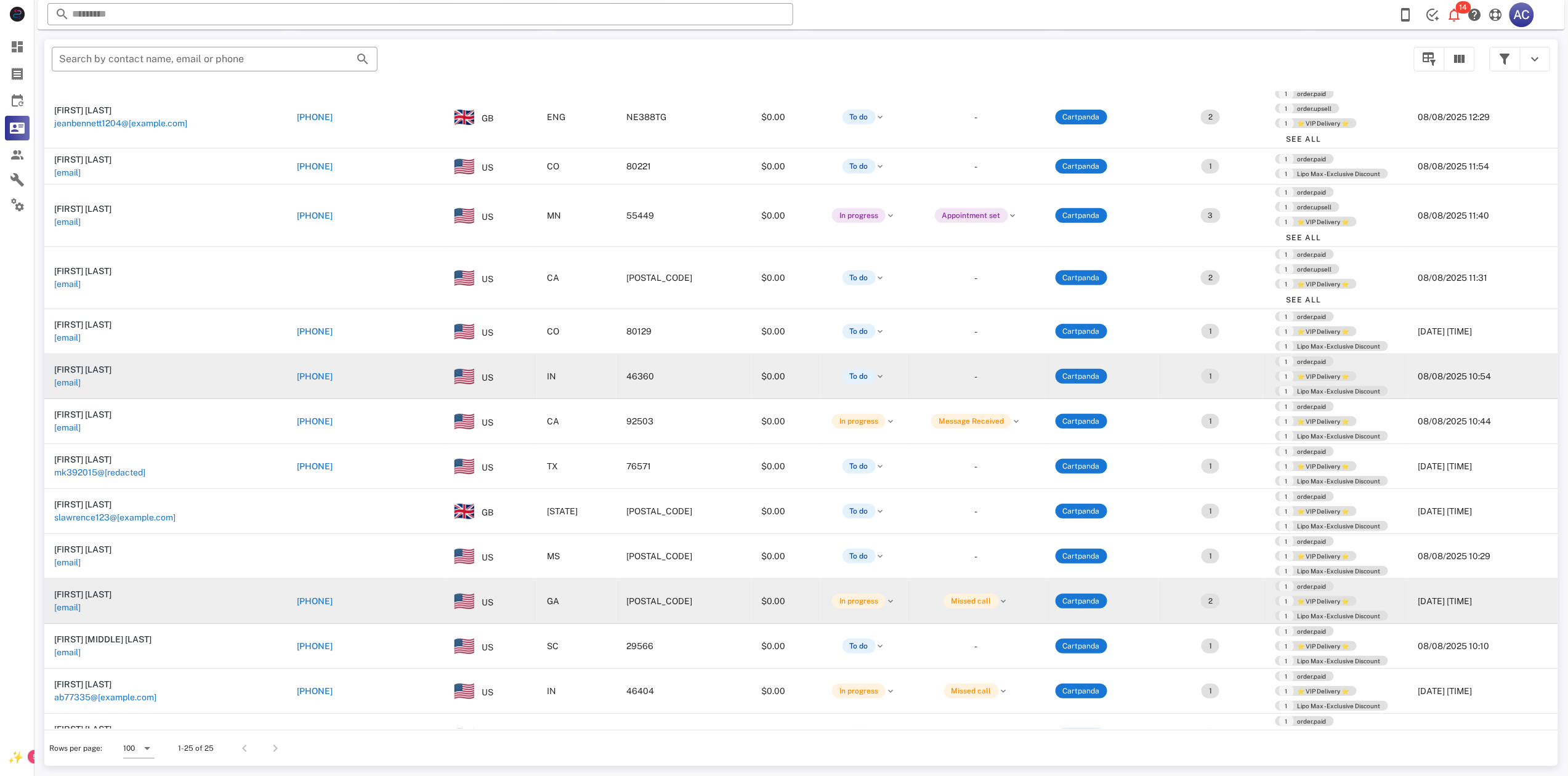 scroll, scrollTop: 227, scrollLeft: 0, axis: vertical 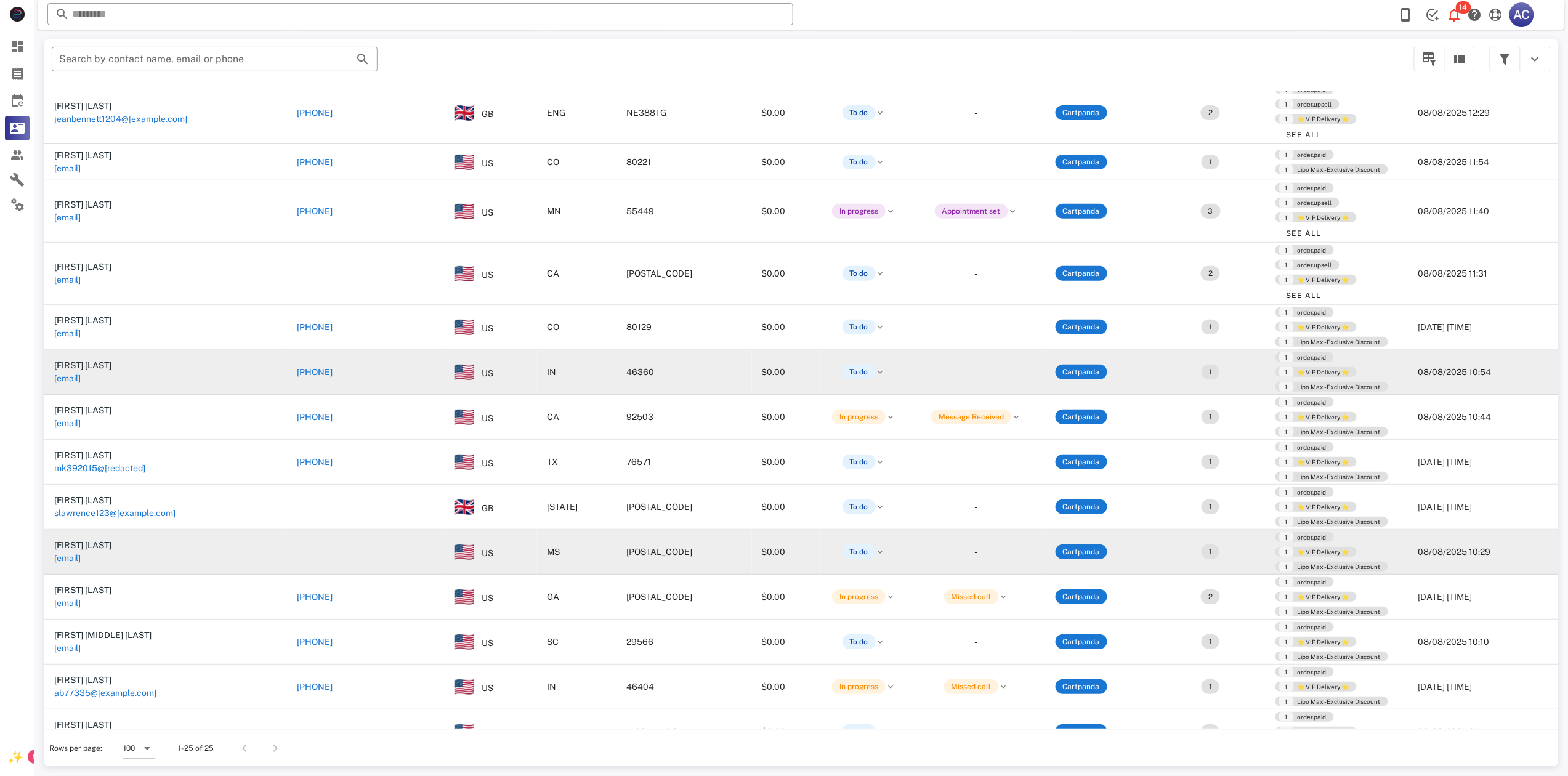 click on "[EMAIL]" at bounding box center (67, 558) 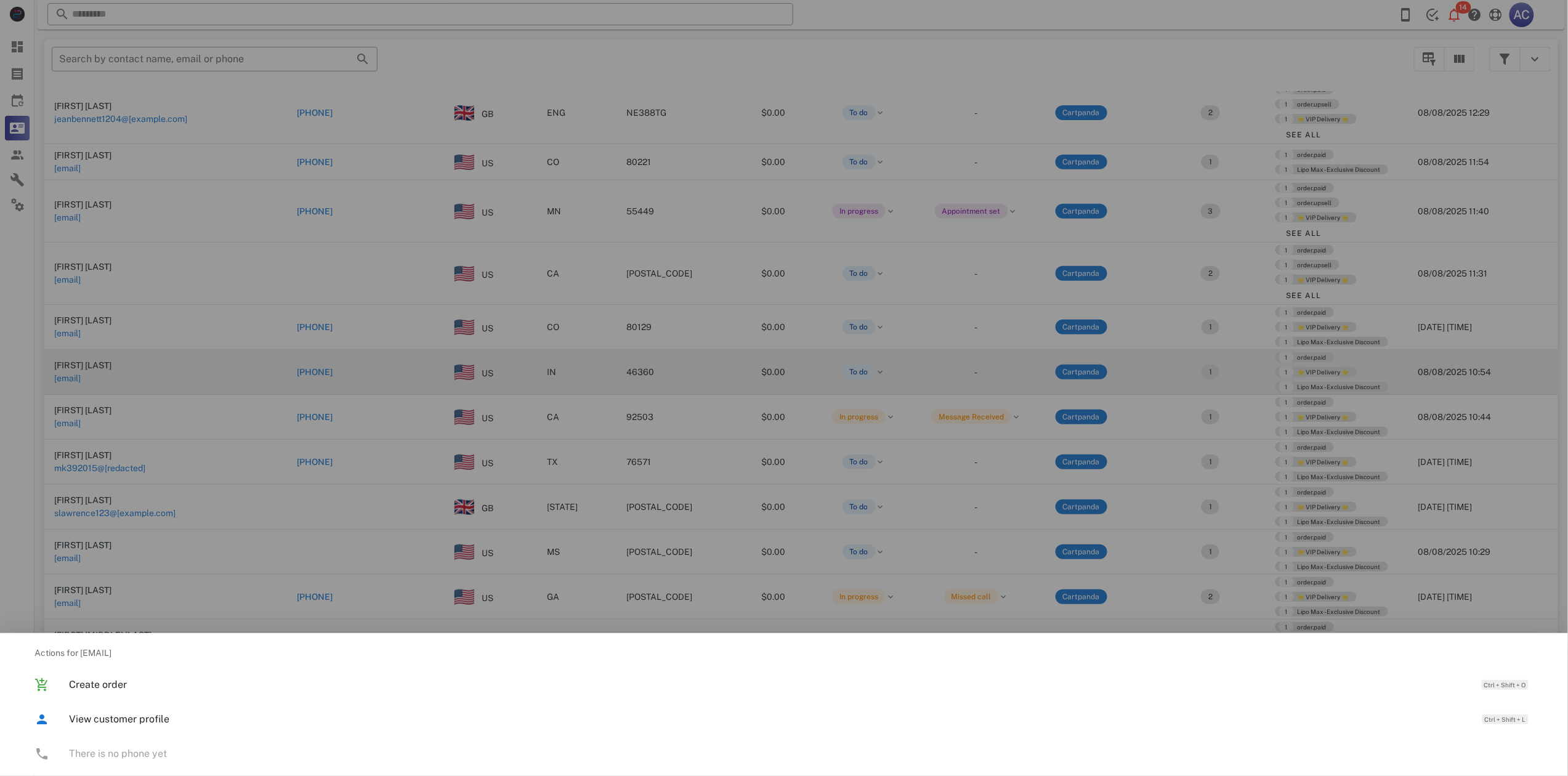 click at bounding box center [784, 388] 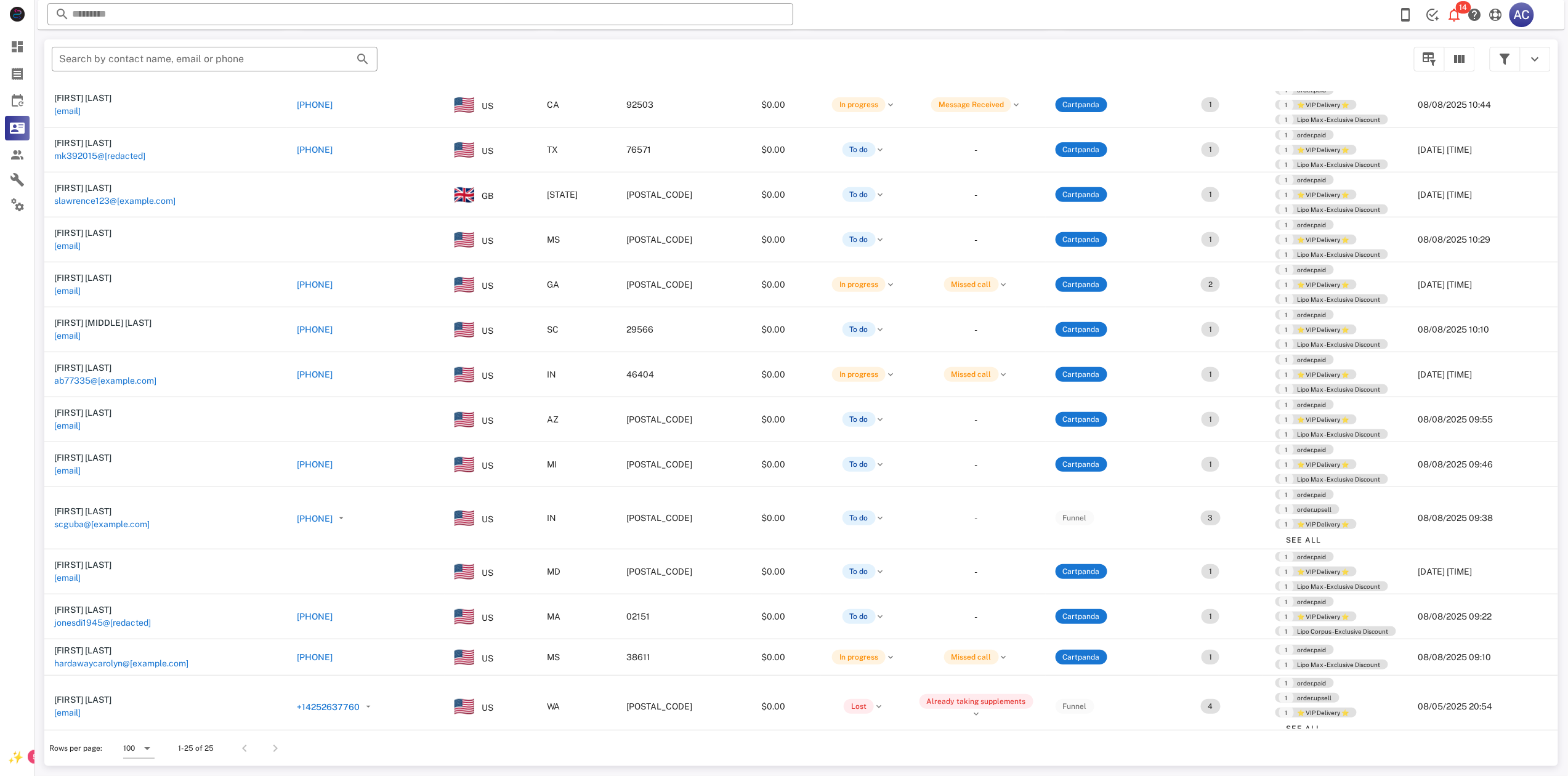 scroll, scrollTop: 615, scrollLeft: 0, axis: vertical 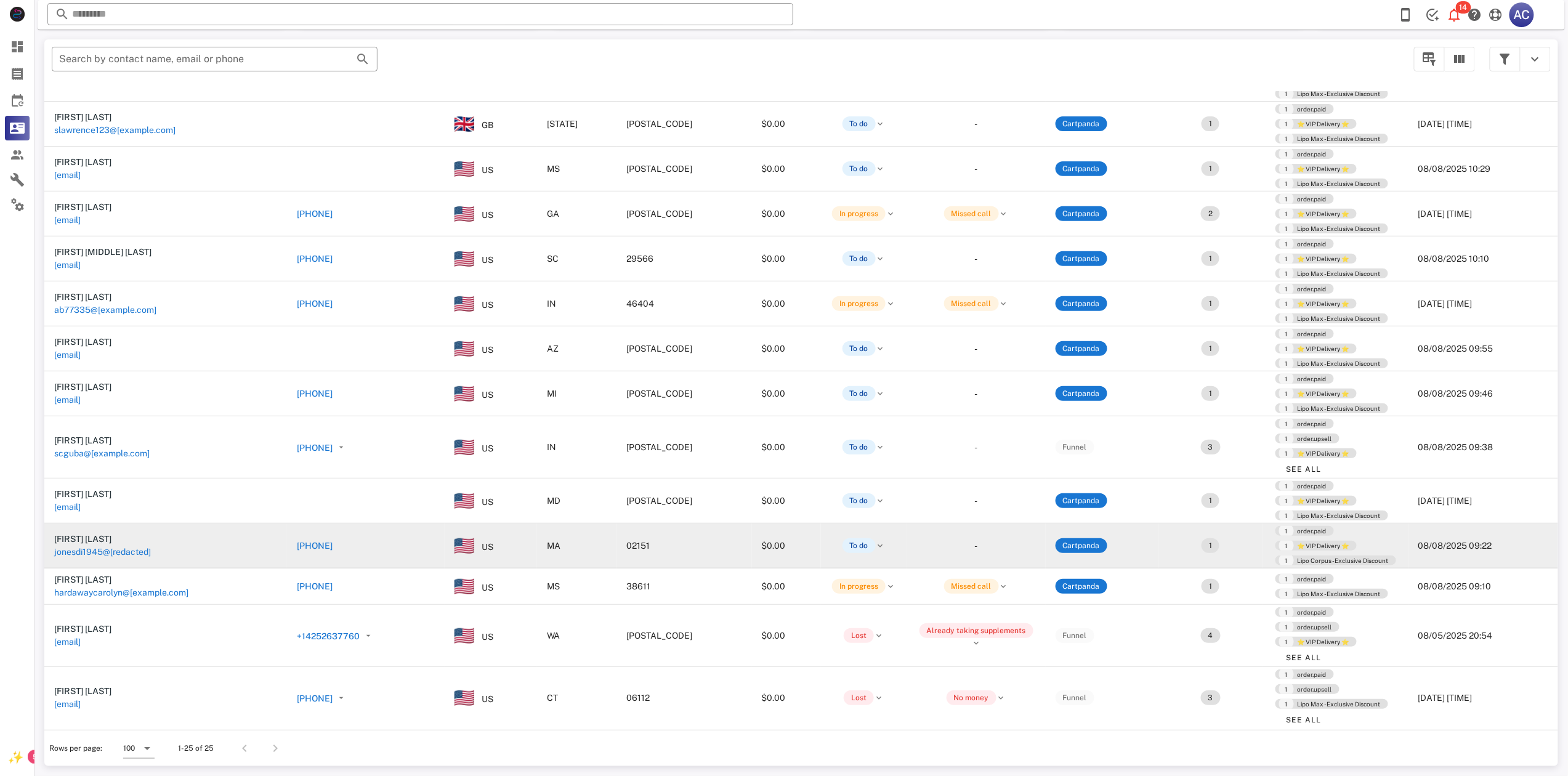 click on "[PHONE]" at bounding box center (315, 546) 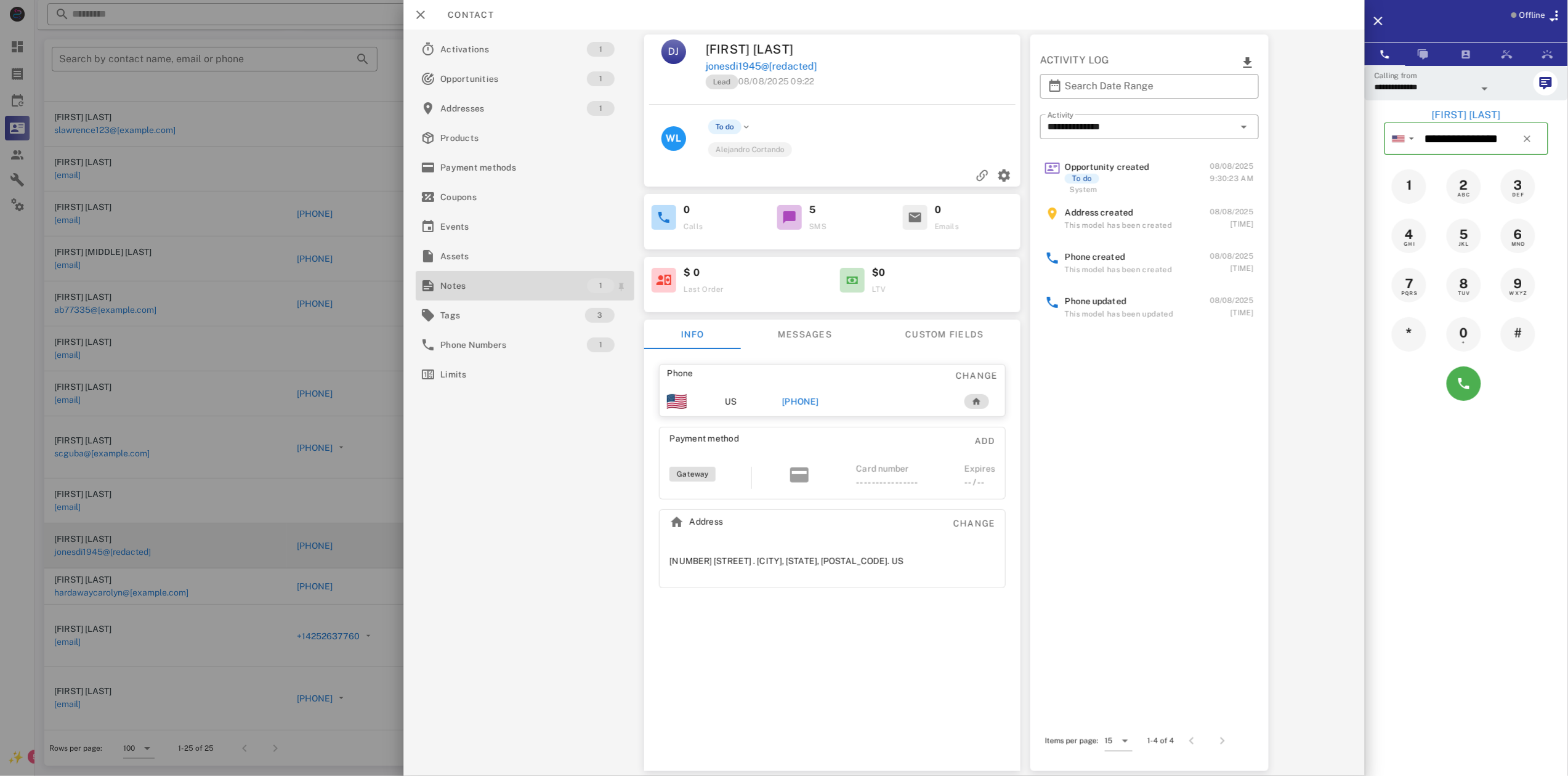 click on "Notes" at bounding box center (514, 286) 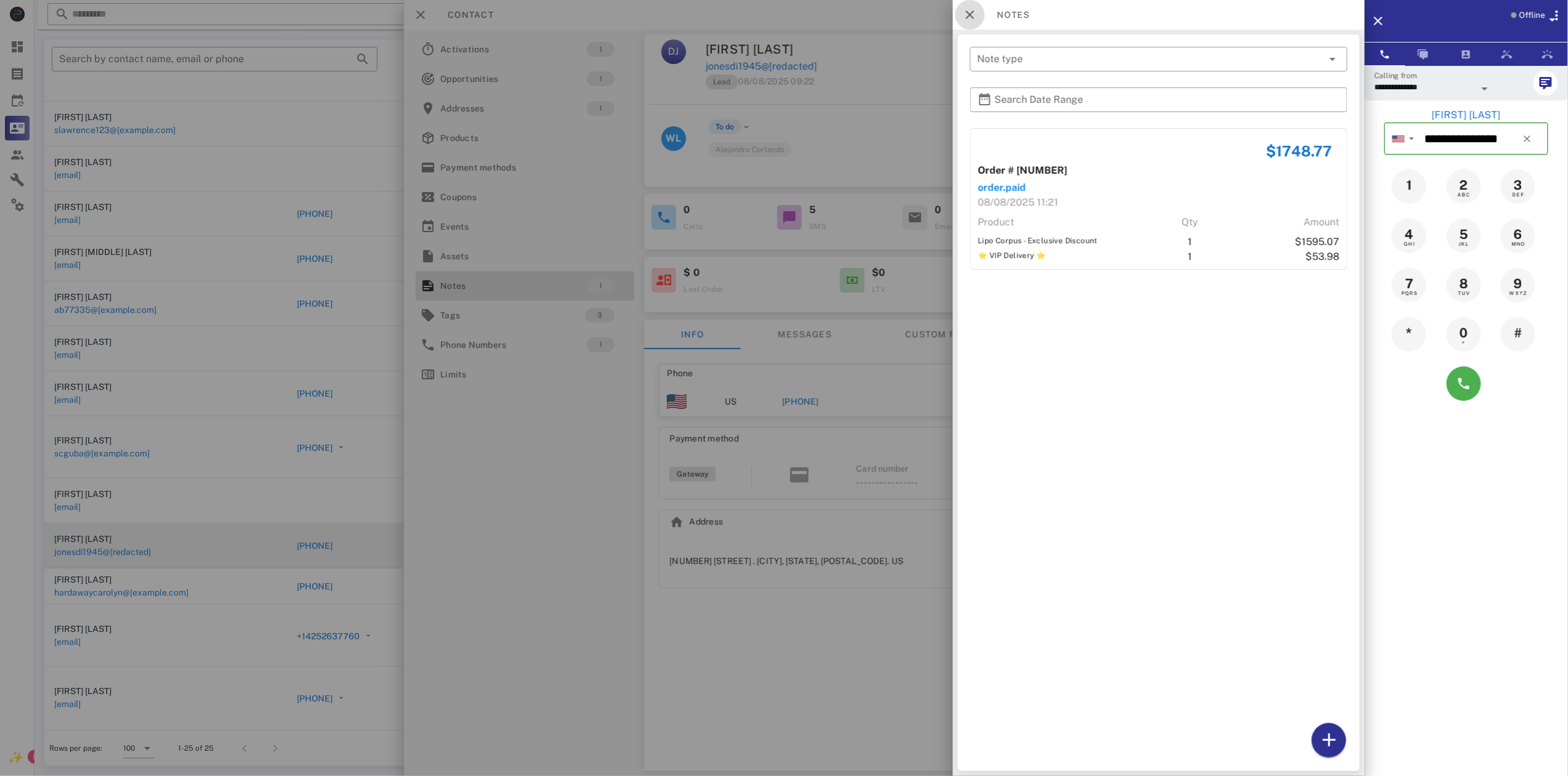 click at bounding box center (970, 15) 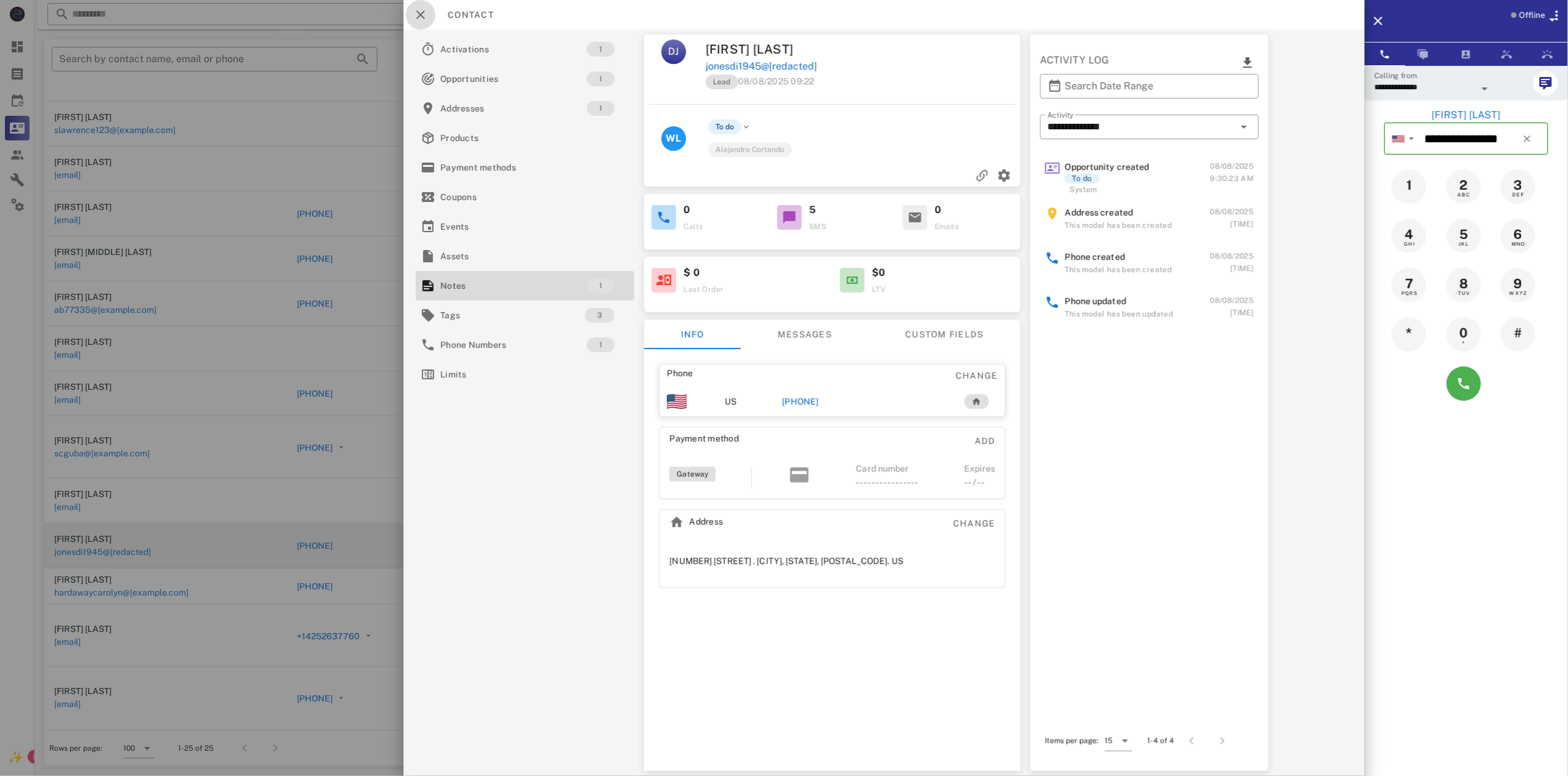 click at bounding box center [421, 15] 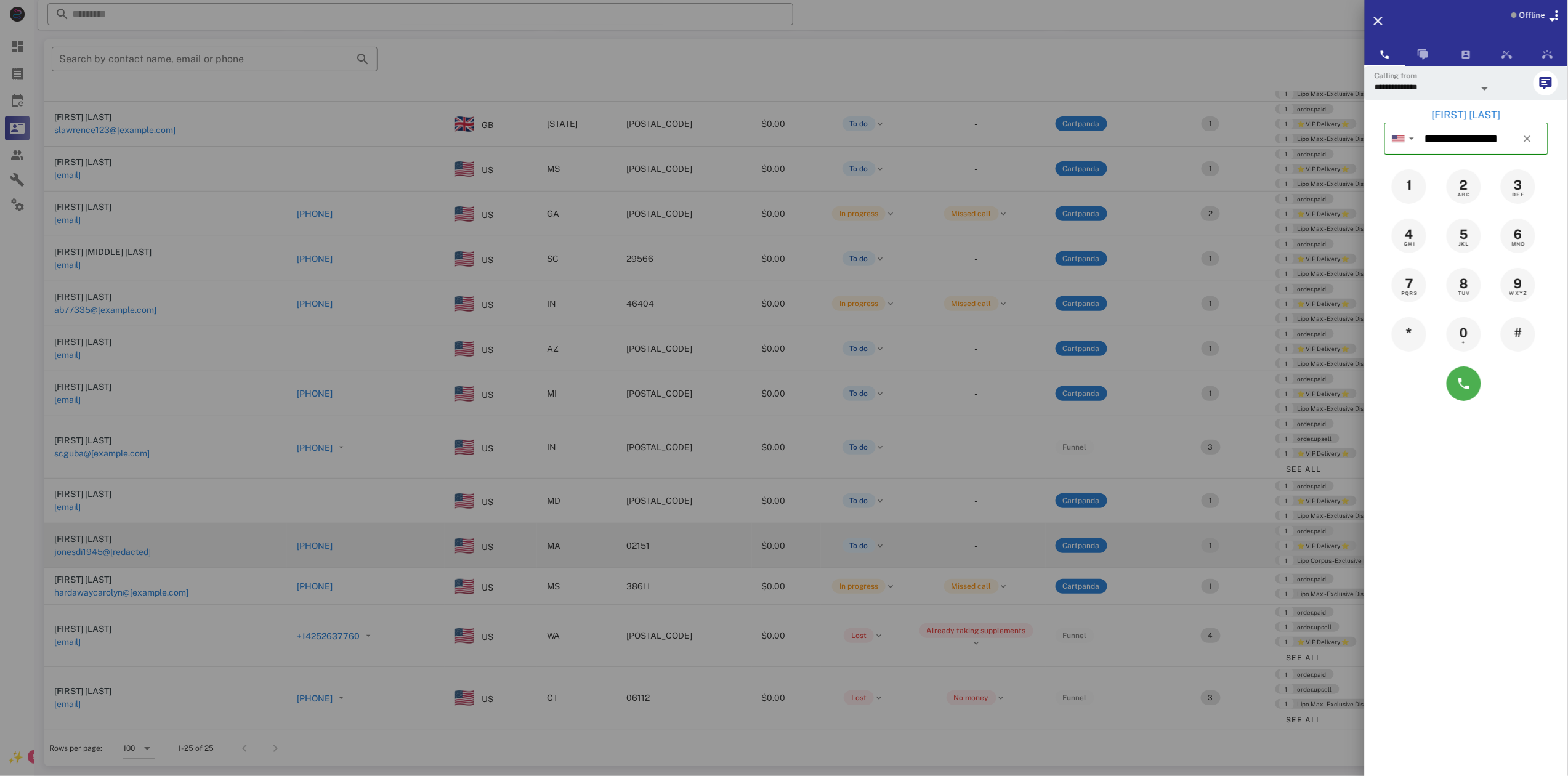 click at bounding box center (784, 388) 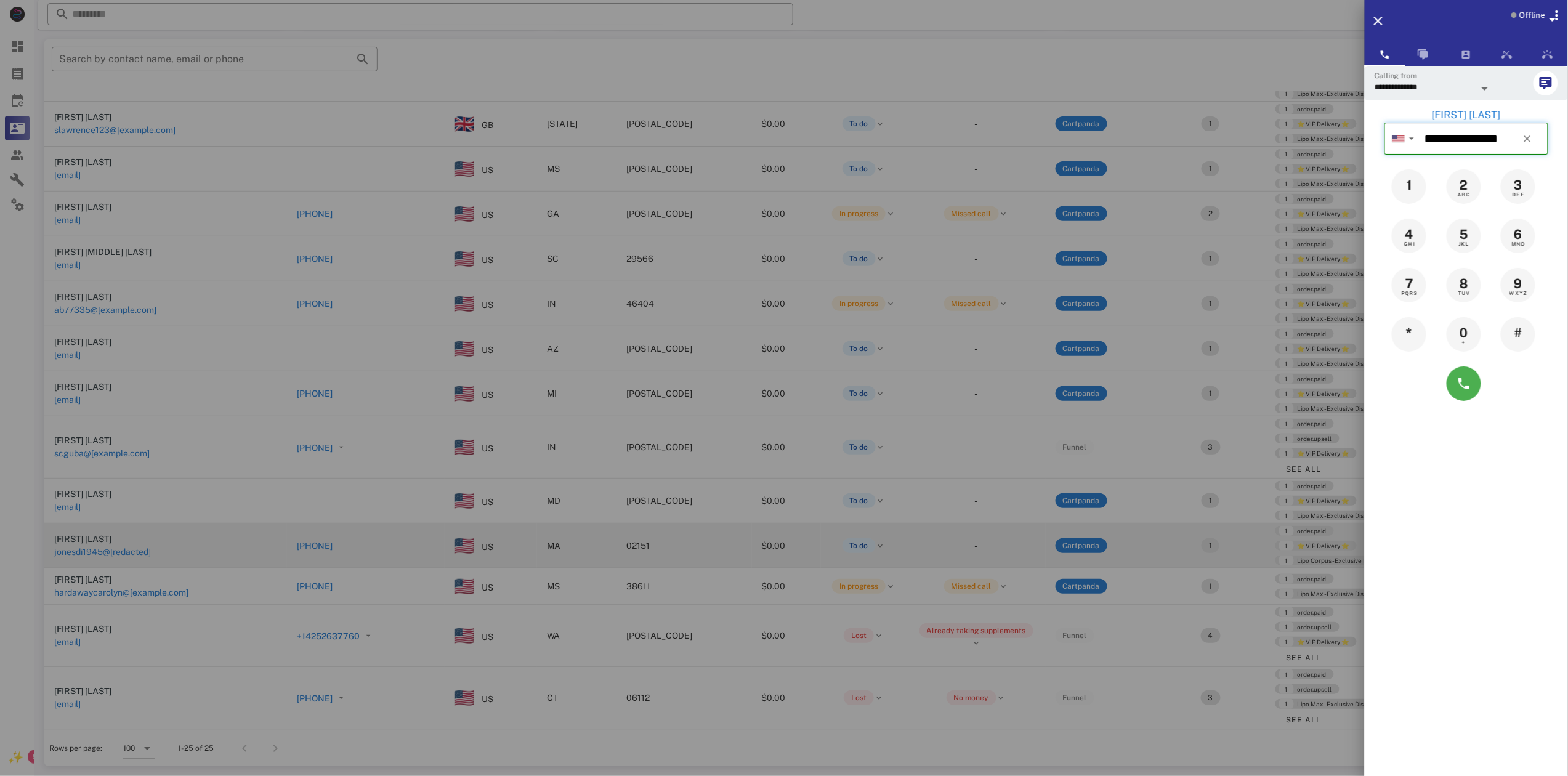 type 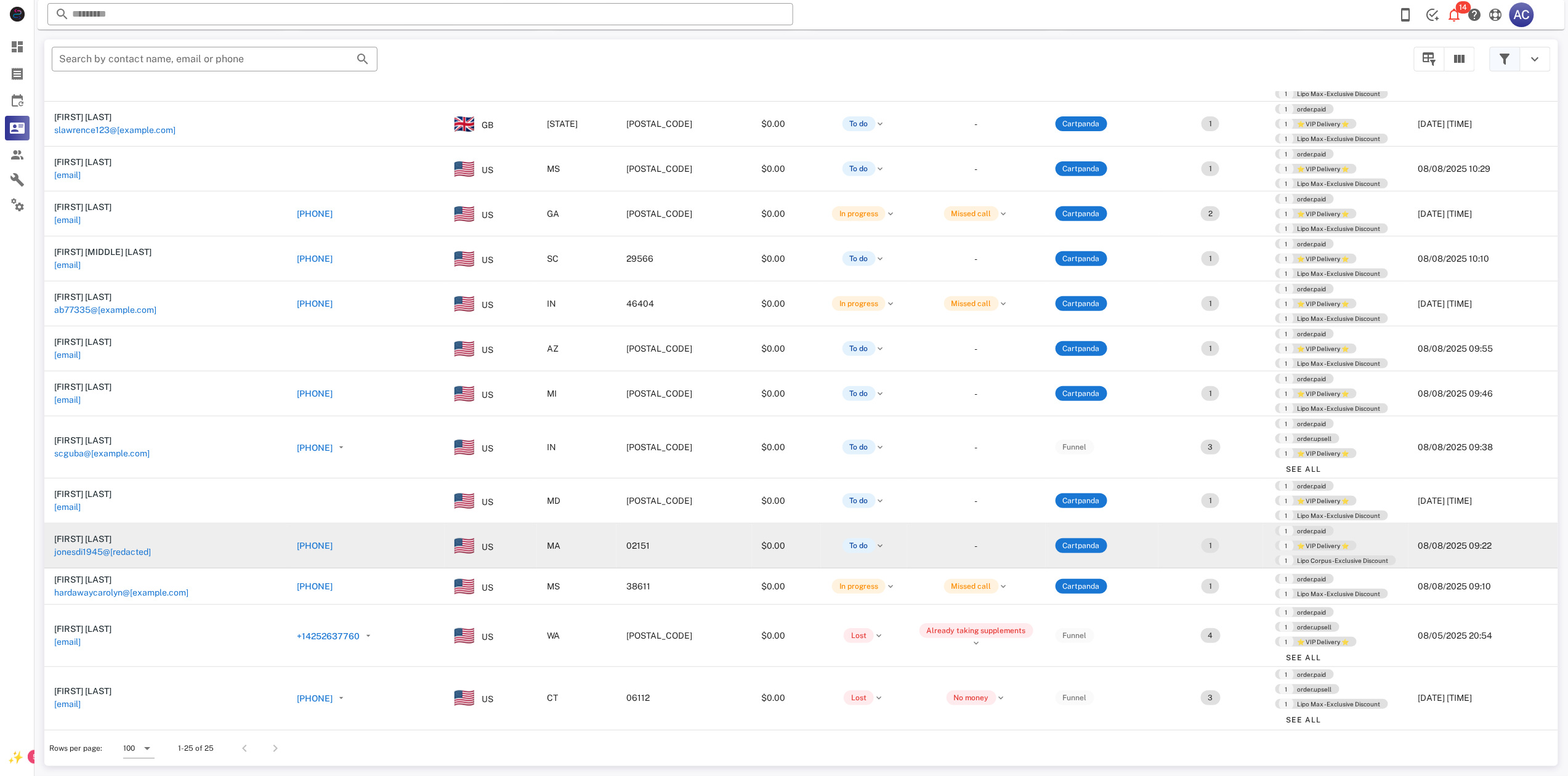 click at bounding box center [1505, 59] 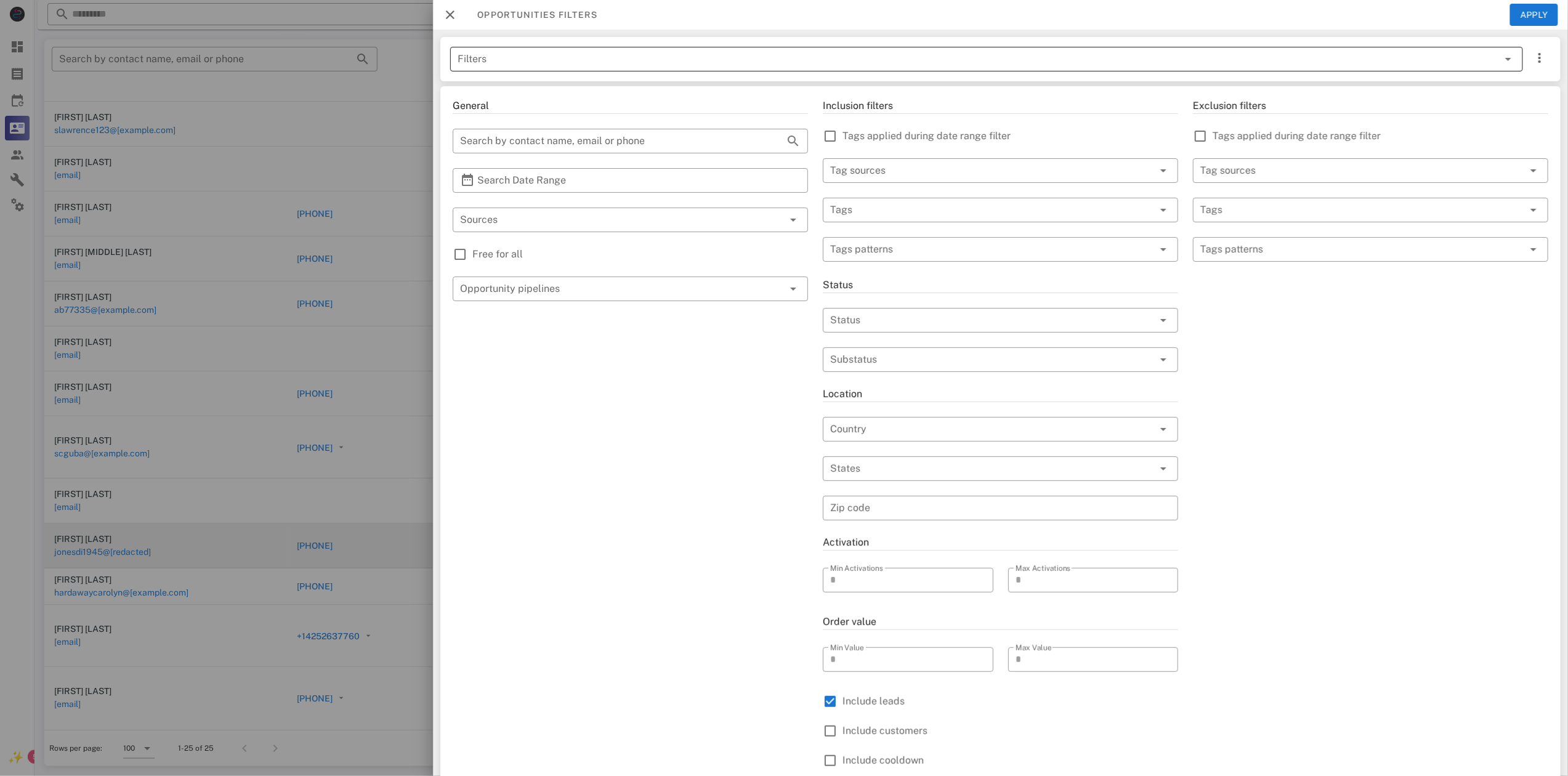 click at bounding box center (1508, 59) 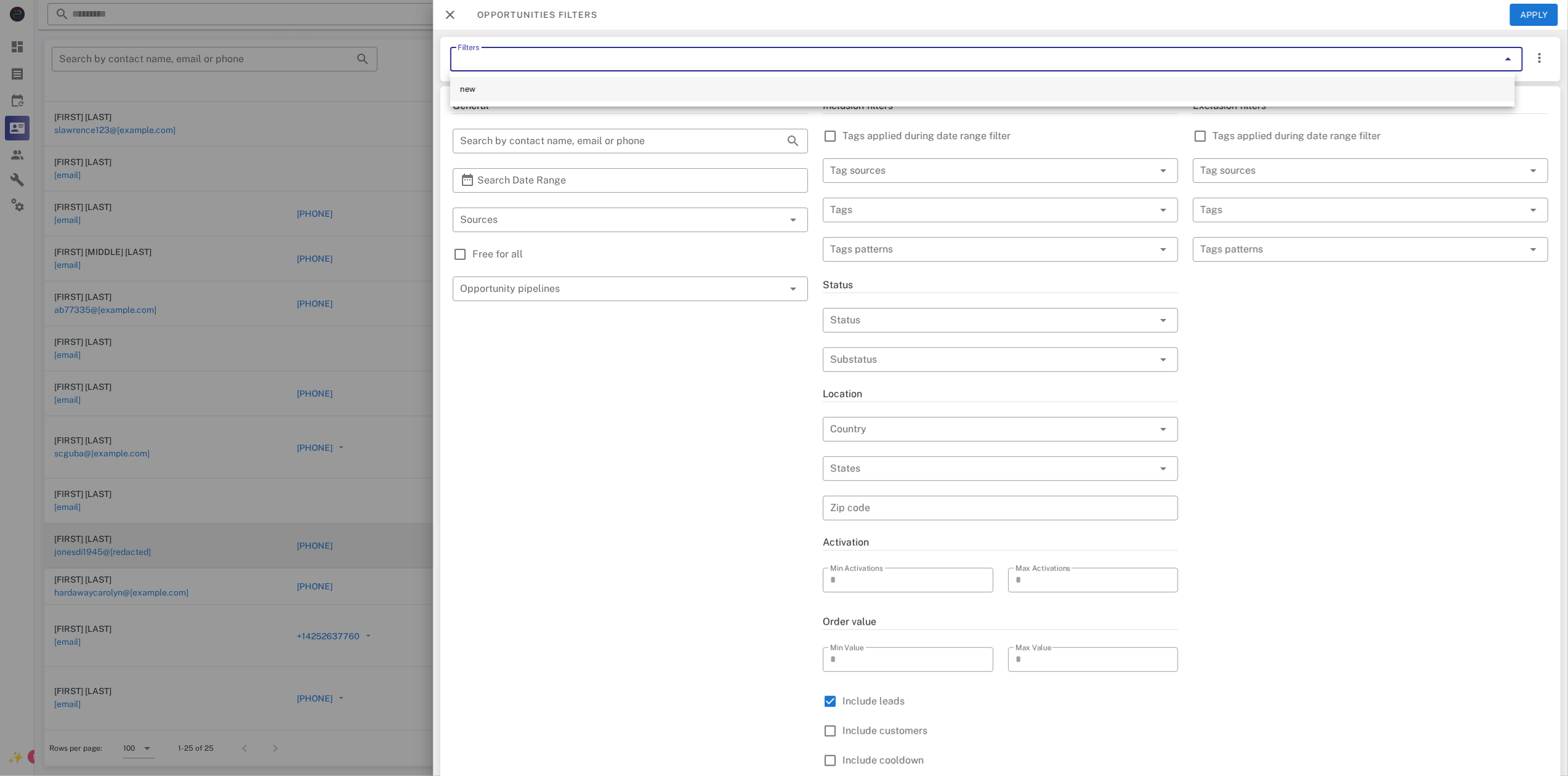 click on "new" at bounding box center (982, 89) 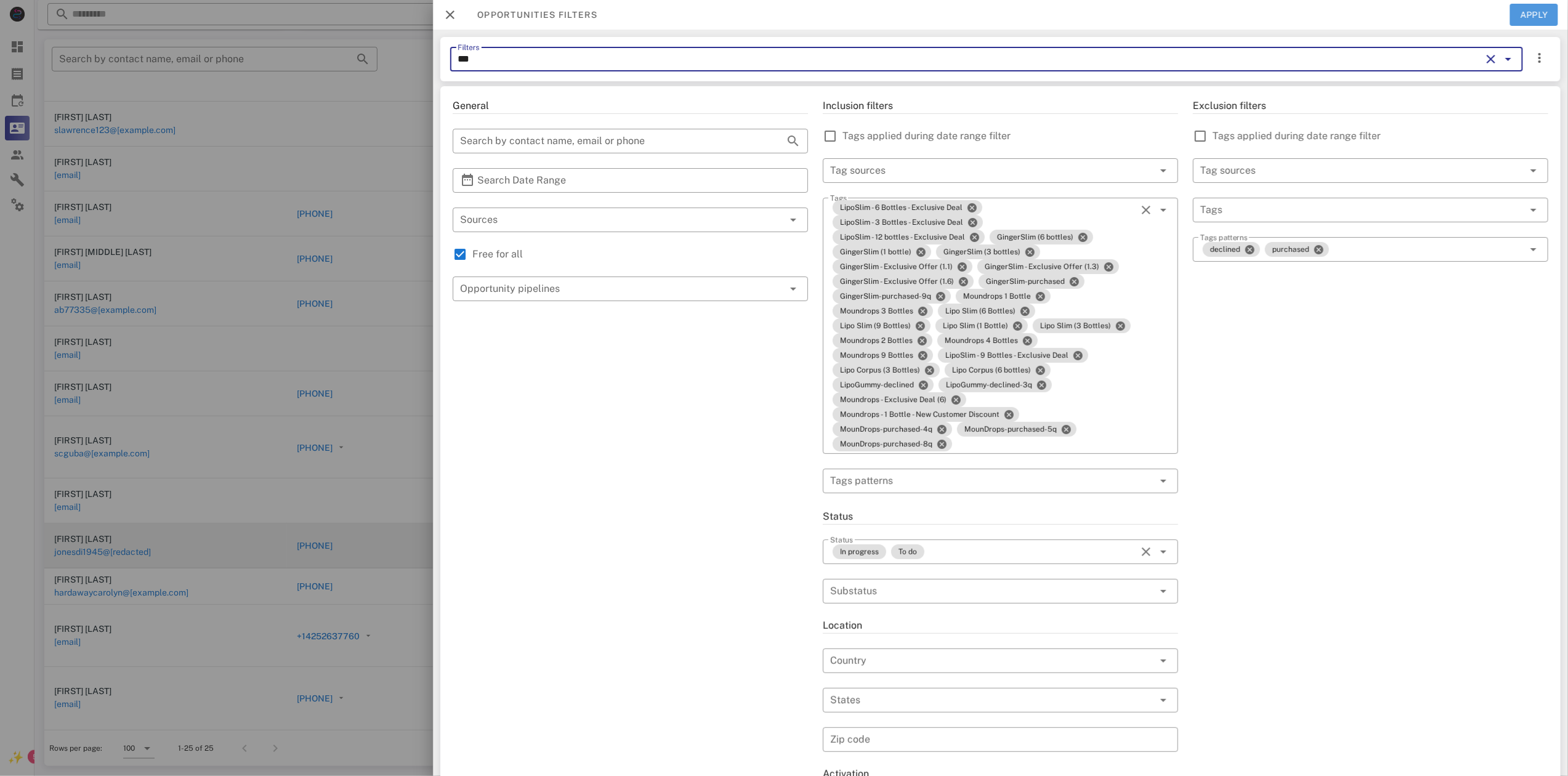 click on "Apply" at bounding box center [1534, 15] 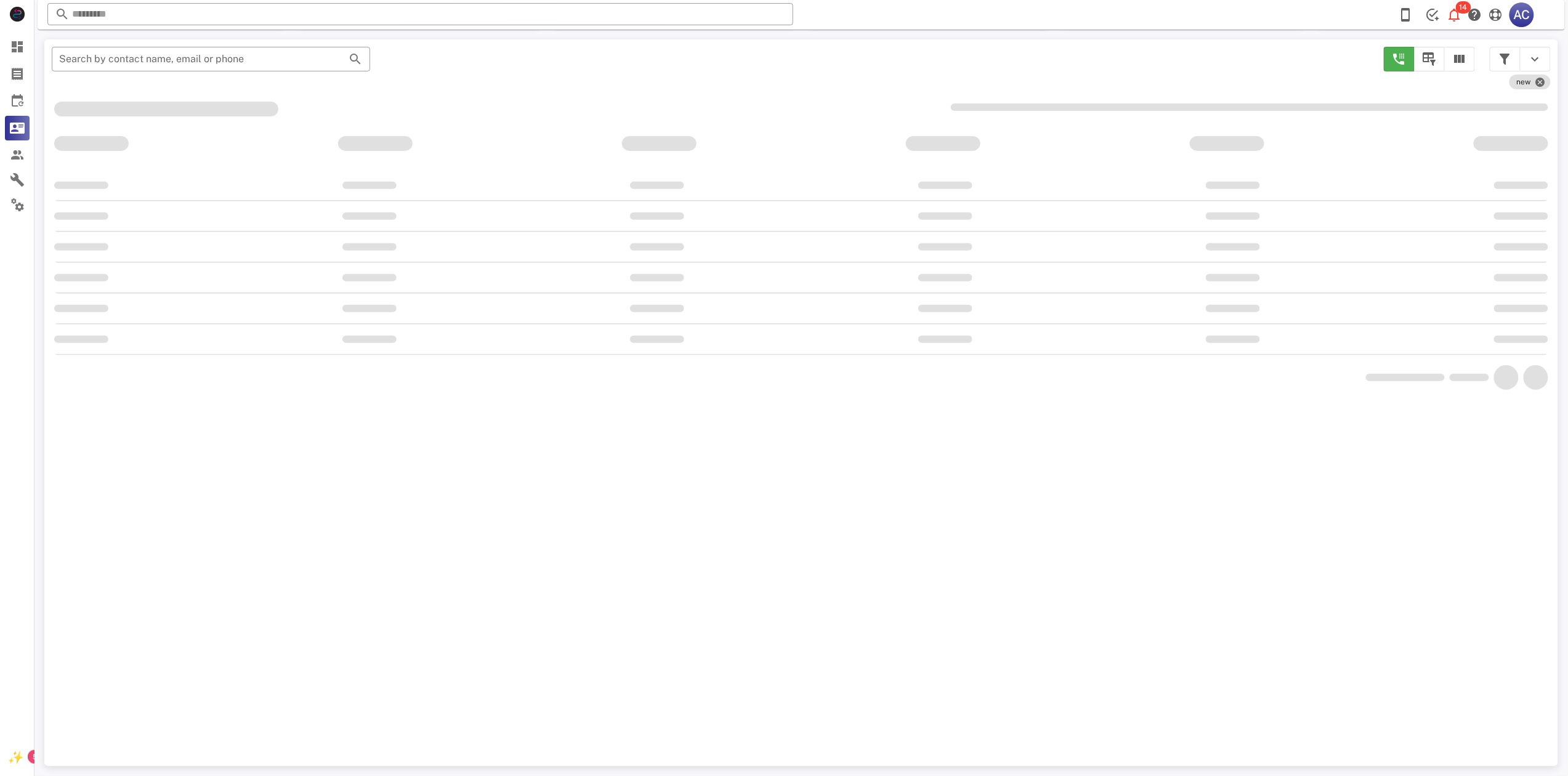scroll, scrollTop: 126, scrollLeft: 0, axis: vertical 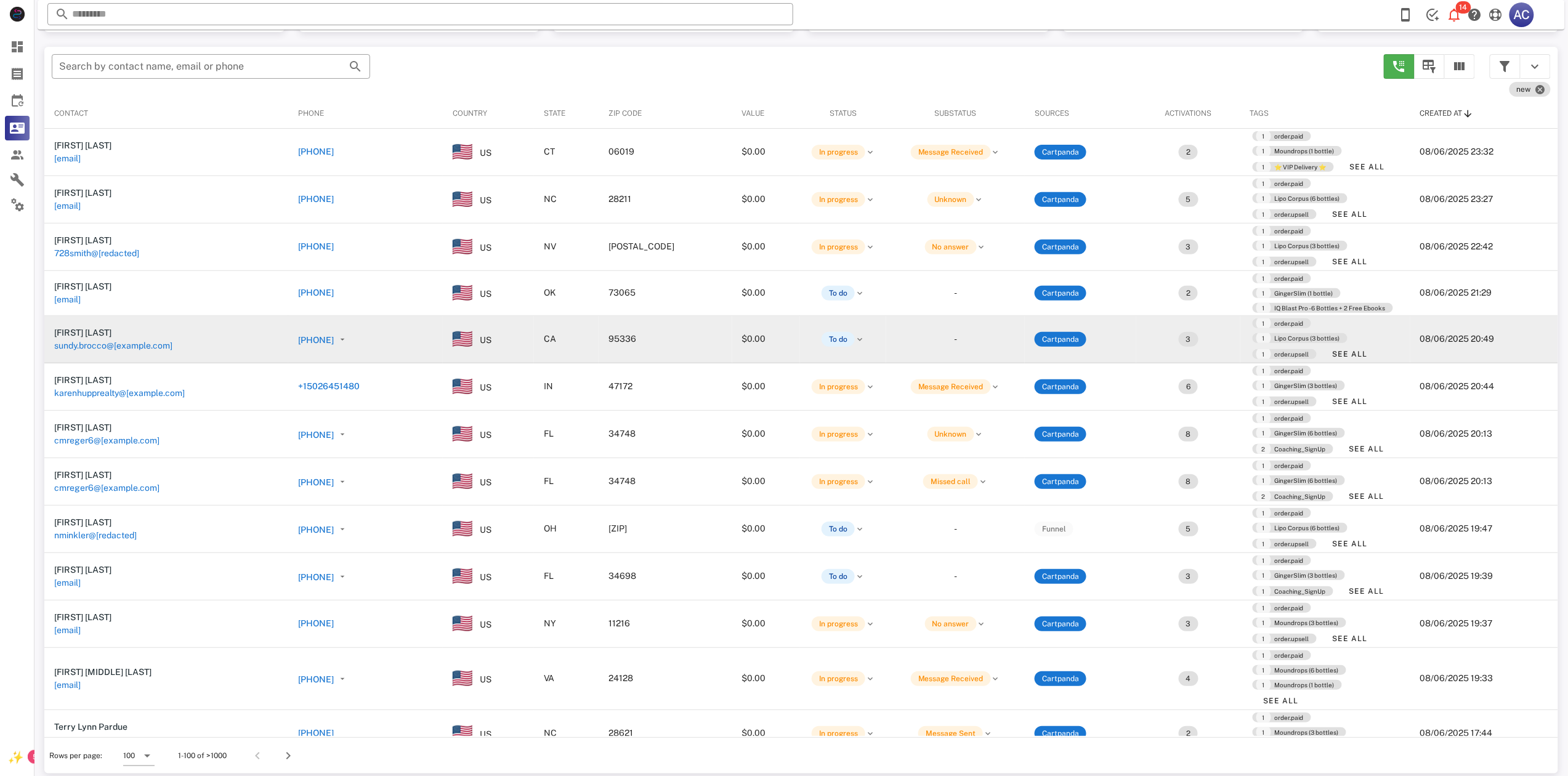 click on "[PHONE]" at bounding box center (316, 340) 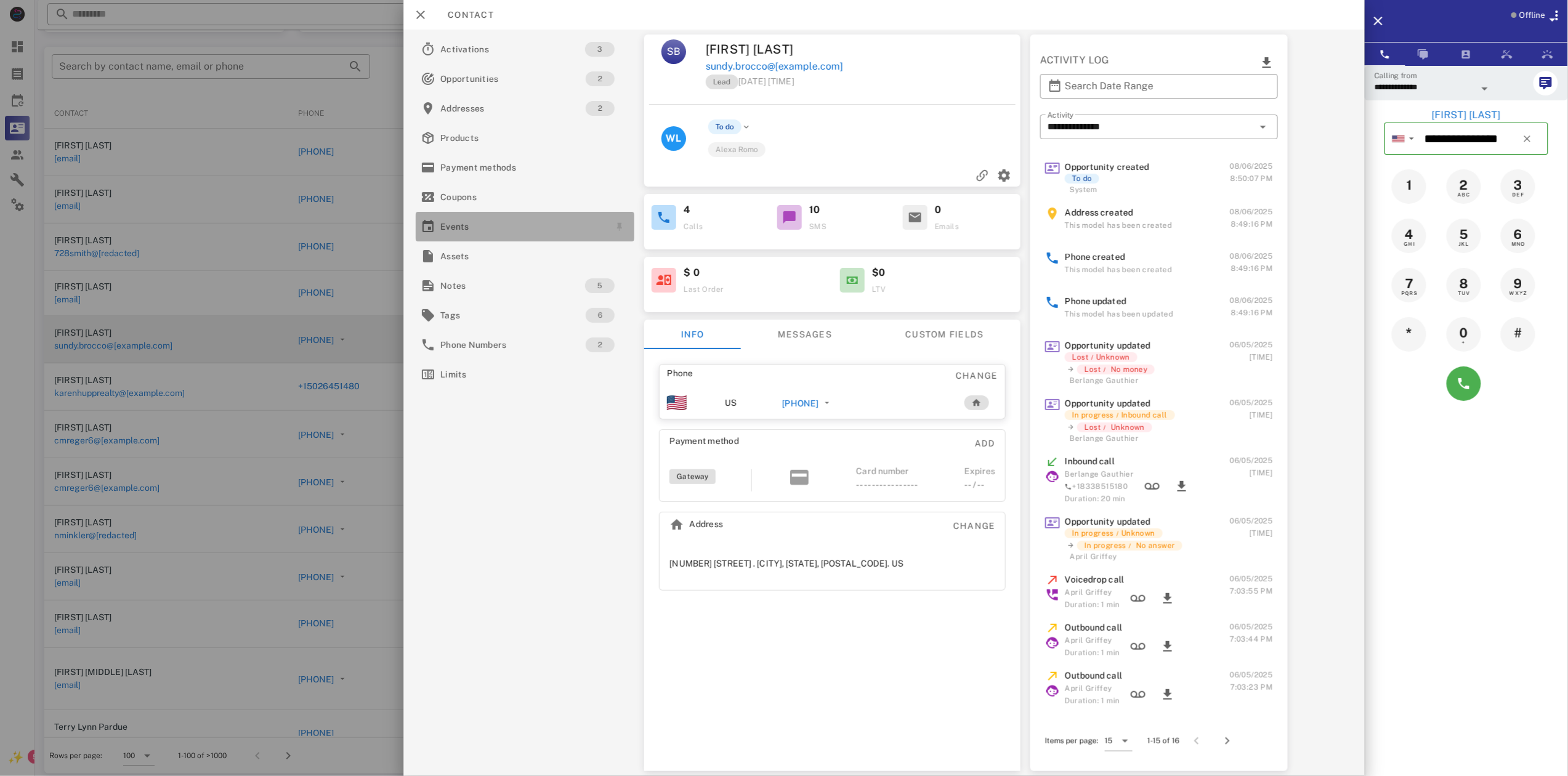 click on "Events" at bounding box center [525, 227] 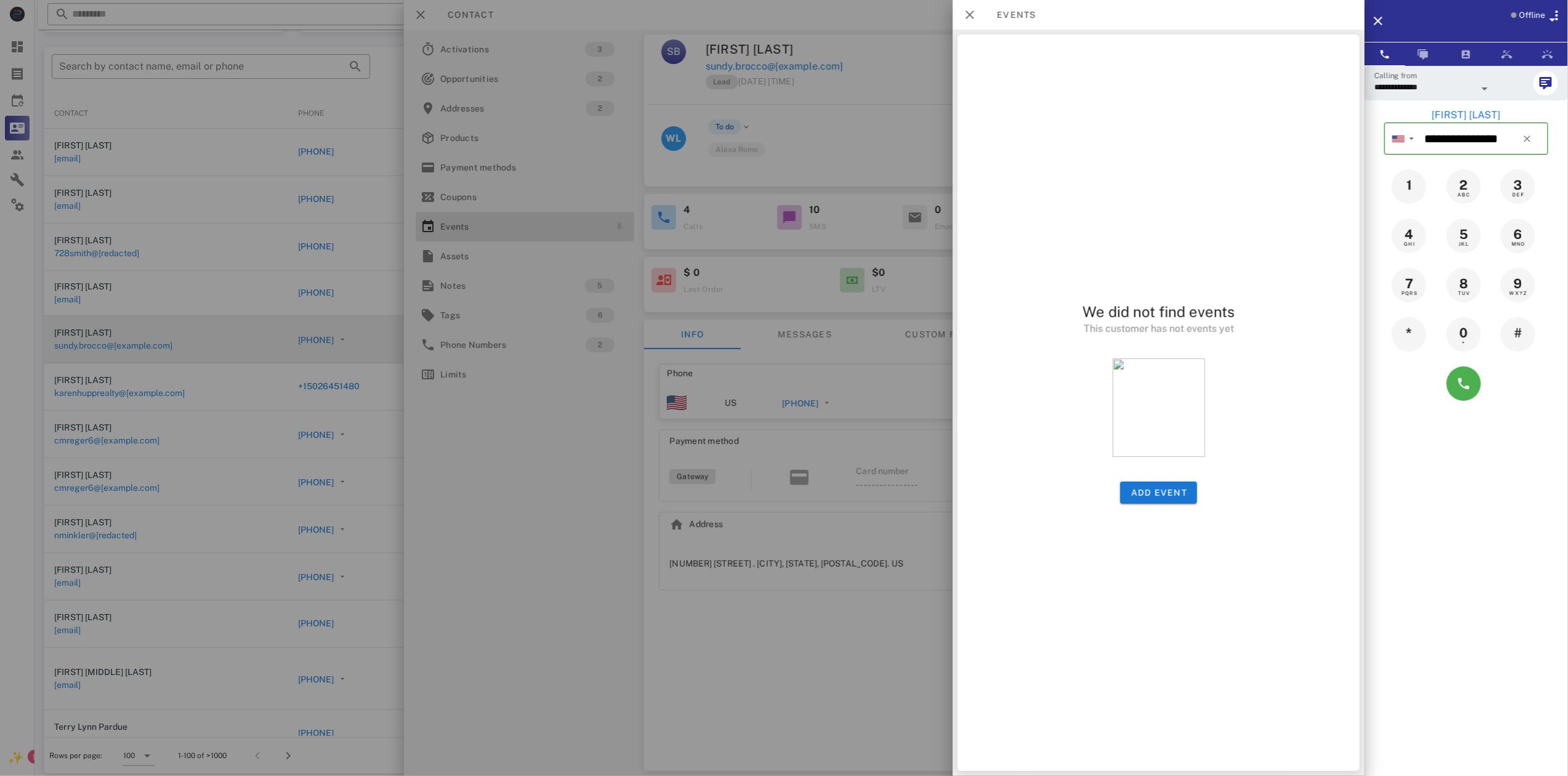 click at bounding box center (784, 388) 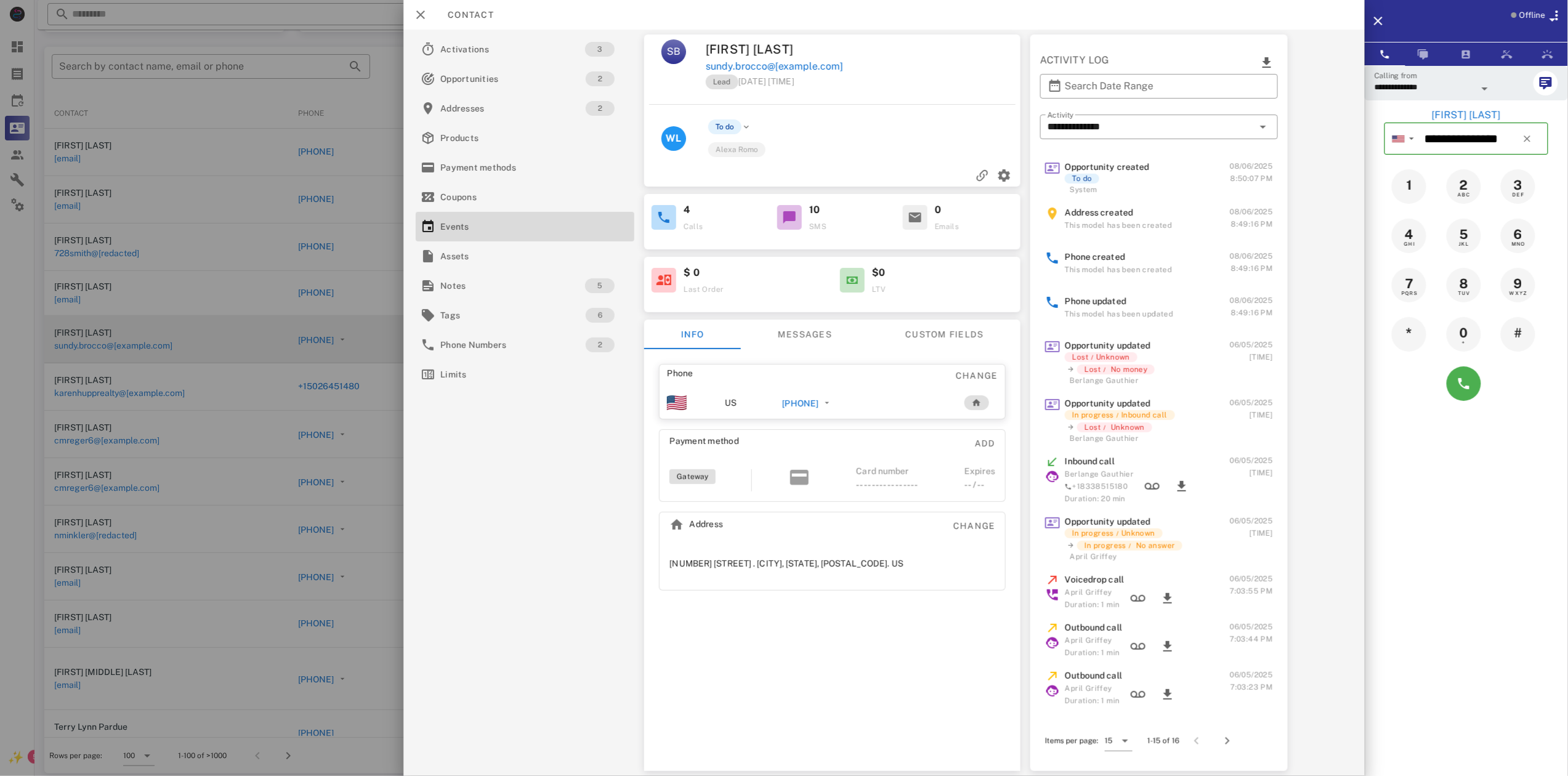click at bounding box center (784, 388) 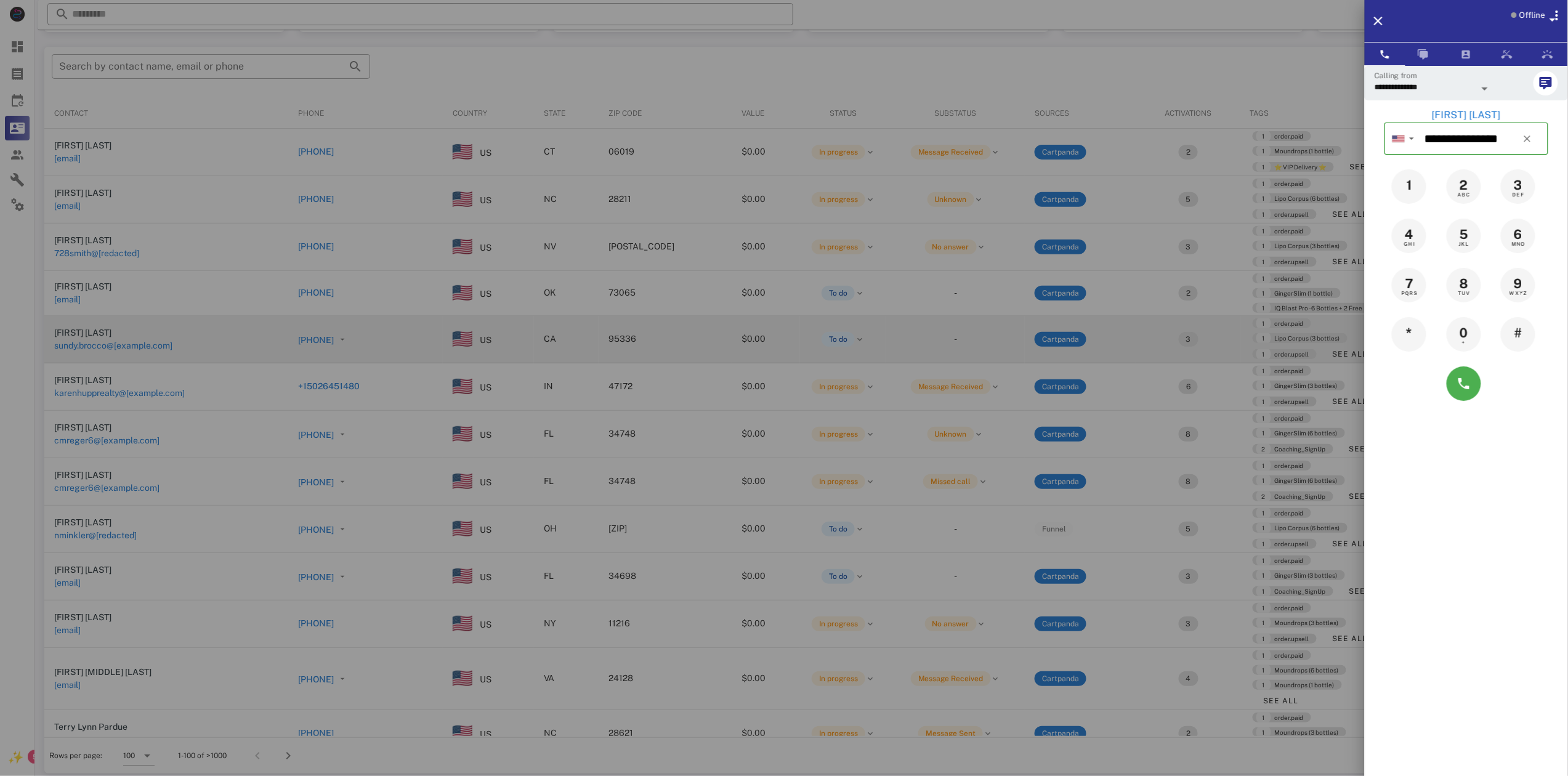 click at bounding box center (784, 388) 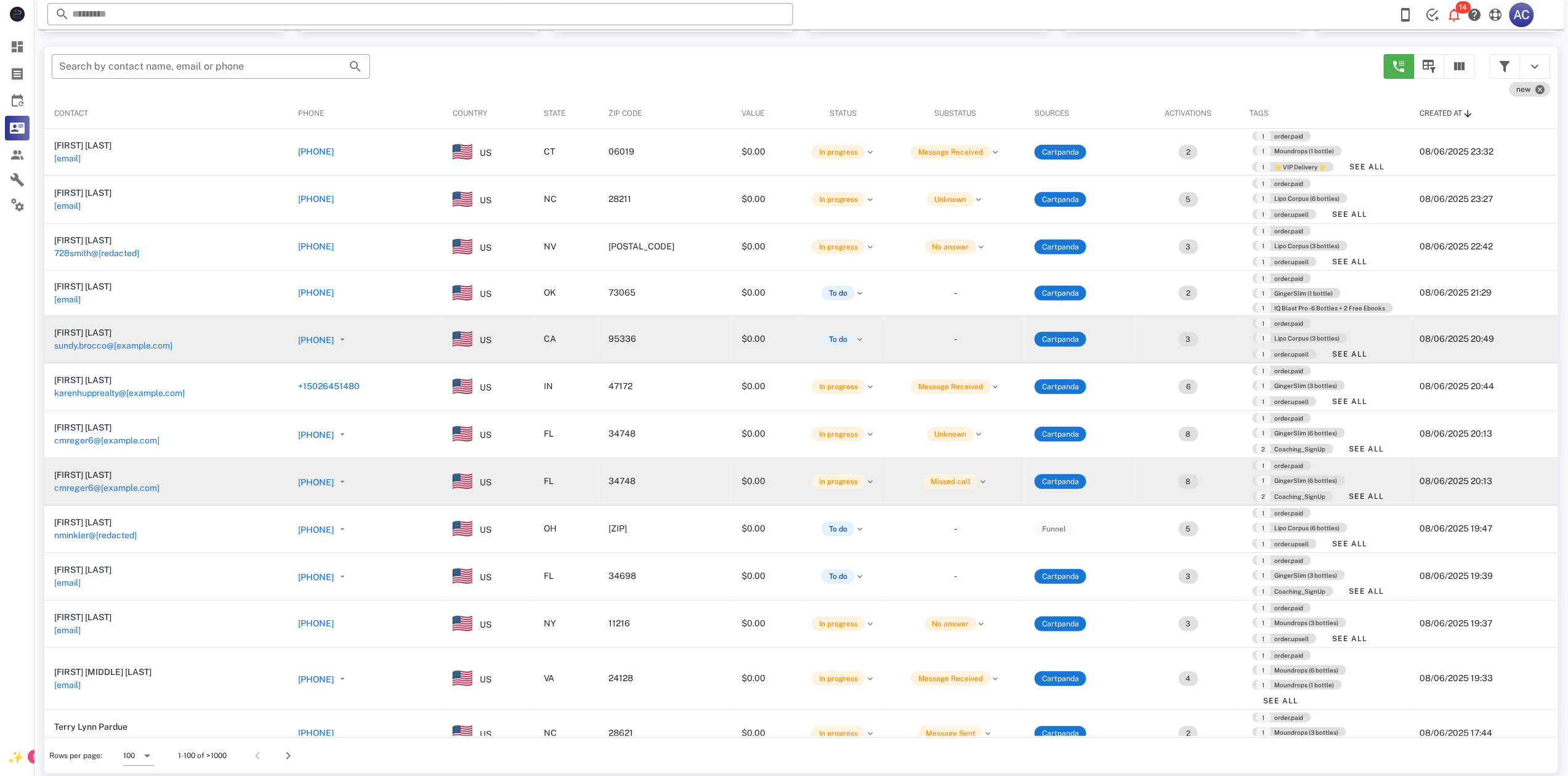 click on "[PHONE]" at bounding box center [316, 482] 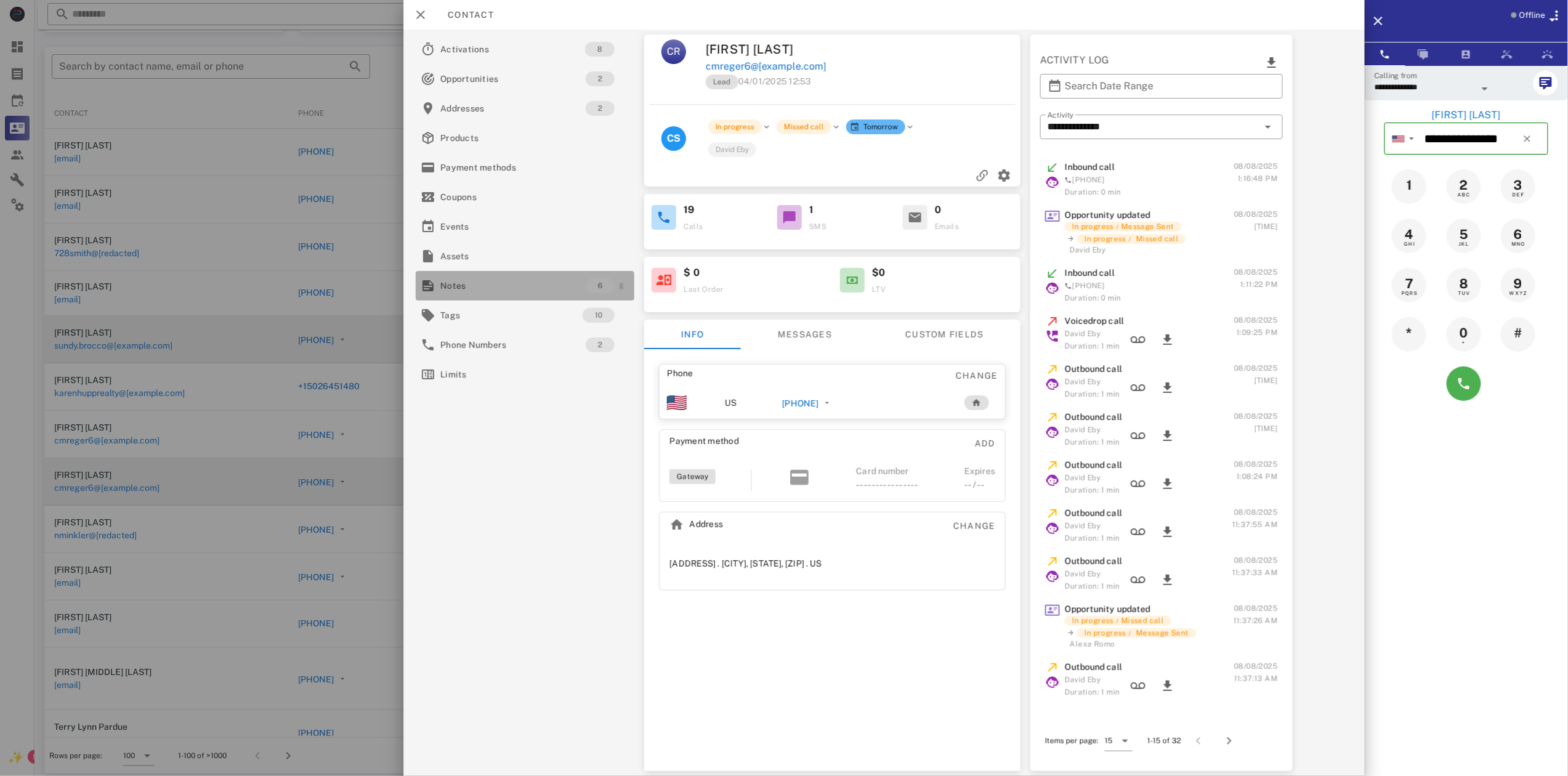 click on "Notes" at bounding box center (513, 286) 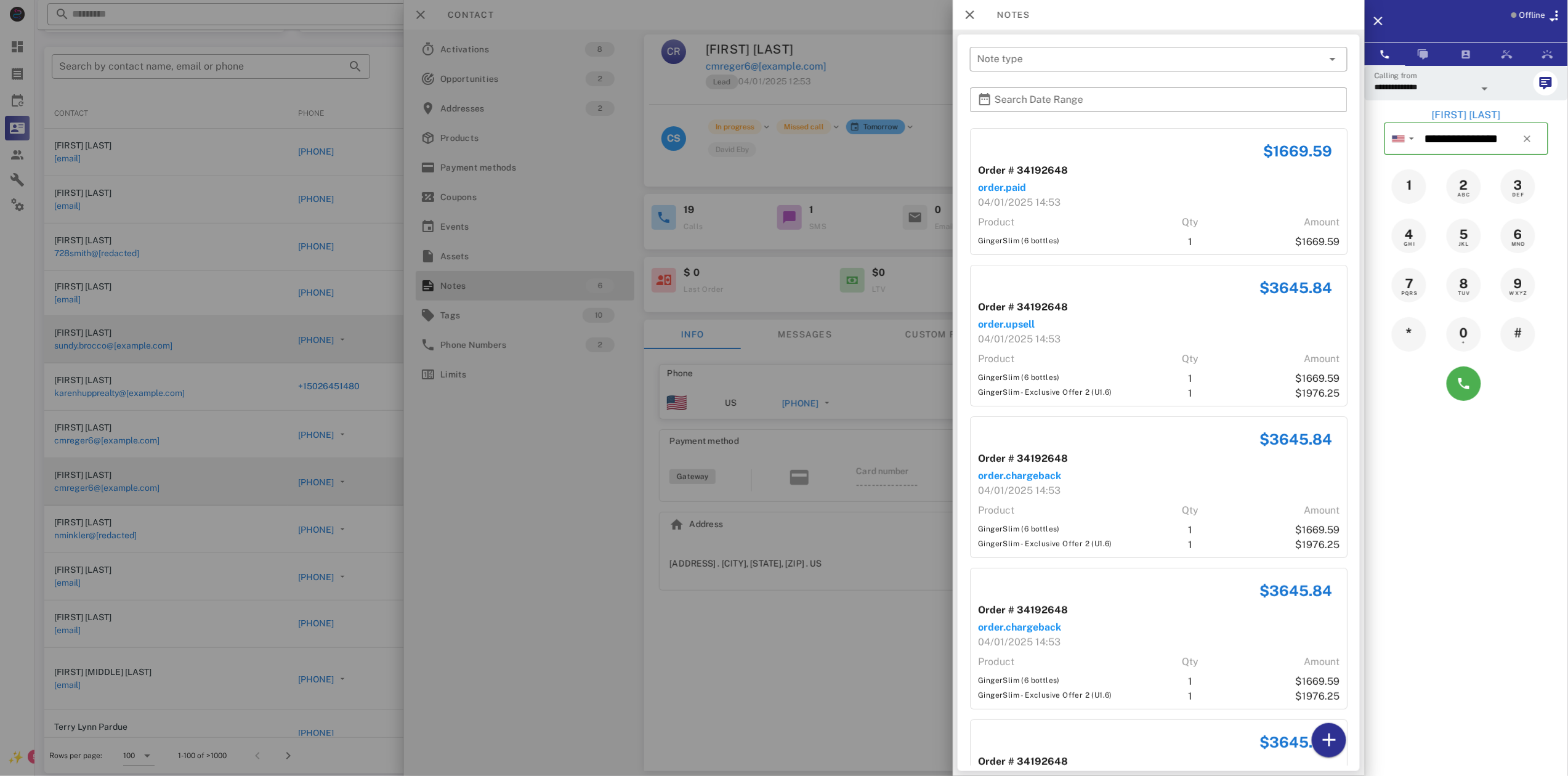 scroll, scrollTop: 267, scrollLeft: 0, axis: vertical 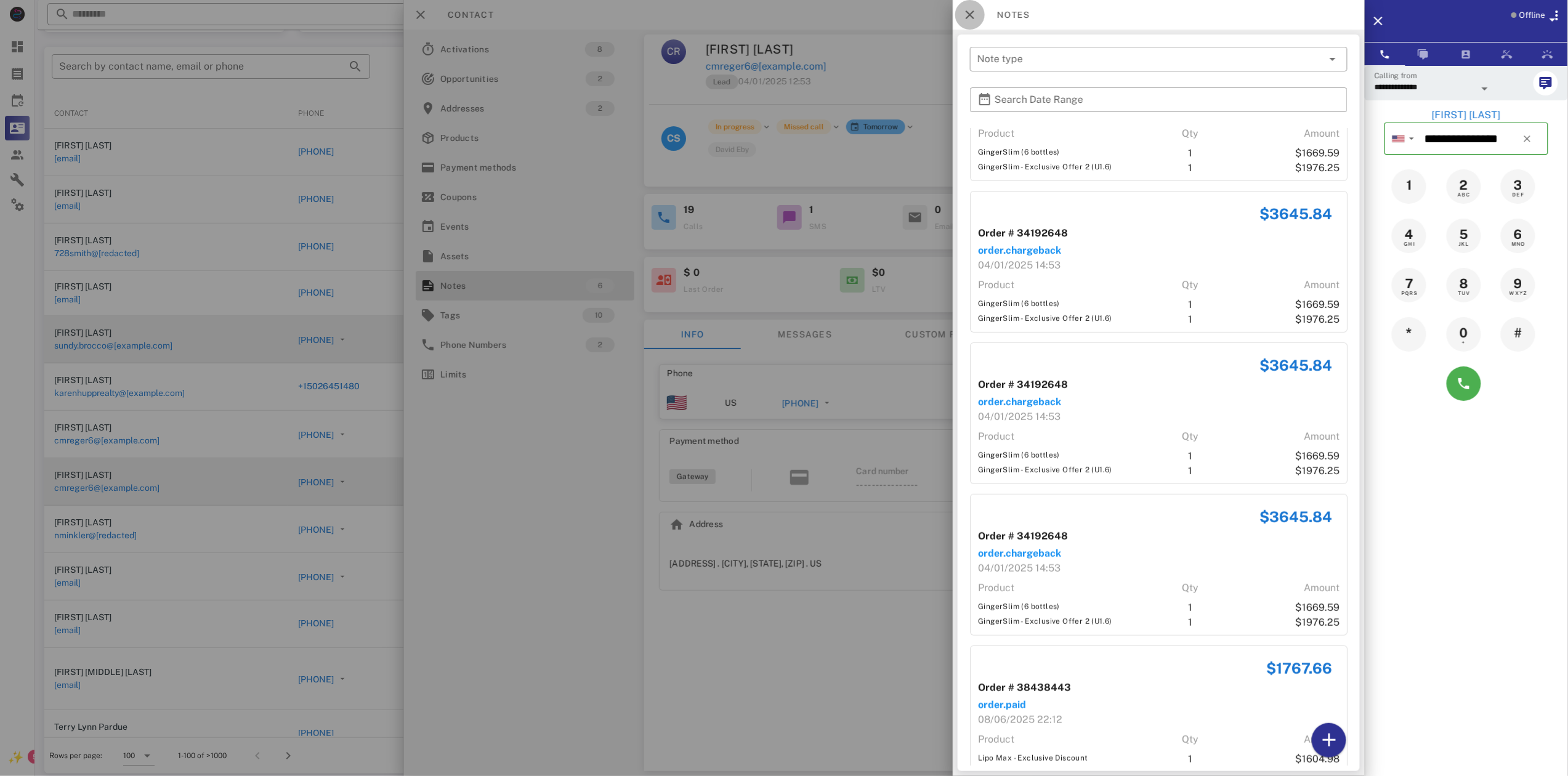 click at bounding box center (970, 15) 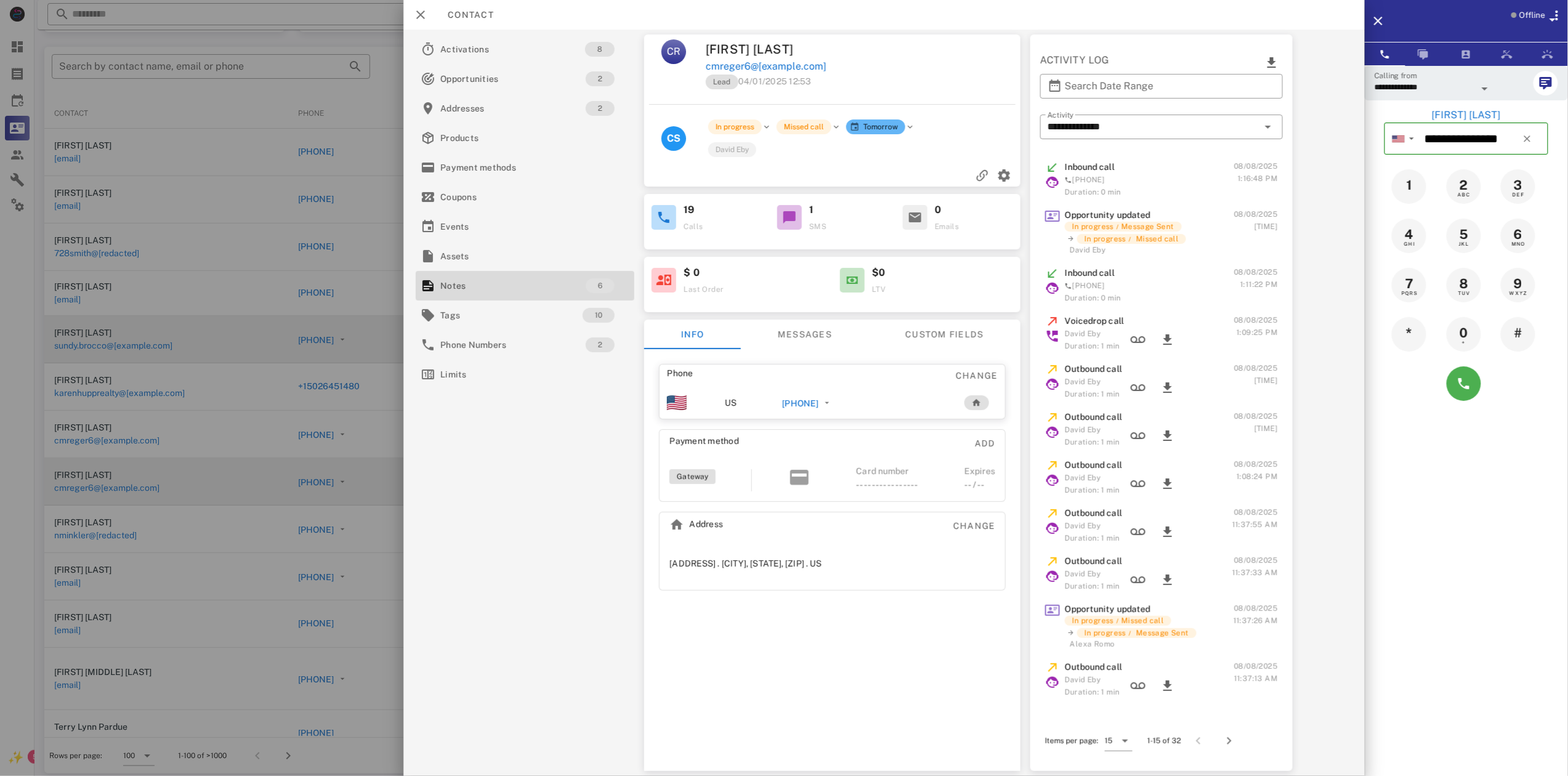 click at bounding box center [784, 388] 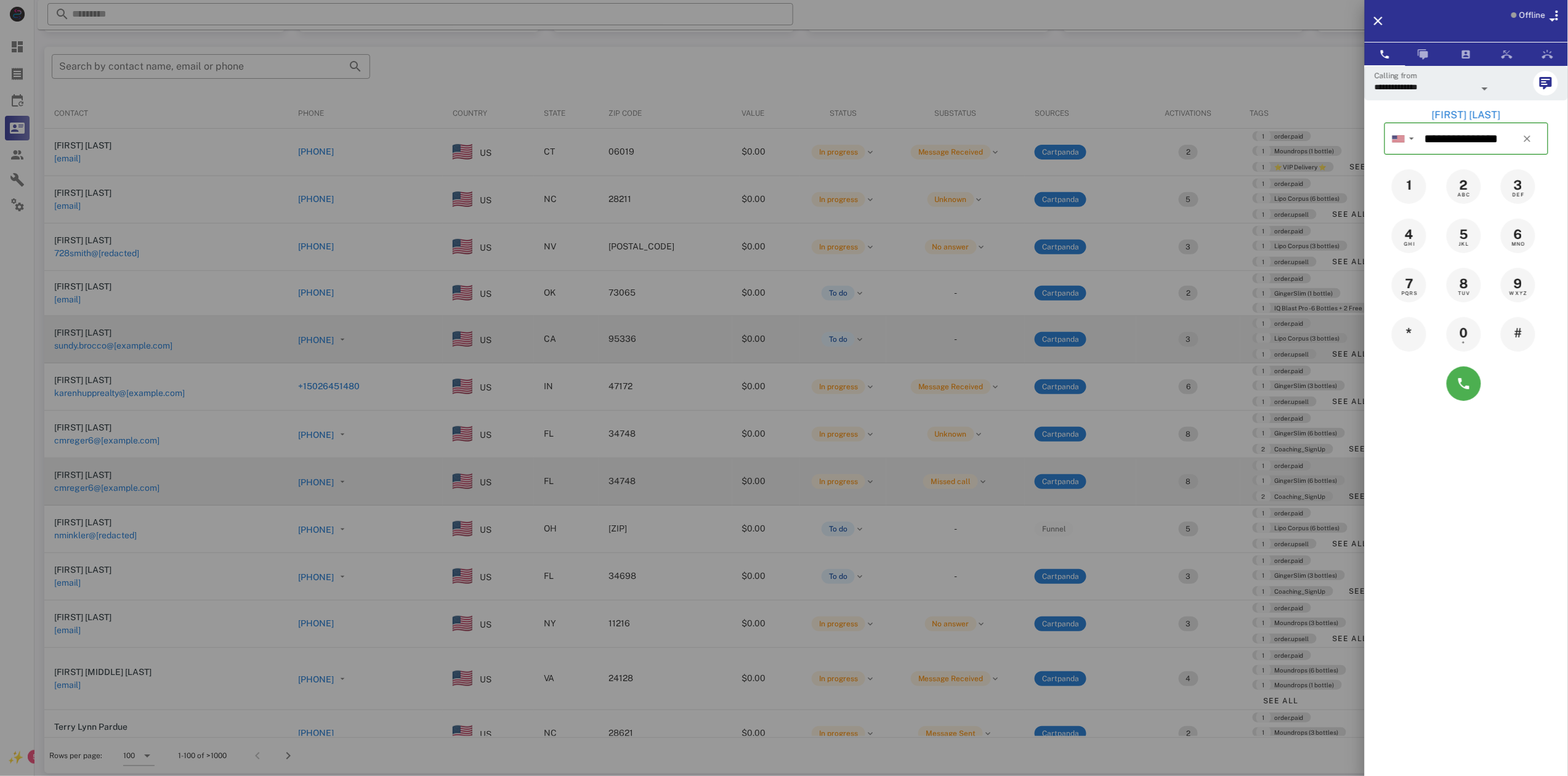 click at bounding box center [784, 388] 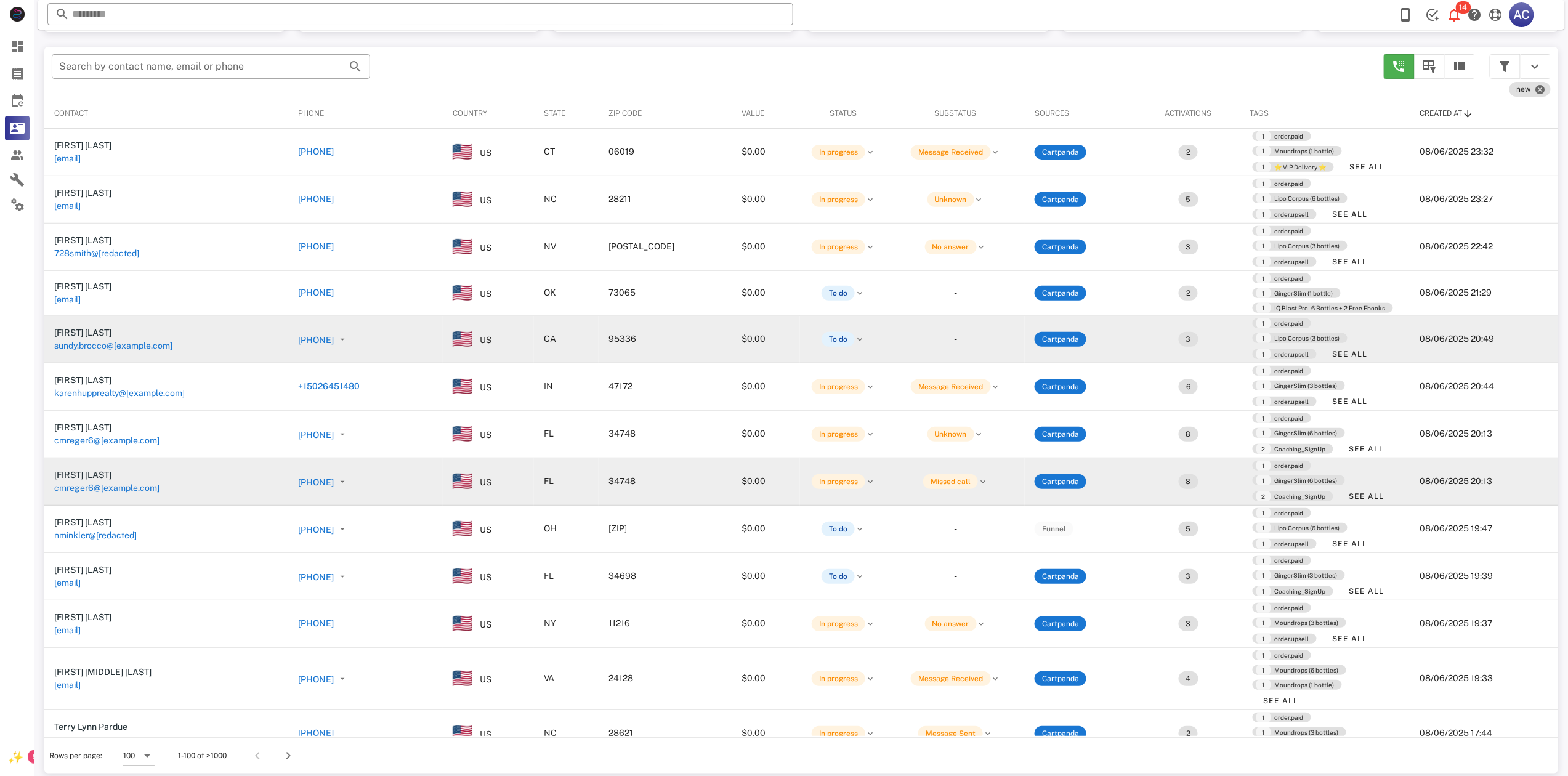 click on "[PHONE]" at bounding box center [316, 530] 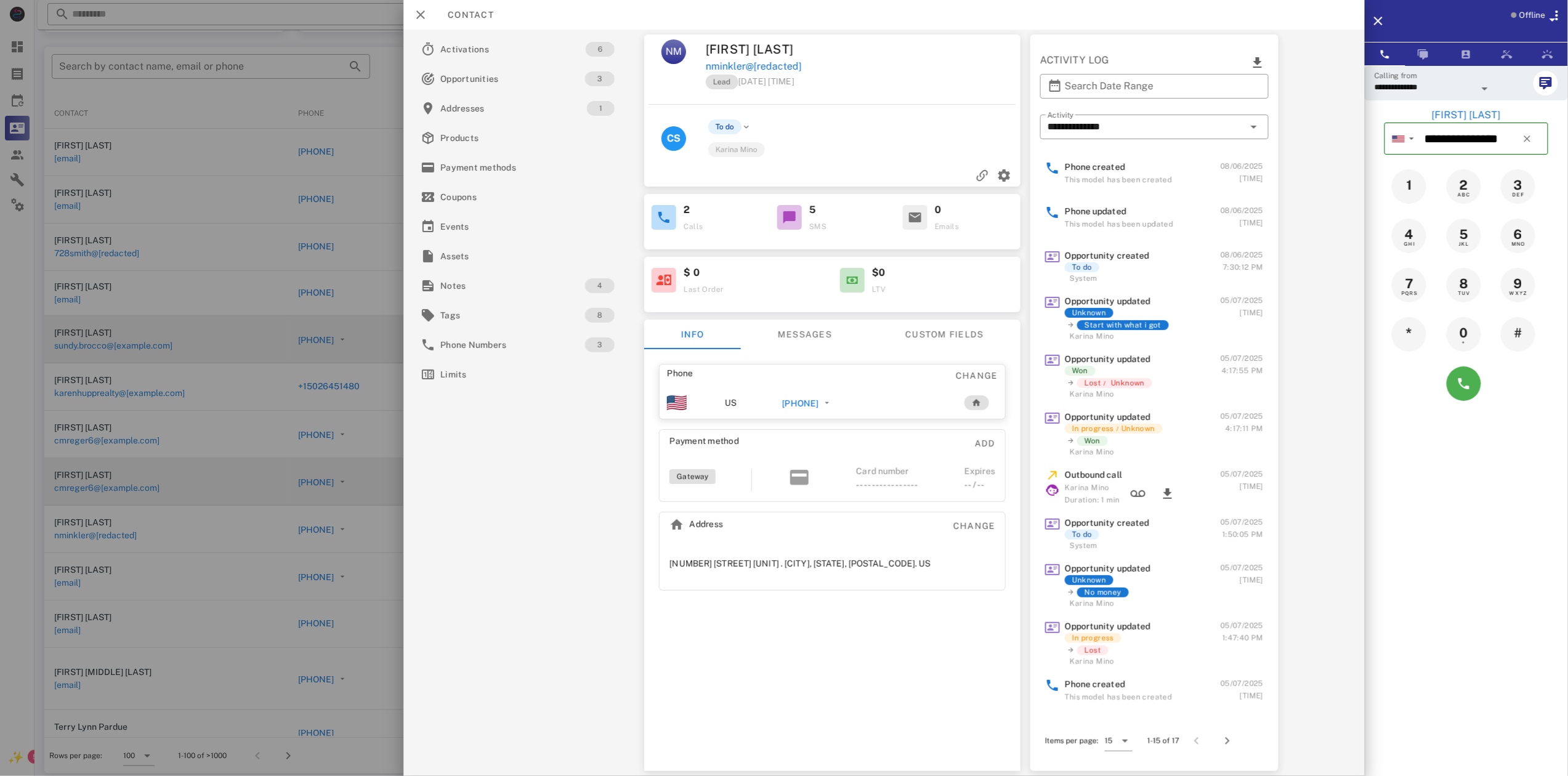 click at bounding box center (784, 388) 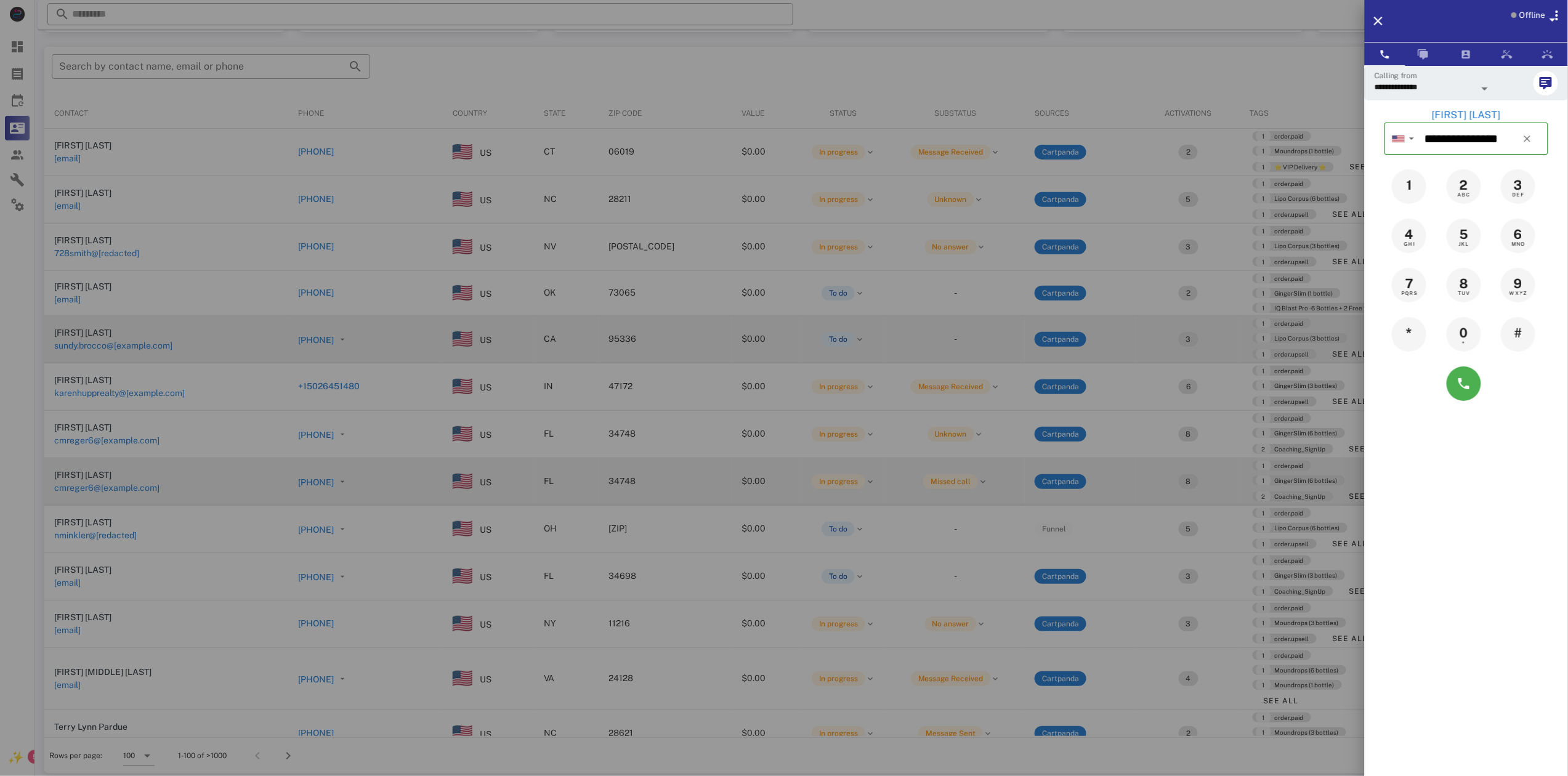 click at bounding box center [784, 388] 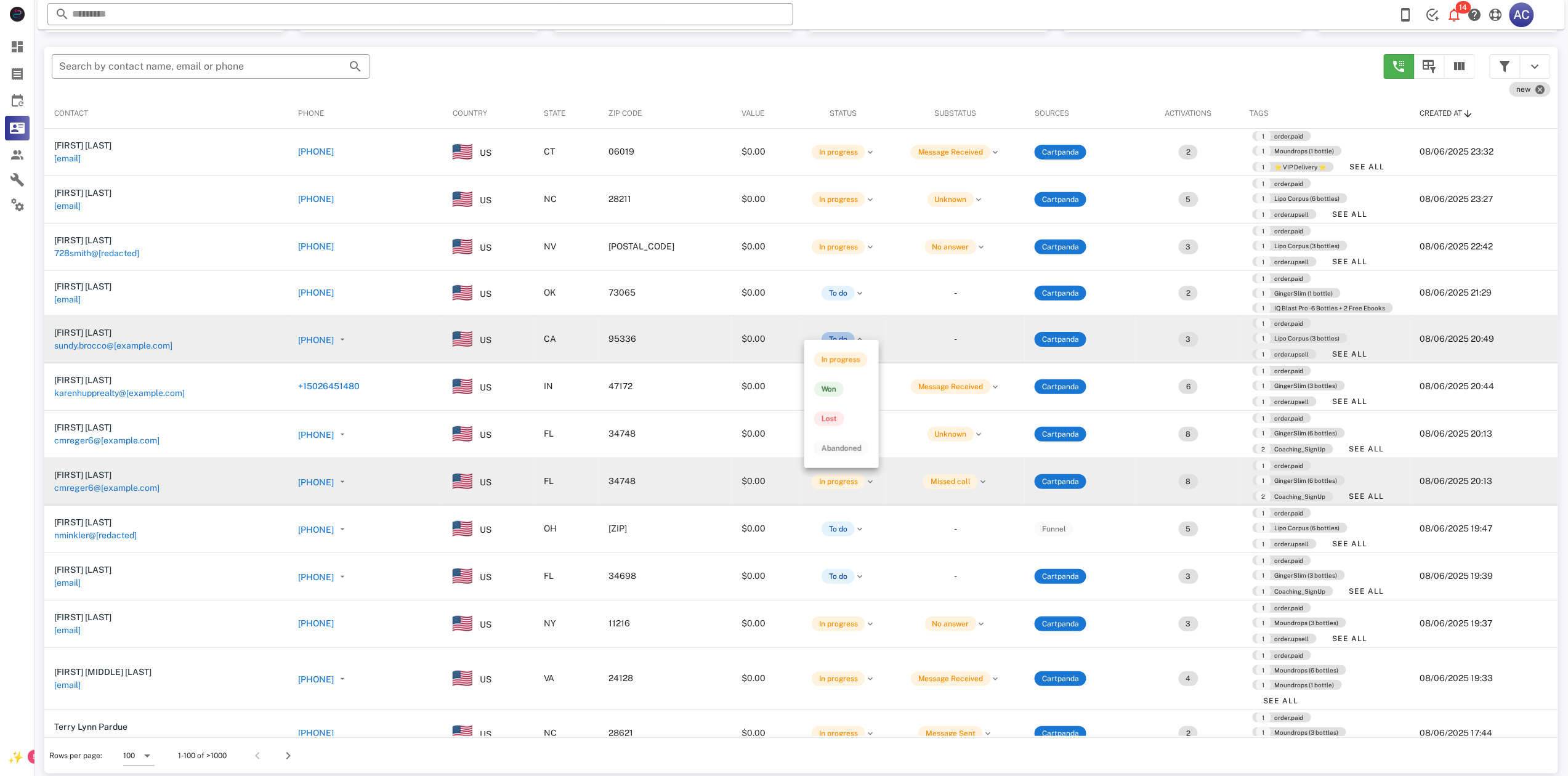 click on "To do" at bounding box center (838, 339) 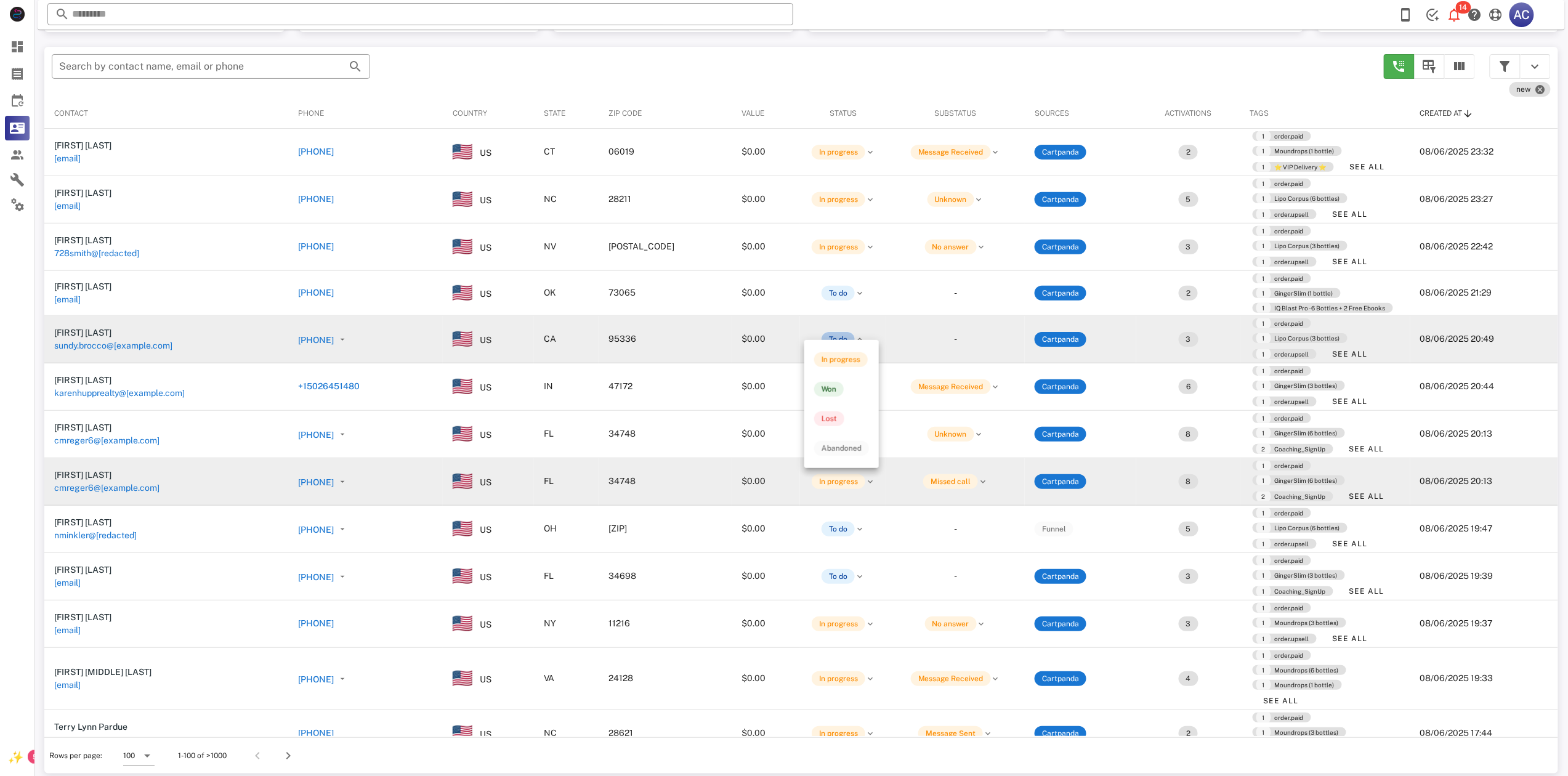 click on "To do" at bounding box center (838, 339) 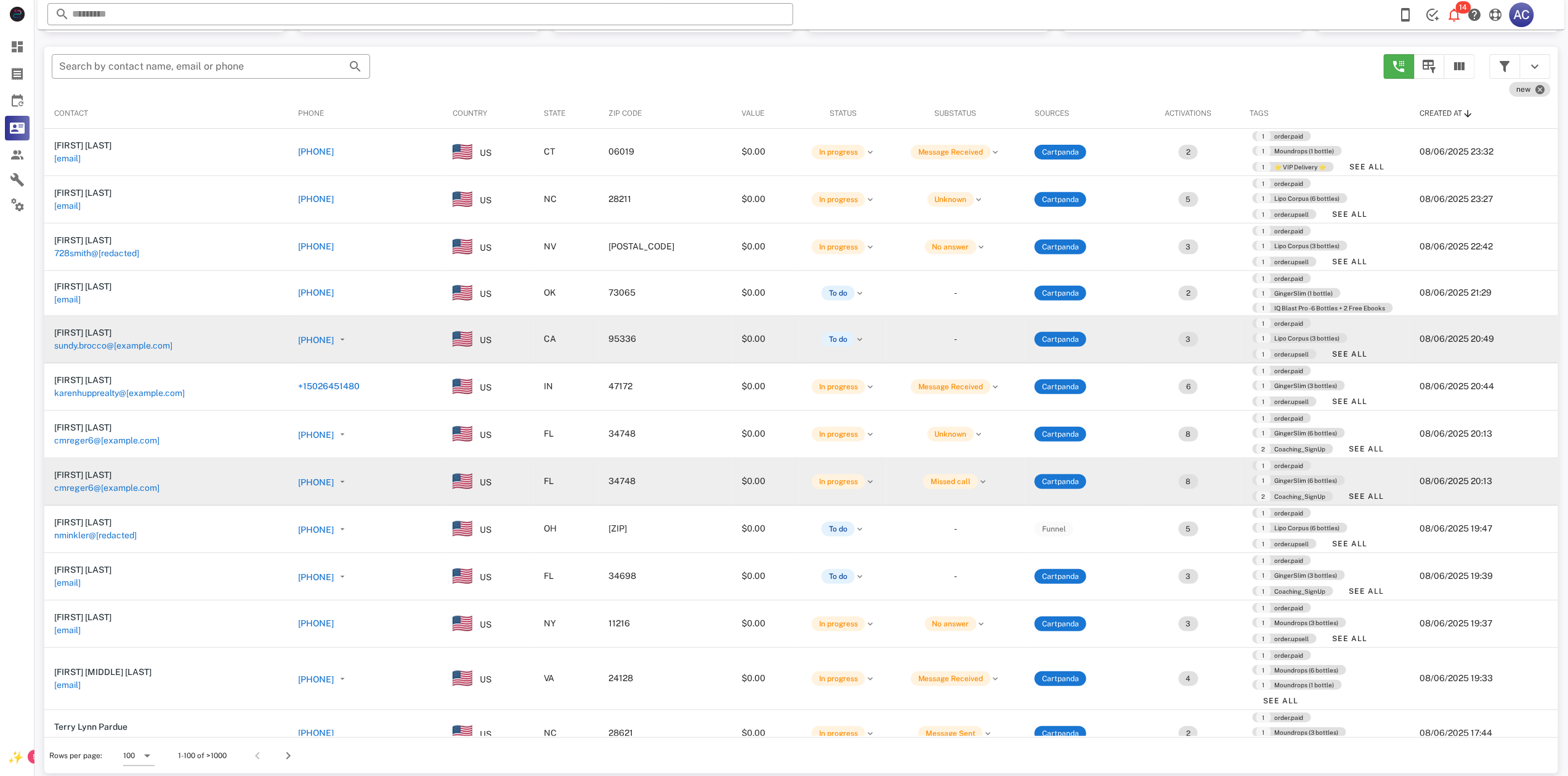 click on "[PHONE]" at bounding box center (365, 339) 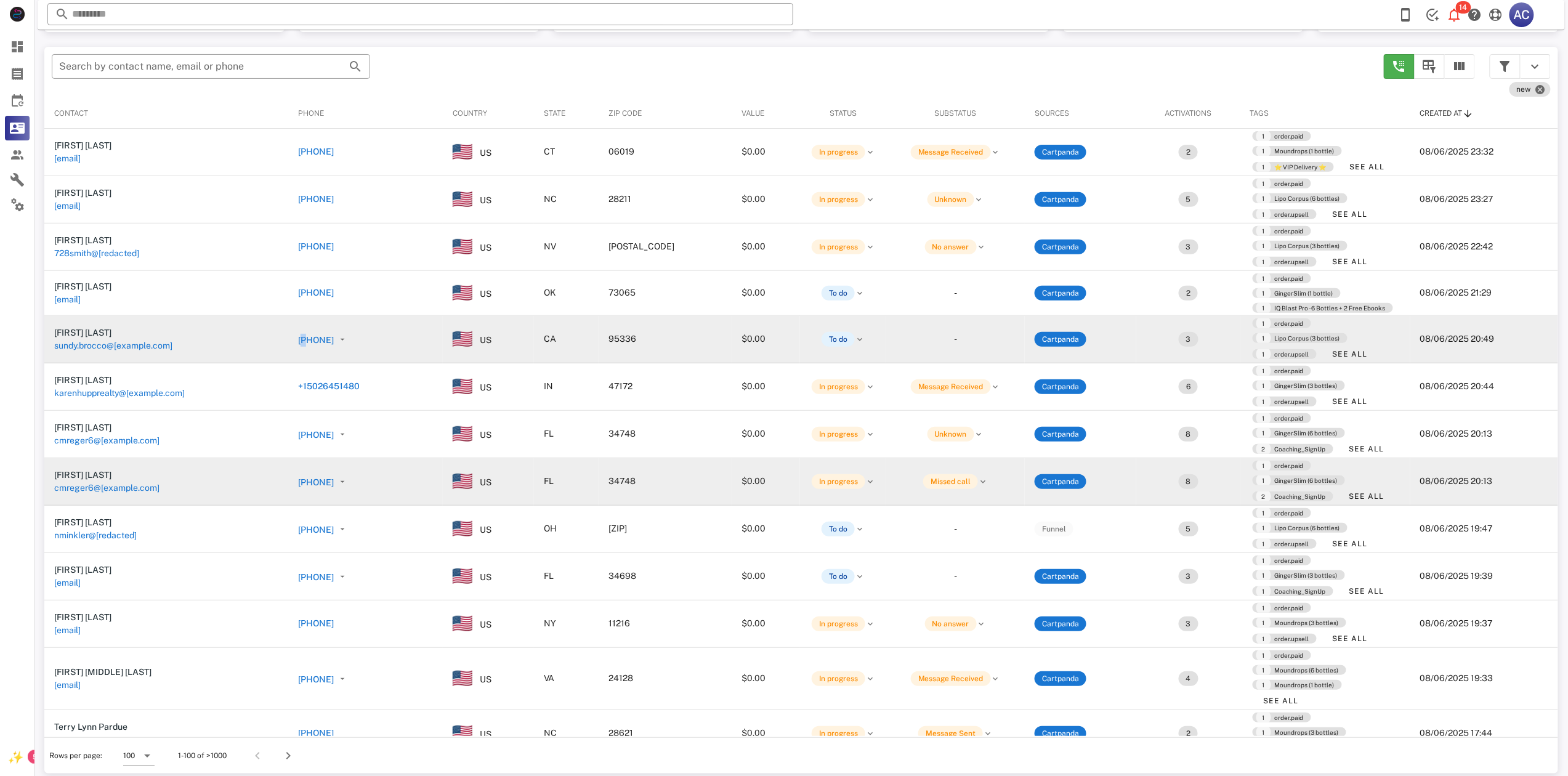 click on "[PHONE]" at bounding box center [365, 339] 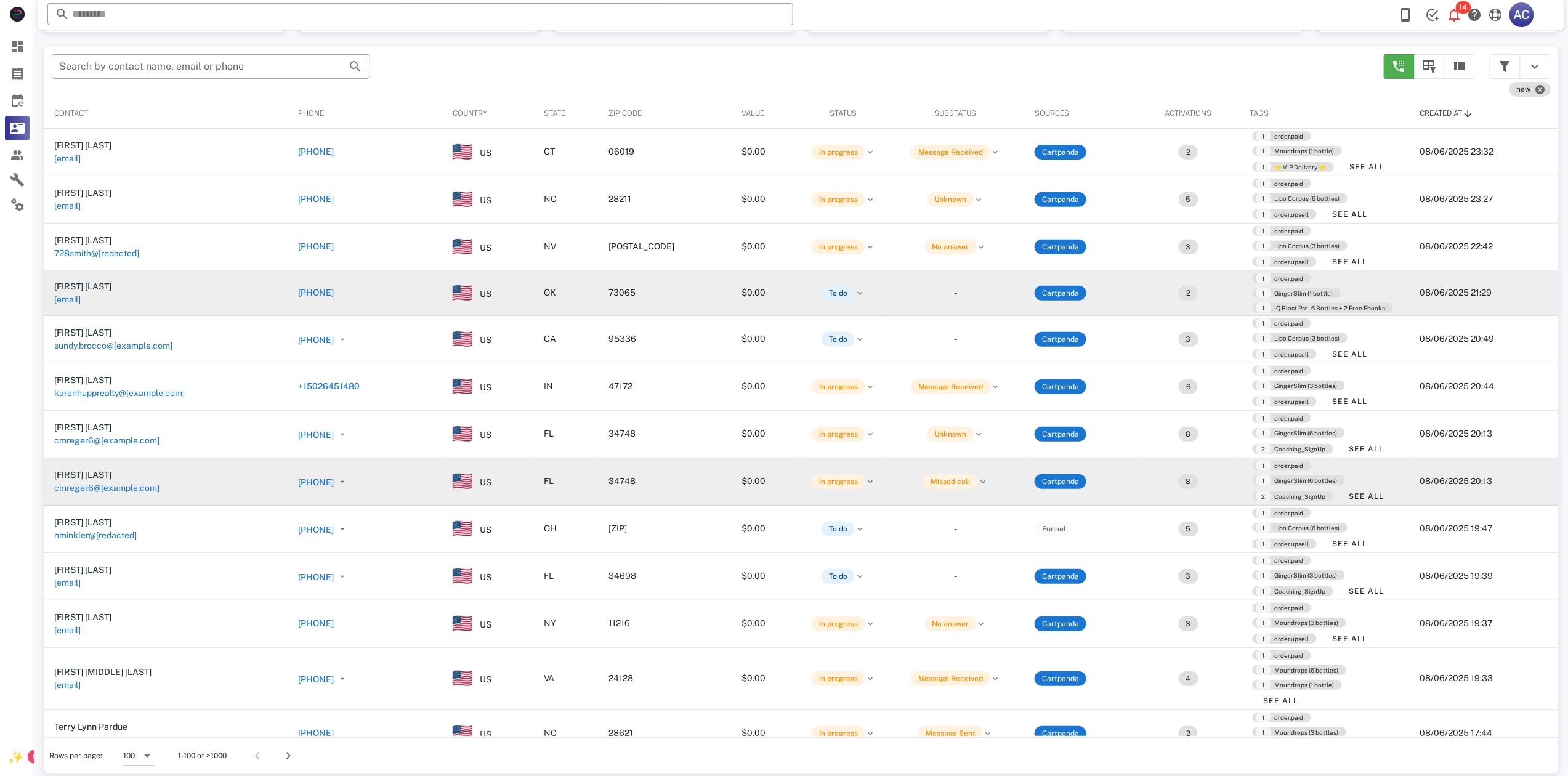 click on "[PHONE]" at bounding box center (365, 293) 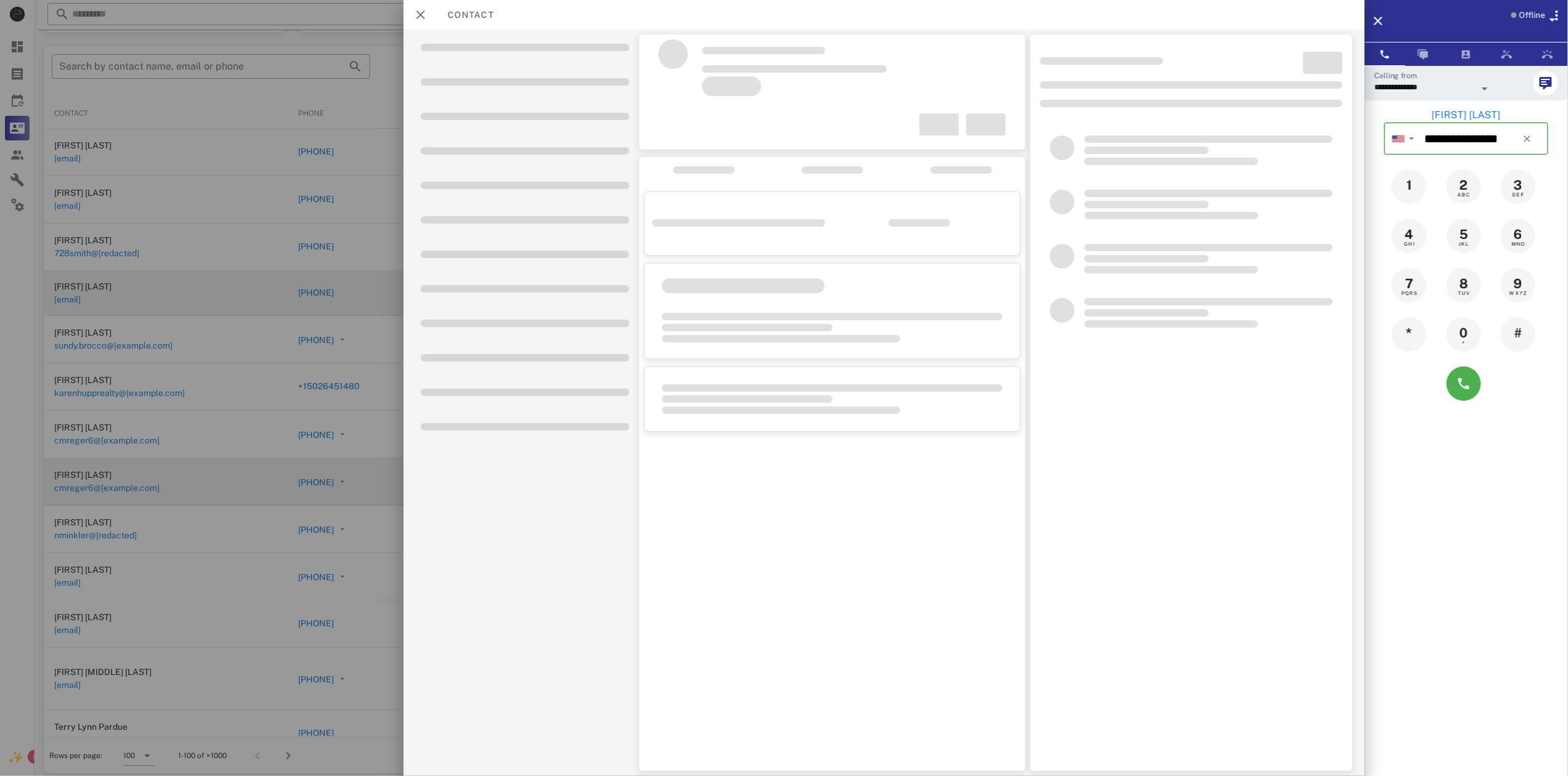 click at bounding box center [784, 388] 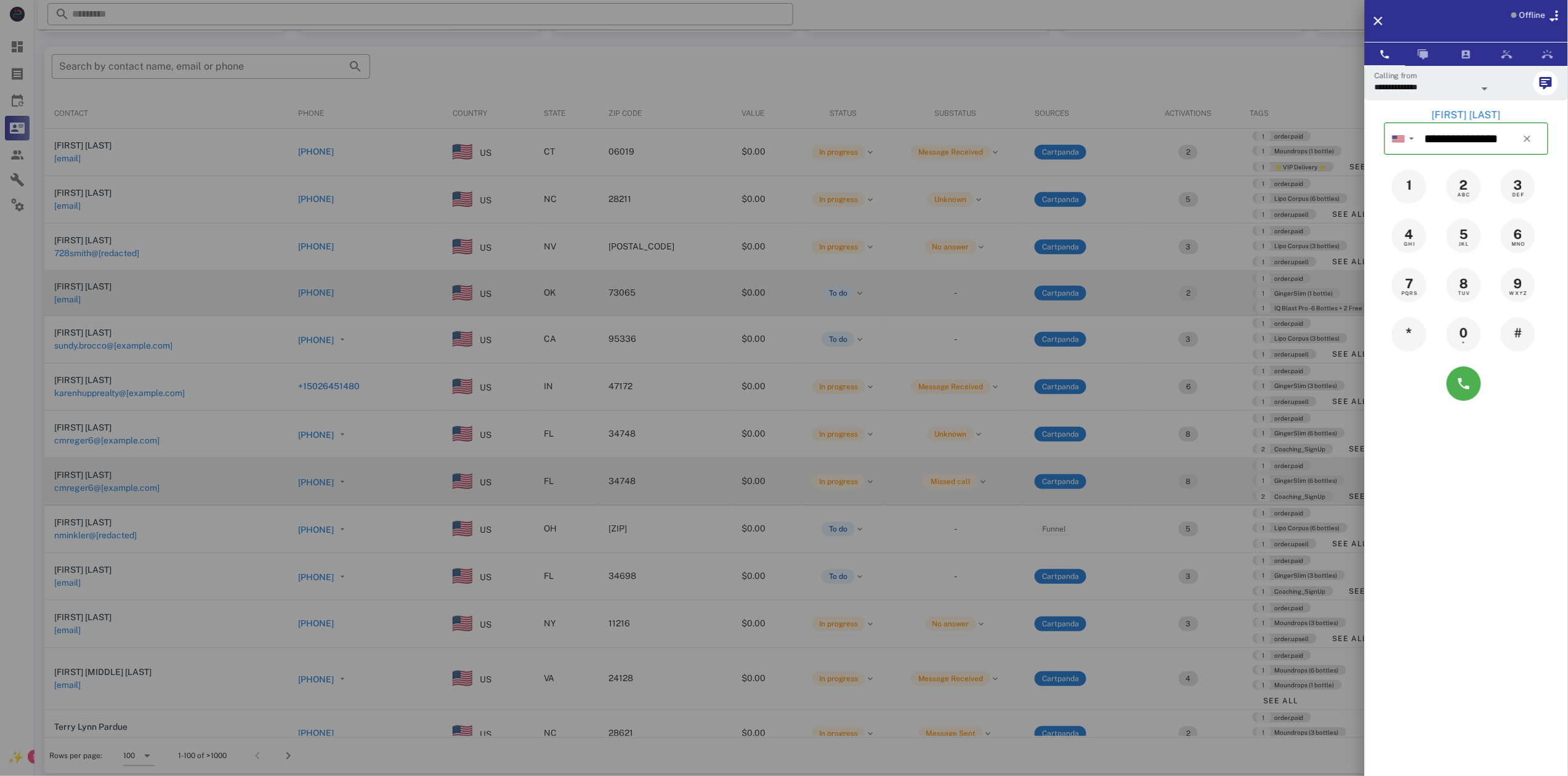 click at bounding box center (784, 388) 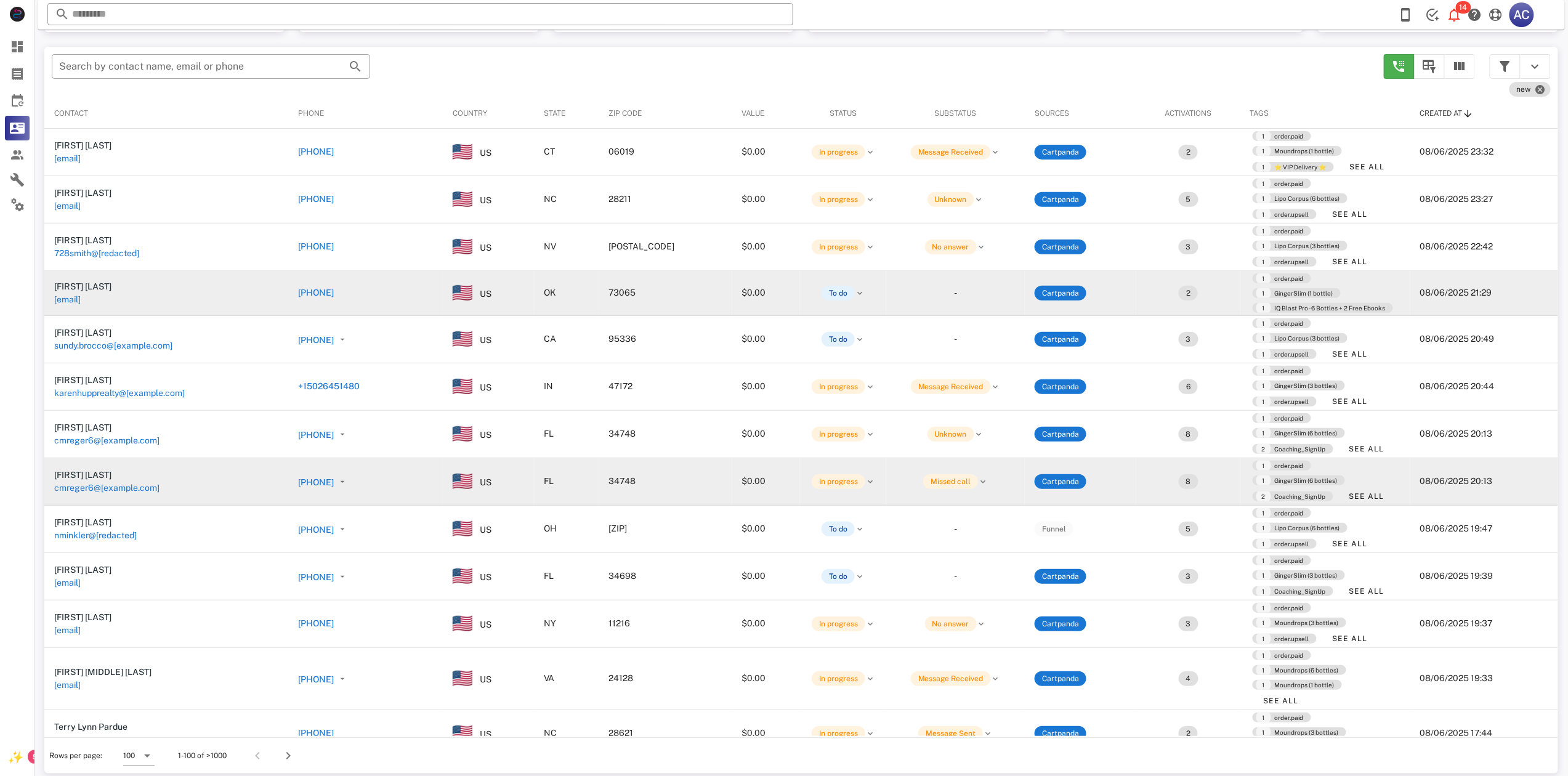 click on "[PHONE]" at bounding box center (316, 293) 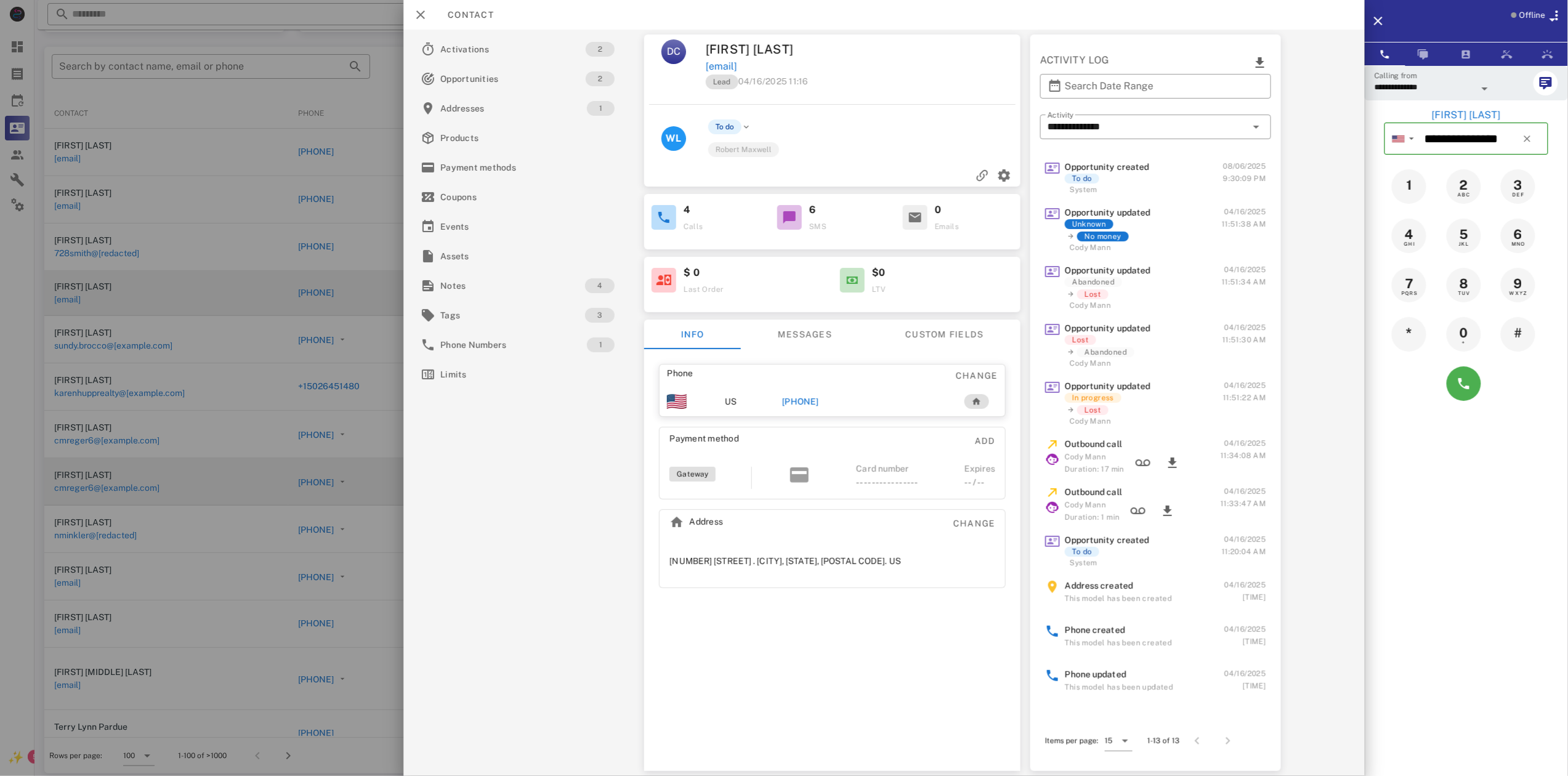 scroll, scrollTop: 99, scrollLeft: 0, axis: vertical 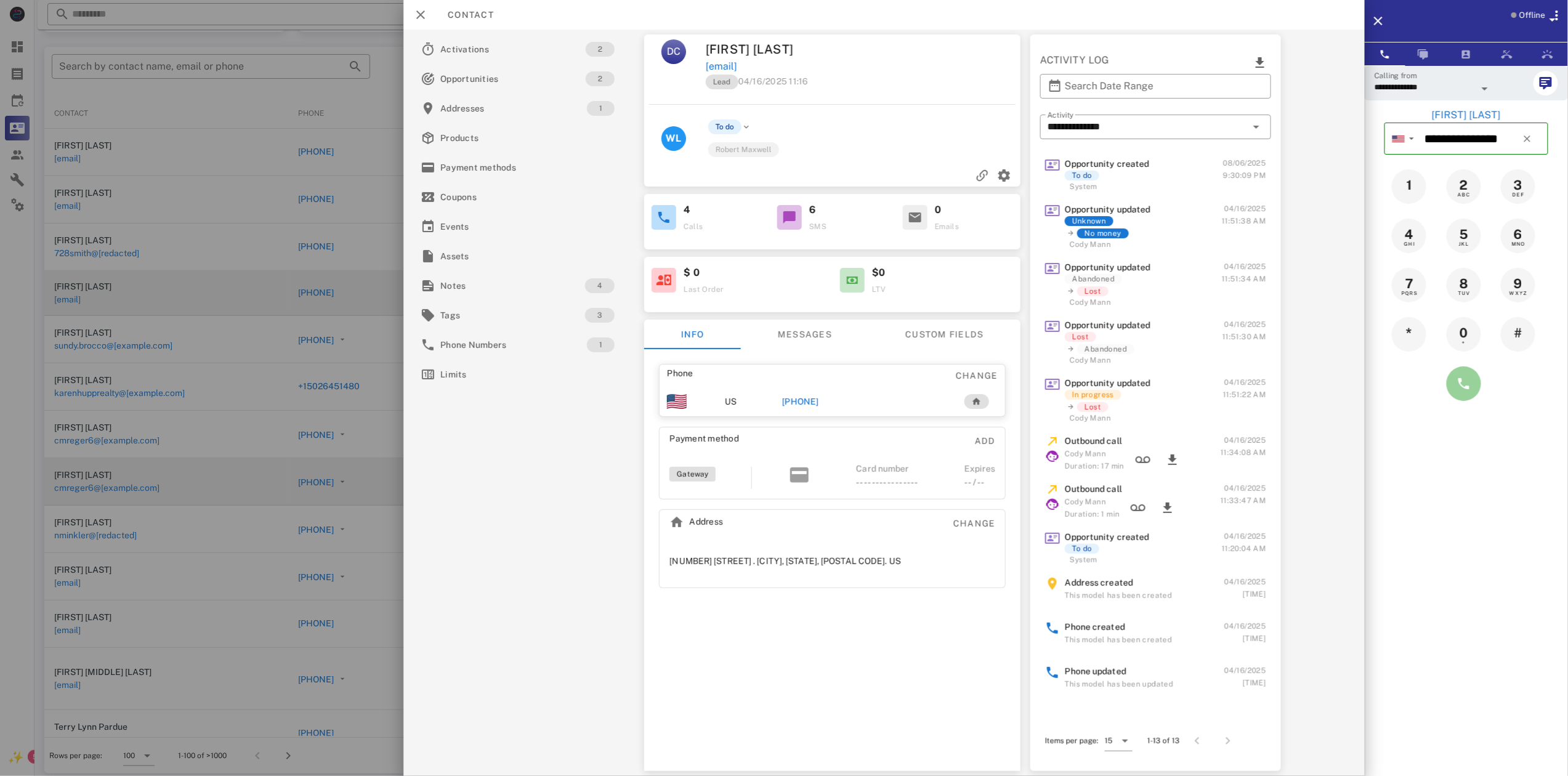 click at bounding box center (1464, 384) 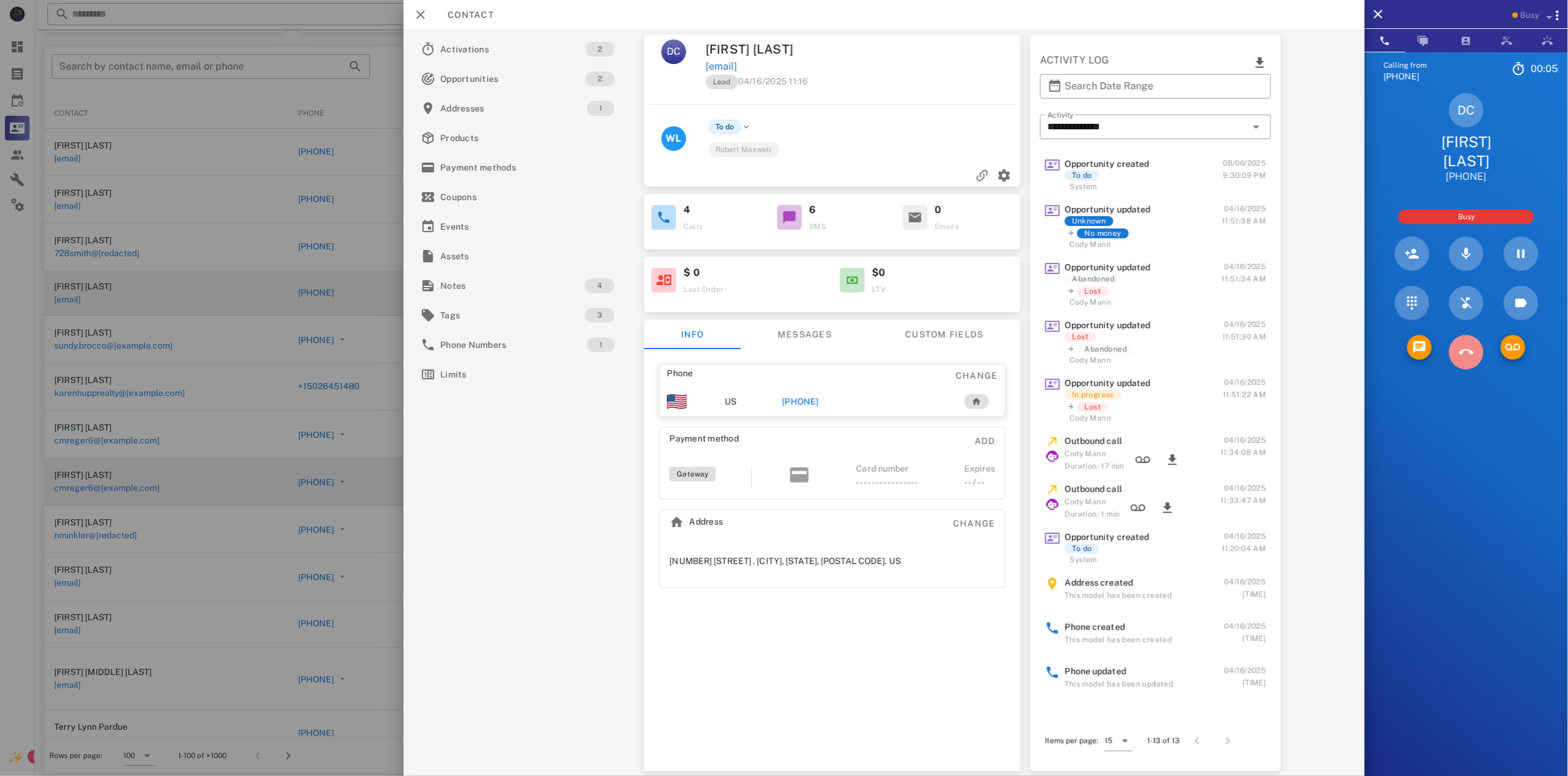 click at bounding box center [1466, 352] 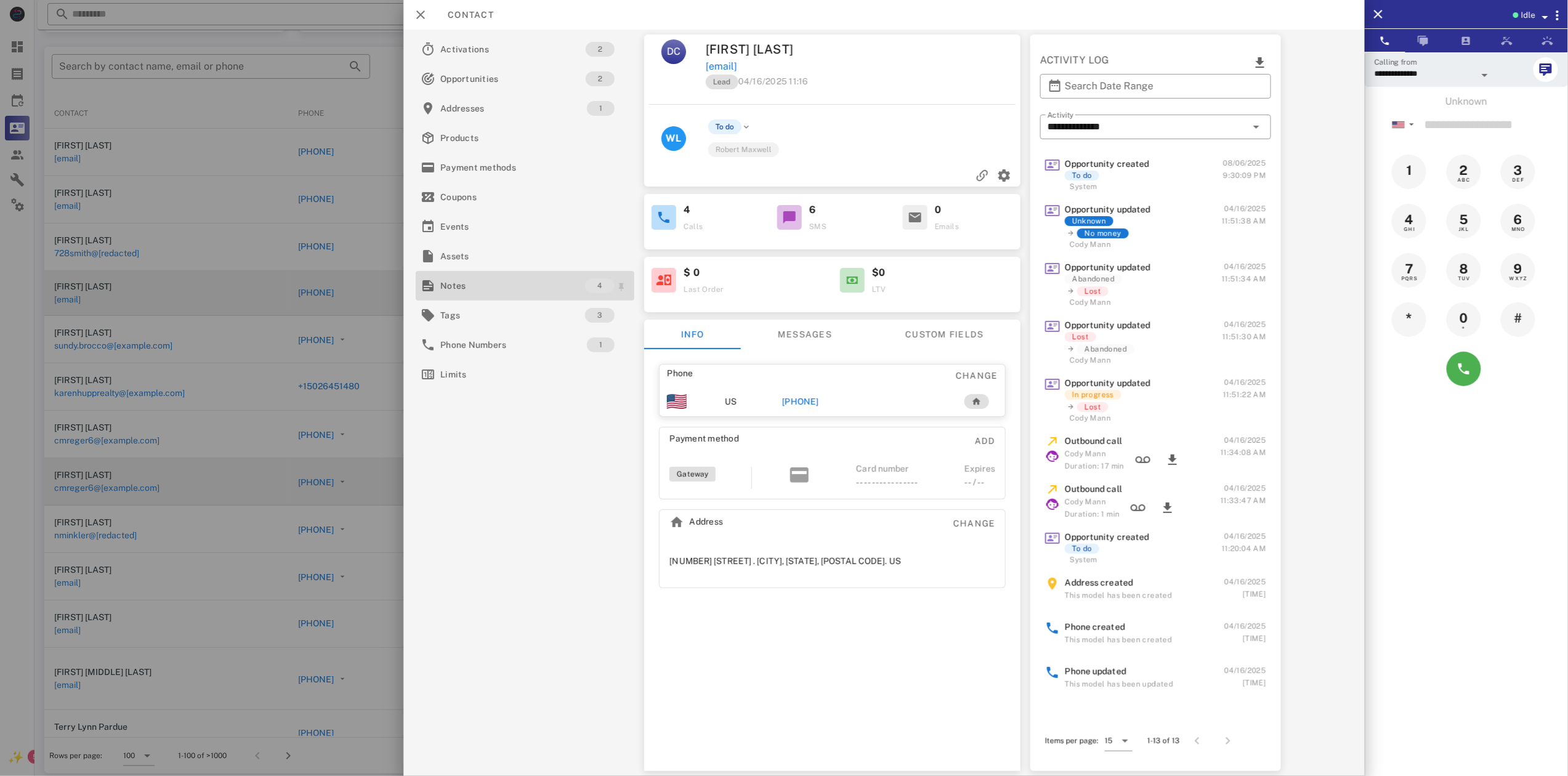 click on "Notes" at bounding box center [512, 286] 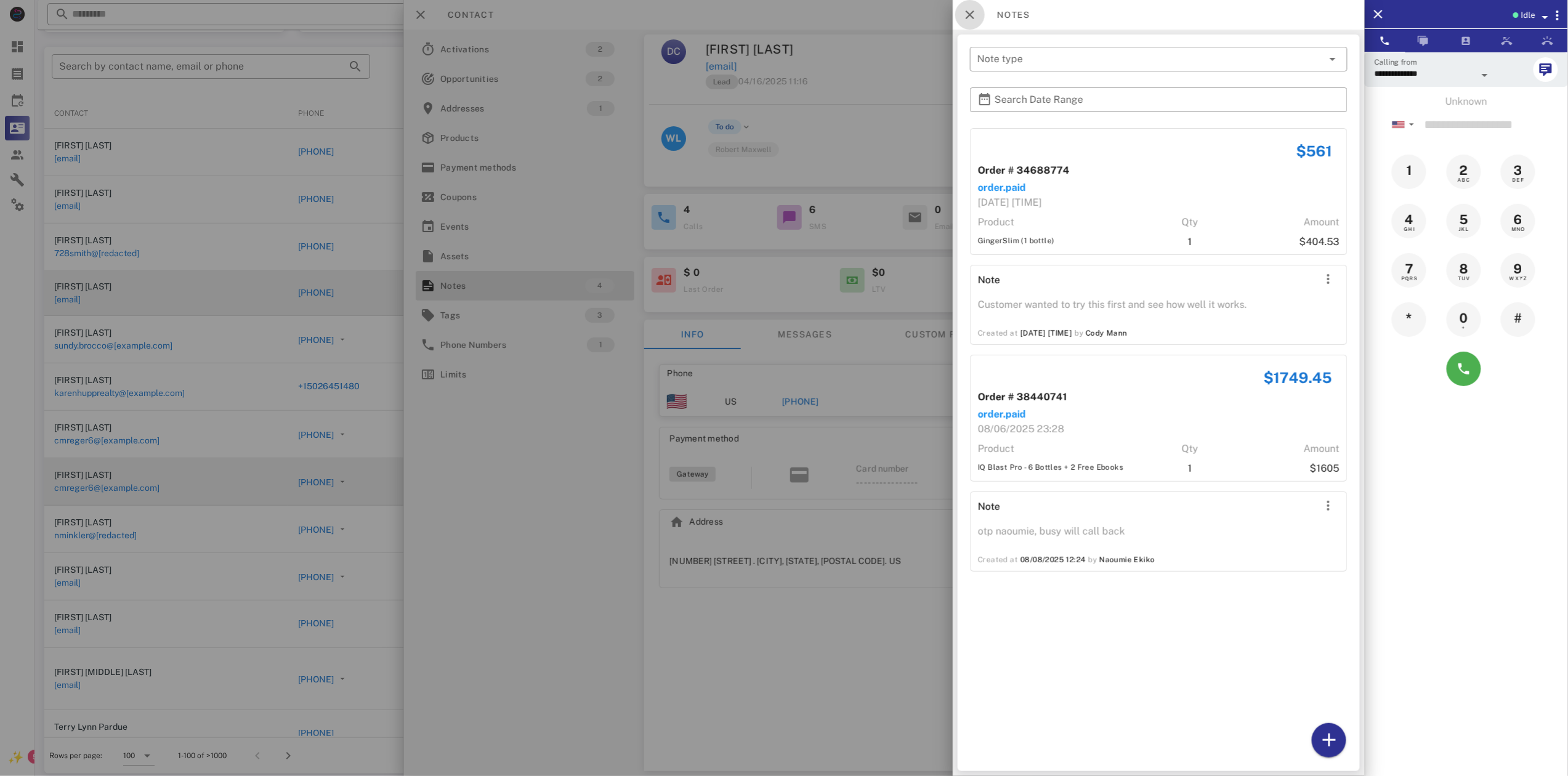 click at bounding box center (970, 15) 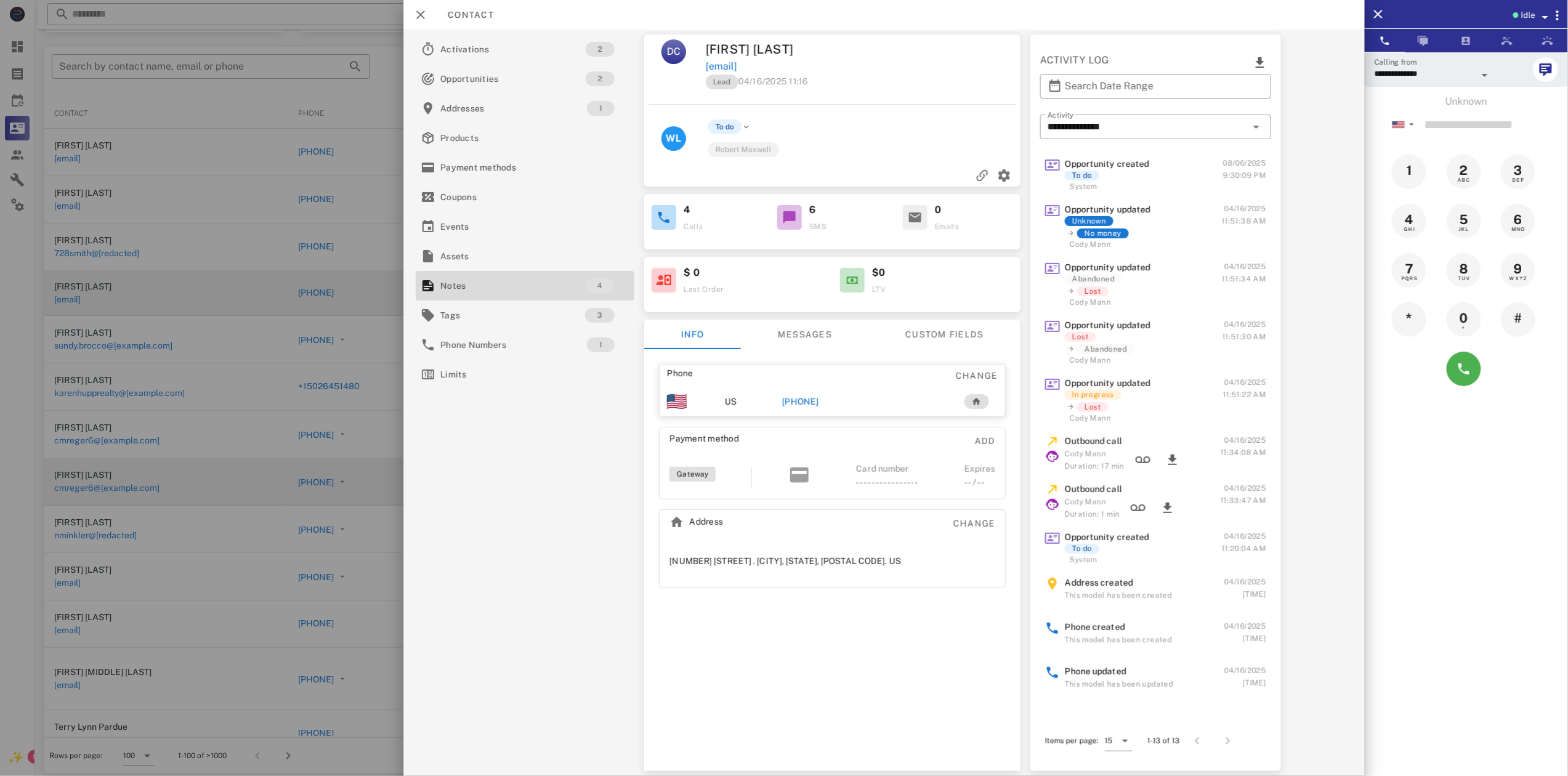 click on "Contact" at bounding box center (884, 15) 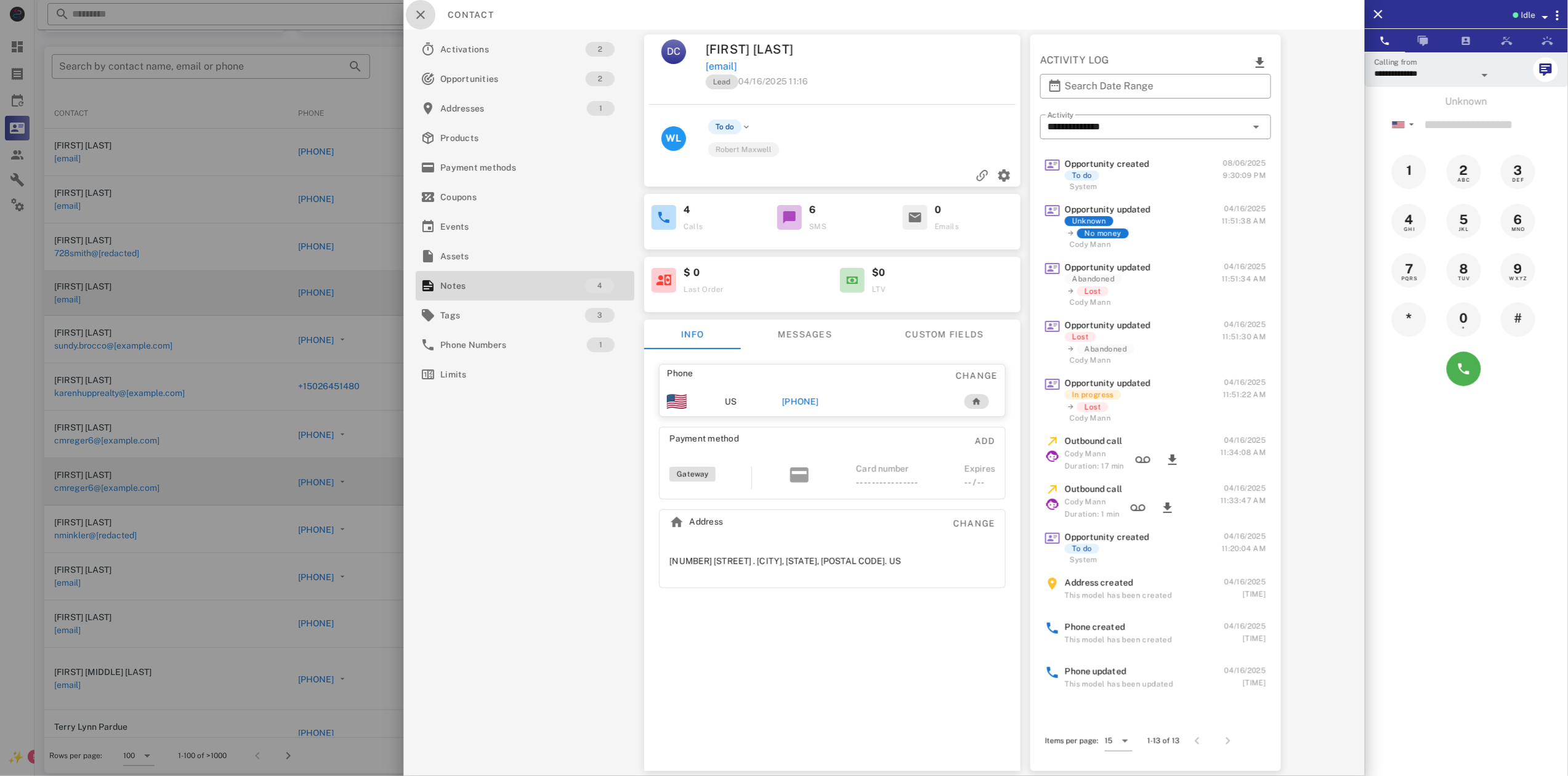 click at bounding box center [421, 15] 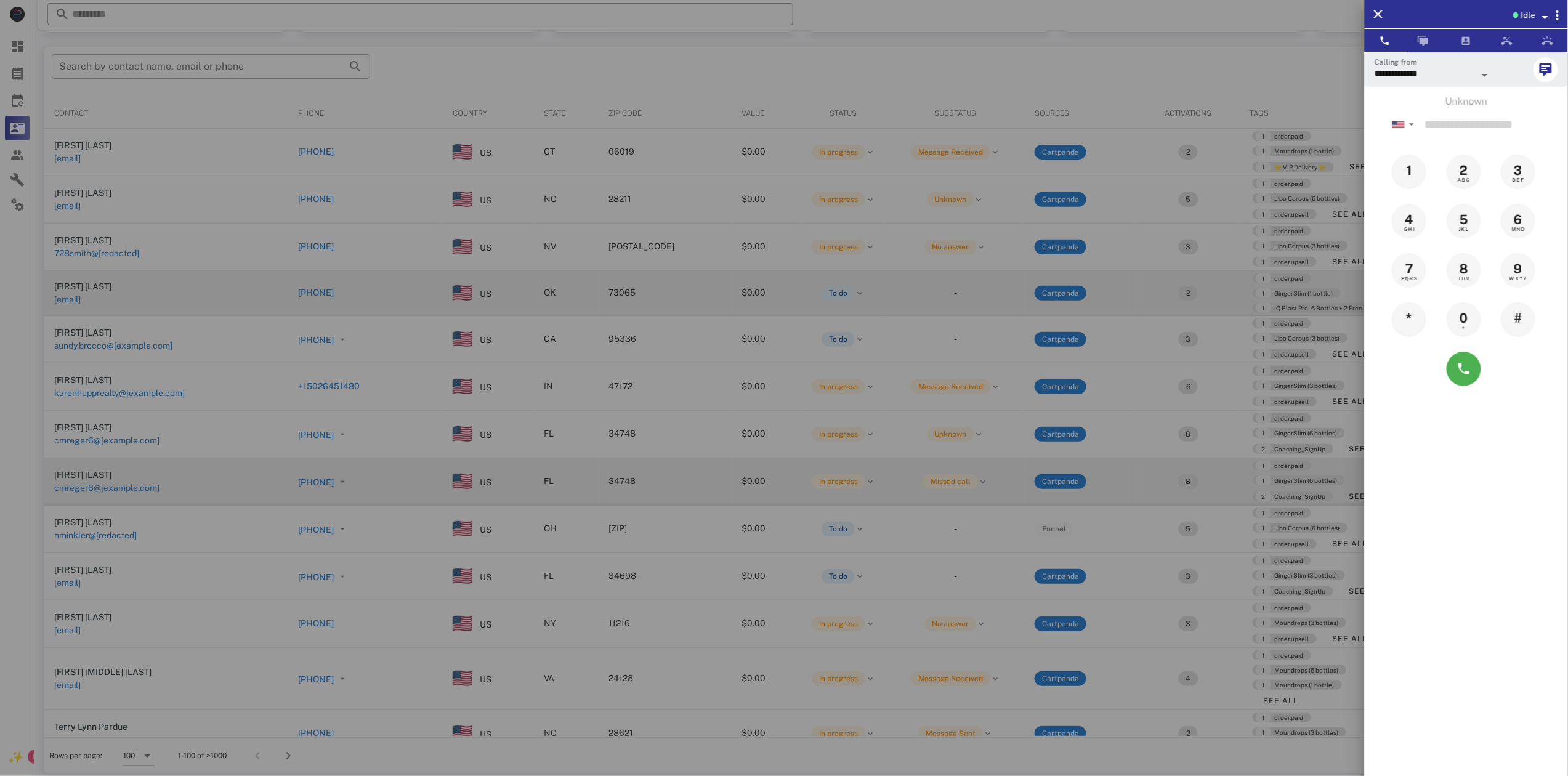 click at bounding box center [784, 388] 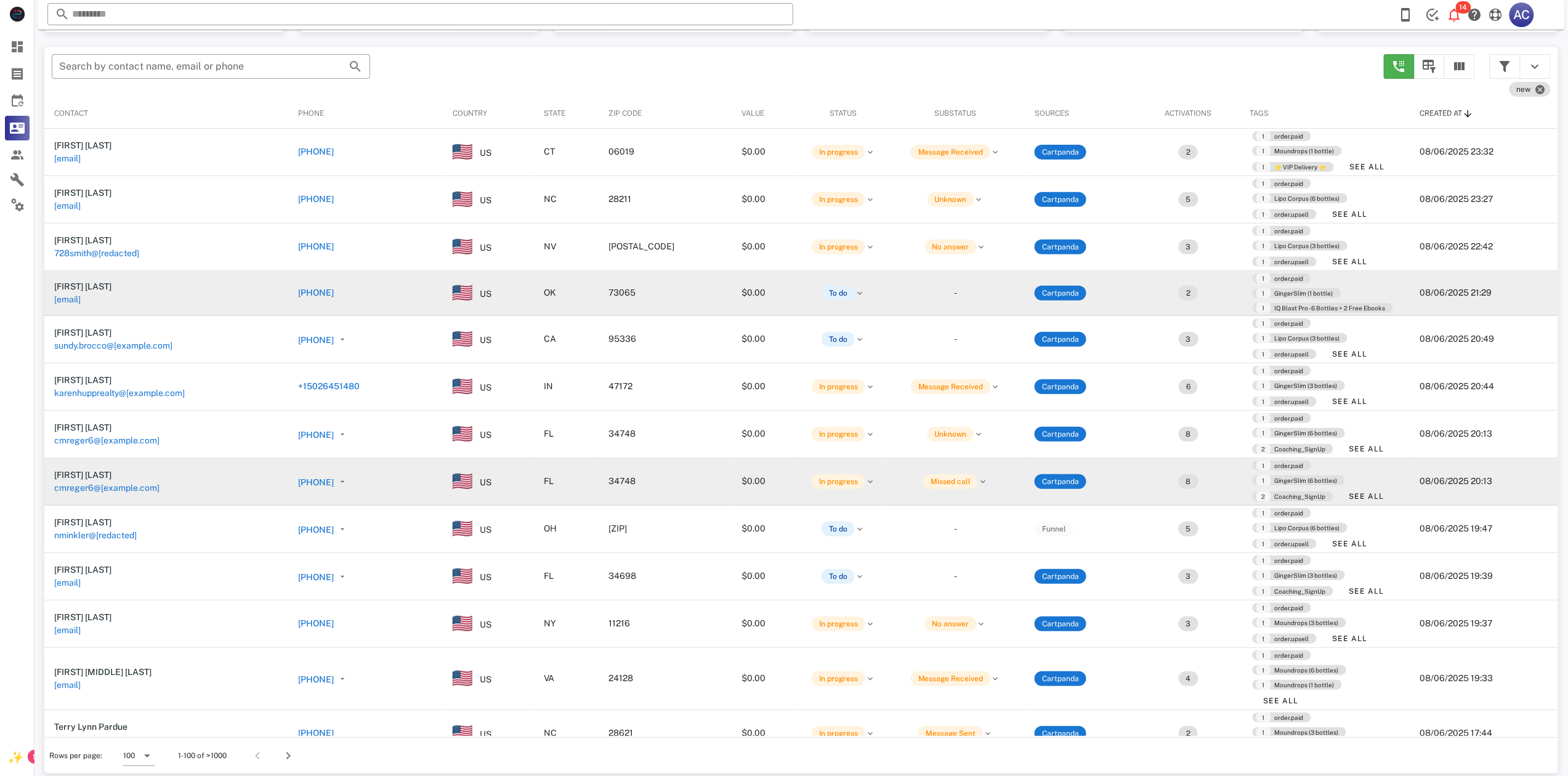 click on "[FIRST] [LAST] [EMAIL]" at bounding box center (166, 293) 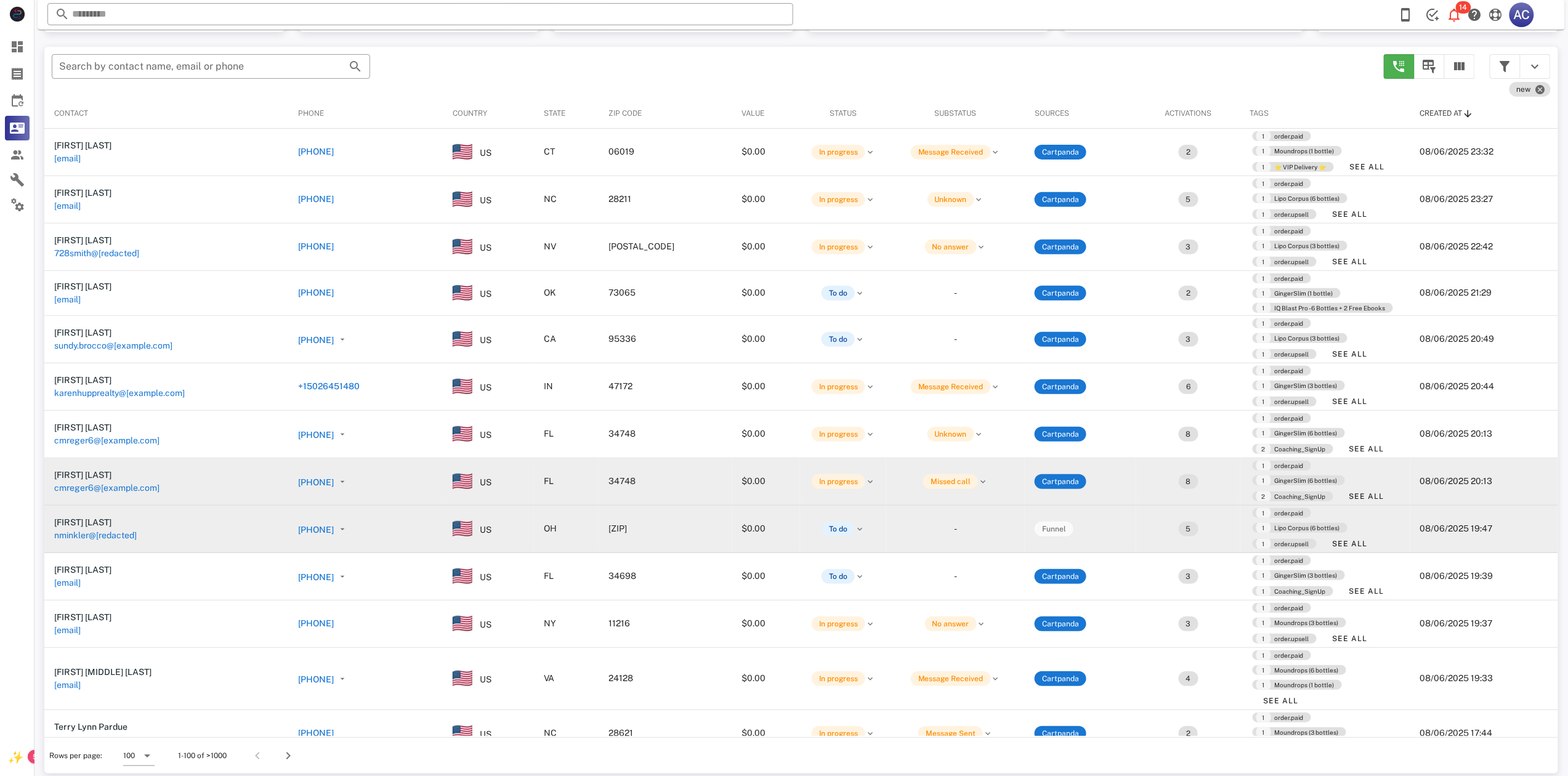 click on "nminkler@[REDACTED]" at bounding box center (95, 535) 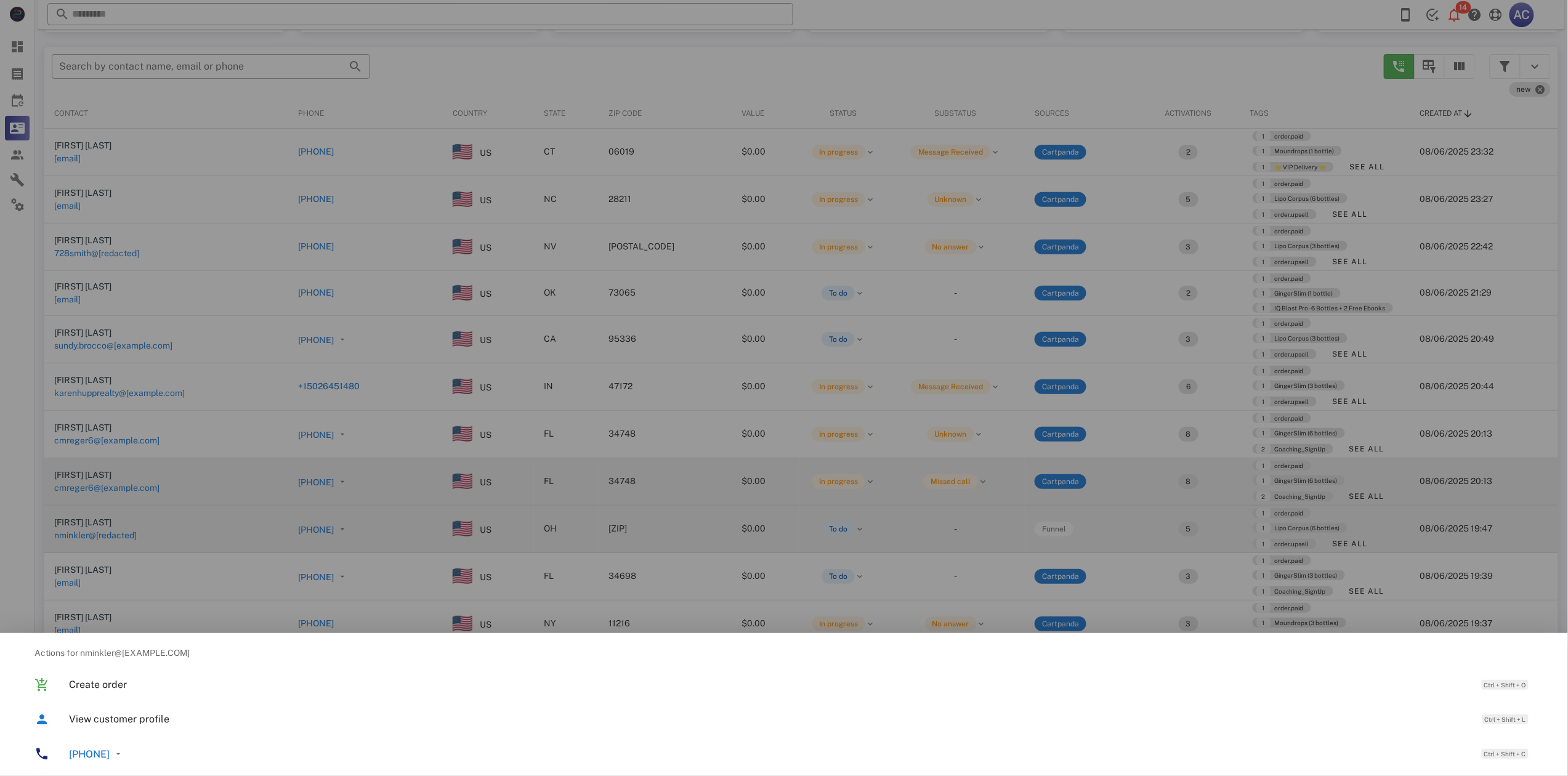 click at bounding box center (784, 388) 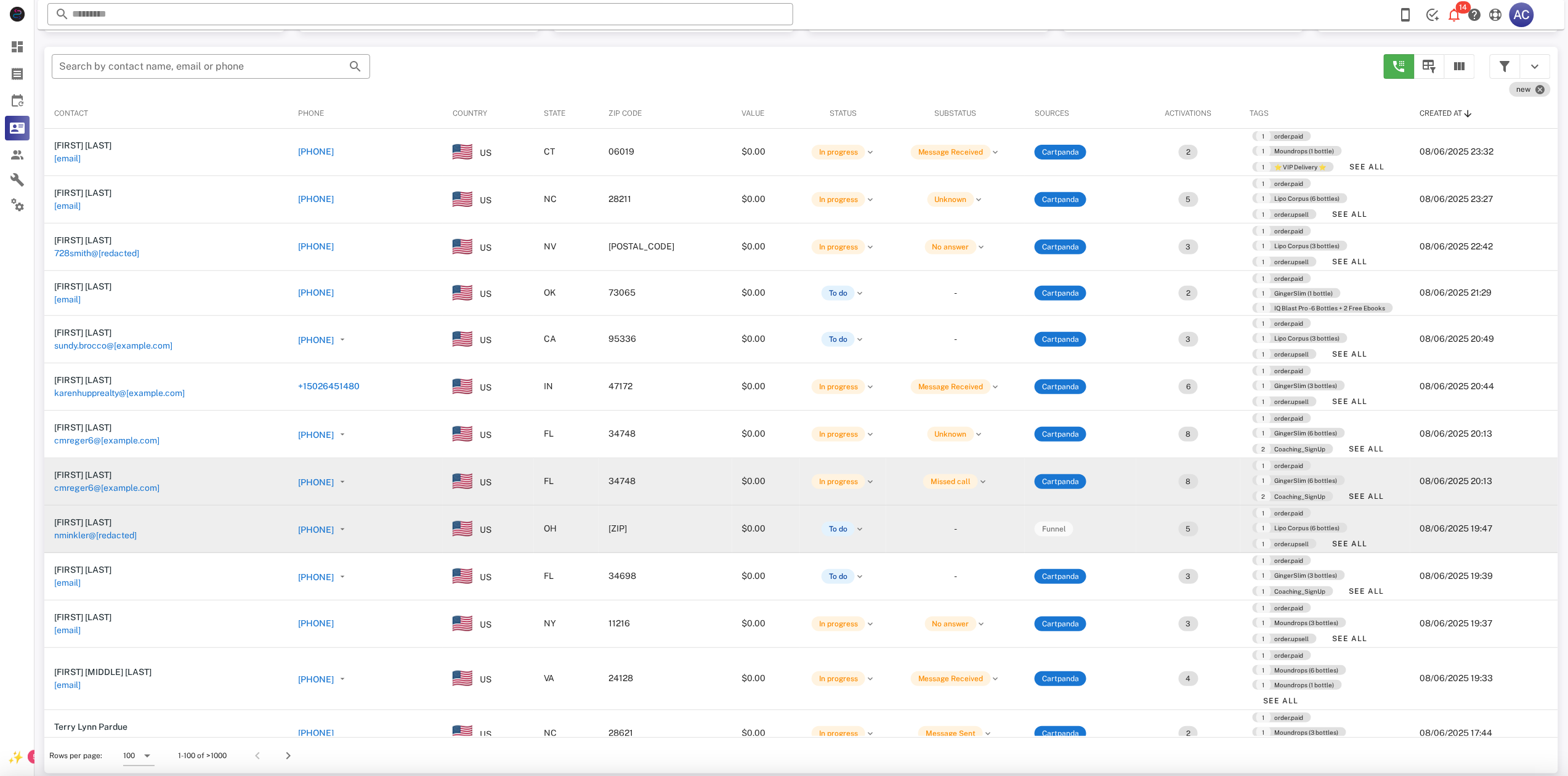 click on "nminkler@[REDACTED]" at bounding box center (95, 535) 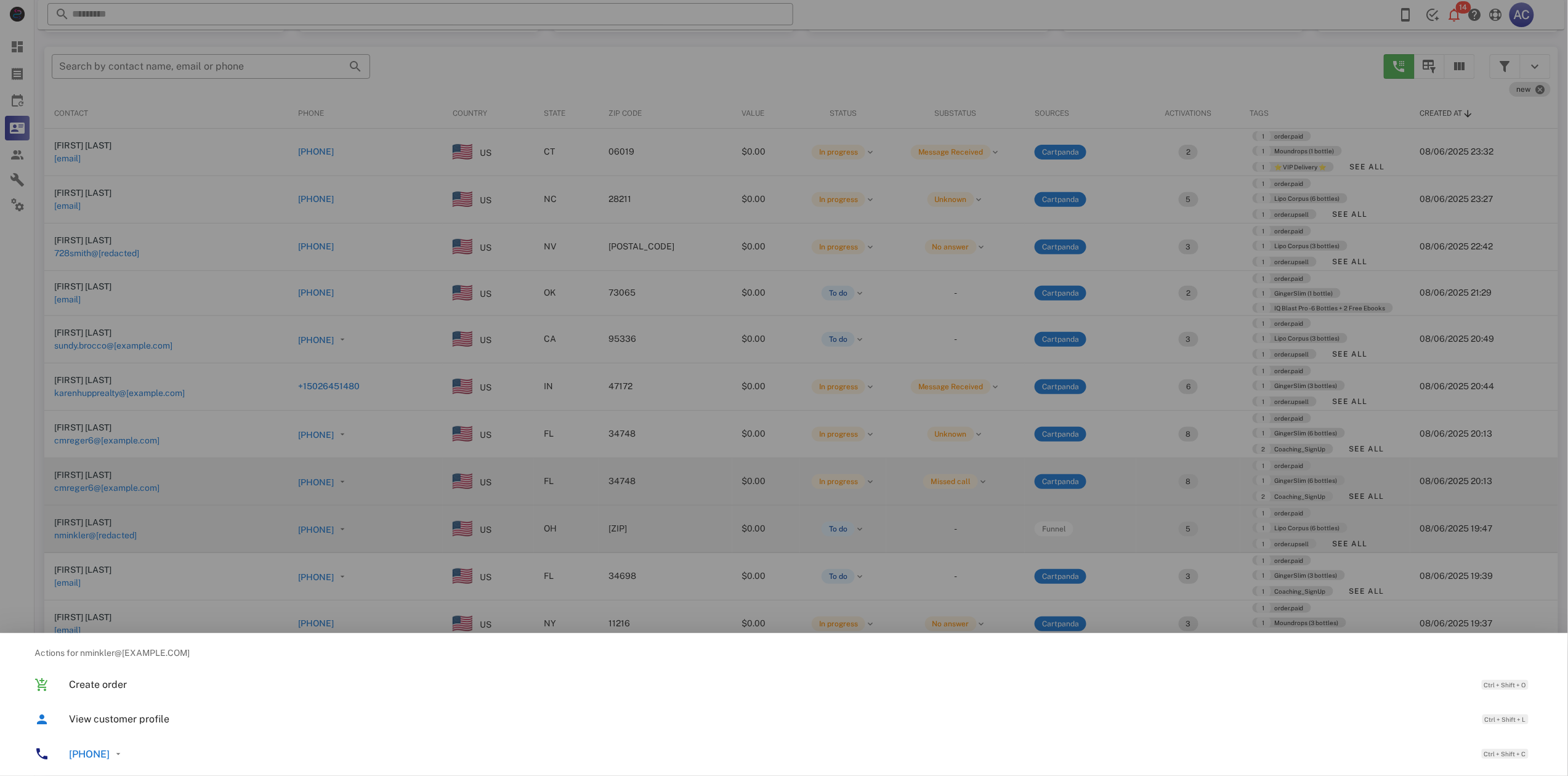click at bounding box center [784, 388] 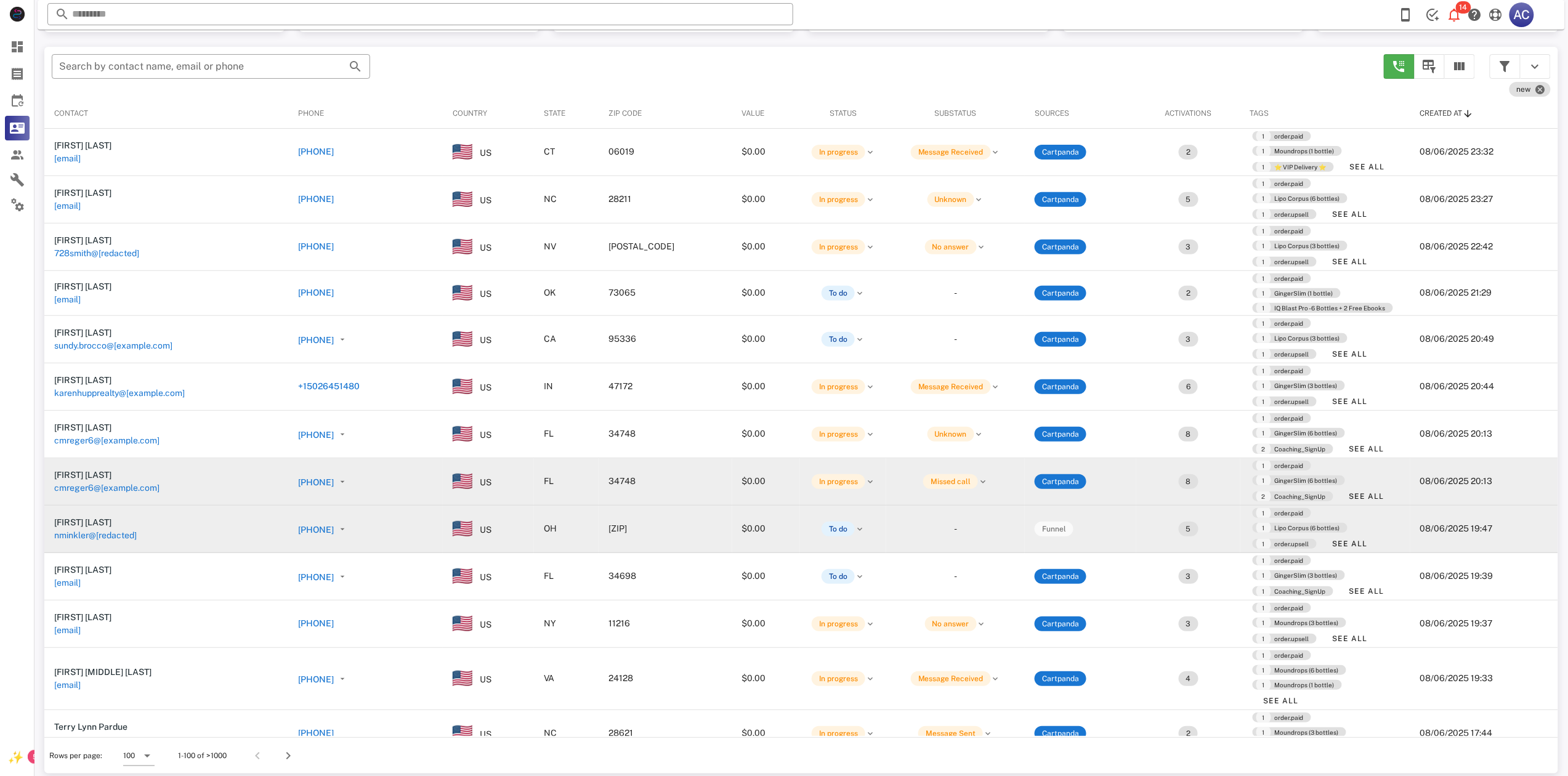 click on "[PHONE]" at bounding box center [316, 530] 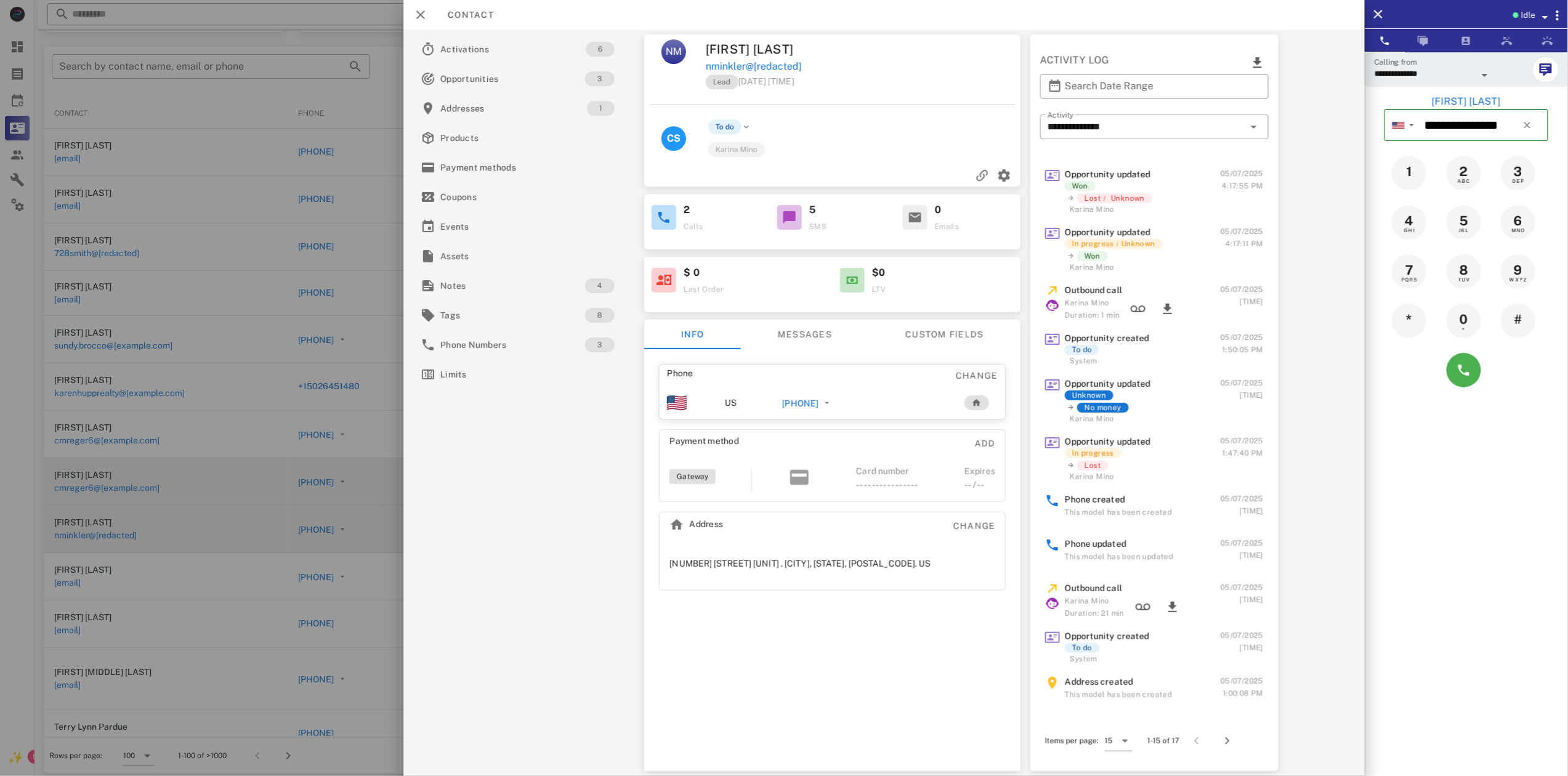 scroll, scrollTop: 195, scrollLeft: 0, axis: vertical 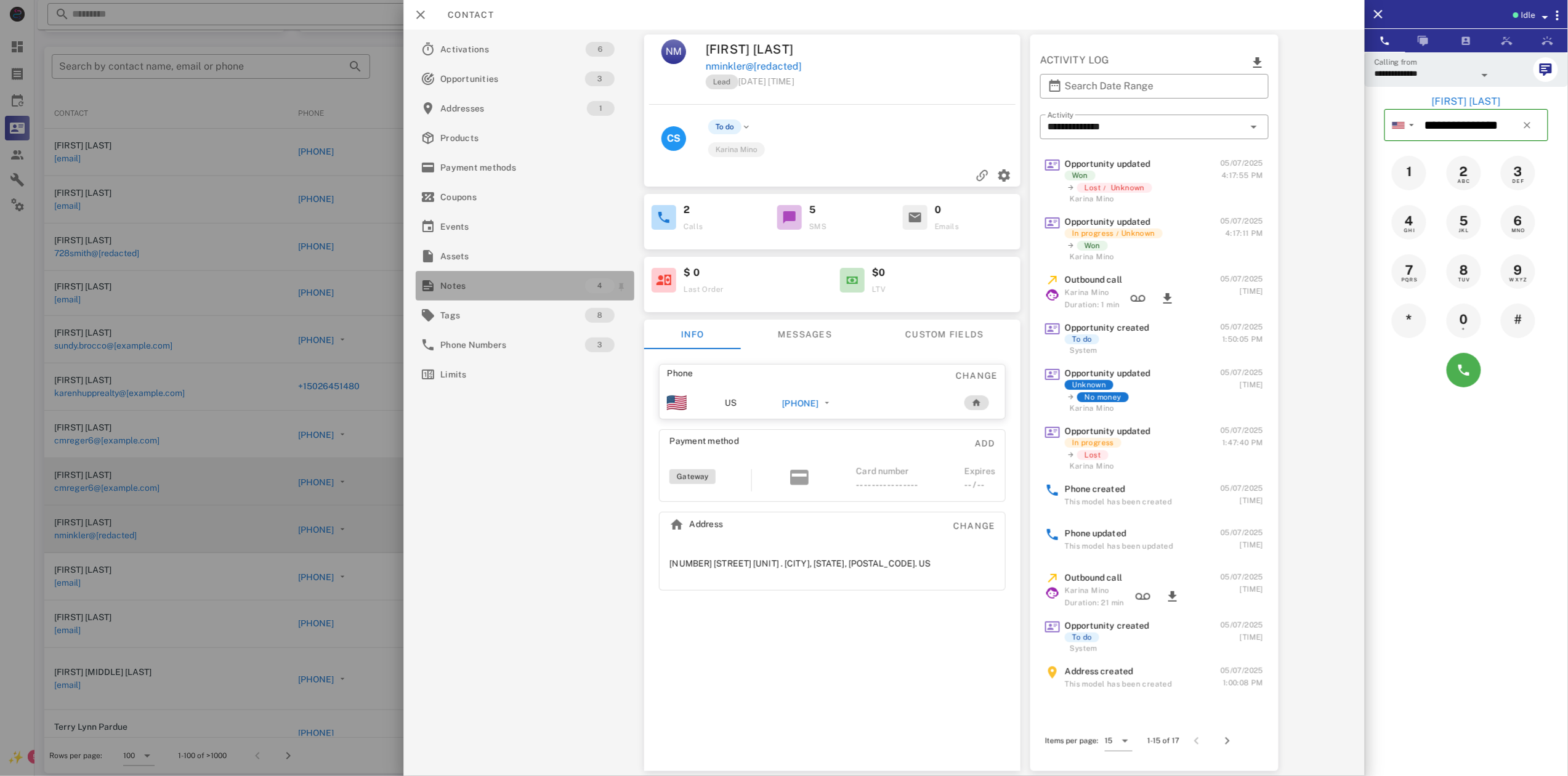 click on "Notes" at bounding box center [512, 286] 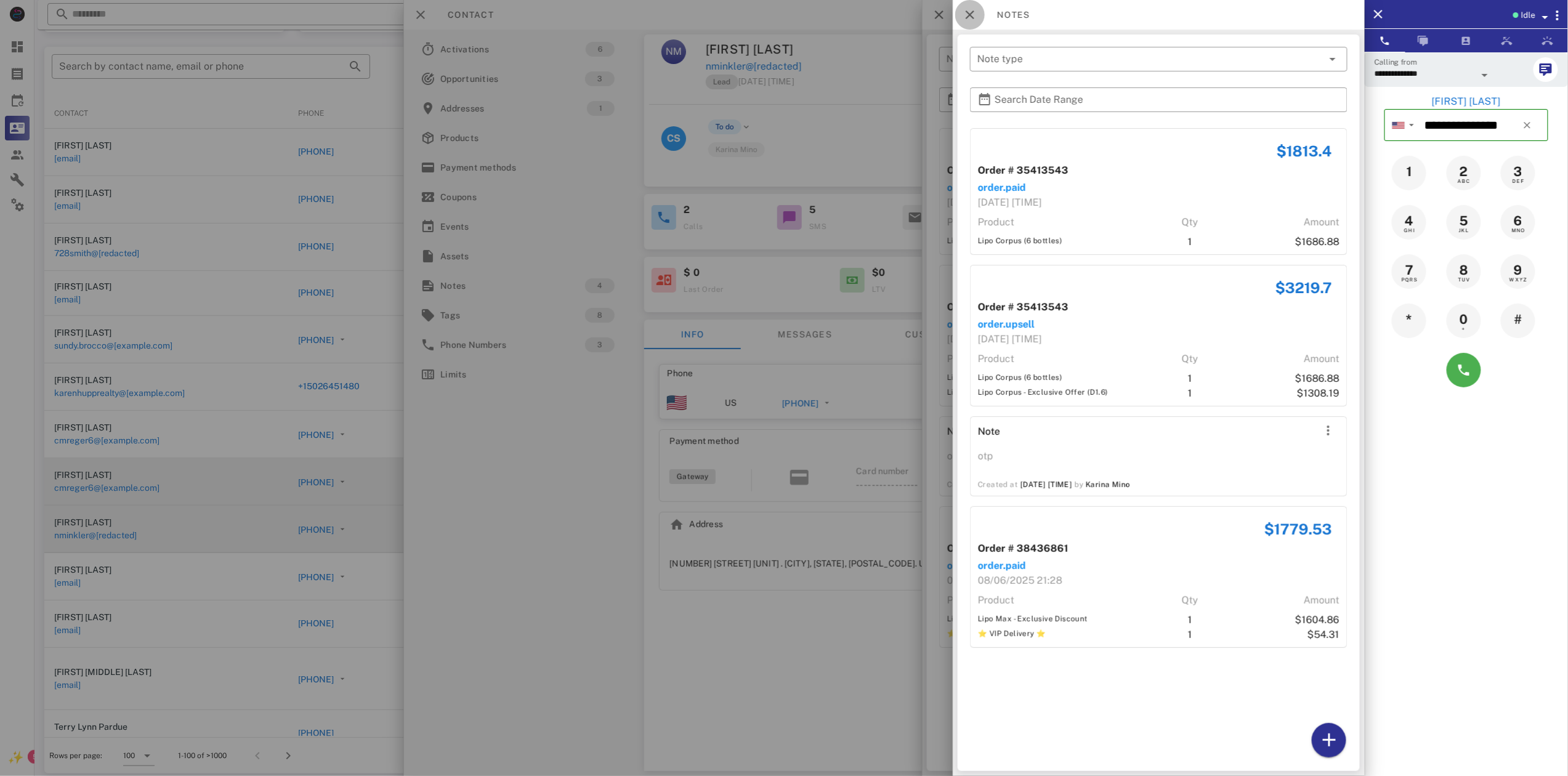 click at bounding box center (970, 15) 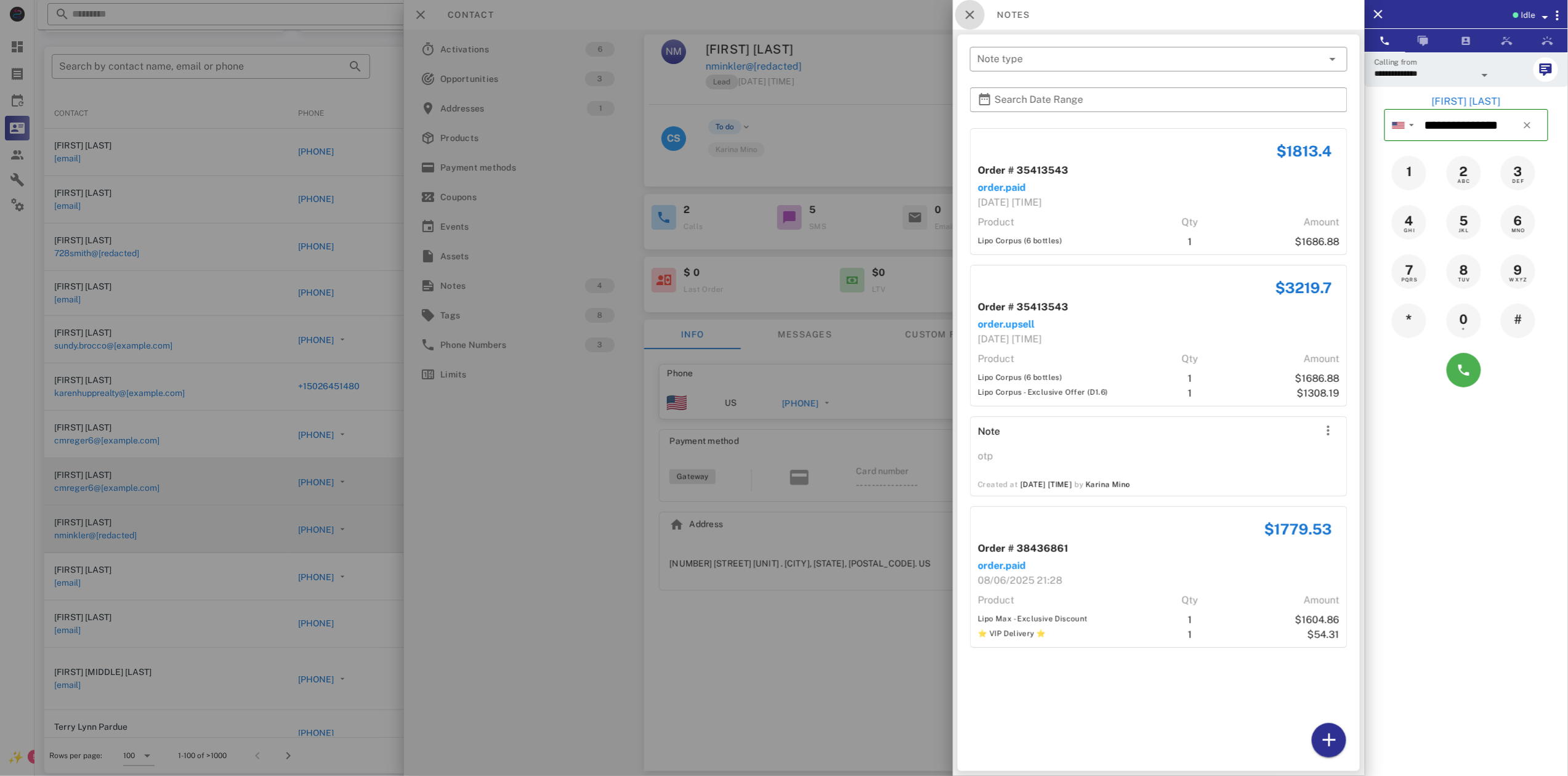 click at bounding box center [970, 15] 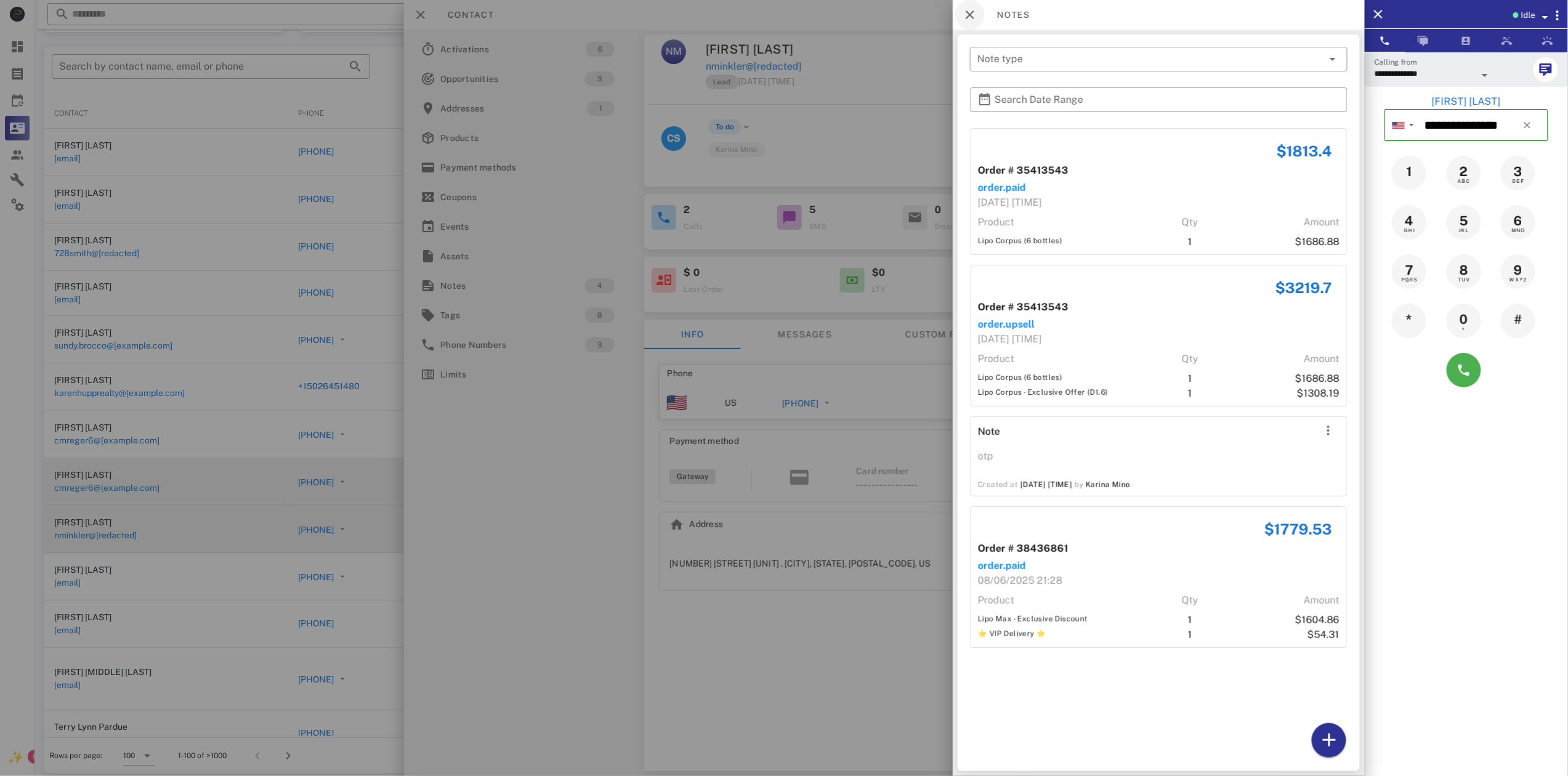 click on "Contact" at bounding box center (884, 15) 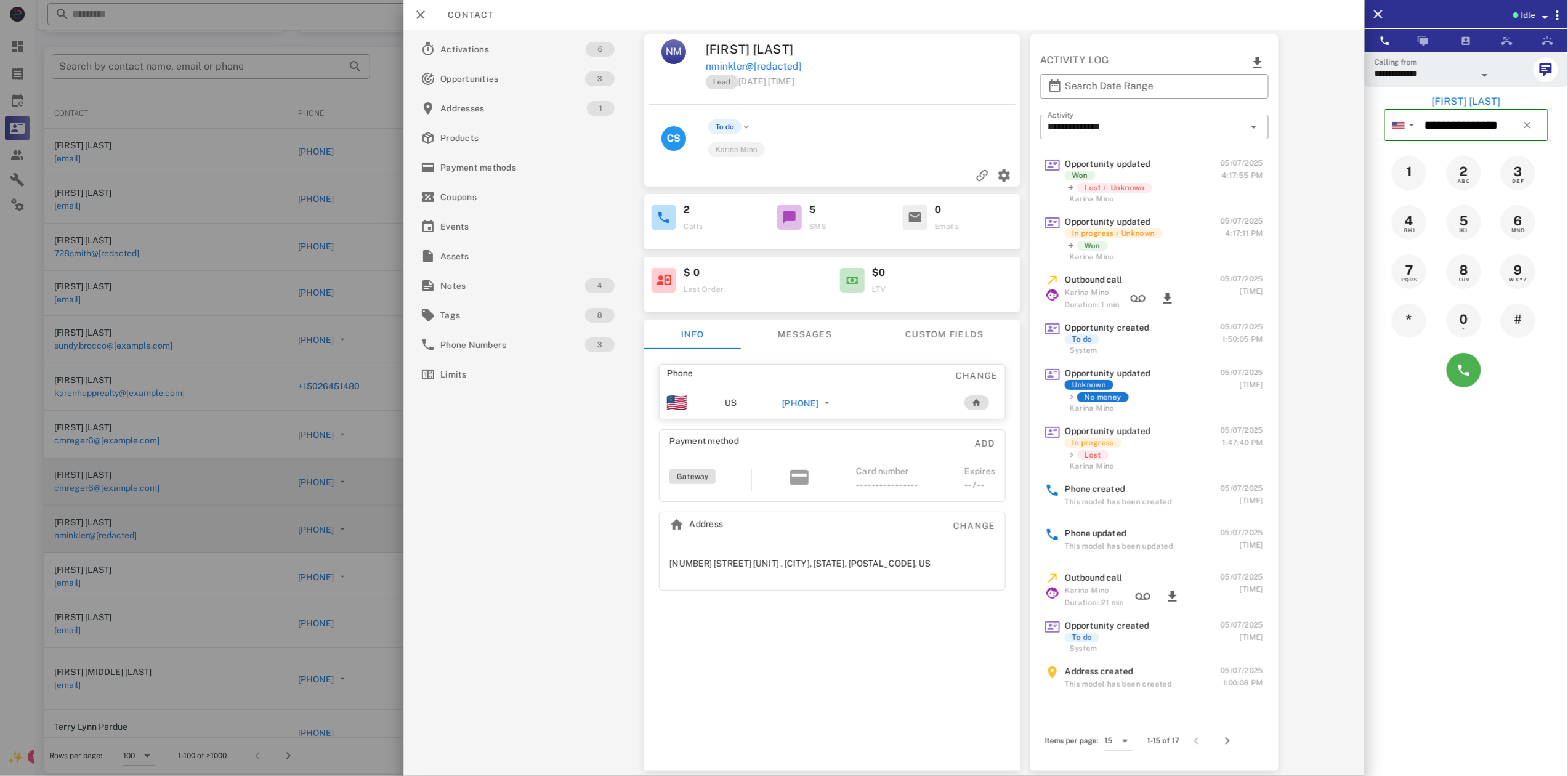 click at bounding box center [784, 388] 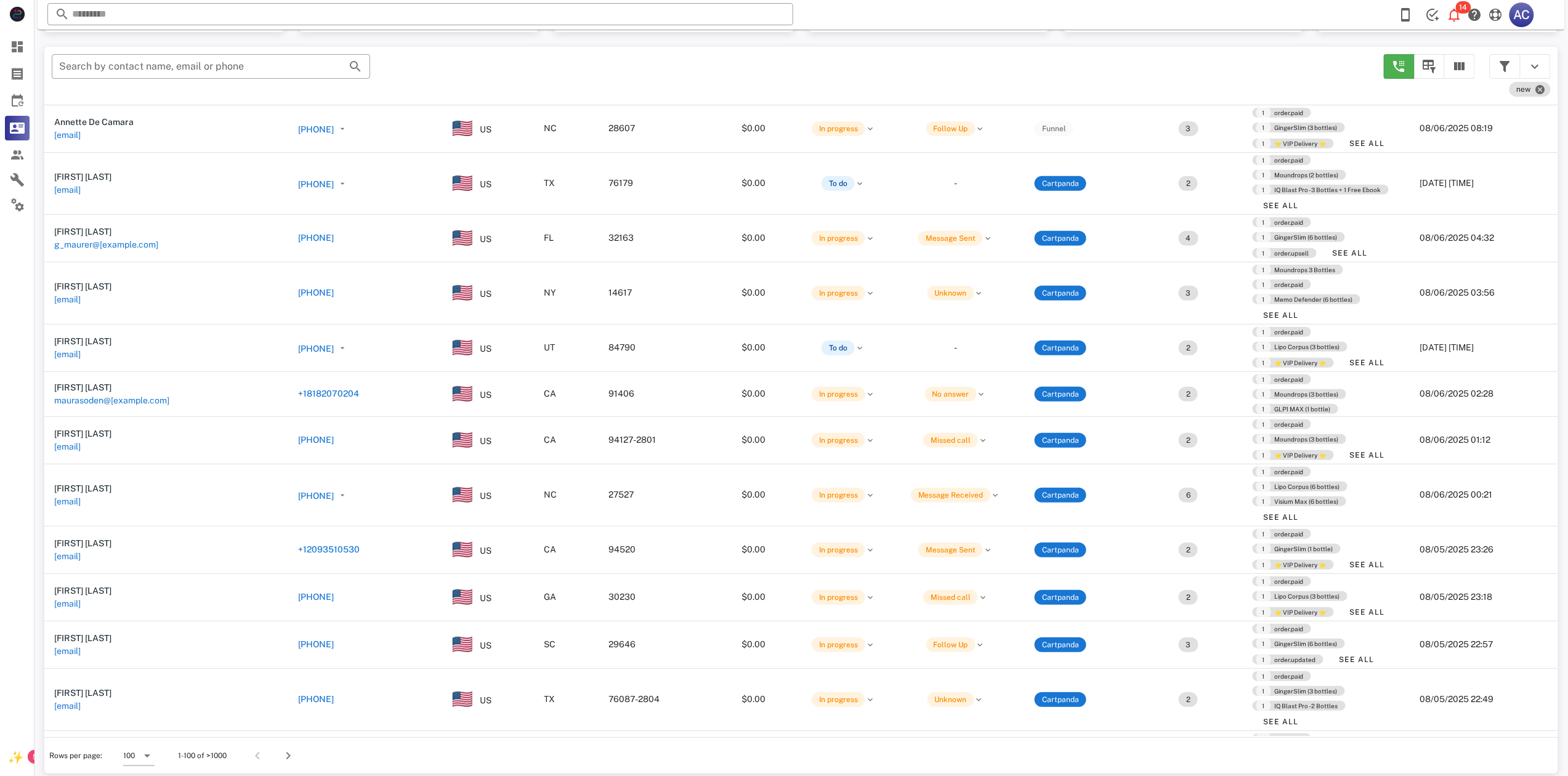 scroll, scrollTop: 1625, scrollLeft: 0, axis: vertical 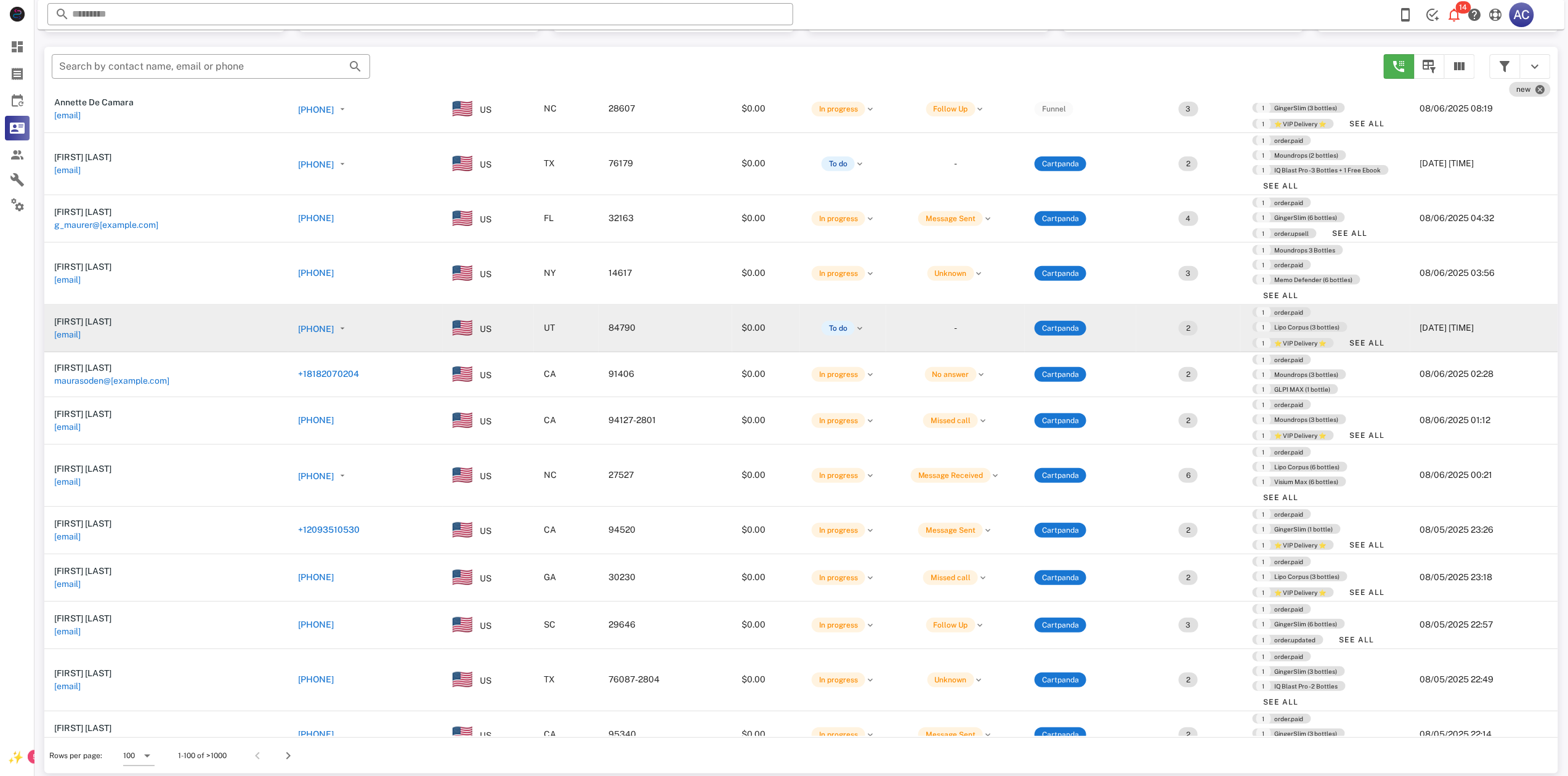click on "[PHONE]" at bounding box center (316, 329) 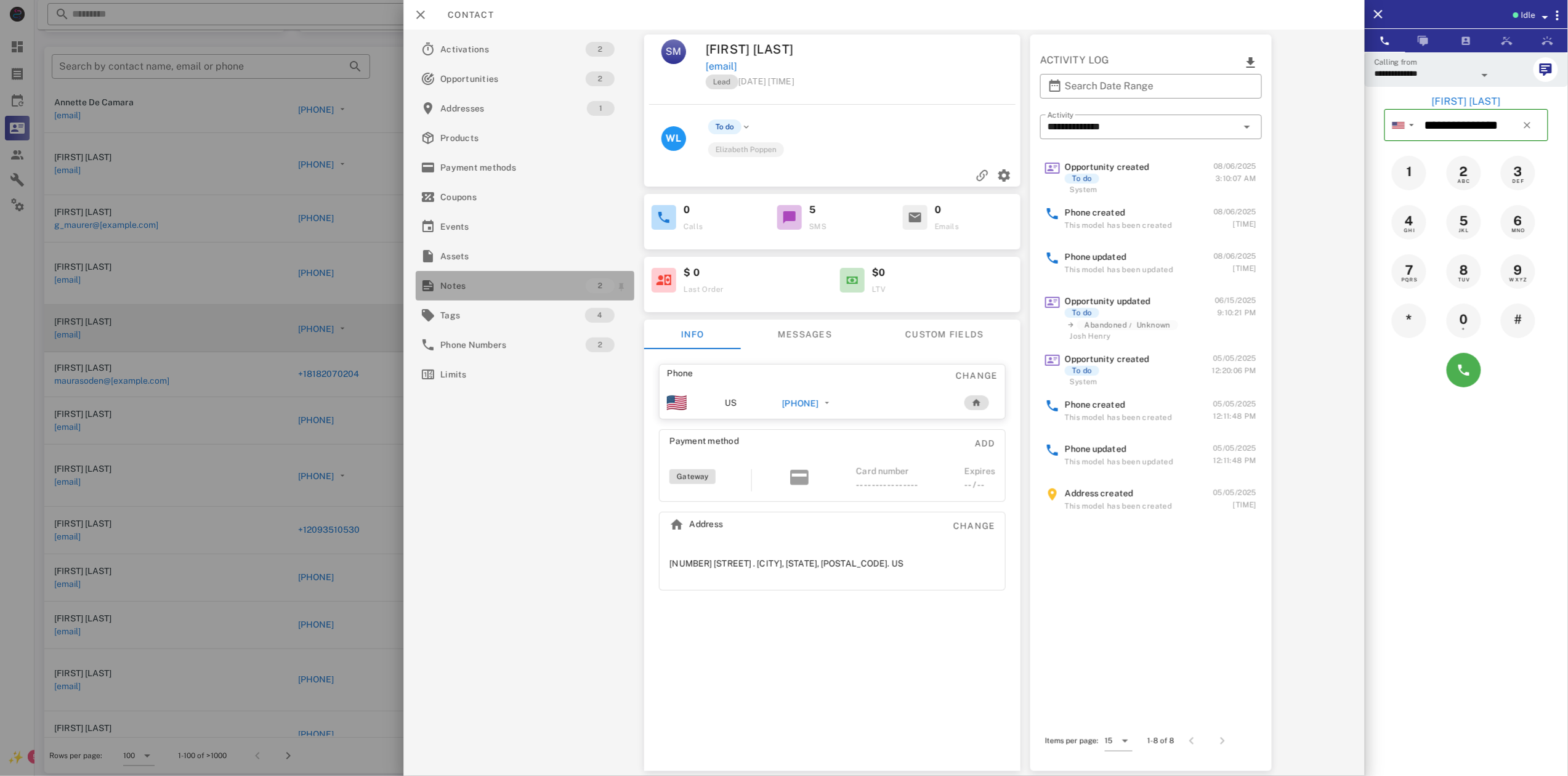 click on "Notes" at bounding box center [513, 286] 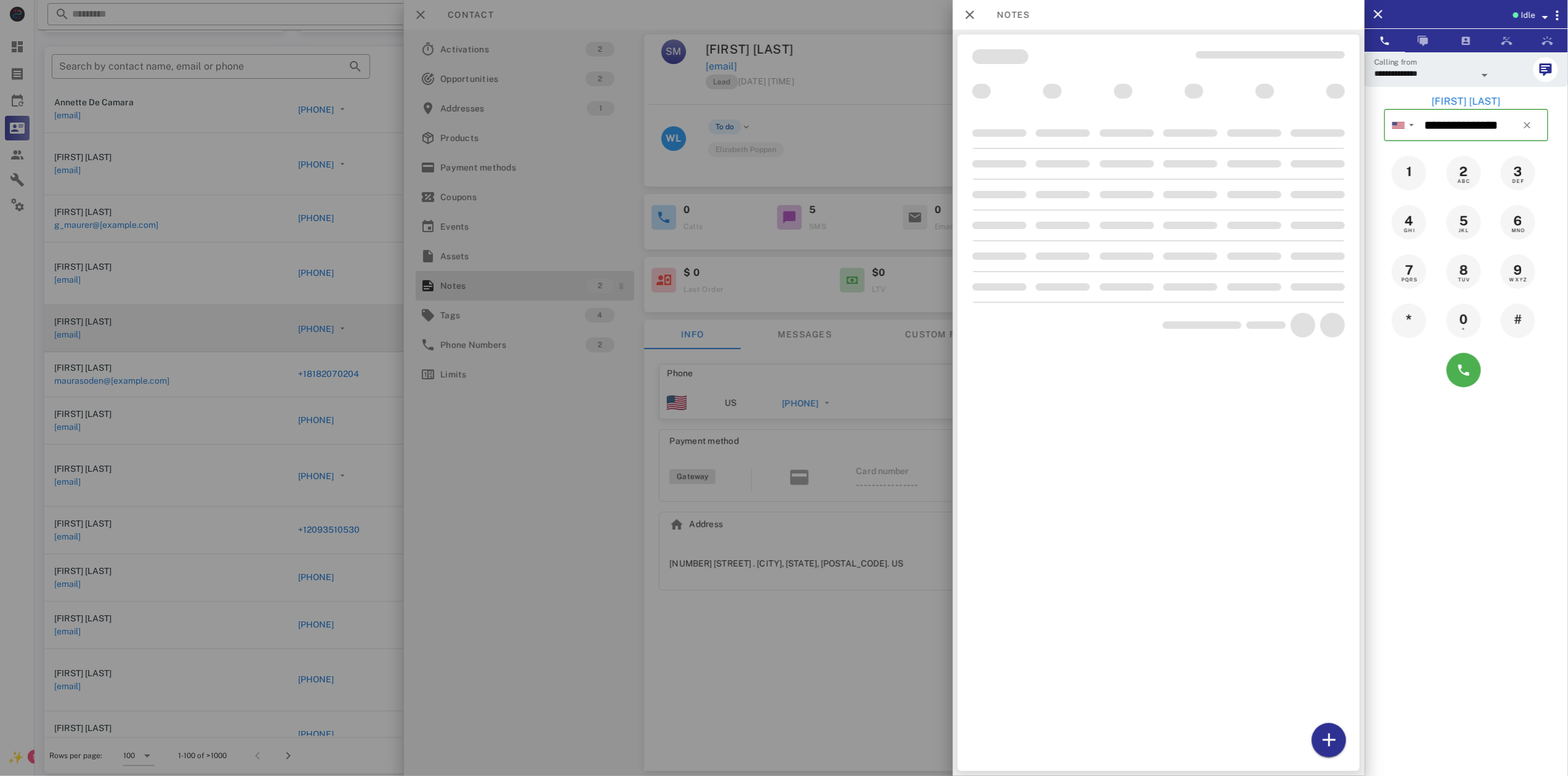 click at bounding box center [784, 388] 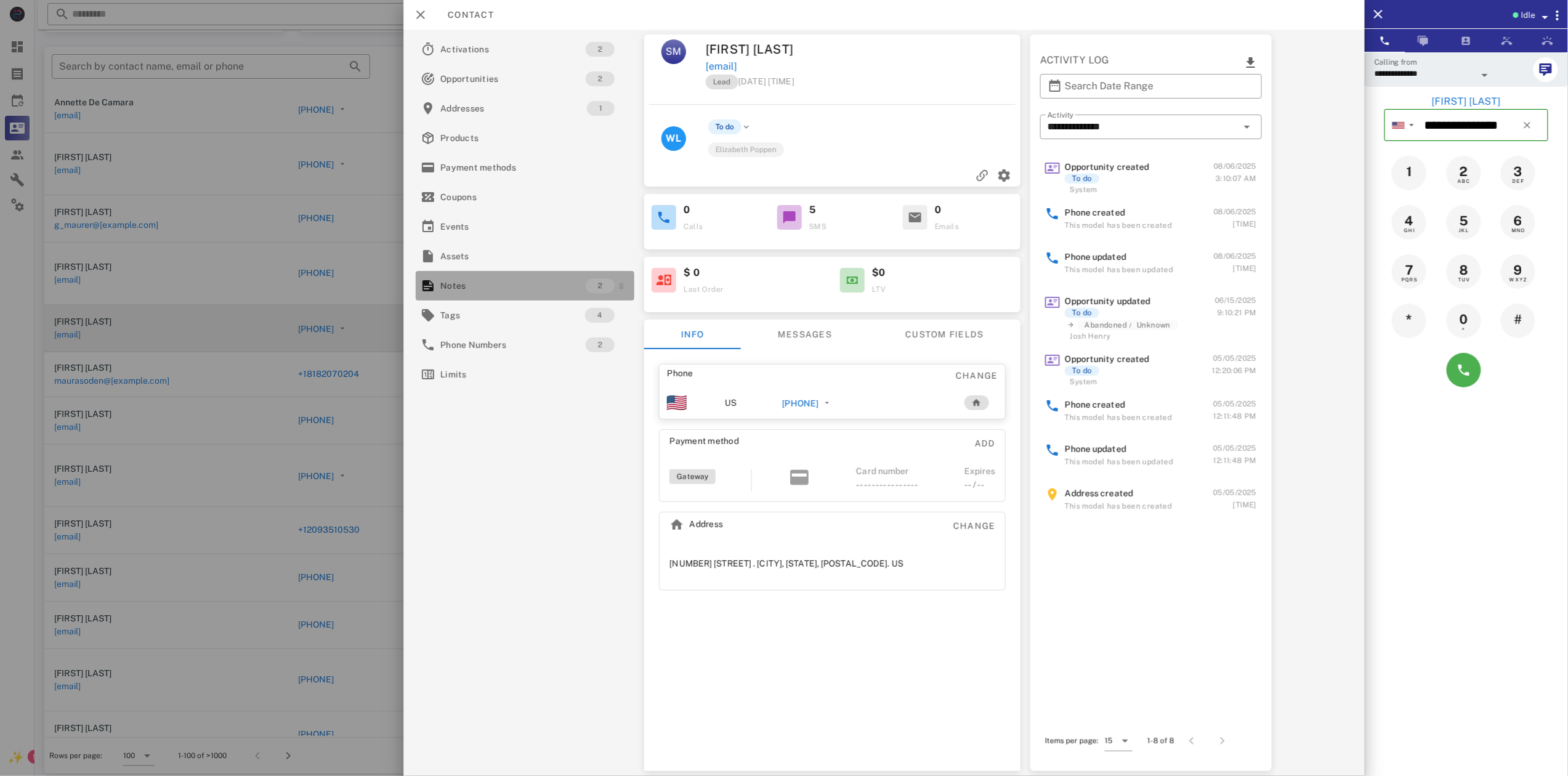 click on "Notes" at bounding box center [513, 286] 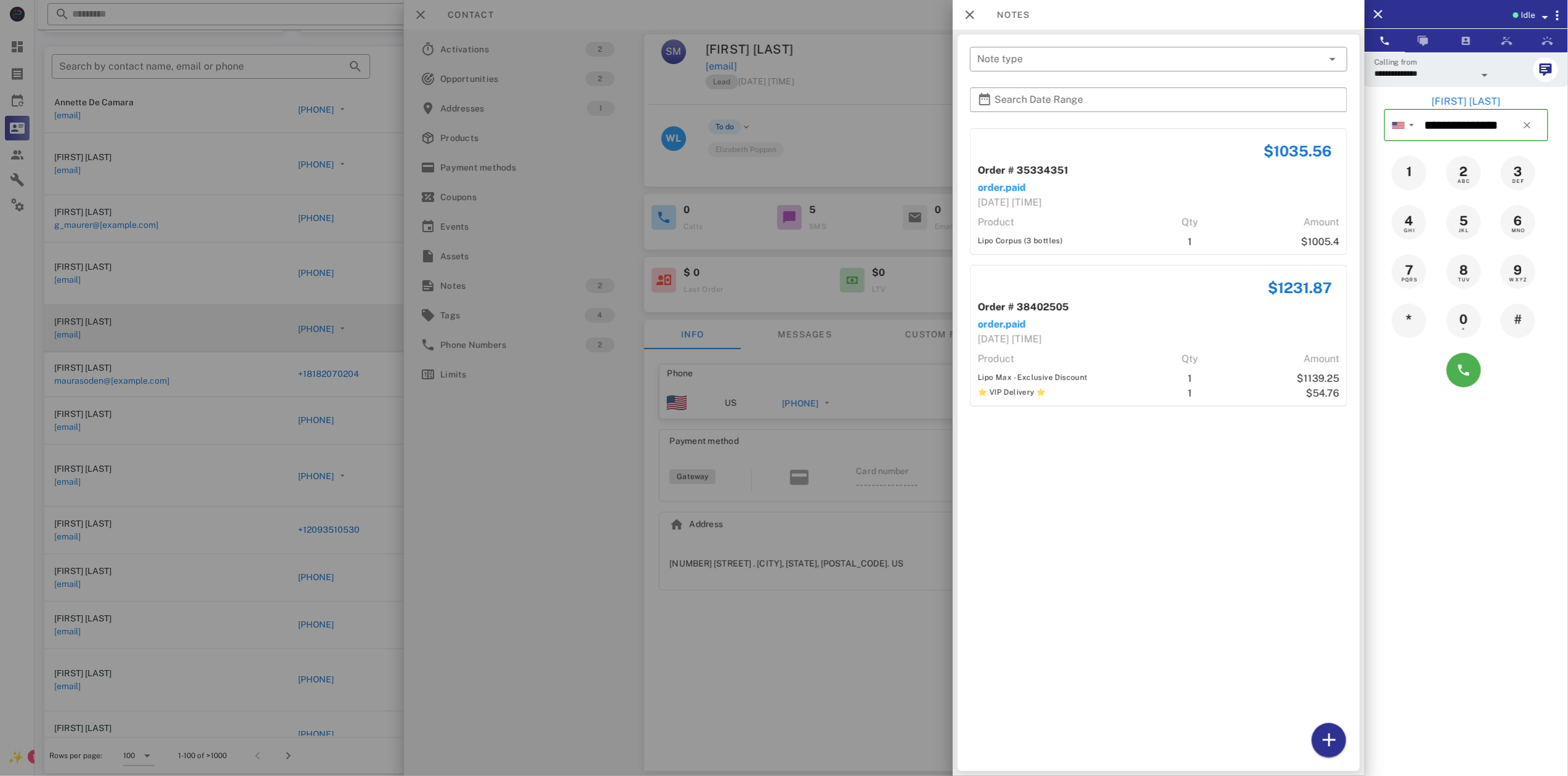 click at bounding box center [784, 388] 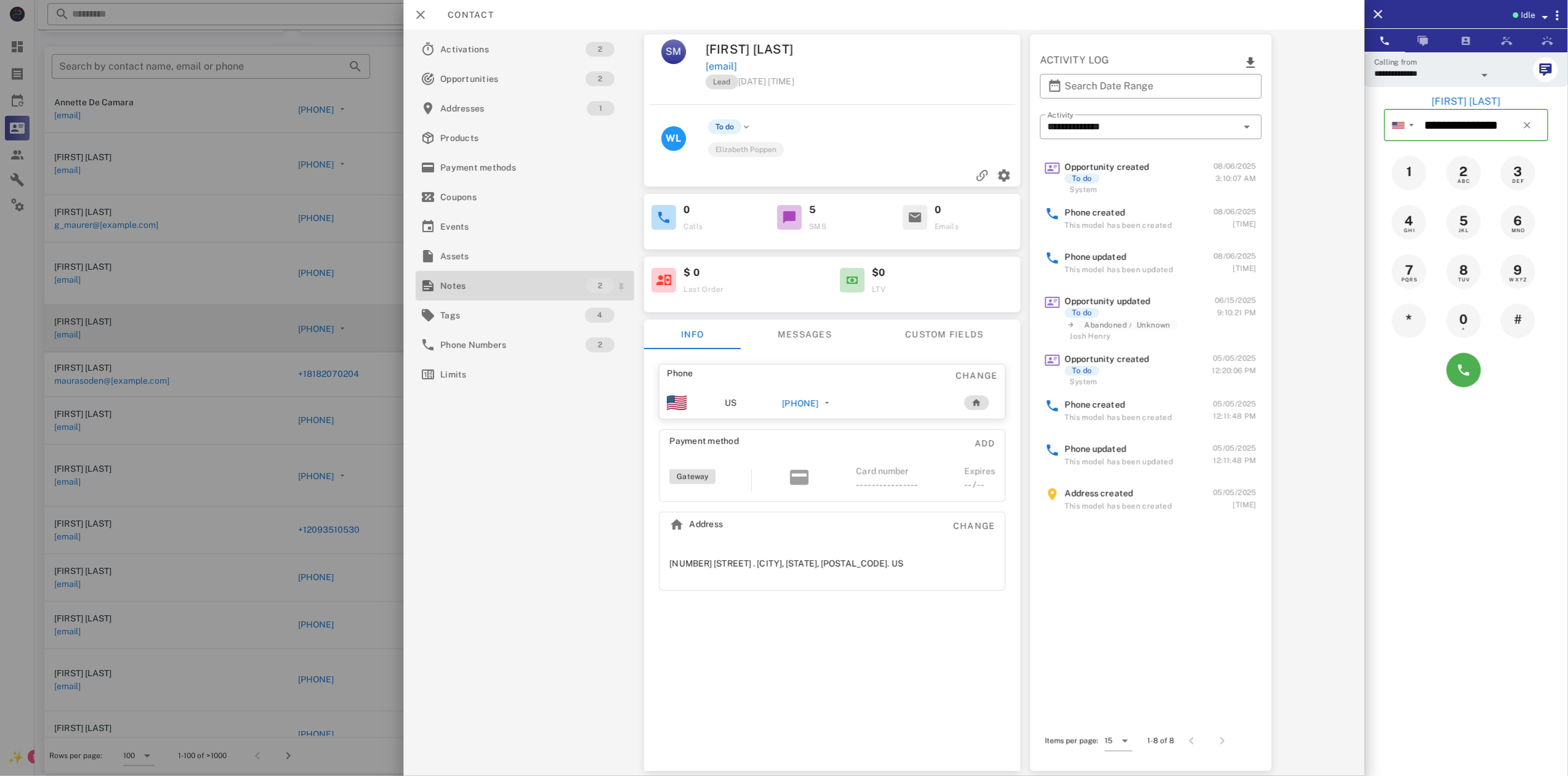 click on "Notes" at bounding box center (513, 286) 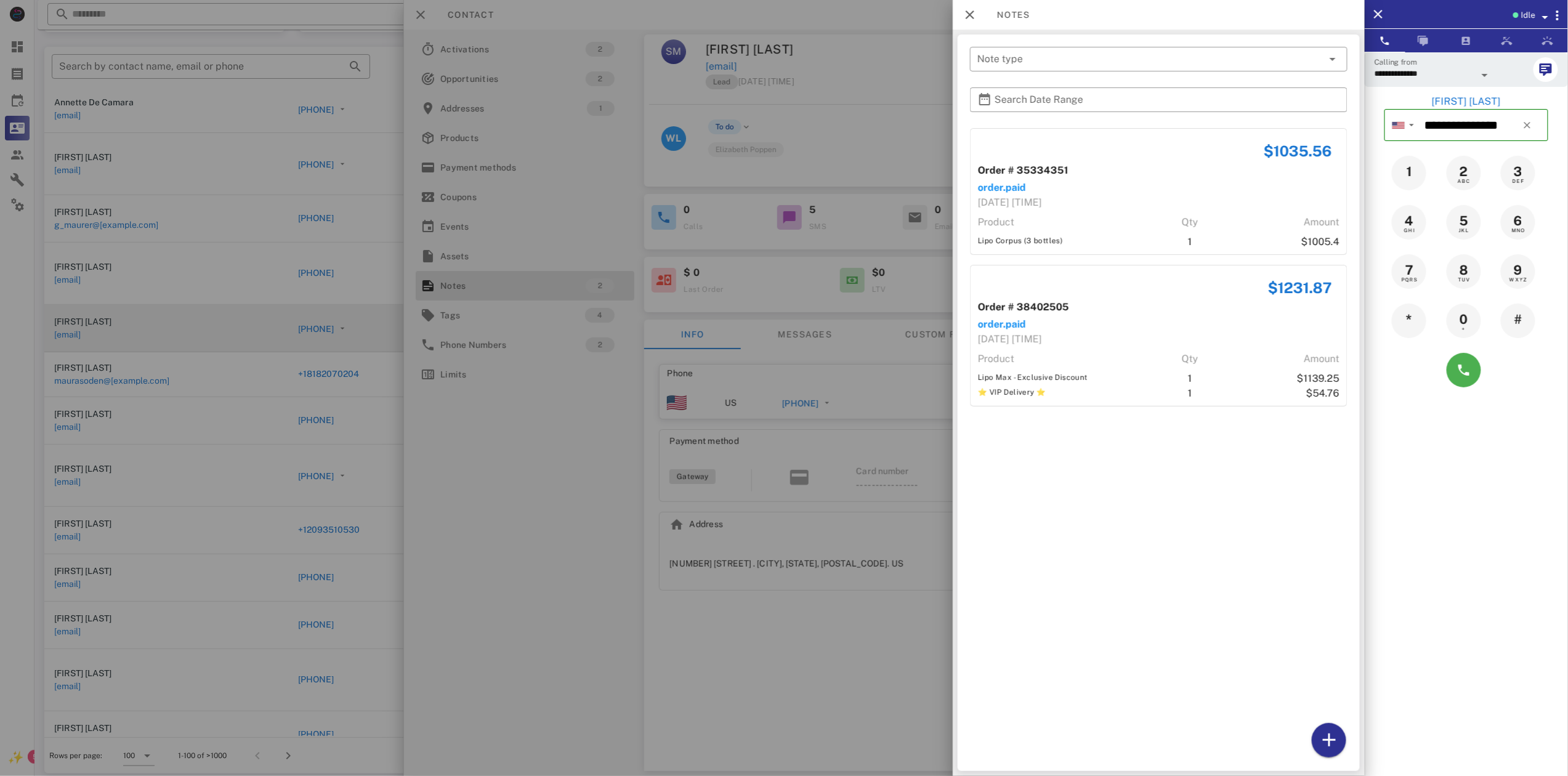 click on "$[PRICE]   Order # [ORDER]   order.paid   [DATE] [TIME]   Product Qty Amount  Lipo Corpus (3 bottles)  1 $[PRICE]   $[PRICE]   Order # [ORDER]   order.paid   [DATE] [TIME]   Product Qty Amount  Lipo Max - Exclusive Discount  1 $[PRICE]  ⭐ VIP Delivery ⭐  1 $[PRICE]" at bounding box center (1158, 447) 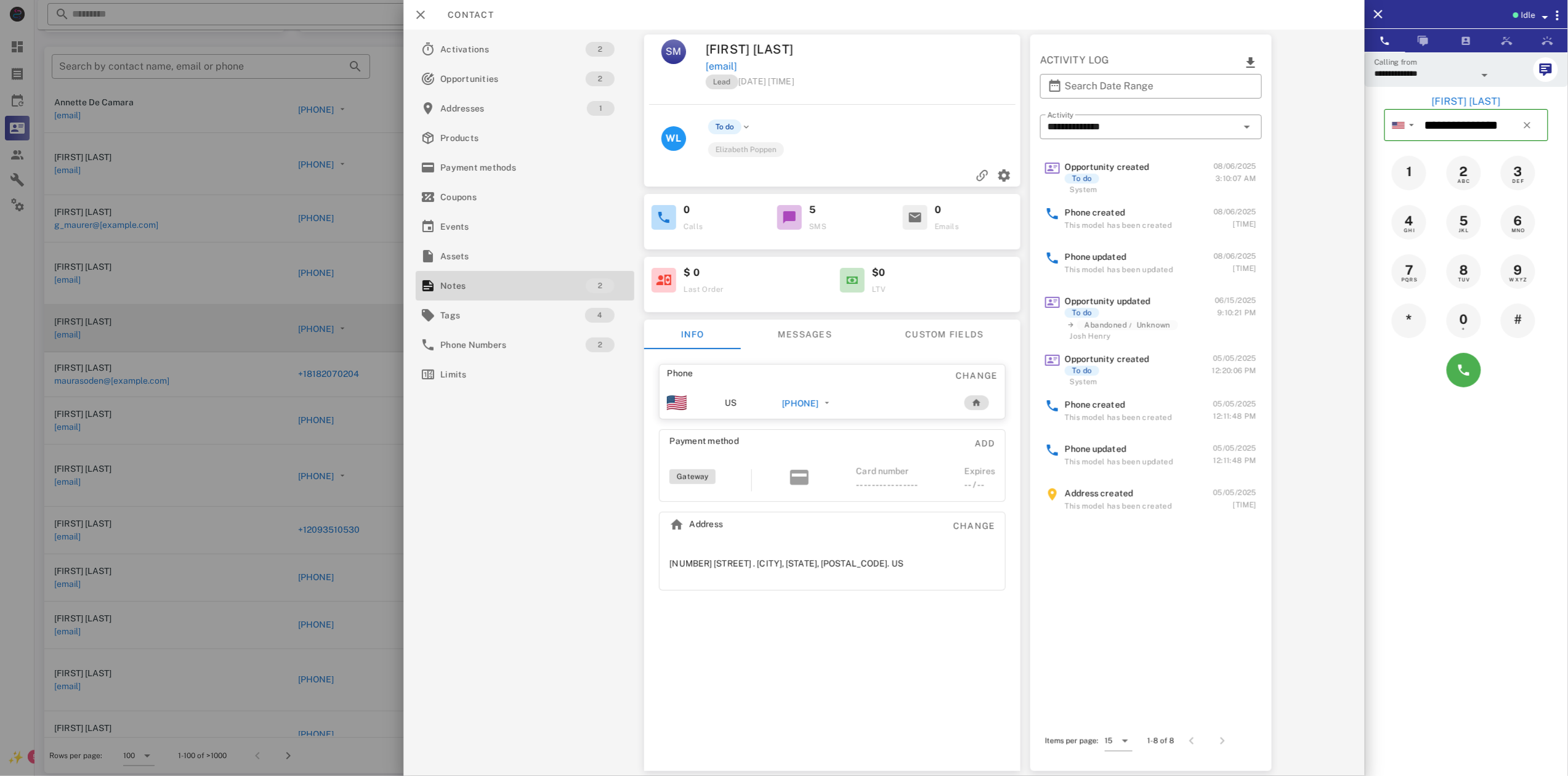 click at bounding box center (784, 388) 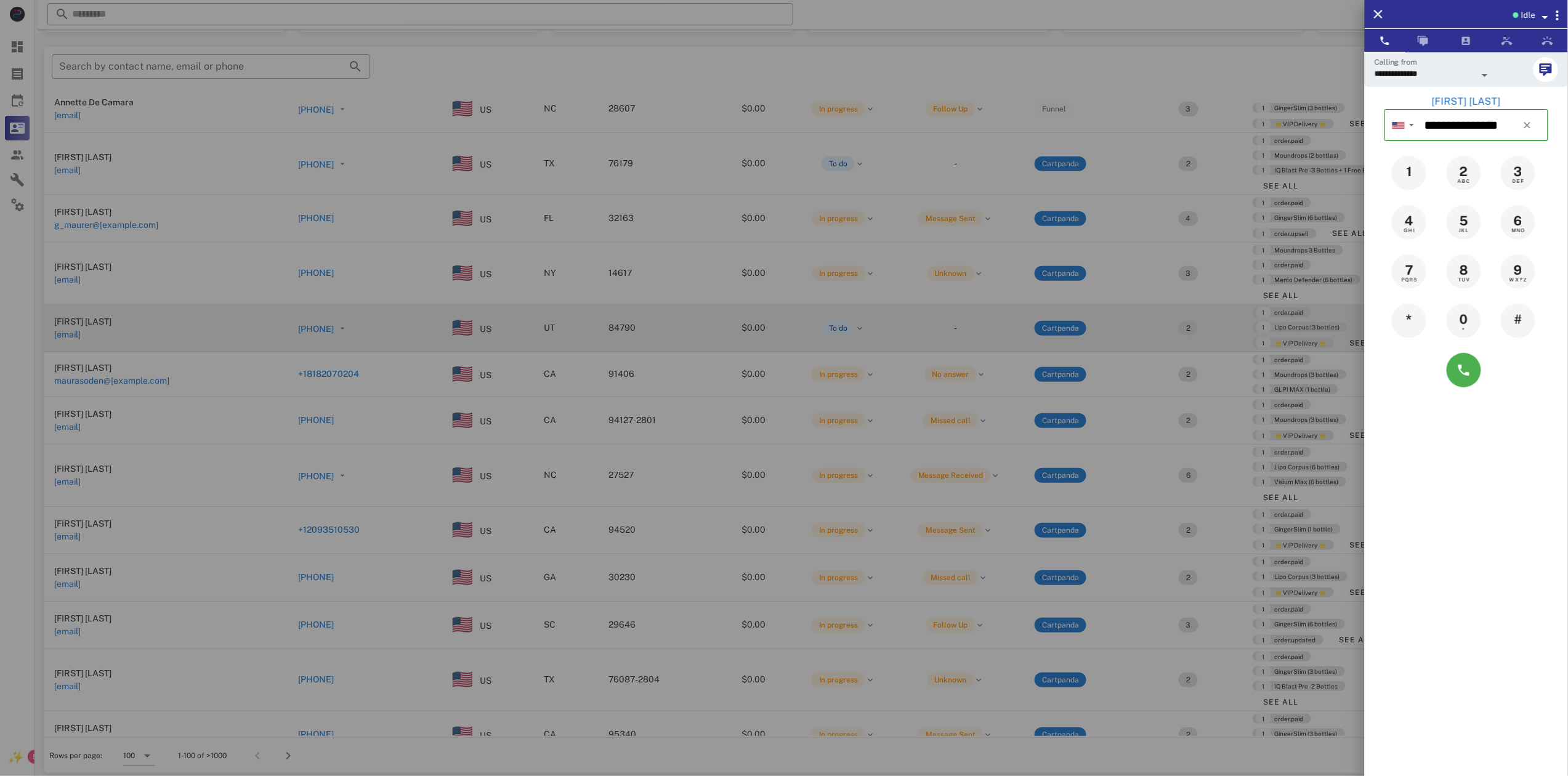 click at bounding box center (784, 388) 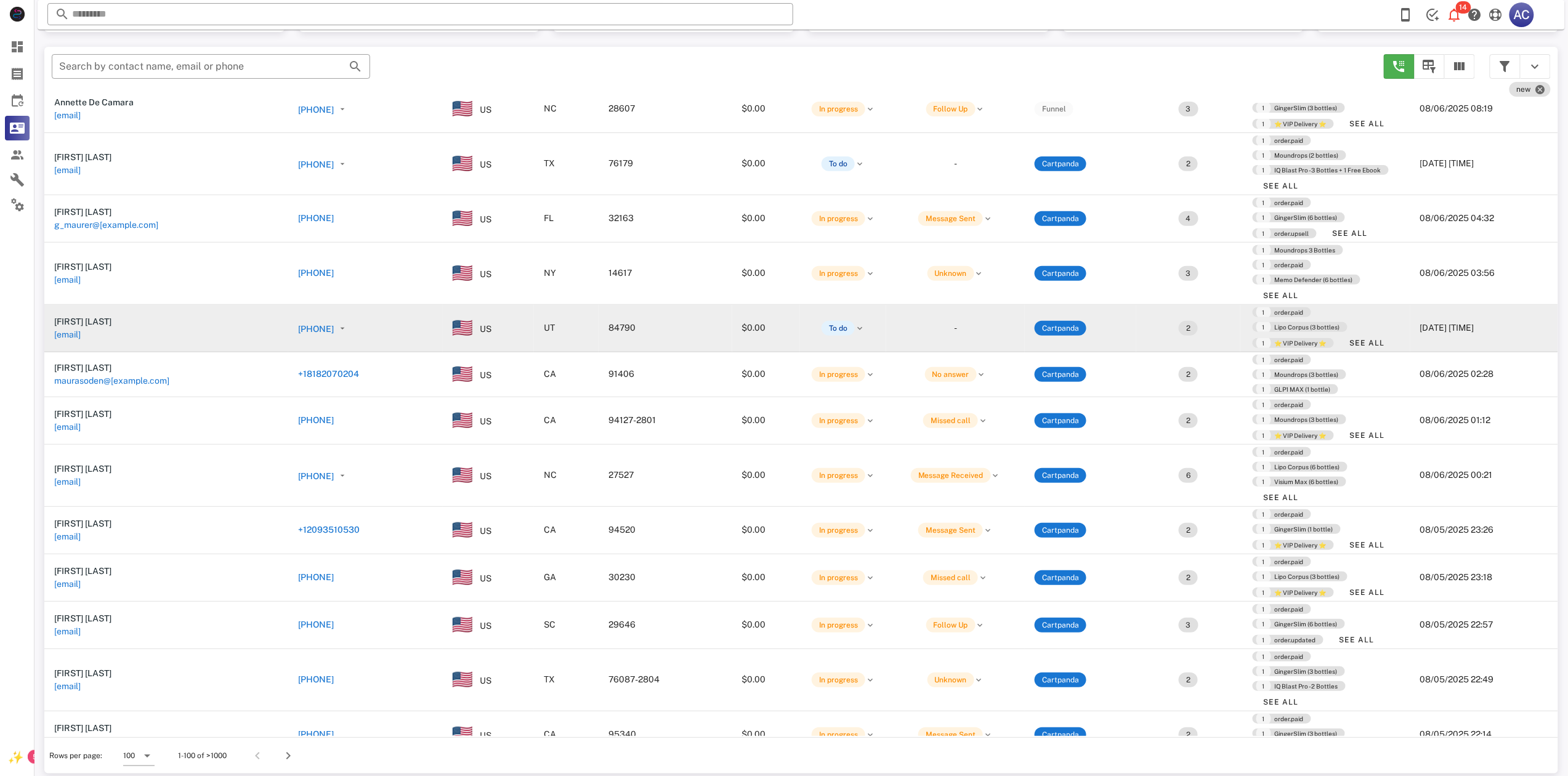 click on "[PHONE]" at bounding box center (316, 329) 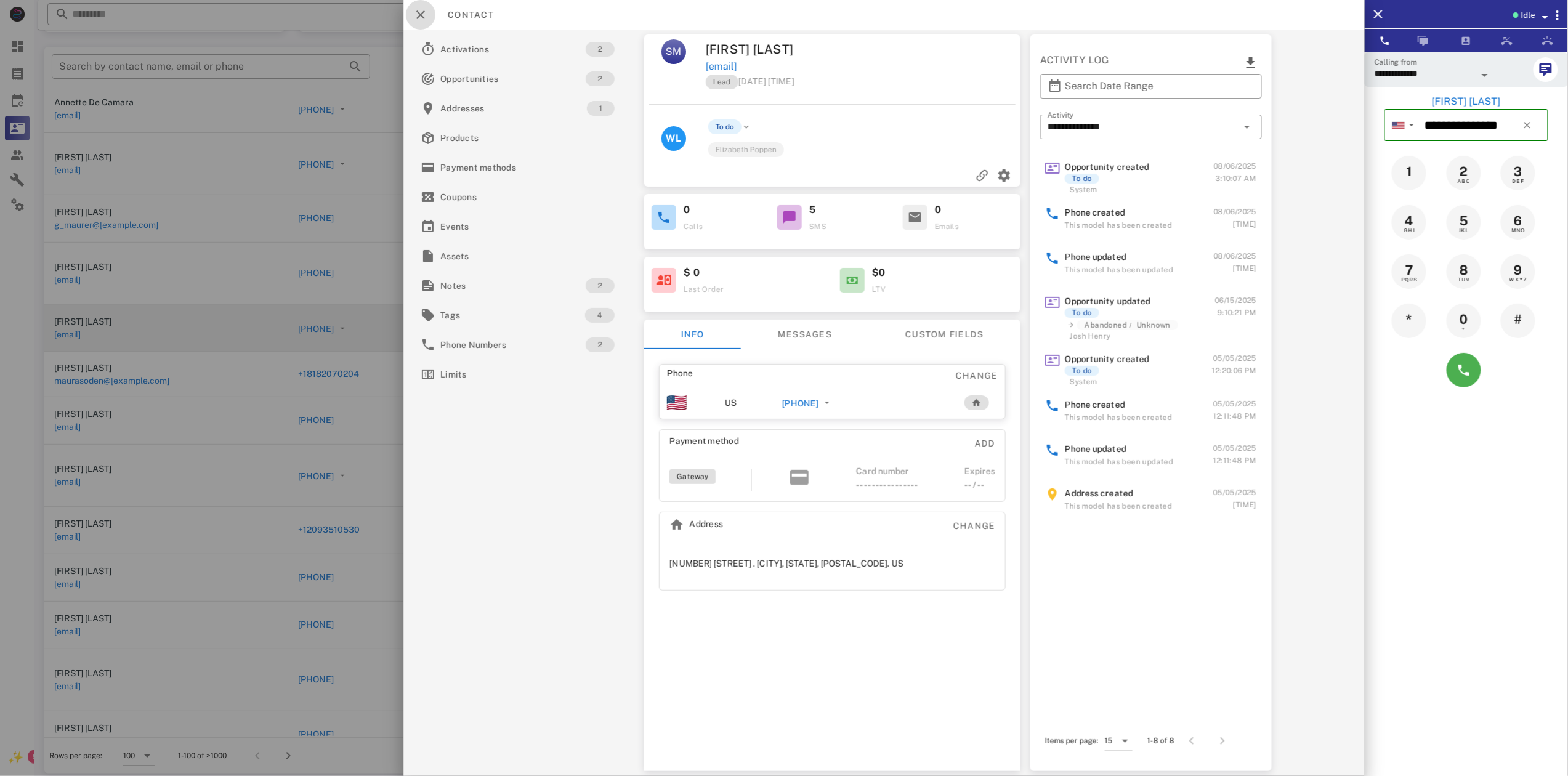 click at bounding box center [421, 15] 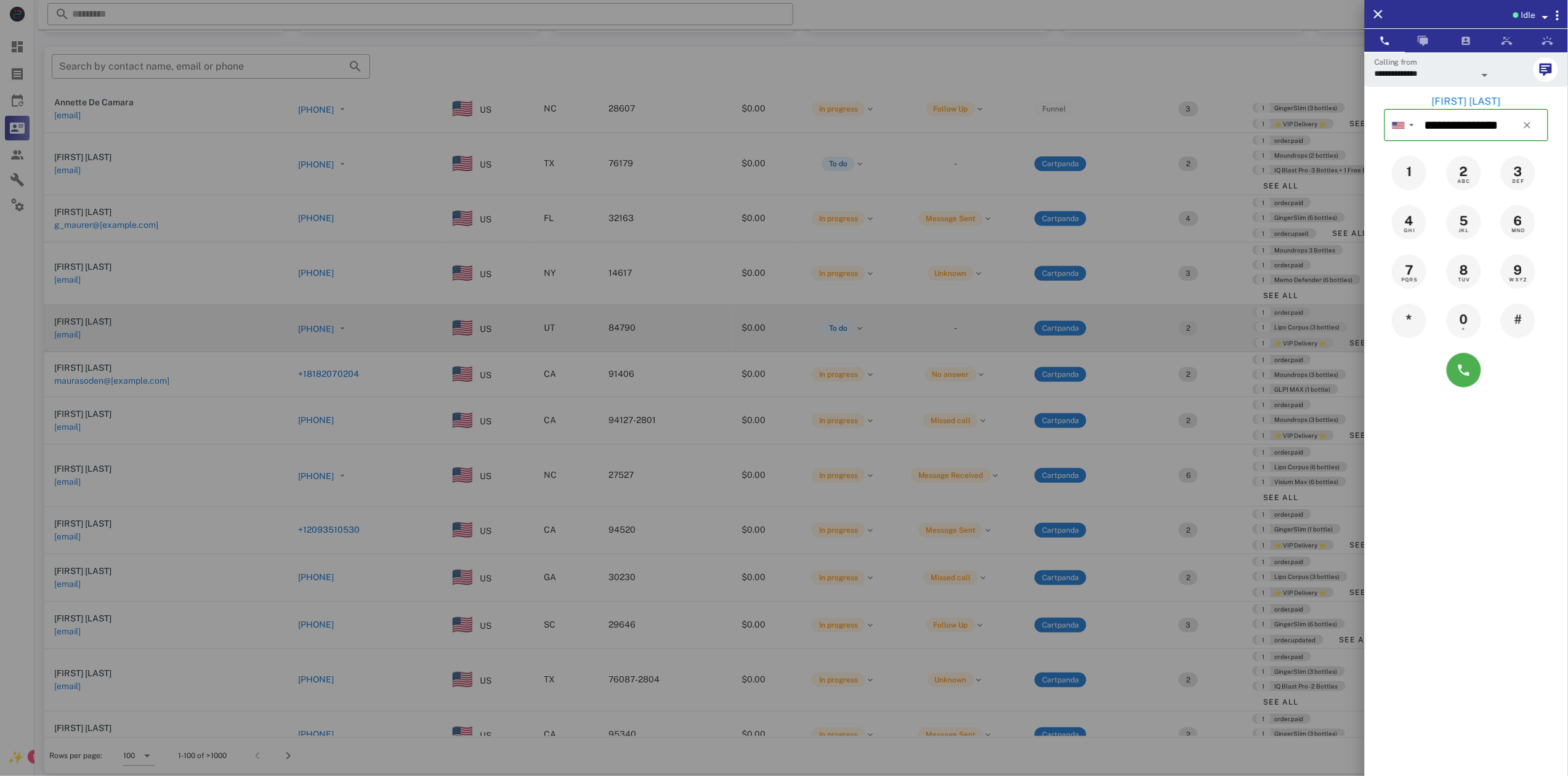click at bounding box center [784, 388] 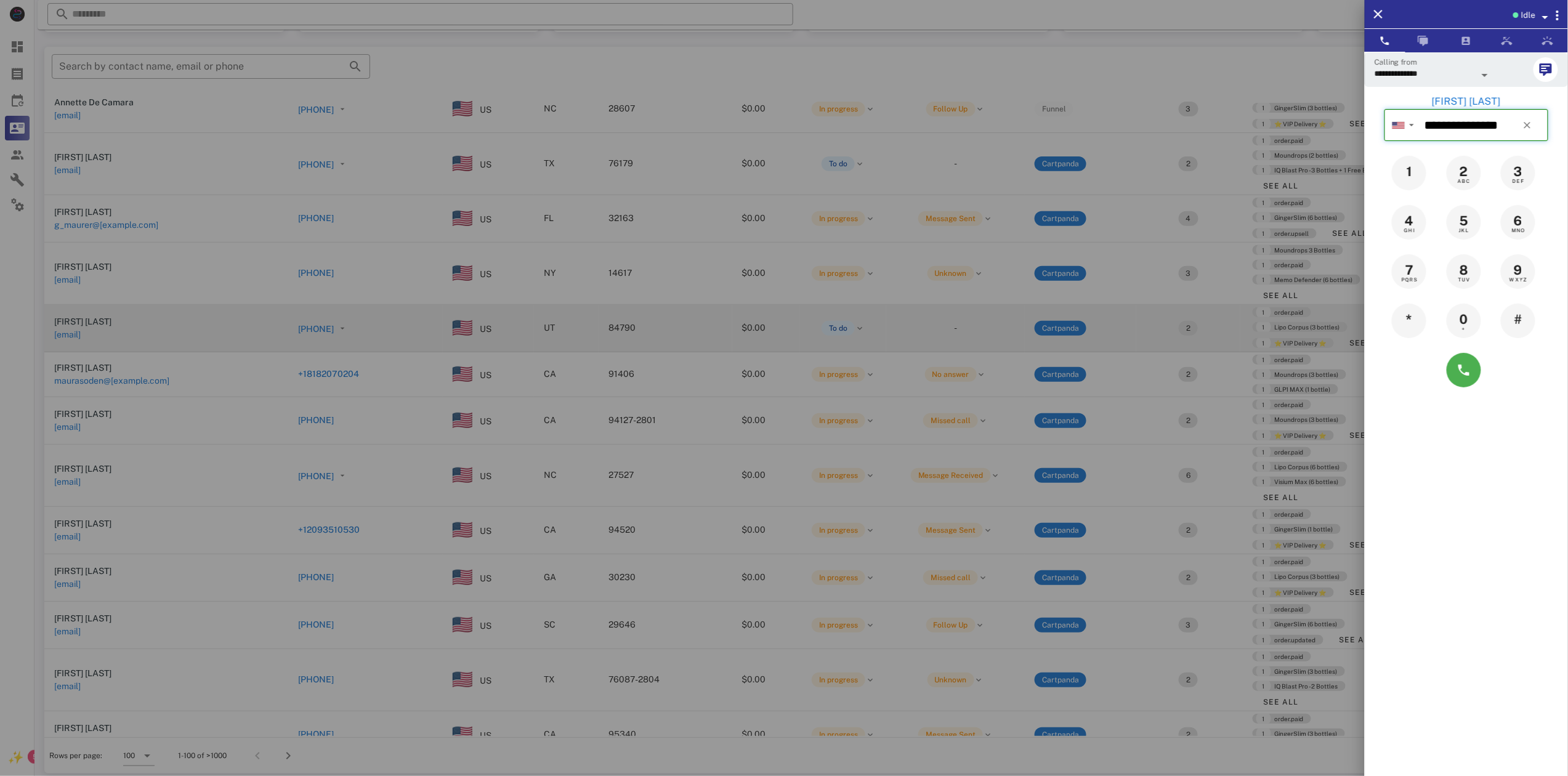 type 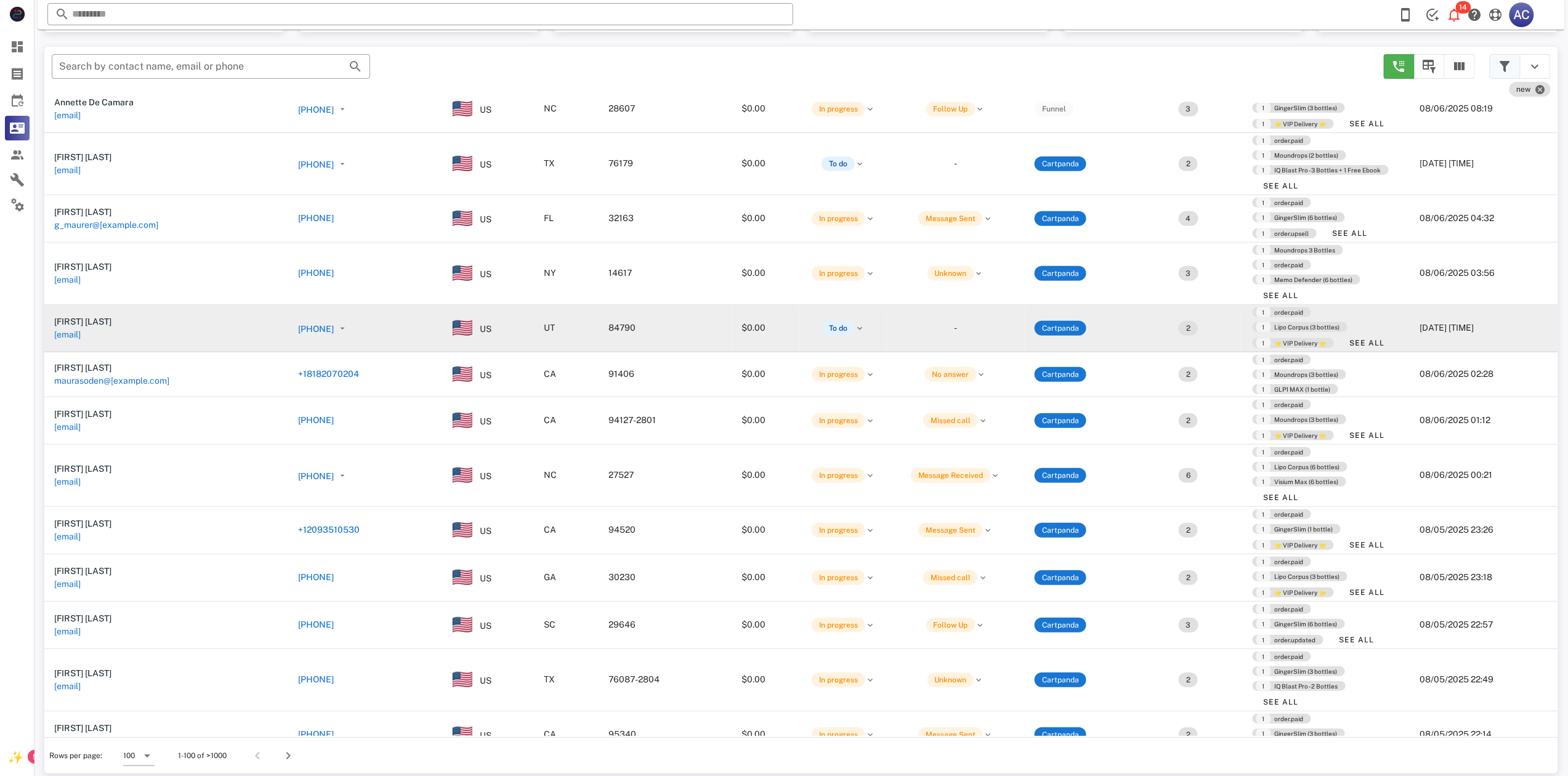 click at bounding box center [1505, 67] 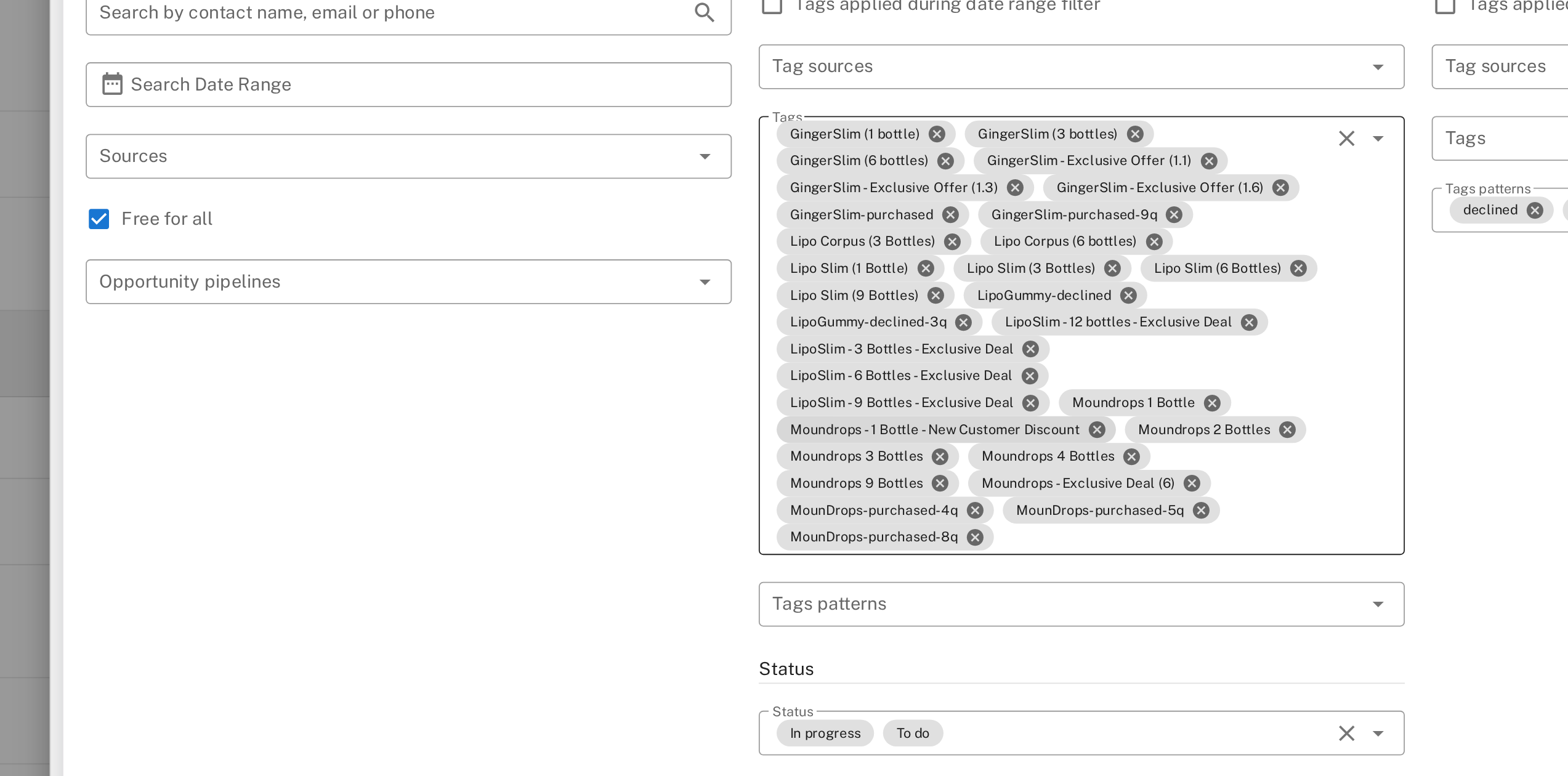 scroll, scrollTop: 126, scrollLeft: 0, axis: vertical 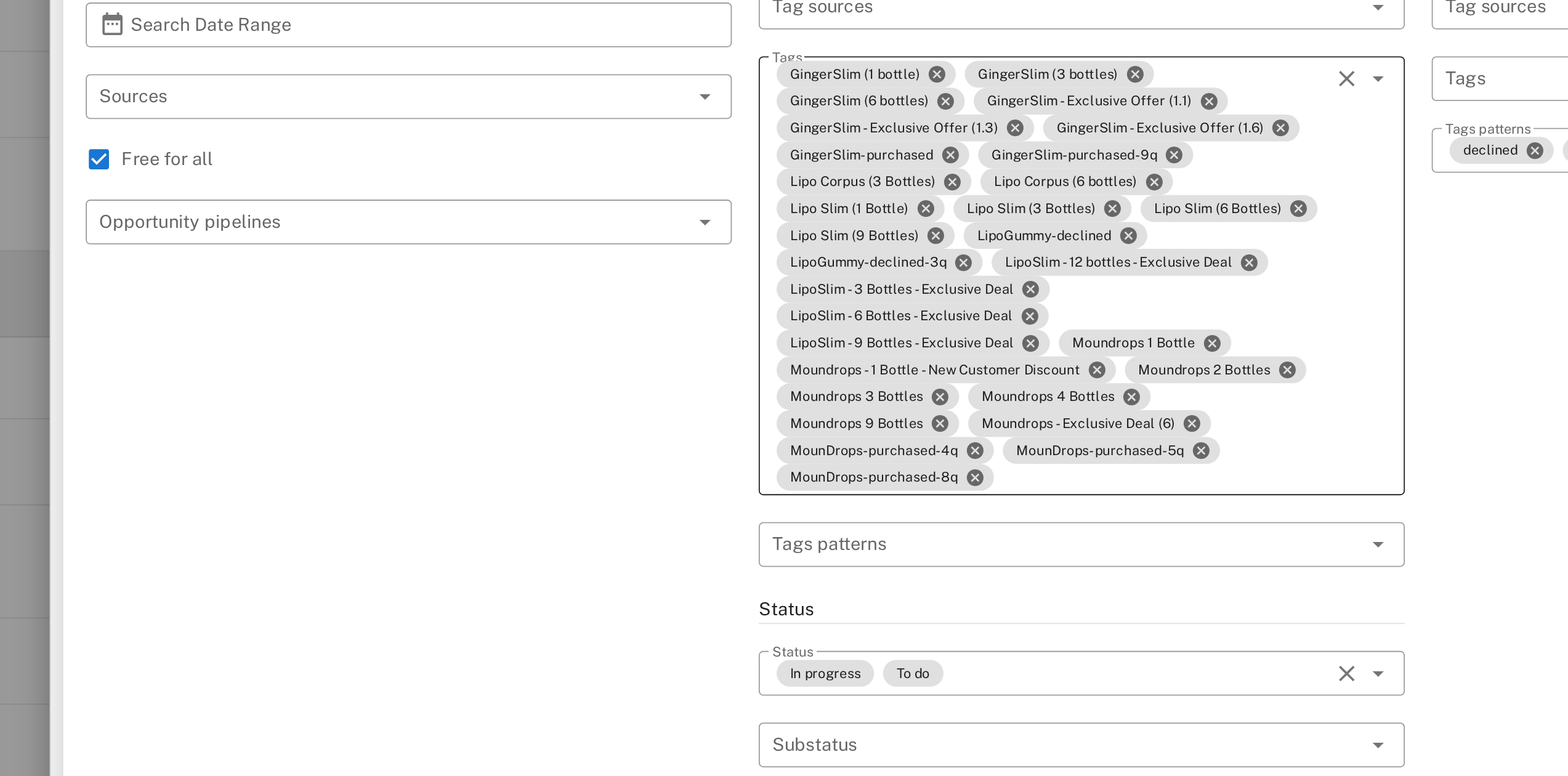 click on "GingerSlim (1 bottle) GingerSlim (3 bottles) GingerSlim (6 bottles) GingerSlim - Exclusive Offer (1.1) GingerSlim - Exclusive Offer (1.3) GingerSlim - Exclusive Offer (1.6) GingerSlim-purchased GingerSlim-purchased-9q Lipo Corpus (3 Bottles) Lipo Corpus (6 bottles) Lipo Slim (1 Bottle) Lipo Slim (3 Bottles) Lipo Slim (6 Bottles) Lipo Slim (9 Bottles) LipoGummy-declined LipoGummy-declined-3q LipoSlim - 12 bottles - Exclusive Deal LipoSlim - 3 Bottles - Exclusive Deal LipoSlim - 6 Bottles - Exclusive Deal LipoSlim - 9 Bottles - Exclusive Deal Moundrops 1 Bottle Moundrops - 1 Bottle - New Customer Discount Moundrops 2 Bottles Moundrops 3 Bottles Moundrops 4 Bottles Moundrops 9 Bottles Moundrops - Exclusive Deal (6) MounDrops-purchased-4q MounDrops-purchased-5q MounDrops-purchased-8q" at bounding box center [983, 318] 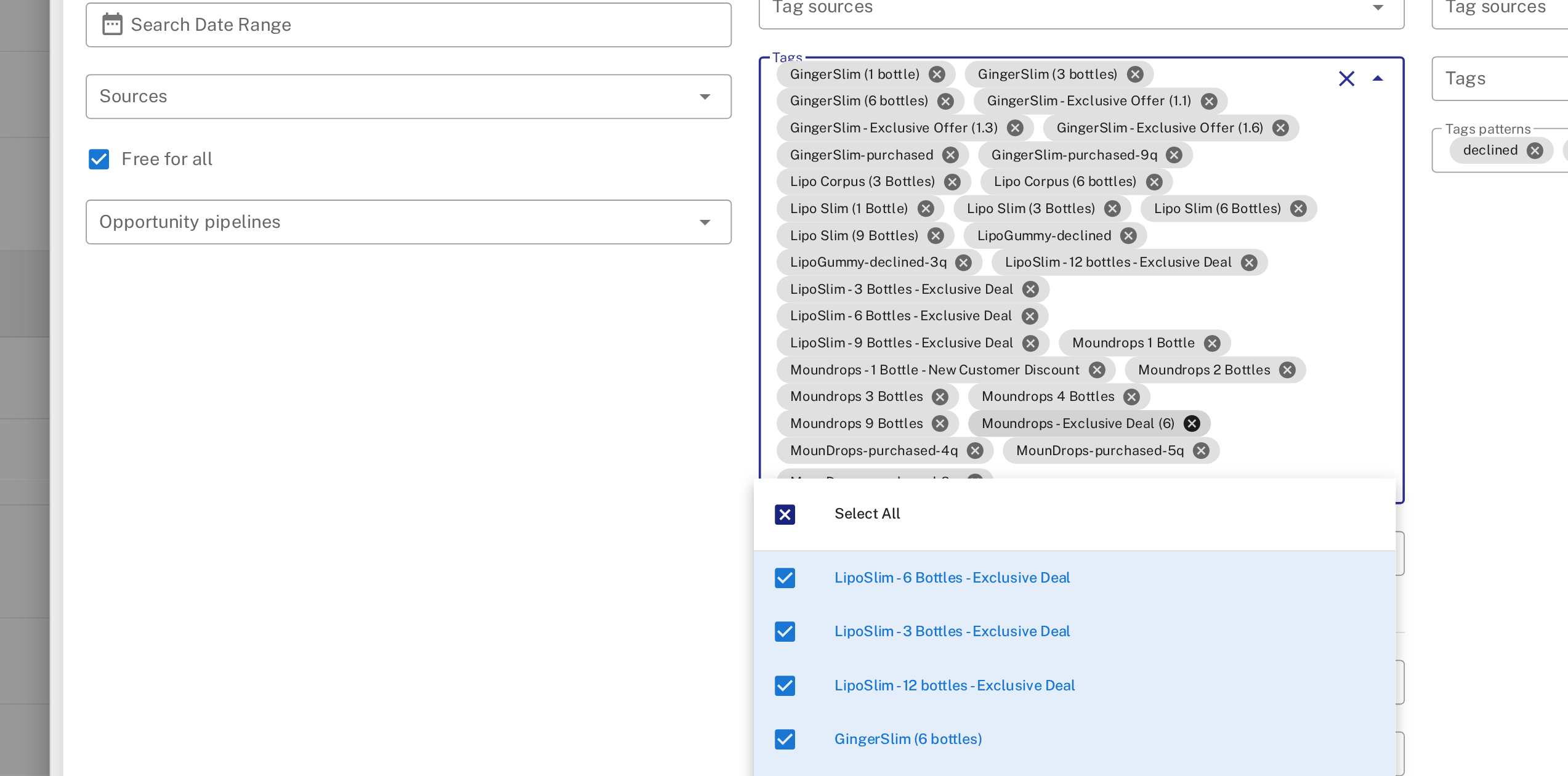 scroll, scrollTop: 449, scrollLeft: 0, axis: vertical 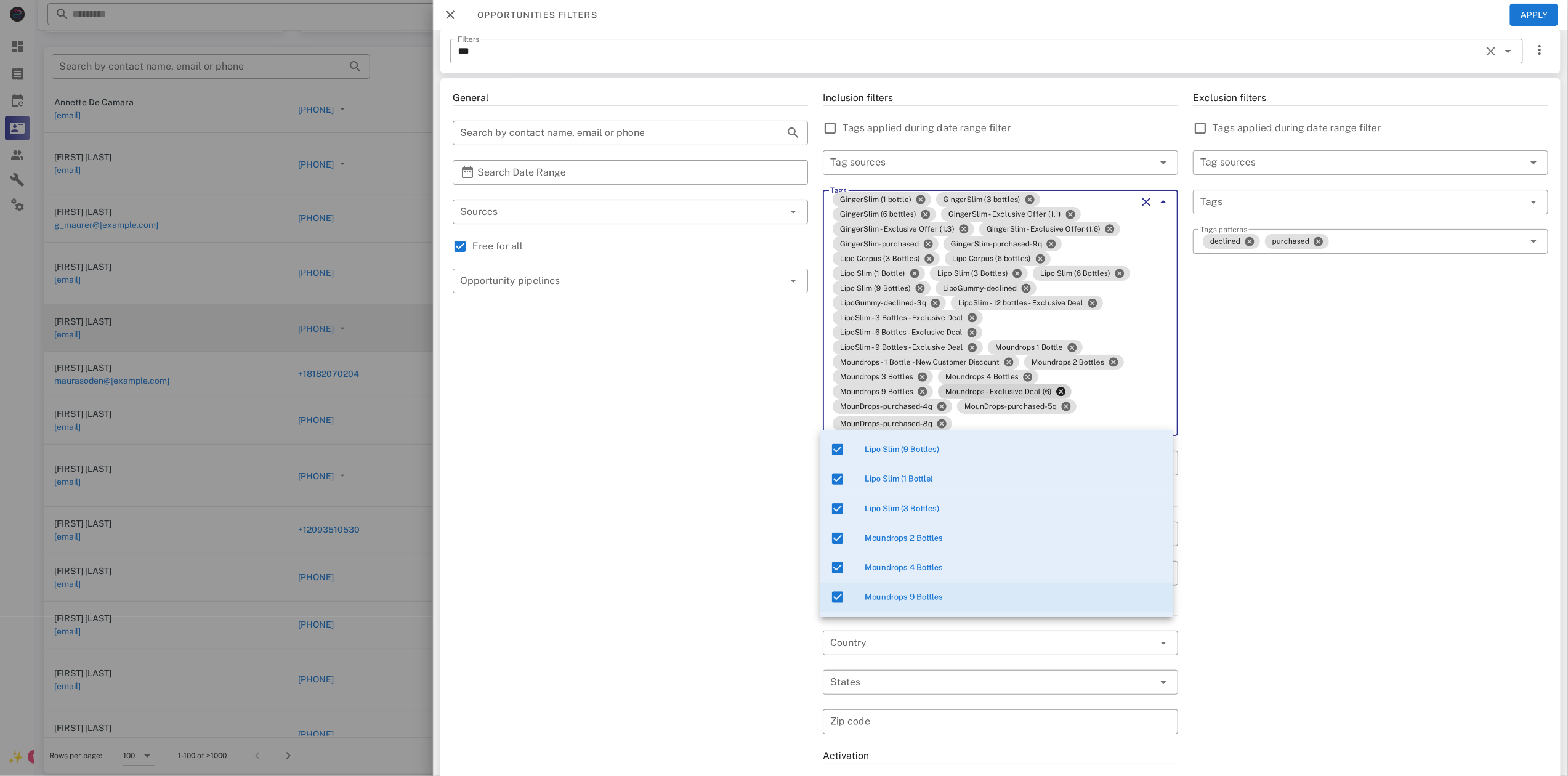 click on "GingerSlim (1 bottle) GingerSlim (3 bottles) GingerSlim (6 bottles) GingerSlim - Exclusive Offer (1.1) GingerSlim - Exclusive Offer (1.3) GingerSlim - Exclusive Offer (1.6) GingerSlim-purchased GingerSlim-purchased-9q Lipo Corpus (3 Bottles) Lipo Corpus (6 bottles) Lipo Slim (1 Bottle) Lipo Slim (3 Bottles) Lipo Slim (6 Bottles) Lipo Slim (9 Bottles) LipoGummy-declined LipoGummy-declined-3q LipoSlim - 12 bottles - Exclusive Deal LipoSlim - 3 Bottles - Exclusive Deal LipoSlim - 6 Bottles - Exclusive Deal LipoSlim - 9 Bottles - Exclusive Deal Moundrops 1 Bottle Moundrops - 1 Bottle - New Customer Discount Moundrops 2 Bottles Moundrops 3 Bottles Moundrops 4 Bottles Moundrops 9 Bottles Moundrops - Exclusive Deal (6) MounDrops-purchased-4q MounDrops-purchased-5q MounDrops-purchased-8q" at bounding box center [983, 313] 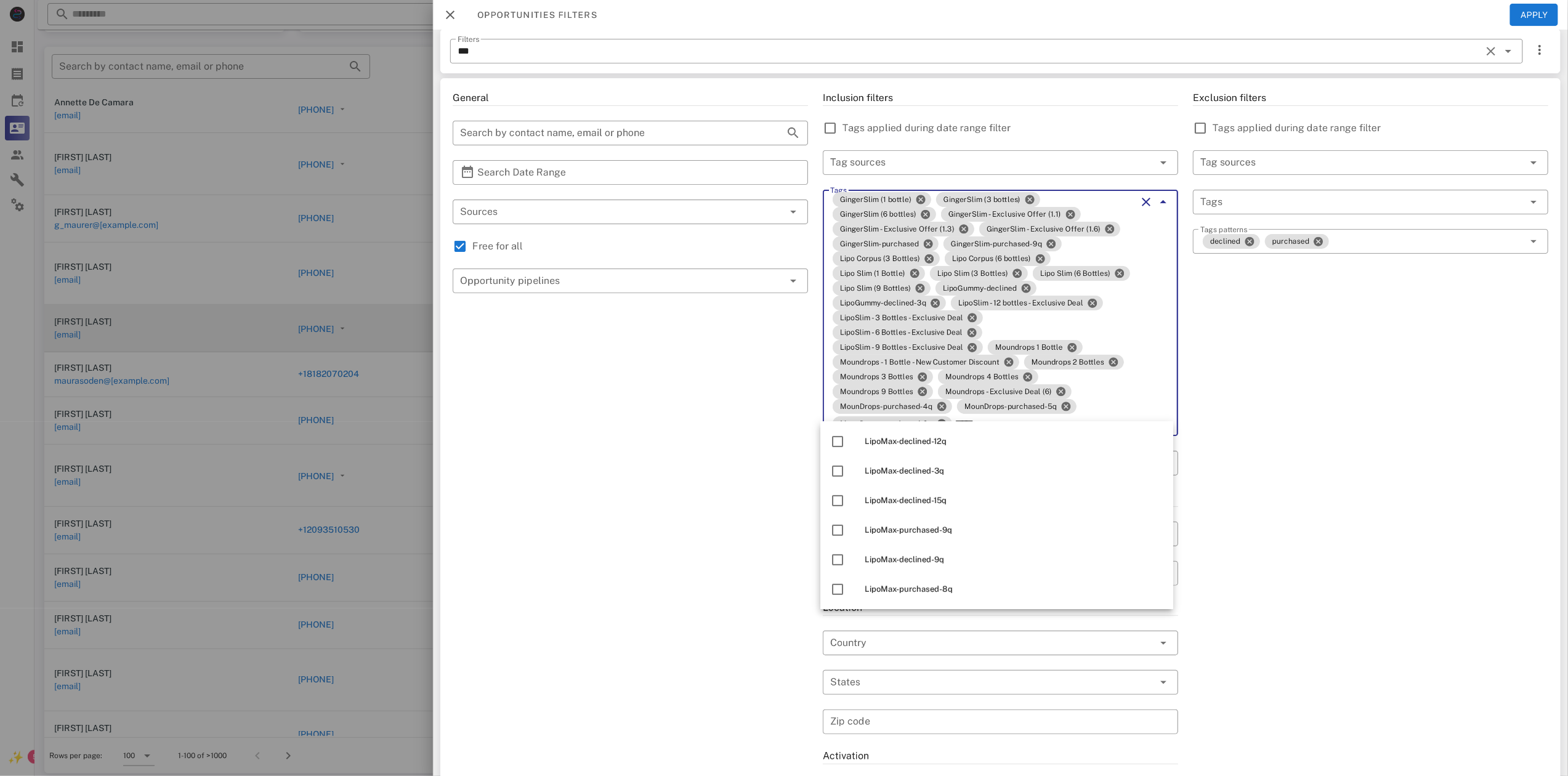 scroll, scrollTop: 129, scrollLeft: 0, axis: vertical 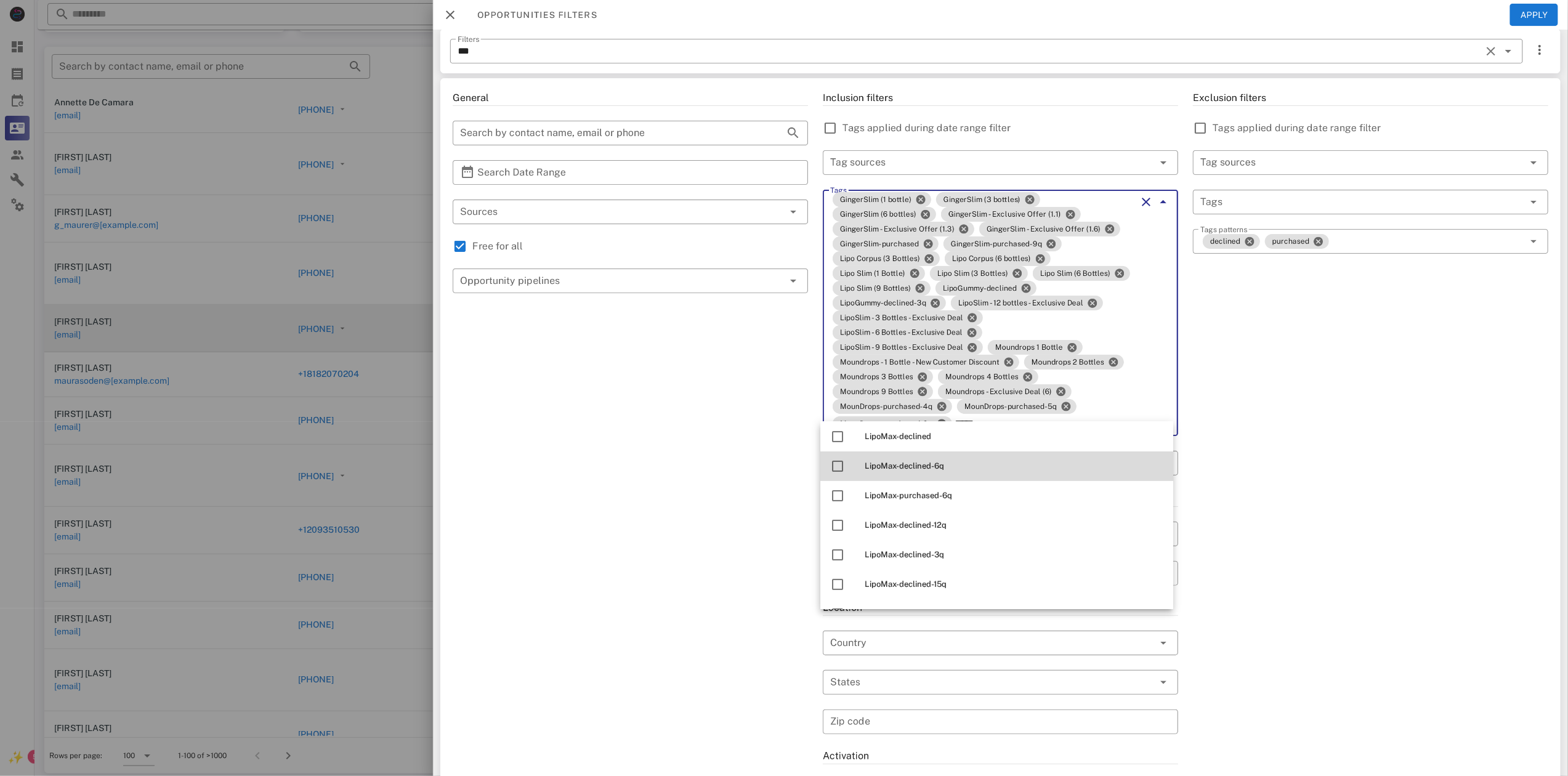 type on "*****" 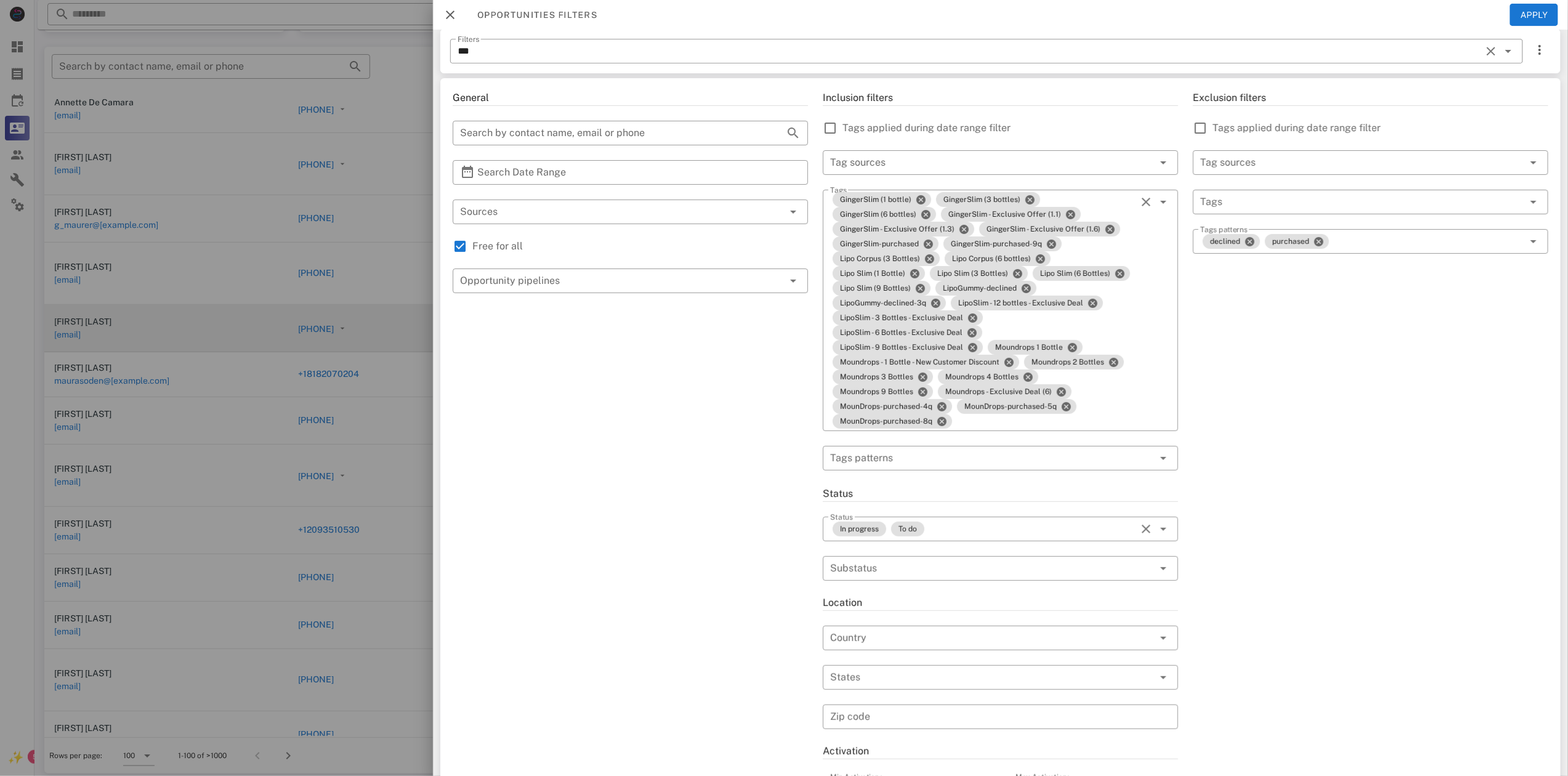 click at bounding box center (784, 388) 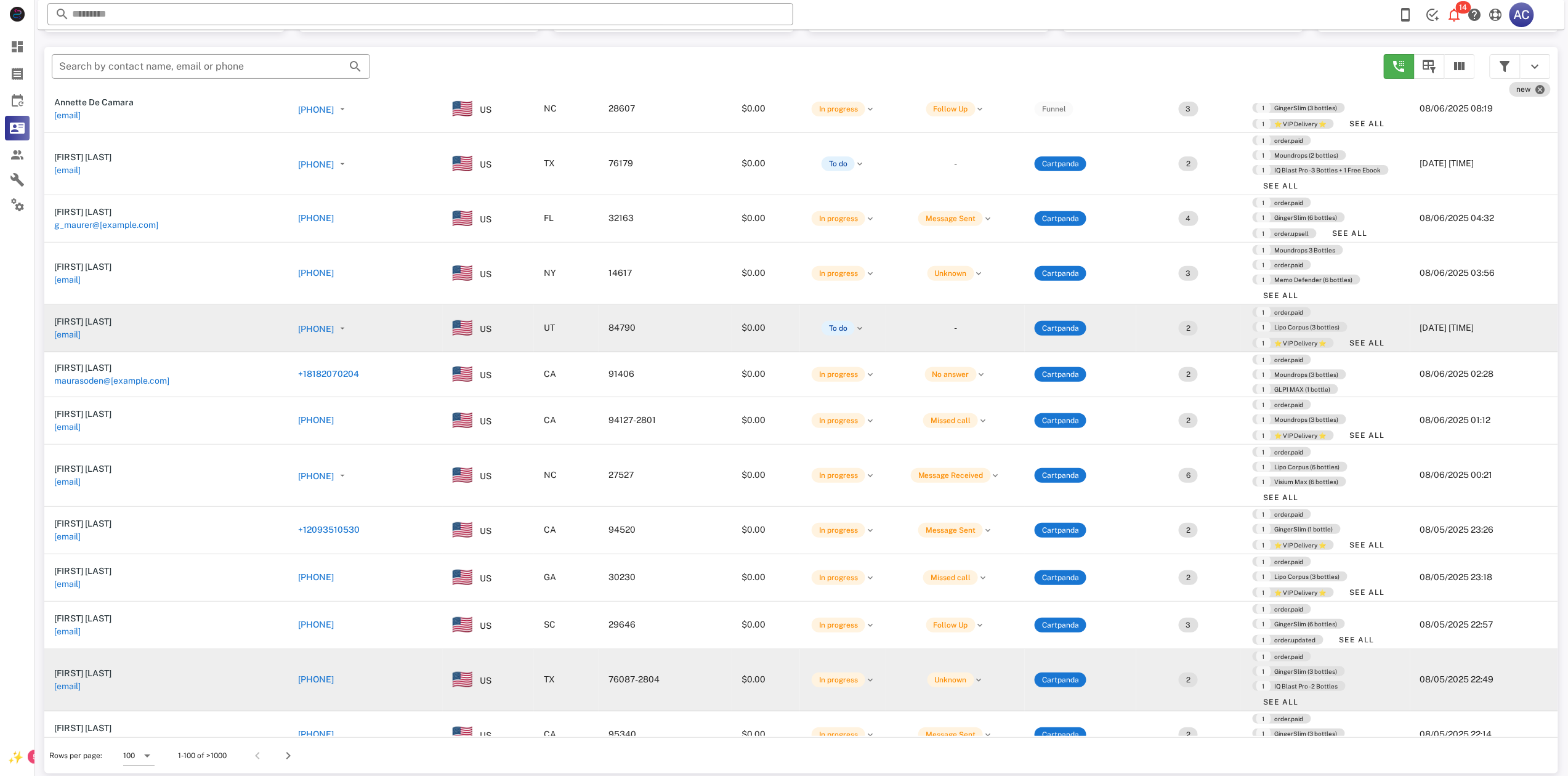 click on "[PHONE]" at bounding box center (365, 680) 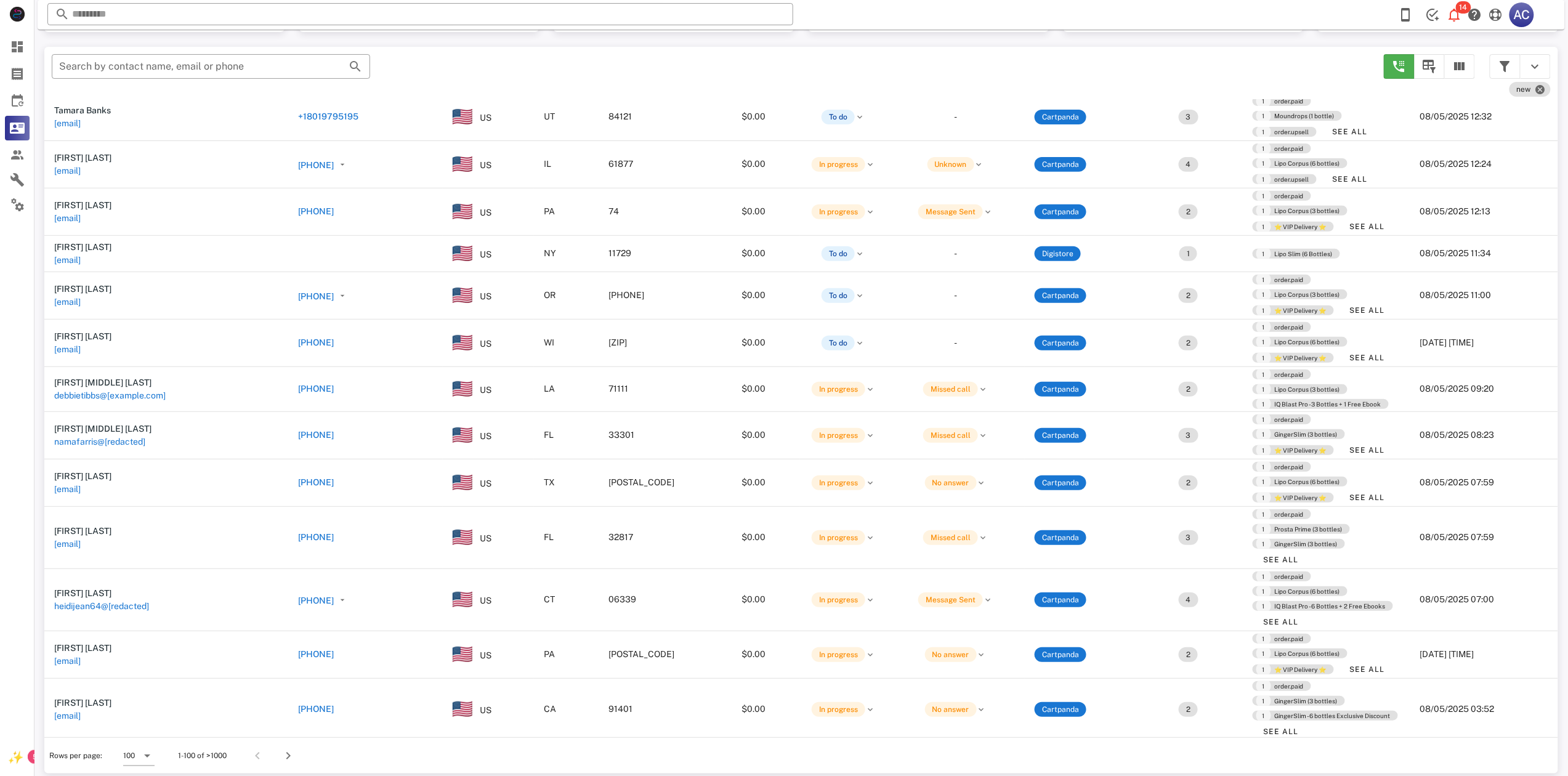 scroll, scrollTop: 4413, scrollLeft: 0, axis: vertical 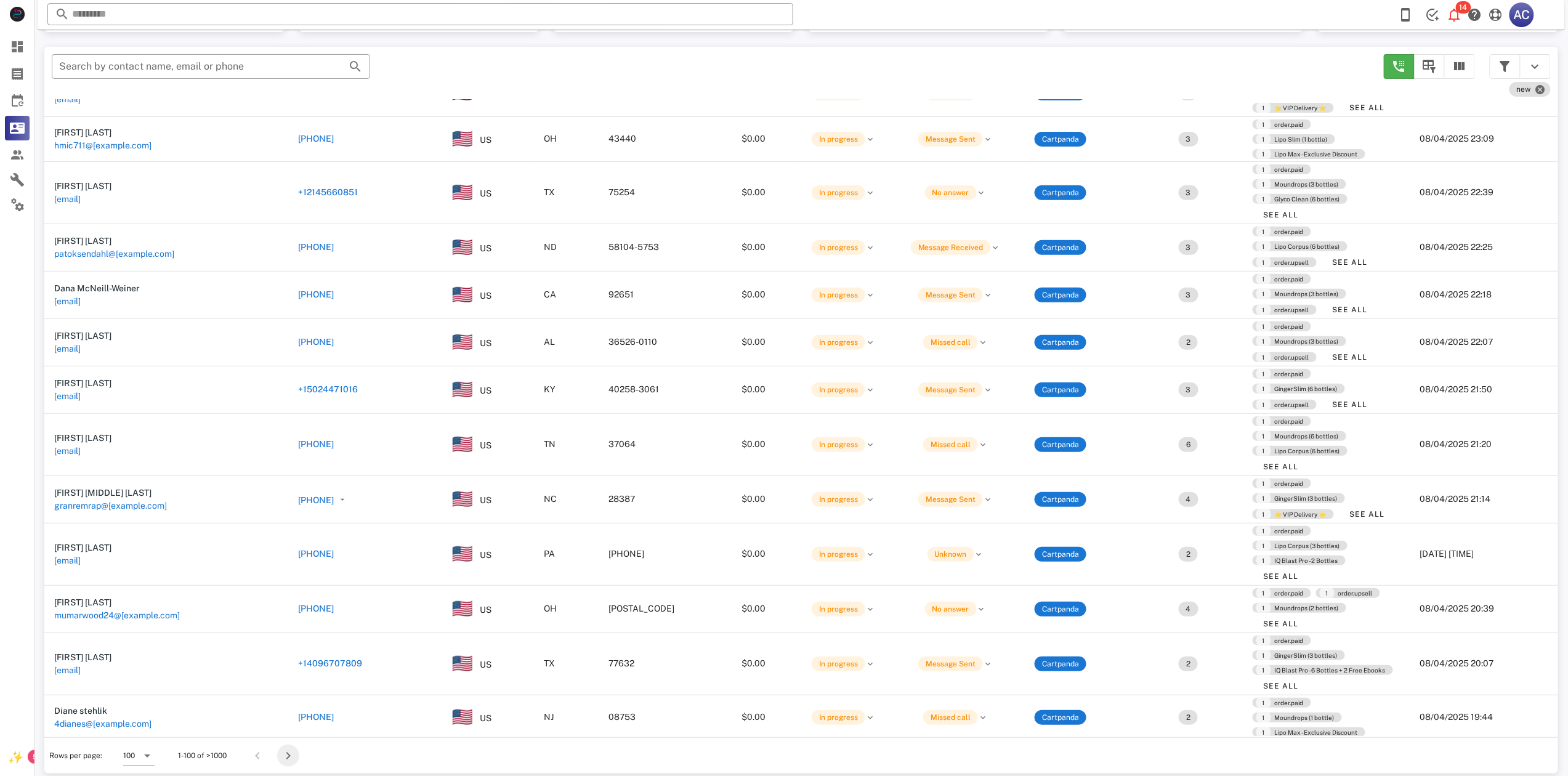 click at bounding box center (288, 756) 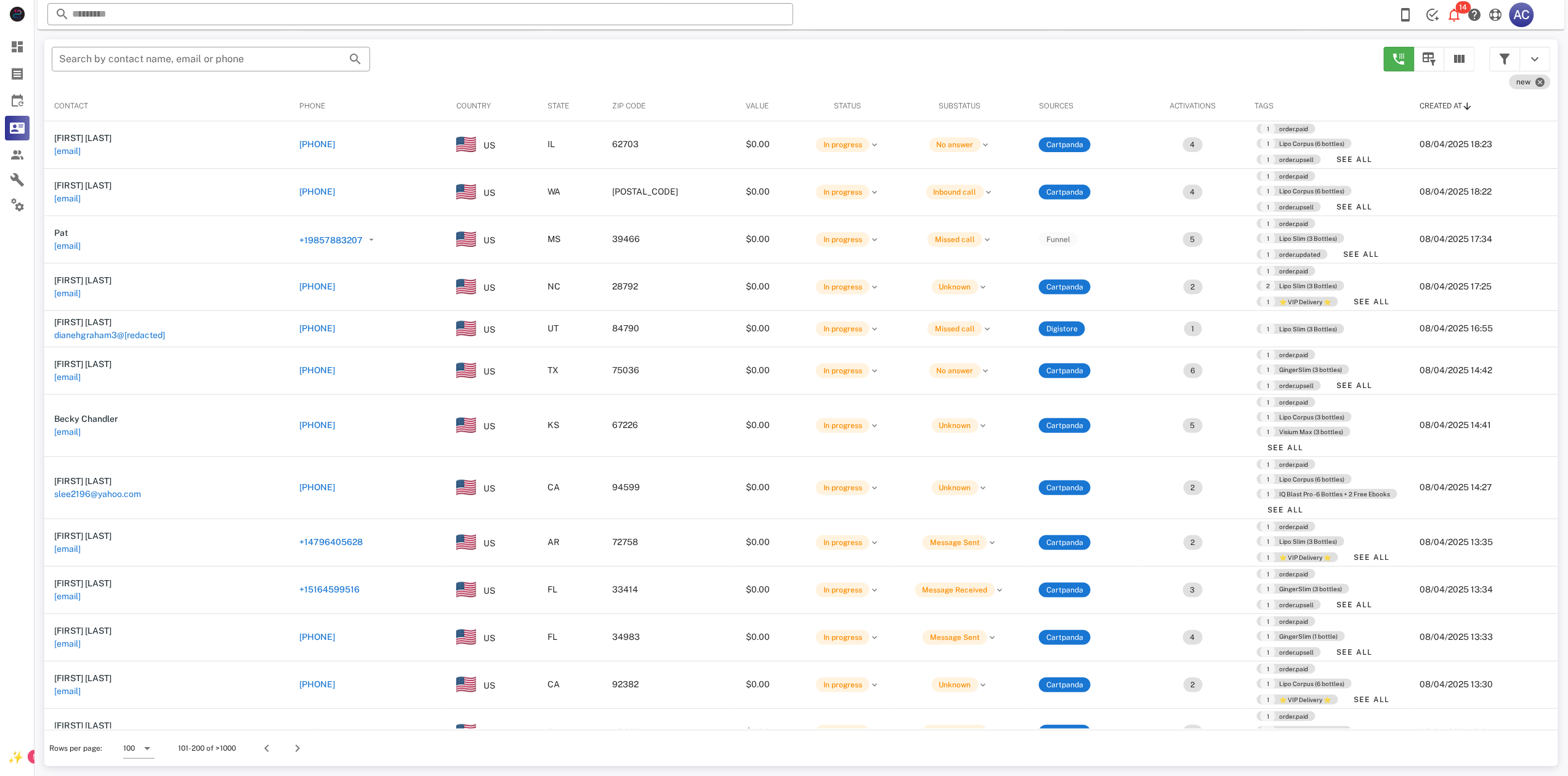 scroll, scrollTop: 126, scrollLeft: 0, axis: vertical 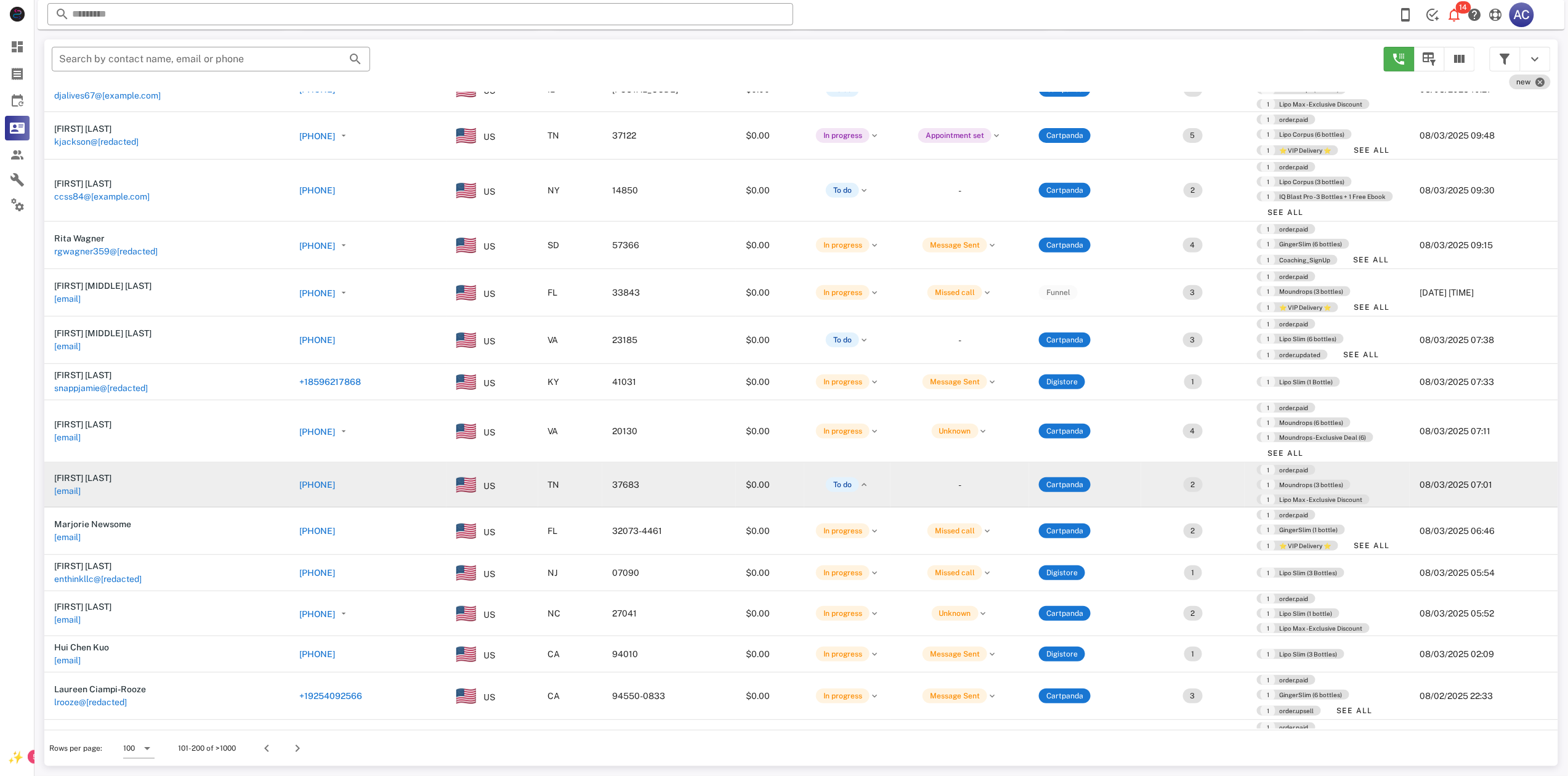 click on "To do" at bounding box center (847, 485) 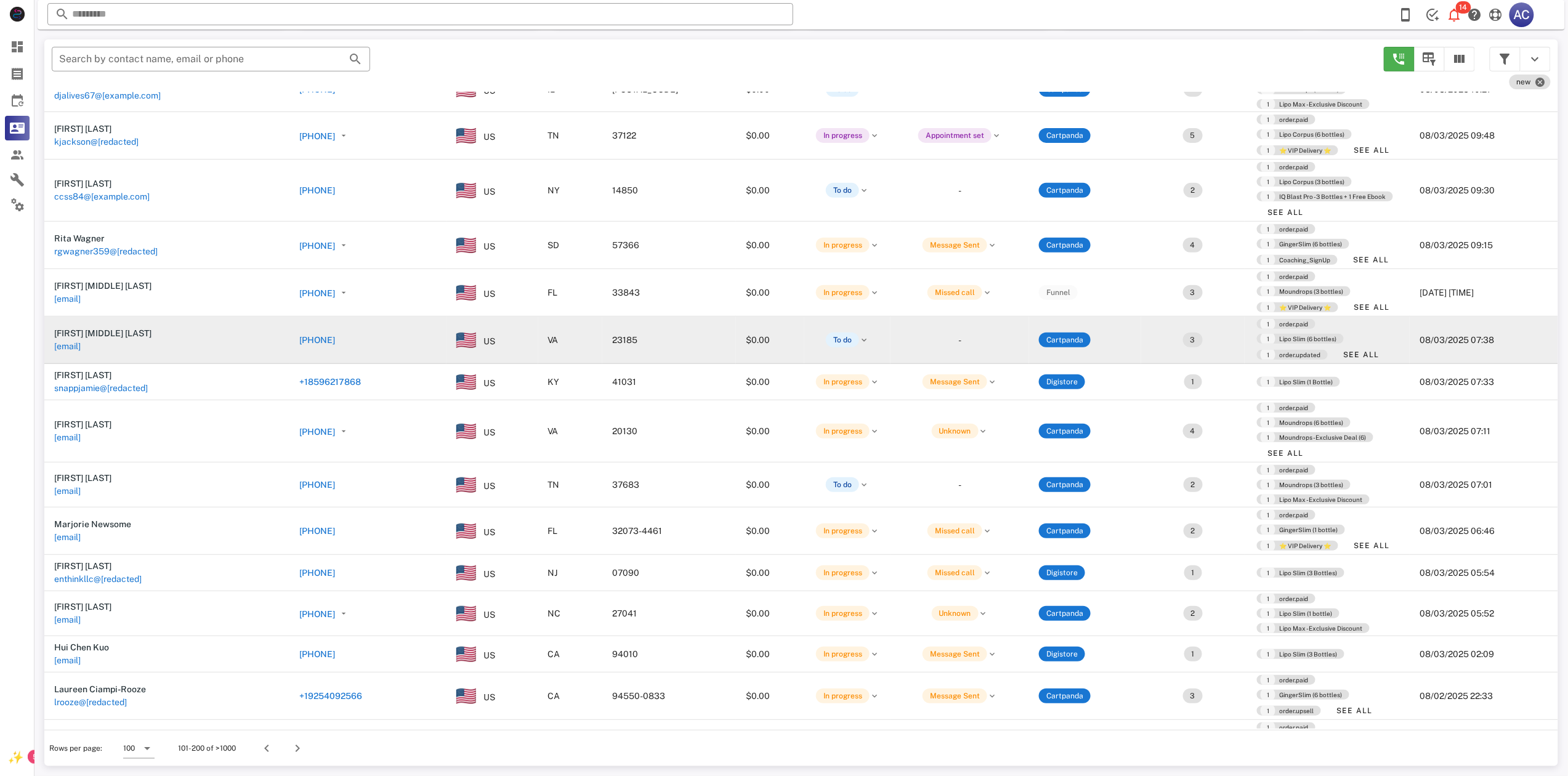 click on "[PHONE]" at bounding box center [317, 340] 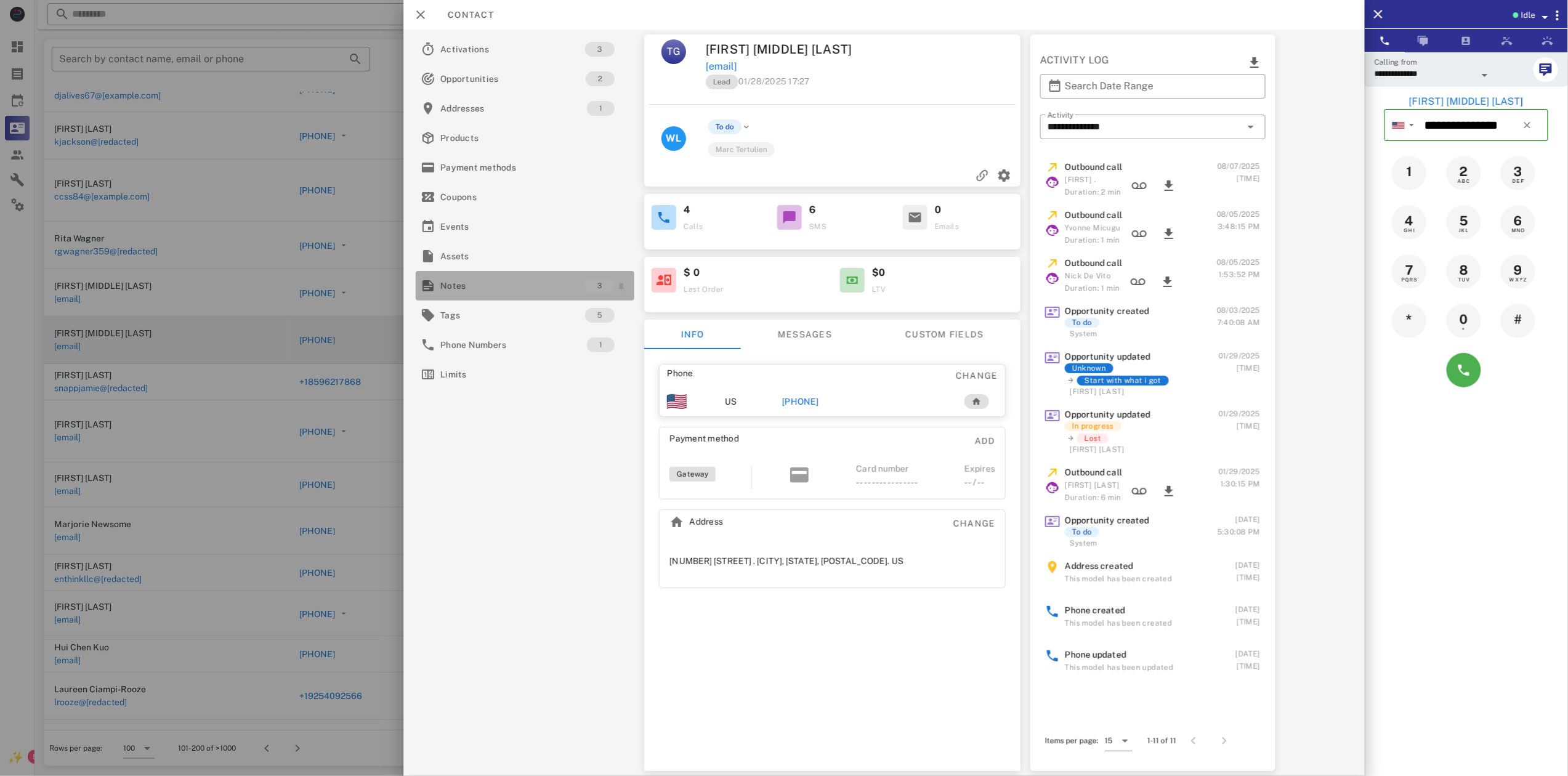 click on "Notes" at bounding box center (512, 286) 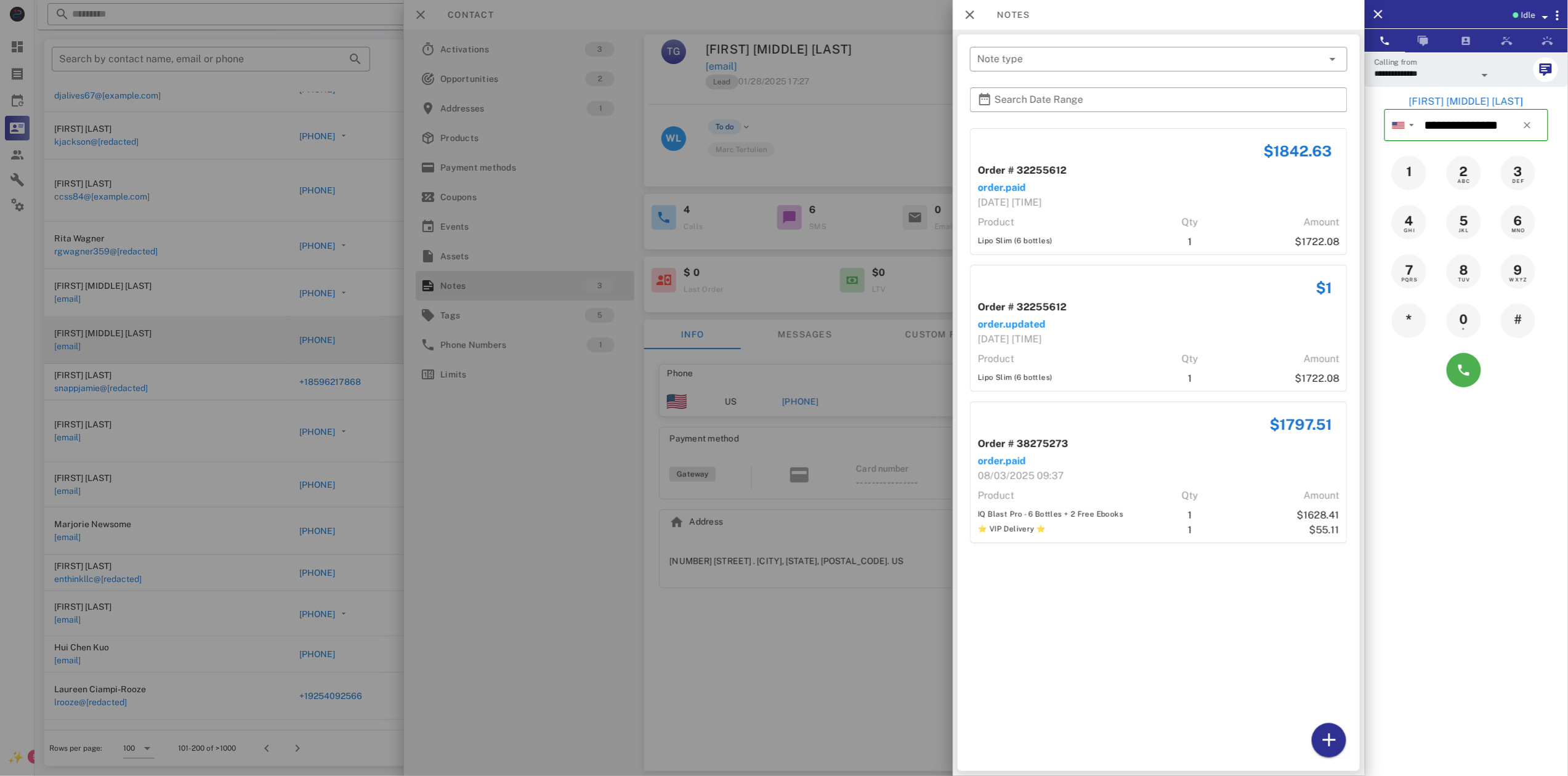 click at bounding box center (784, 388) 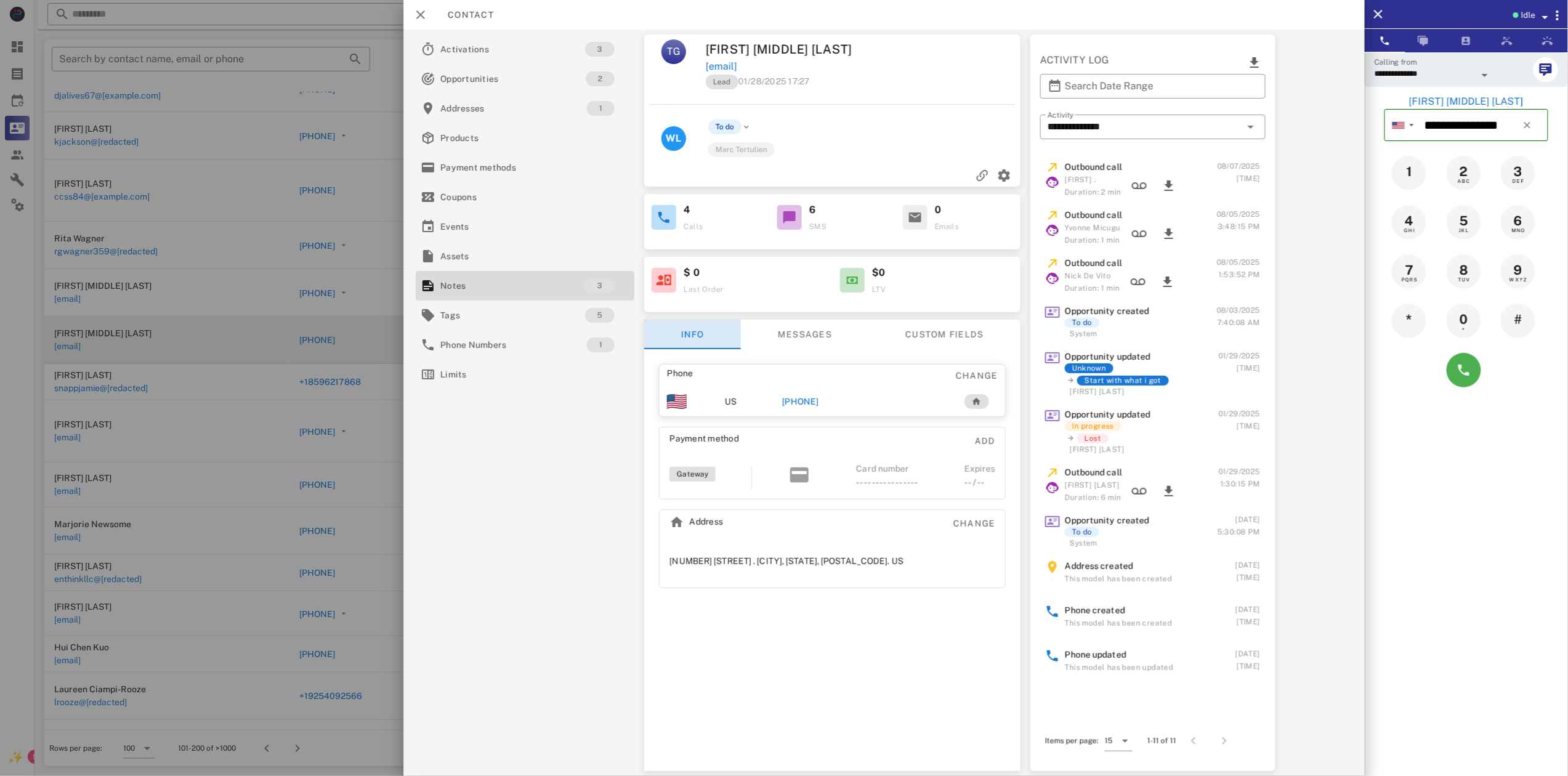 click on "Info" at bounding box center [692, 334] 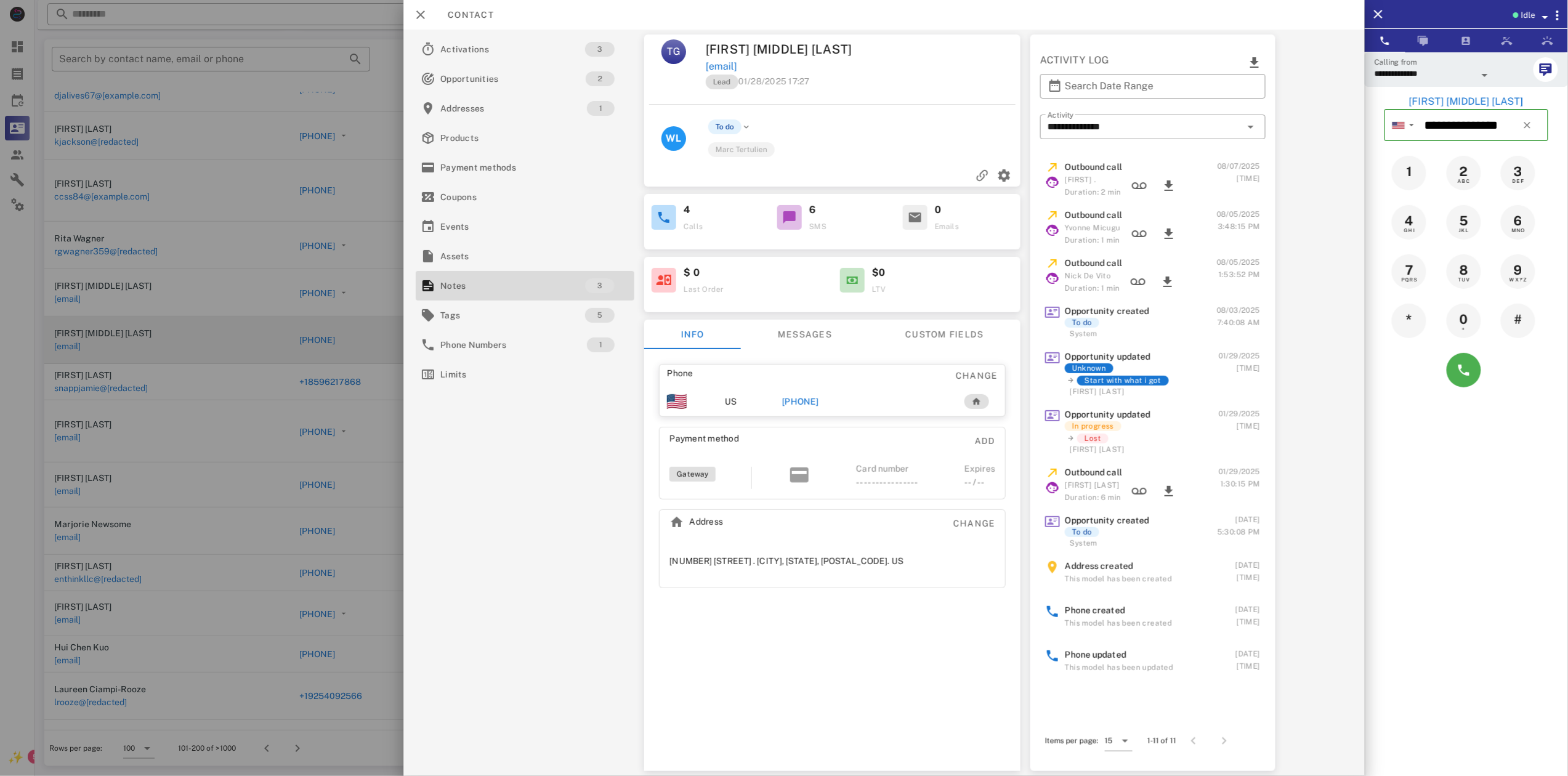 click at bounding box center [784, 388] 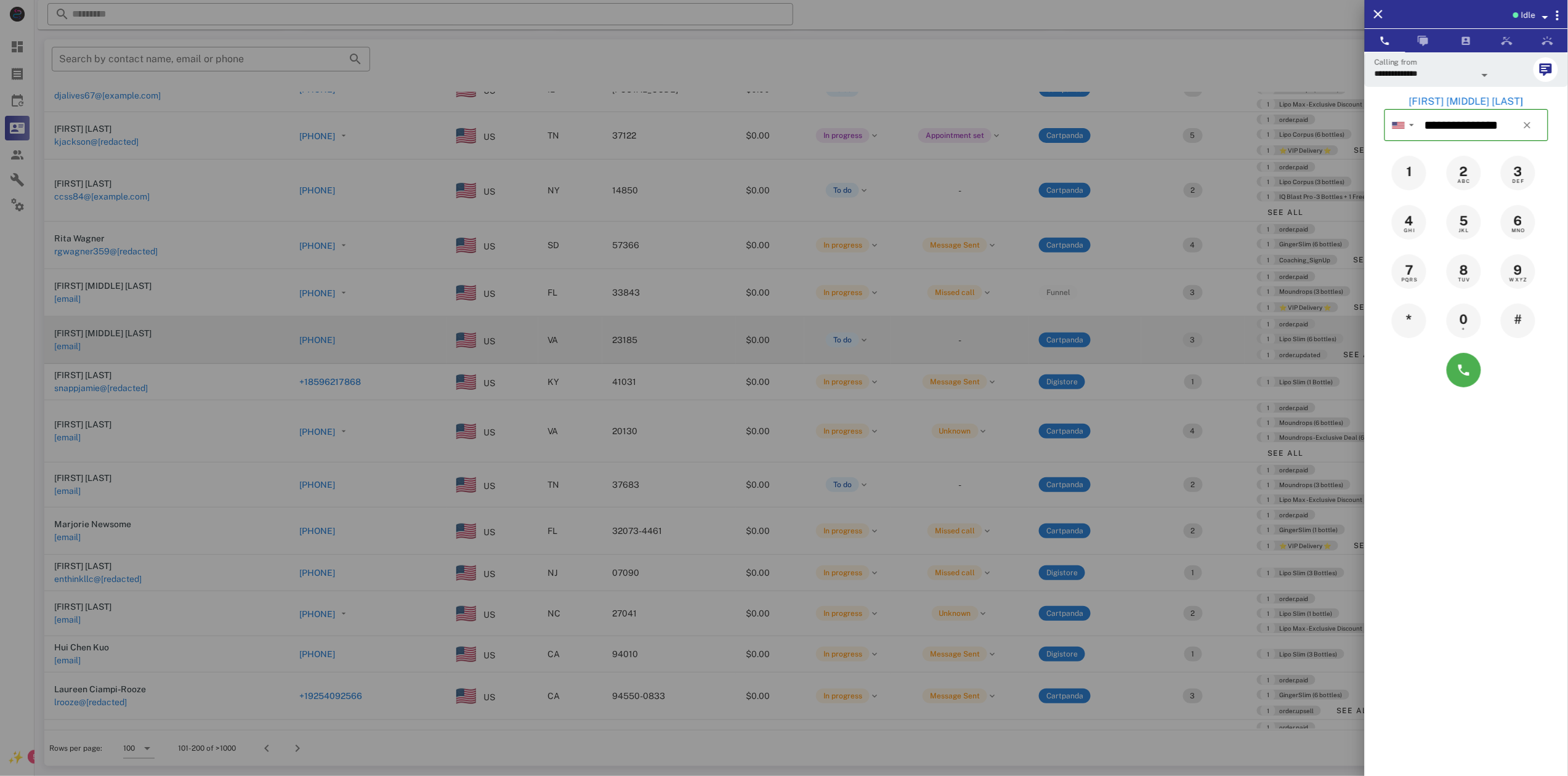 click at bounding box center [784, 388] 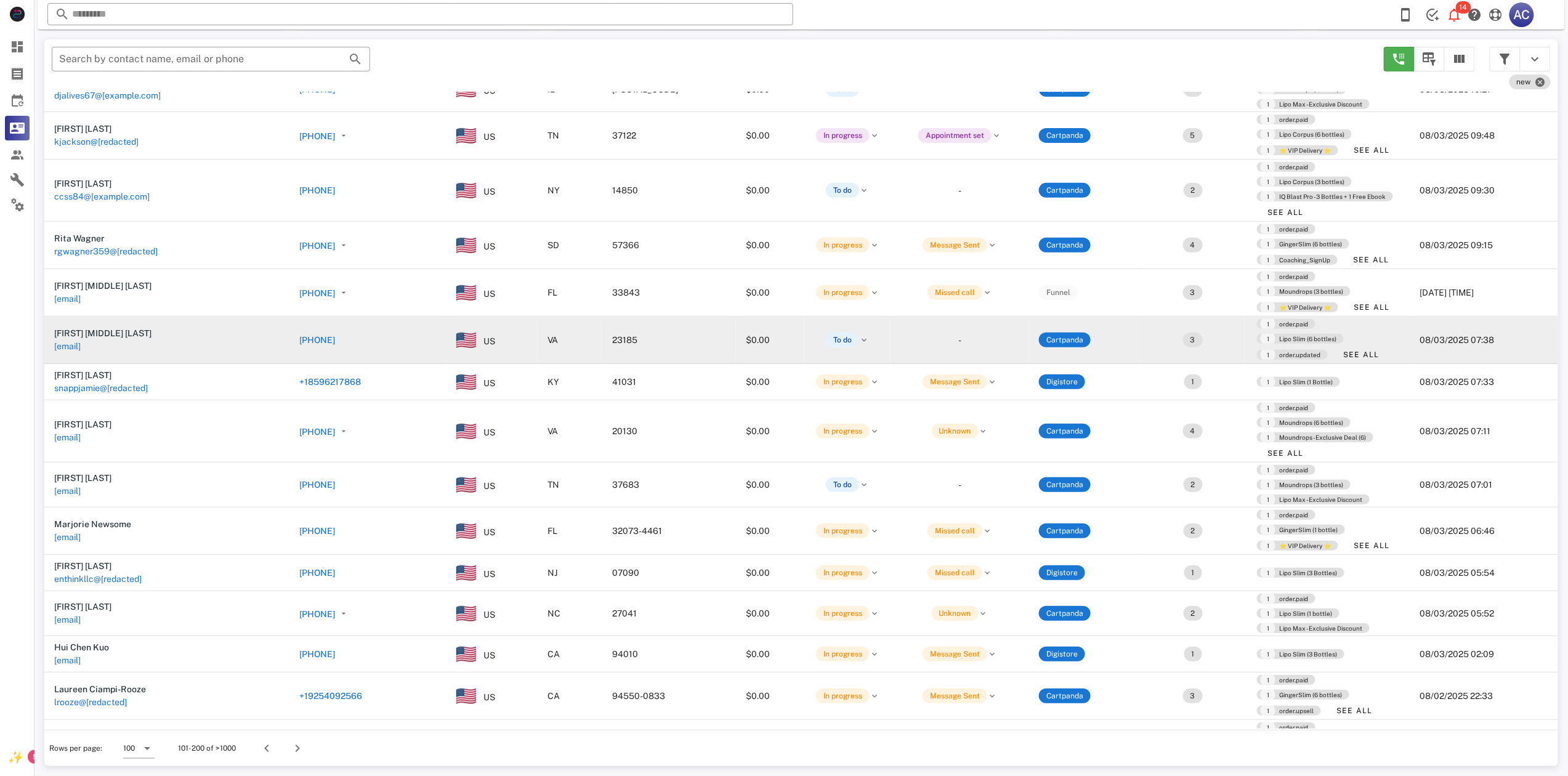 click on "[PHONE]" at bounding box center [317, 340] 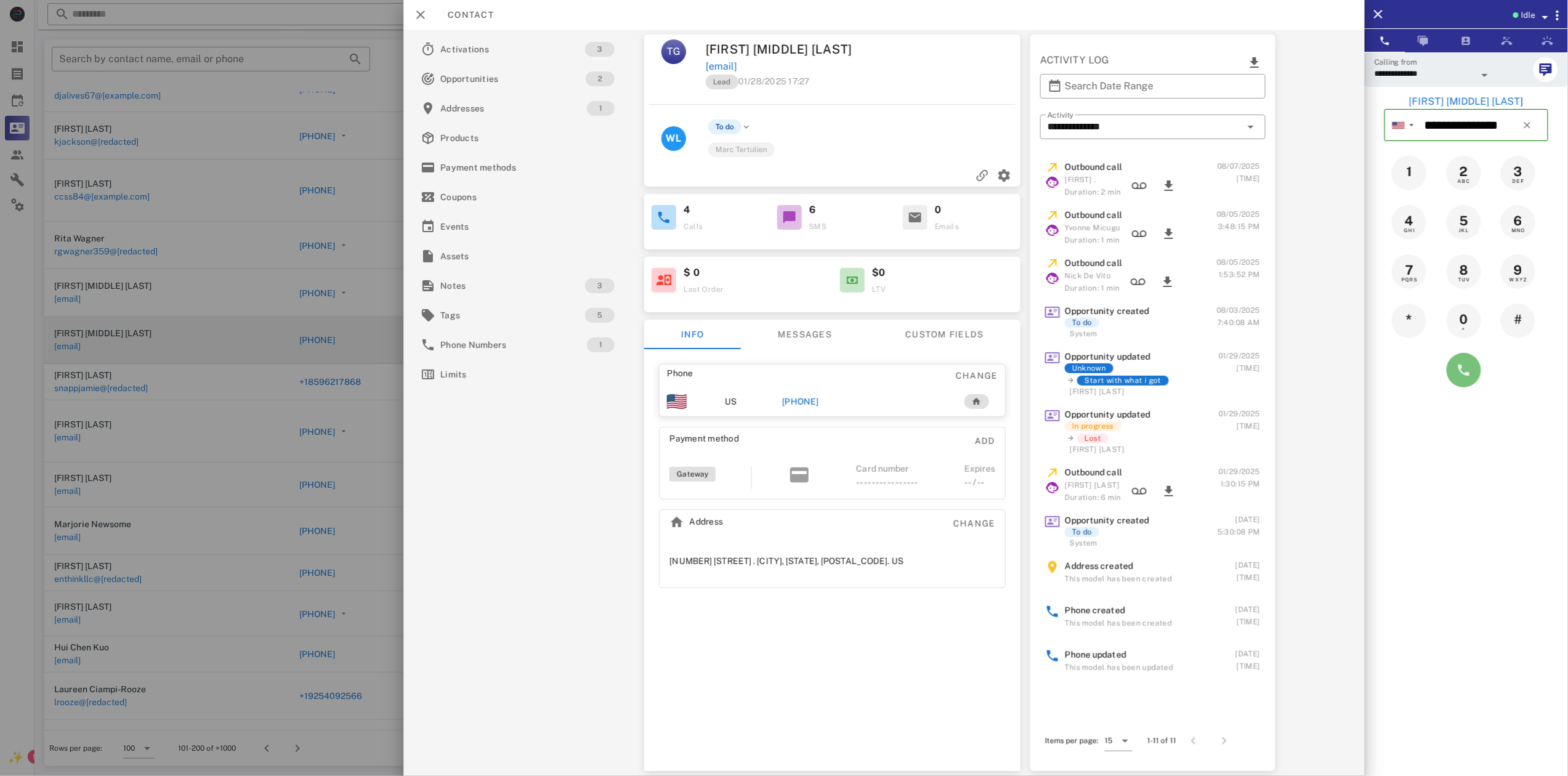 click at bounding box center [1464, 370] 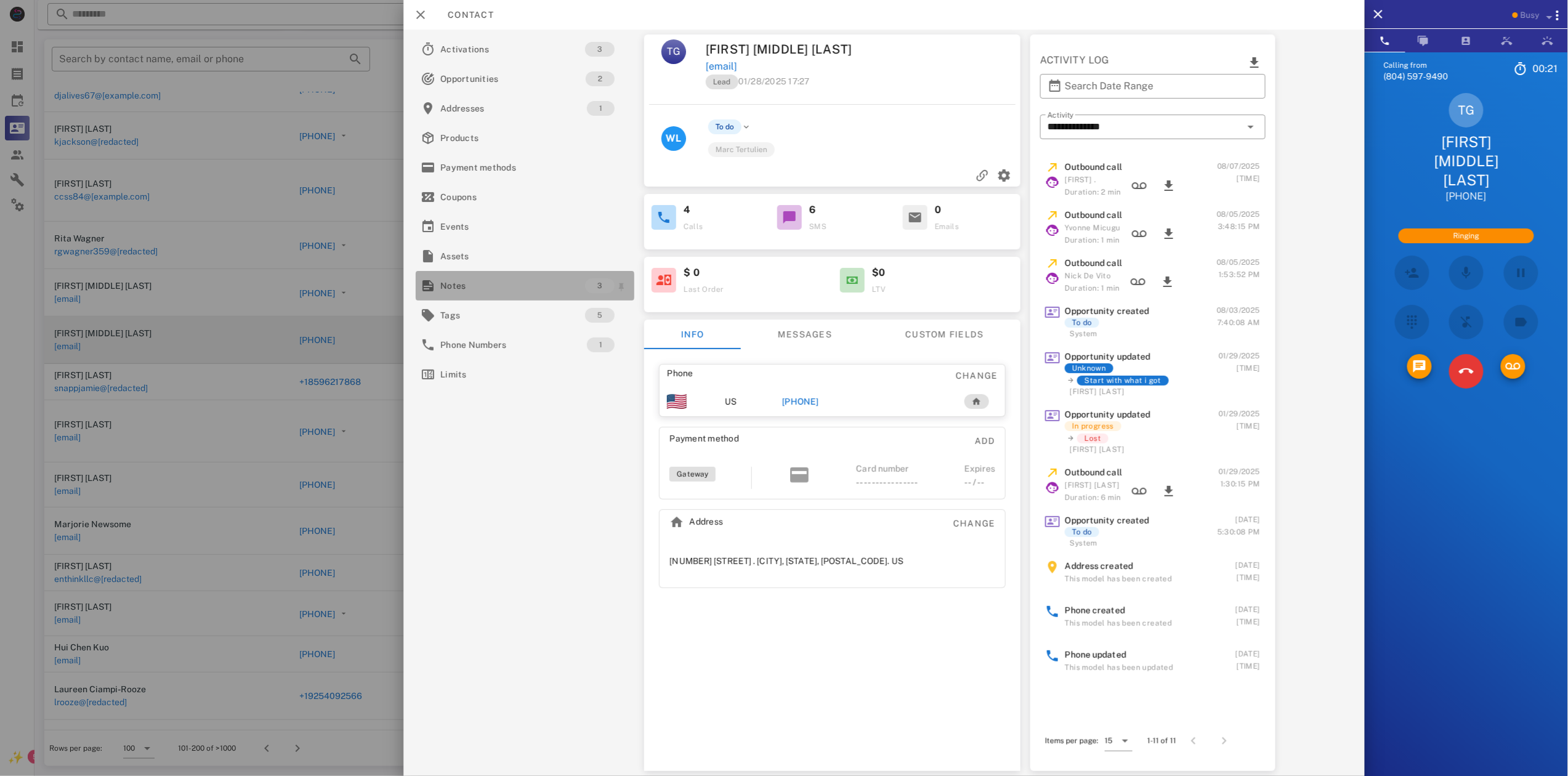 click on "Notes" at bounding box center (512, 286) 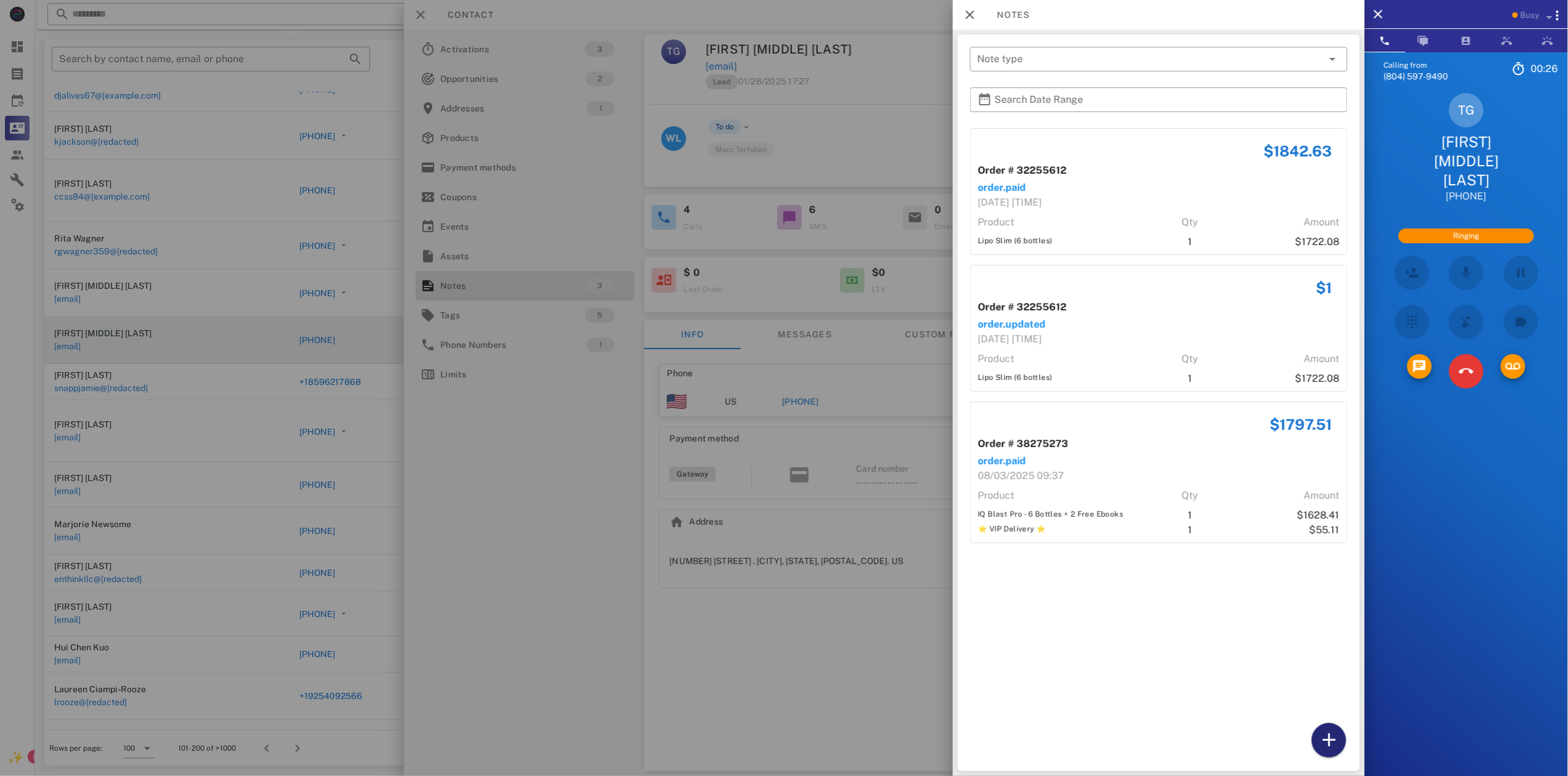 click at bounding box center (1329, 740) 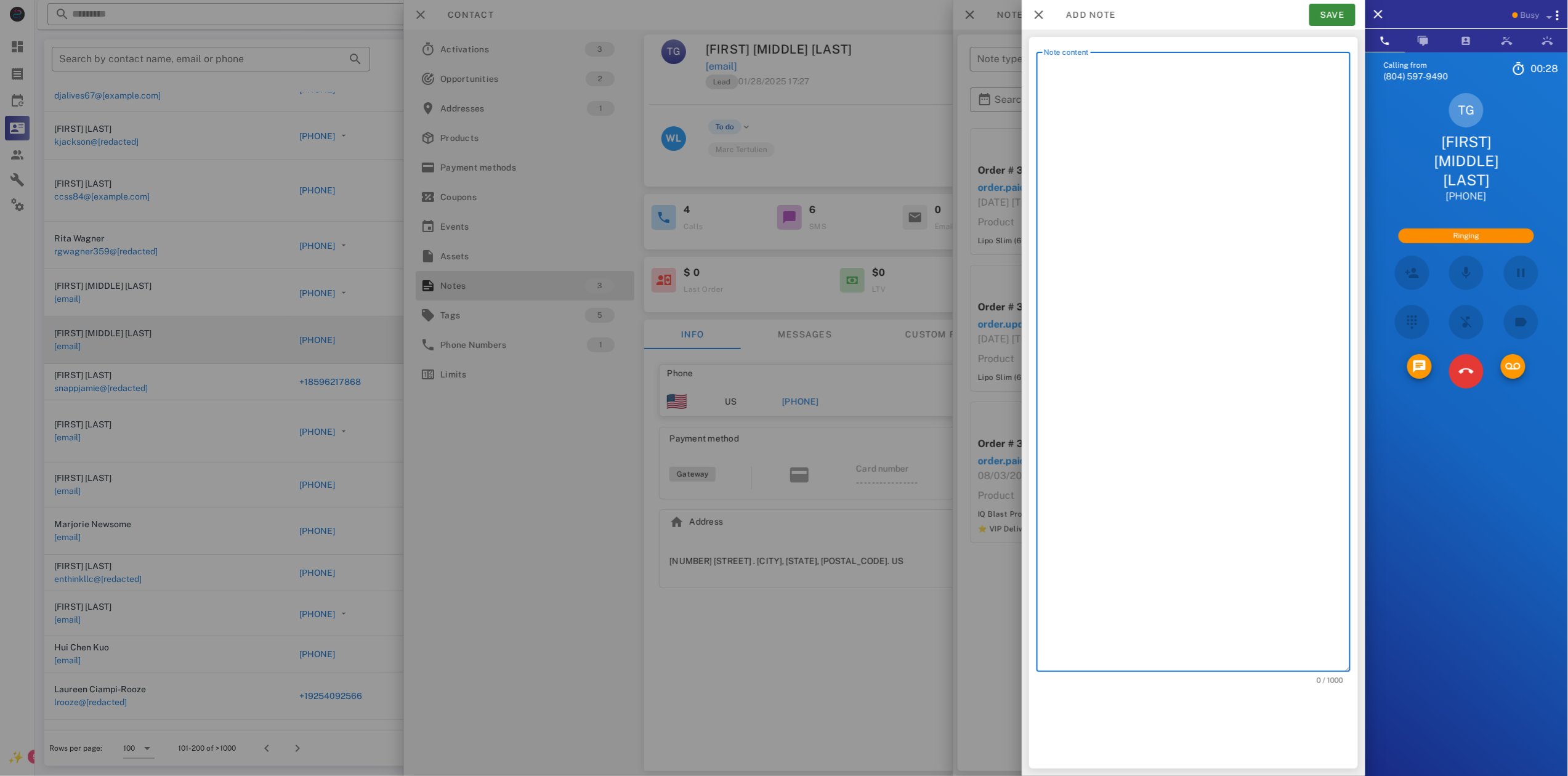 click on "Note content" at bounding box center [1197, 365] 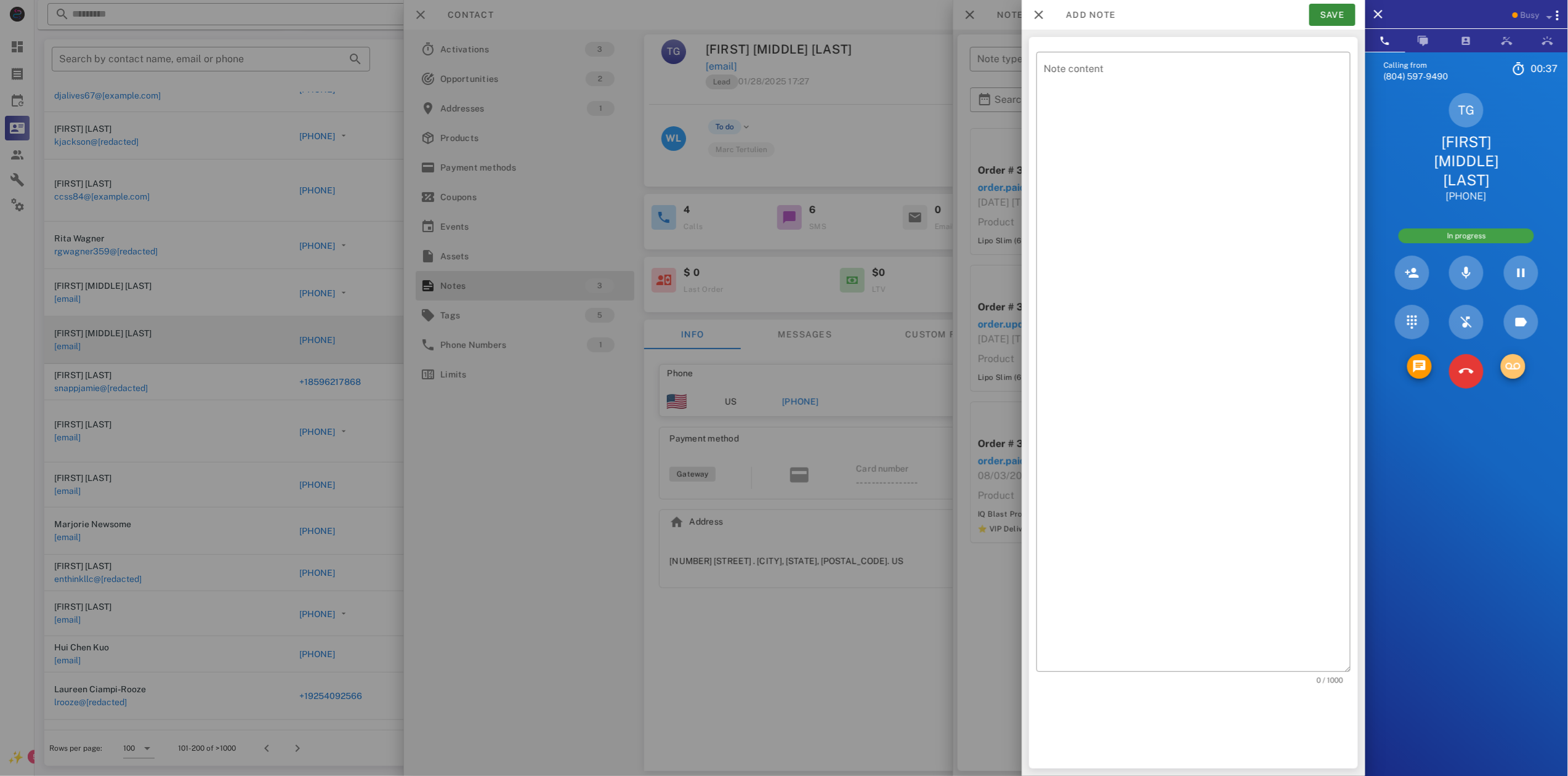 click at bounding box center [1513, 366] 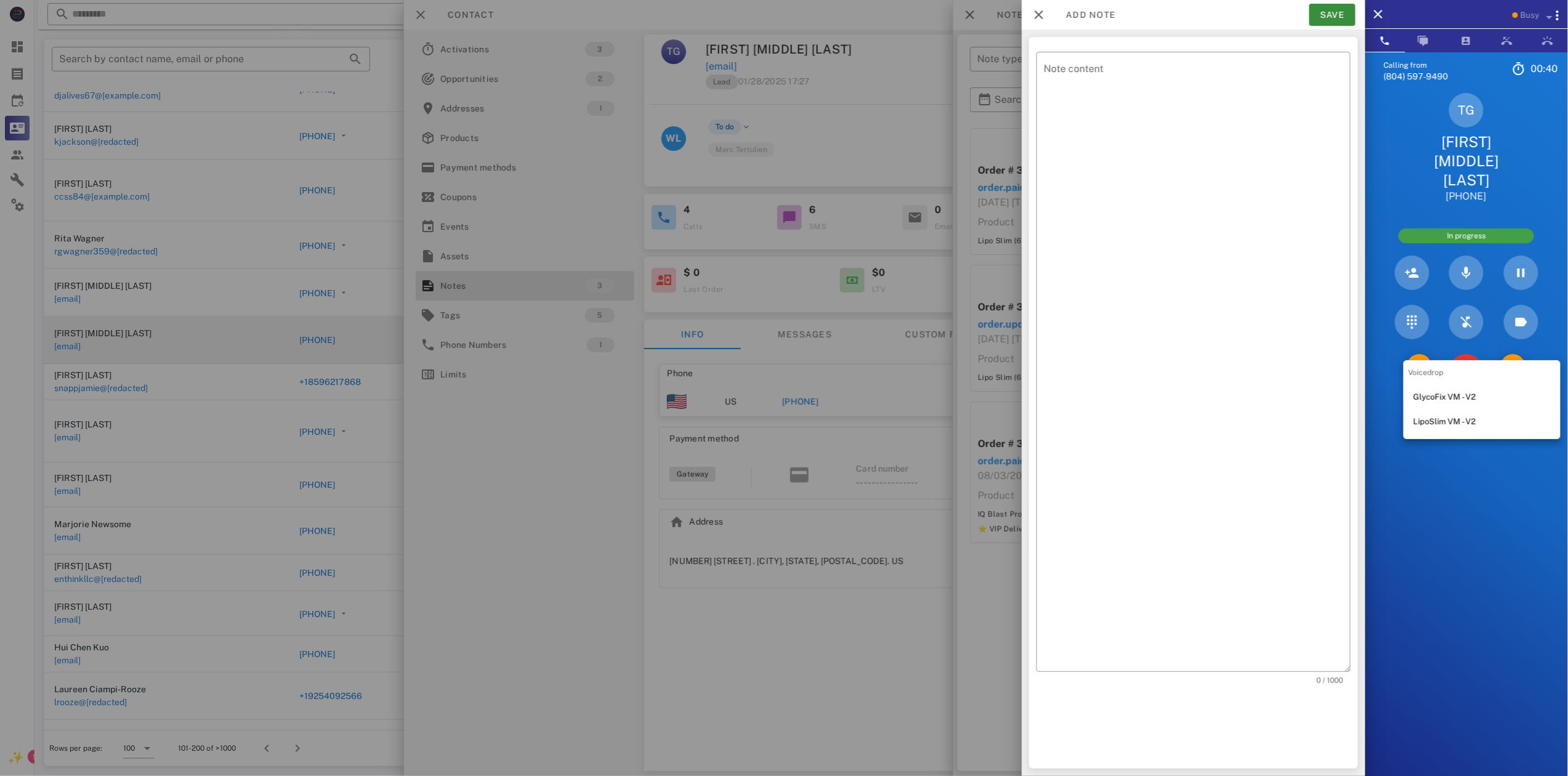 click on "LipoSlim VM - V2" at bounding box center [1482, 422] 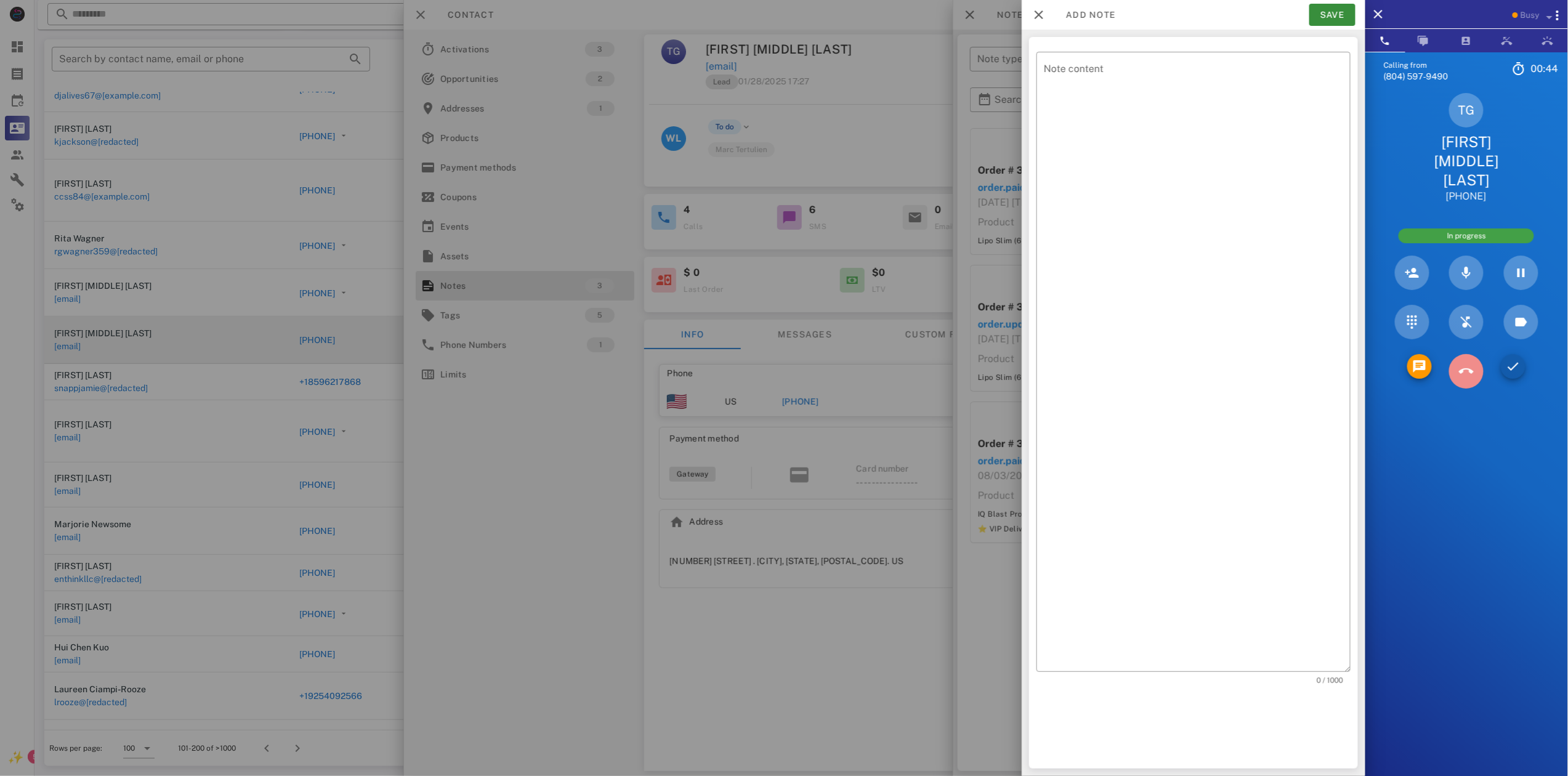 click at bounding box center [1466, 371] 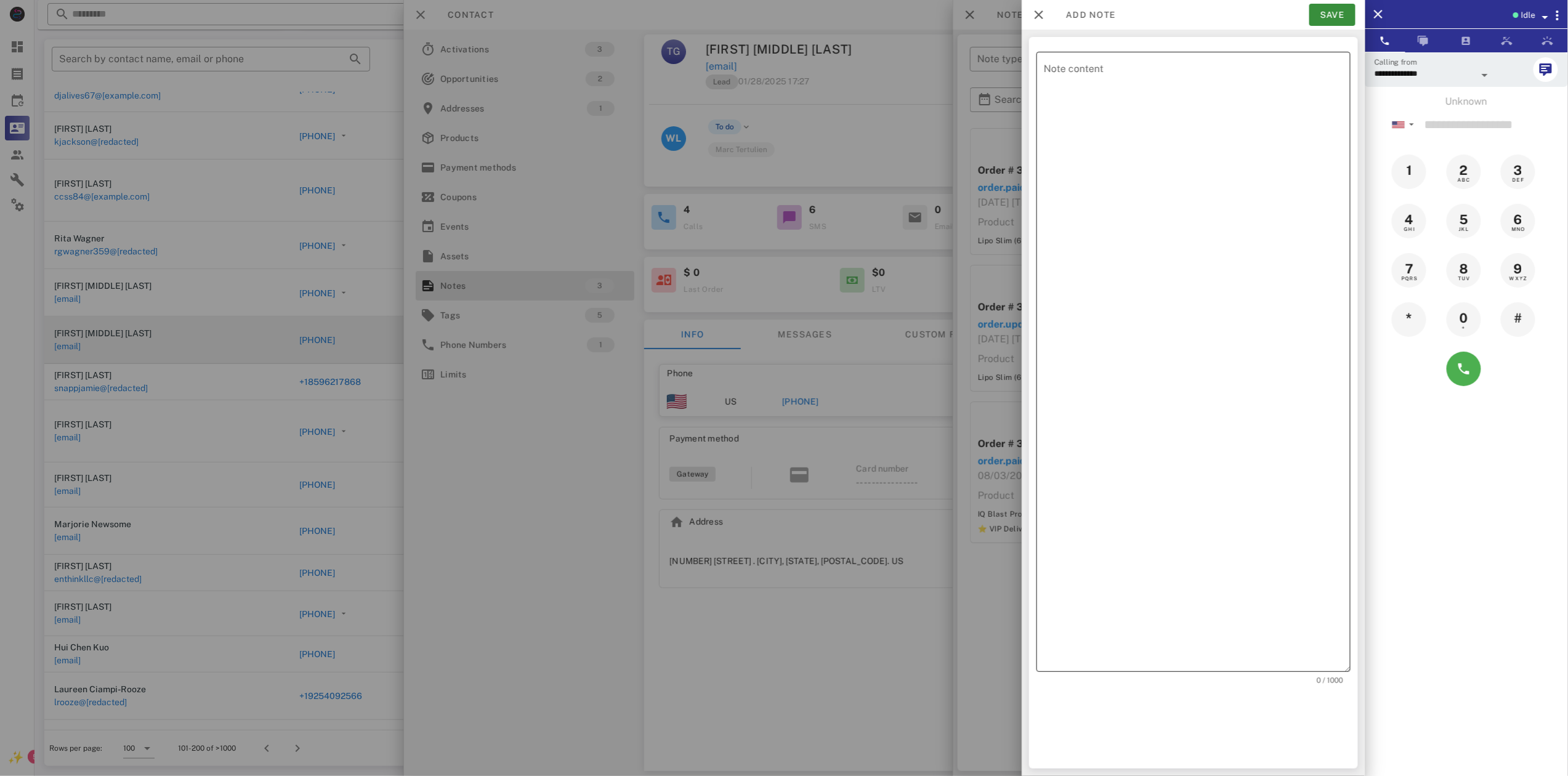 click on "Note content" at bounding box center (1197, 365) 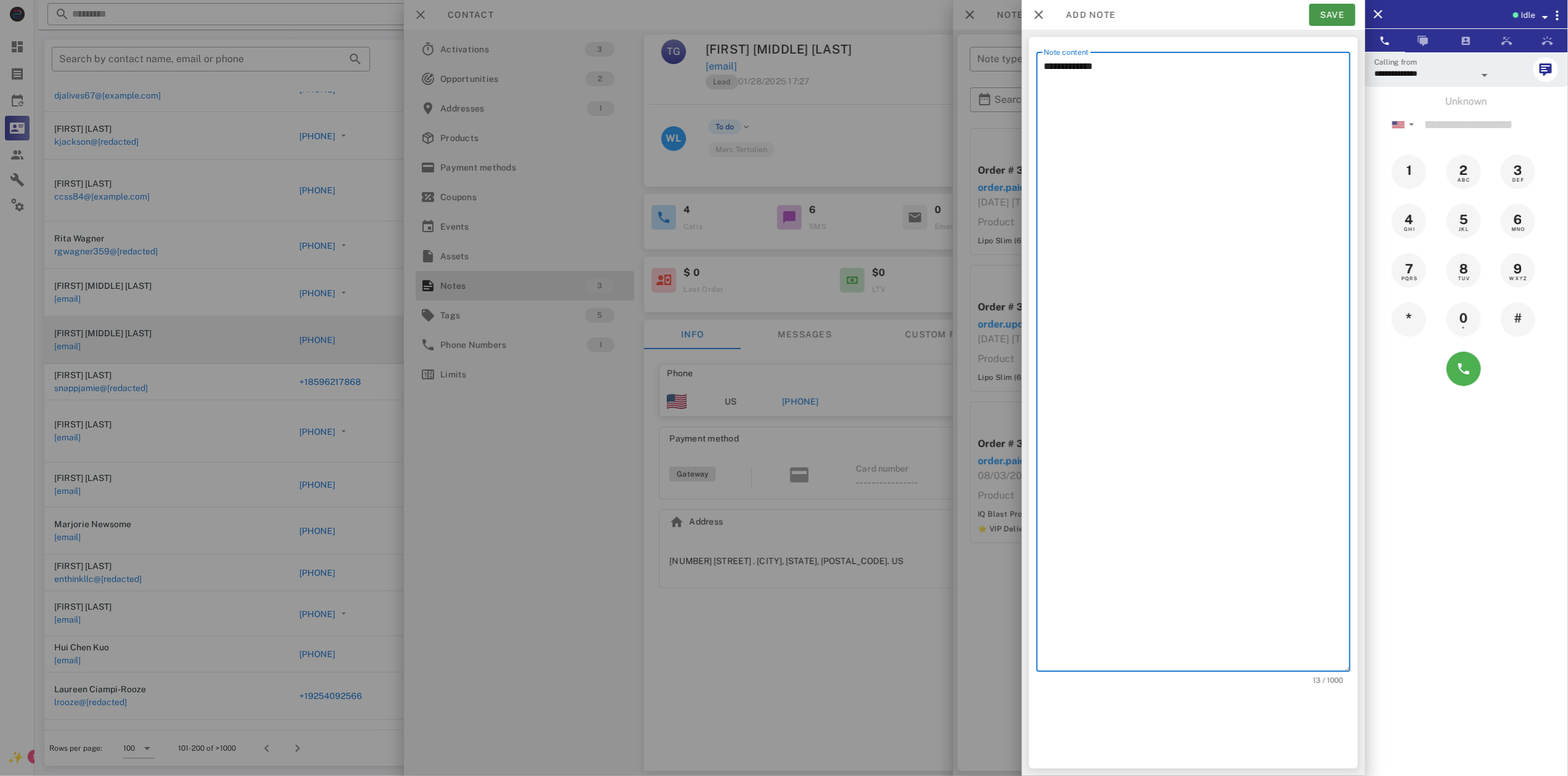 type on "**********" 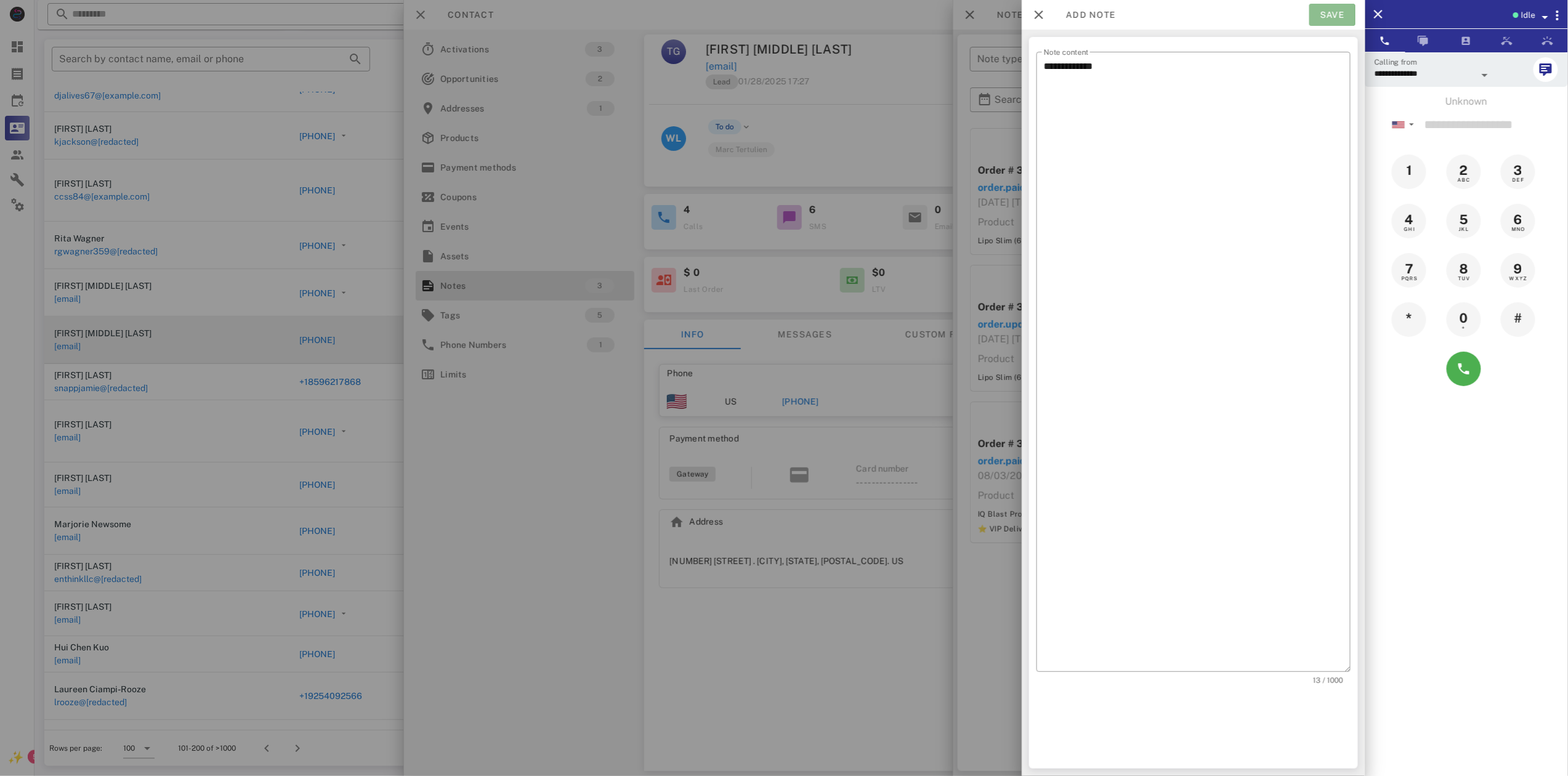 click on "Save" at bounding box center (1332, 15) 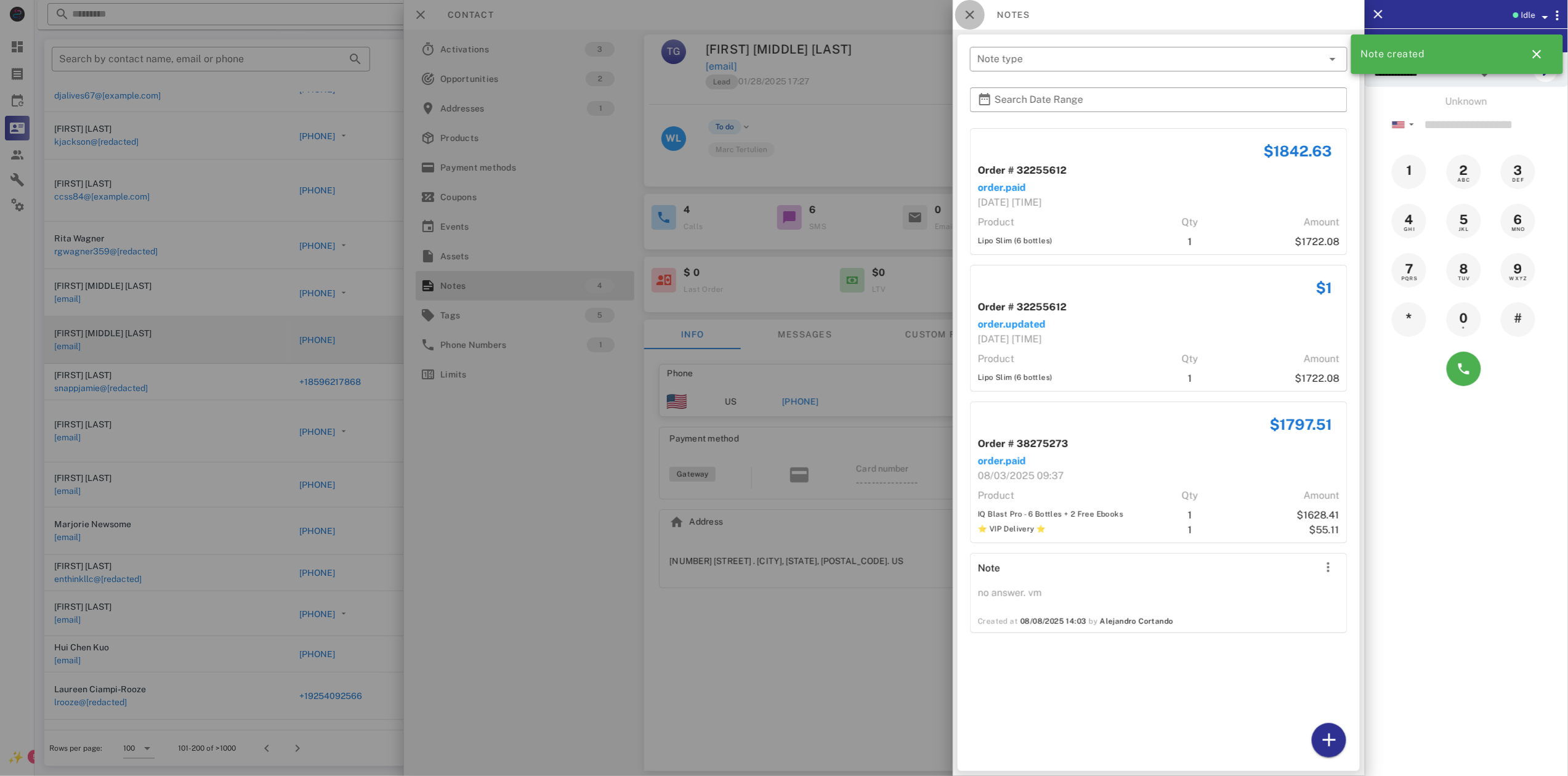 click at bounding box center (970, 15) 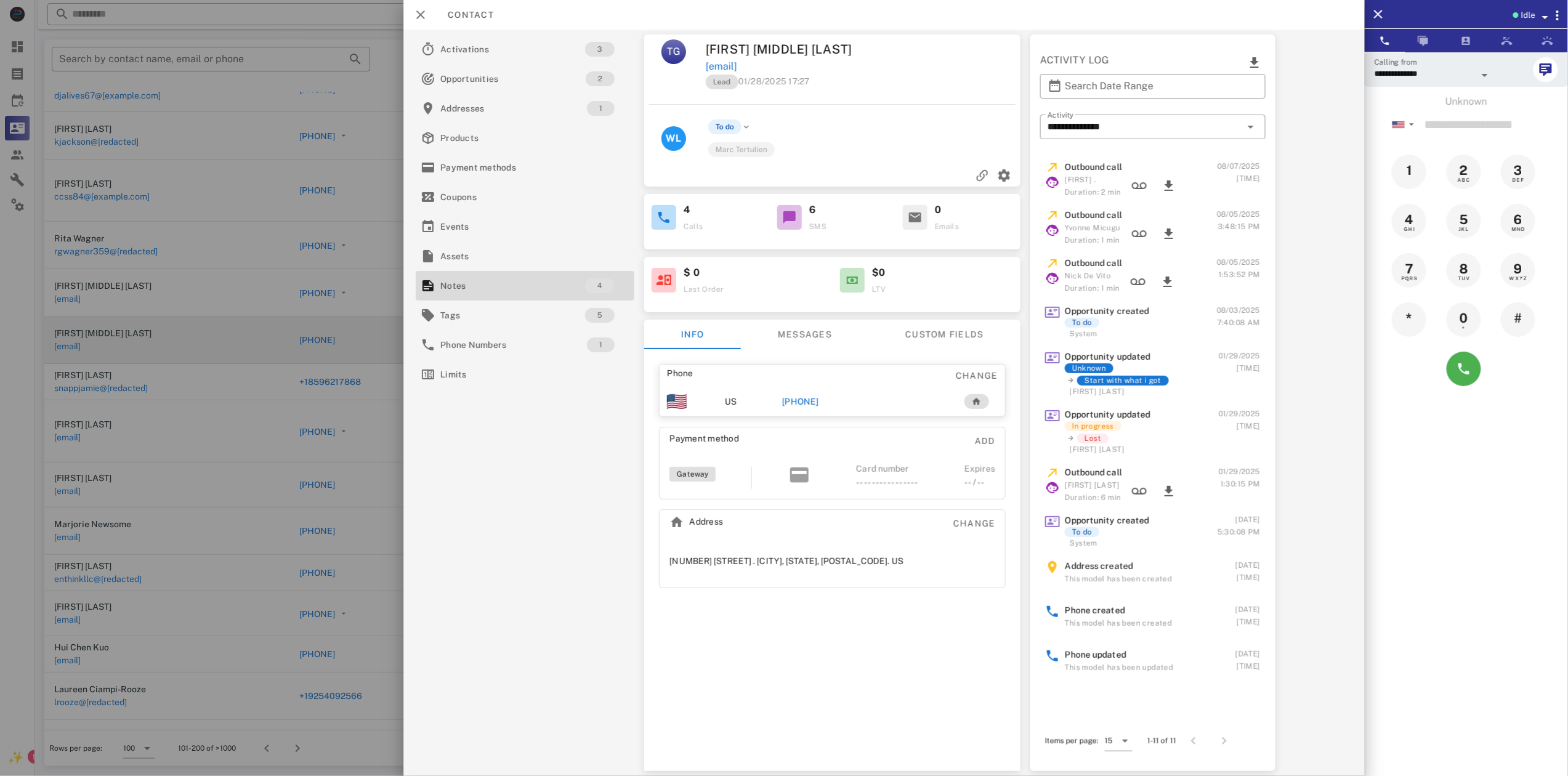 click on "**********" at bounding box center (1191, 403) 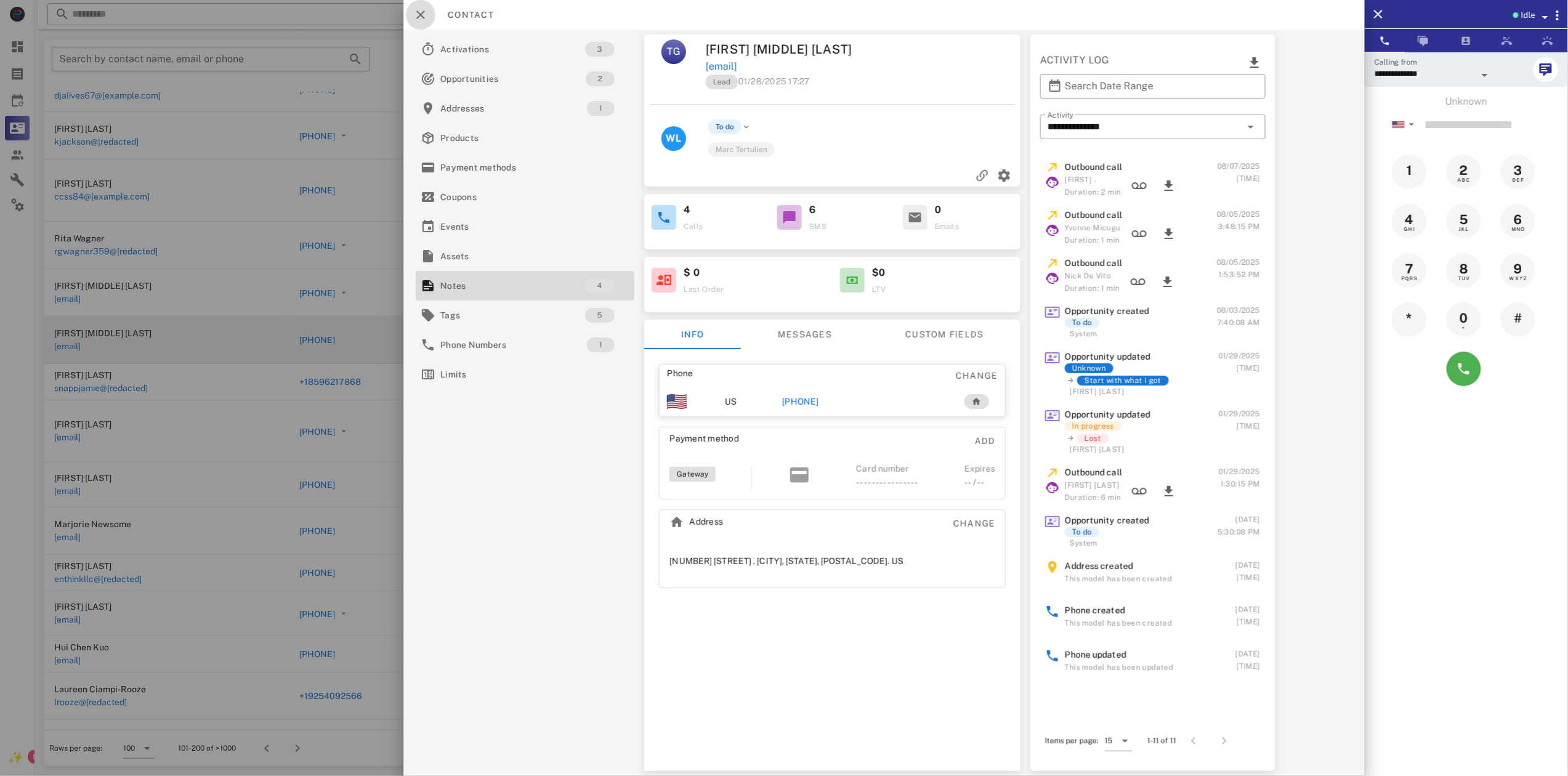 click at bounding box center [421, 15] 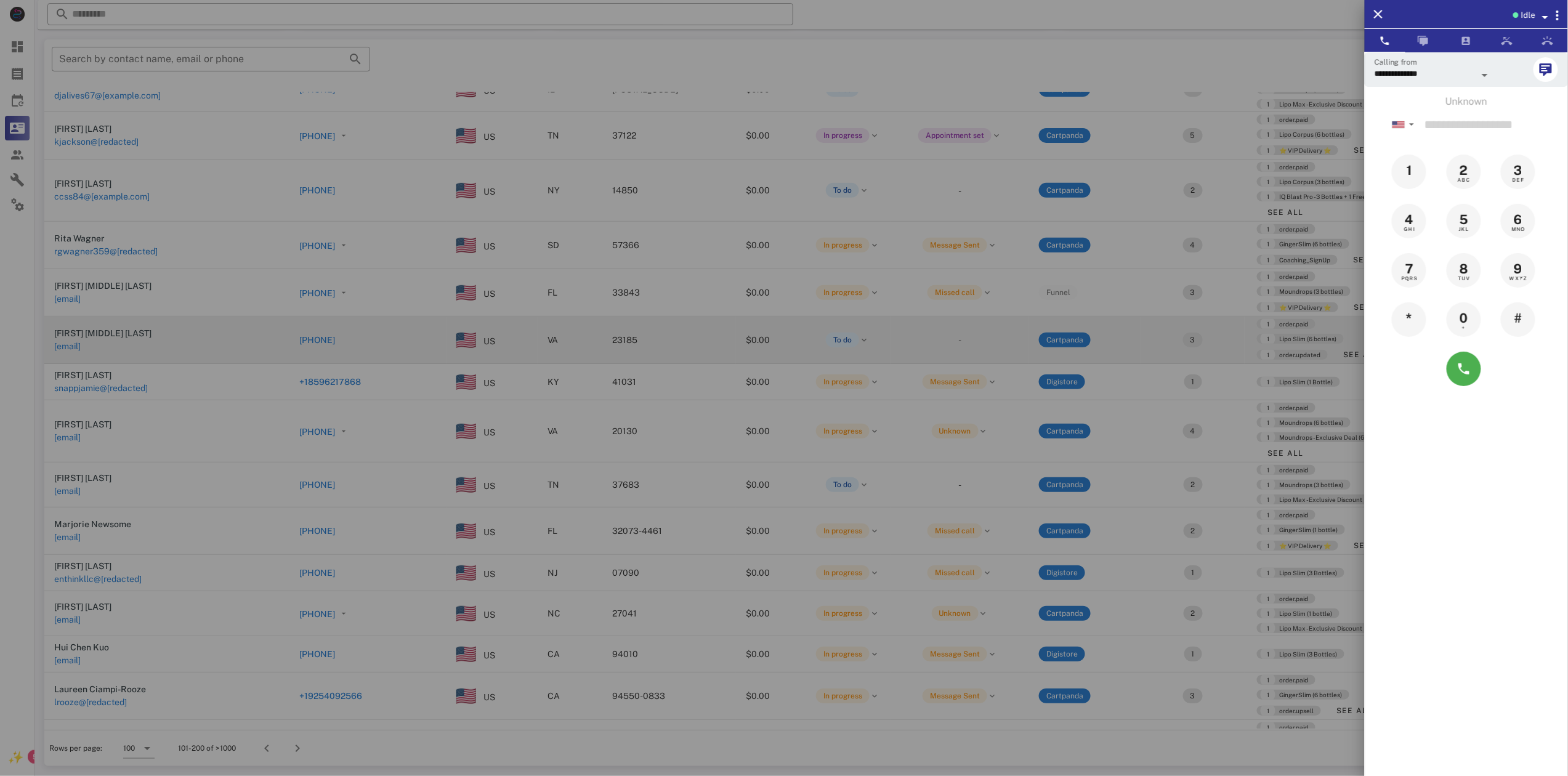click at bounding box center [784, 388] 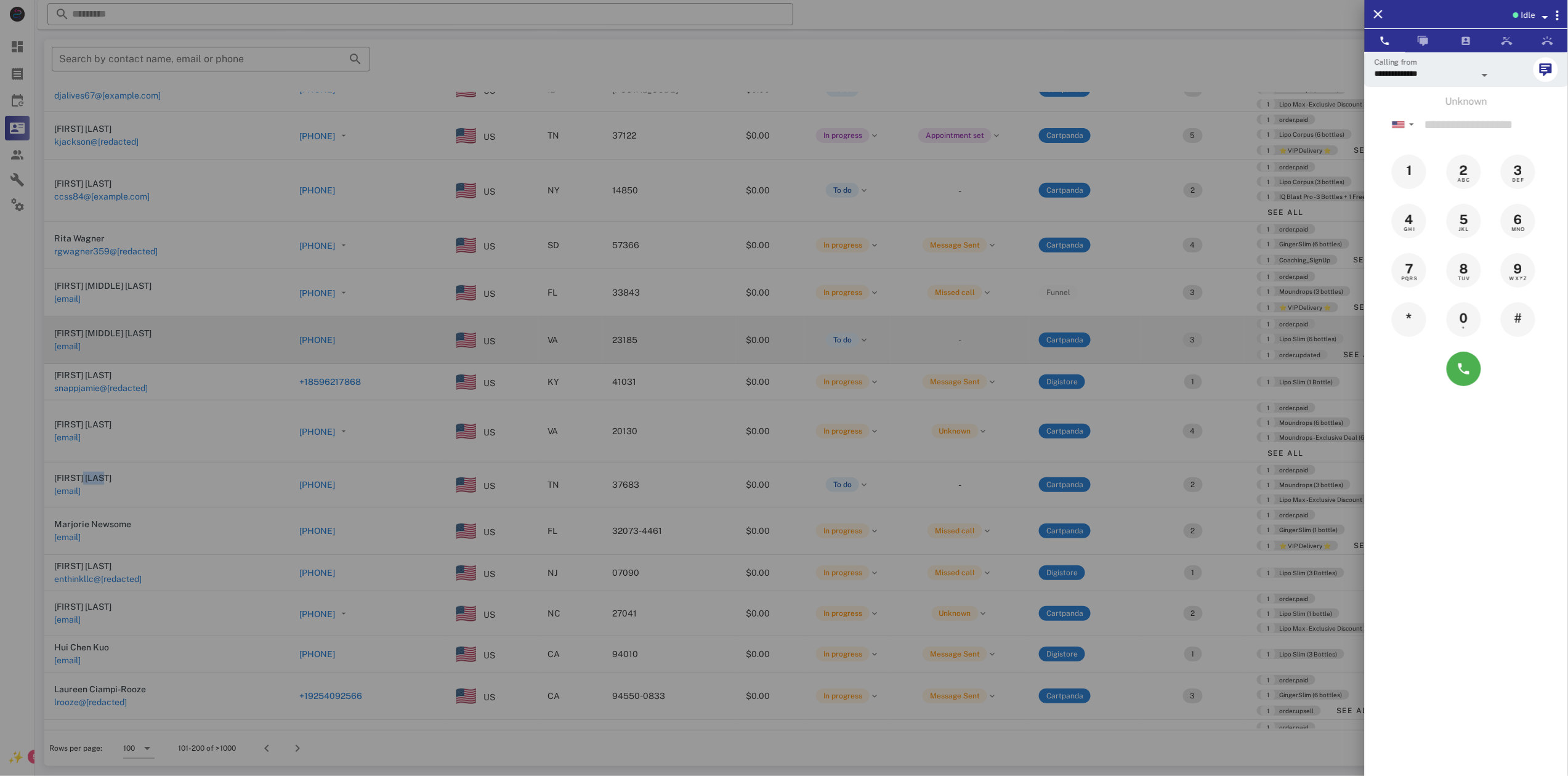 click on "[FIRST] [LAST]" at bounding box center [83, 478] 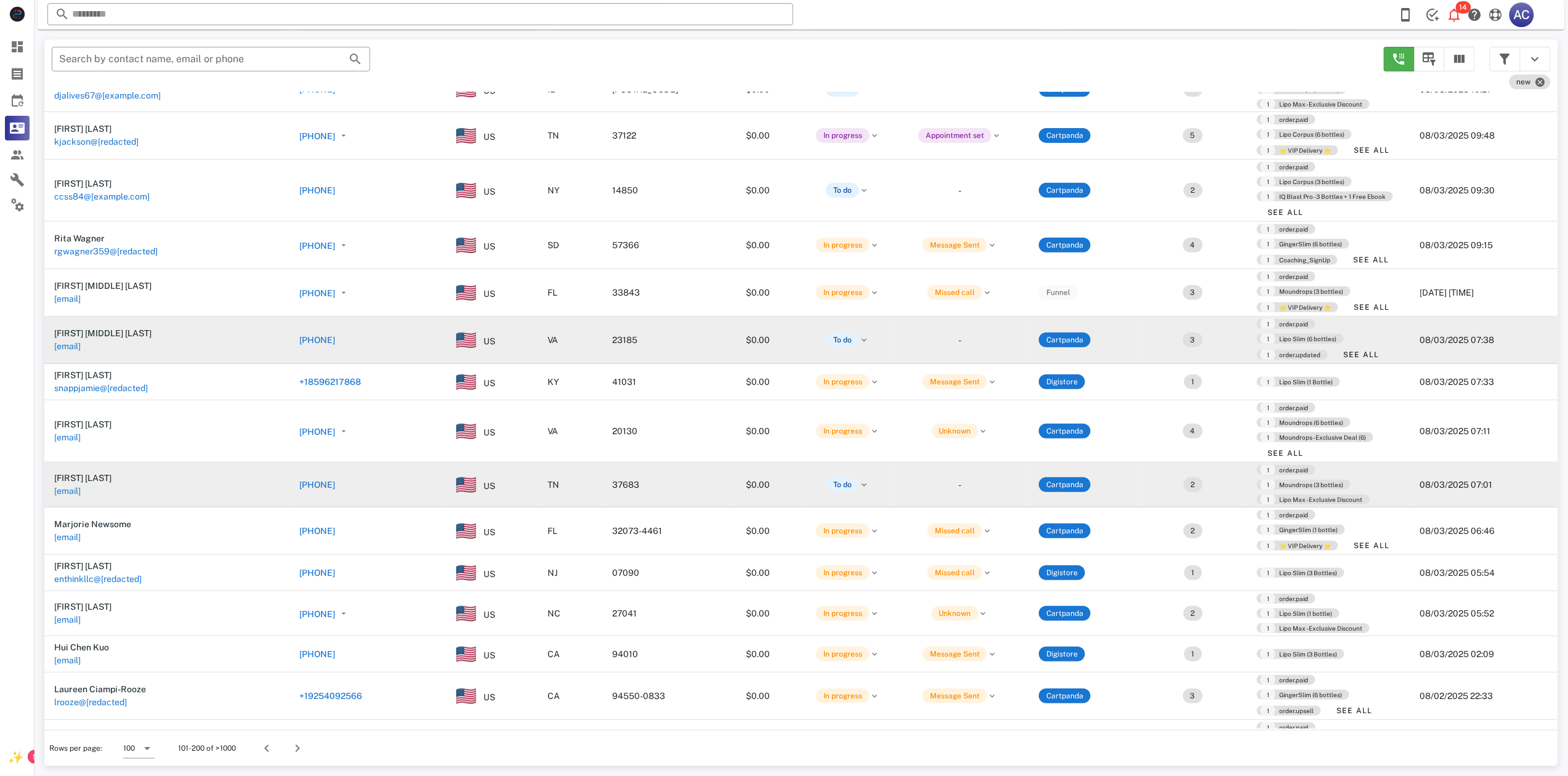 click on "[EMAIL]" at bounding box center (67, 491) 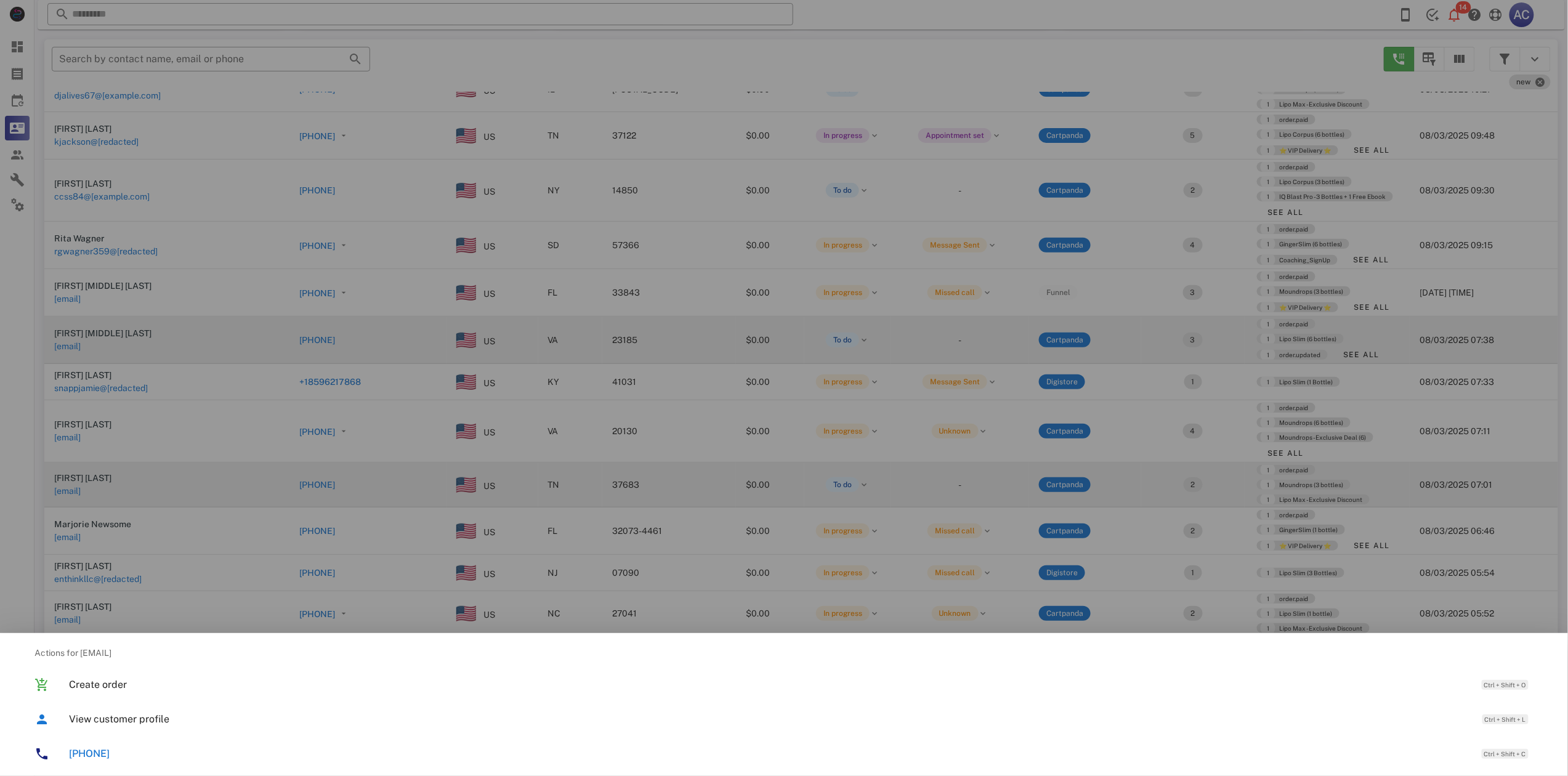 click at bounding box center [784, 388] 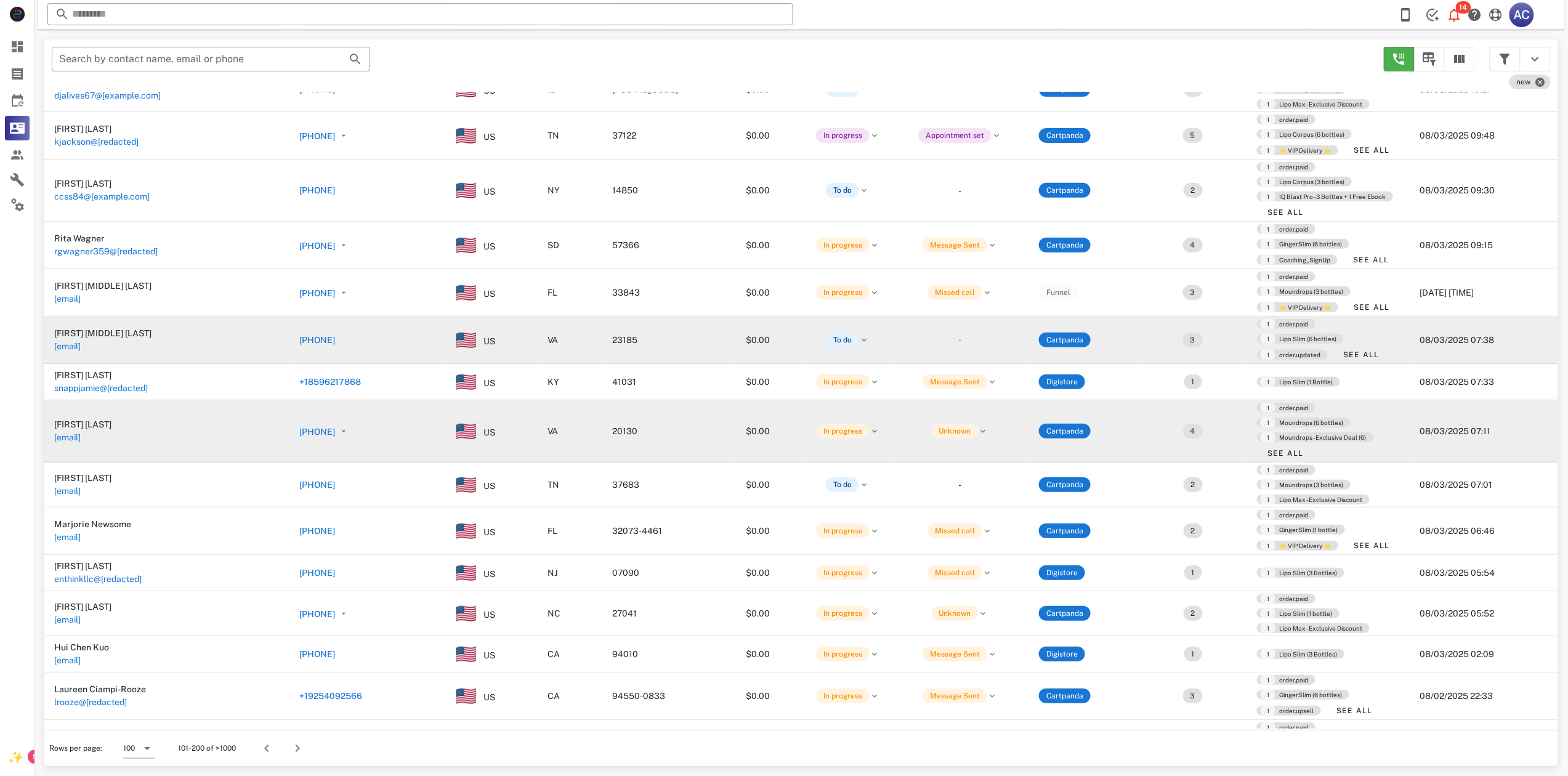 click on "[PHONE]" at bounding box center [317, 432] 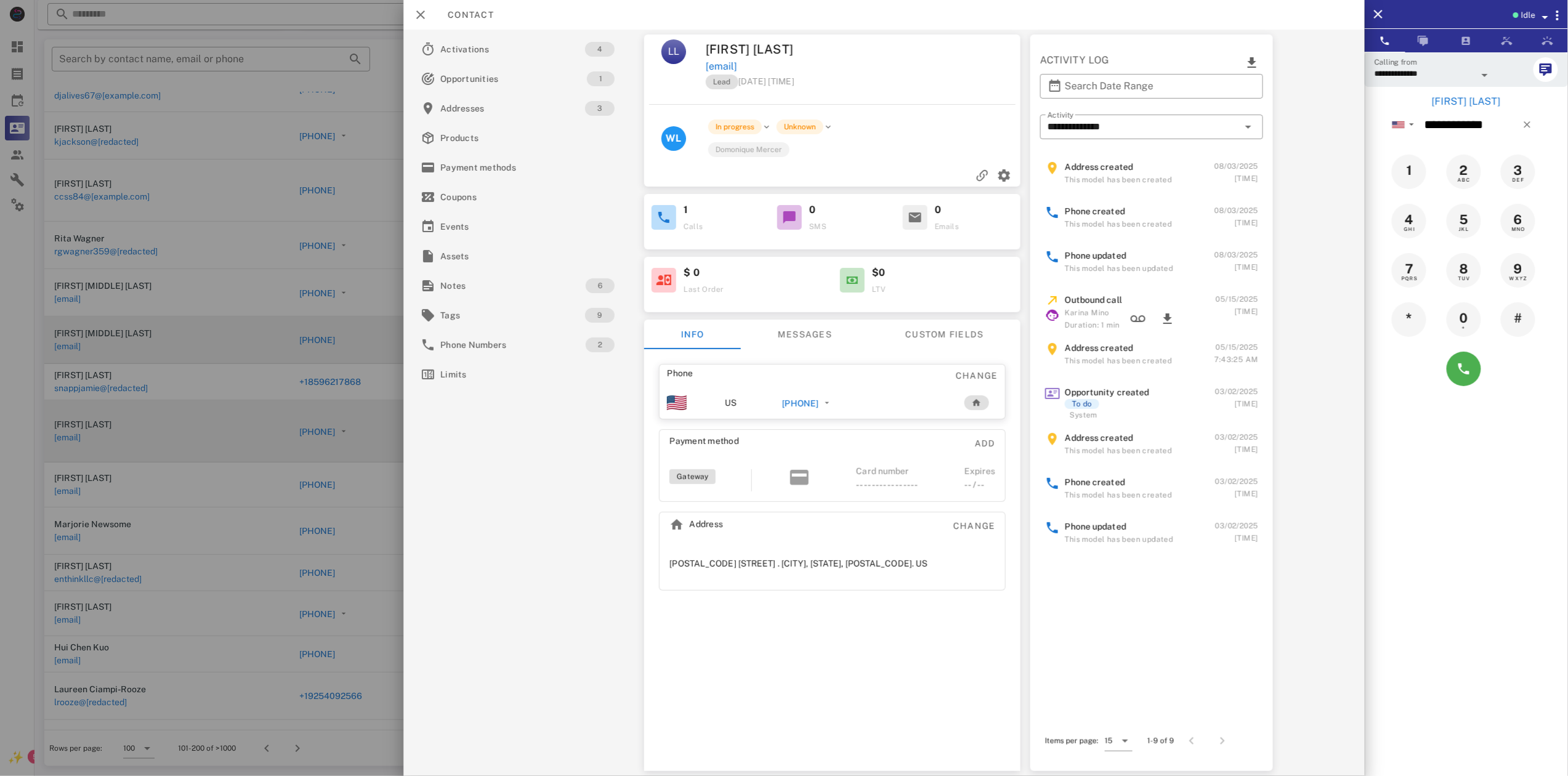 click at bounding box center (784, 388) 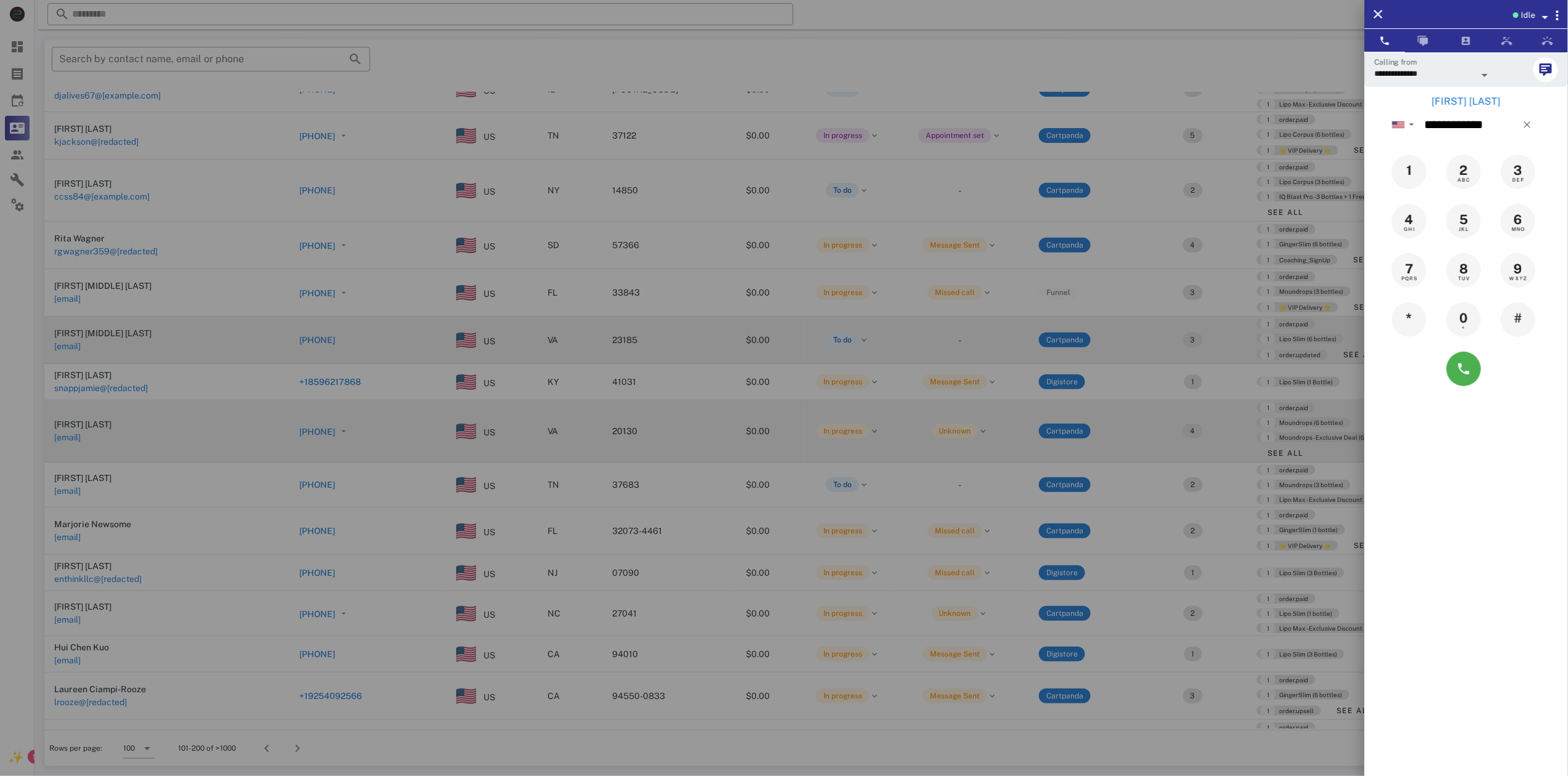 click at bounding box center (784, 388) 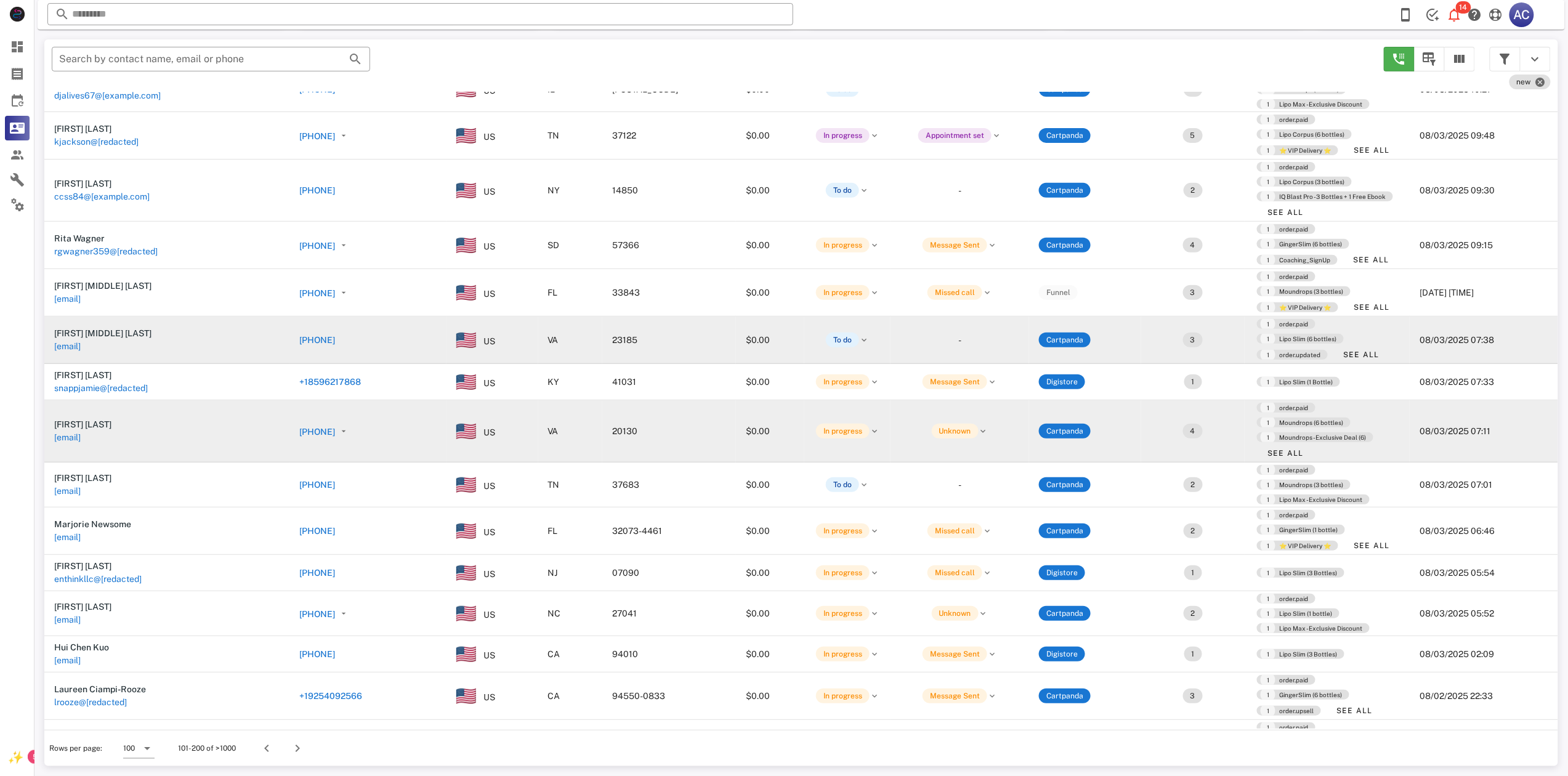 click on "[PHONE]" at bounding box center [317, 485] 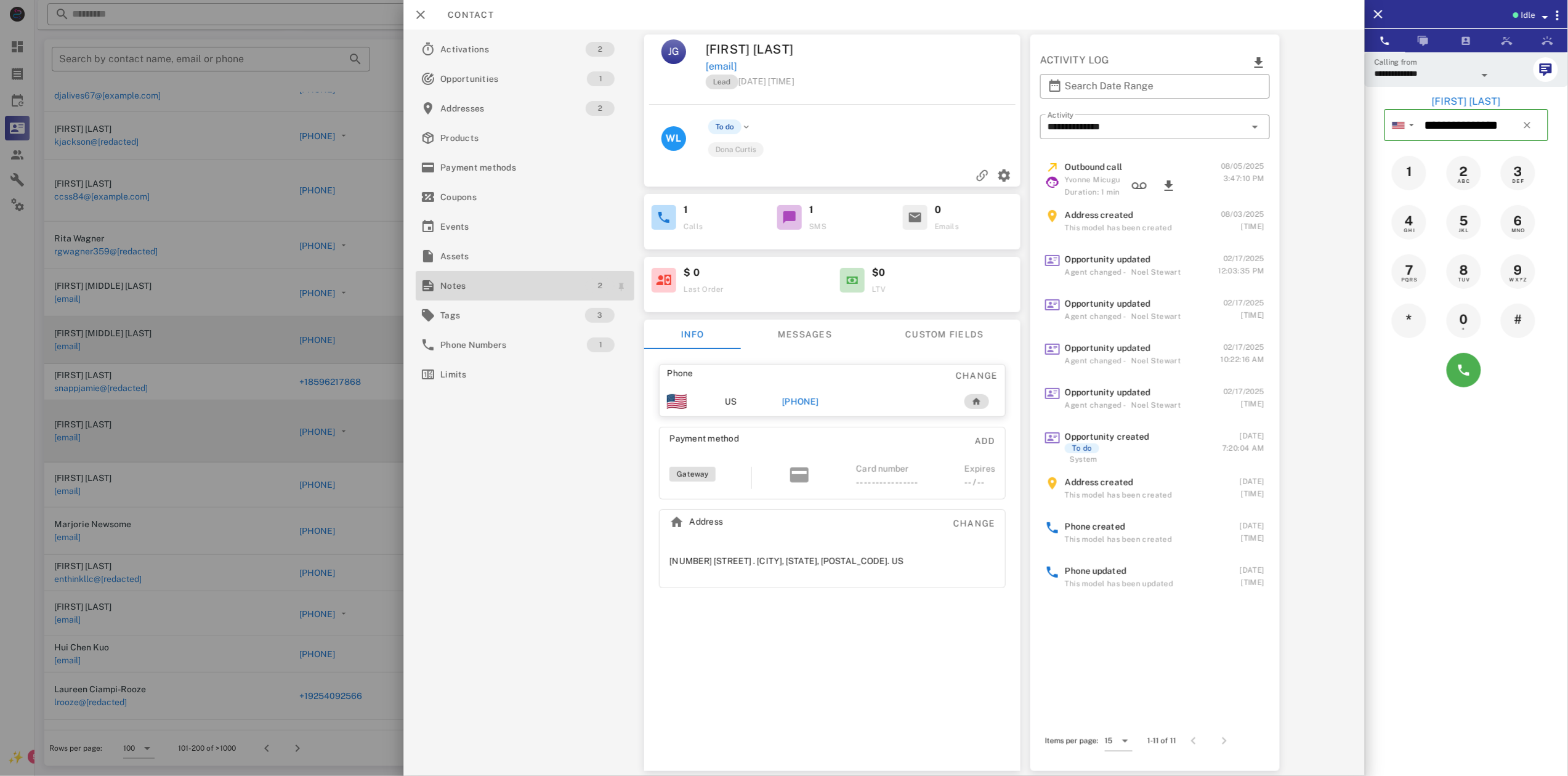 click on "2" at bounding box center [600, 286] 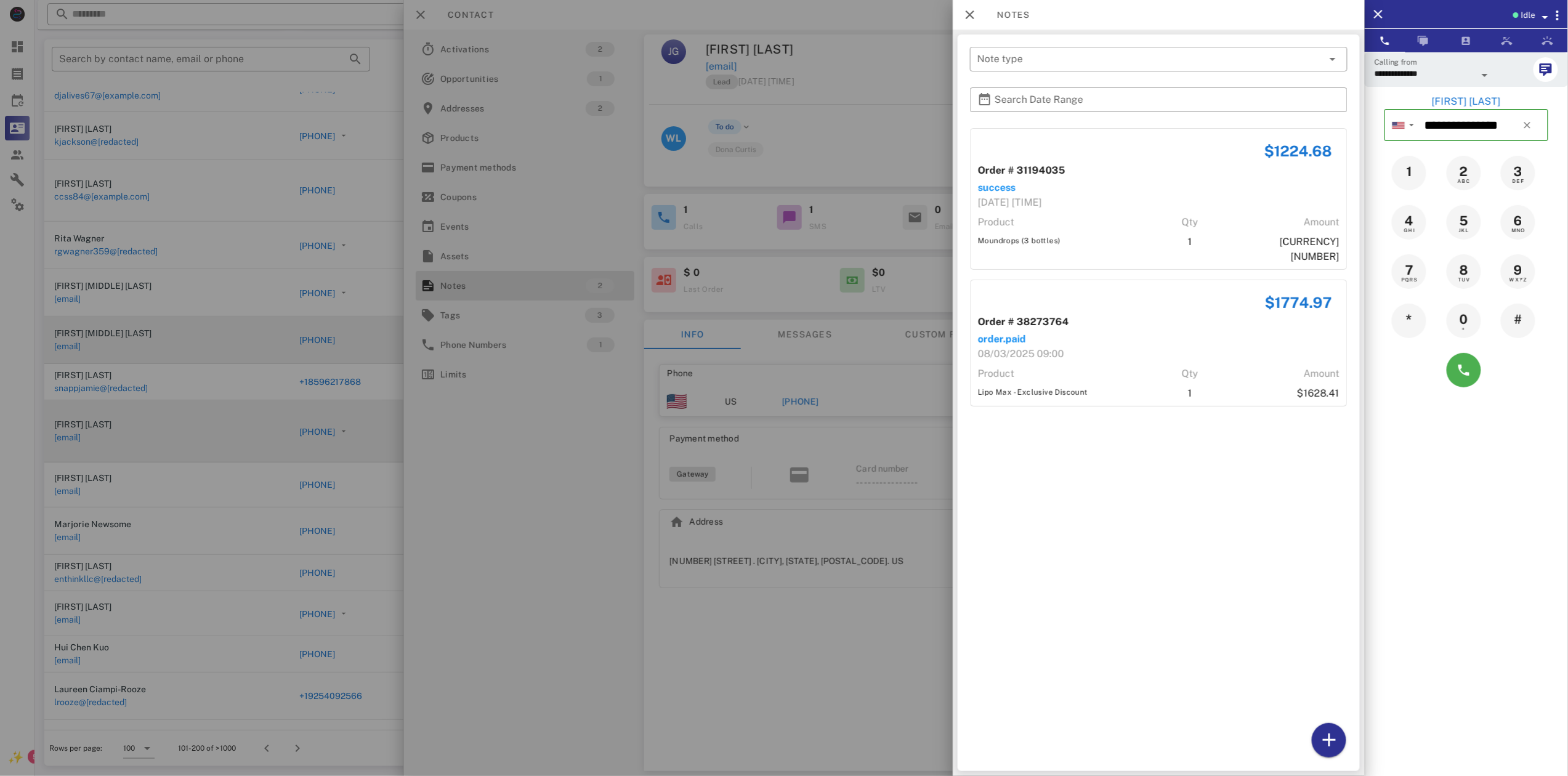 click at bounding box center [784, 388] 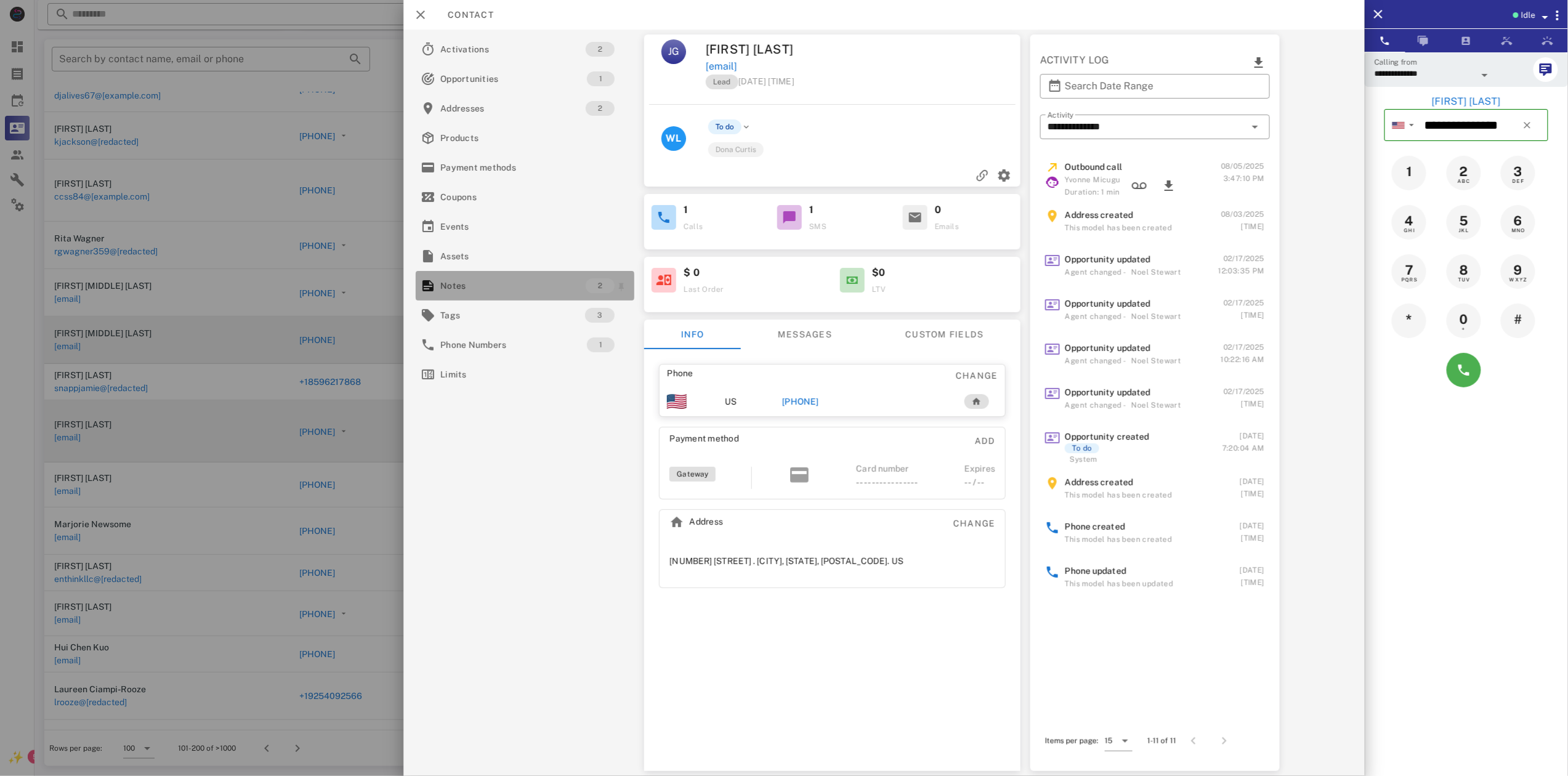 click on "2" at bounding box center [600, 286] 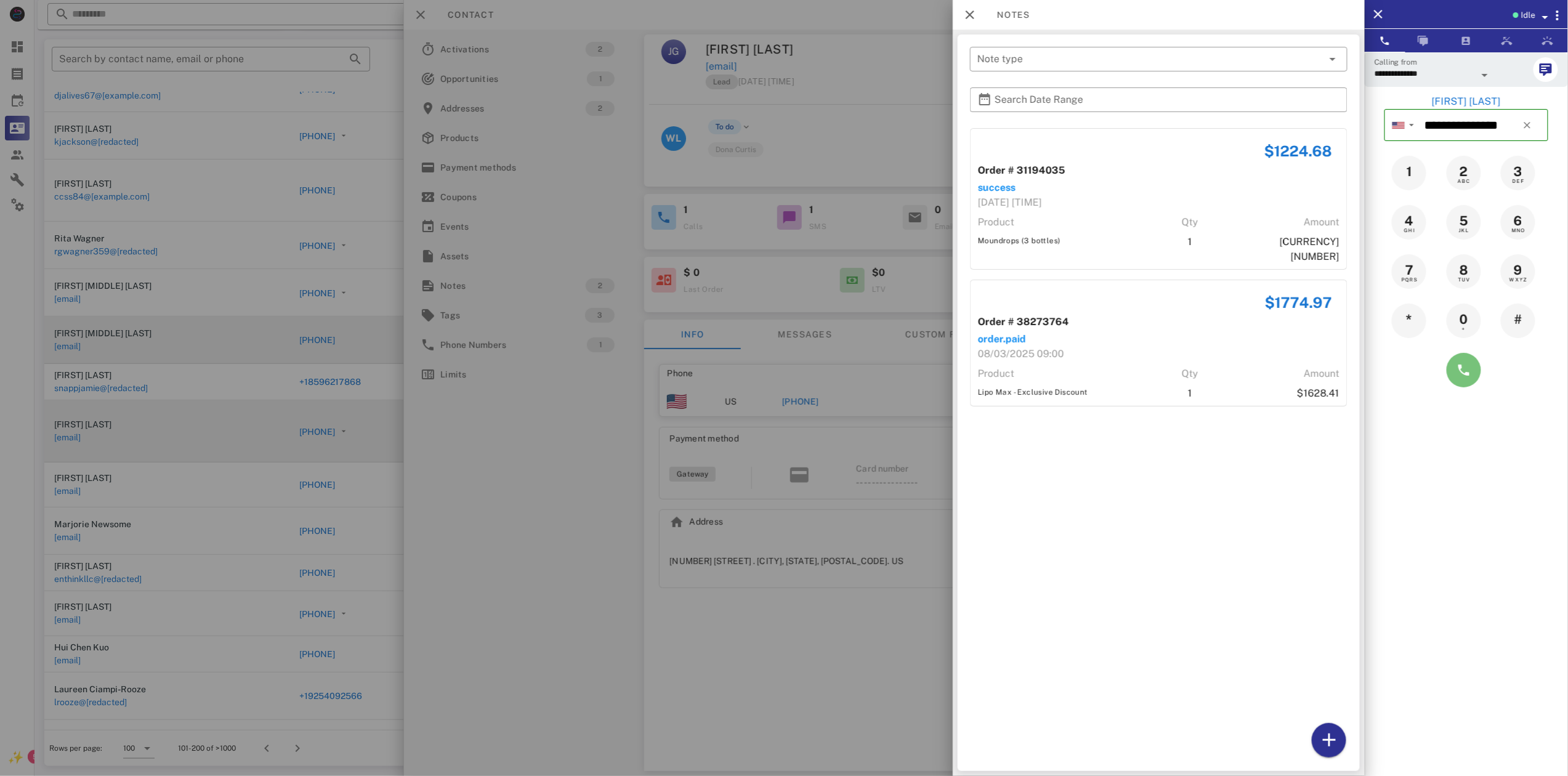 click at bounding box center [1464, 370] 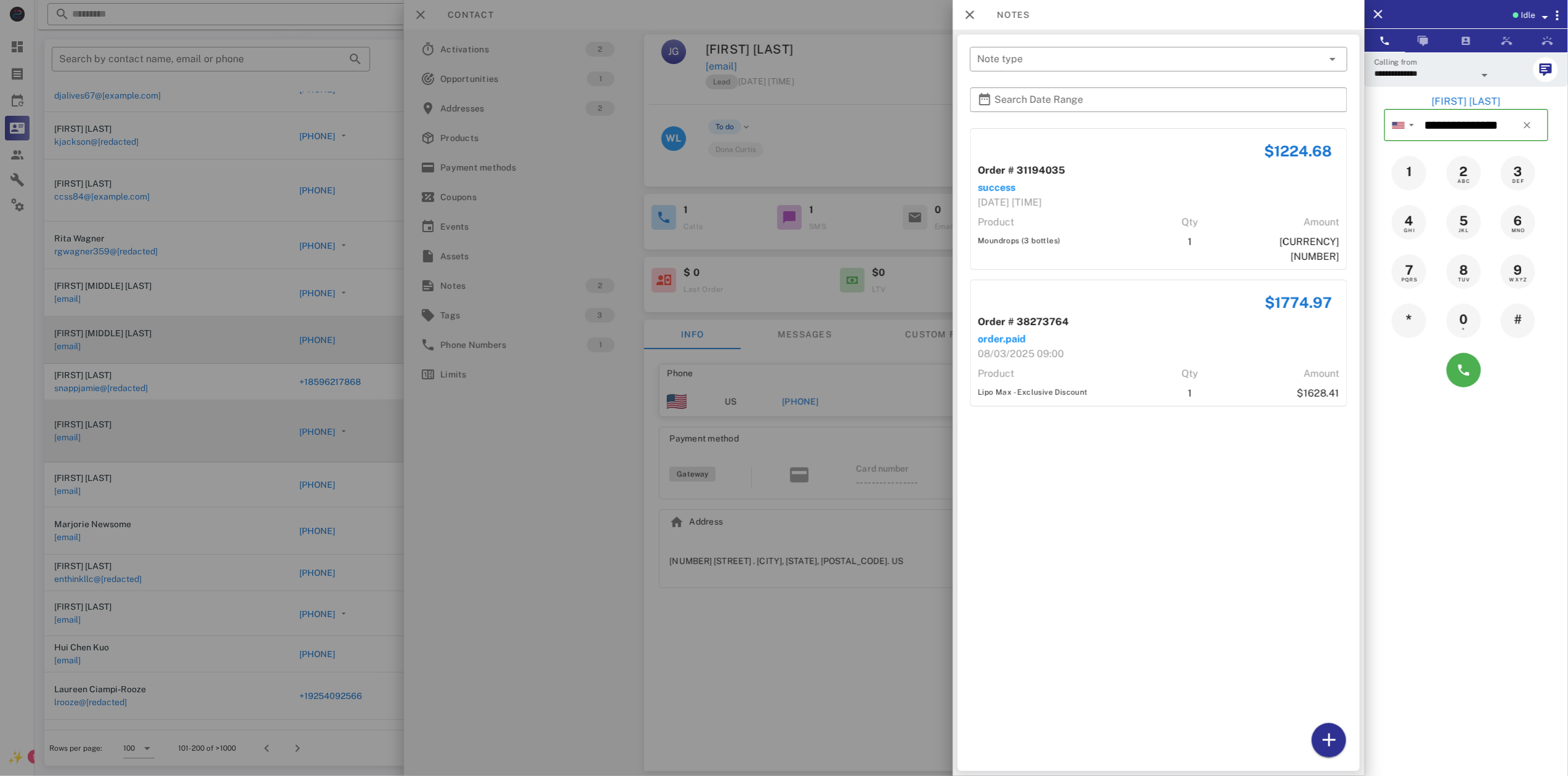 click at bounding box center [784, 388] 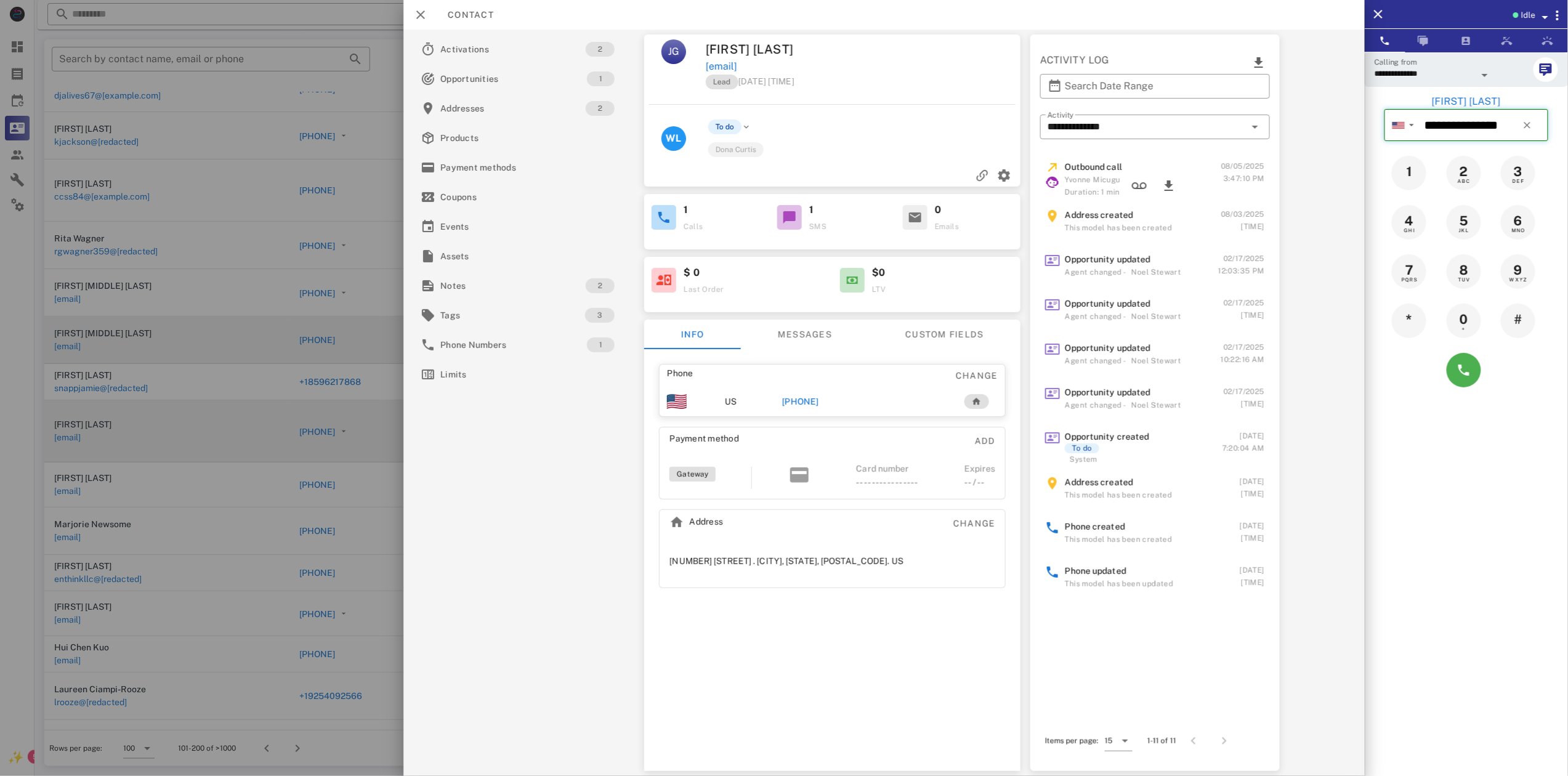 type 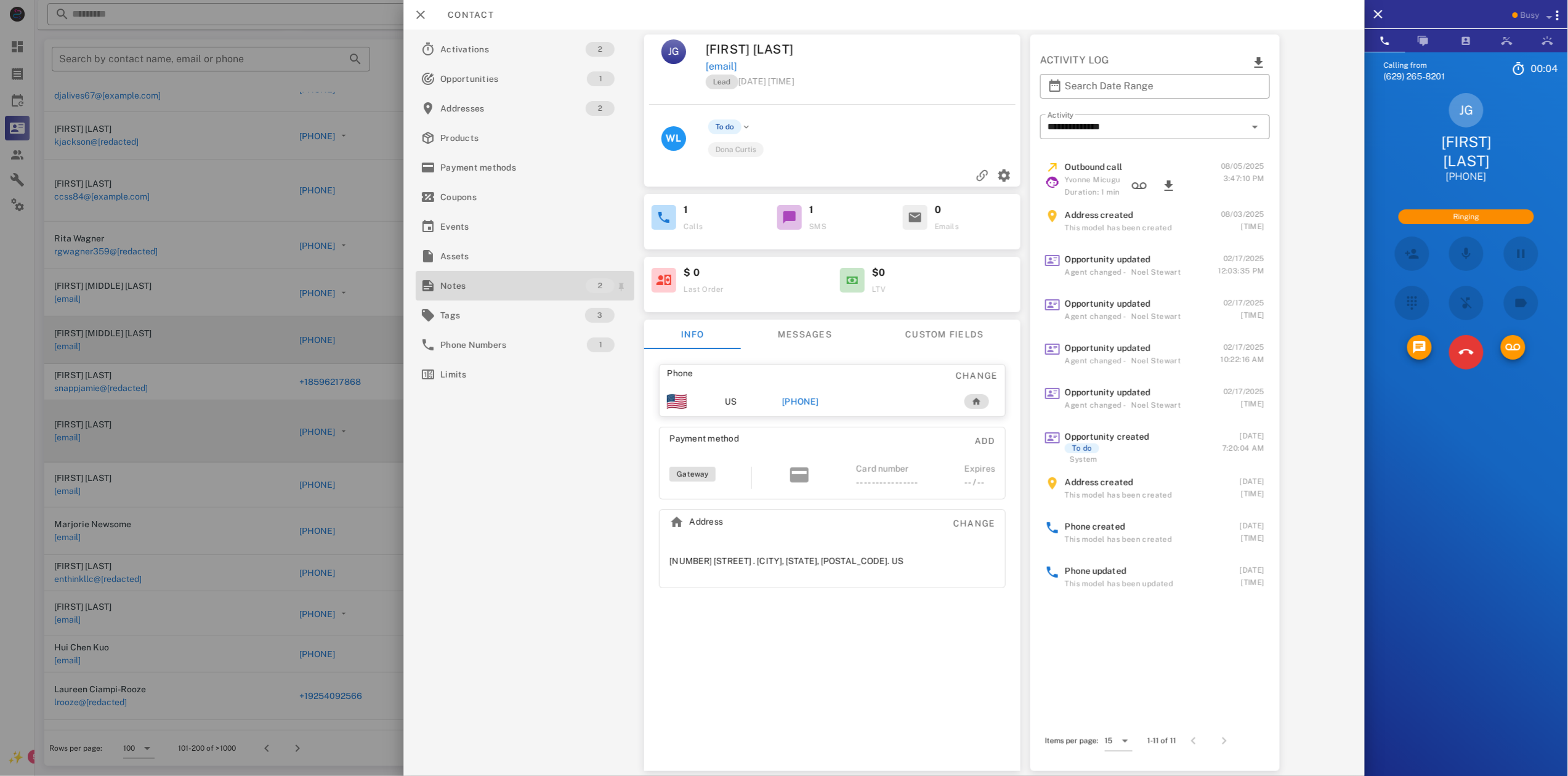 click on "Notes" at bounding box center [513, 286] 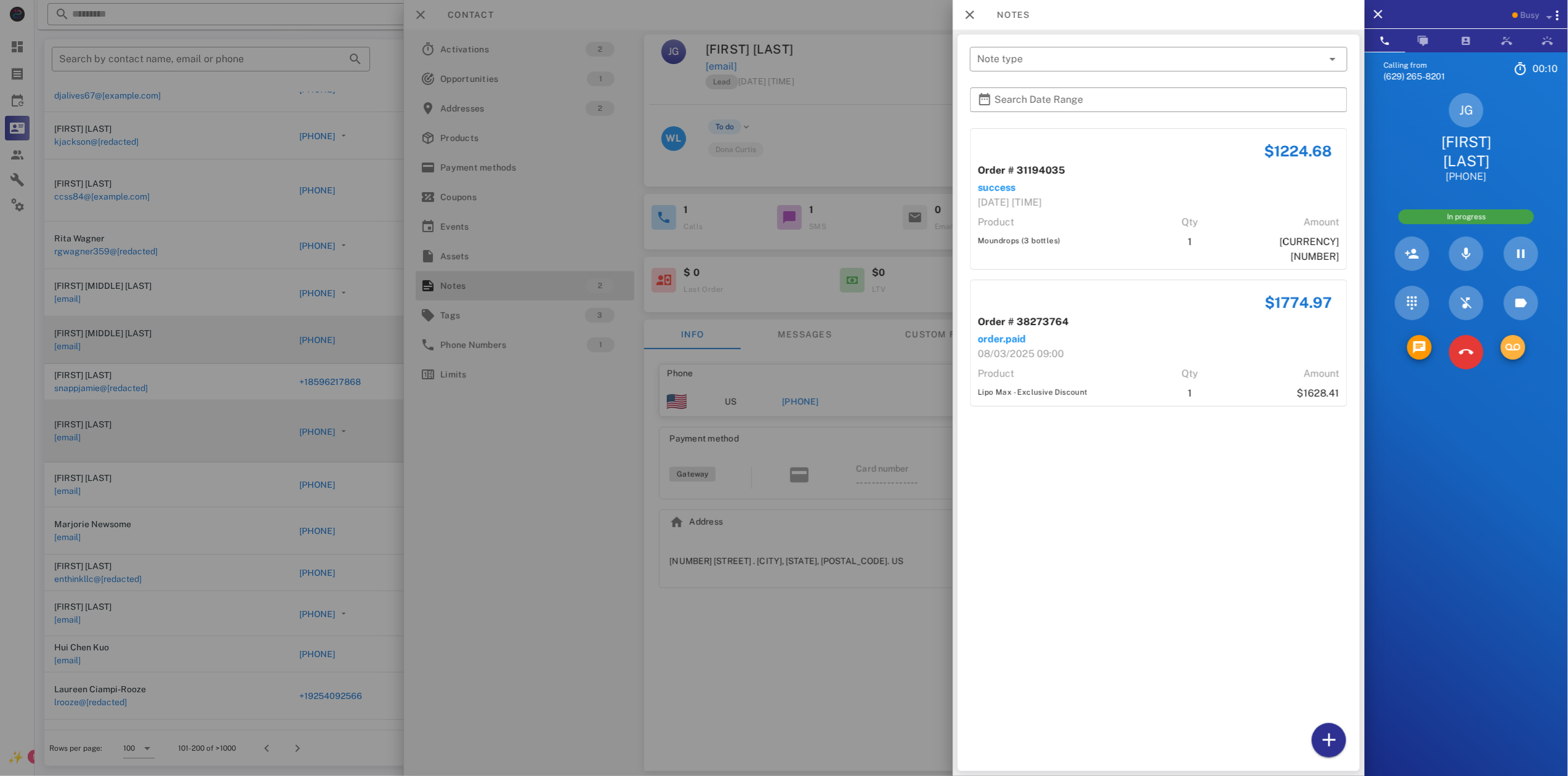 click at bounding box center [1513, 347] 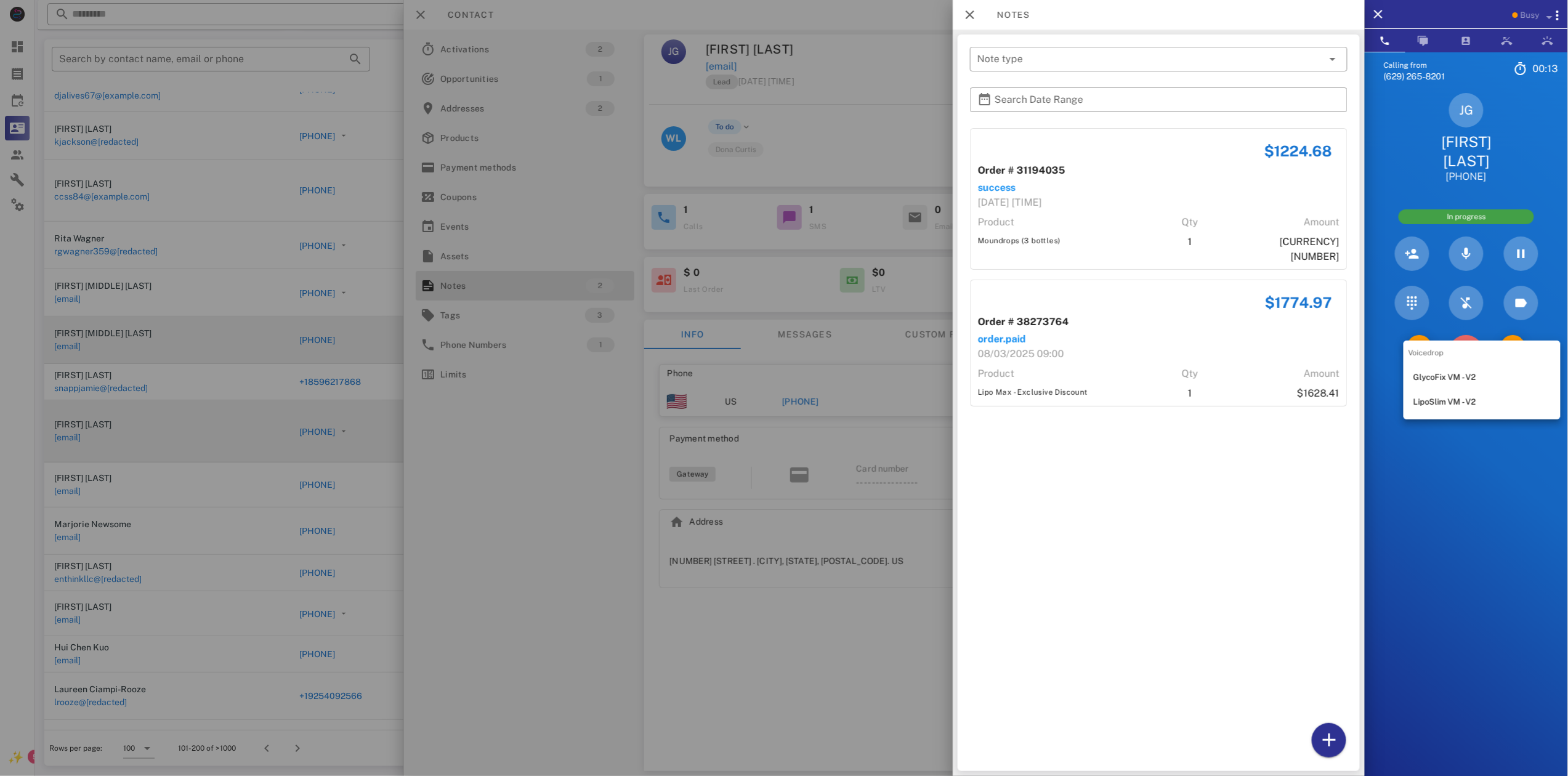 click at bounding box center (1466, 352) 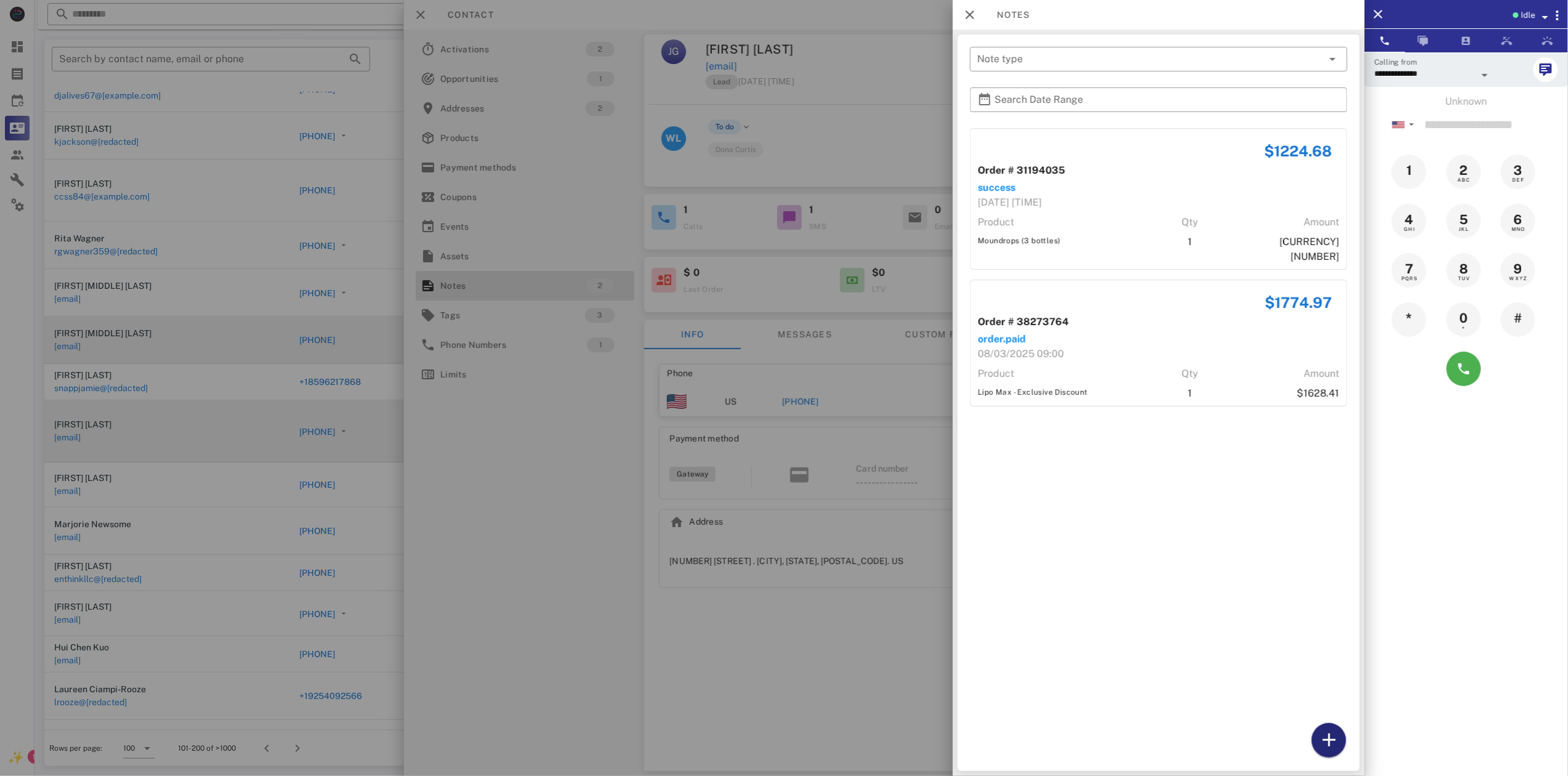 click at bounding box center [1329, 740] 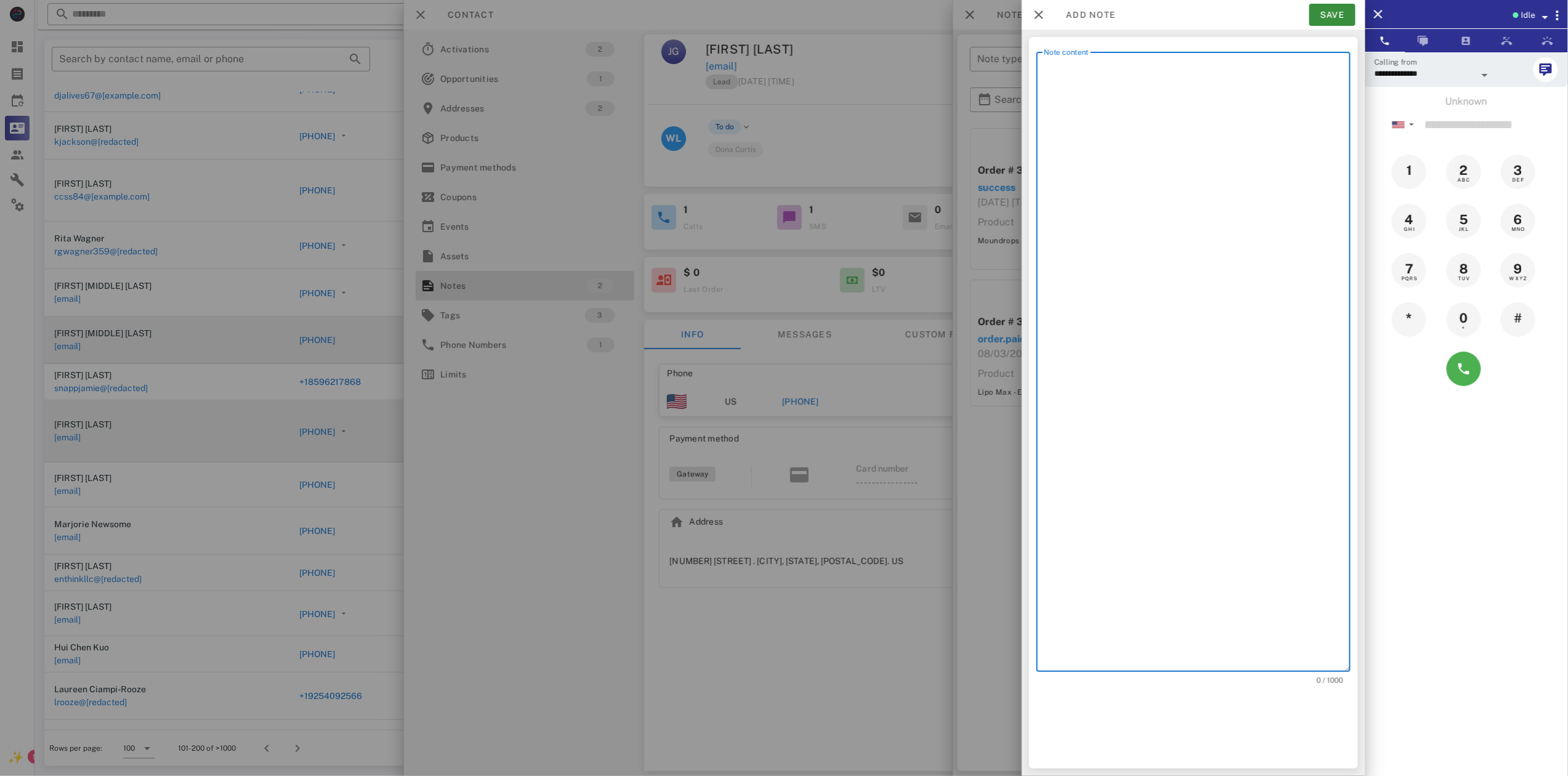 click on "Note content" at bounding box center [1197, 365] 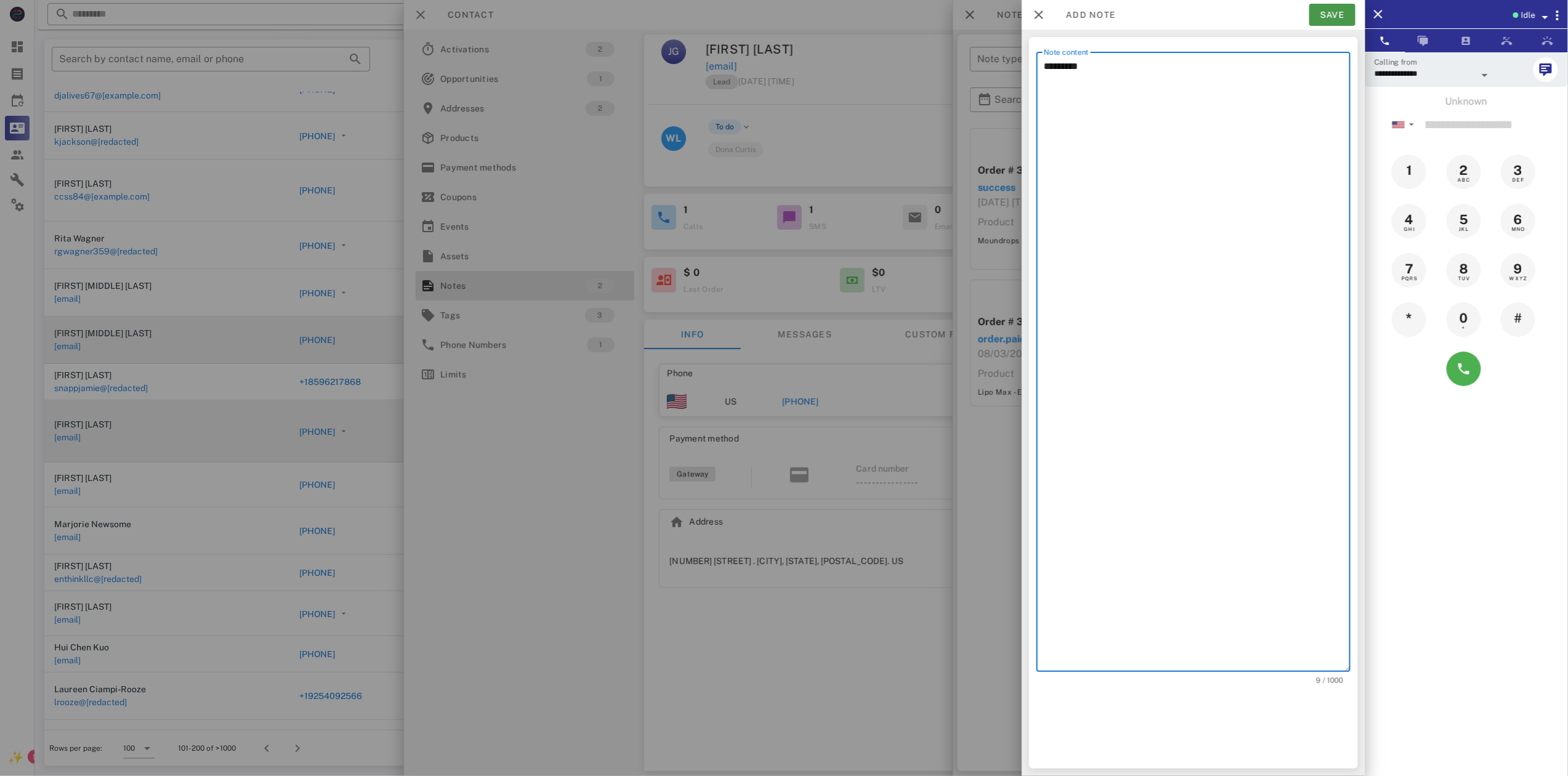 type on "*********" 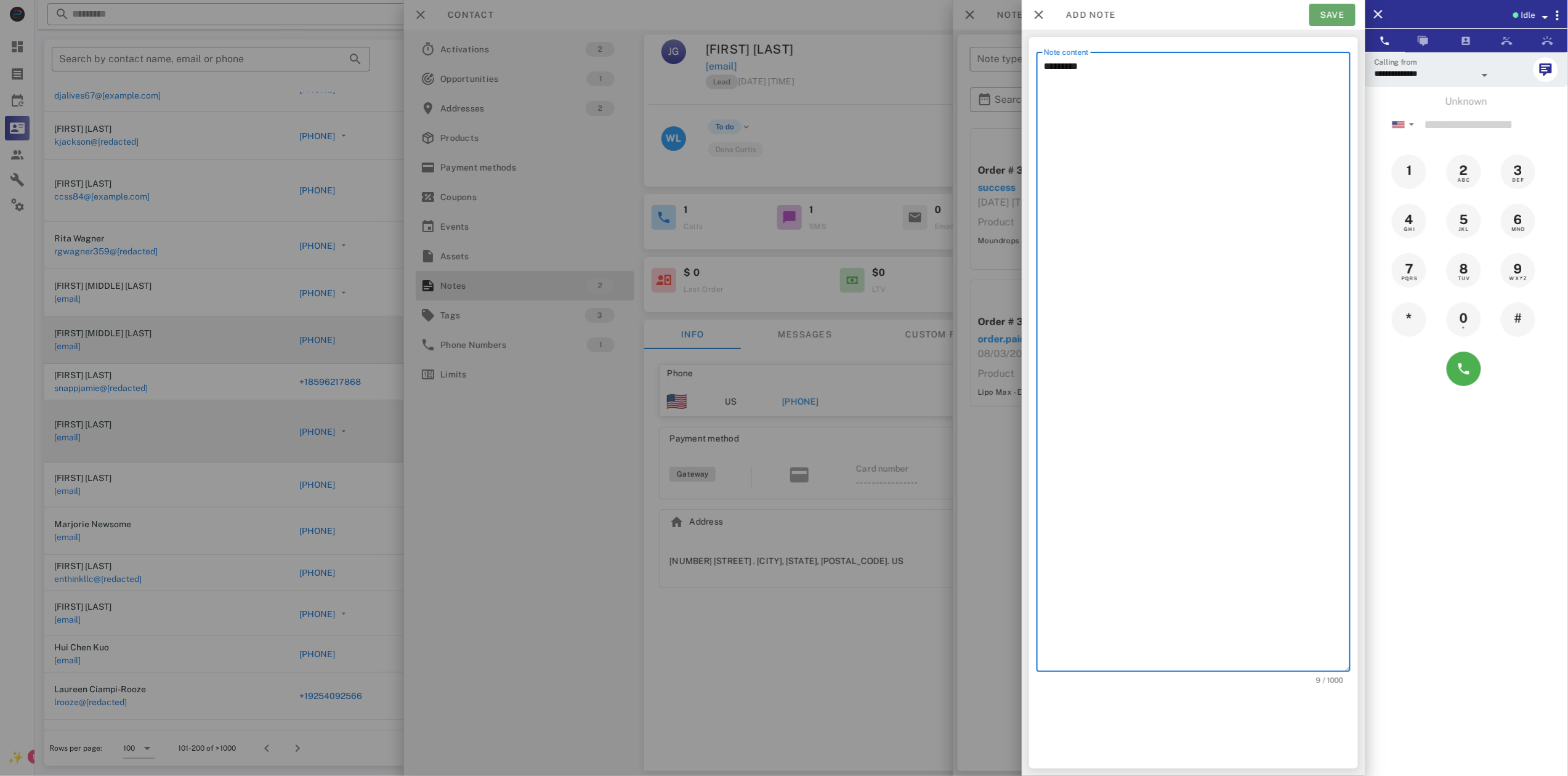 click on "Save" at bounding box center (1332, 15) 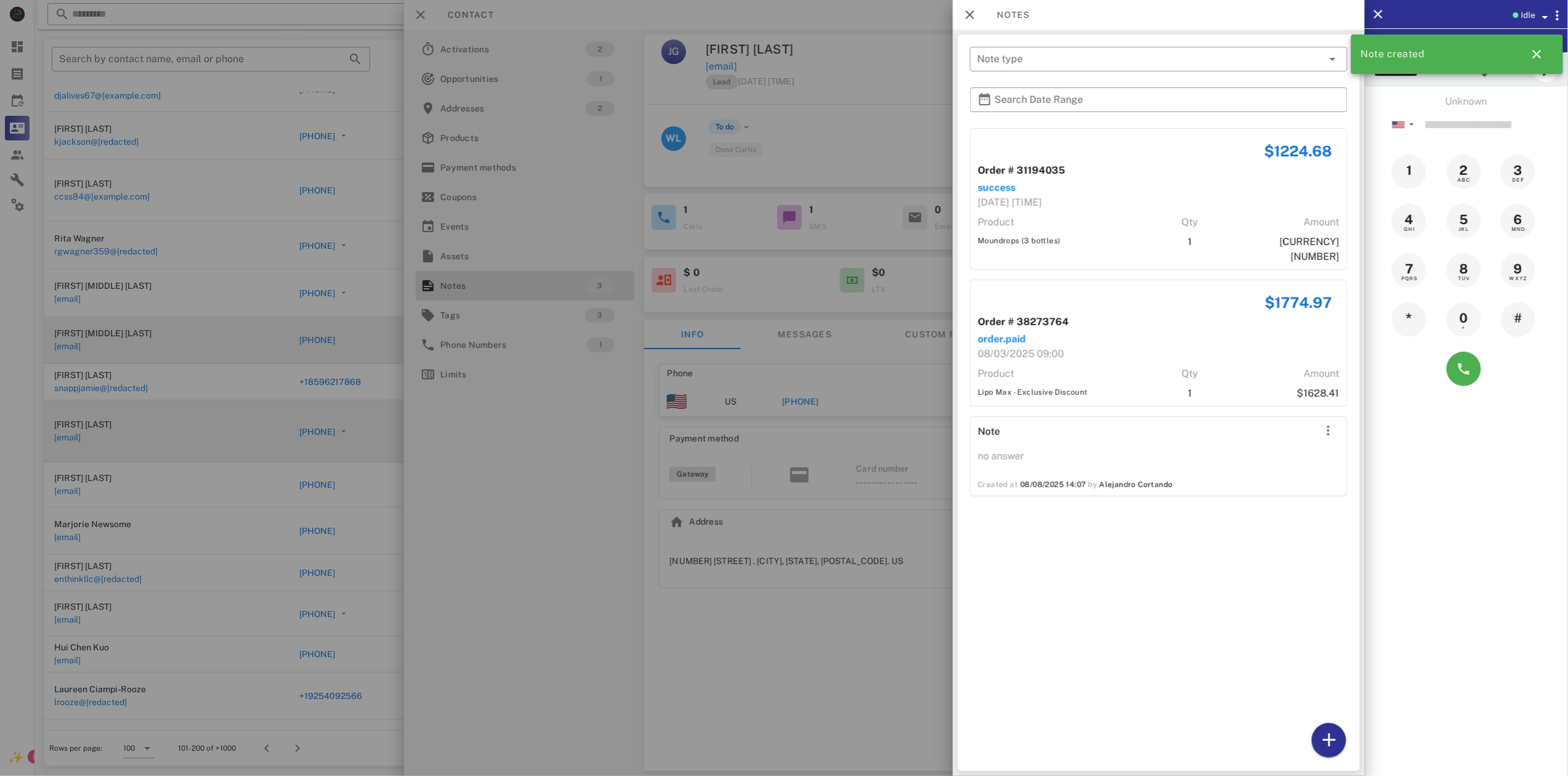 click on "Notes" at bounding box center (1158, 15) 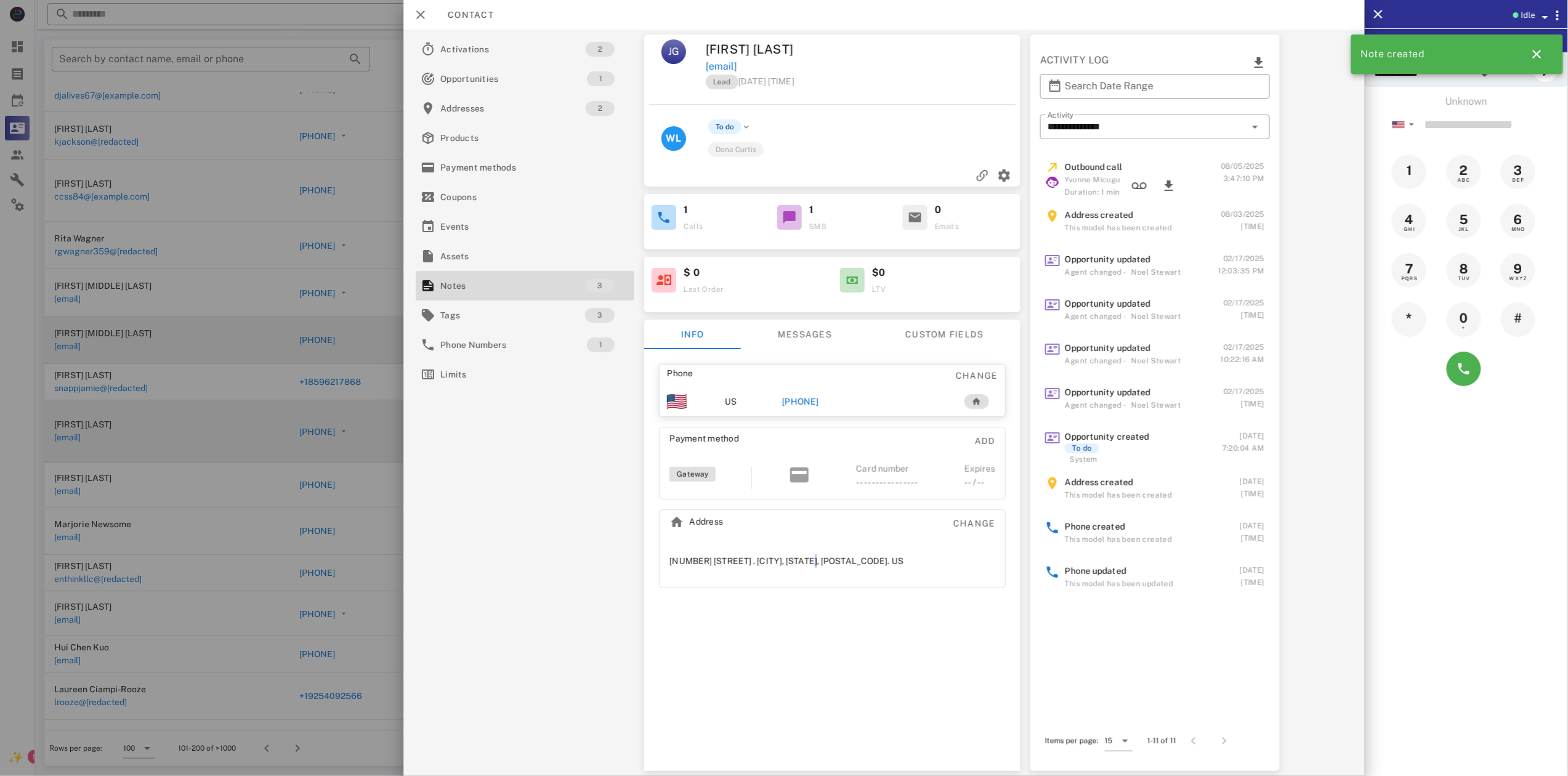 click on "Phone   Change   US   [PHONE]   Payment method   Add  Gateway  Card number  ---- ---- ---- ----  Expires  -- / --  Address   Change   [NUMBER] [STREET] .
[CITY], [STATE], [POSTAL_CODE].
US" at bounding box center (832, 560) 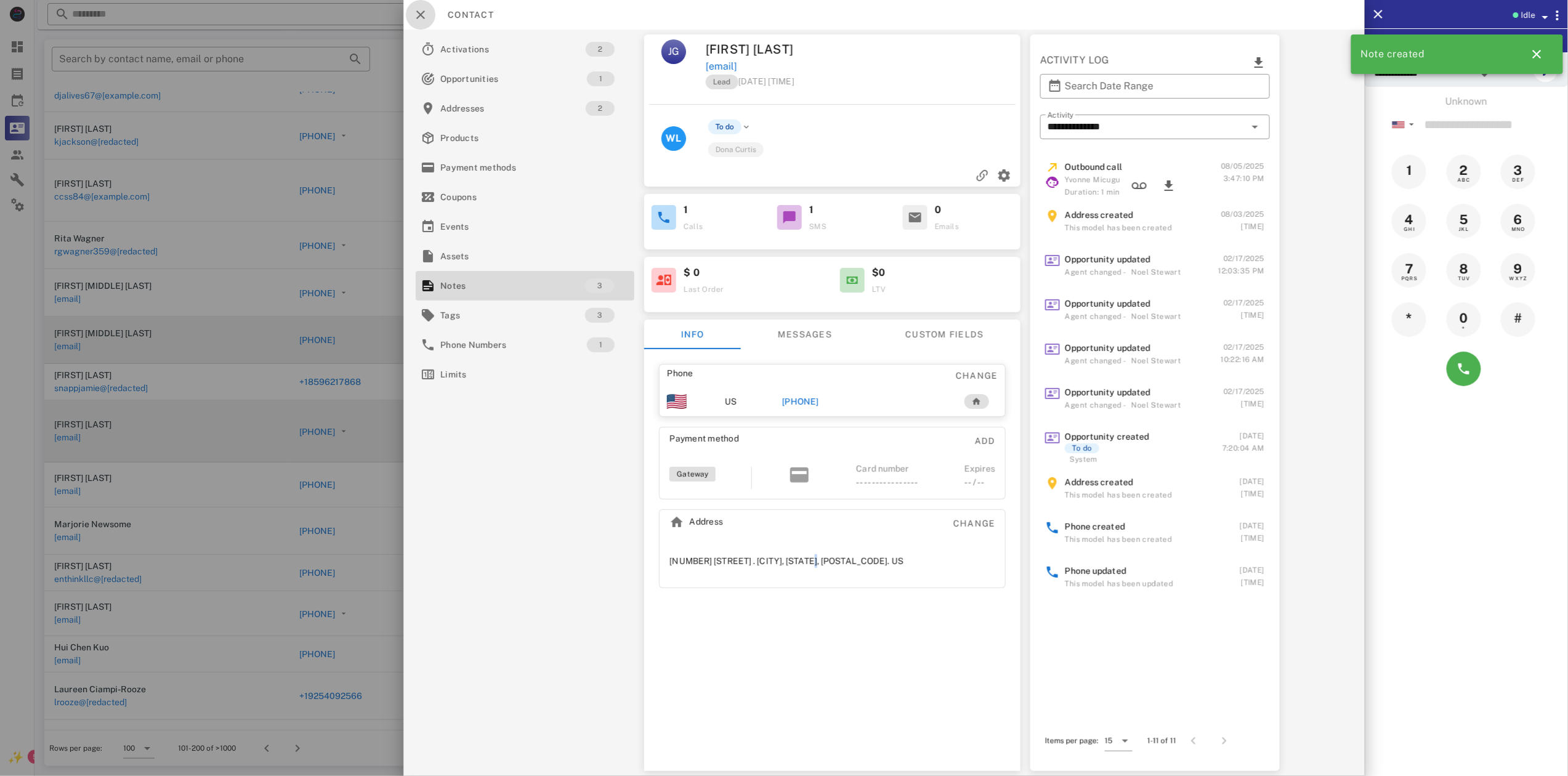 click at bounding box center [421, 15] 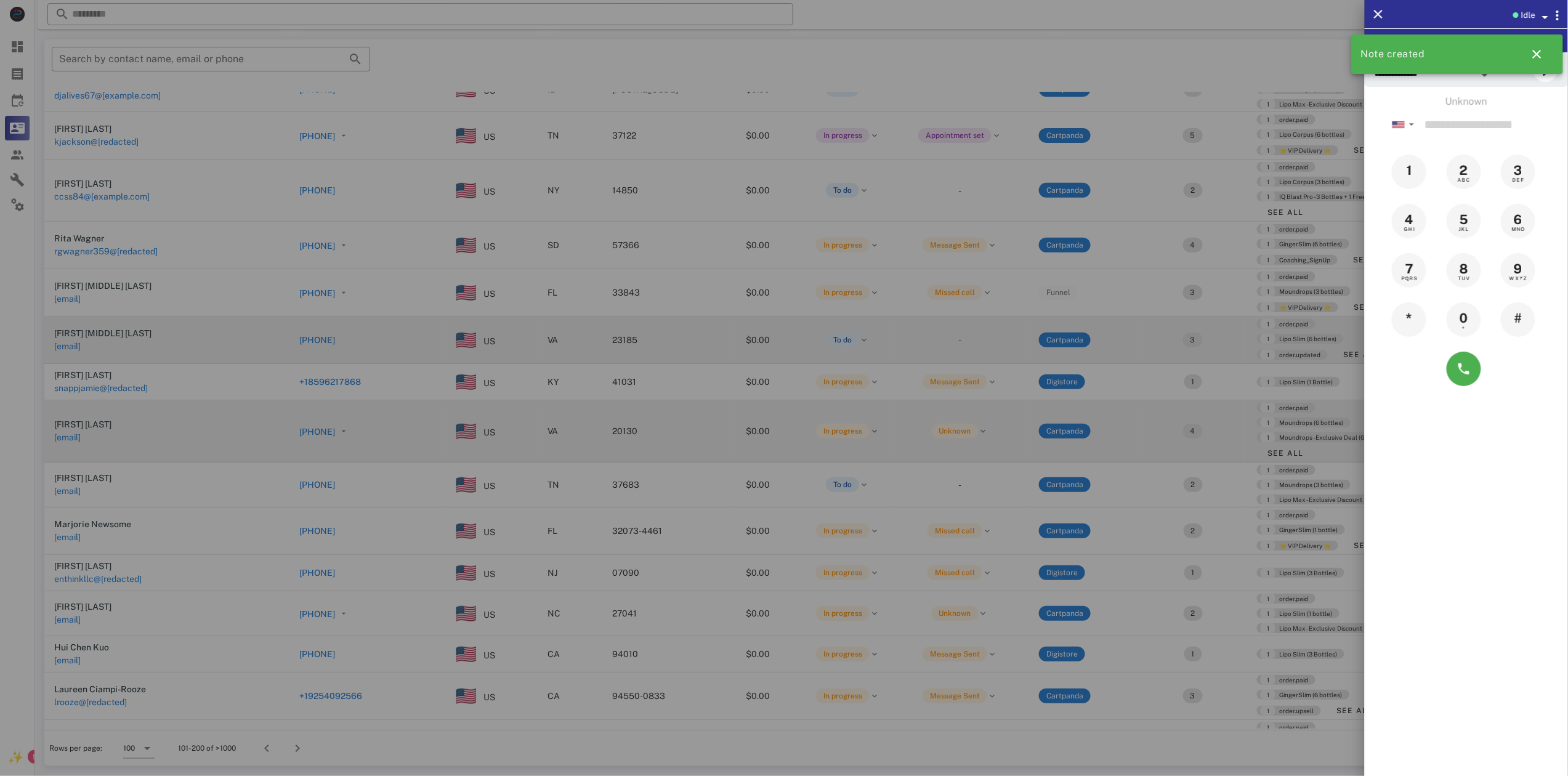 click at bounding box center (784, 388) 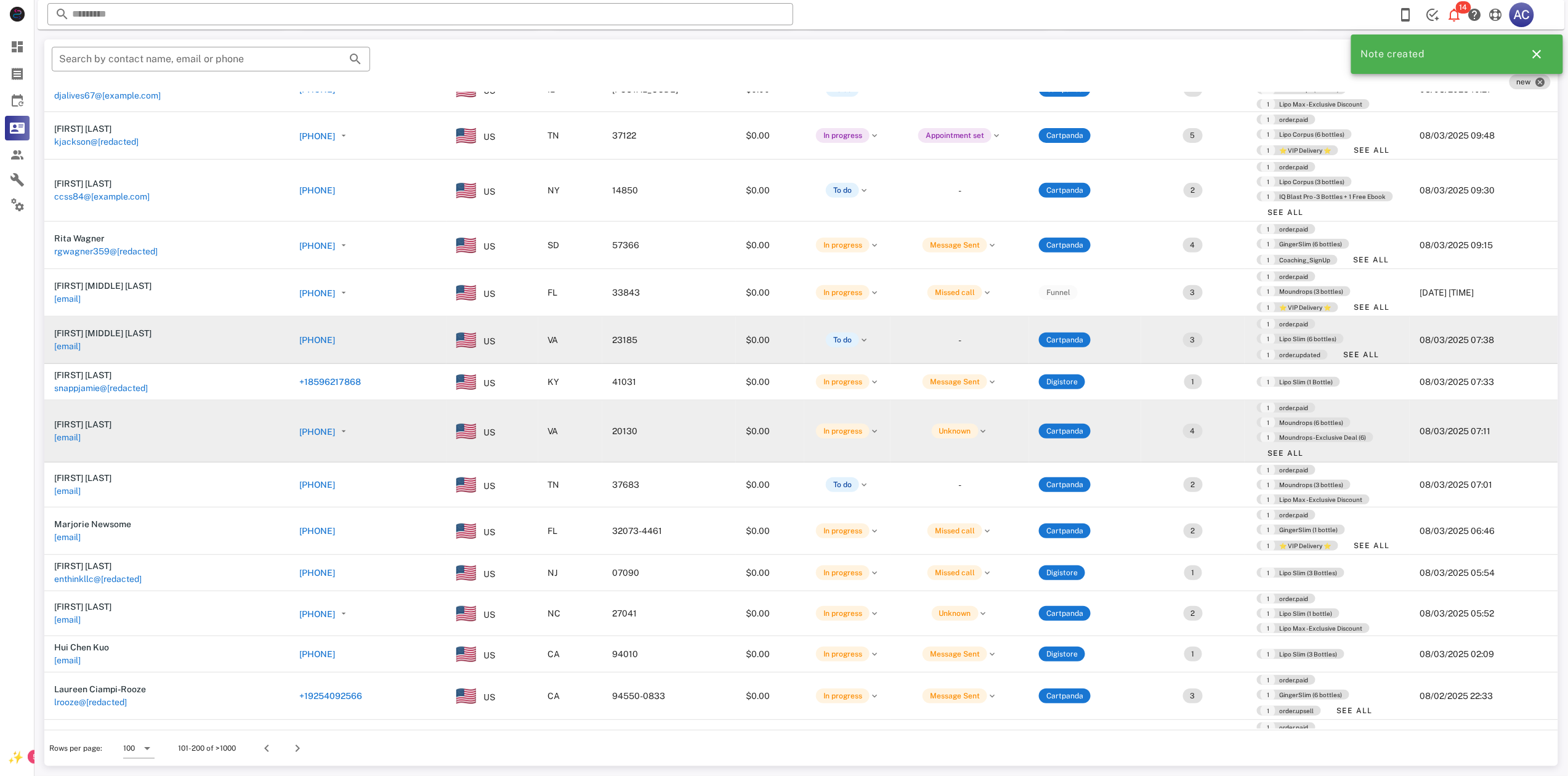 click on "[PHONE]" at bounding box center (317, 531) 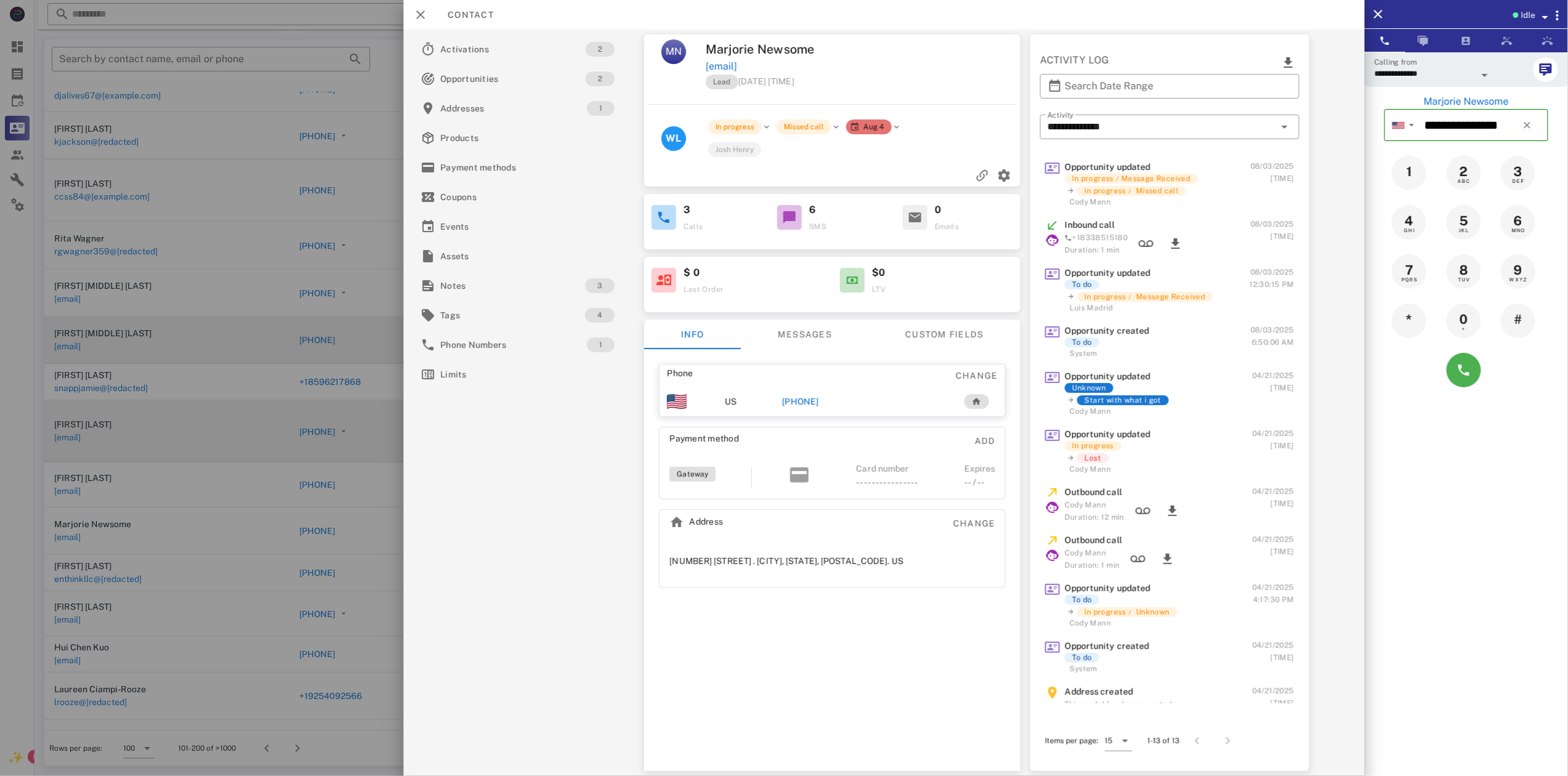 click on "Opportunity updated In progress Lost [FIRST] [LAST]  [DATE]   [TIME]" at bounding box center [1170, 451] 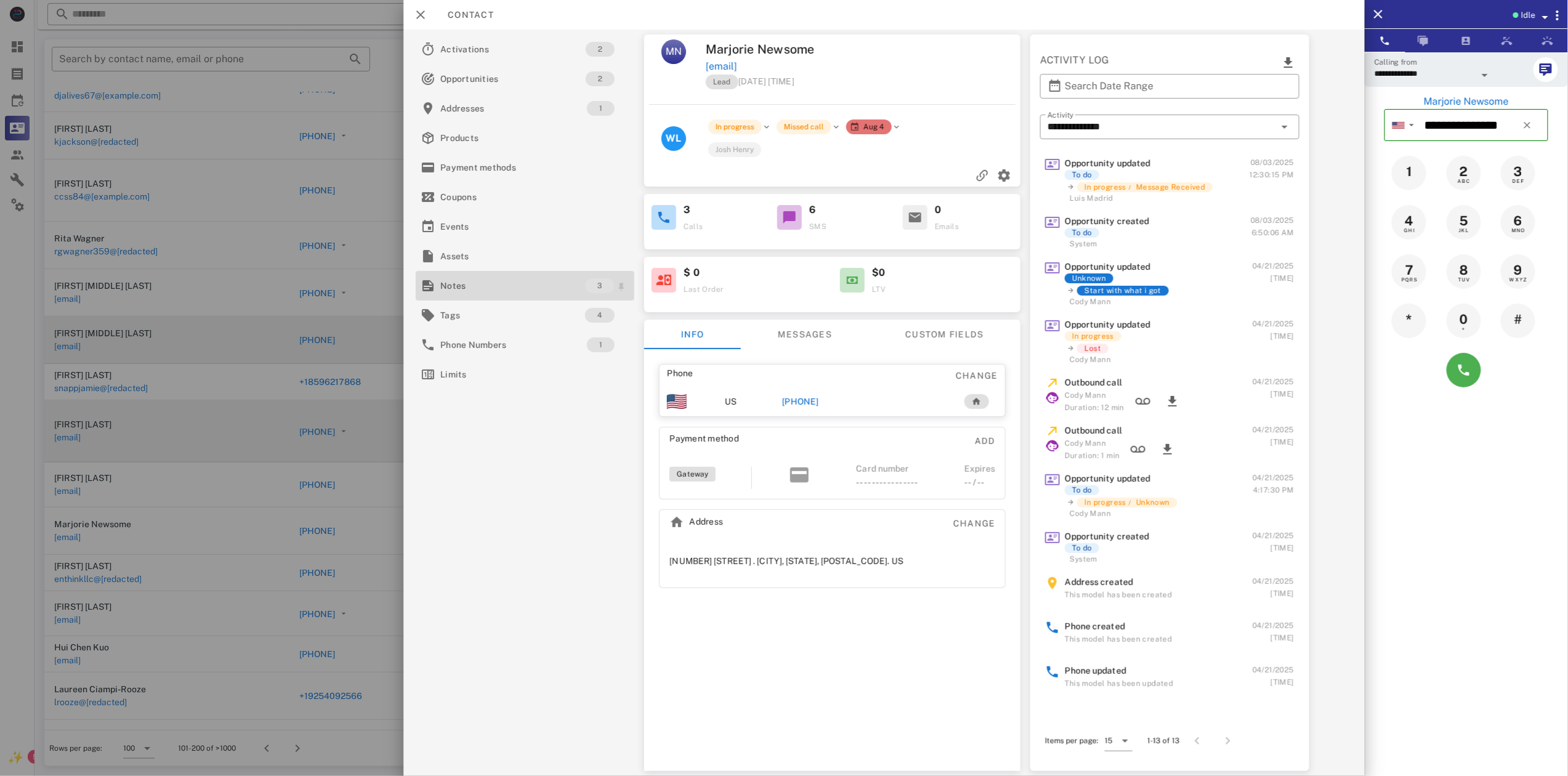 click on "Notes" at bounding box center [512, 286] 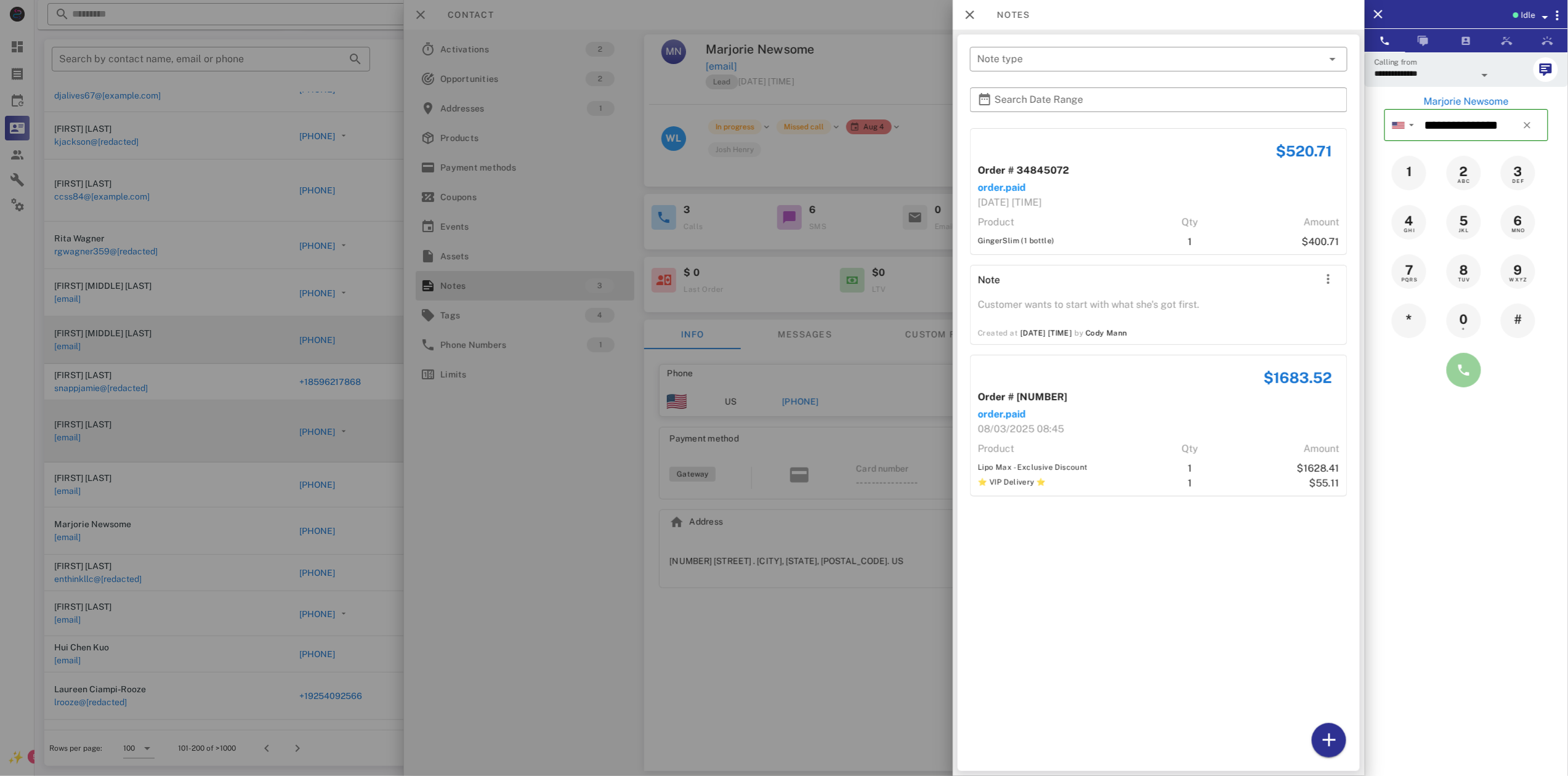 click at bounding box center (1464, 370) 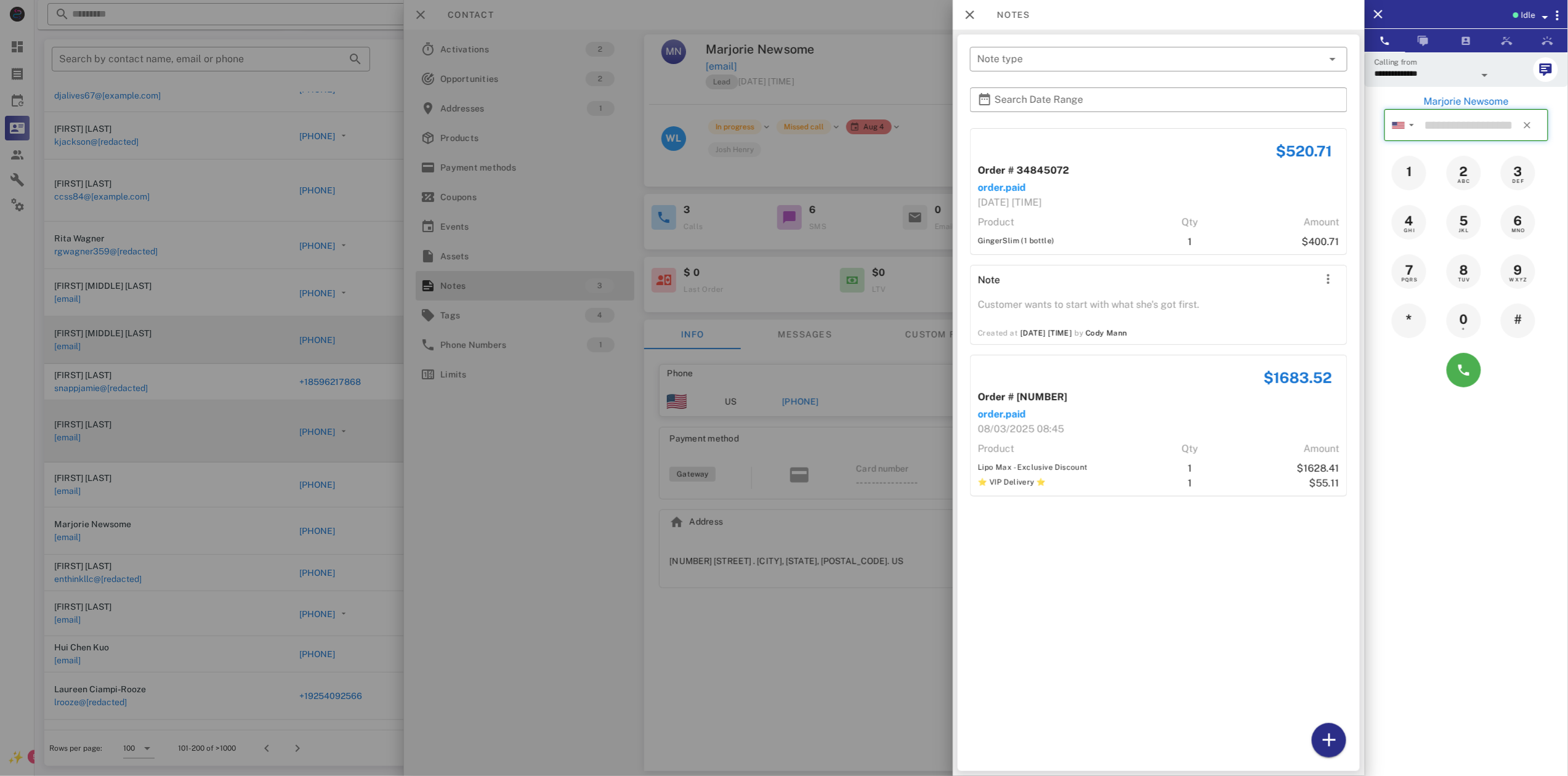click at bounding box center [1329, 740] 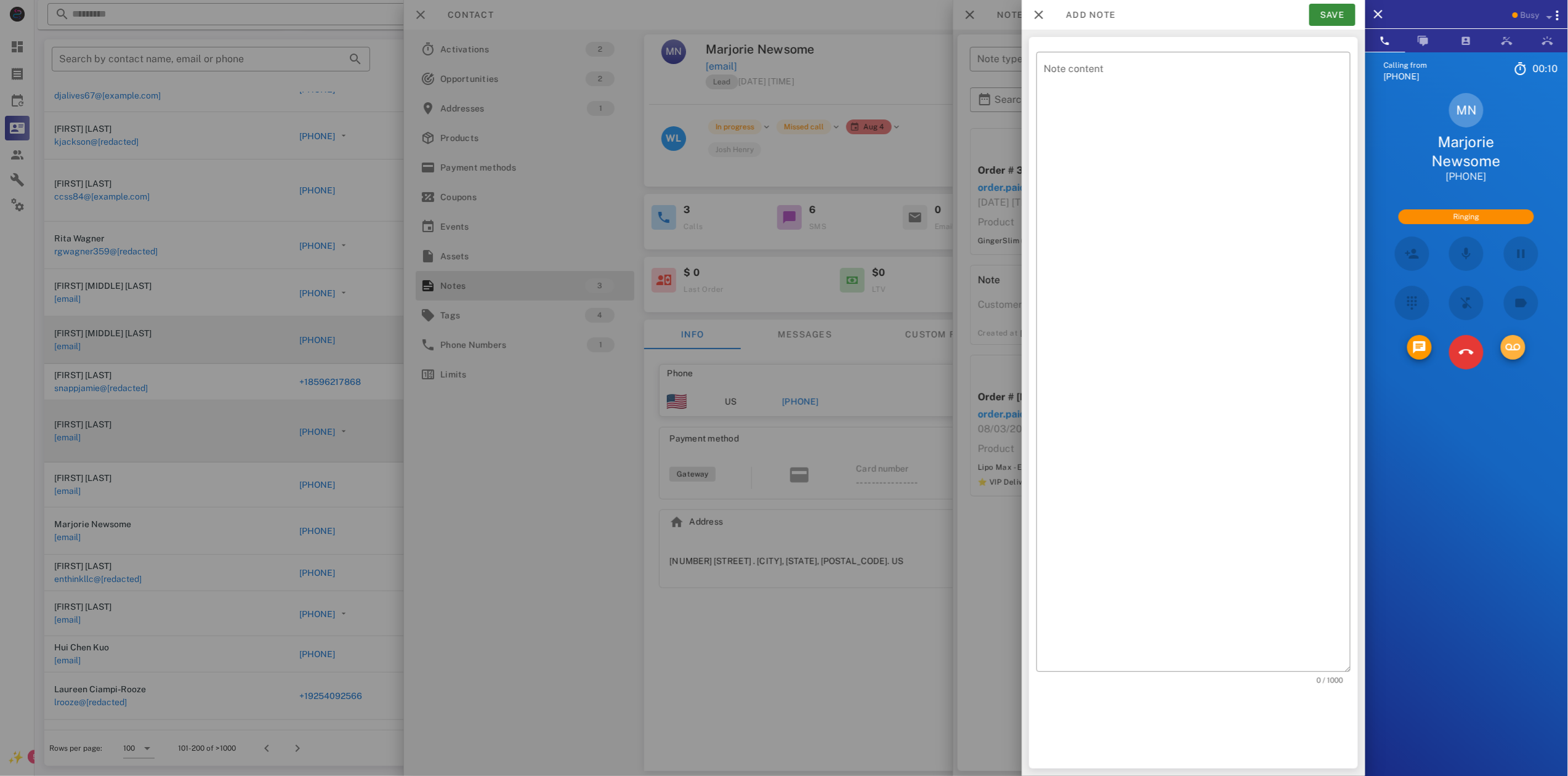 click at bounding box center [1513, 347] 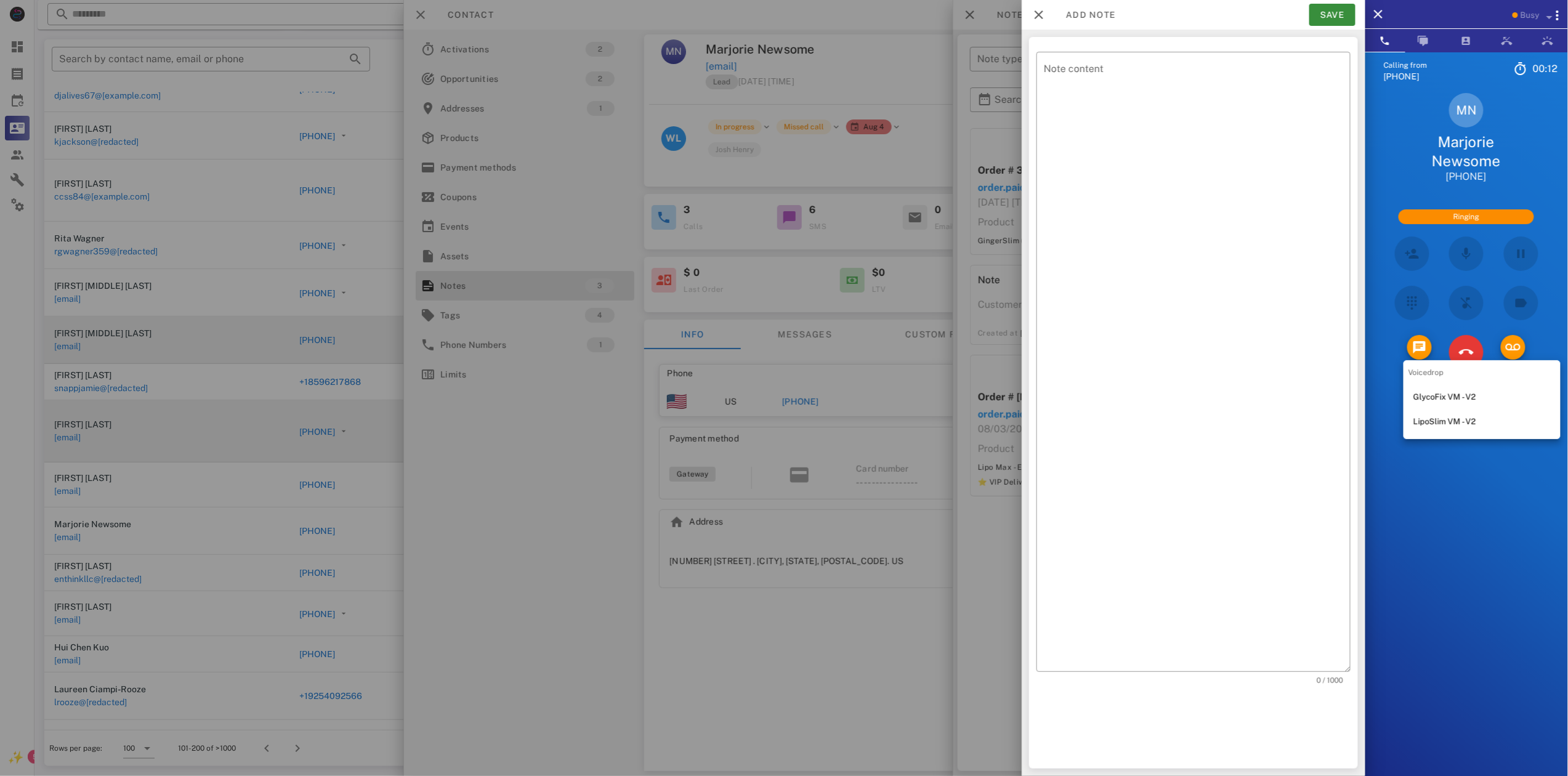 click on "LipoSlim VM - V2" at bounding box center (1482, 422) 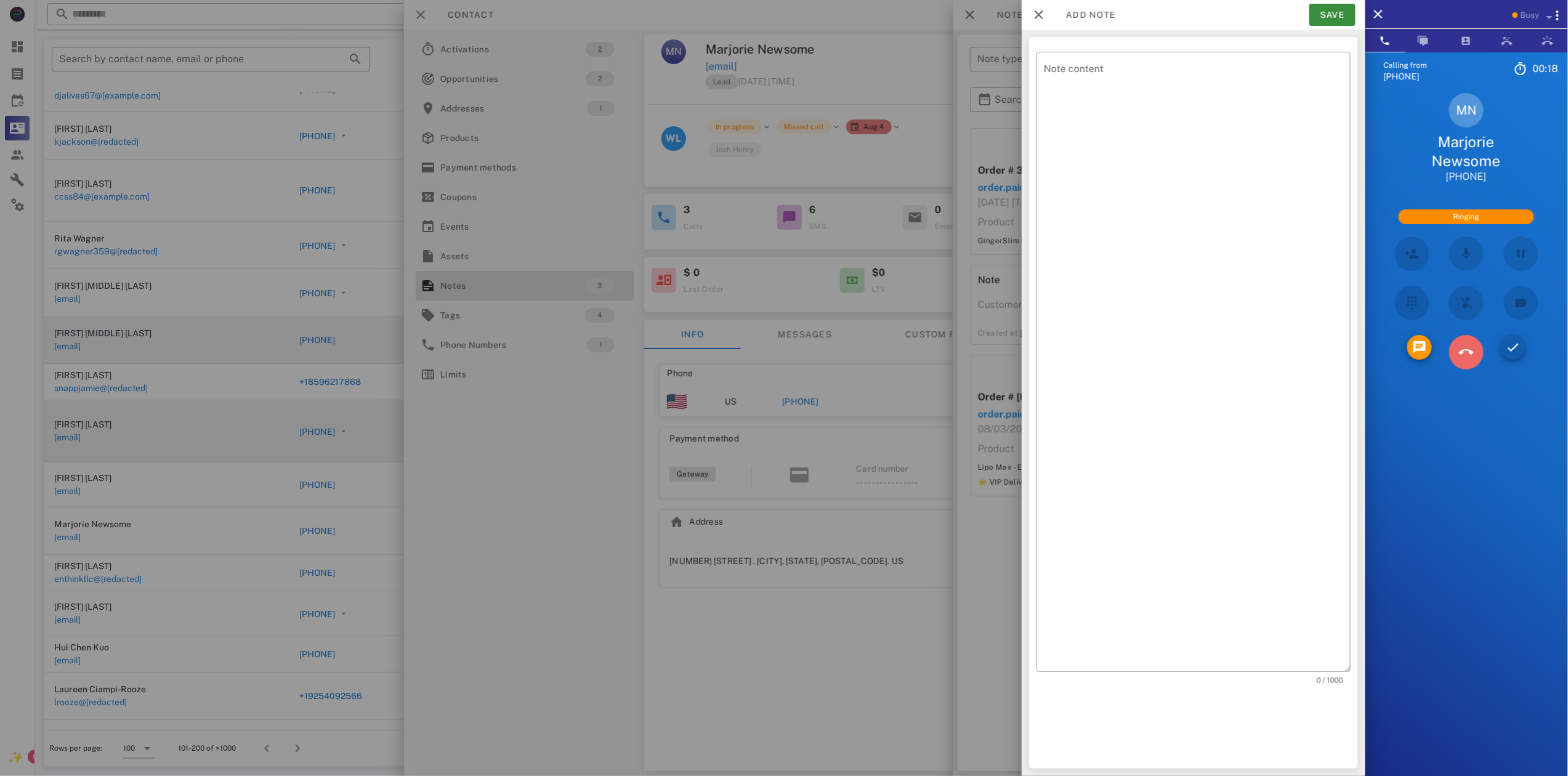 click at bounding box center (1466, 352) 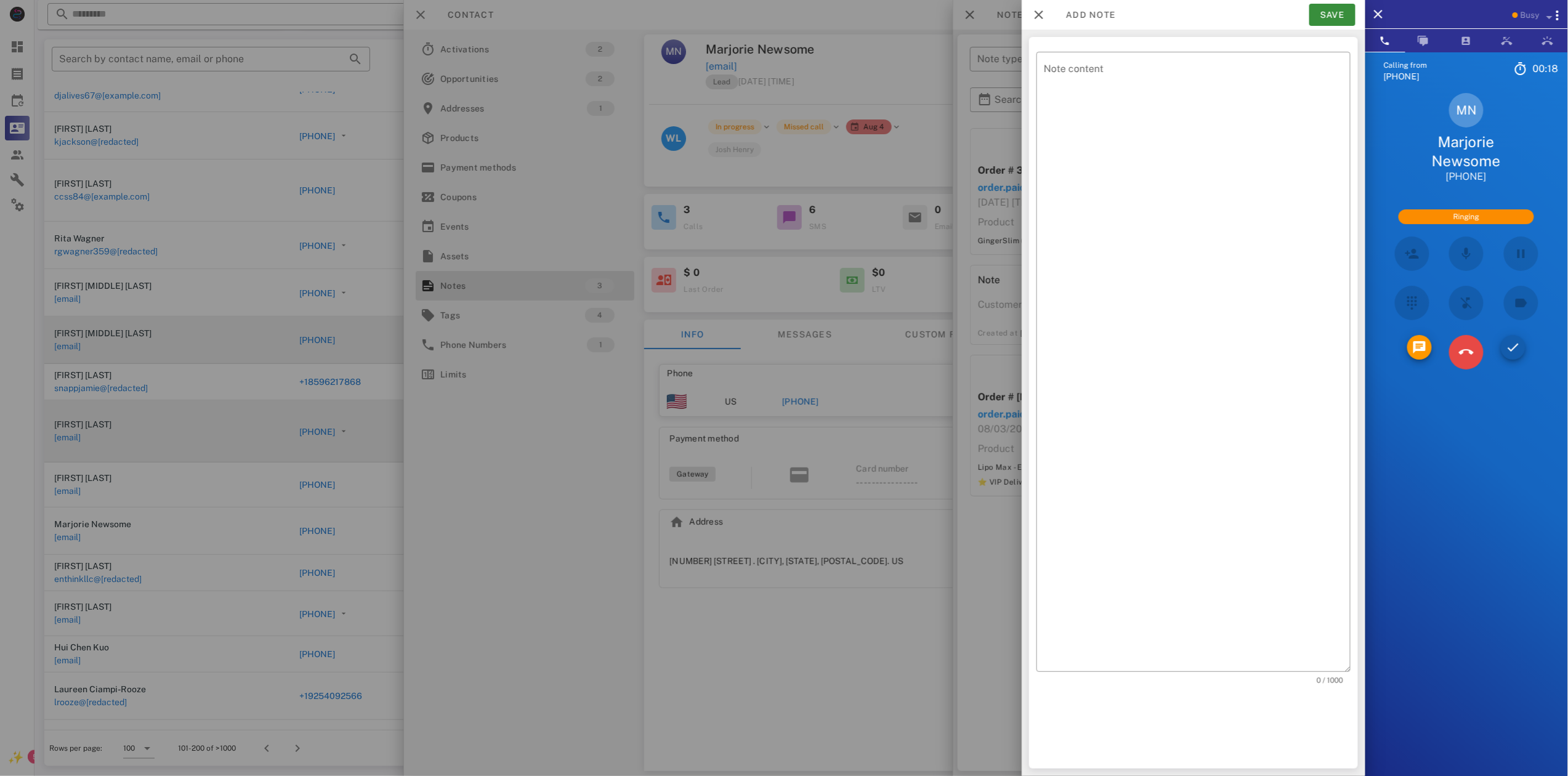 click on "JKL" at bounding box center (0, 0) 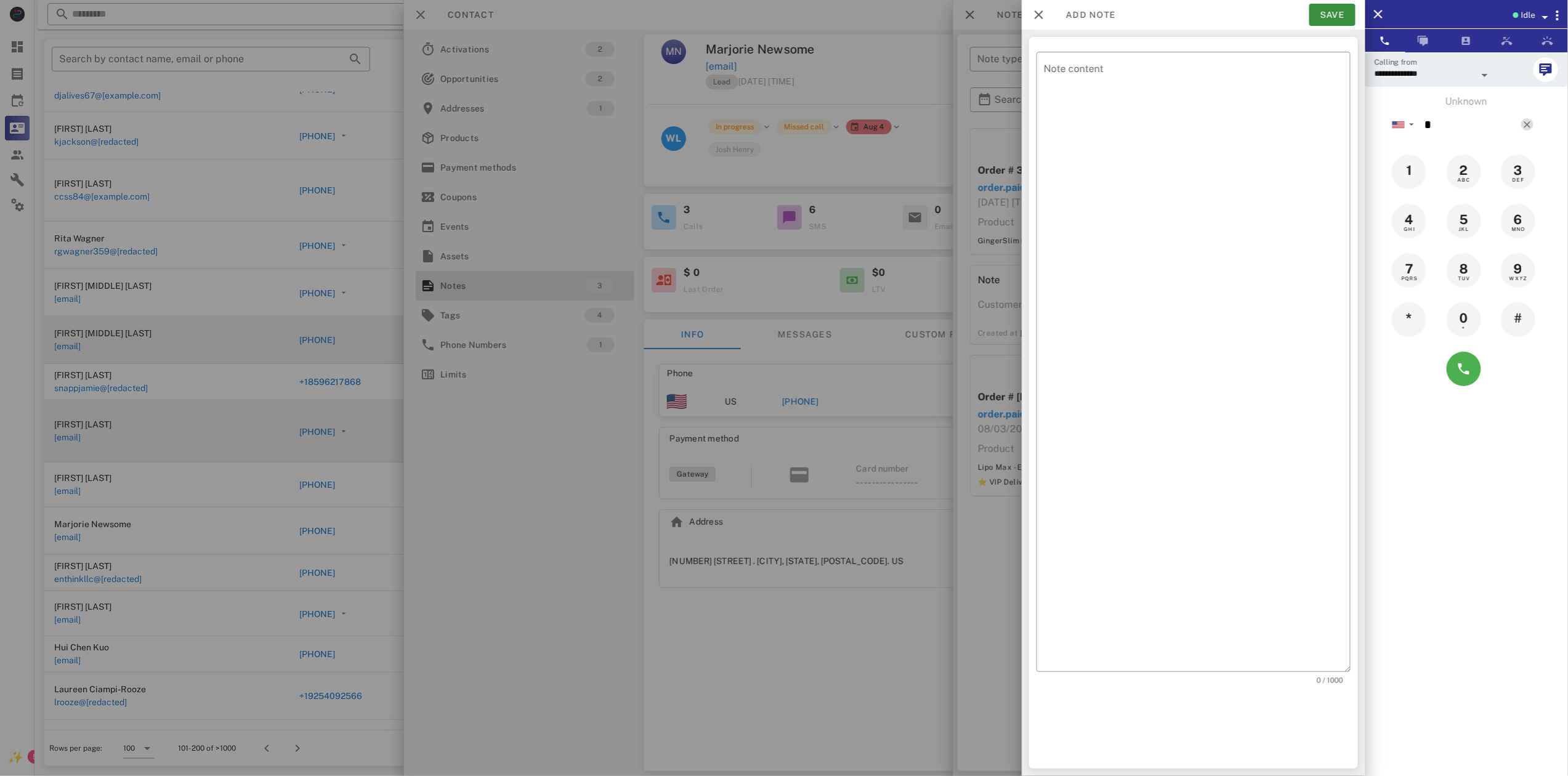 click at bounding box center [1527, 124] 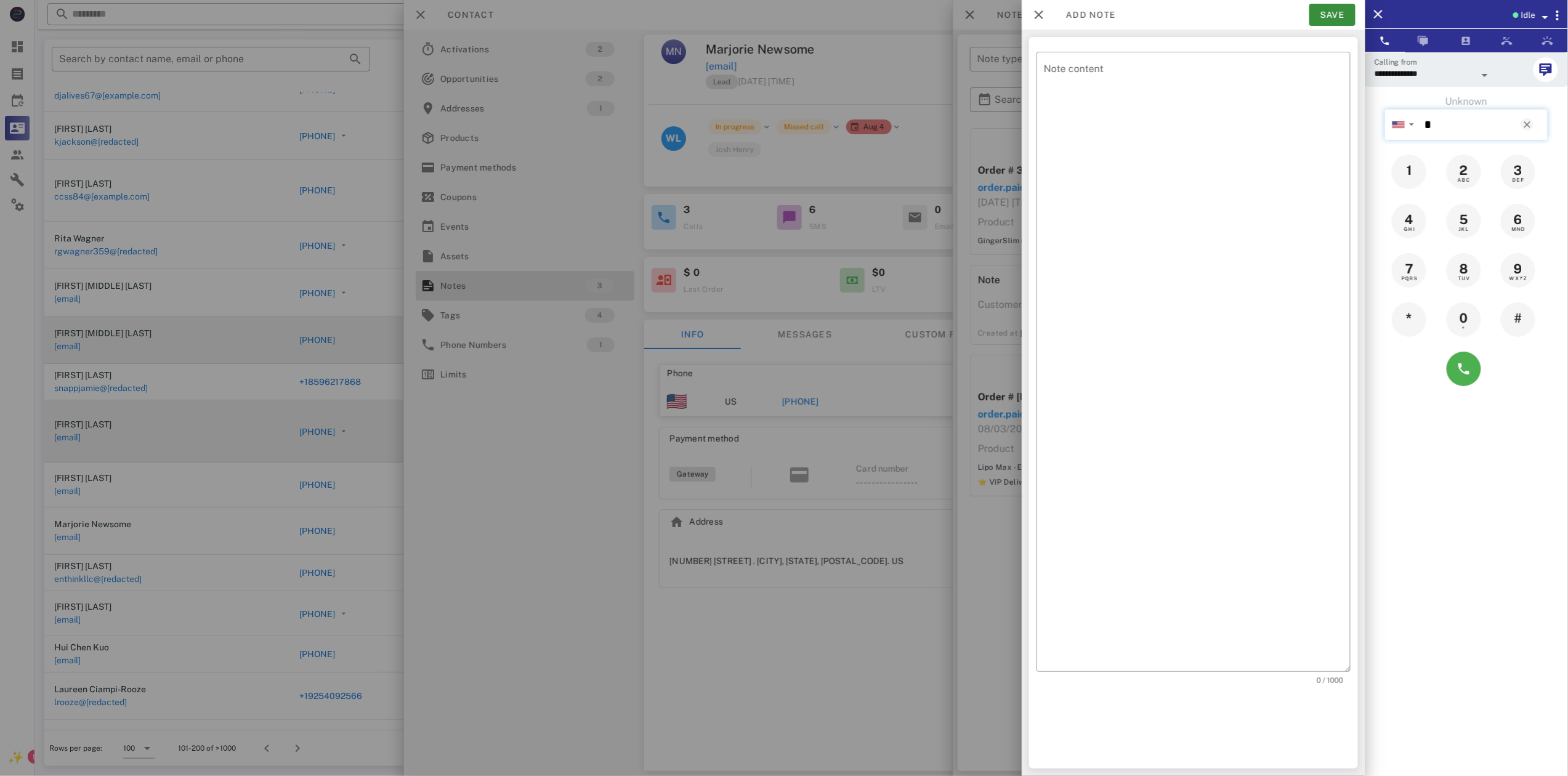 type 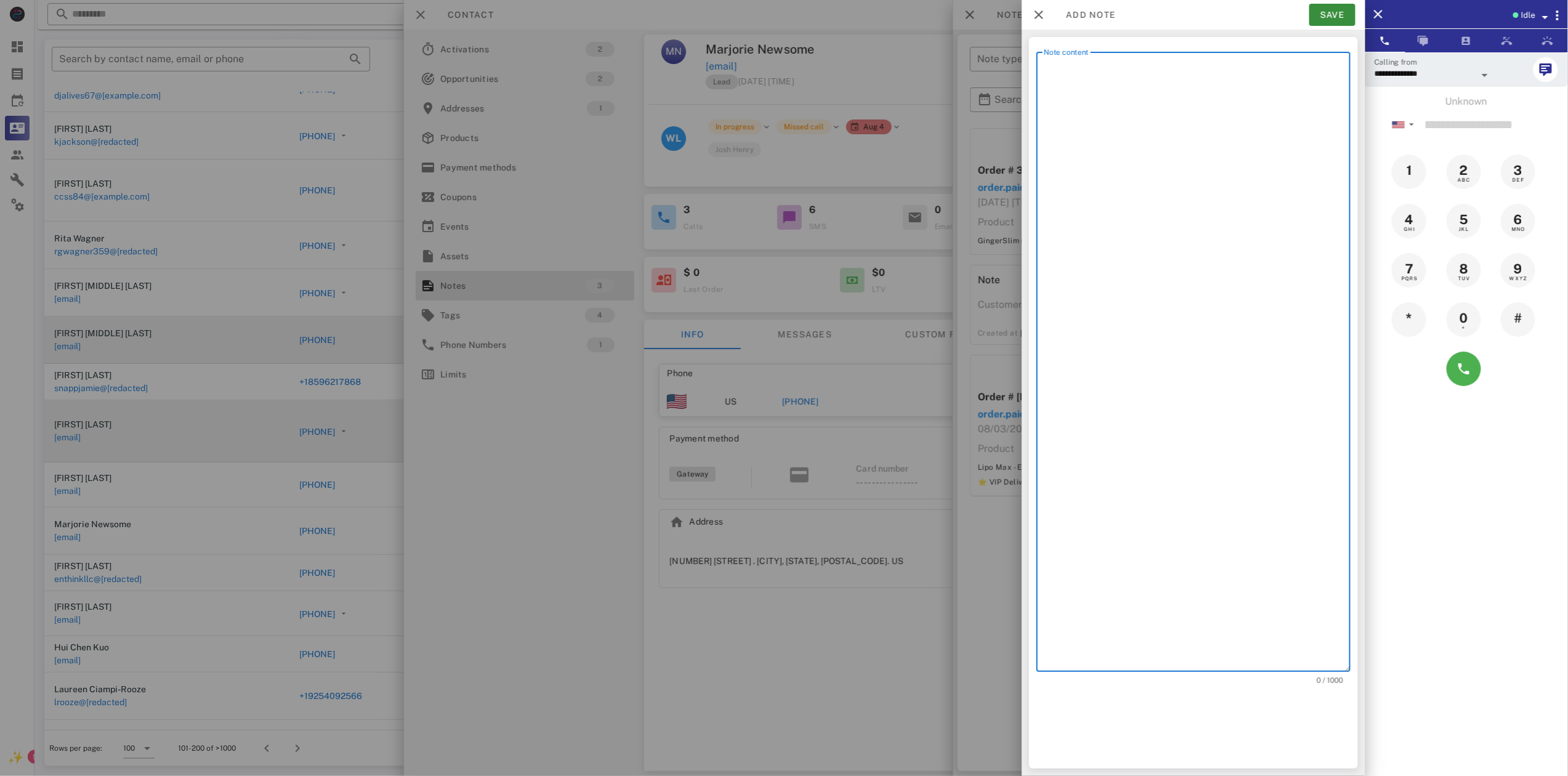 click on "Note content" at bounding box center (1197, 365) 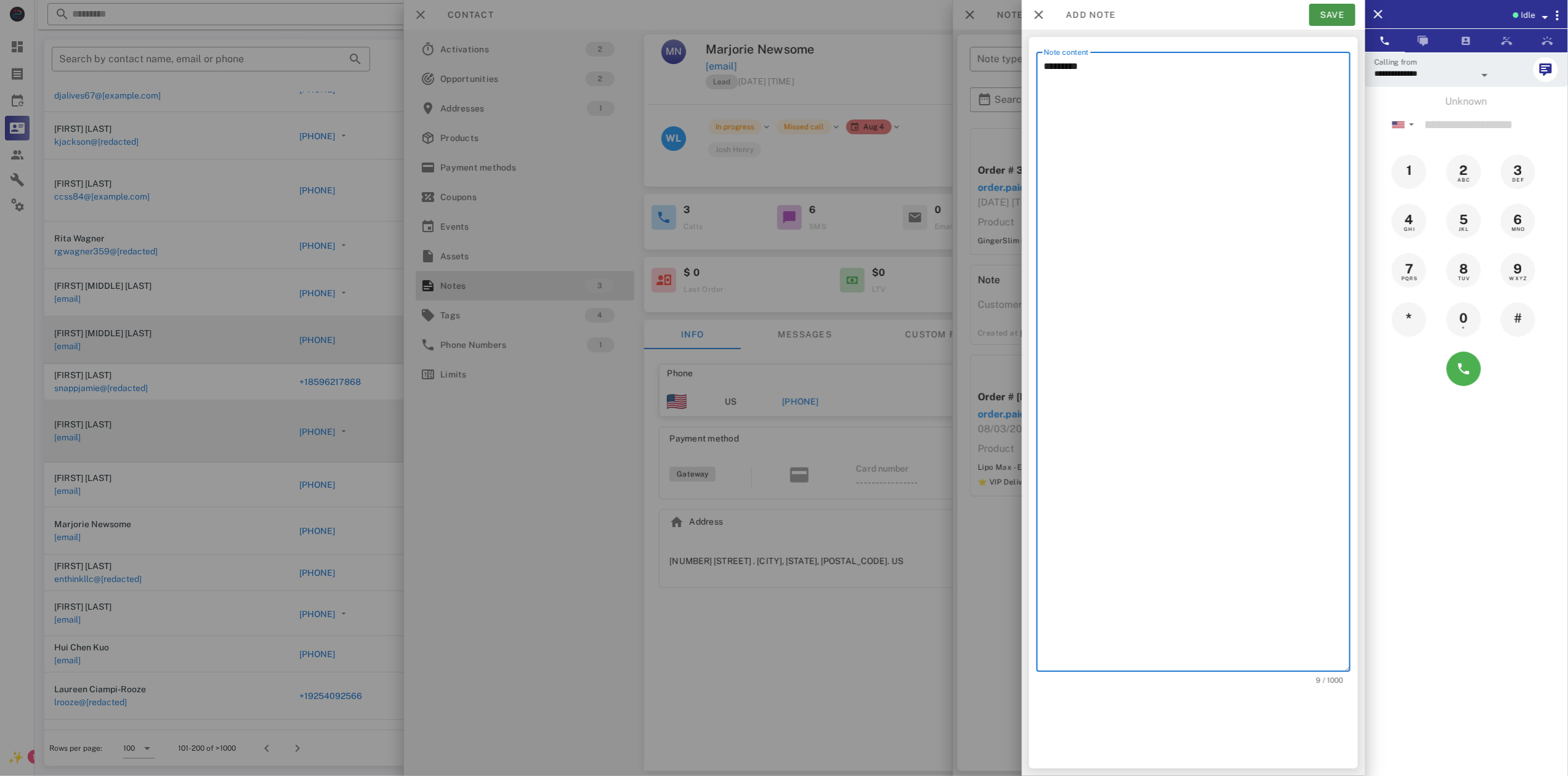 type on "*********" 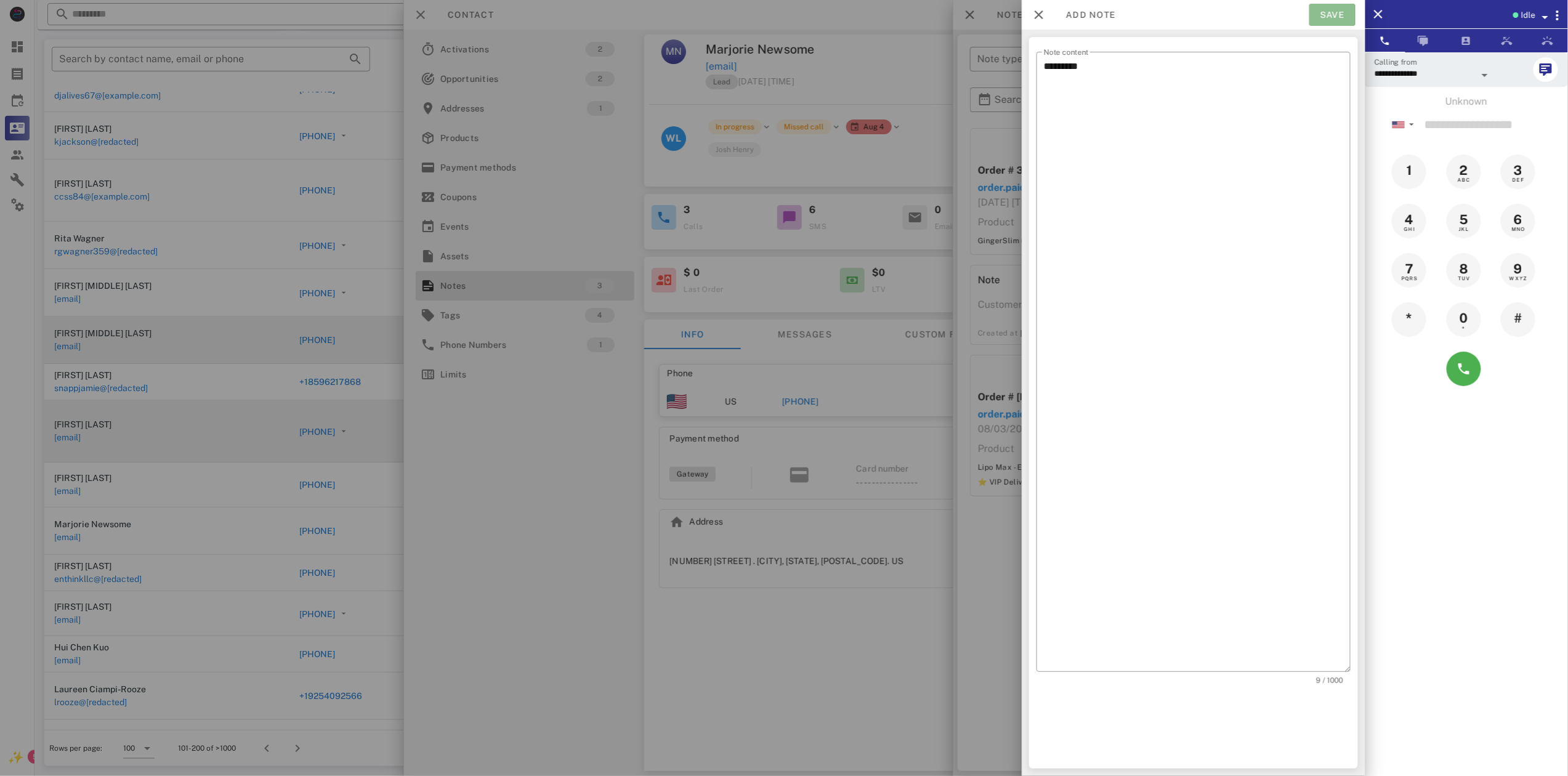 click on "Save" at bounding box center (1332, 15) 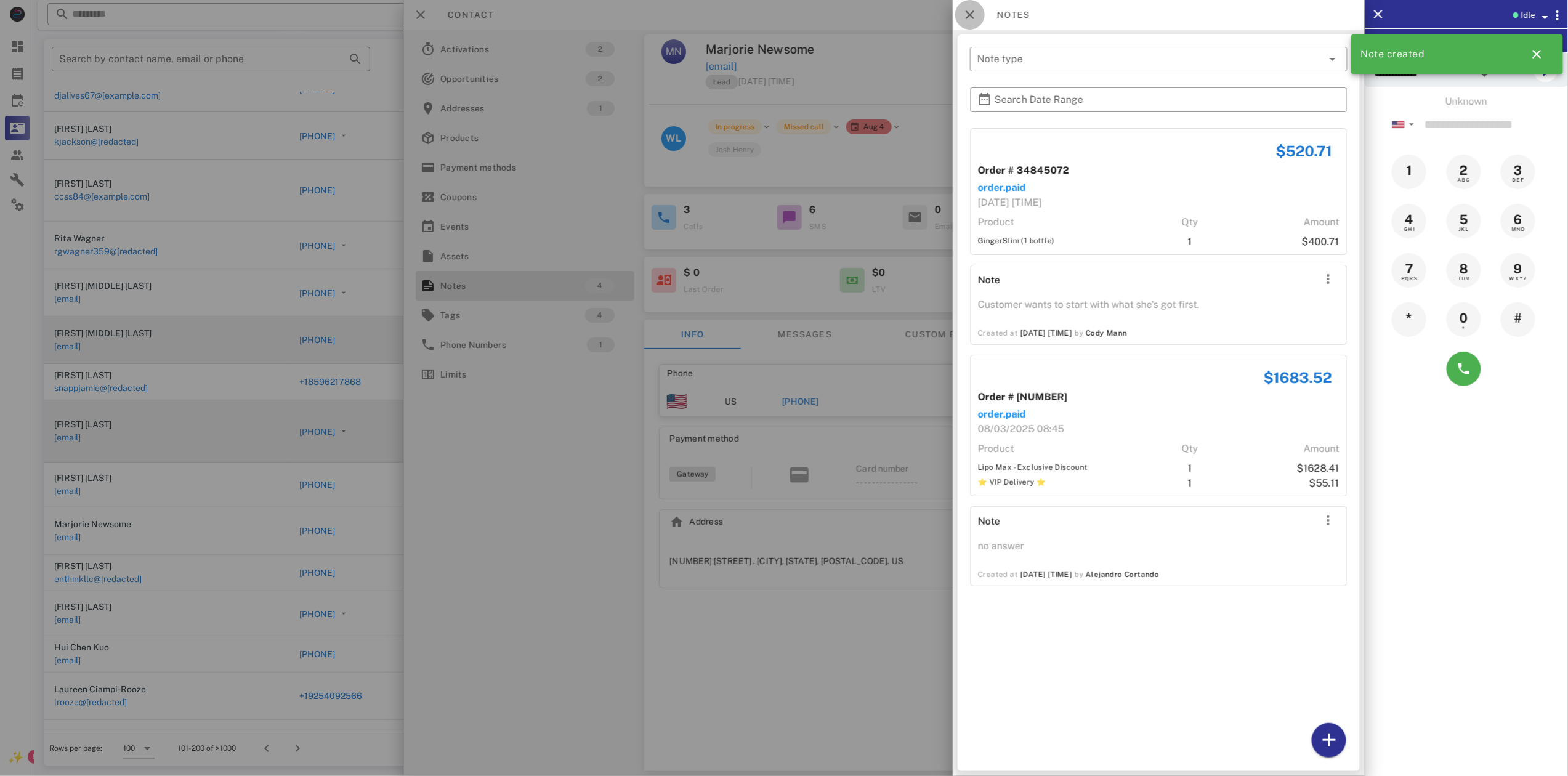 click at bounding box center (970, 15) 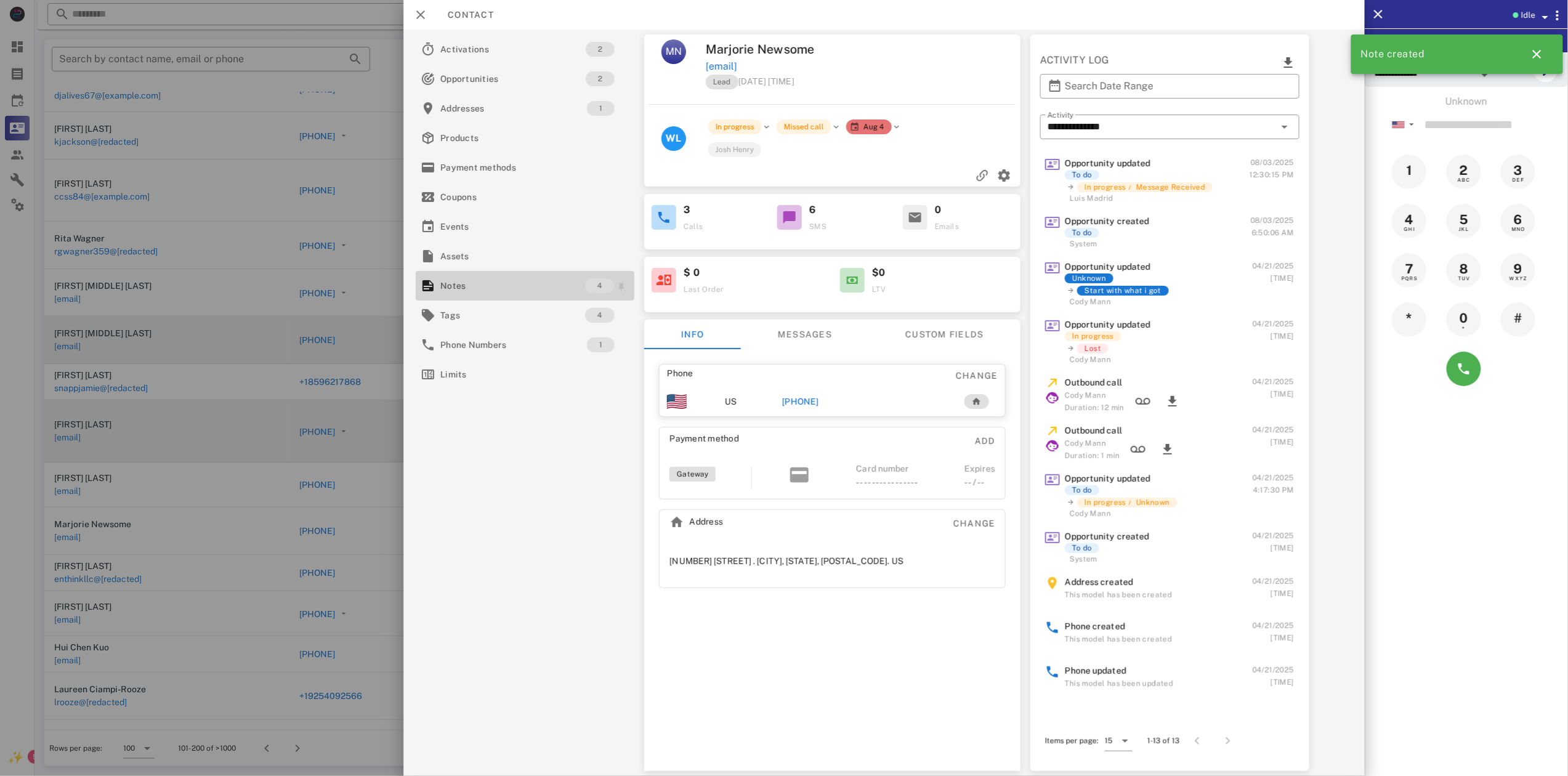 click on "4" at bounding box center [600, 286] 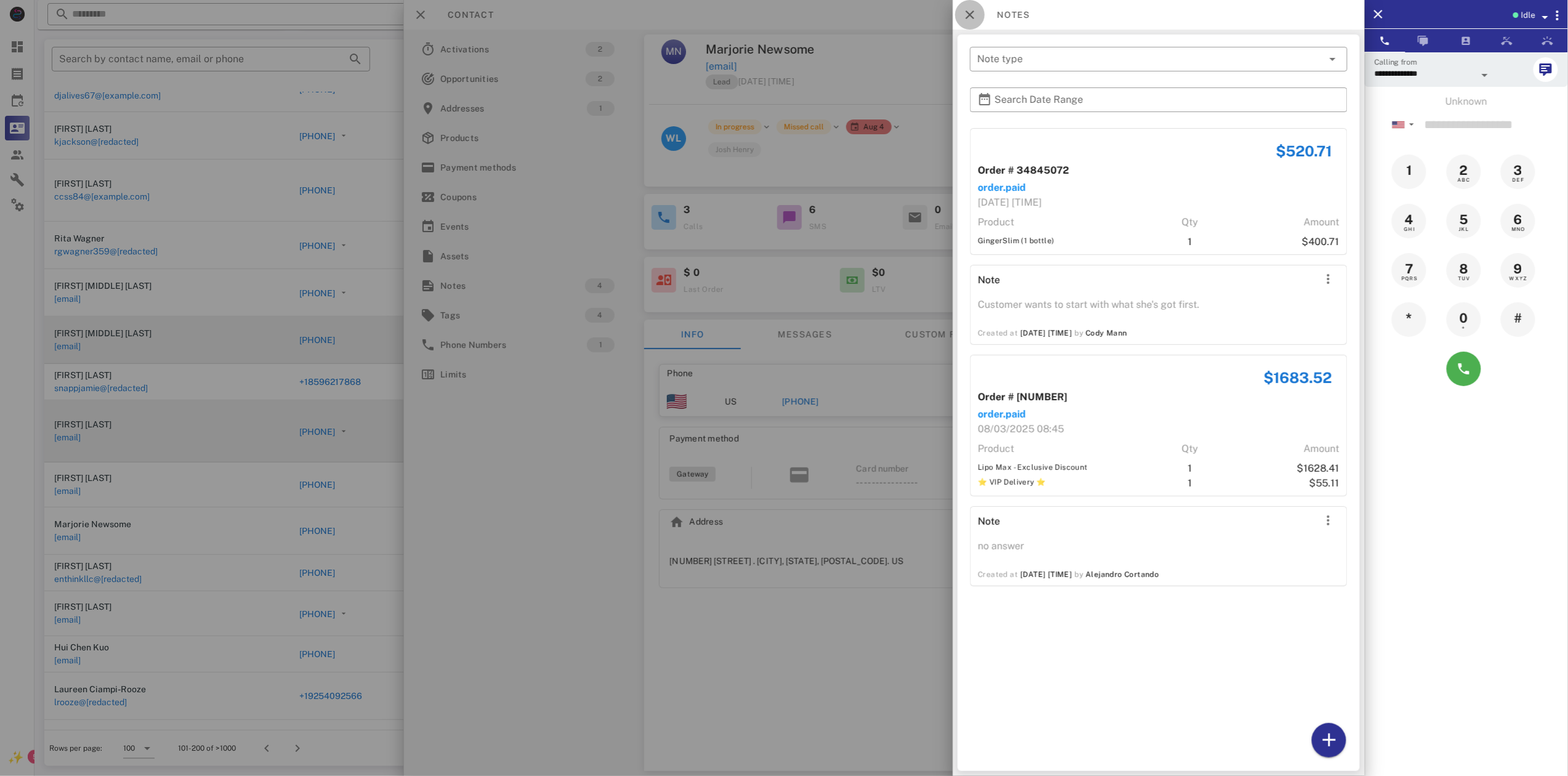 click at bounding box center (970, 15) 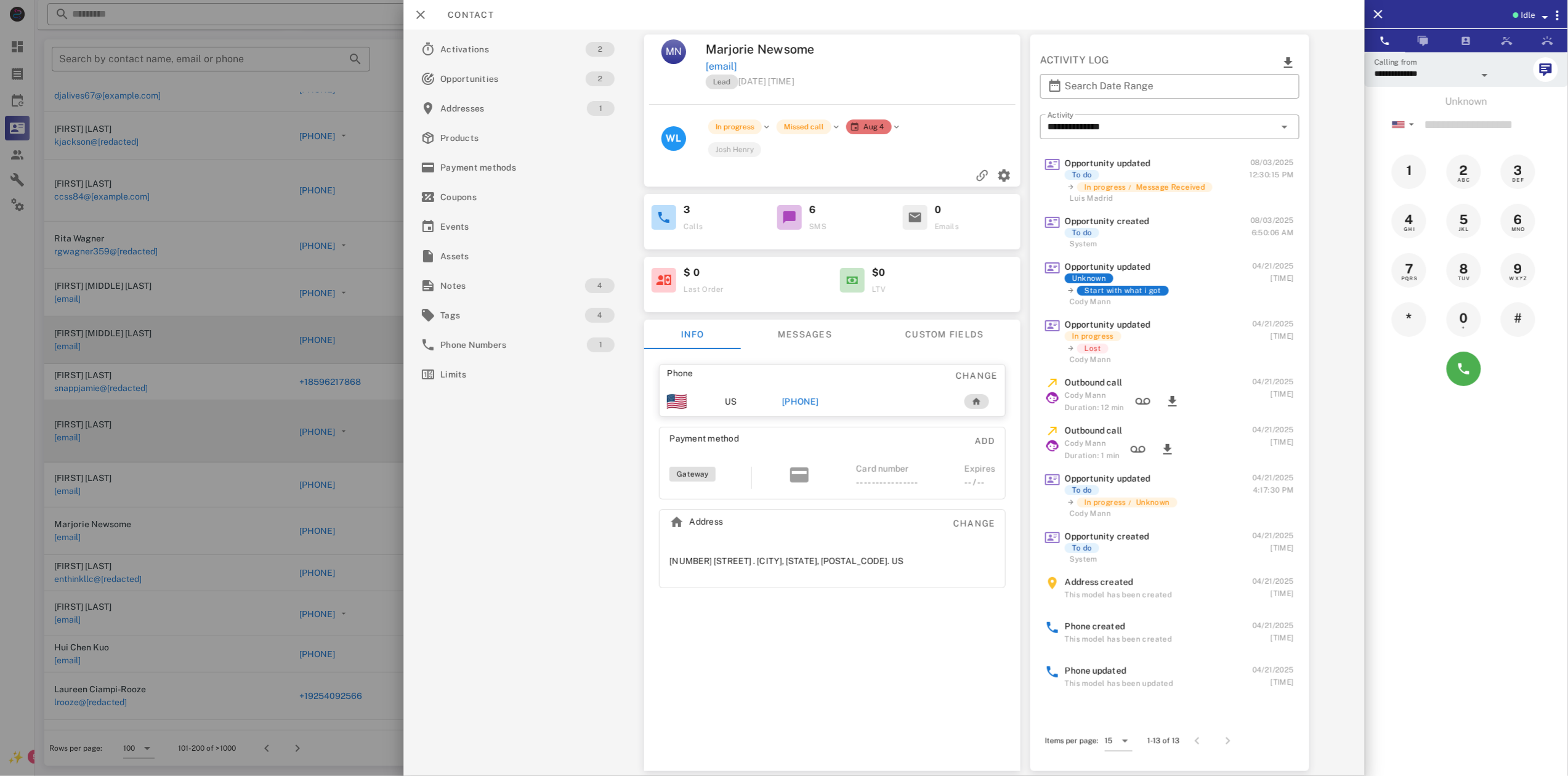 click at bounding box center [790, 217] 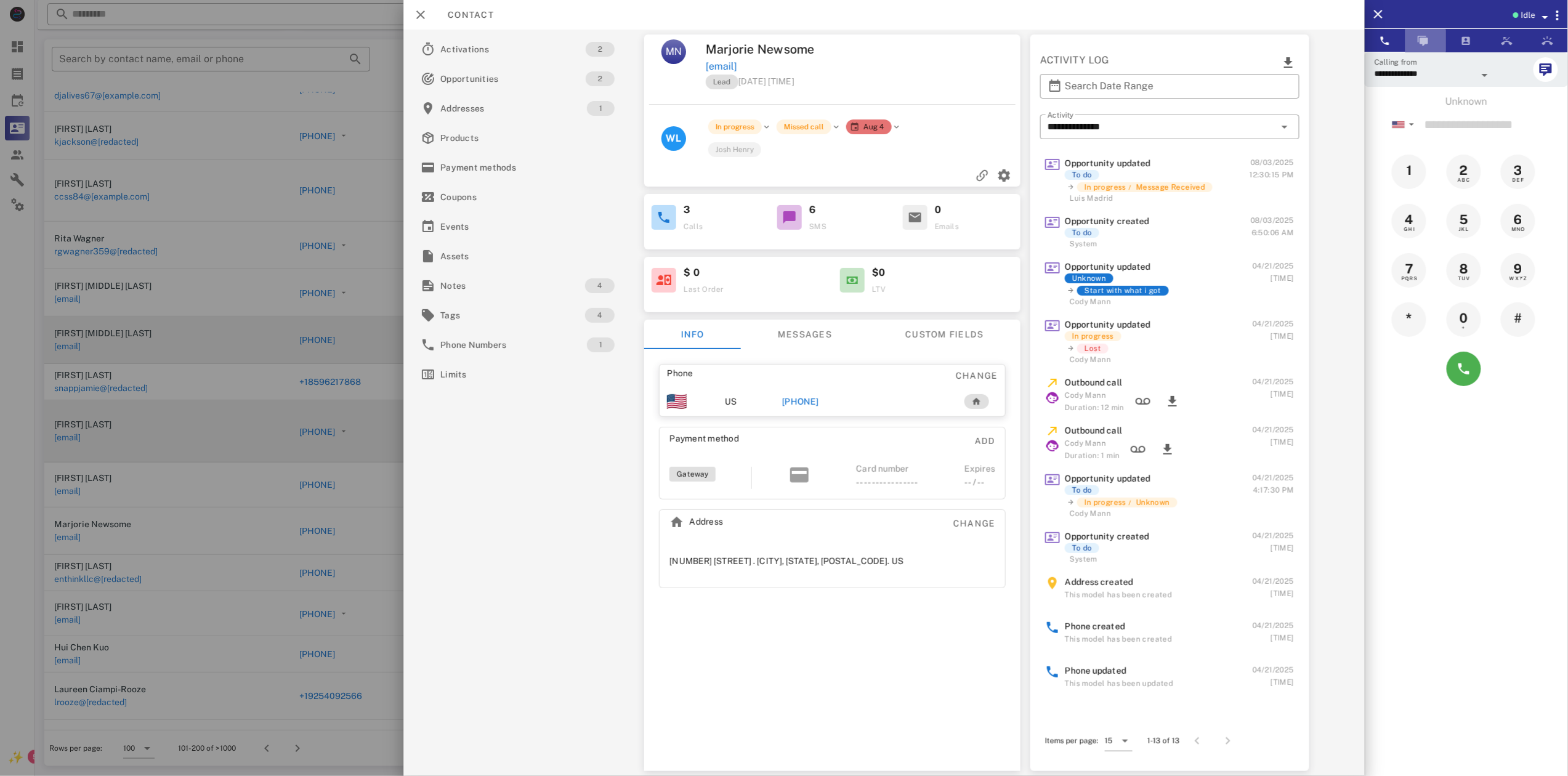 click at bounding box center (1426, 41) 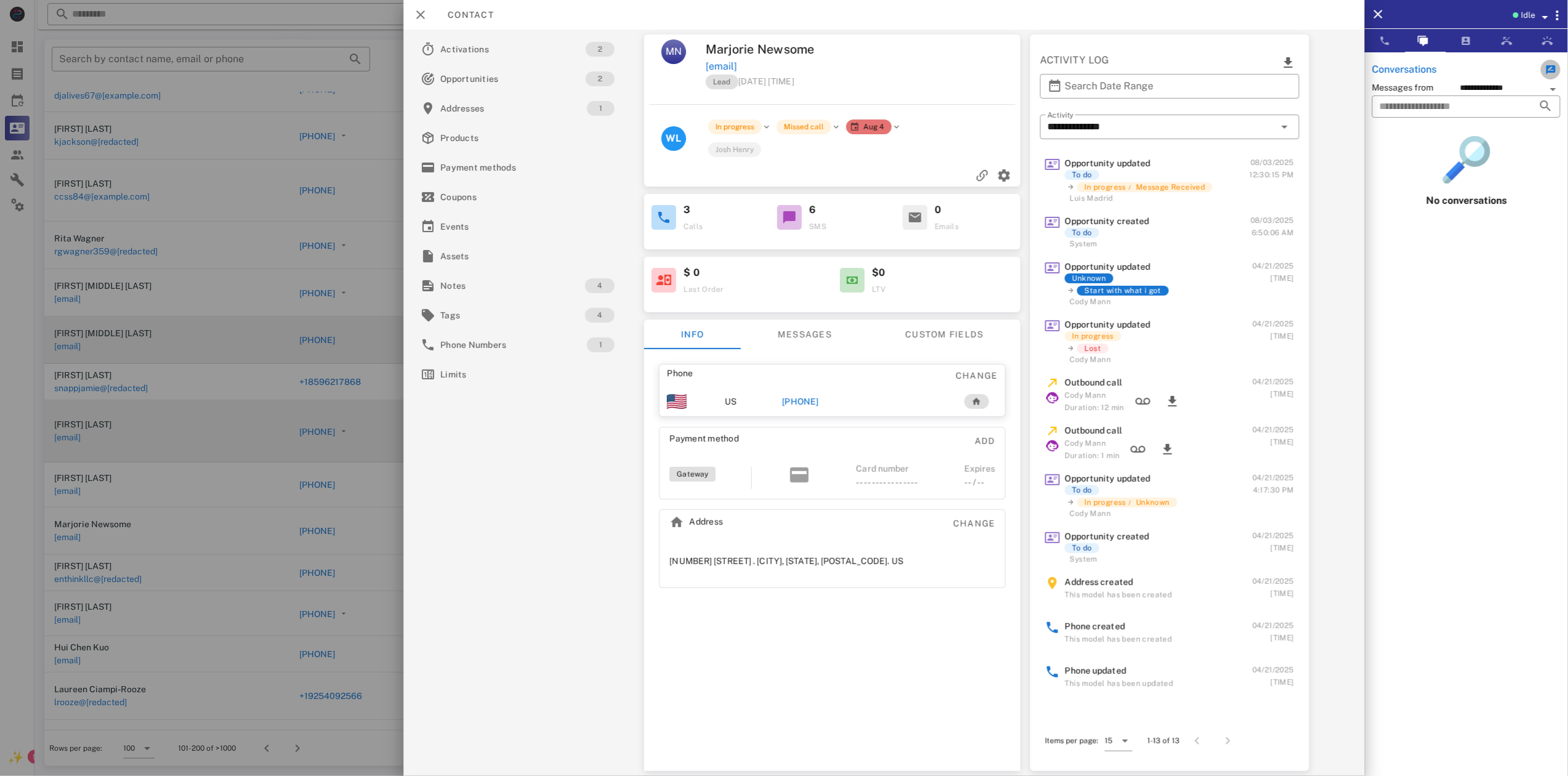 click at bounding box center (1551, 70) 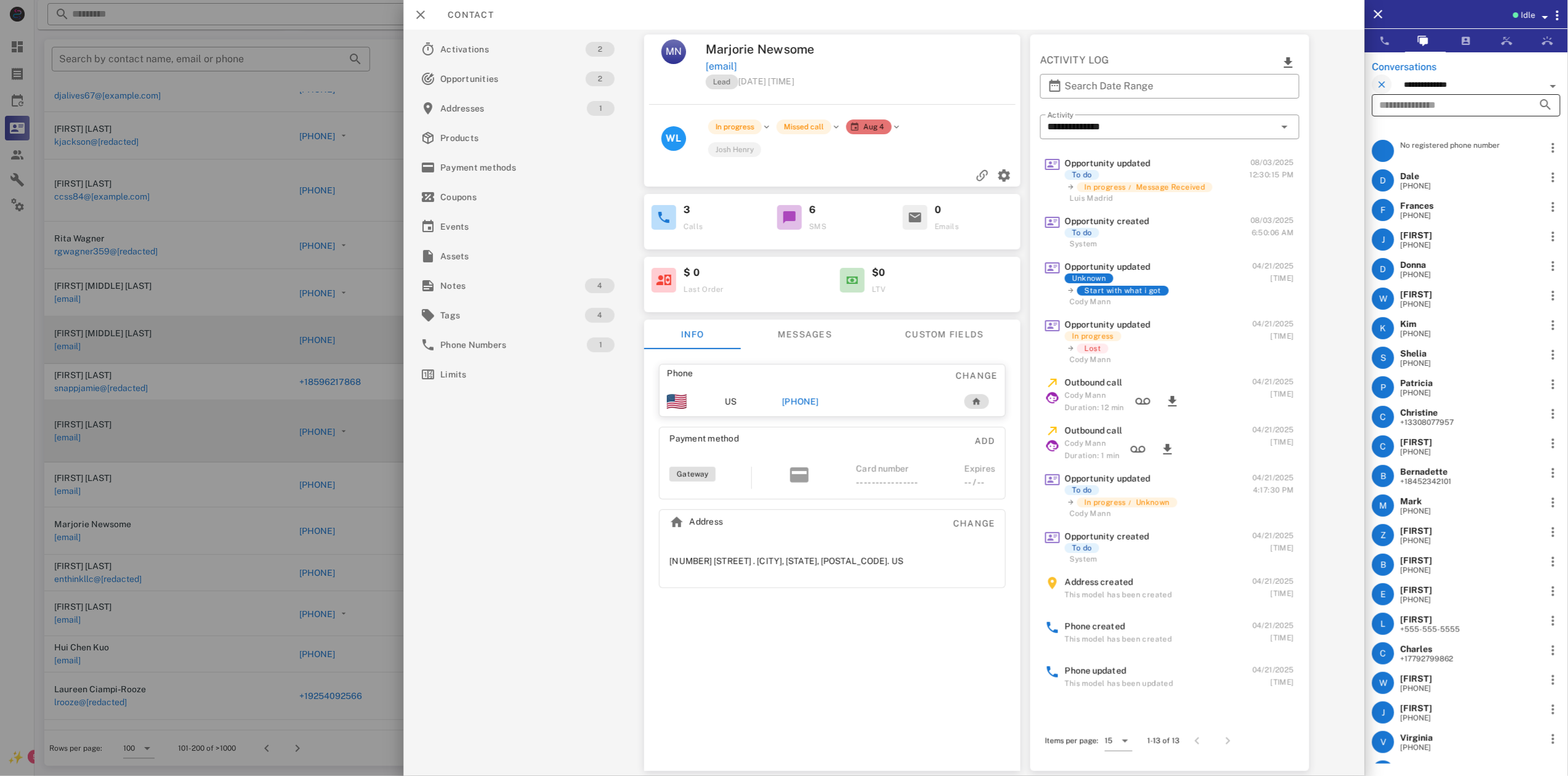 click at bounding box center (1449, 105) 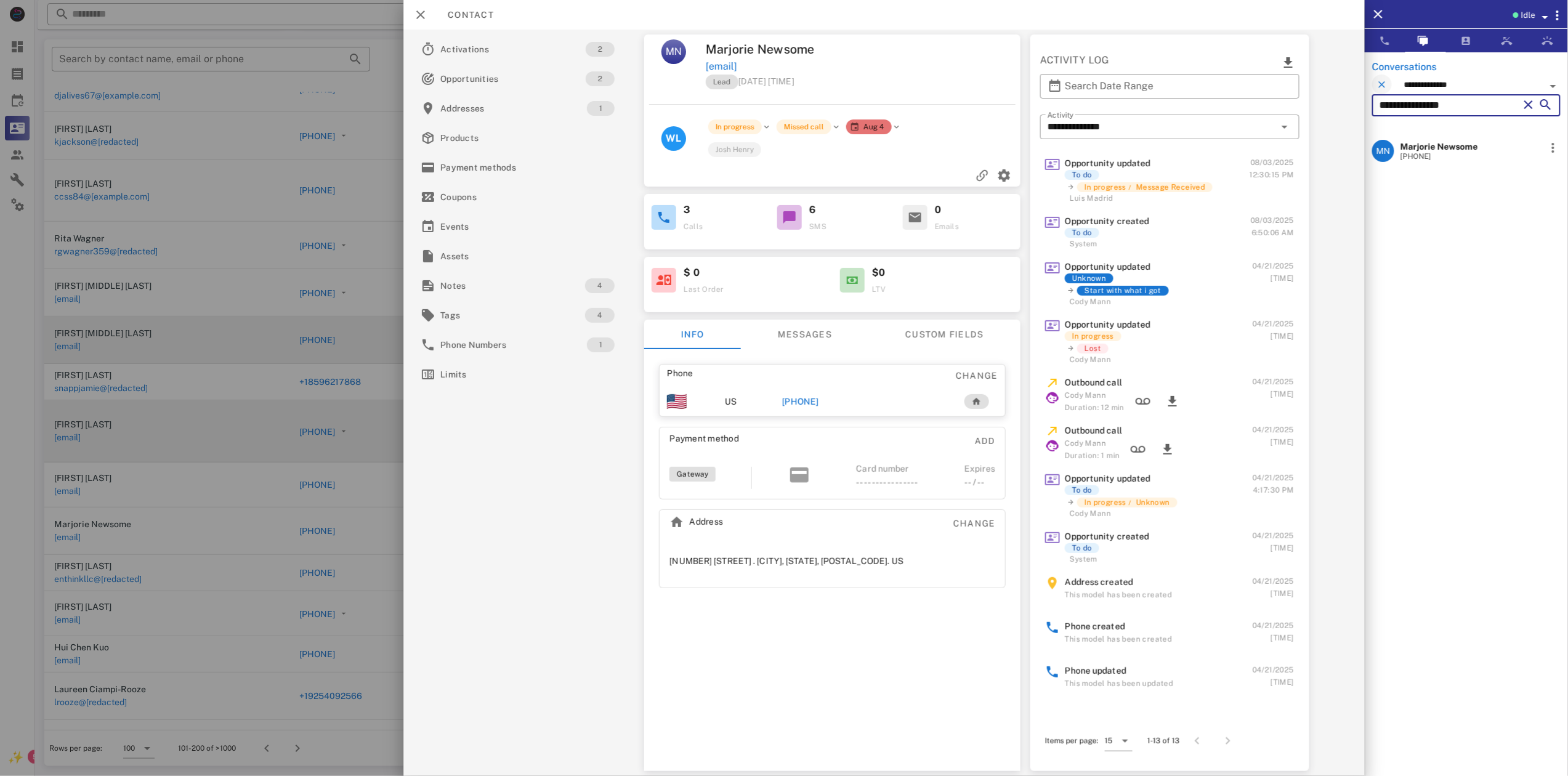 type on "**********" 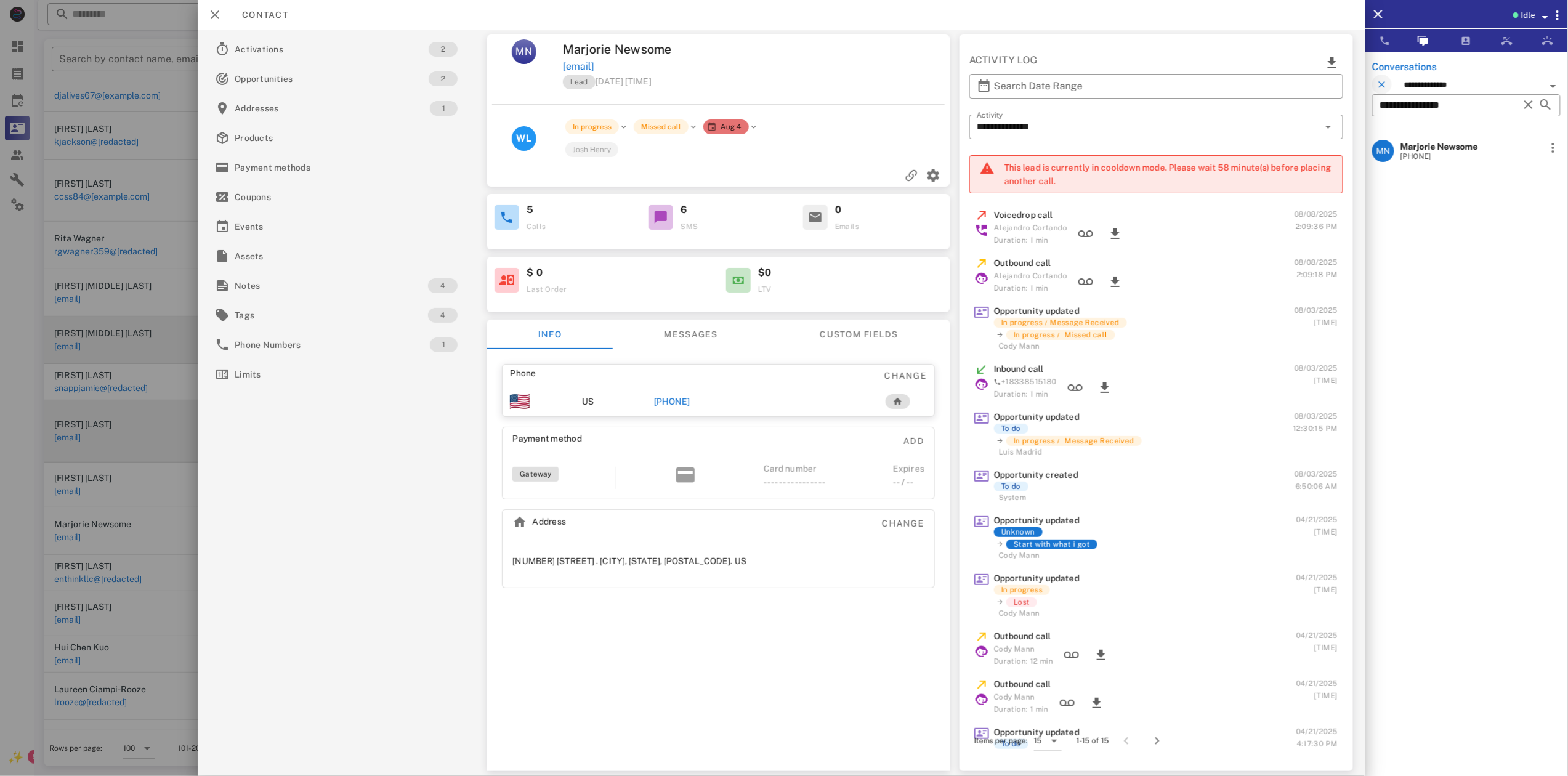 click at bounding box center [784, 388] 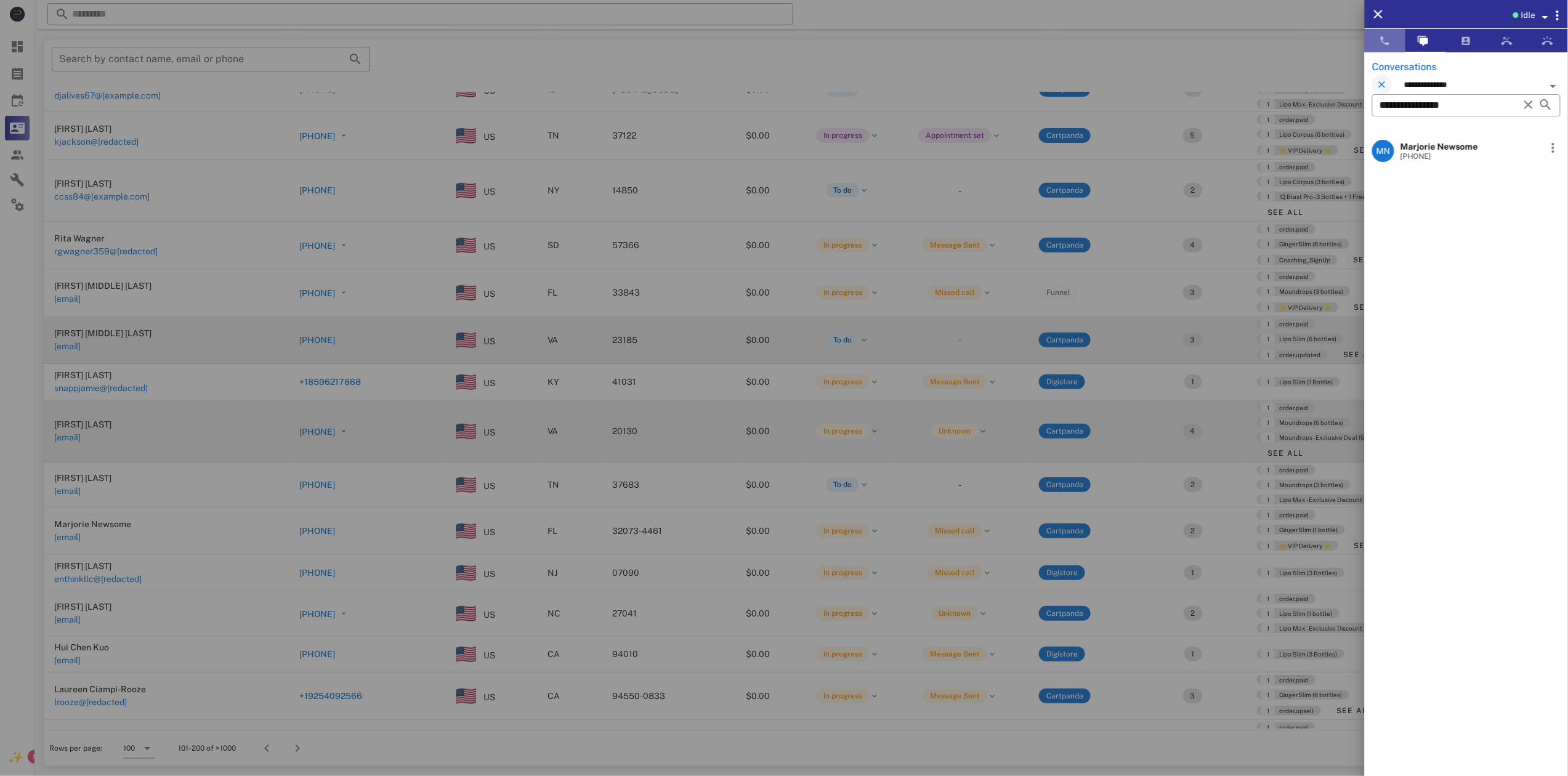click at bounding box center (1385, 41) 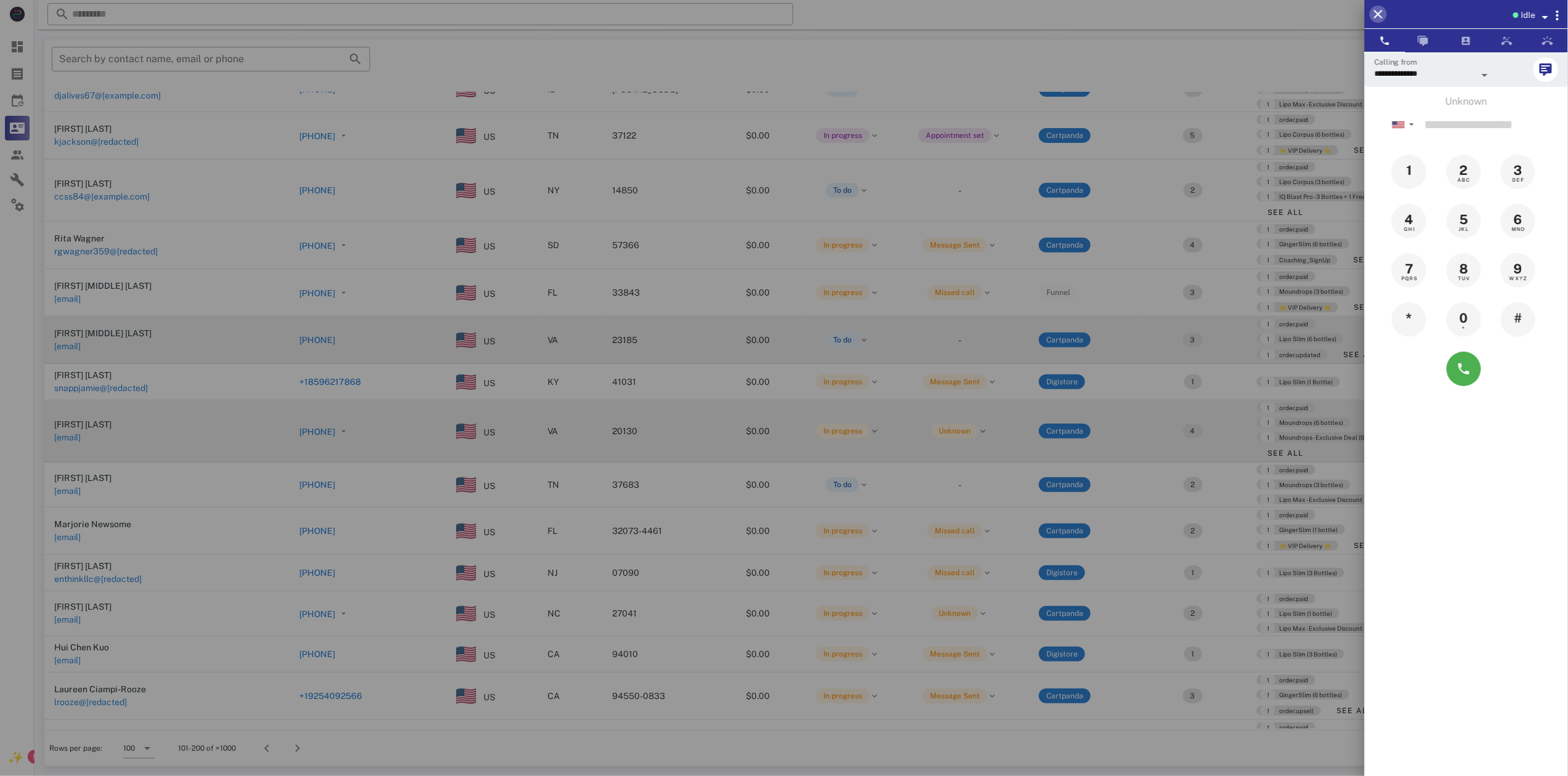click at bounding box center (1378, 14) 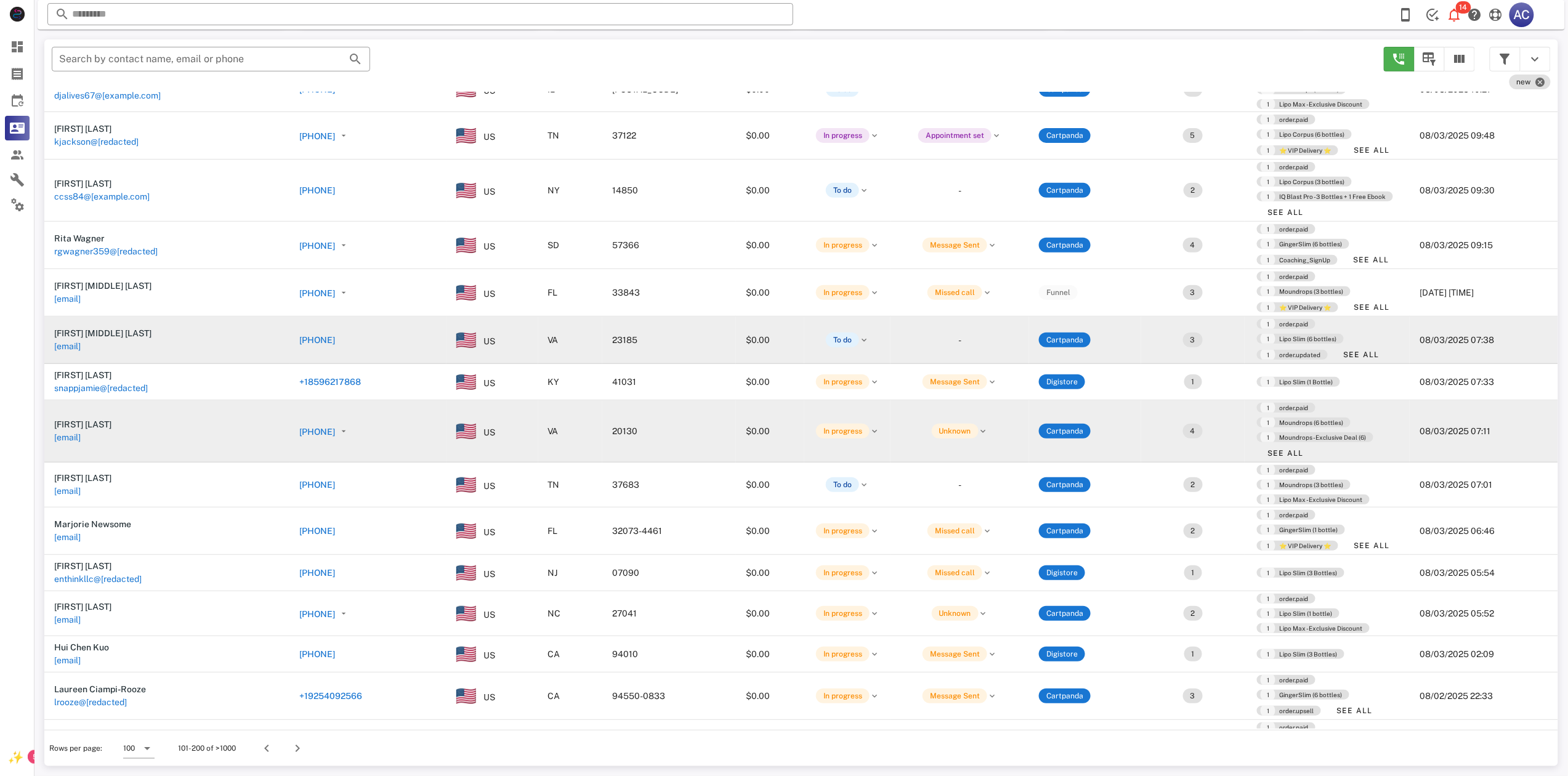 scroll, scrollTop: 4454, scrollLeft: 0, axis: vertical 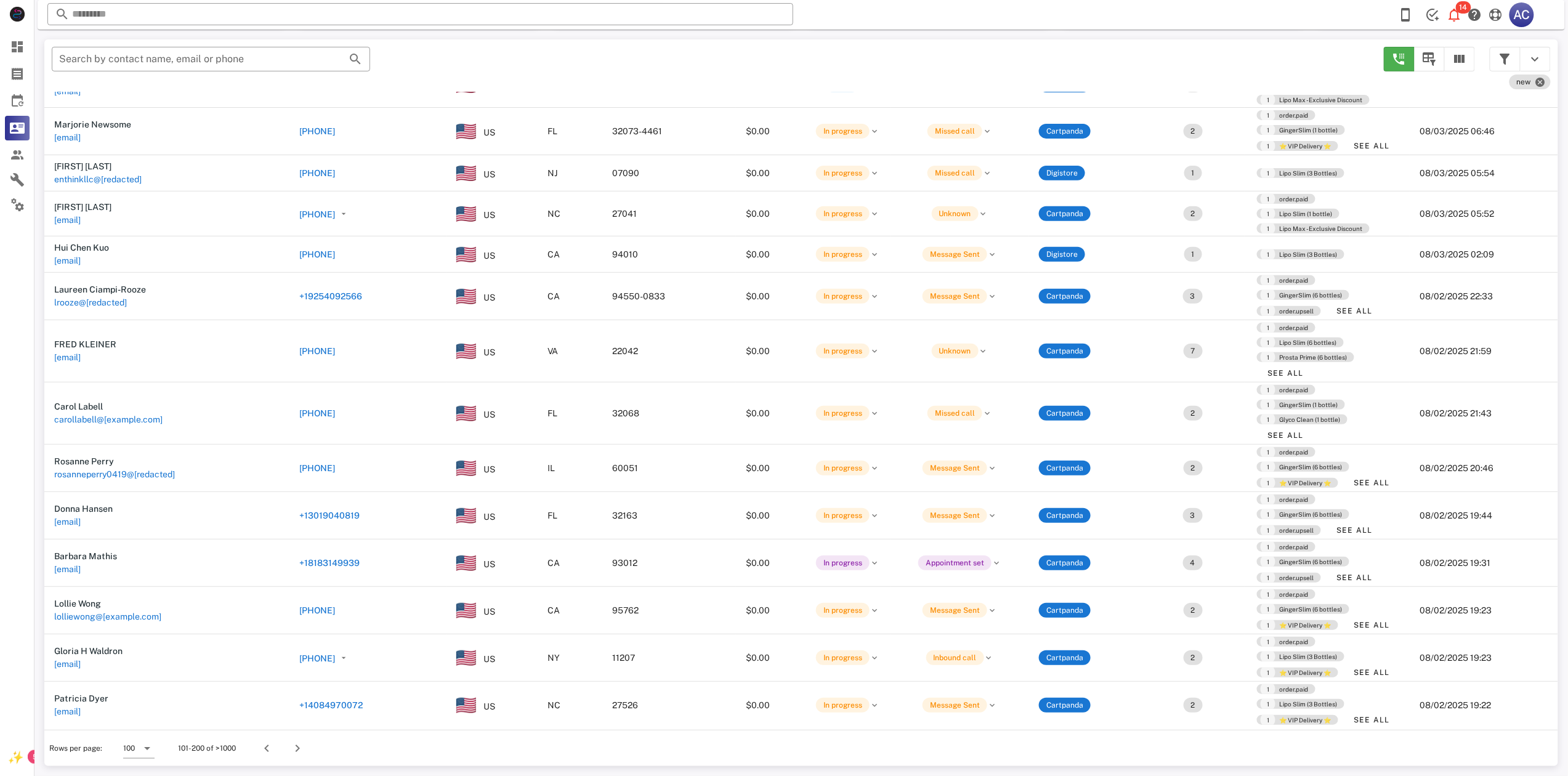 drag, startPoint x: 1552, startPoint y: 643, endPoint x: 16, endPoint y: 47, distance: 1647.5776 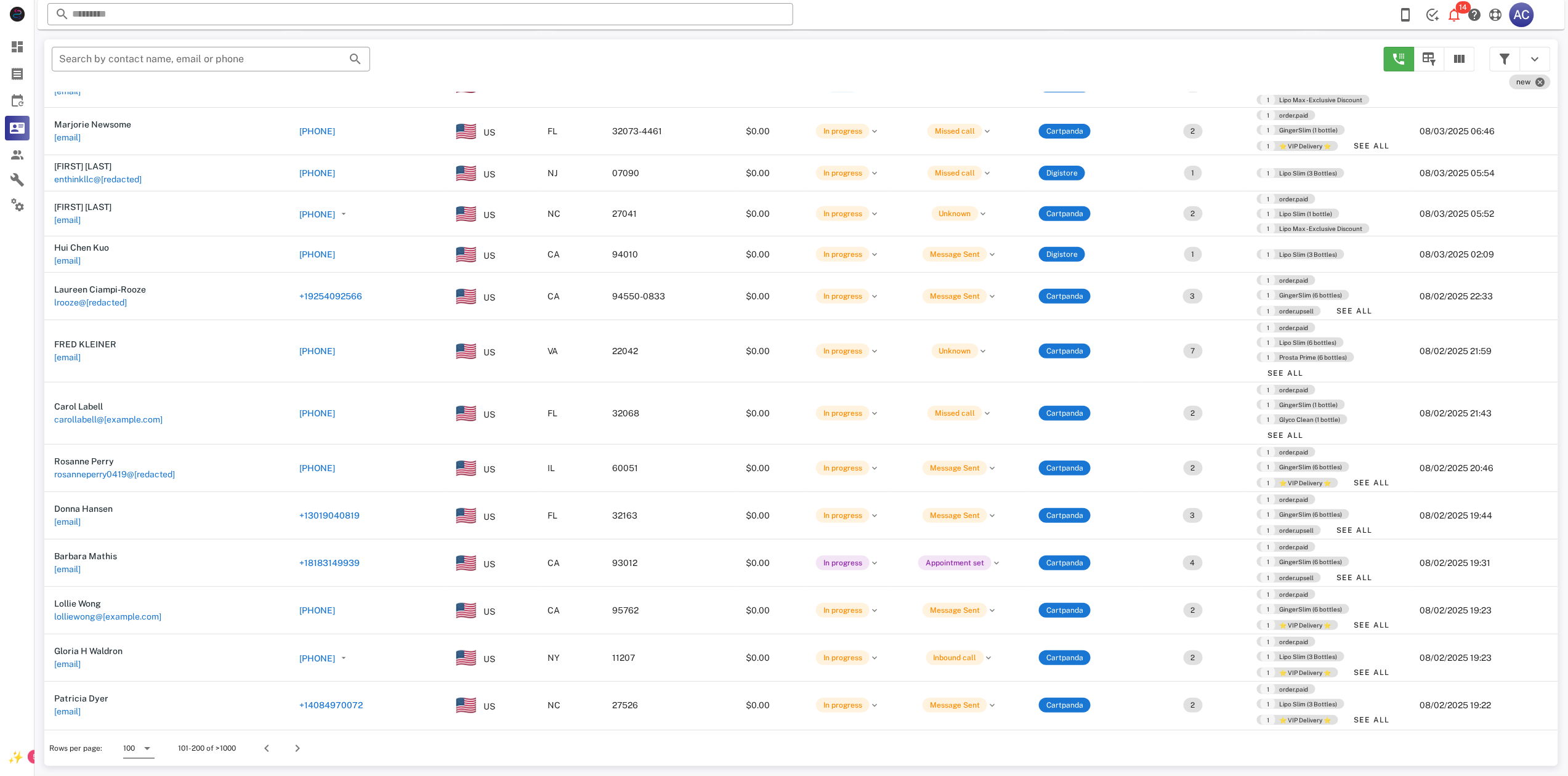 click at bounding box center (147, 748) 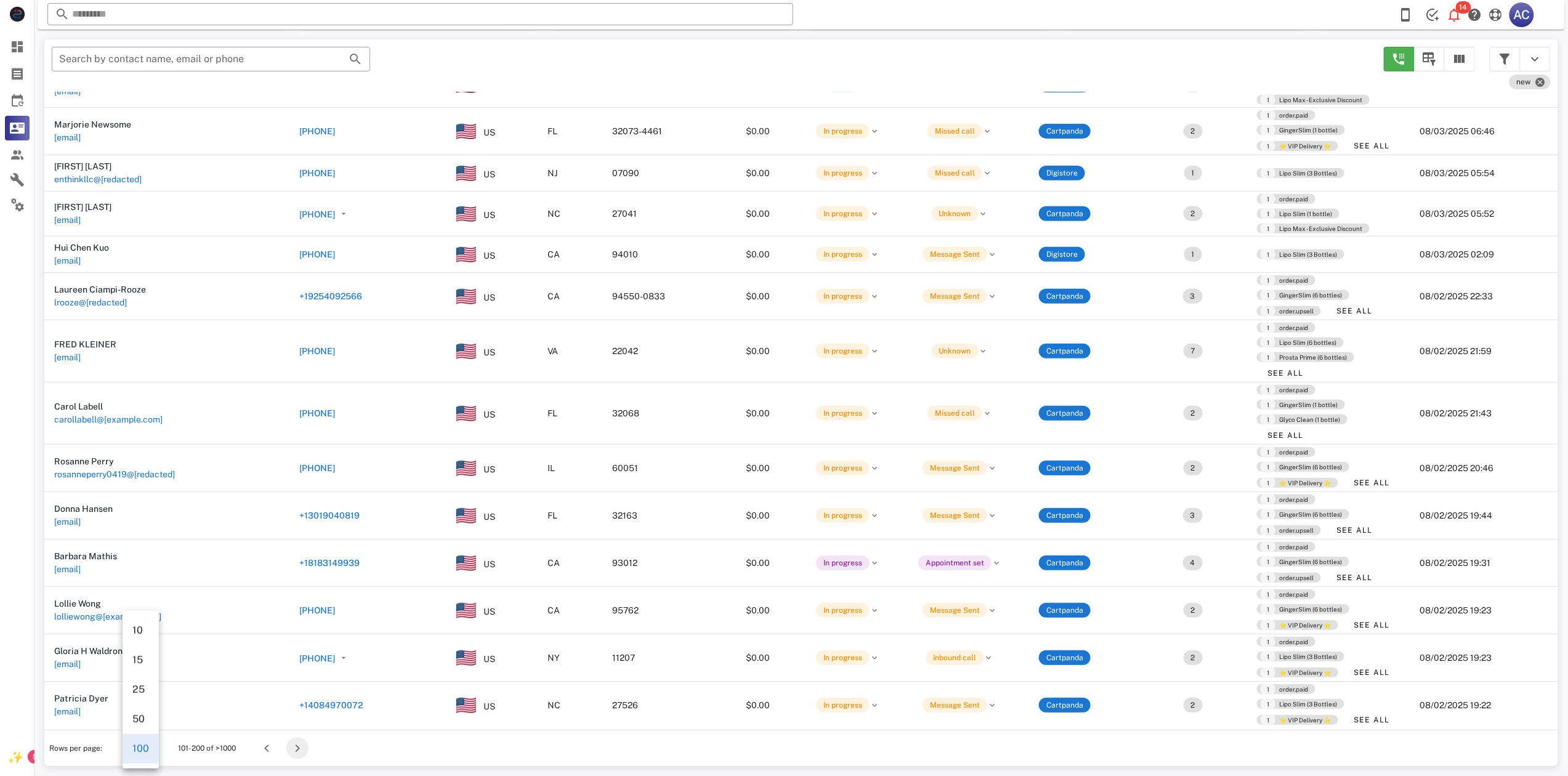 drag, startPoint x: 153, startPoint y: 745, endPoint x: 296, endPoint y: 749, distance: 143.05593 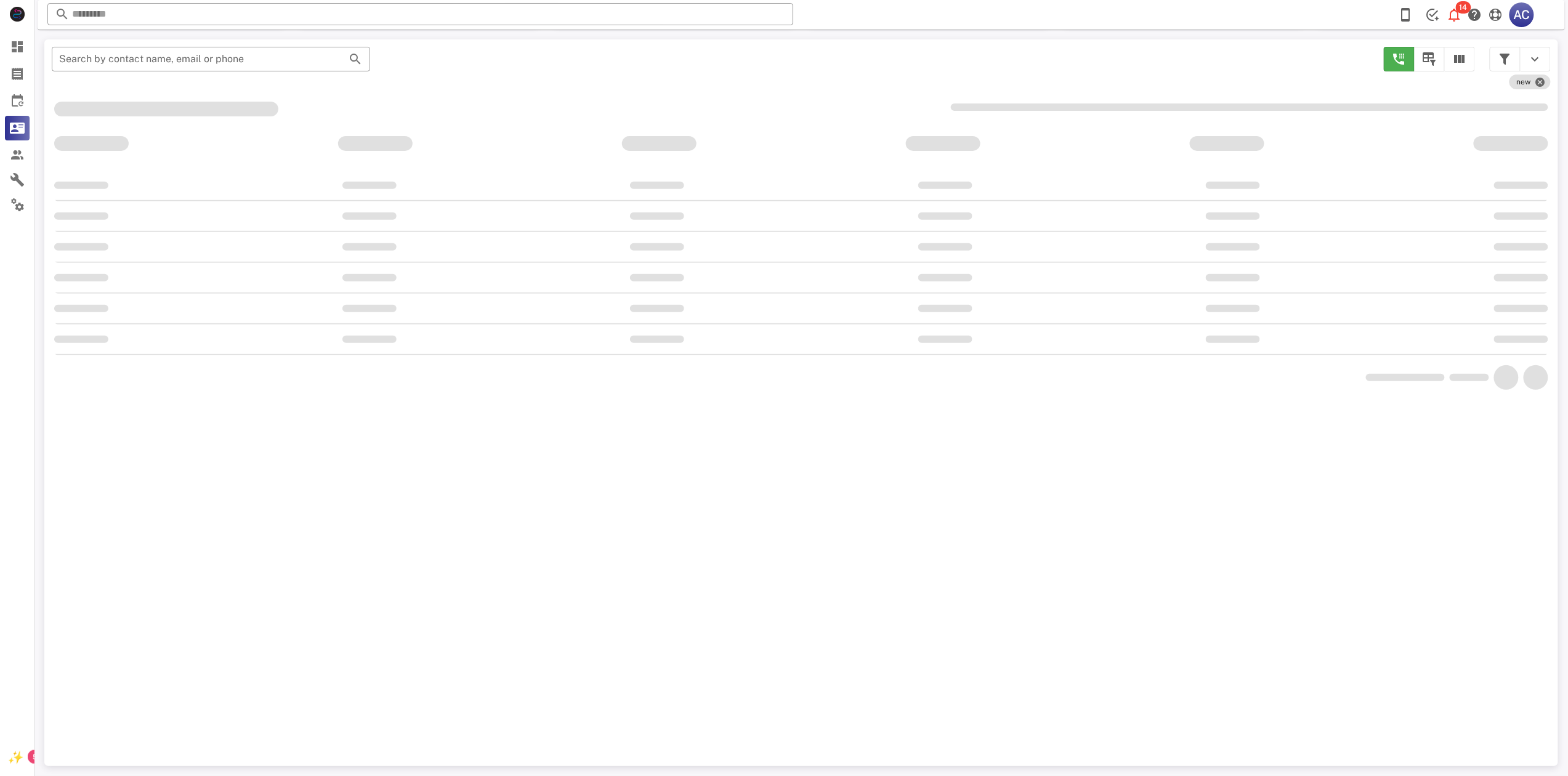 scroll, scrollTop: 113, scrollLeft: 0, axis: vertical 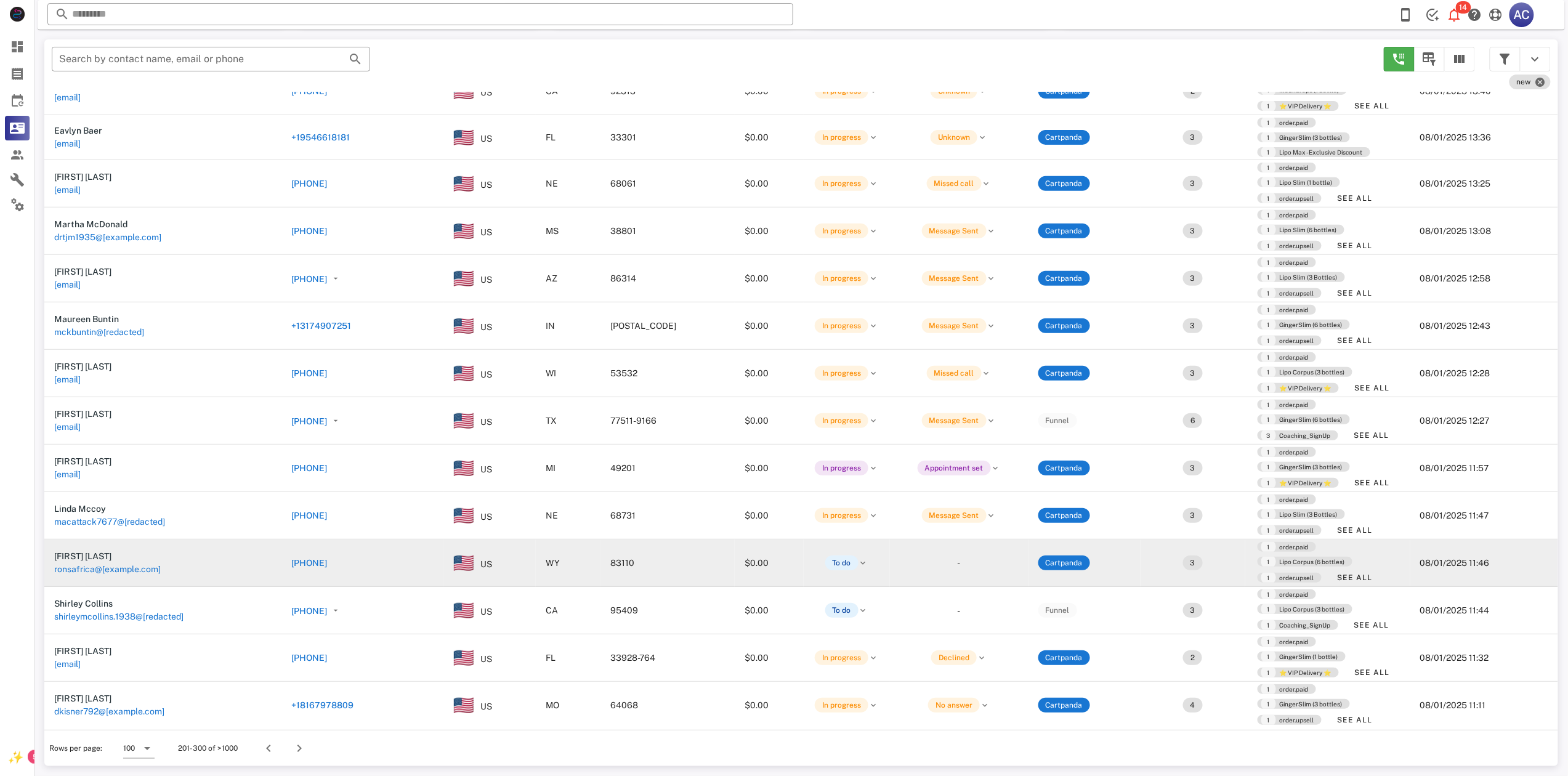 click on "US" at bounding box center [490, 563] 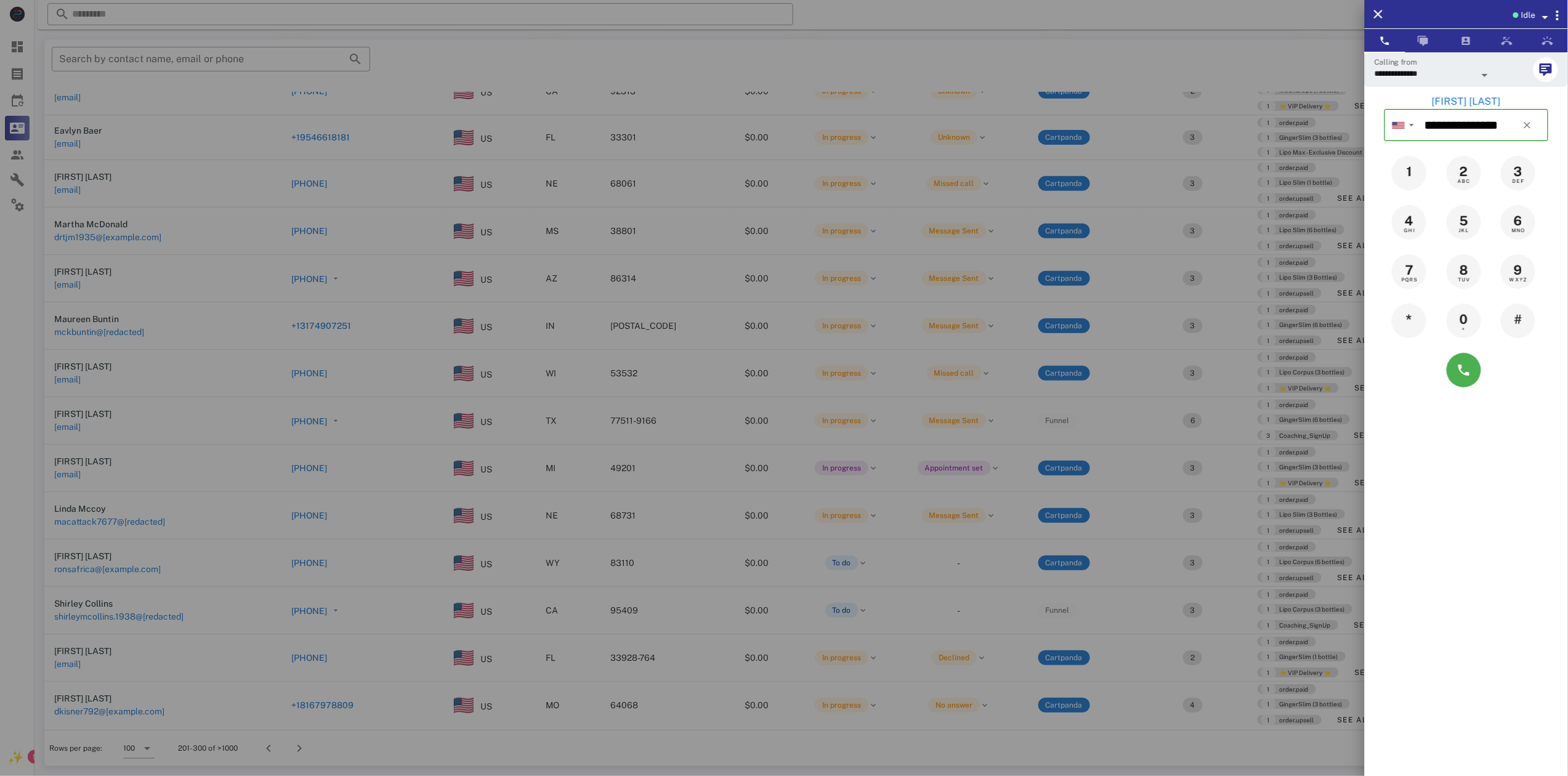 click at bounding box center (784, 388) 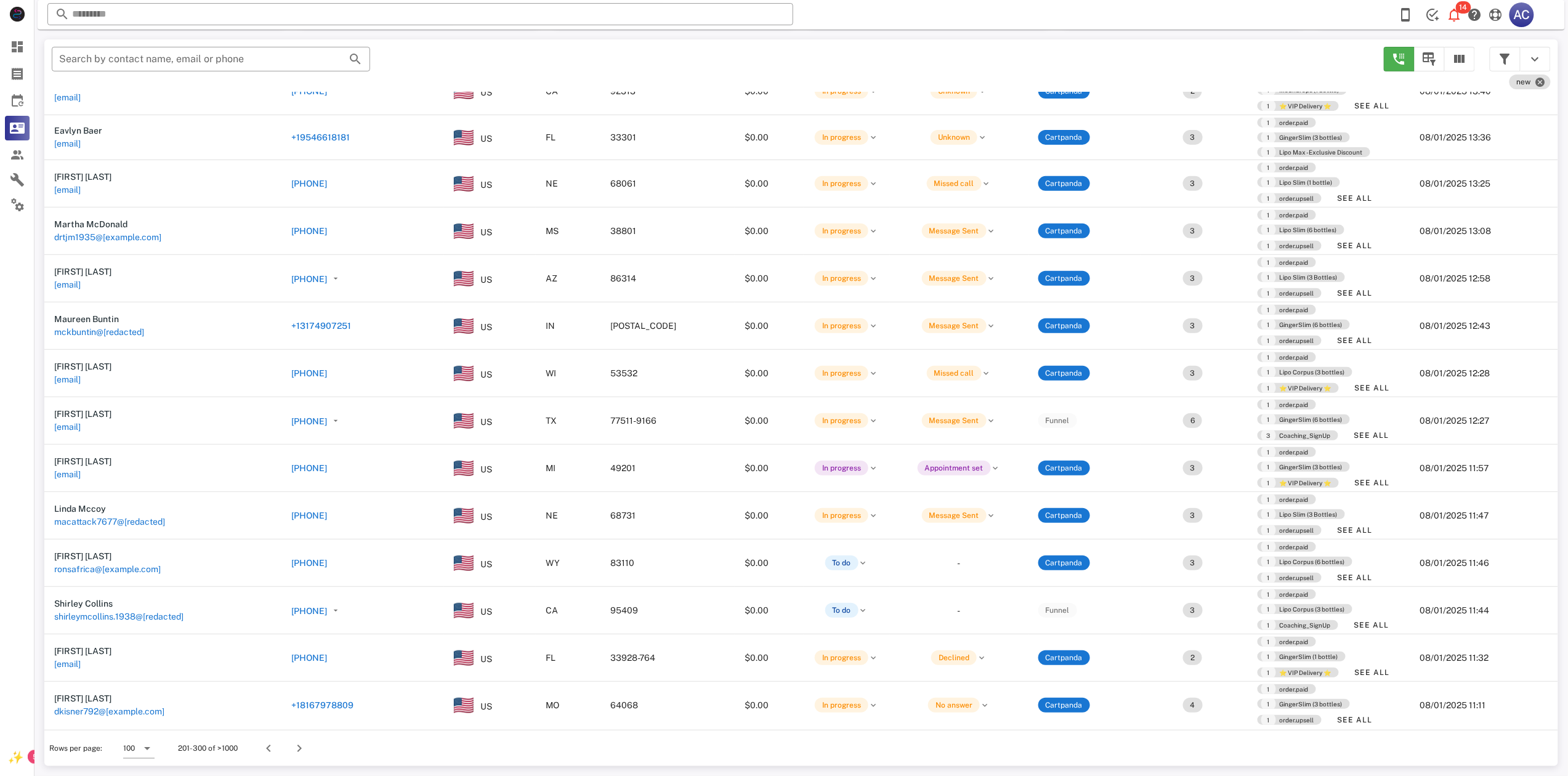 click on "[PHONE]" at bounding box center (309, 563) 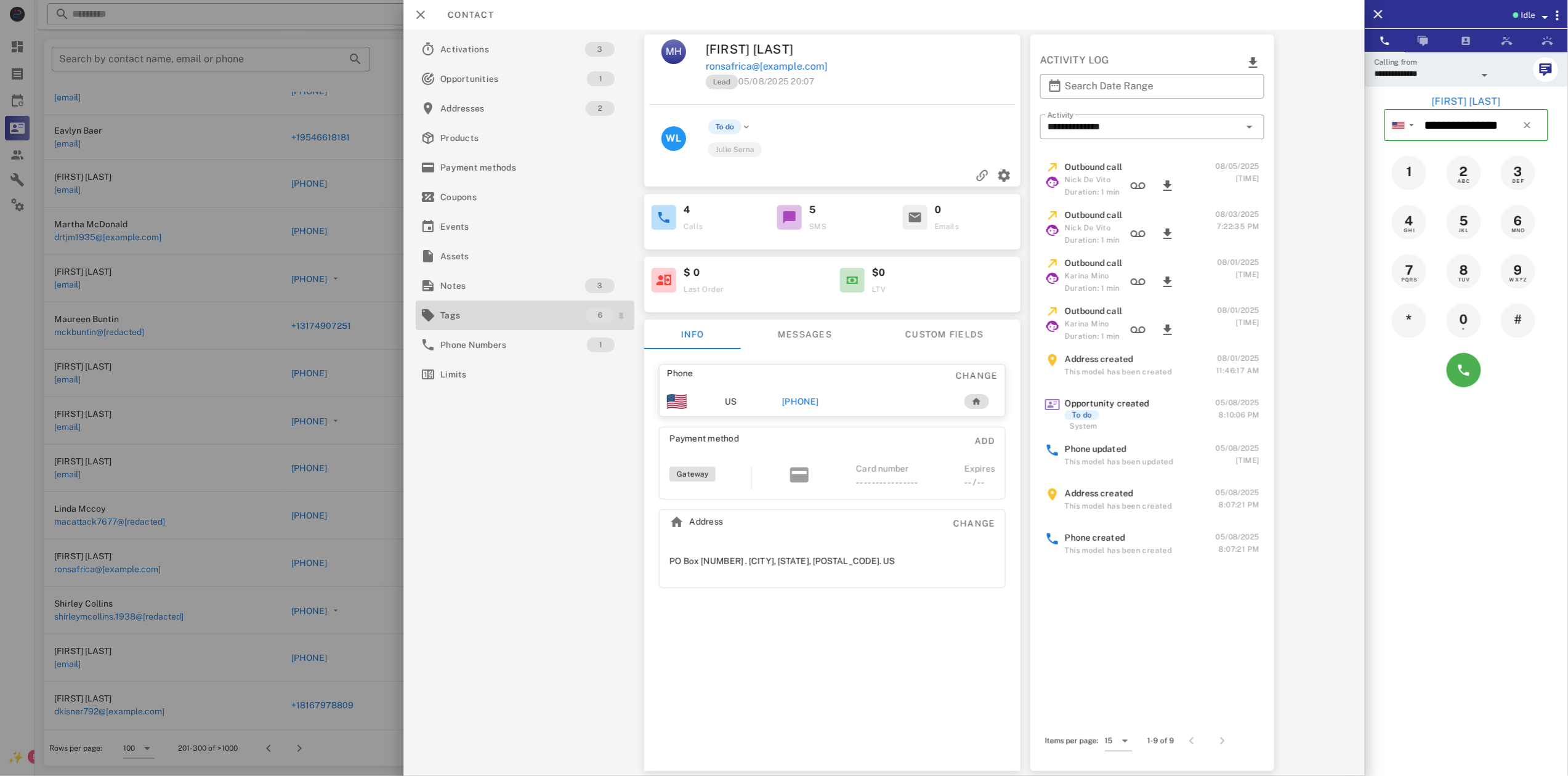 click on "Tags" at bounding box center [513, 315] 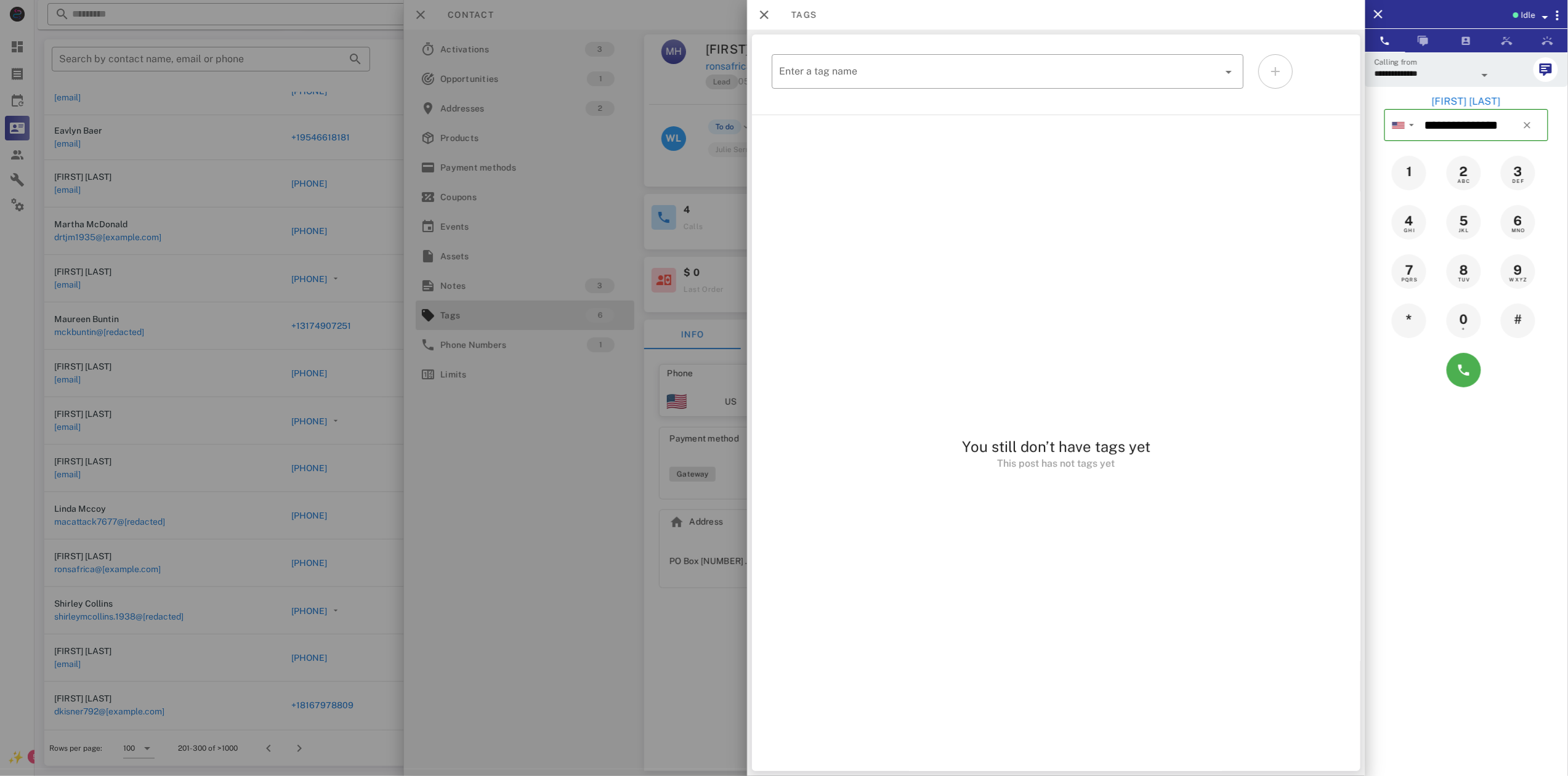 click at bounding box center (784, 388) 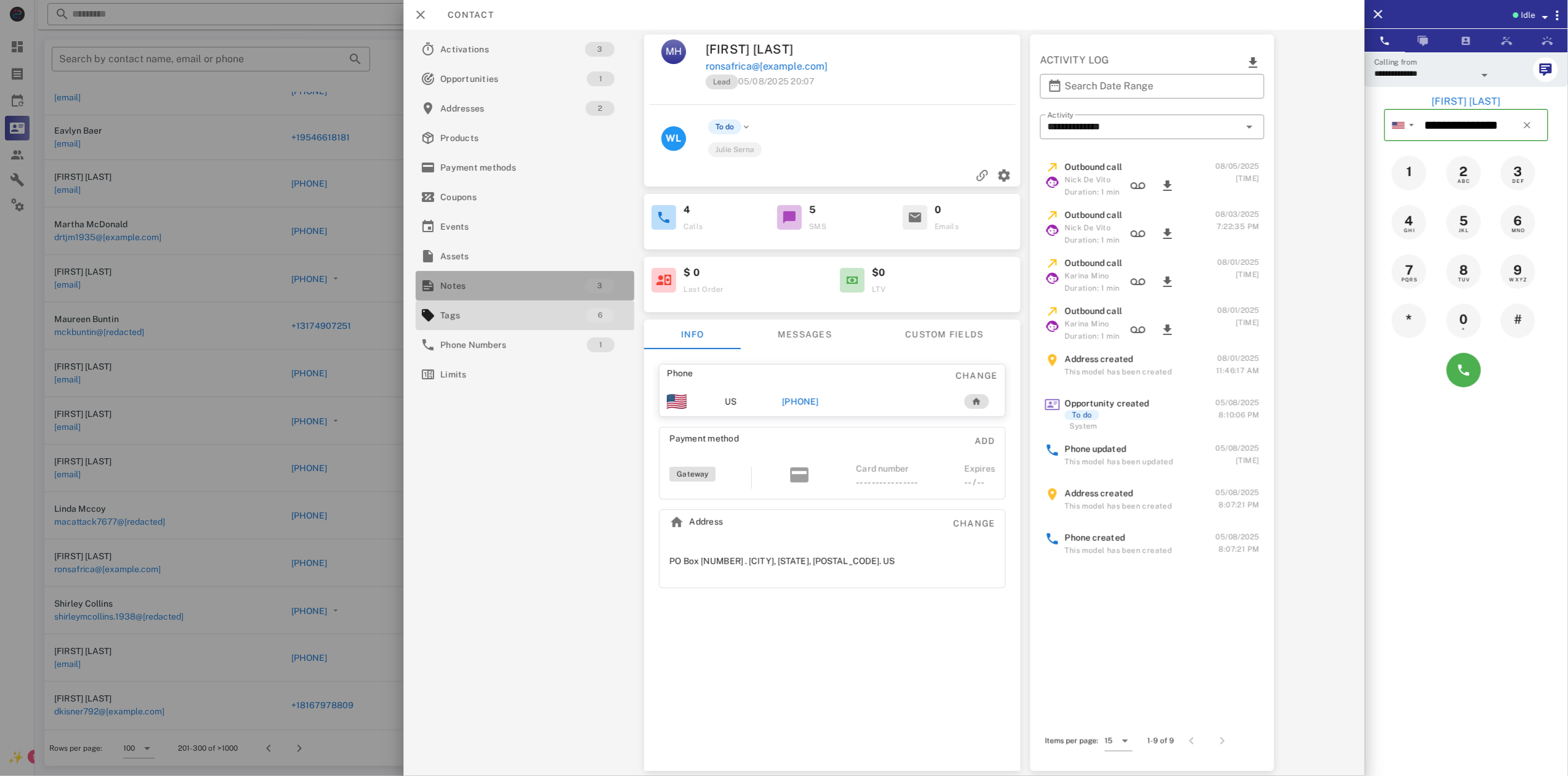 click on "Notes" at bounding box center [512, 286] 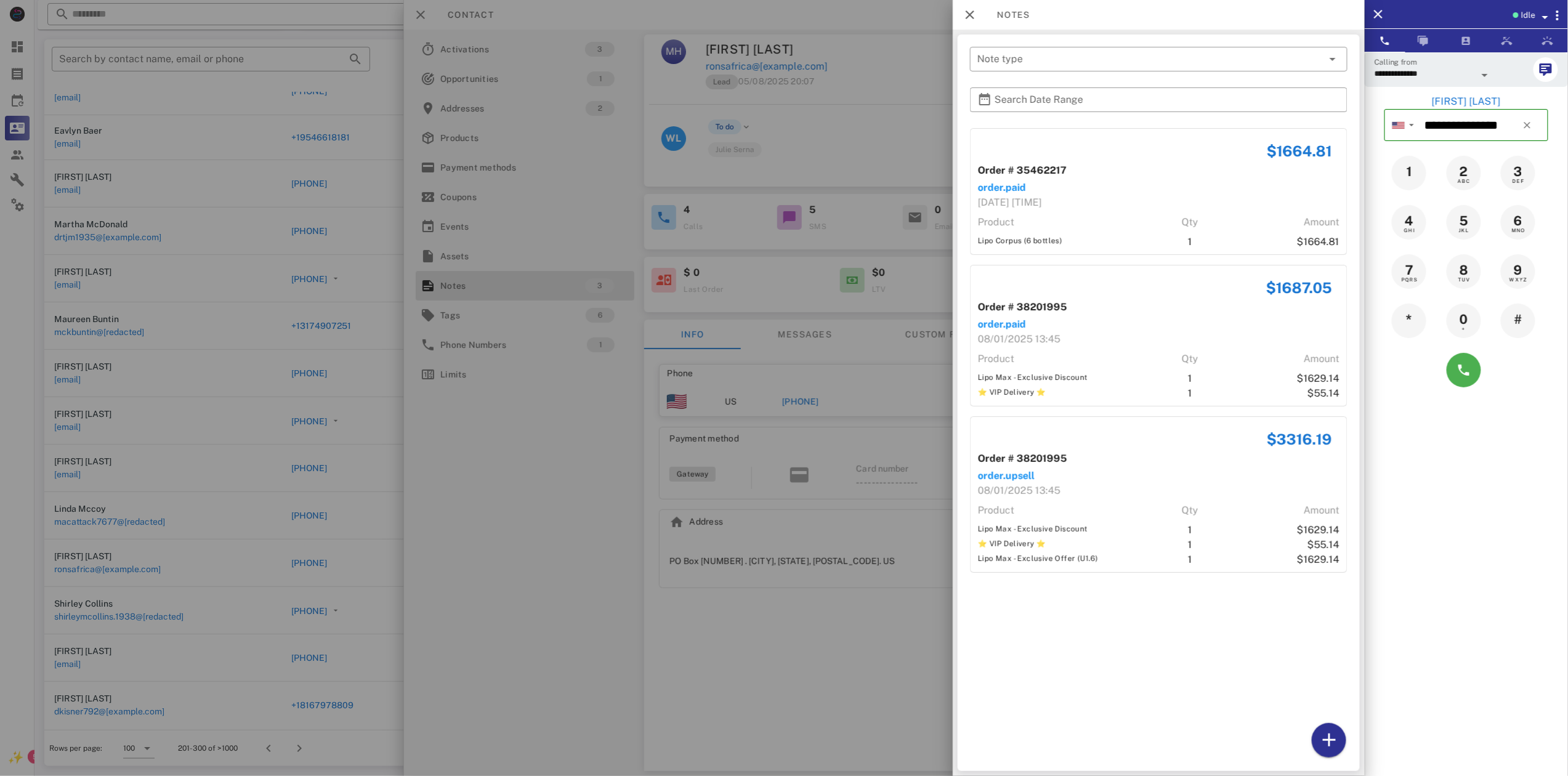 click at bounding box center (784, 388) 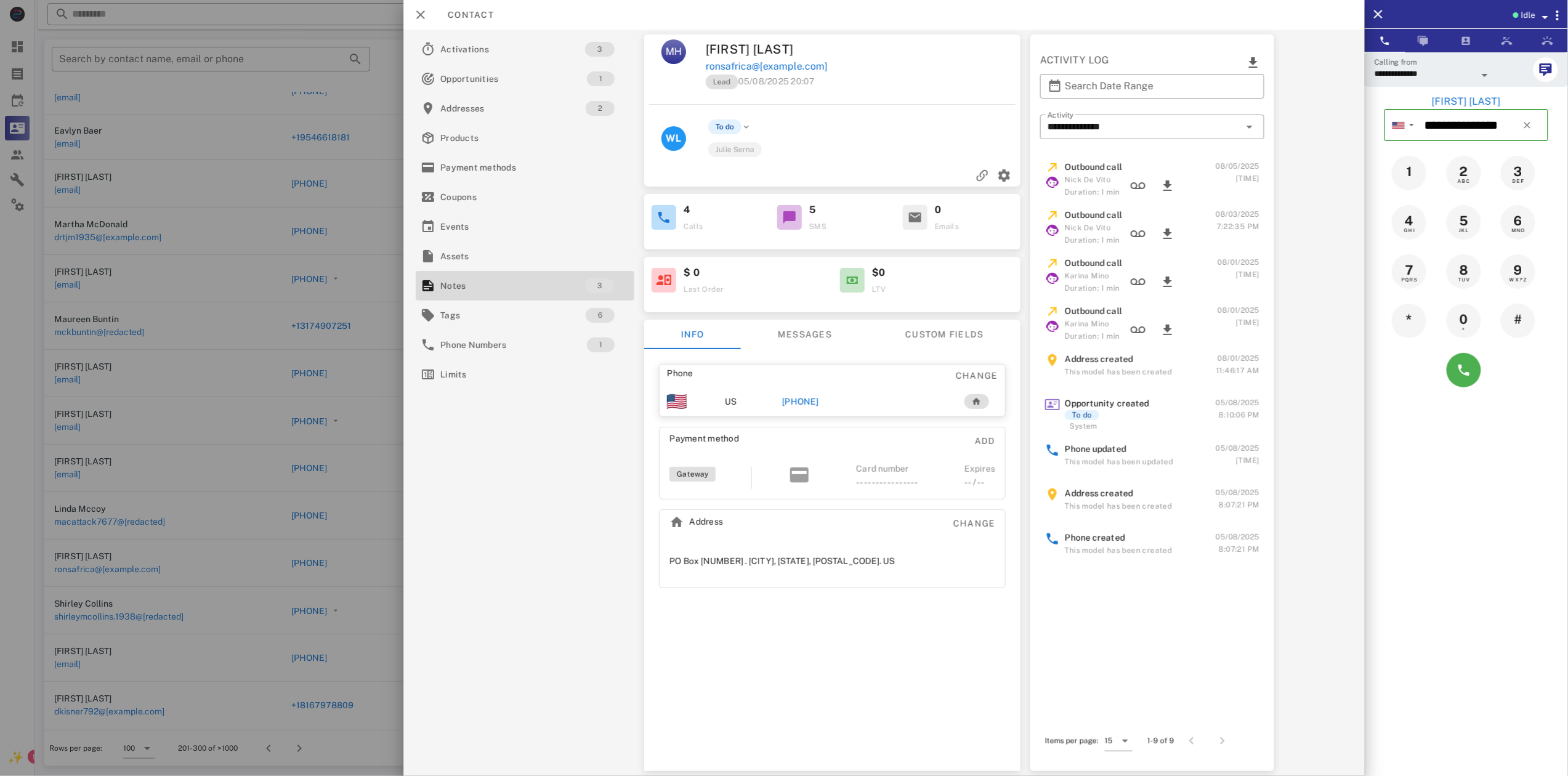 click at bounding box center (784, 388) 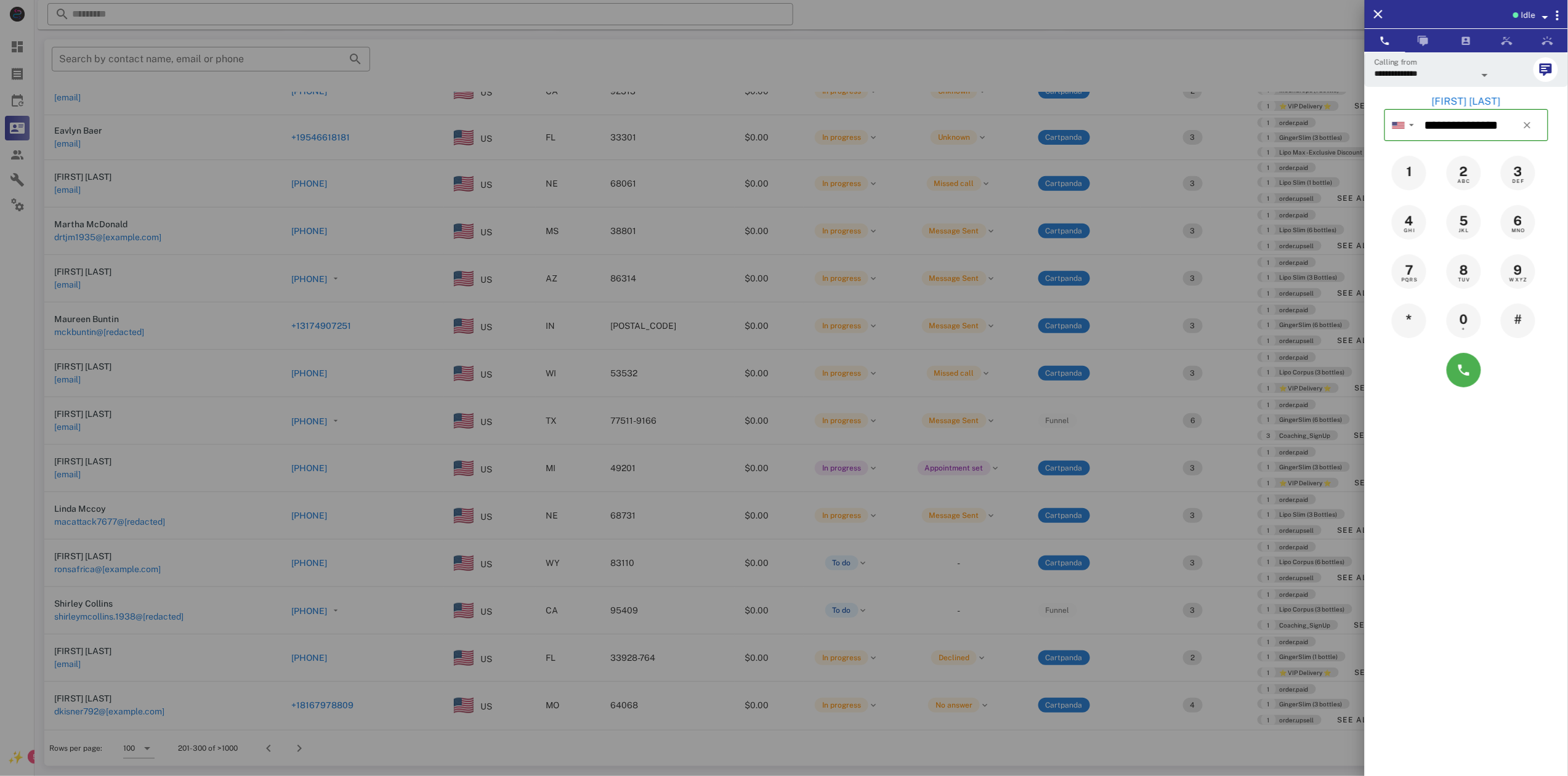 click at bounding box center (784, 388) 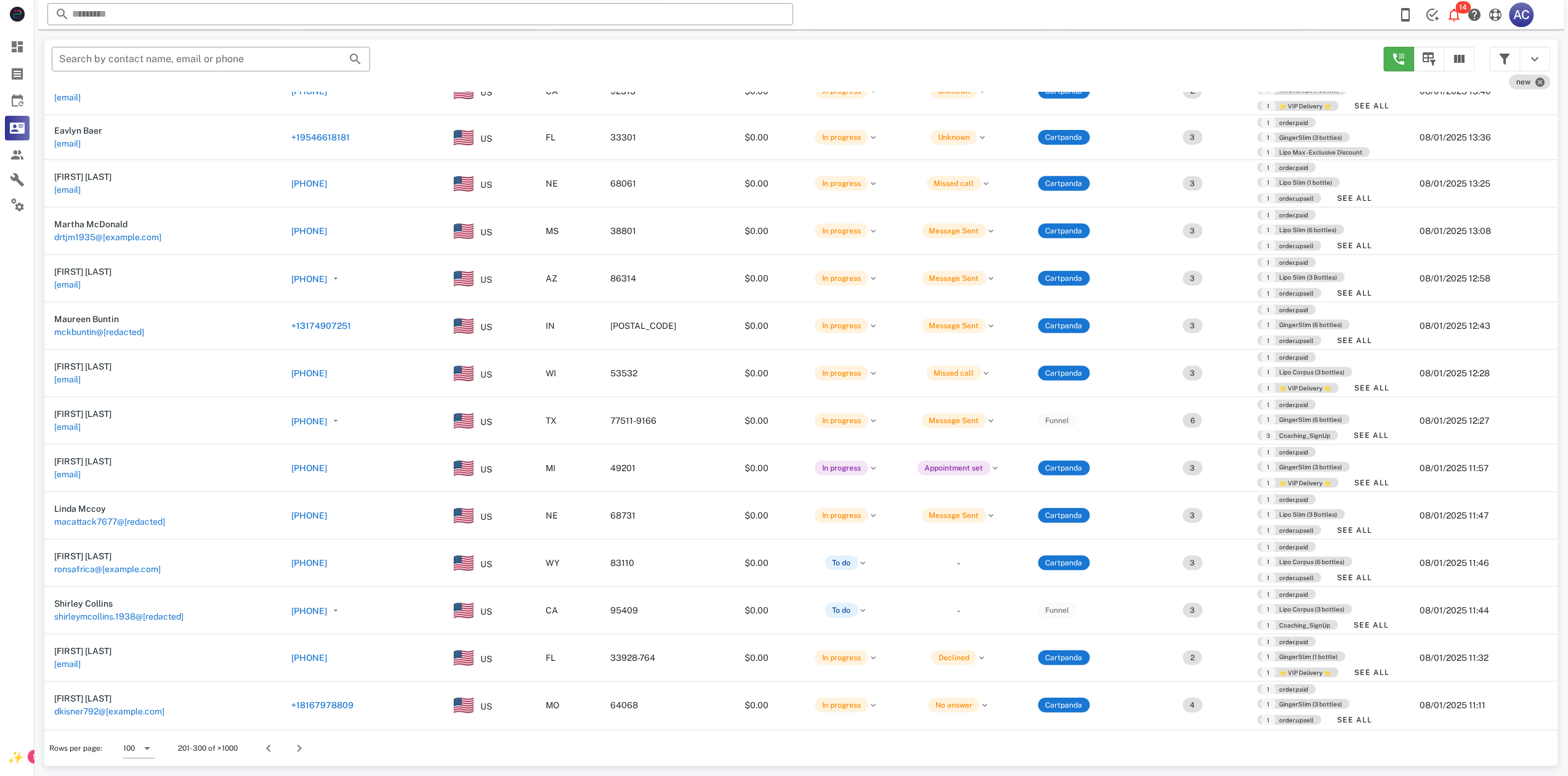 click on "shirleymcollins.1938@[REDACTED]" at bounding box center [119, 616] 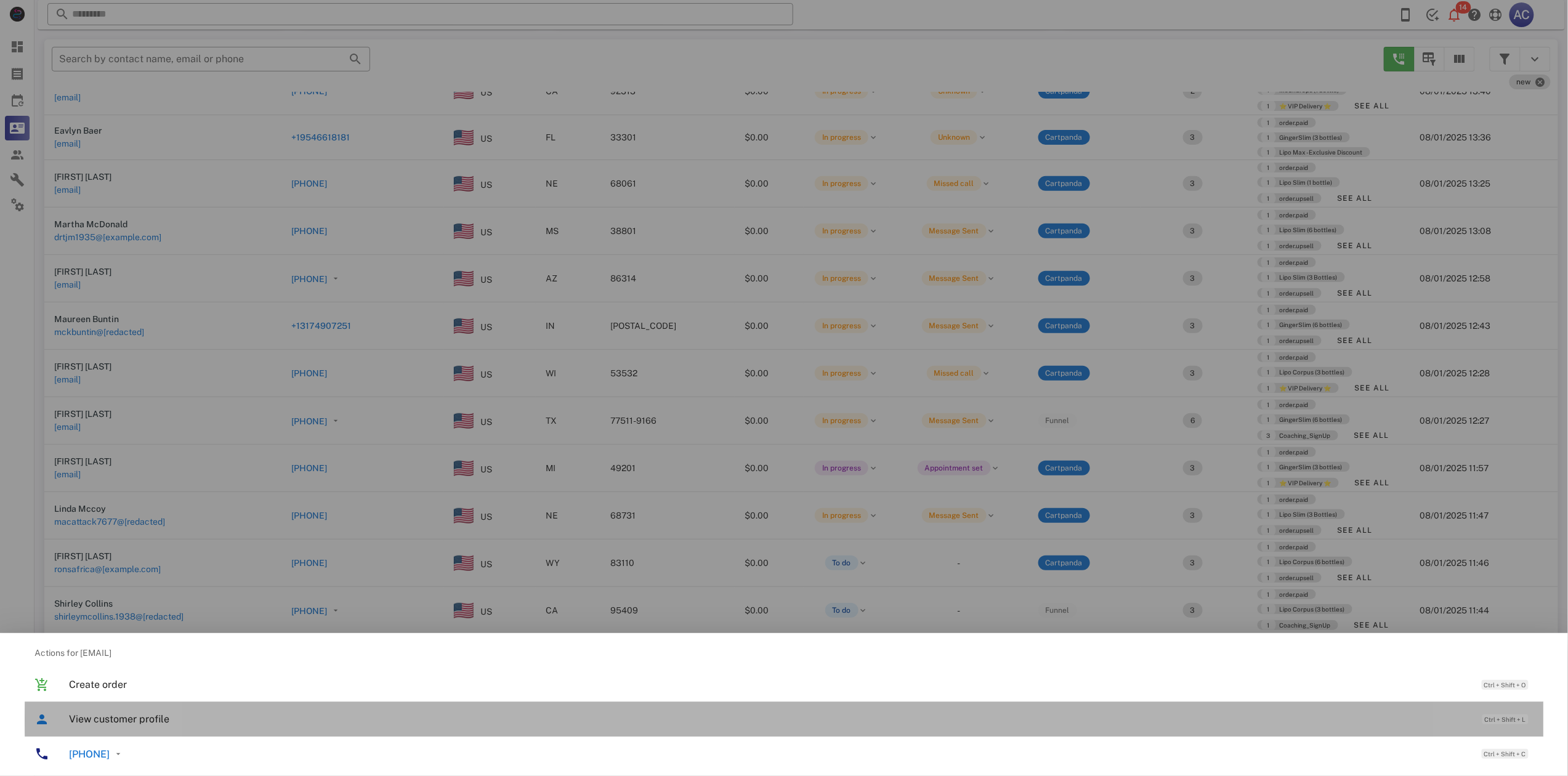 click on "View customer profile" at bounding box center [769, 719] 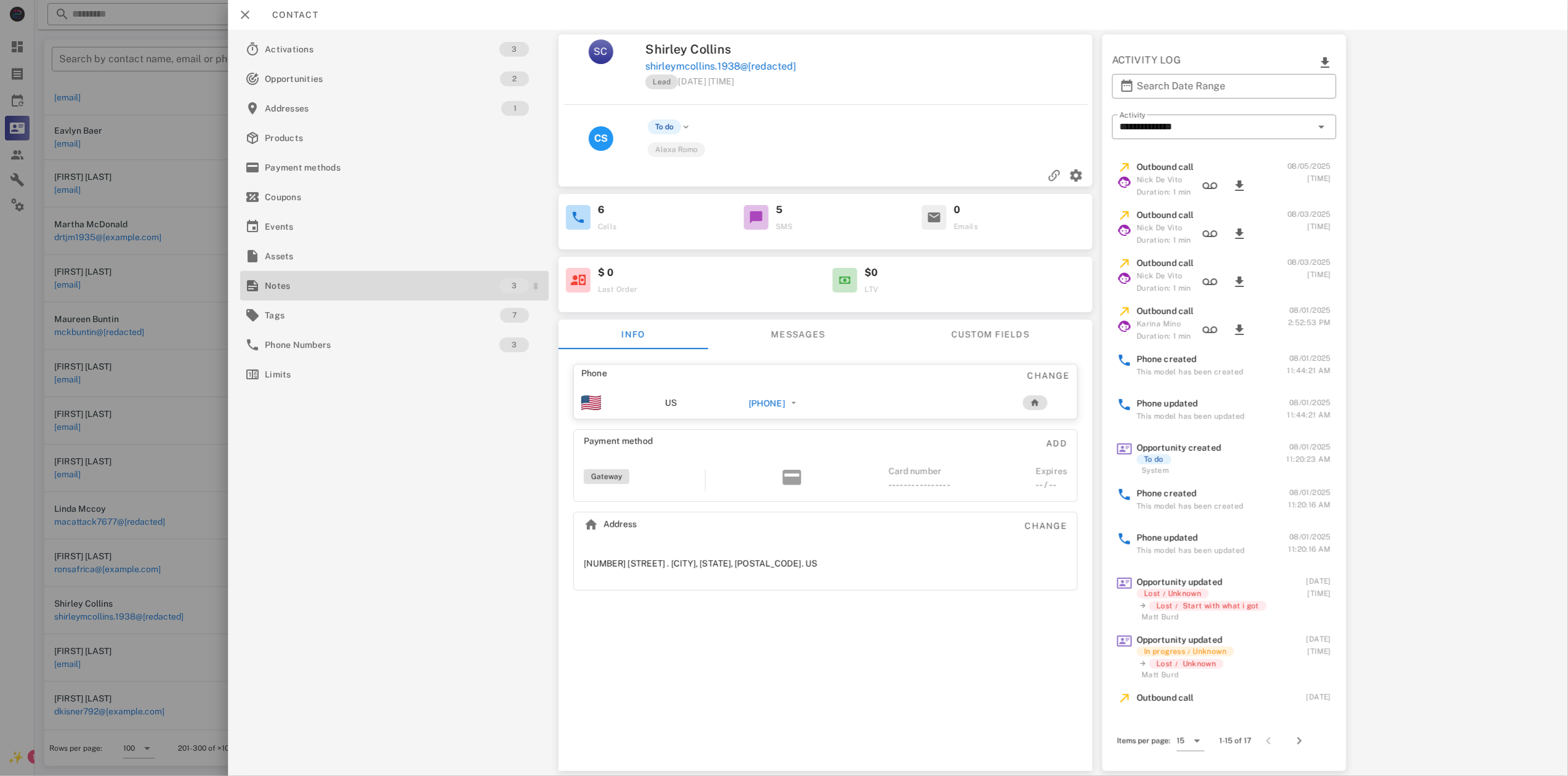 click on "Notes" at bounding box center (382, 286) 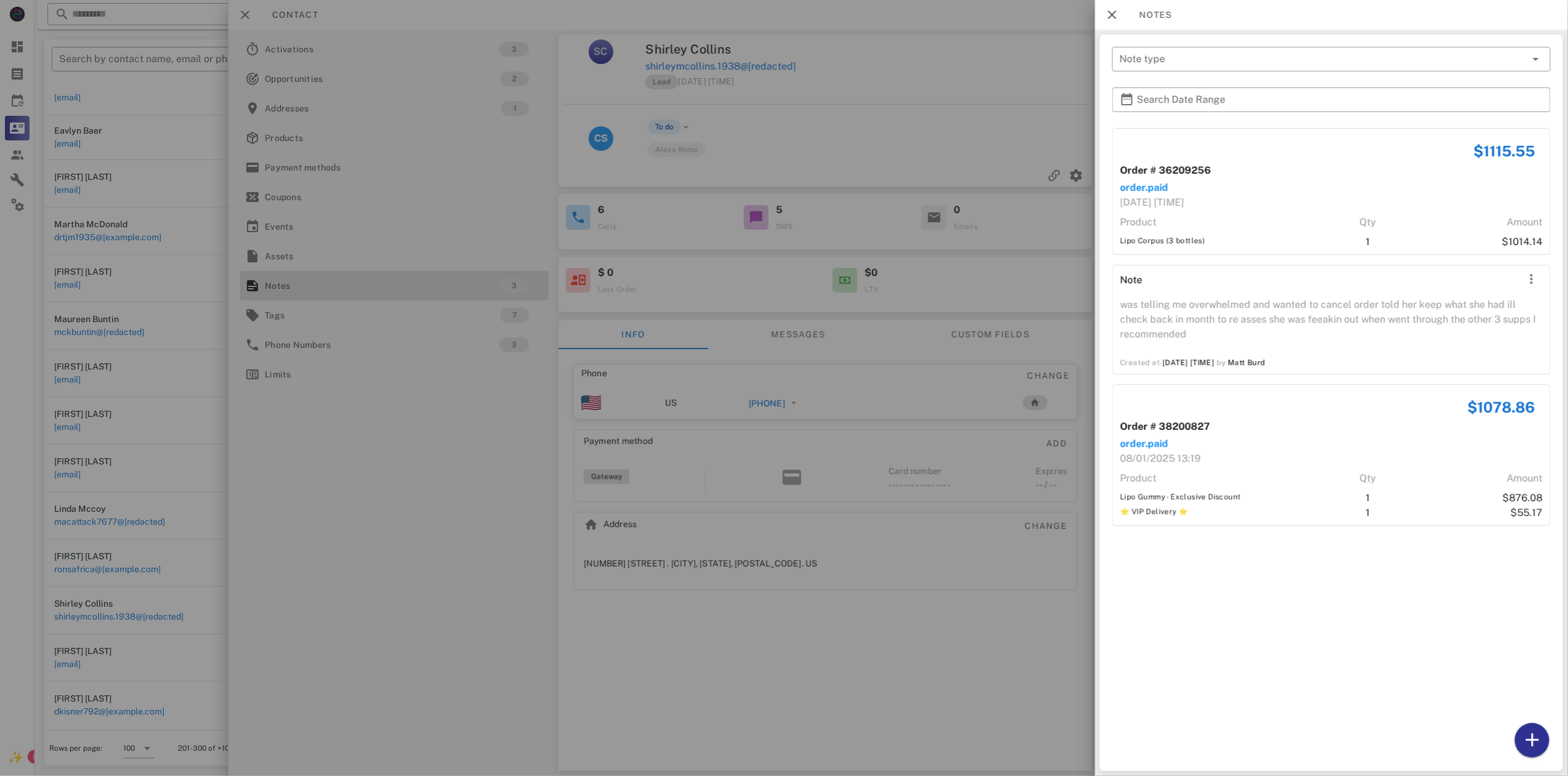 click at bounding box center [784, 388] 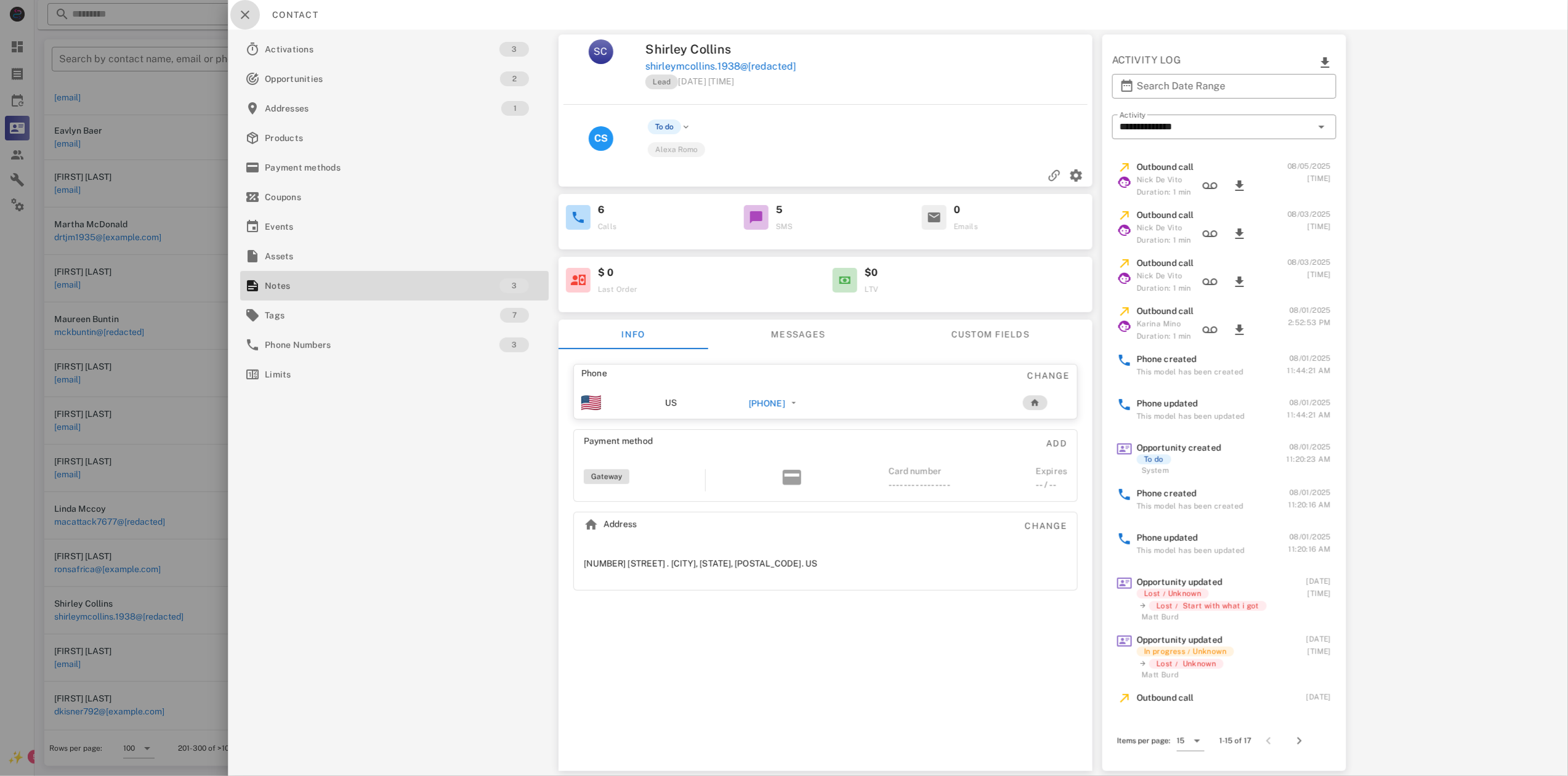 click at bounding box center (245, 15) 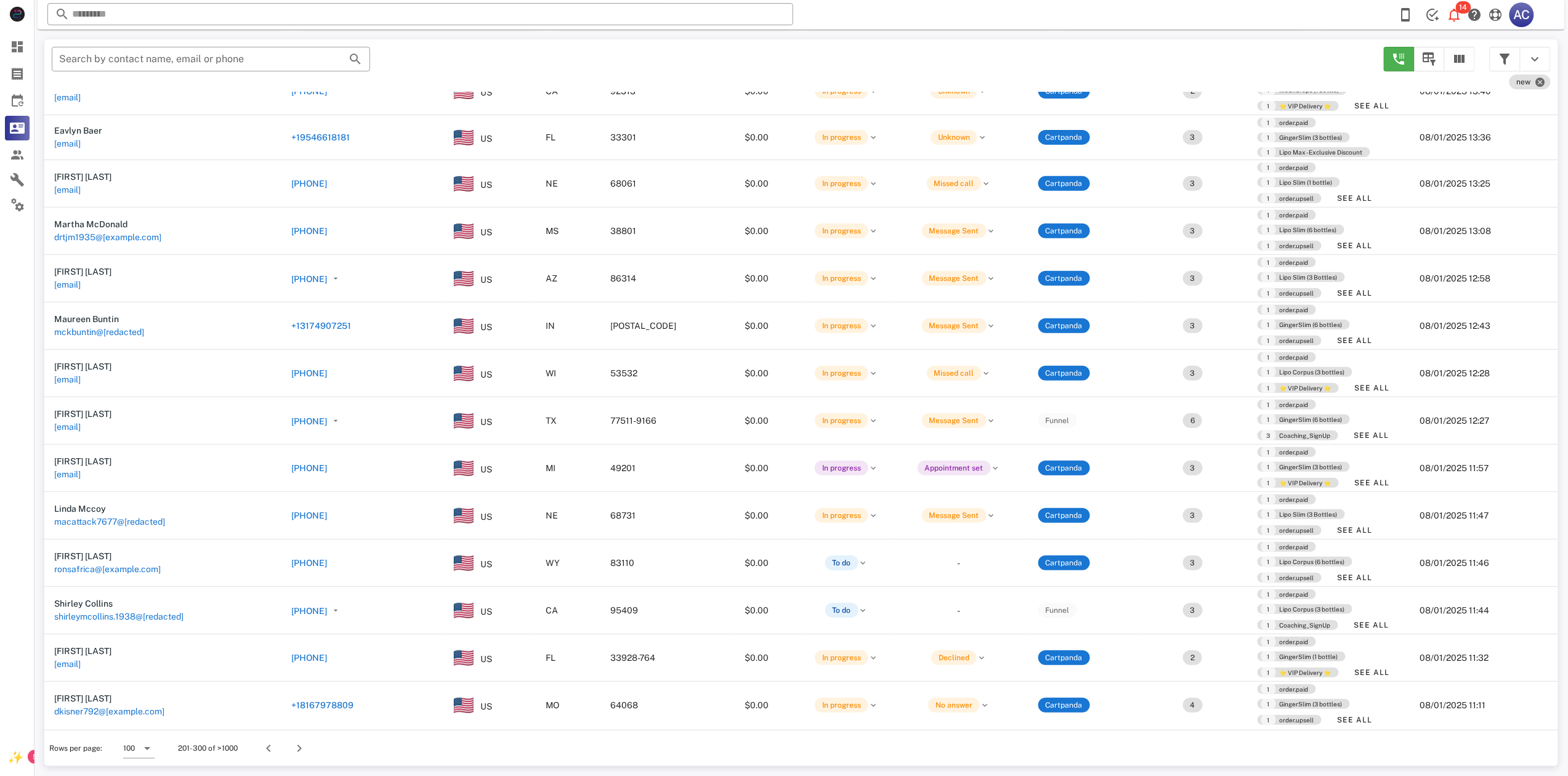 drag, startPoint x: 1552, startPoint y: 644, endPoint x: 38, endPoint y: 21, distance: 1637.1698 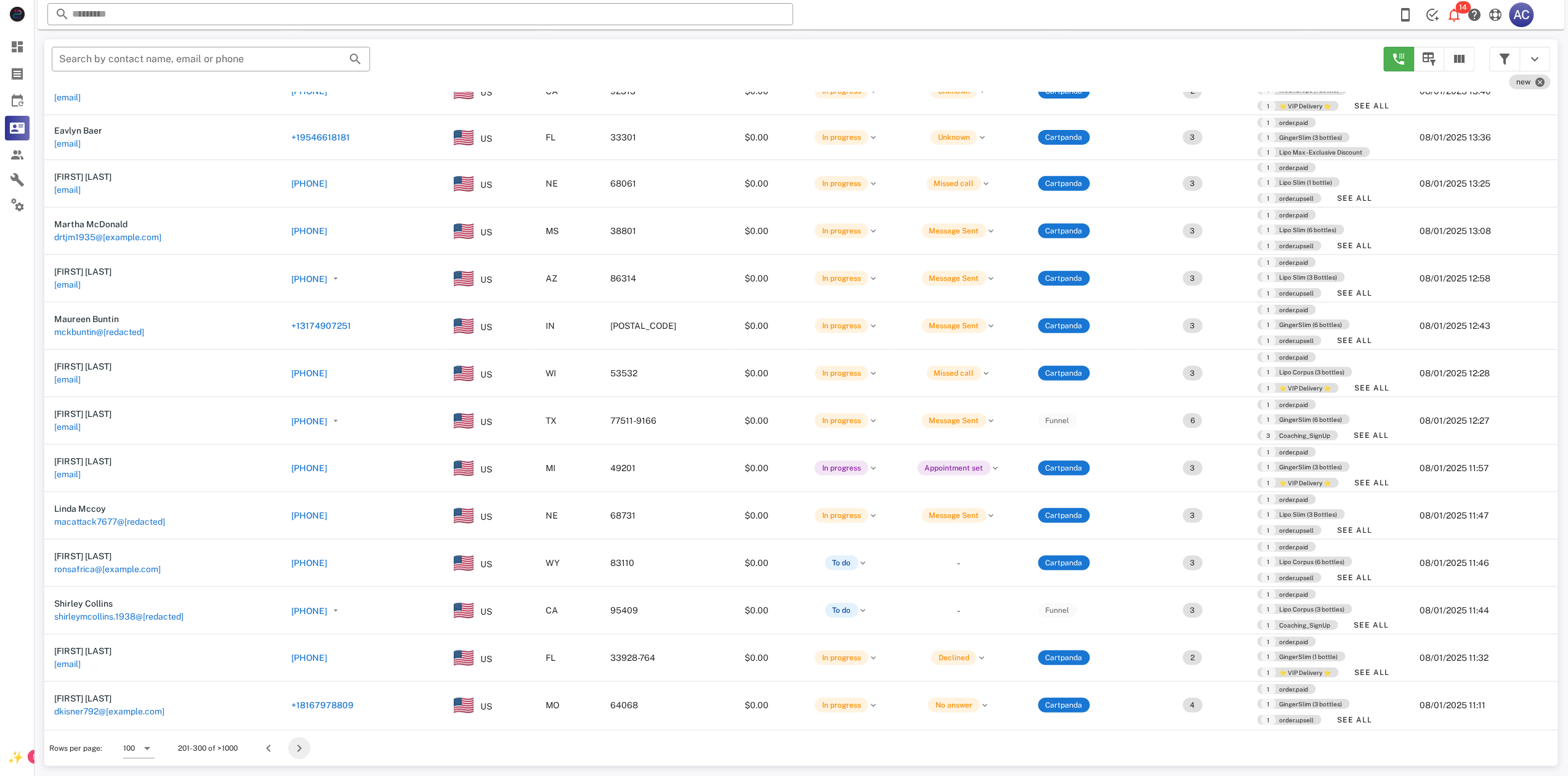 click at bounding box center [299, 748] 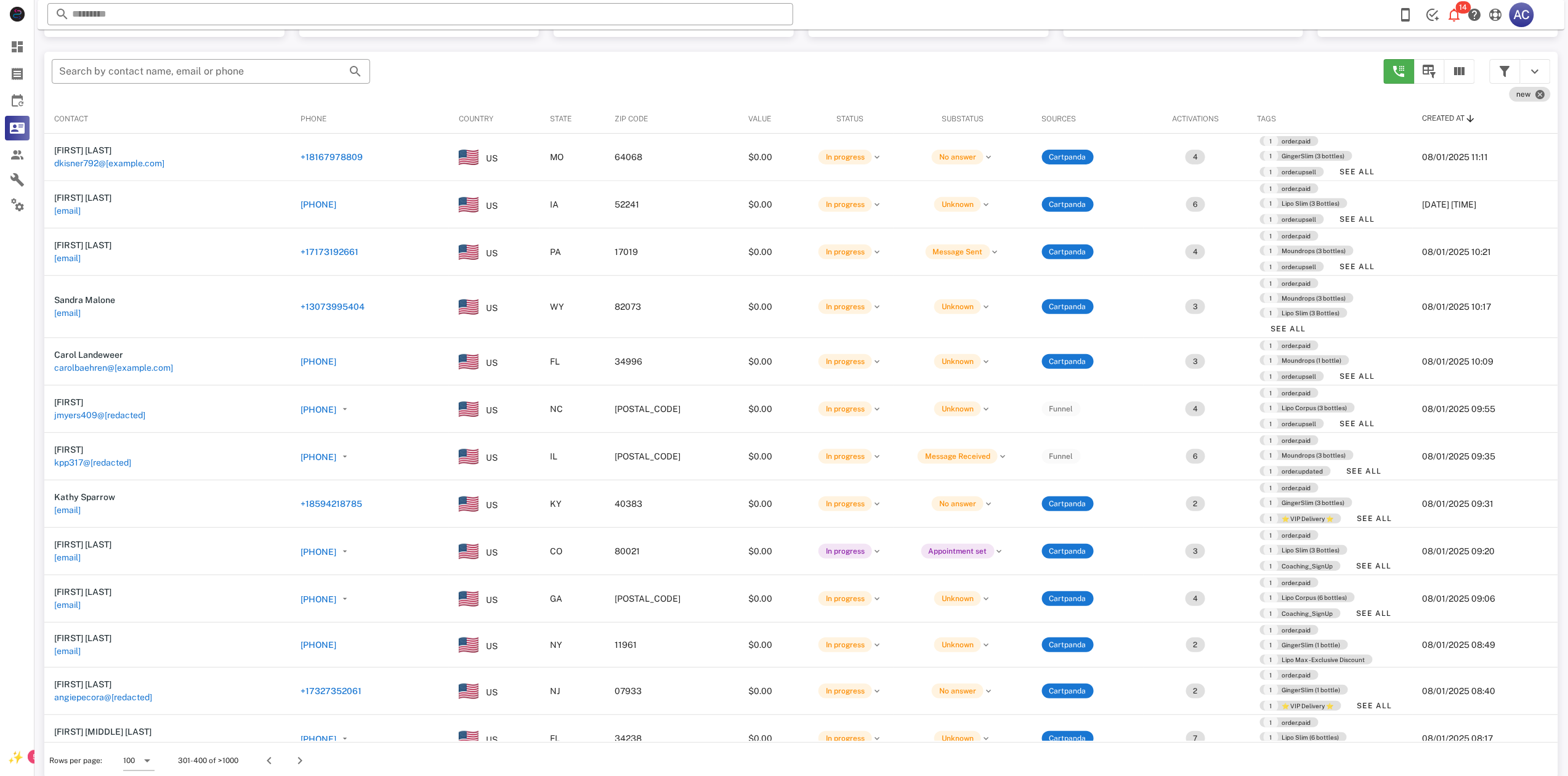 scroll, scrollTop: 126, scrollLeft: 0, axis: vertical 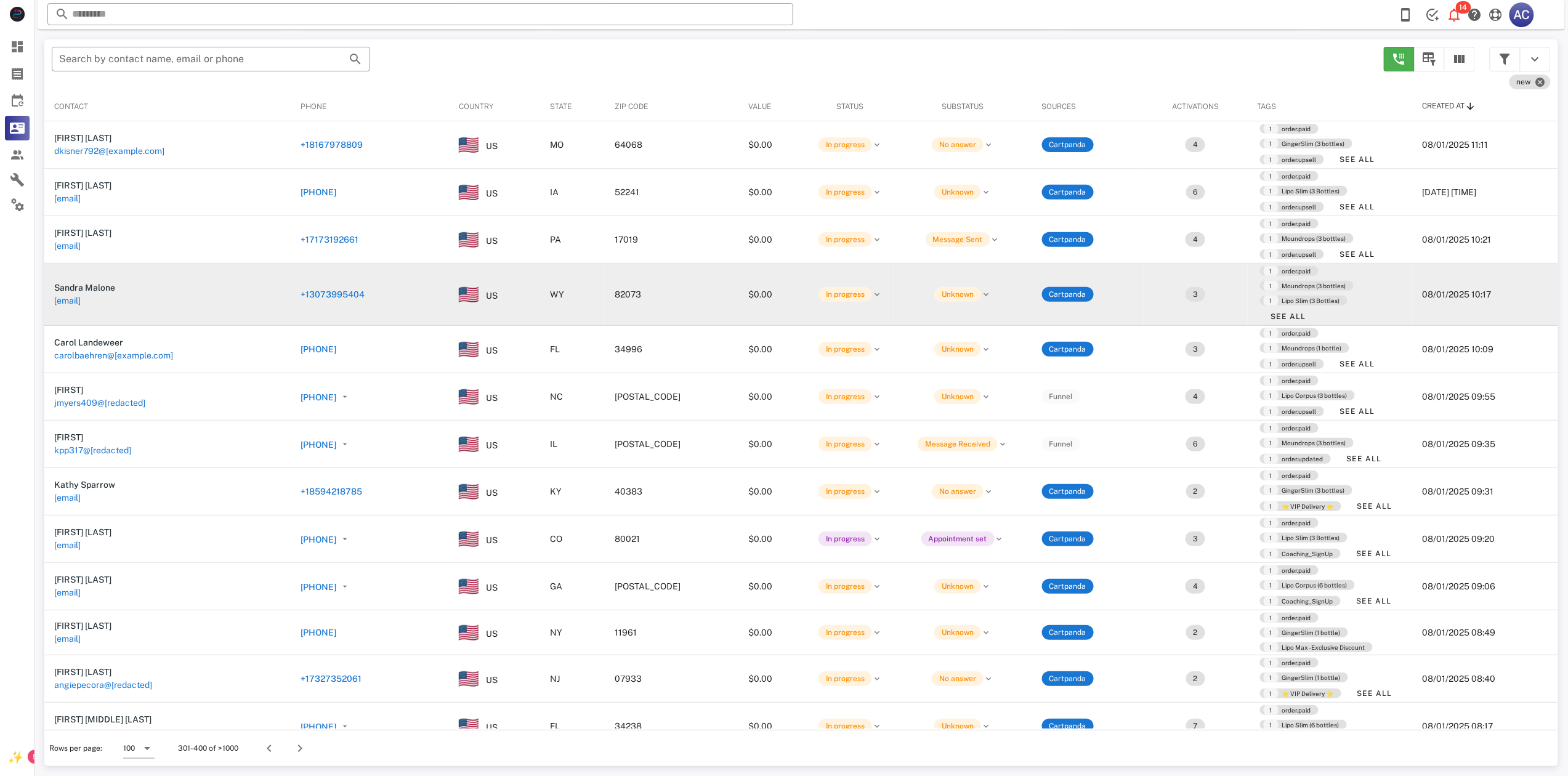 click on "+13073995404" at bounding box center (333, 294) 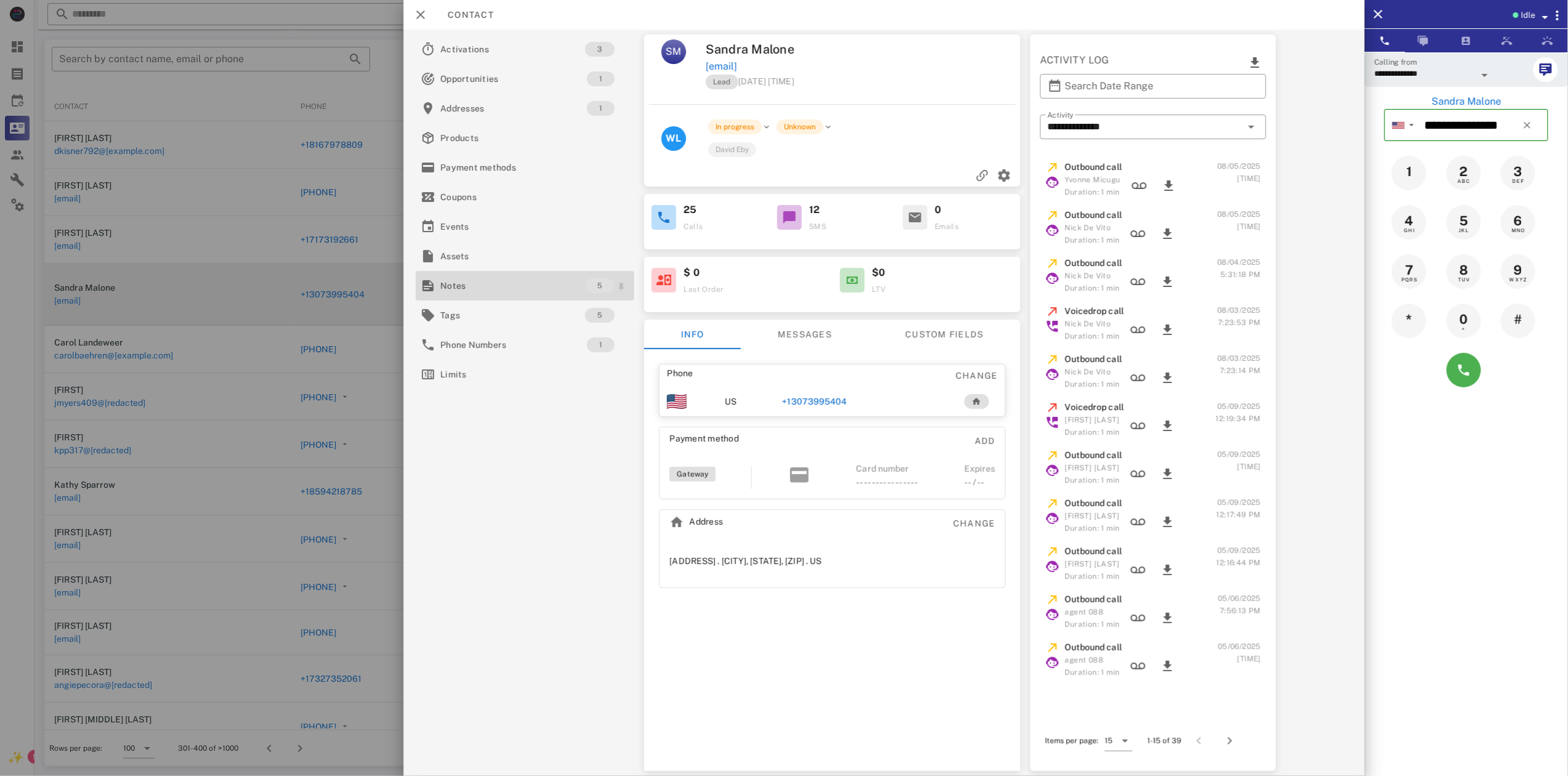 click on "Notes" at bounding box center [512, 286] 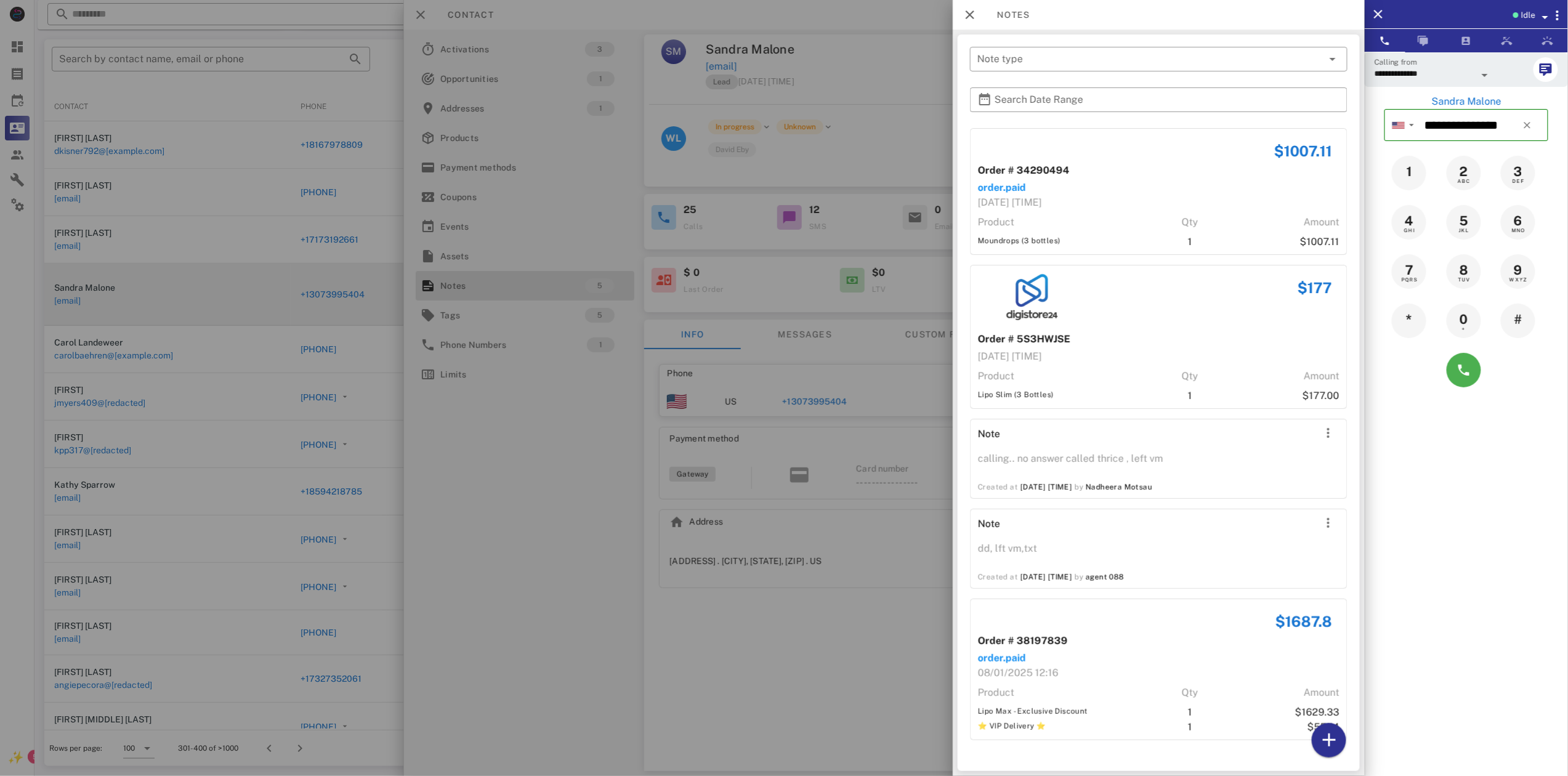 click at bounding box center [784, 388] 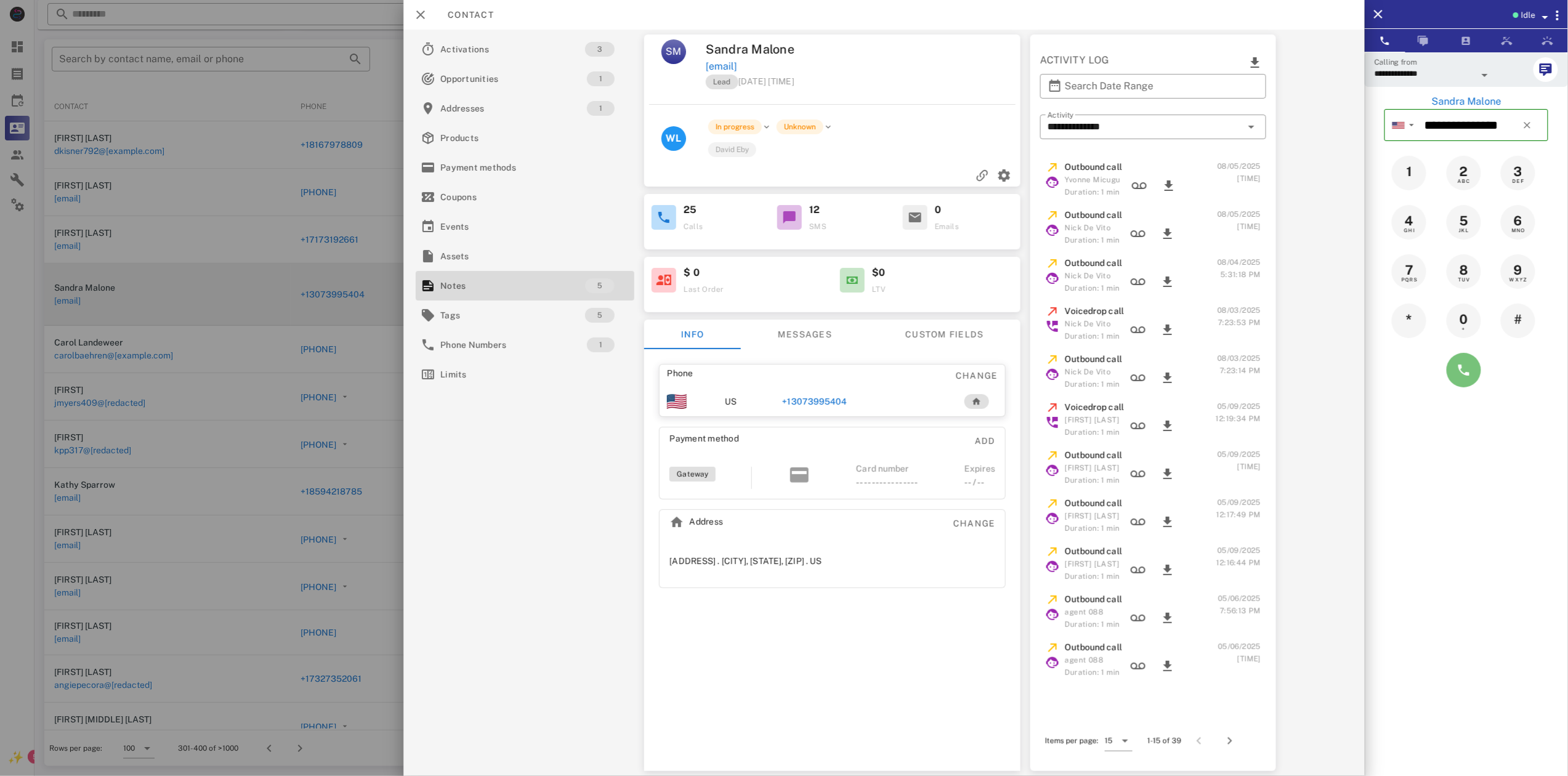 click at bounding box center [1464, 370] 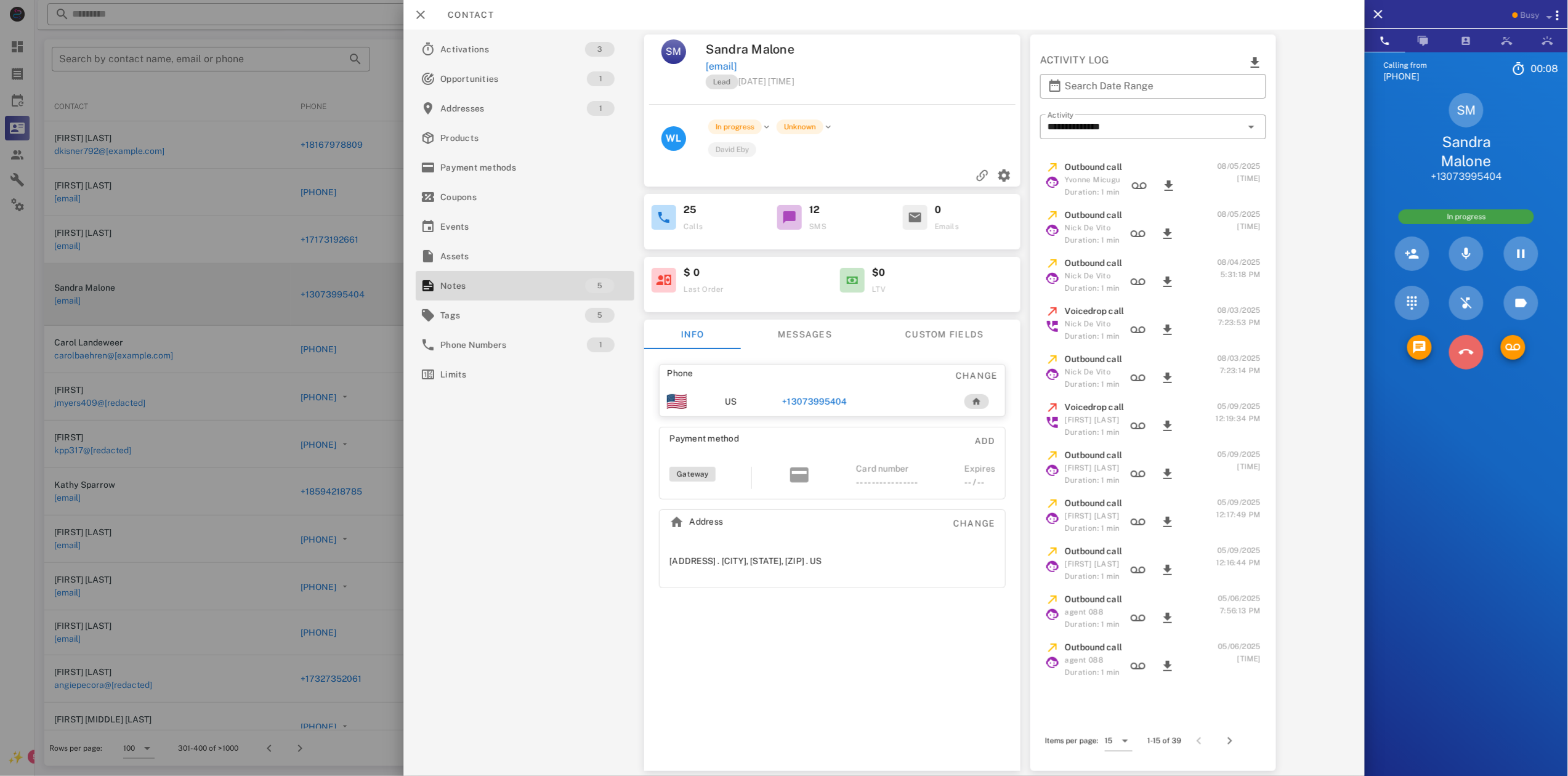 click at bounding box center (1466, 352) 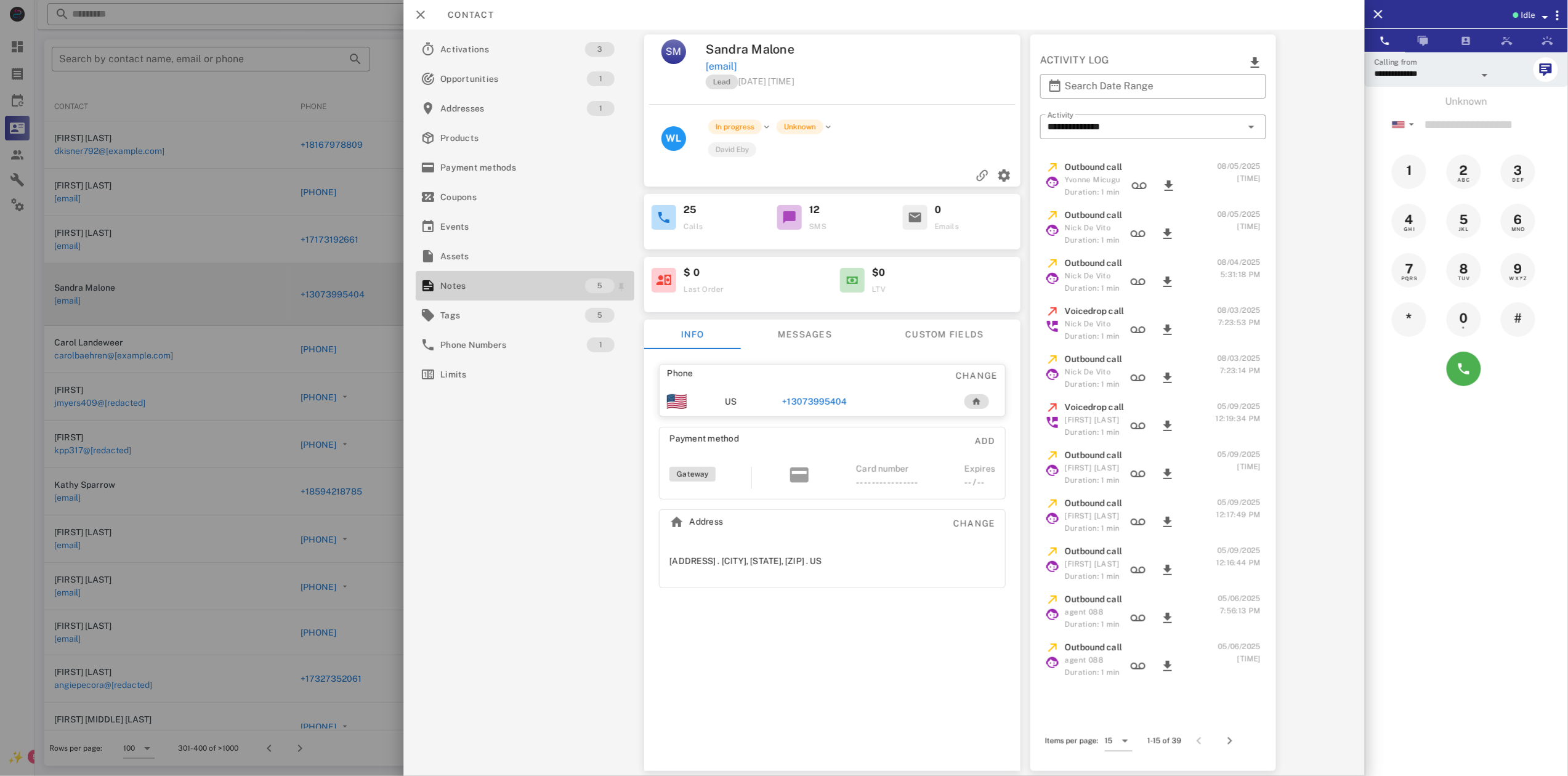 click on "Notes" at bounding box center [512, 286] 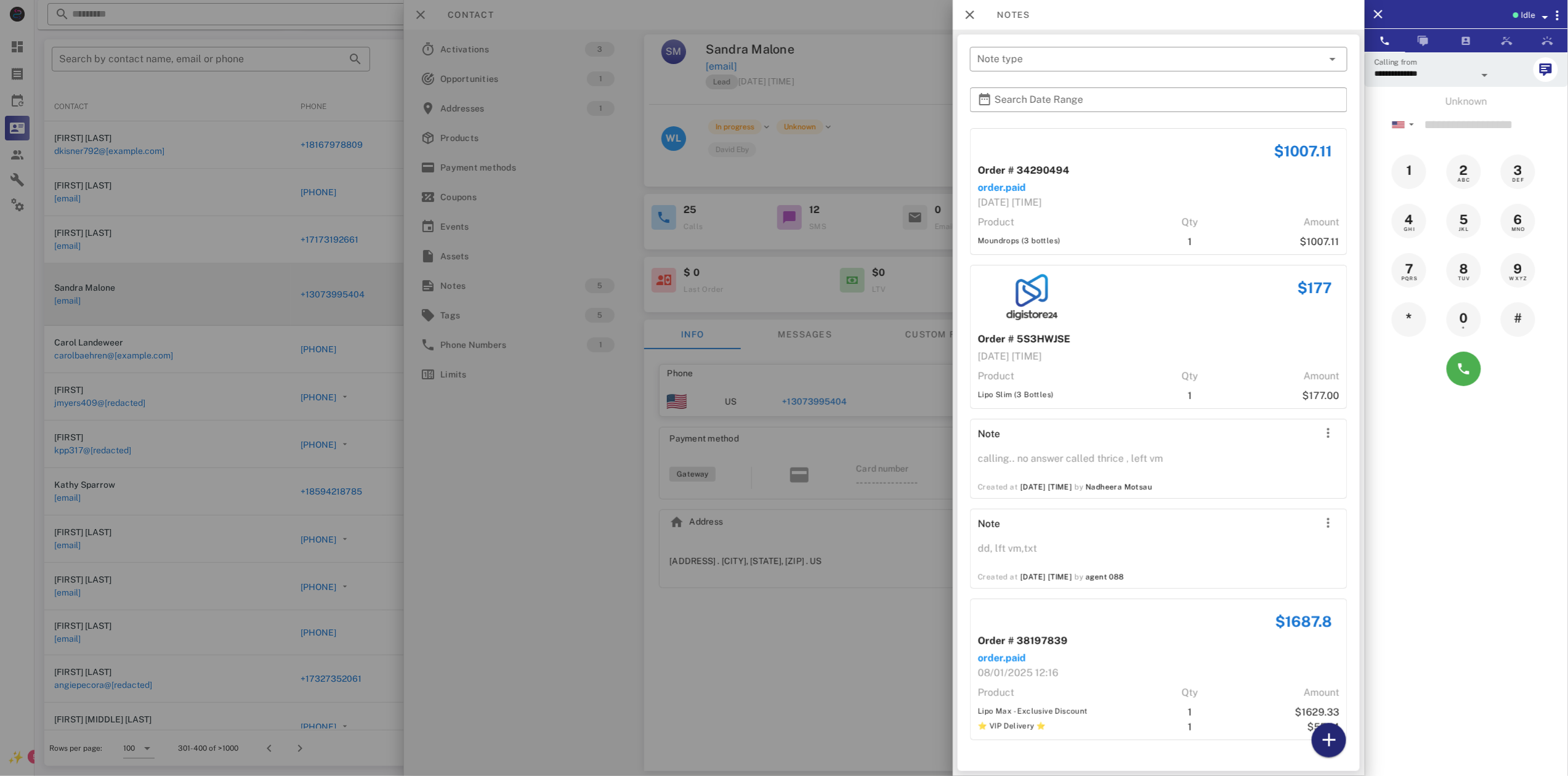 click at bounding box center [1329, 740] 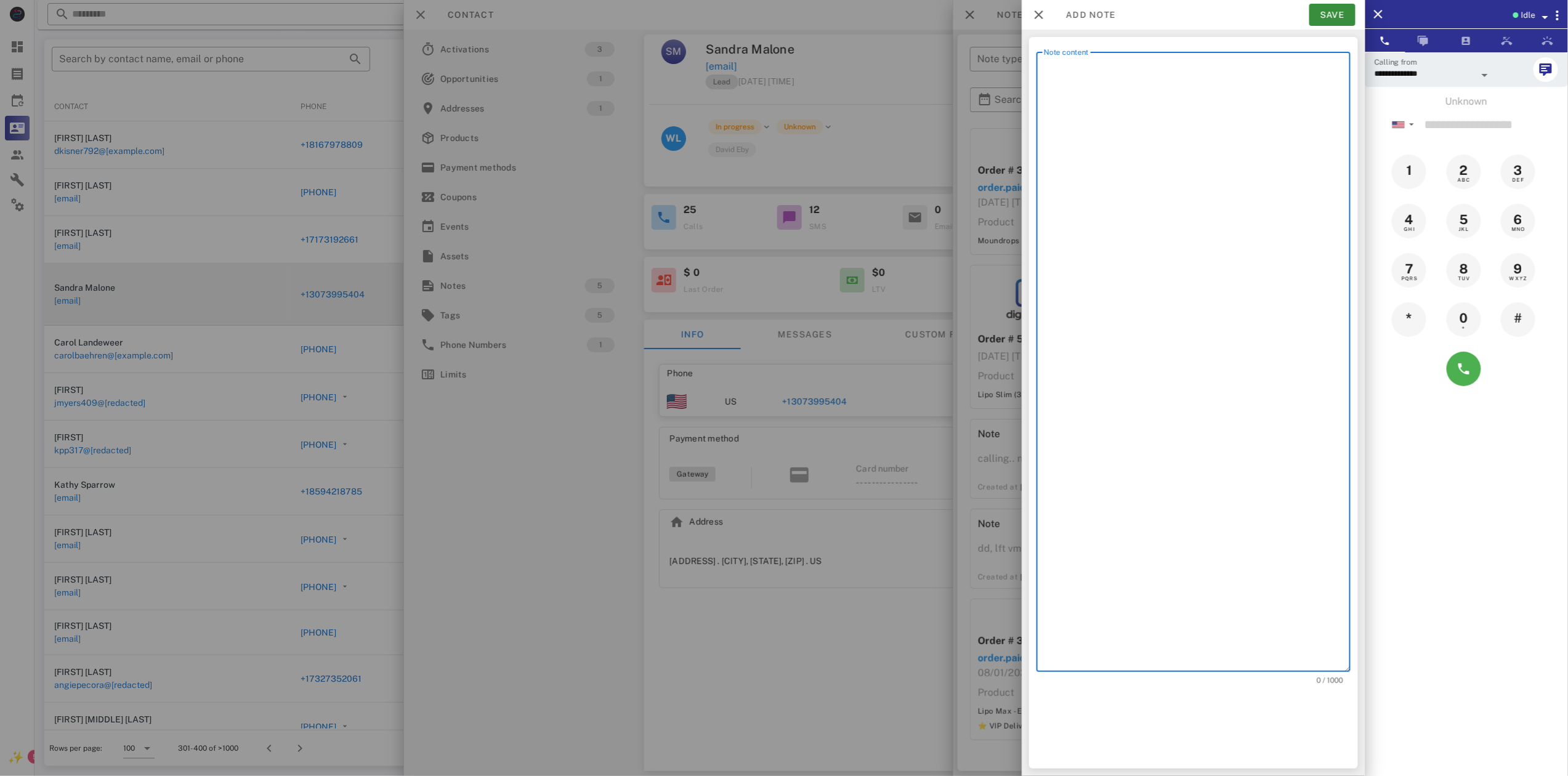 click on "Note content" at bounding box center (1197, 365) 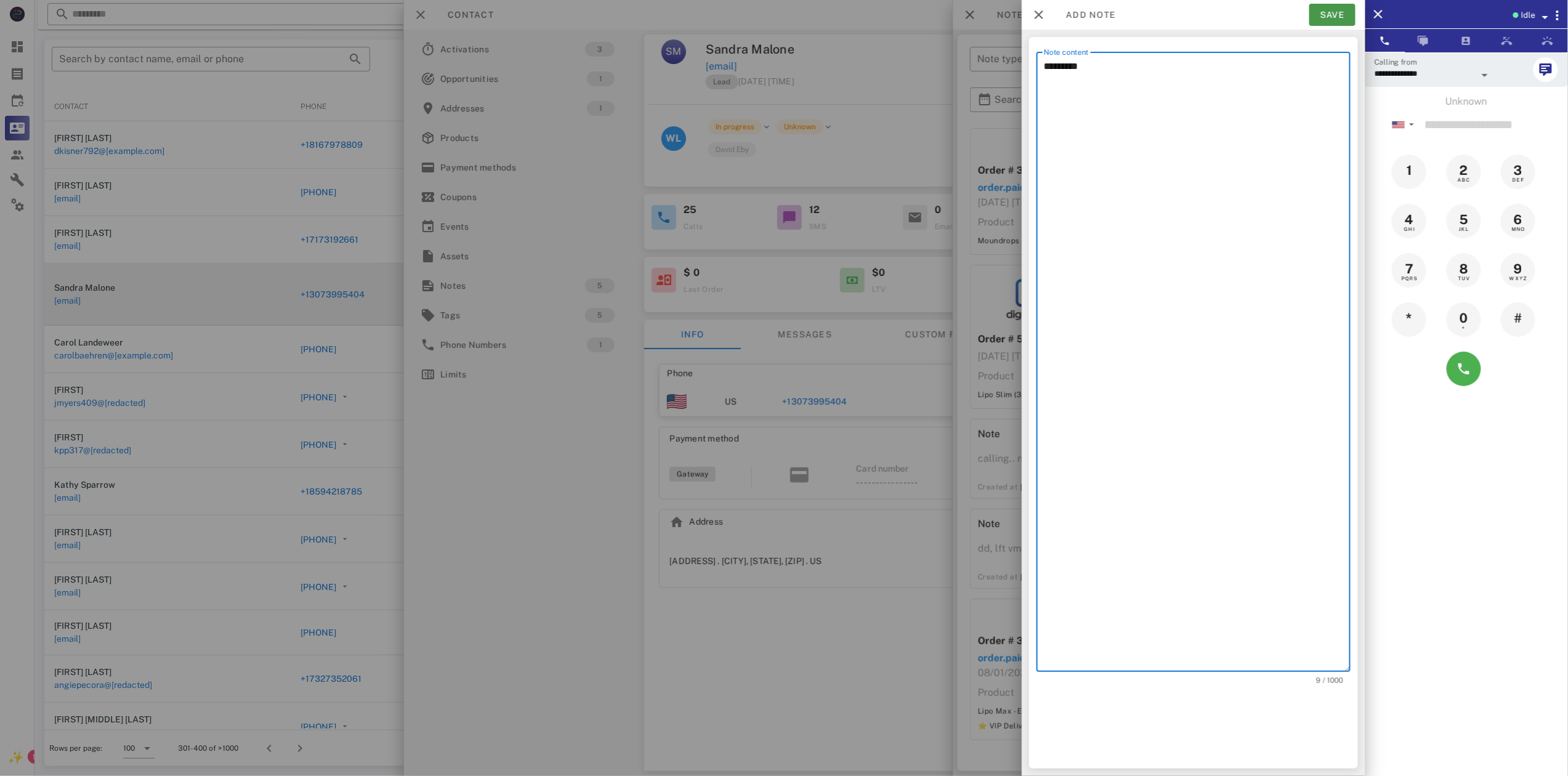 type on "********" 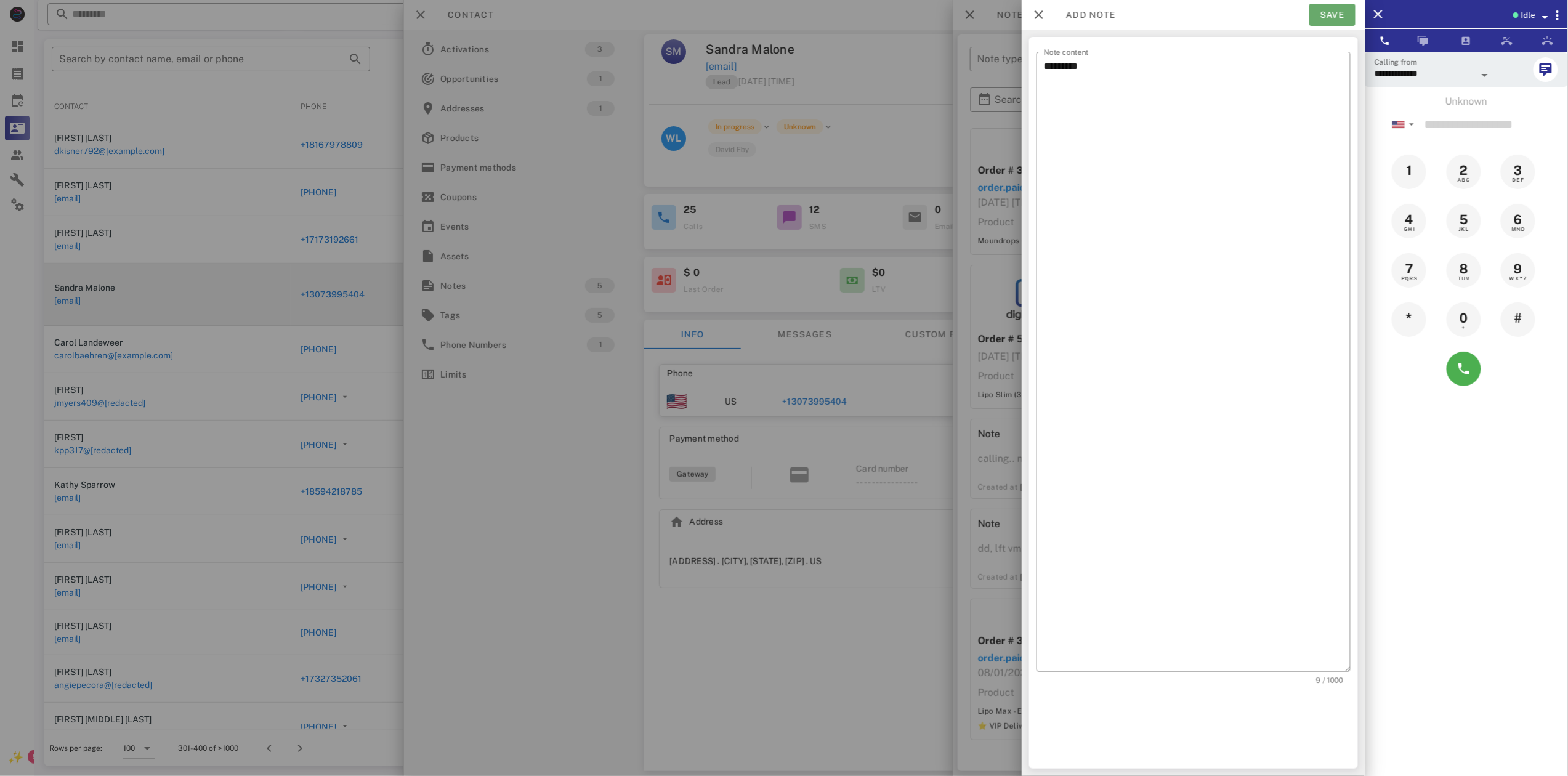 click on "Save" at bounding box center [1332, 15] 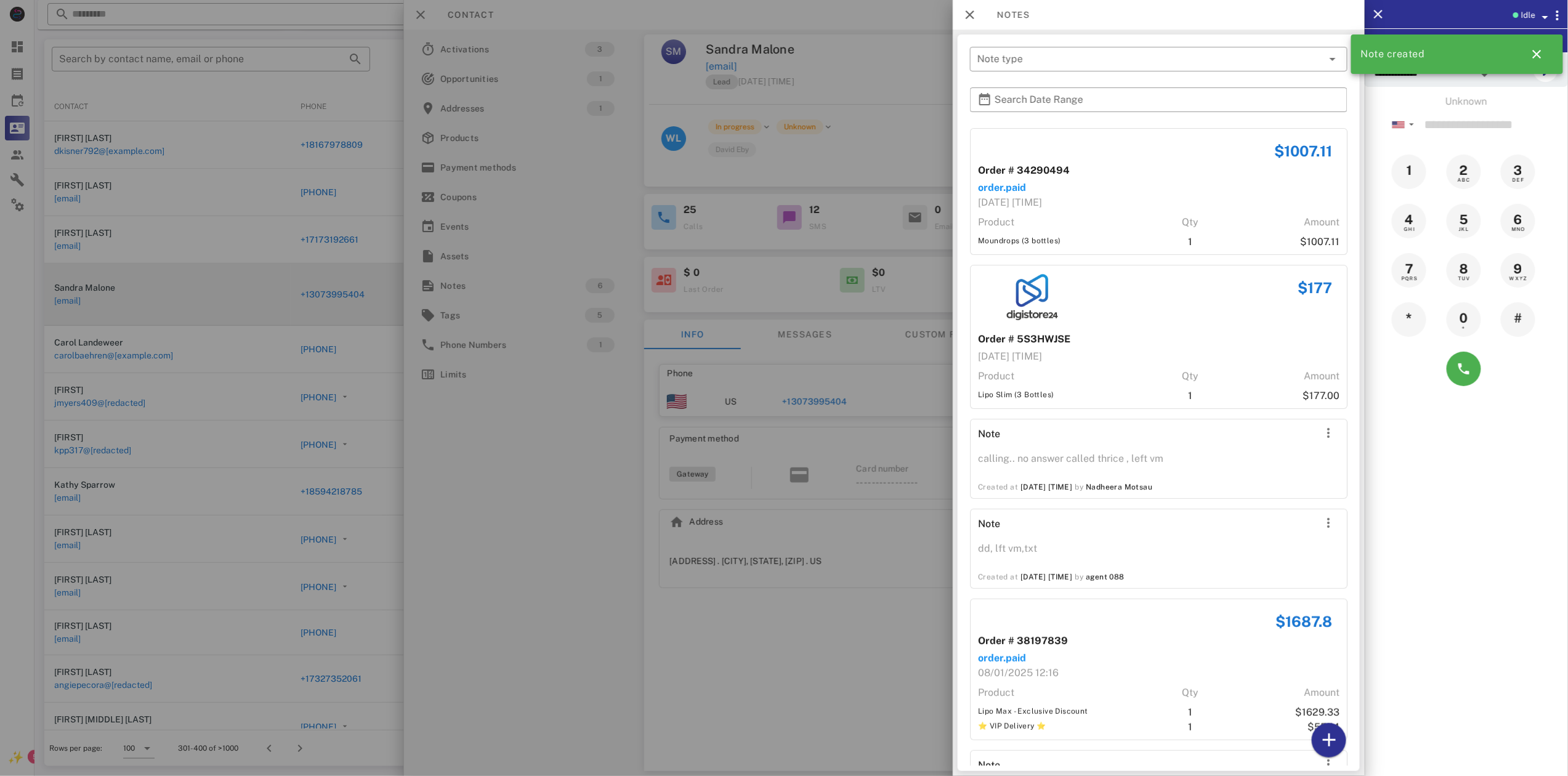 scroll, scrollTop: 83, scrollLeft: 0, axis: vertical 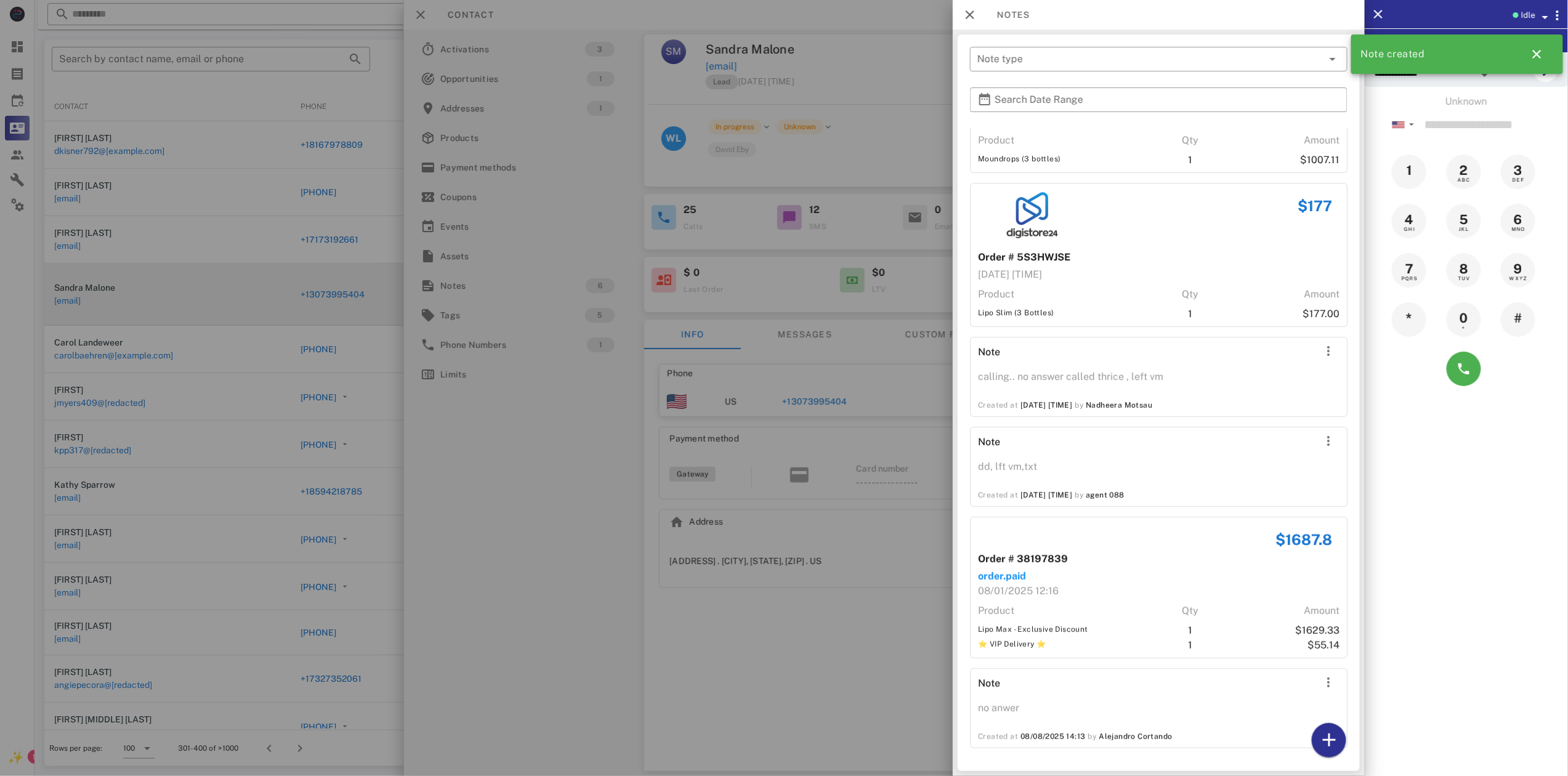click on "Note" at bounding box center (1127, 685) 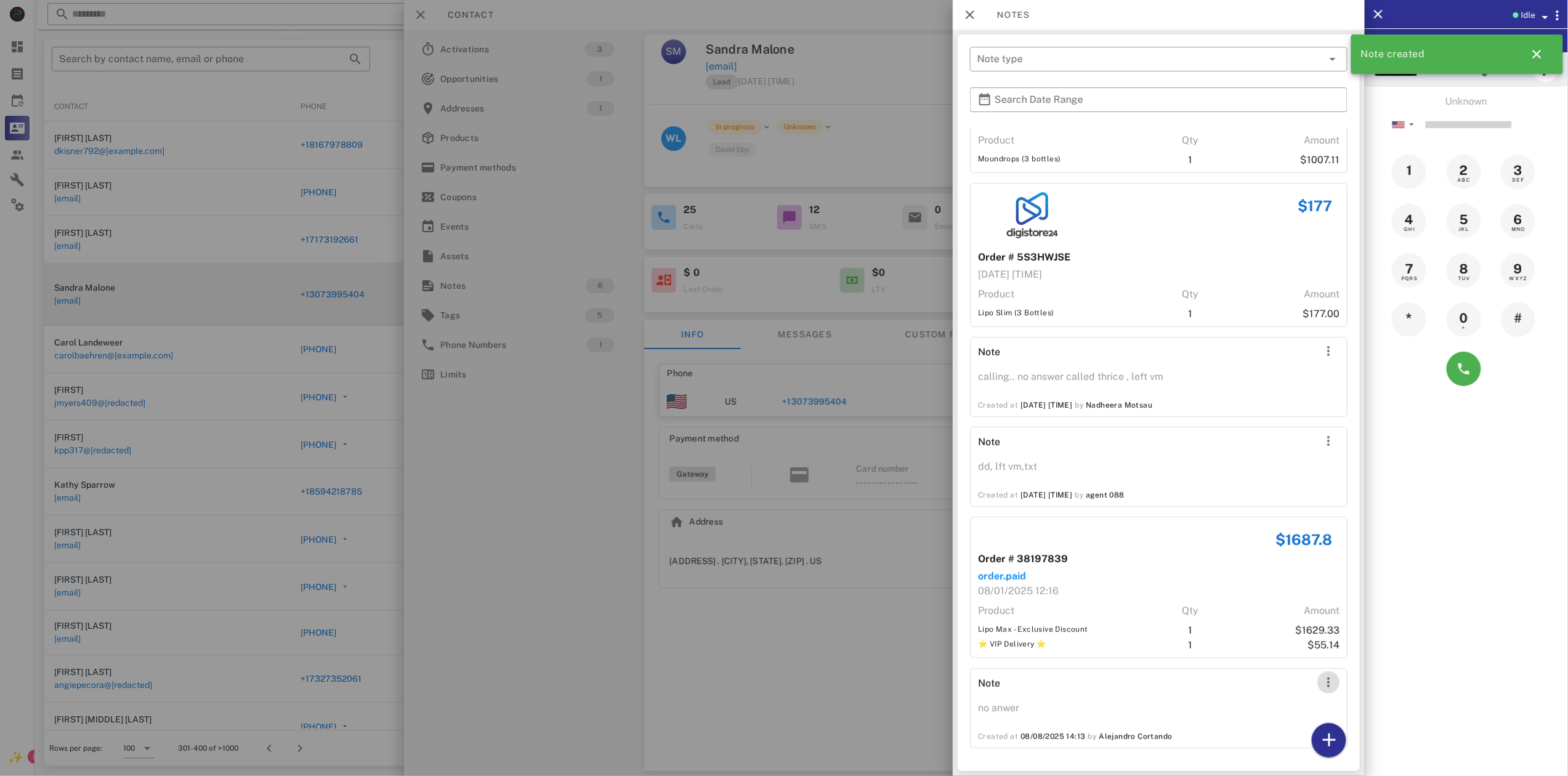 click at bounding box center [1328, 682] 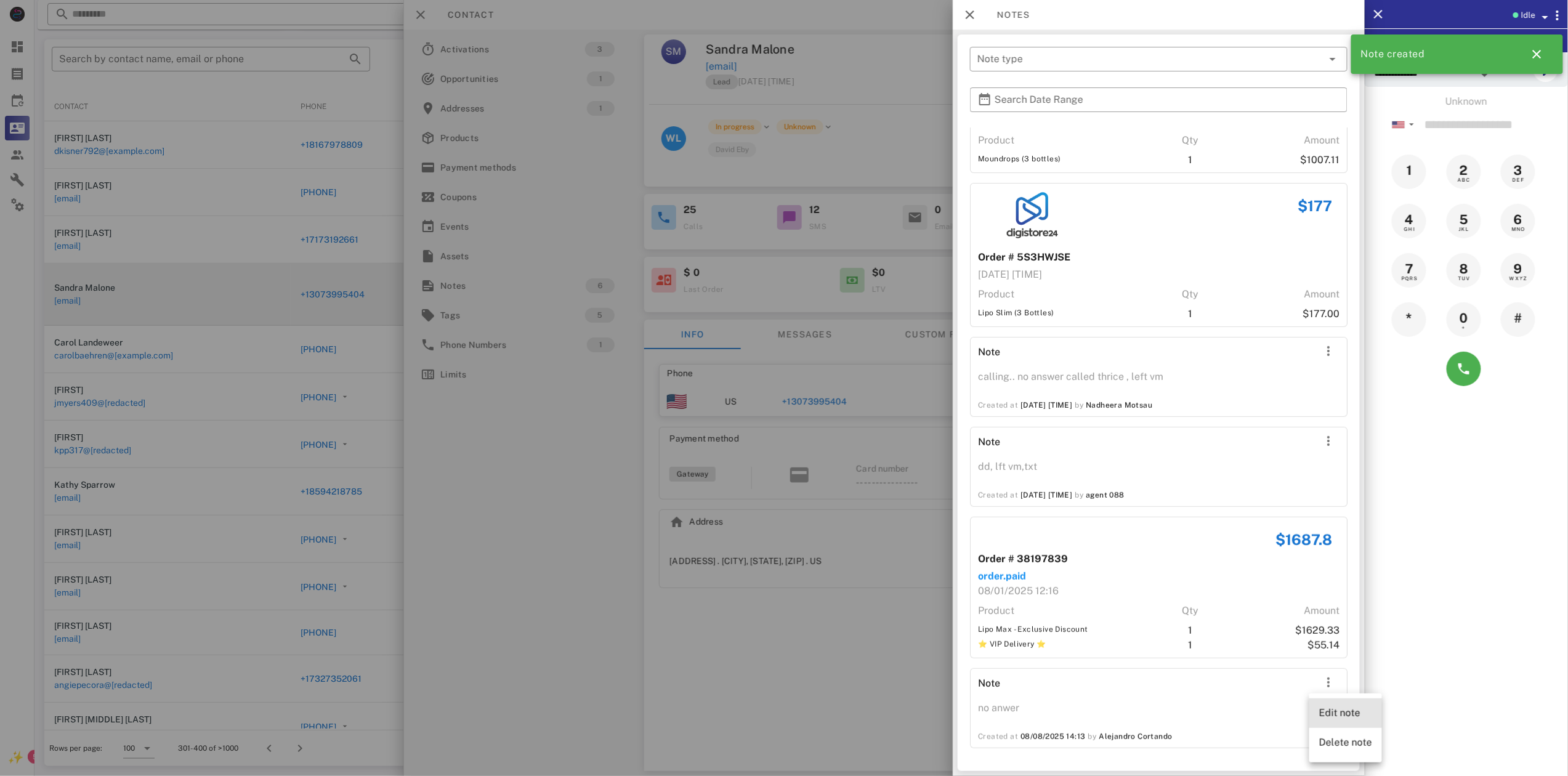 click on "Edit note" at bounding box center (1346, 713) 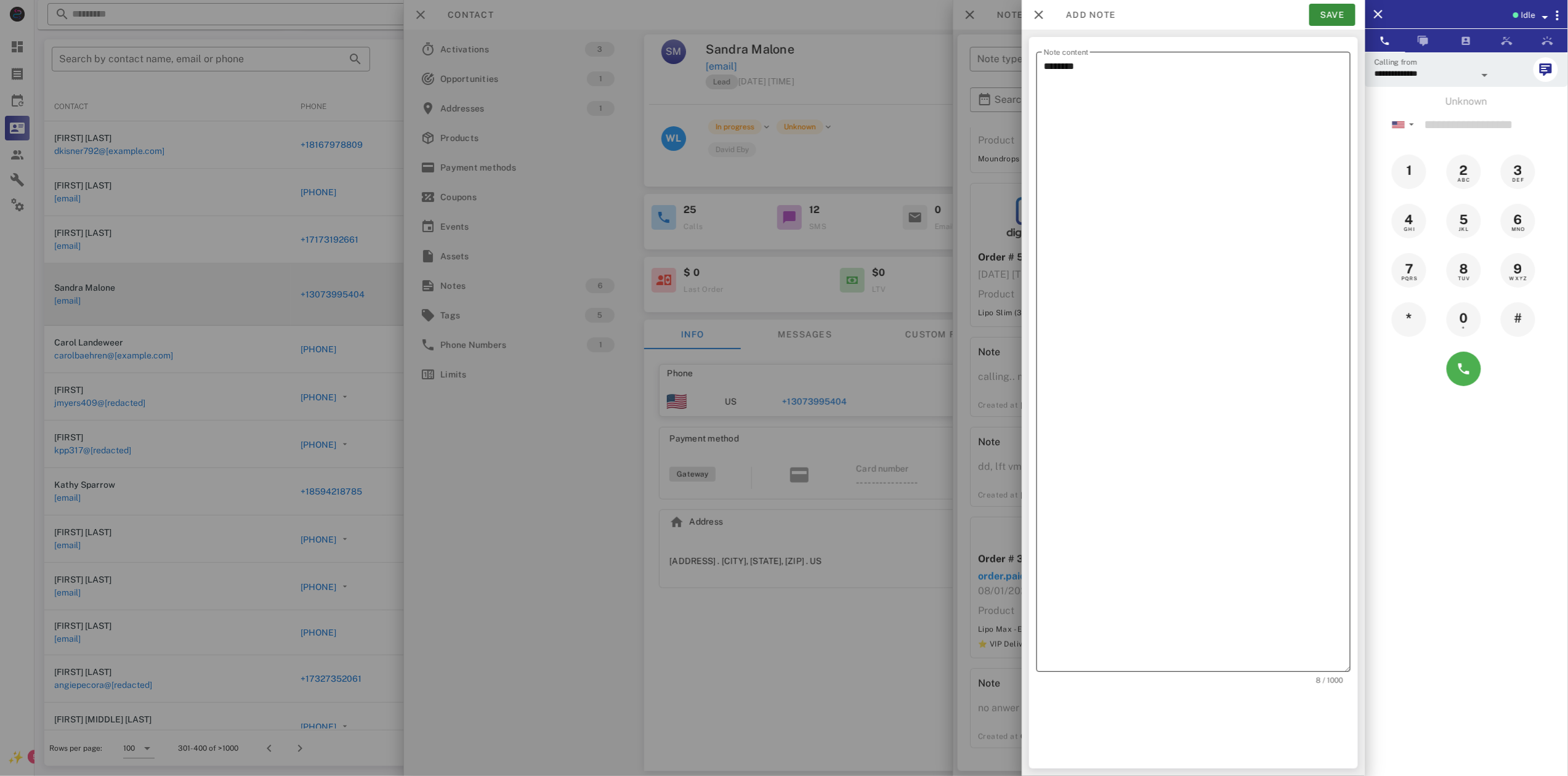 click on "********" at bounding box center [1197, 365] 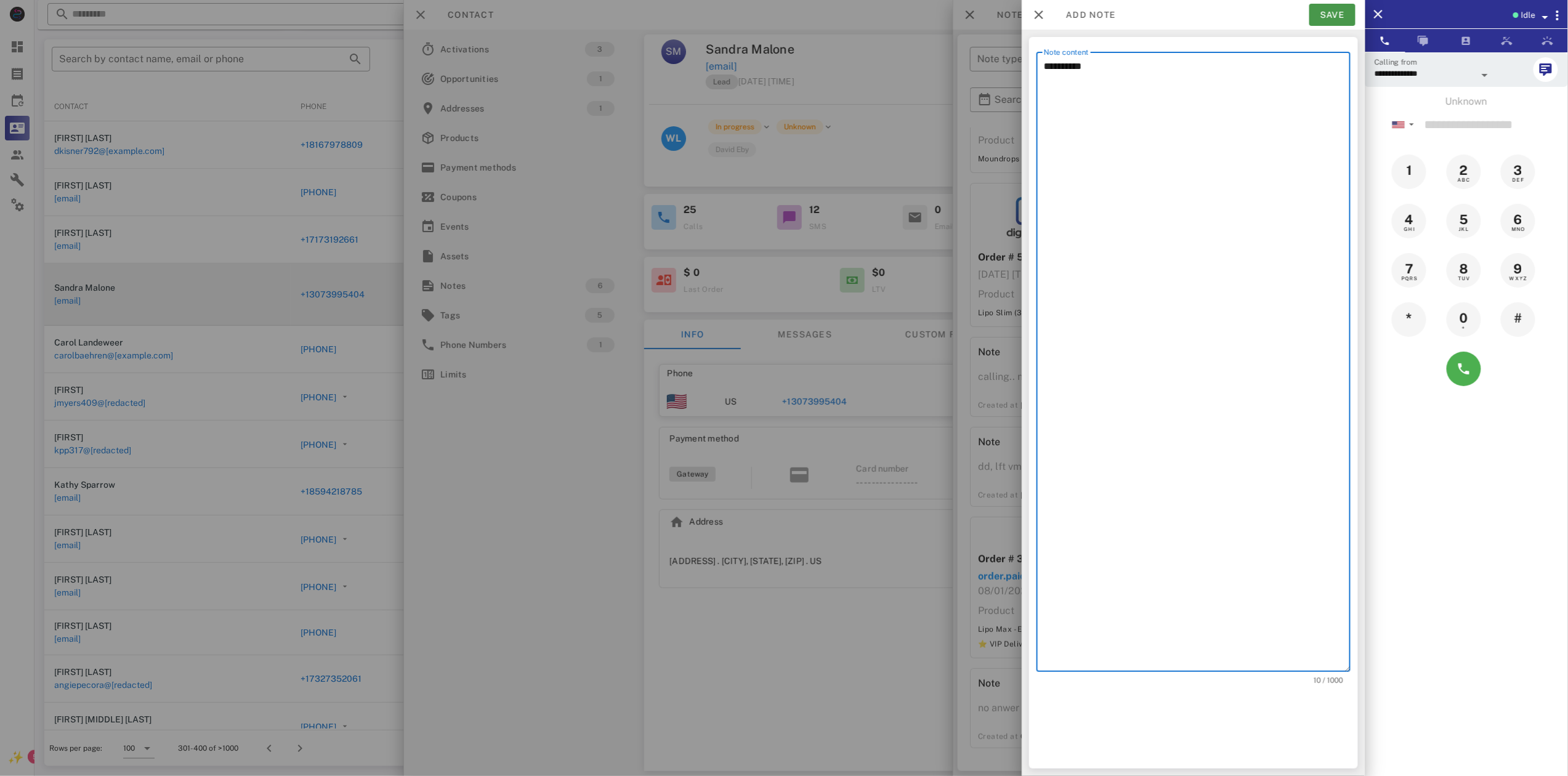 type on "*********" 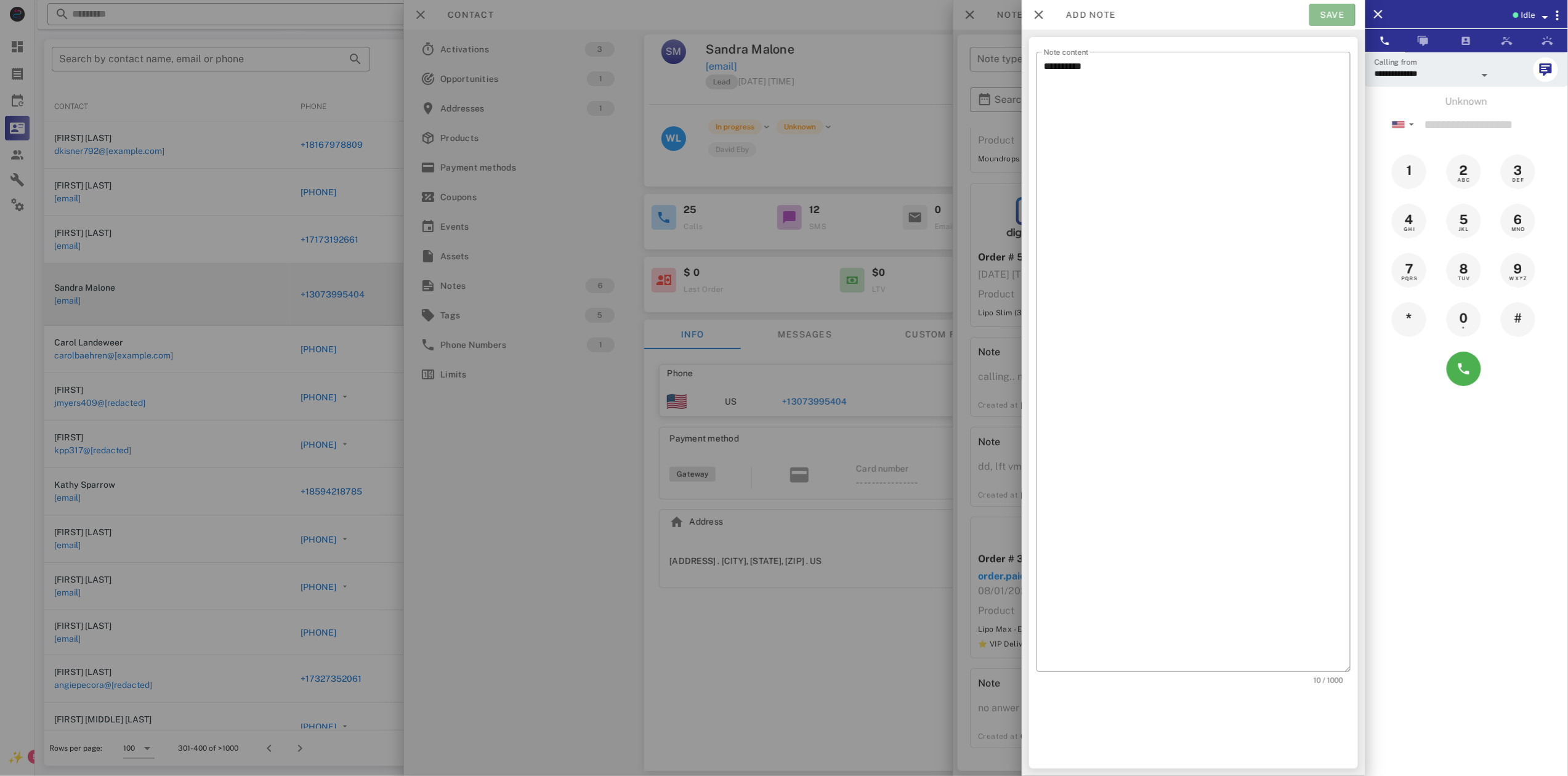 click on "Save" at bounding box center (1332, 15) 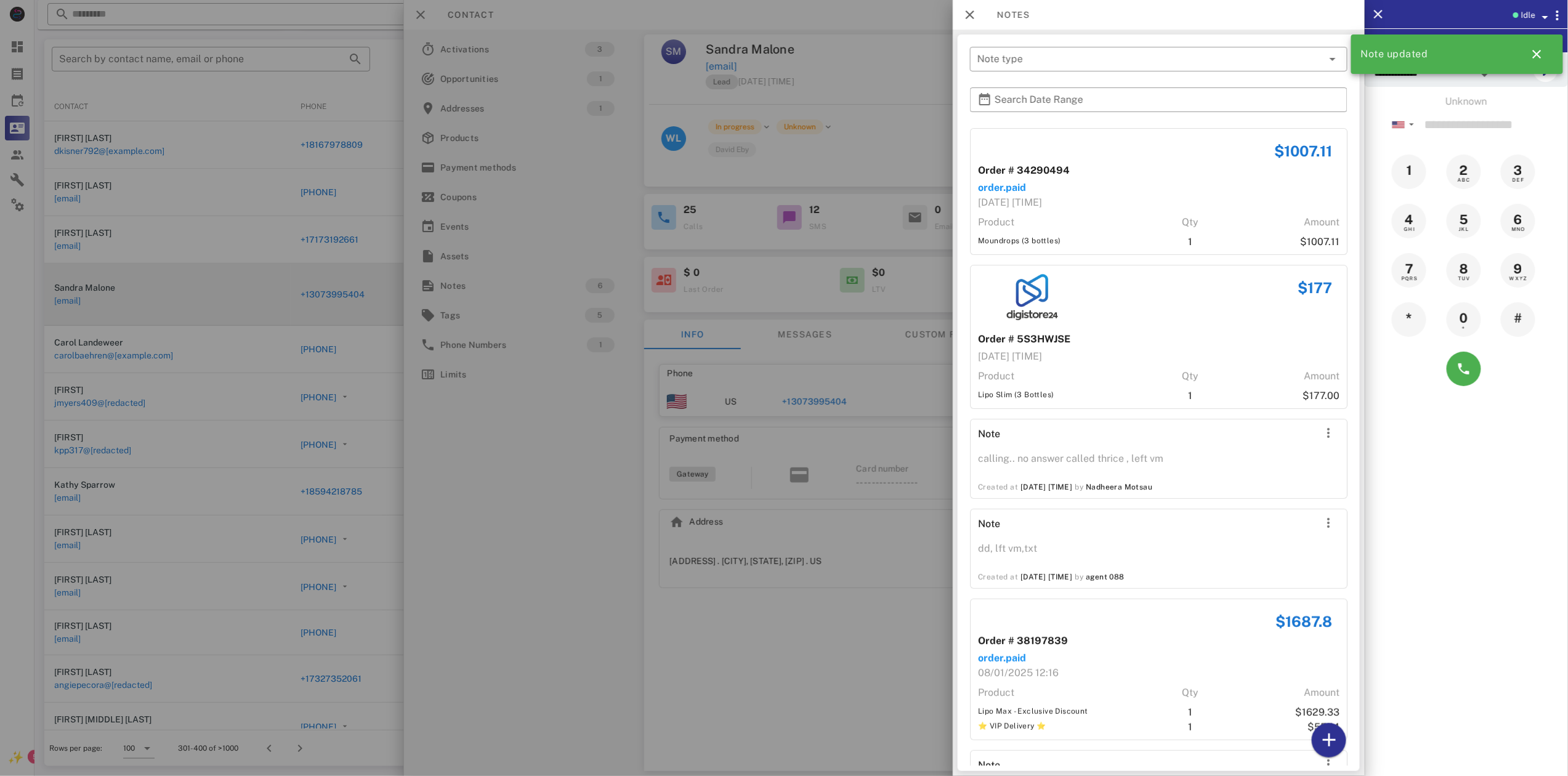 click at bounding box center [784, 388] 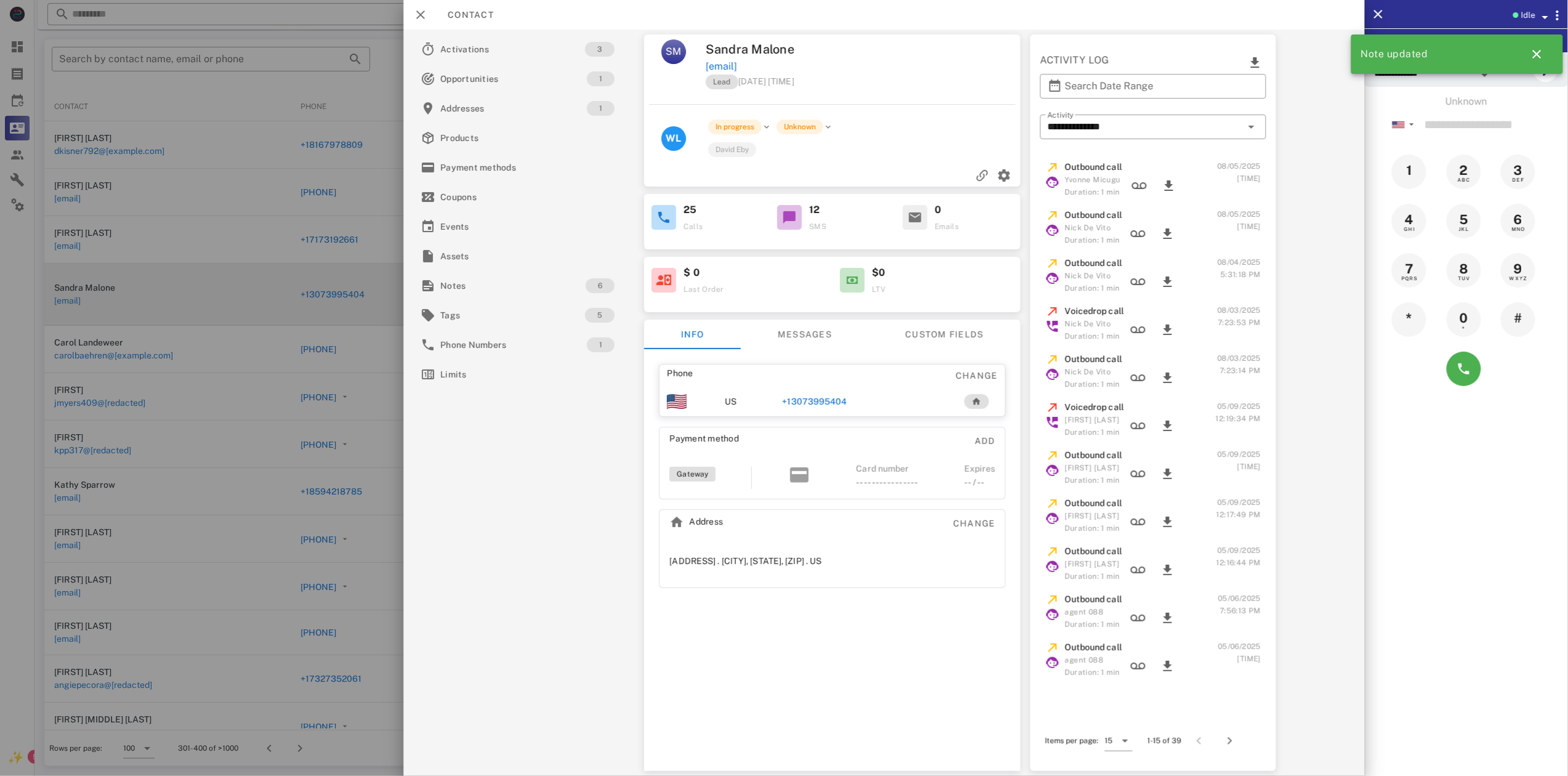 click on "Activations  3  Opportunities  1  Addresses  1  Products Payment methods Coupons Events Assets Notes  6  Tags  5  Phone Numbers  1  Limits" at bounding box center (525, 403) 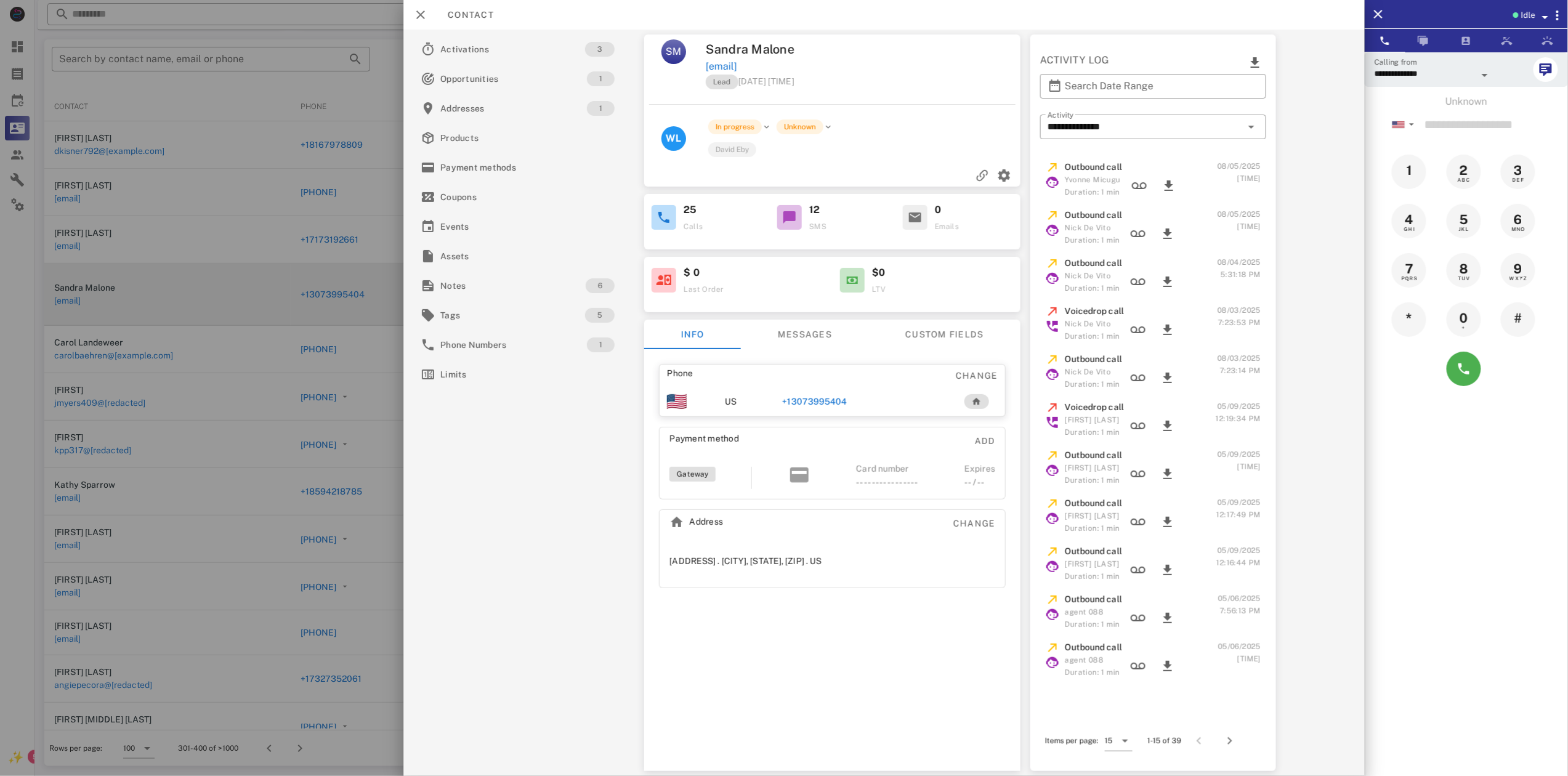 click at bounding box center [784, 388] 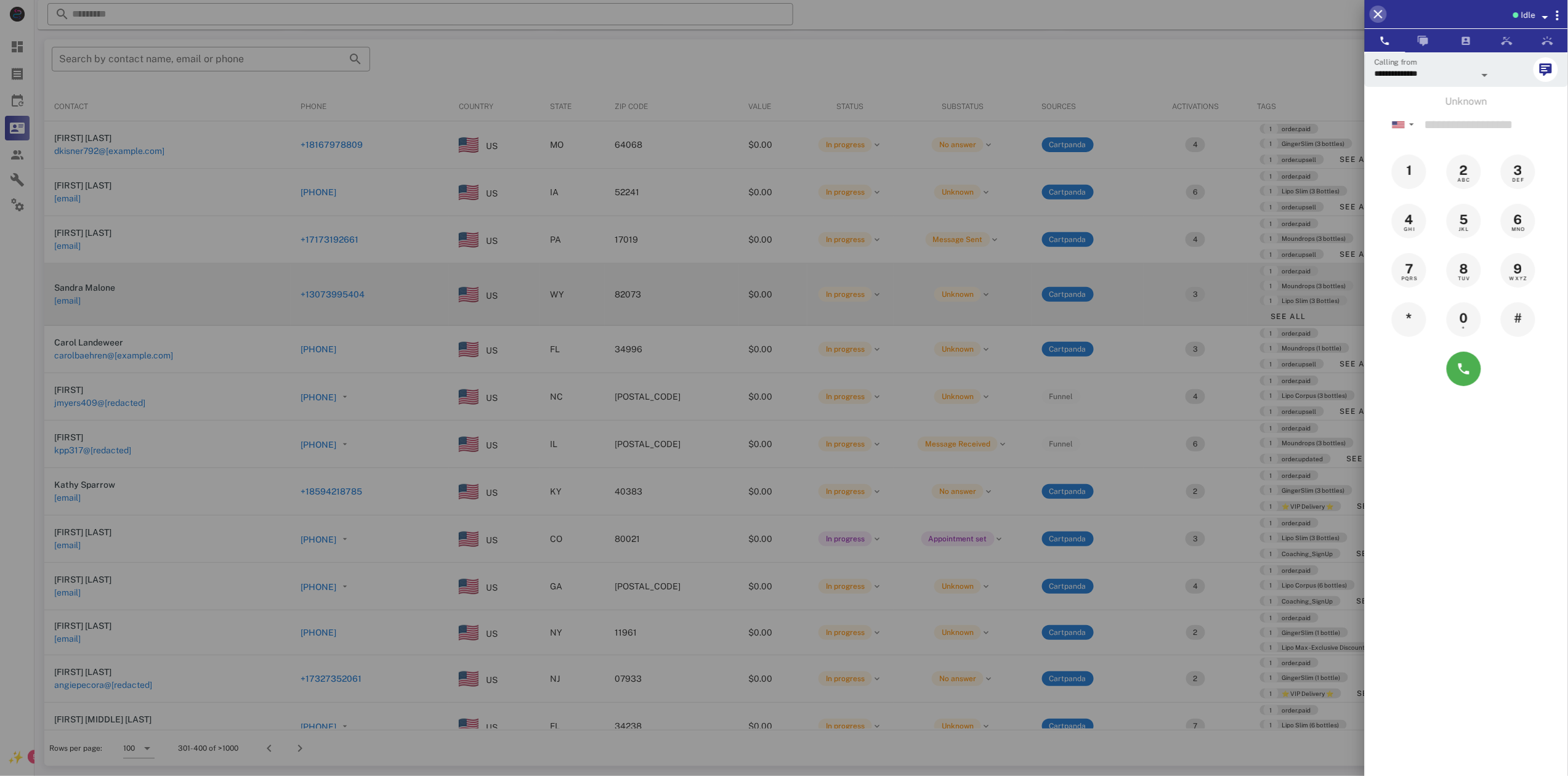click at bounding box center (1378, 14) 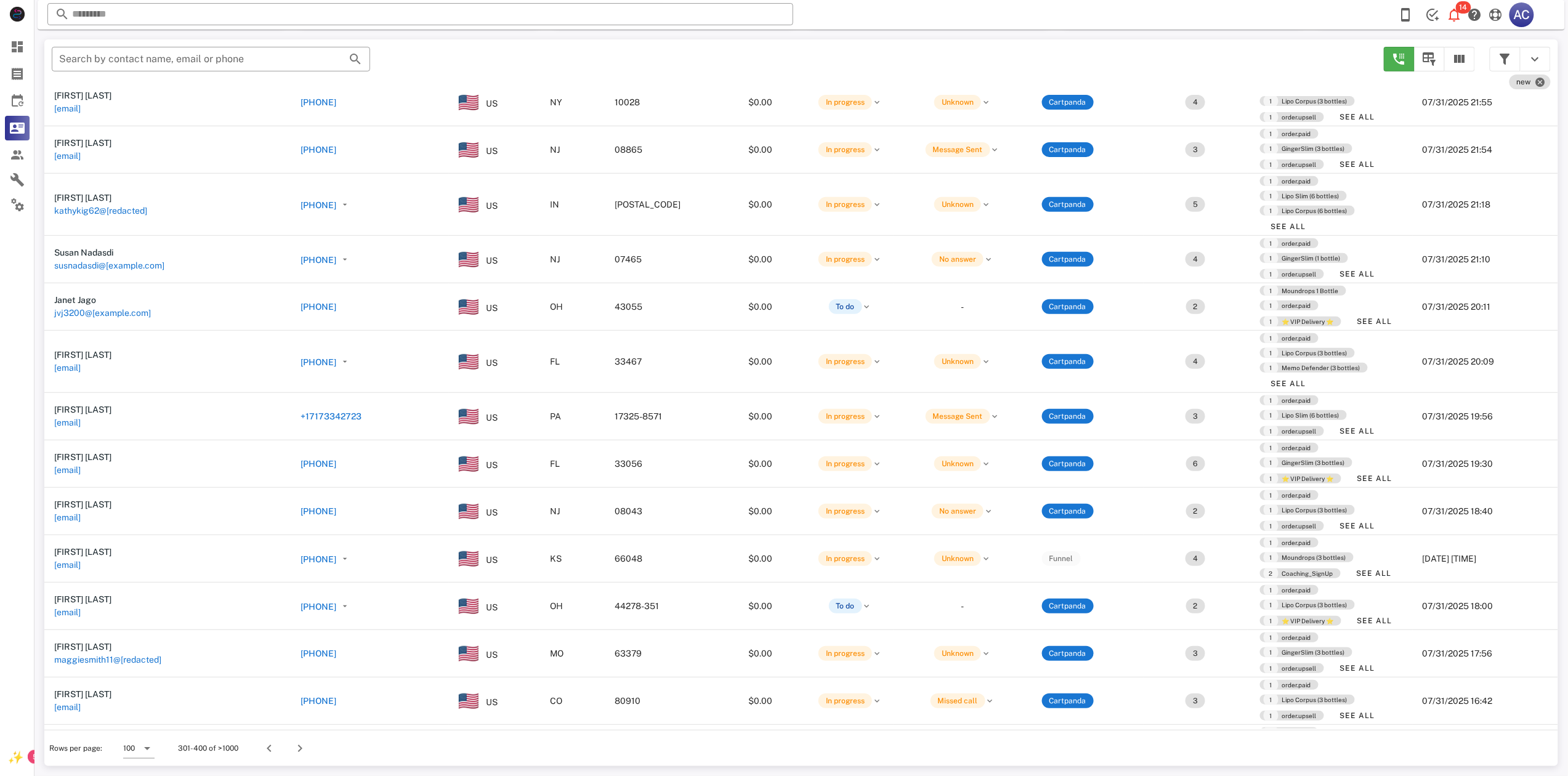 scroll, scrollTop: 1441, scrollLeft: 0, axis: vertical 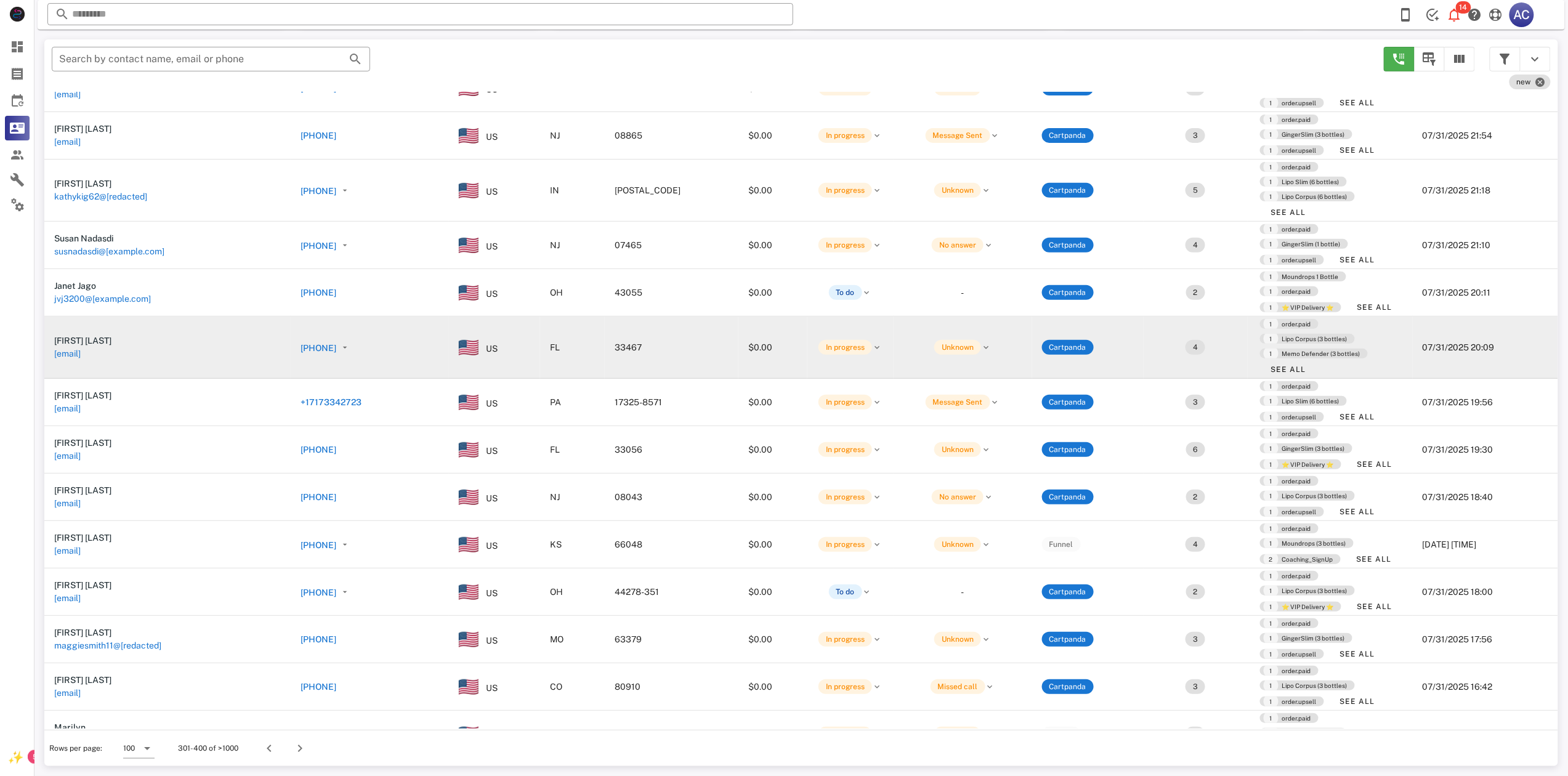 click on "[PHONE]" at bounding box center (318, 348) 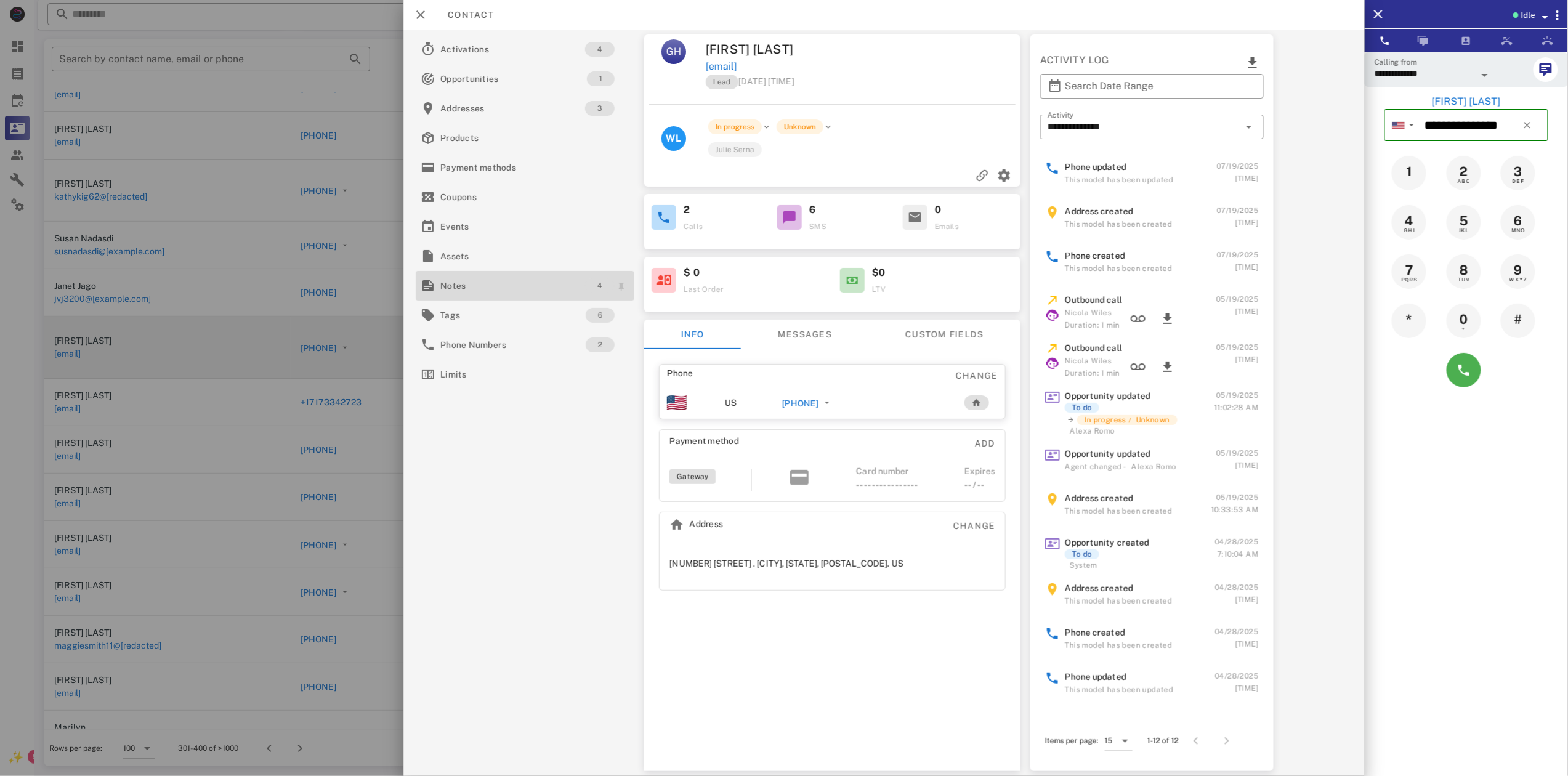 click on "4" at bounding box center [600, 286] 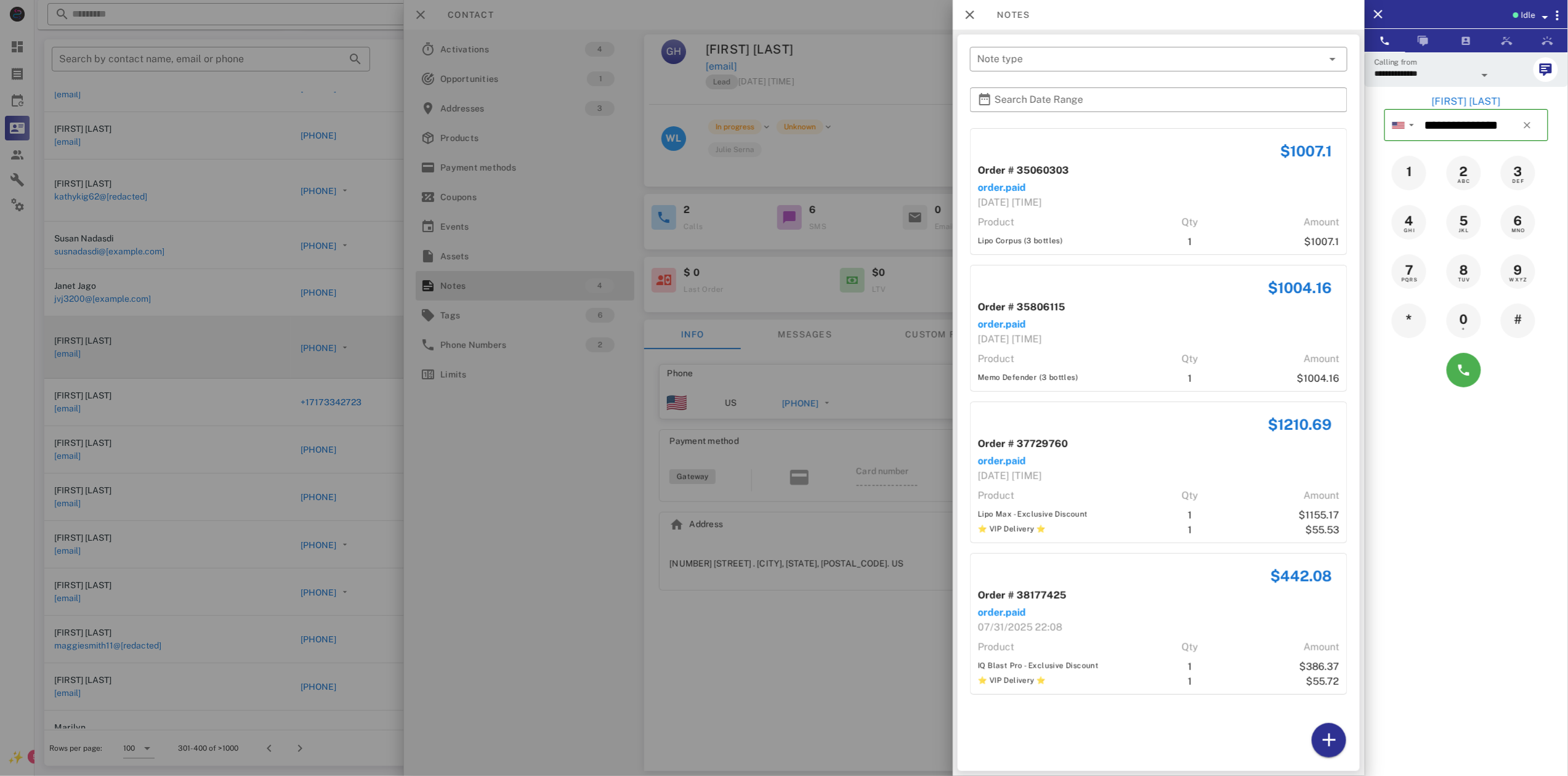 click at bounding box center [784, 388] 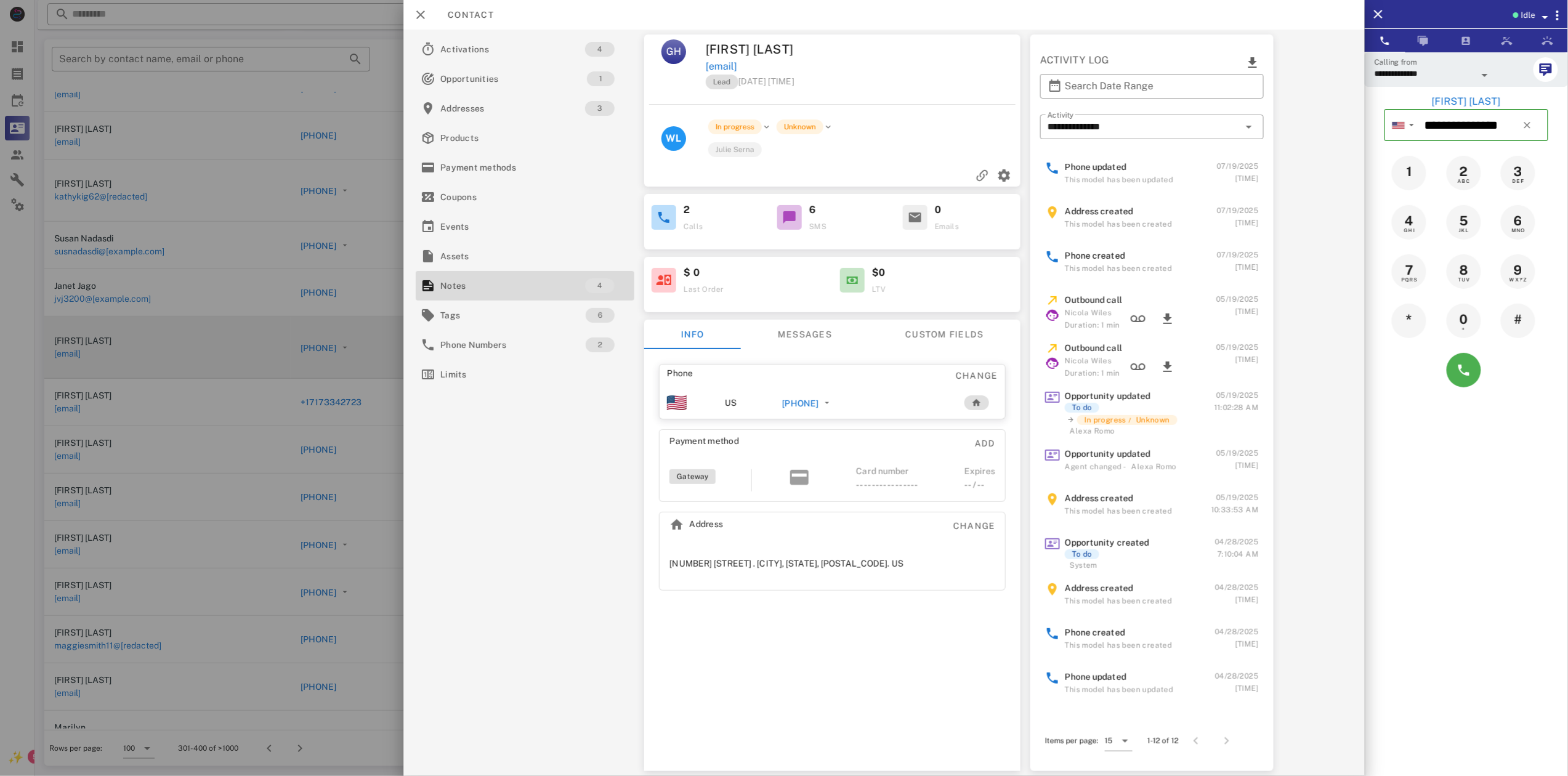 click at bounding box center (784, 388) 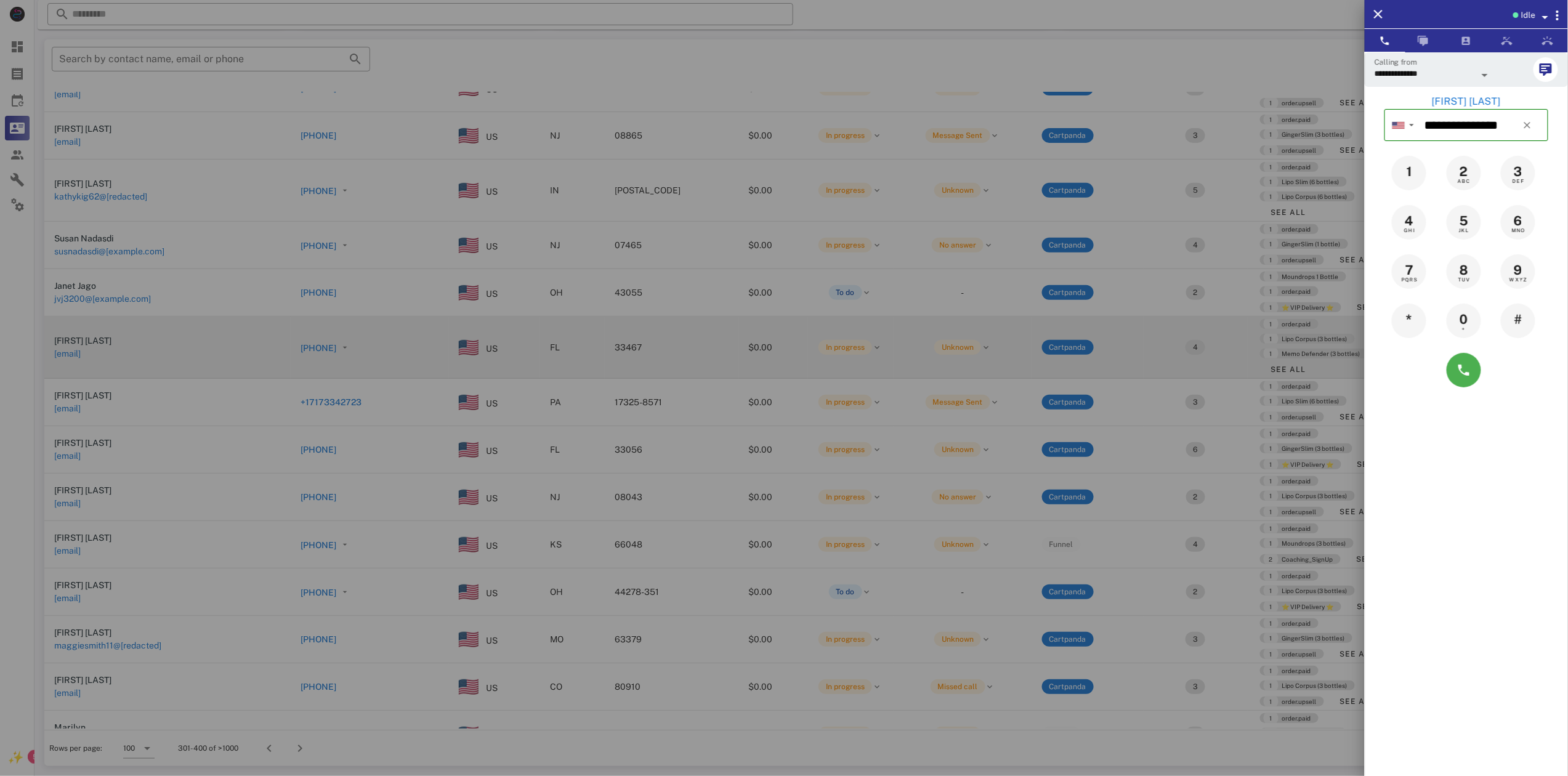 click at bounding box center [784, 388] 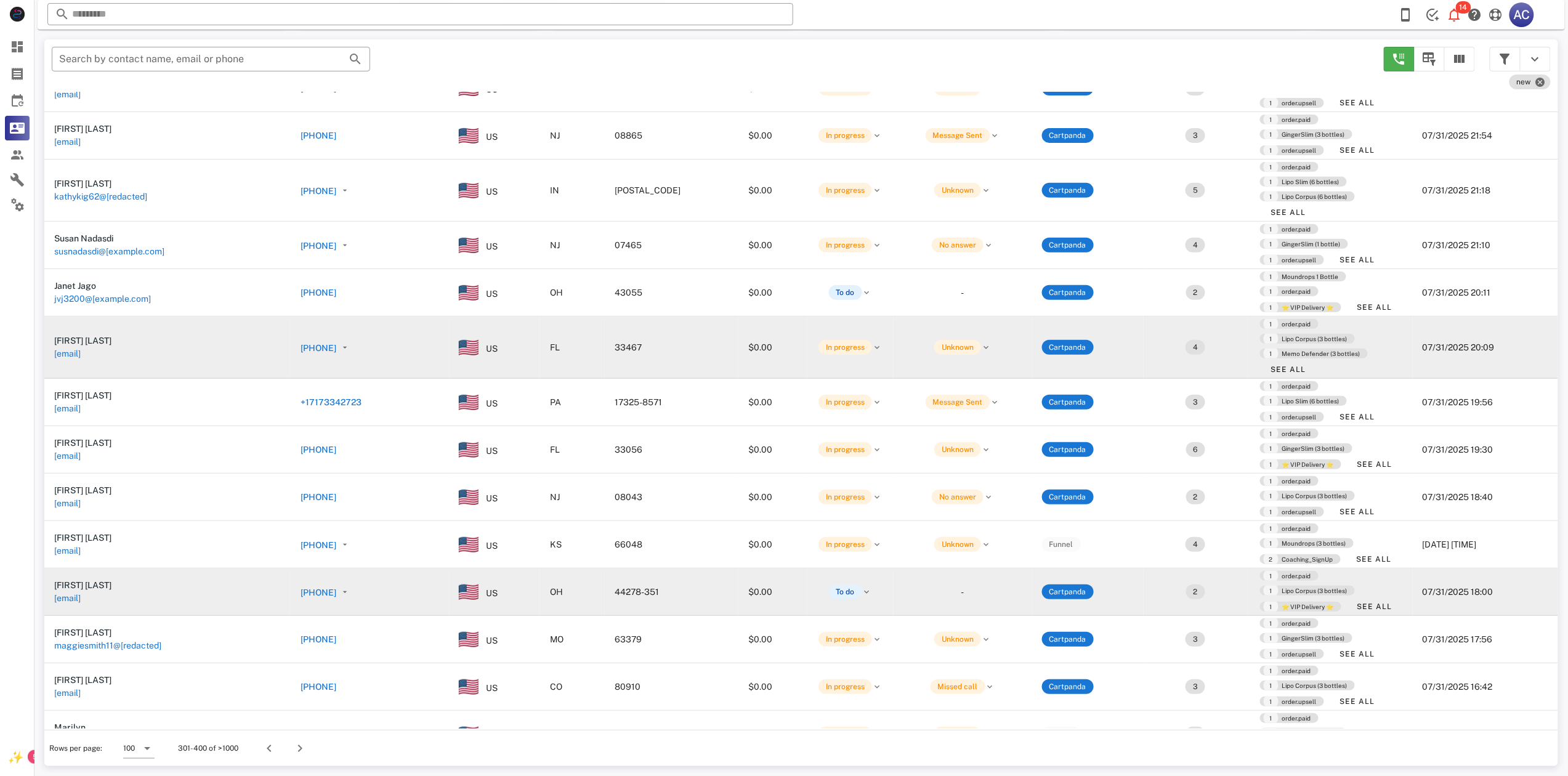 click on "[PHONE]" at bounding box center [318, 592] 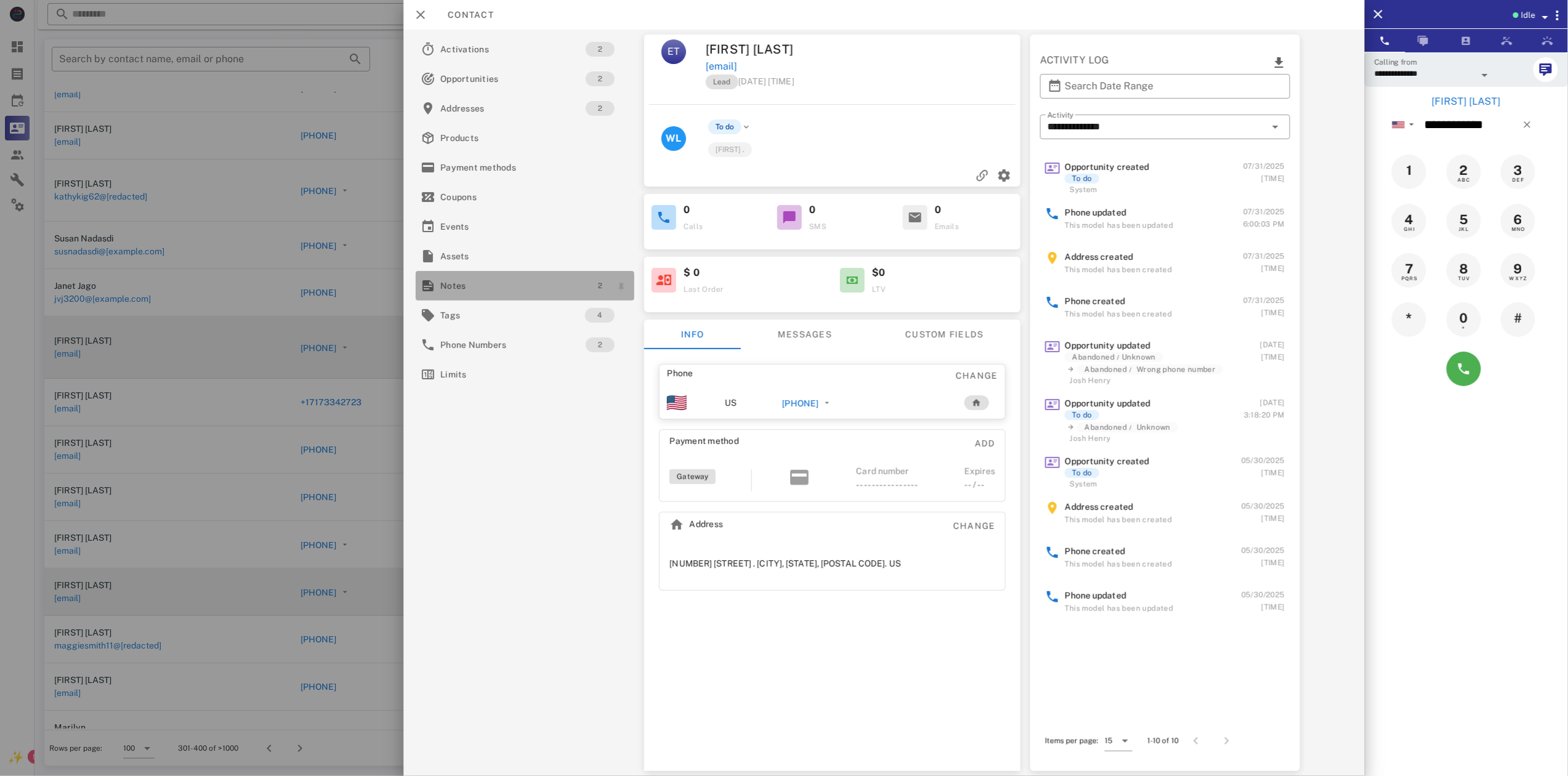 click on "2" at bounding box center (600, 286) 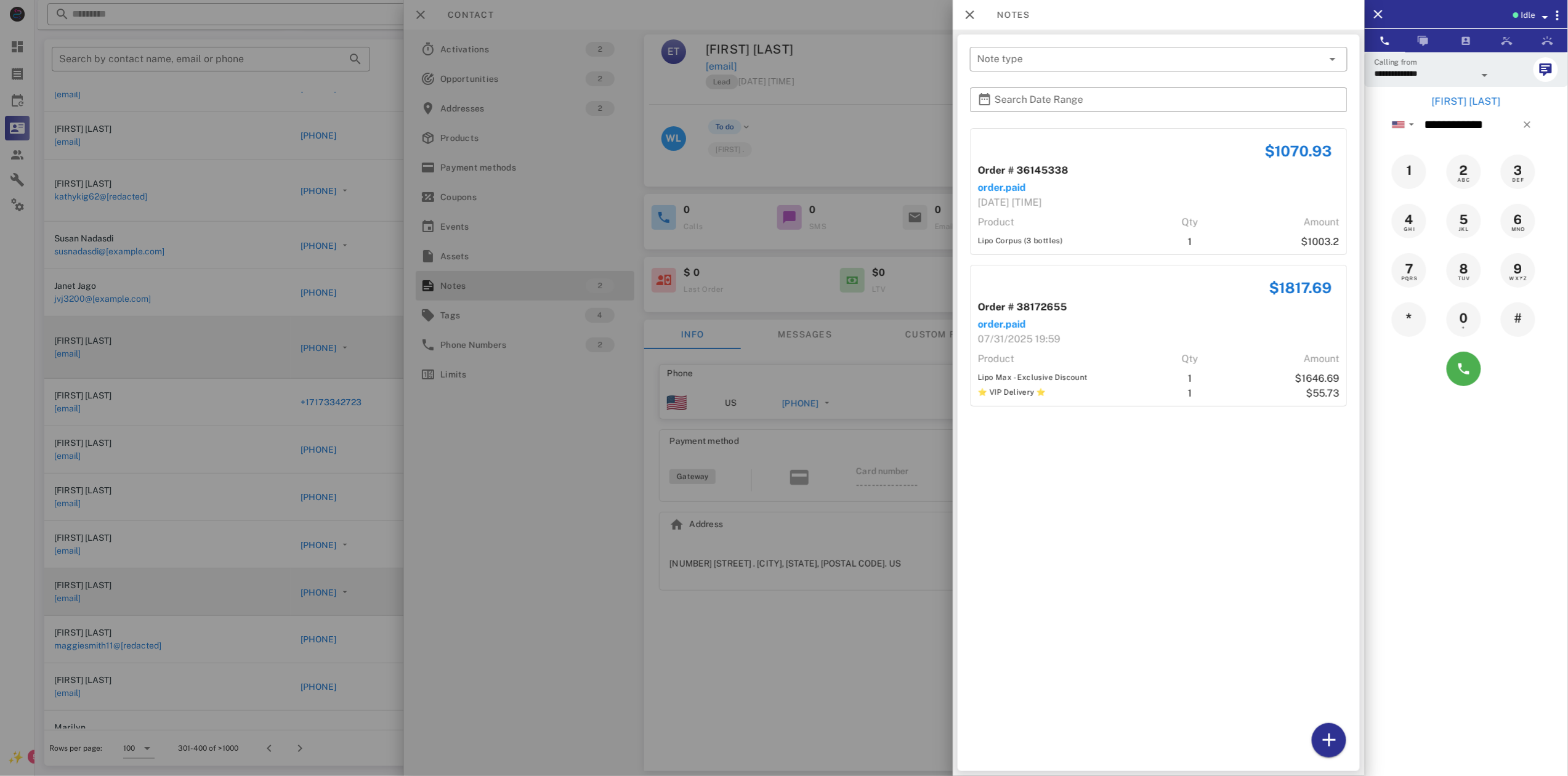 click at bounding box center (784, 388) 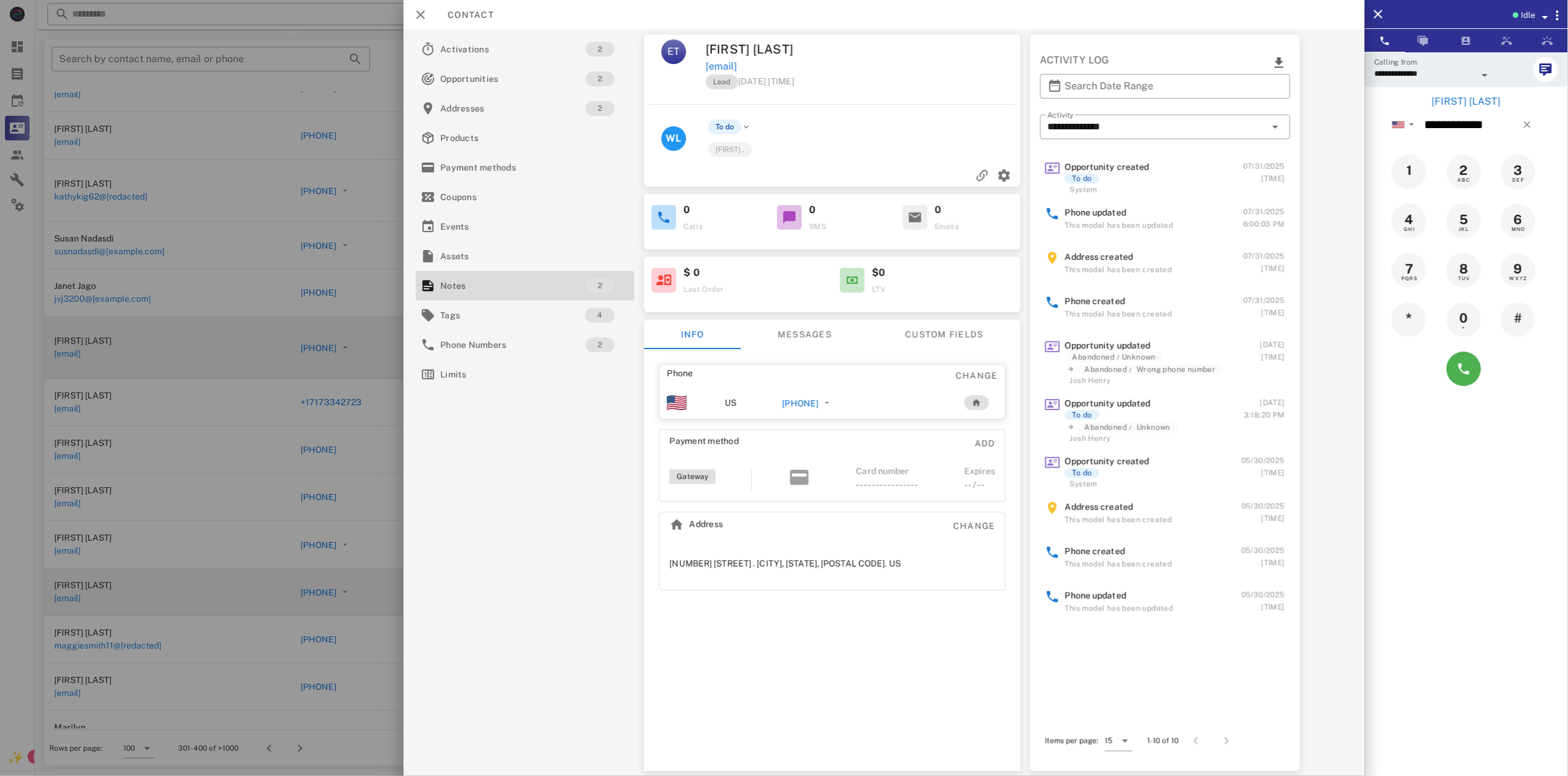 click on "Activations  [NUMBER]  Opportunities  [NUMBER]  Addresses  [NUMBER]  Products Payment methodsCoupons Events Assets Notes  [NUMBER]  Tags  [NUMBER]  Phone Numbers  [NUMBER]  Limits" at bounding box center [525, 403] 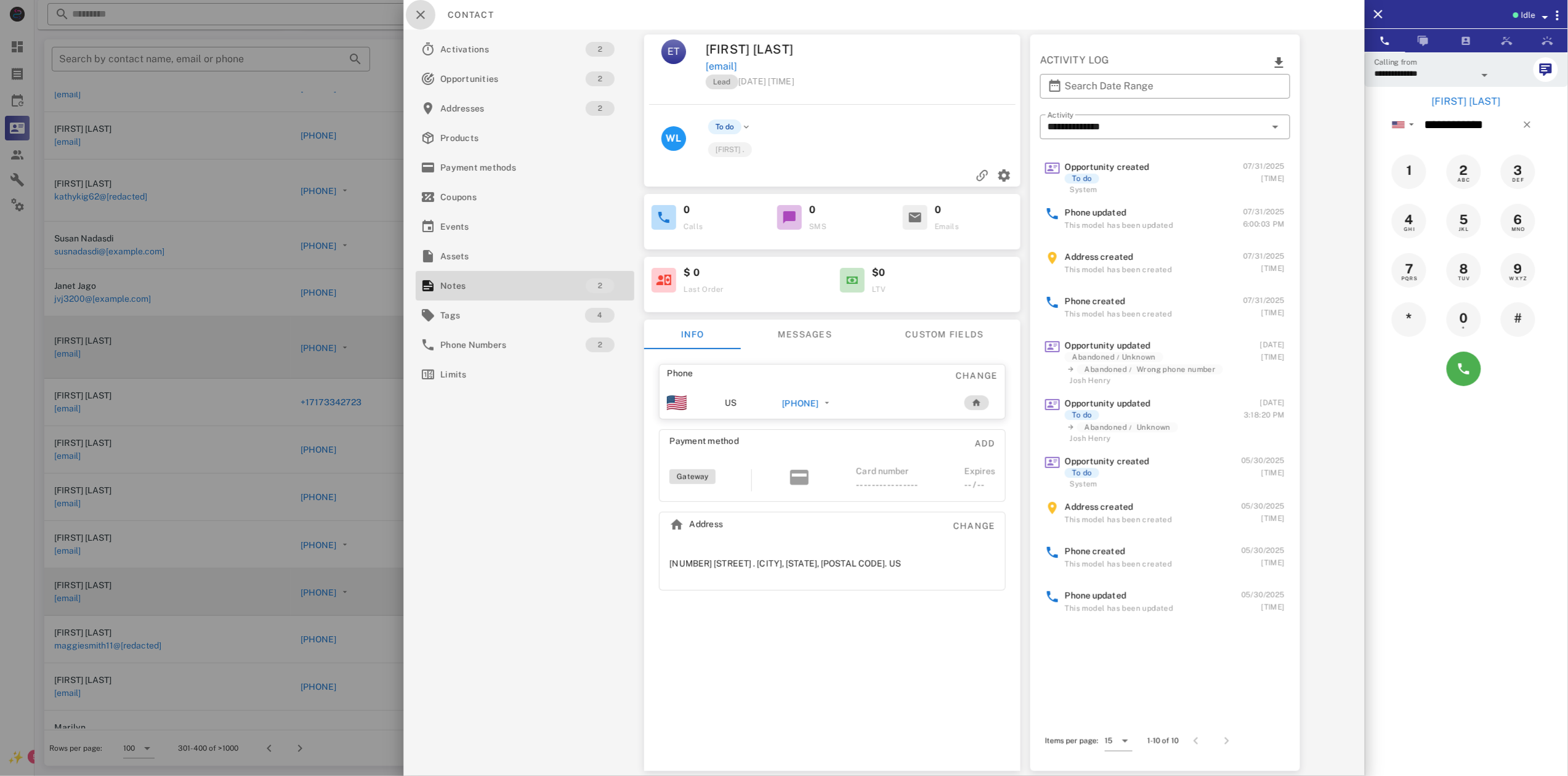 click at bounding box center (421, 15) 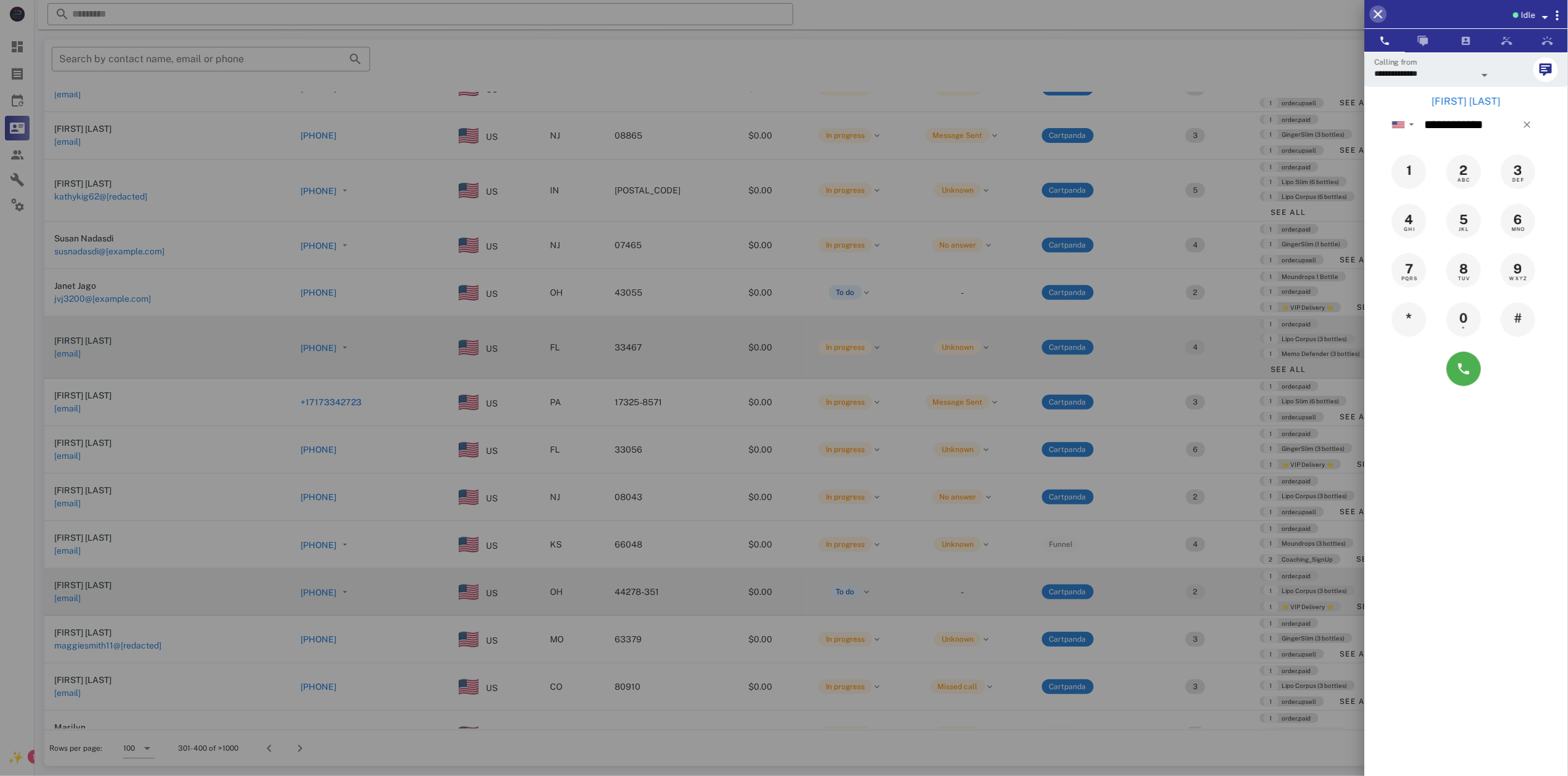 click at bounding box center [1378, 14] 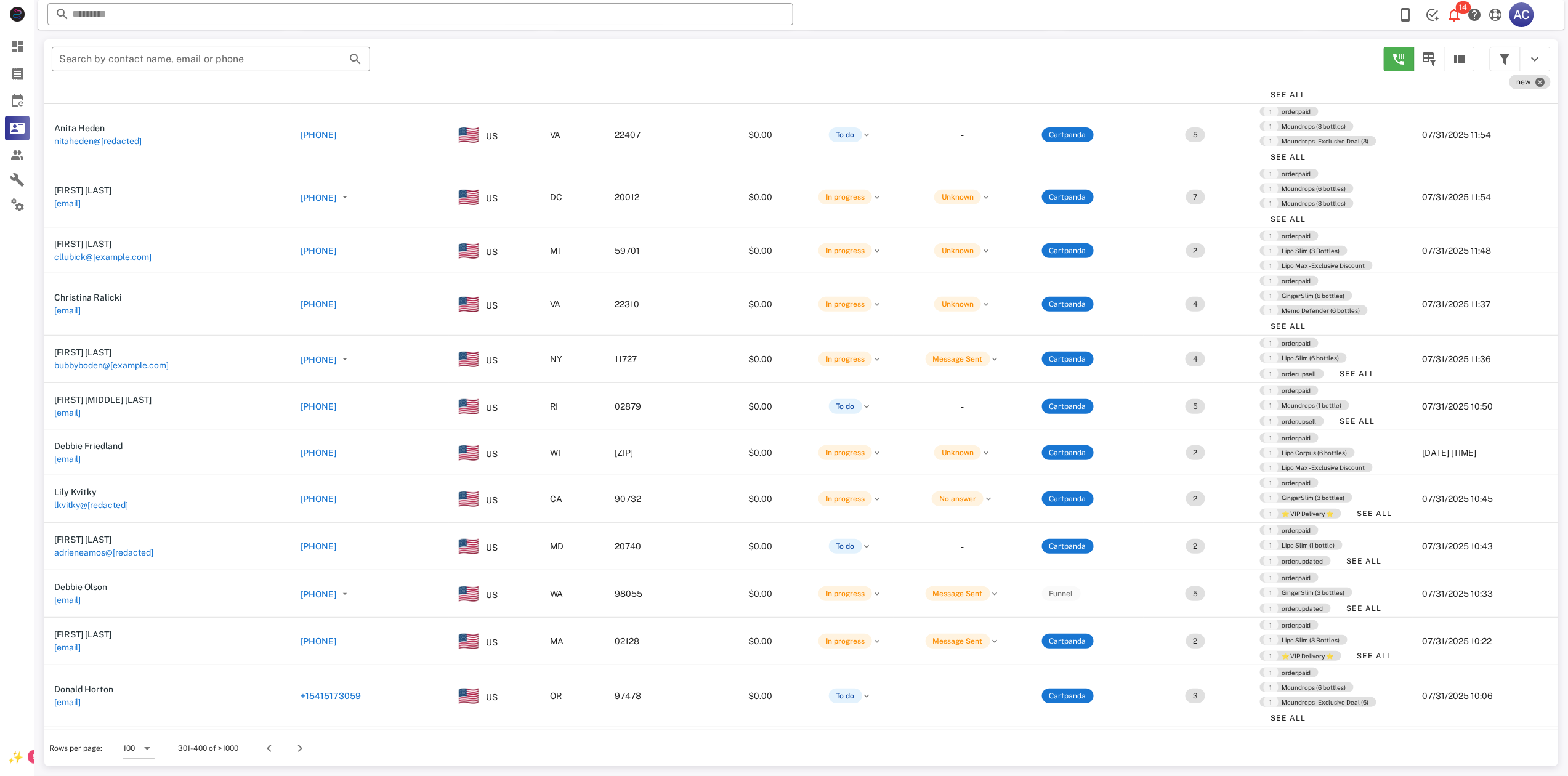 scroll, scrollTop: 3173, scrollLeft: 0, axis: vertical 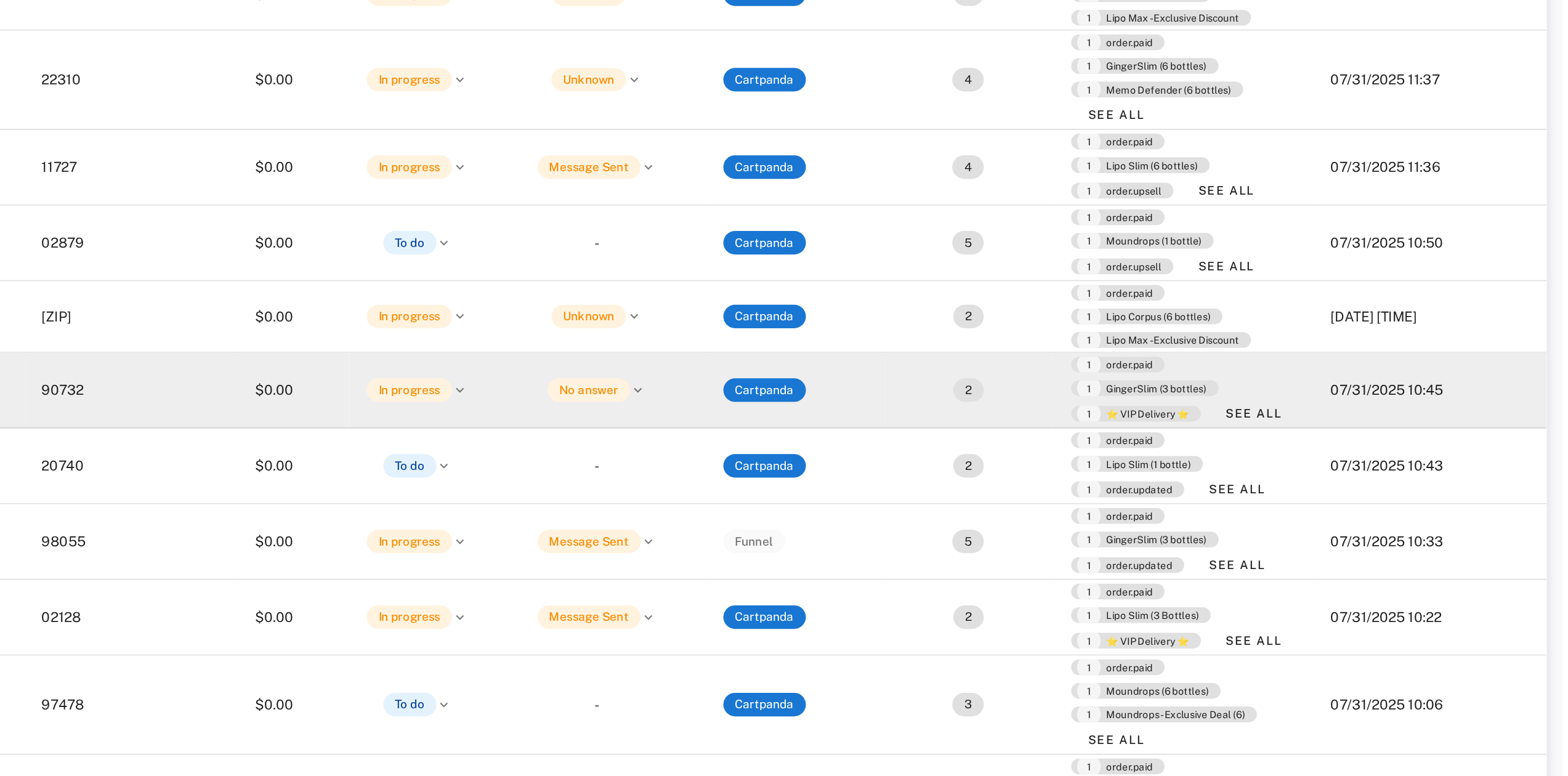 click on "1  order.paid  1  GingerSlim (3 bottles)  1  ⭐ VIP Delivery ⭐   See All" at bounding box center [1330, 406] 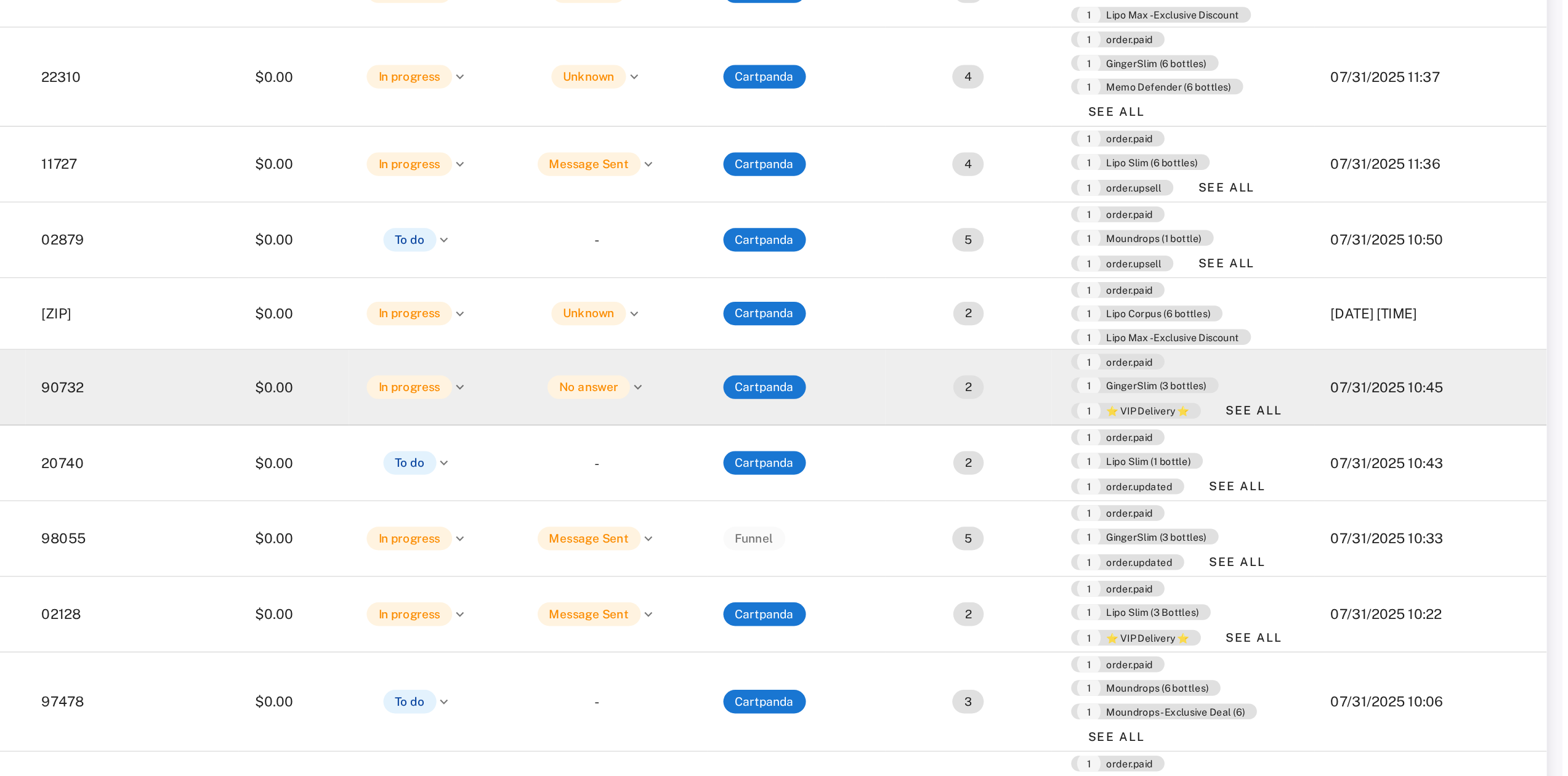 scroll, scrollTop: 3238, scrollLeft: 0, axis: vertical 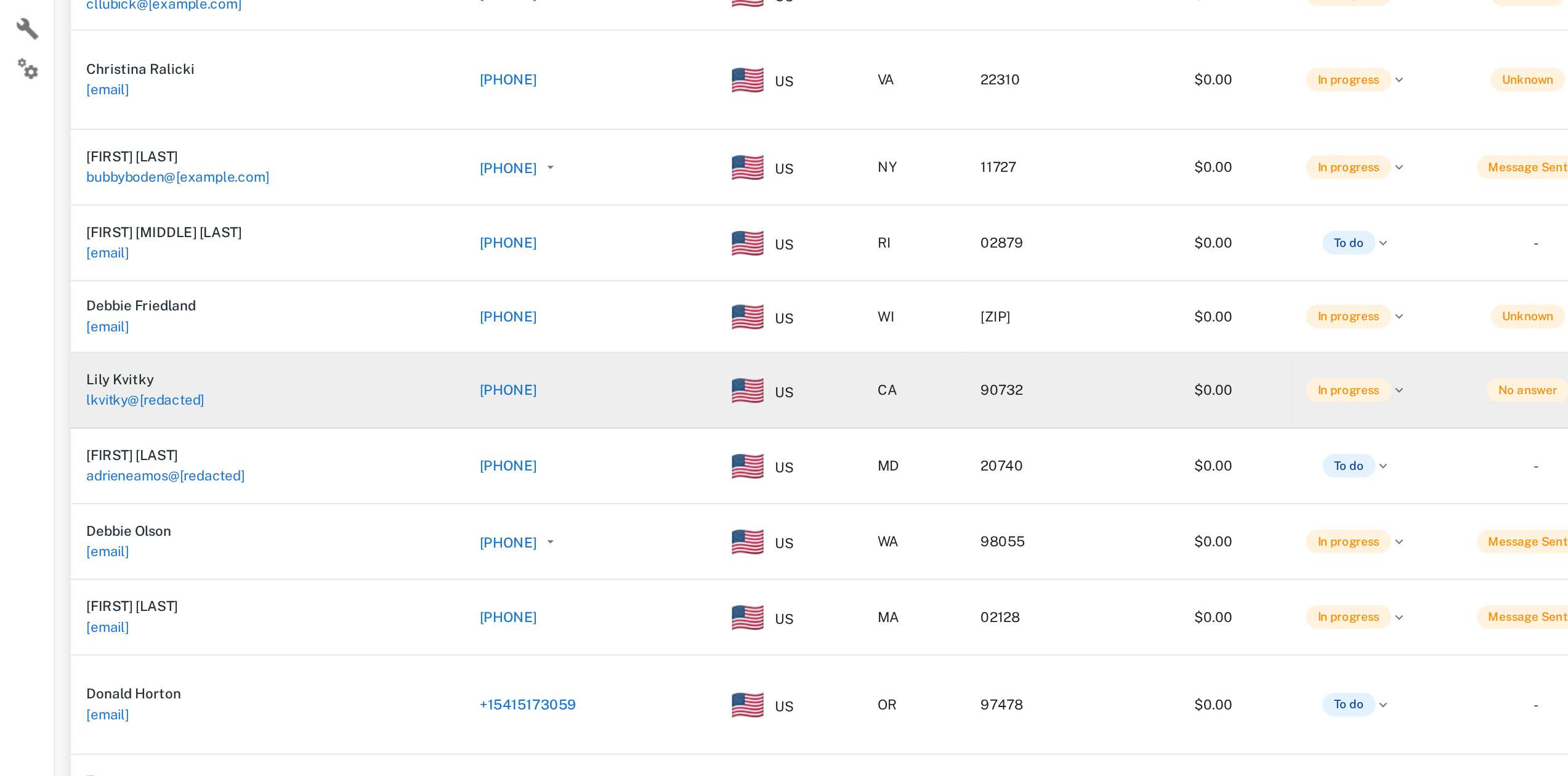 click on "lkvitky@[REDACTED]" at bounding box center (91, 413) 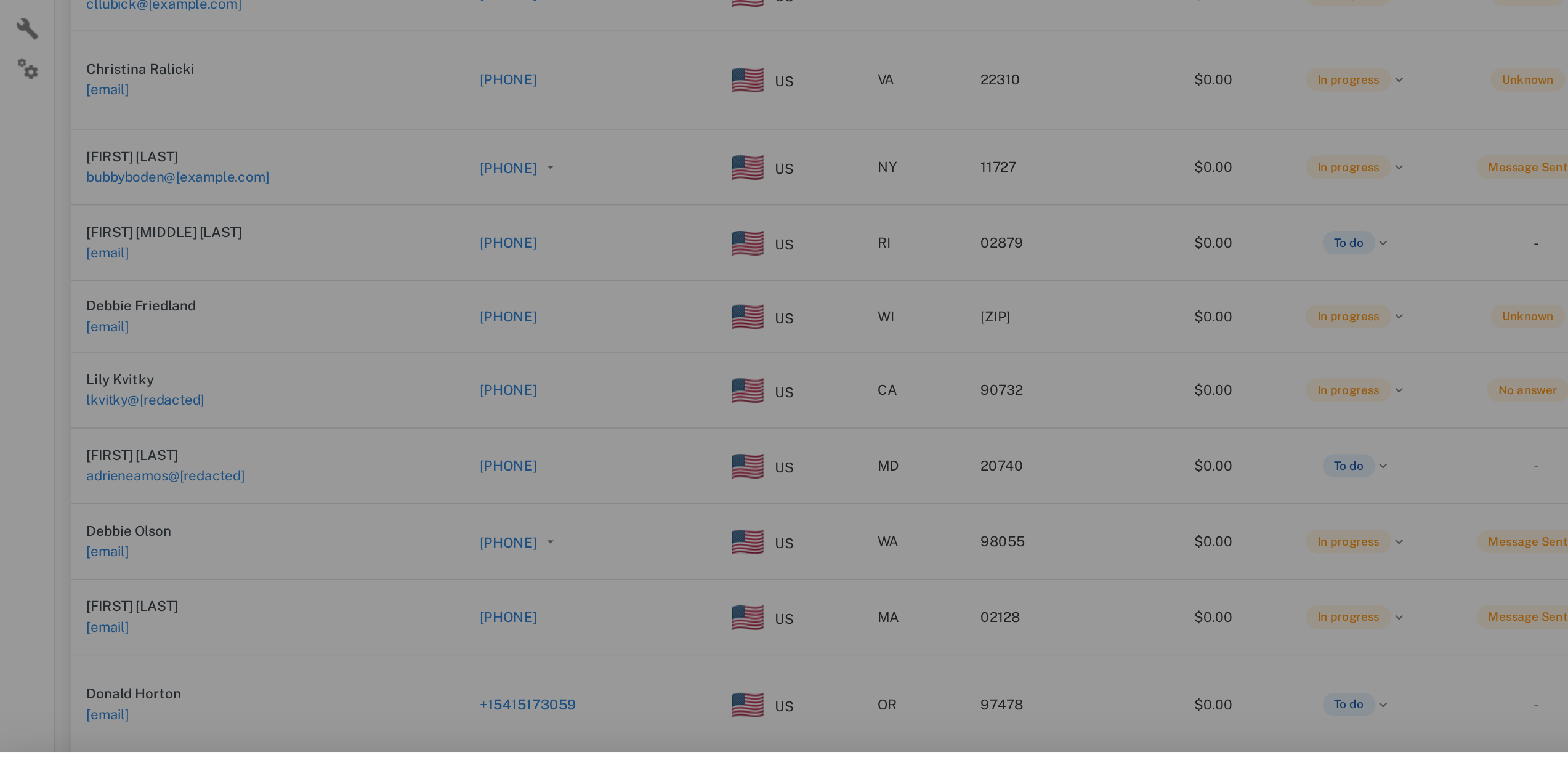 click at bounding box center (784, 388) 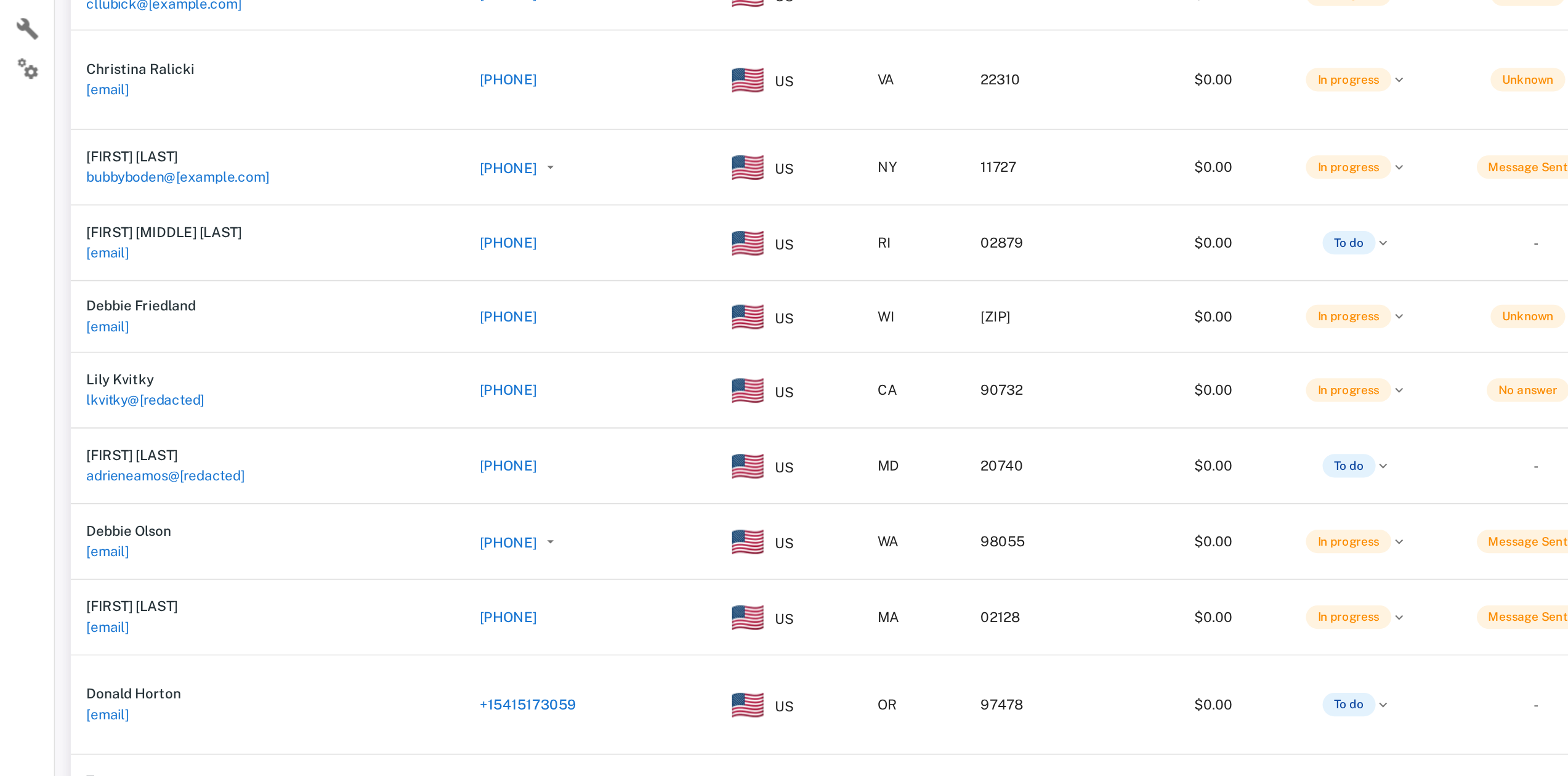 click on "[PHONE]" at bounding box center (318, 360) 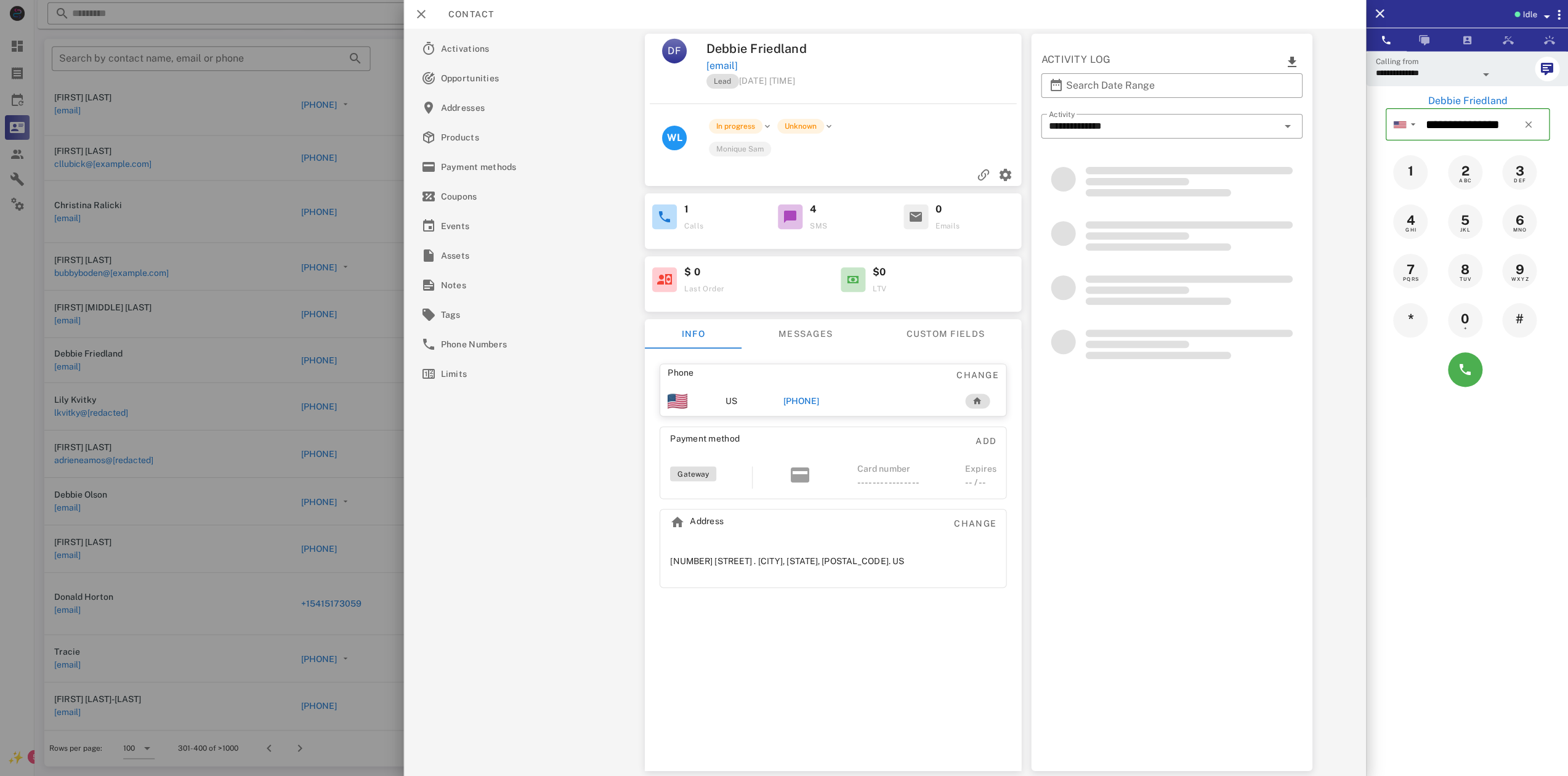 scroll, scrollTop: 124, scrollLeft: 0, axis: vertical 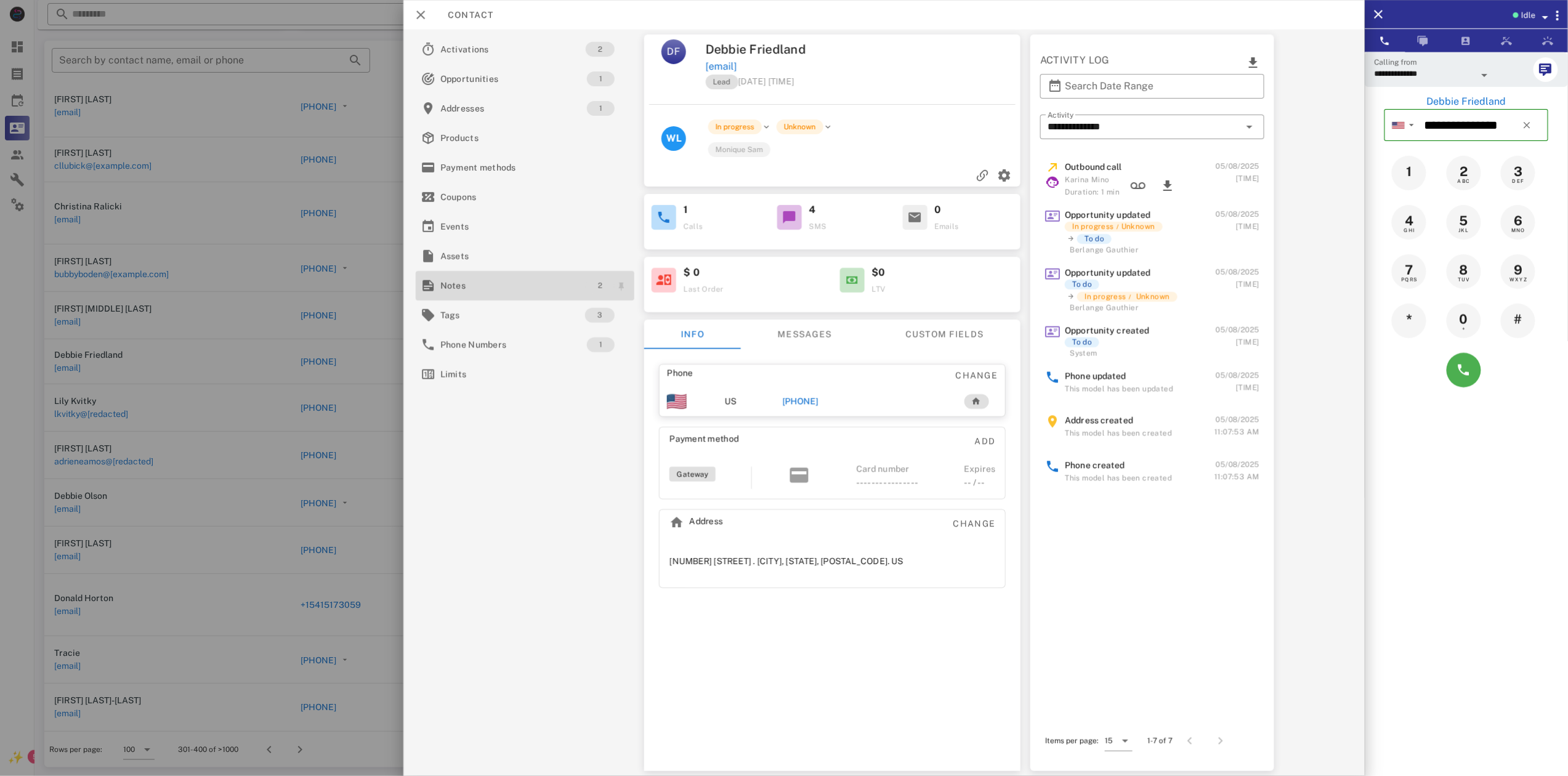 click on "2" at bounding box center (600, 286) 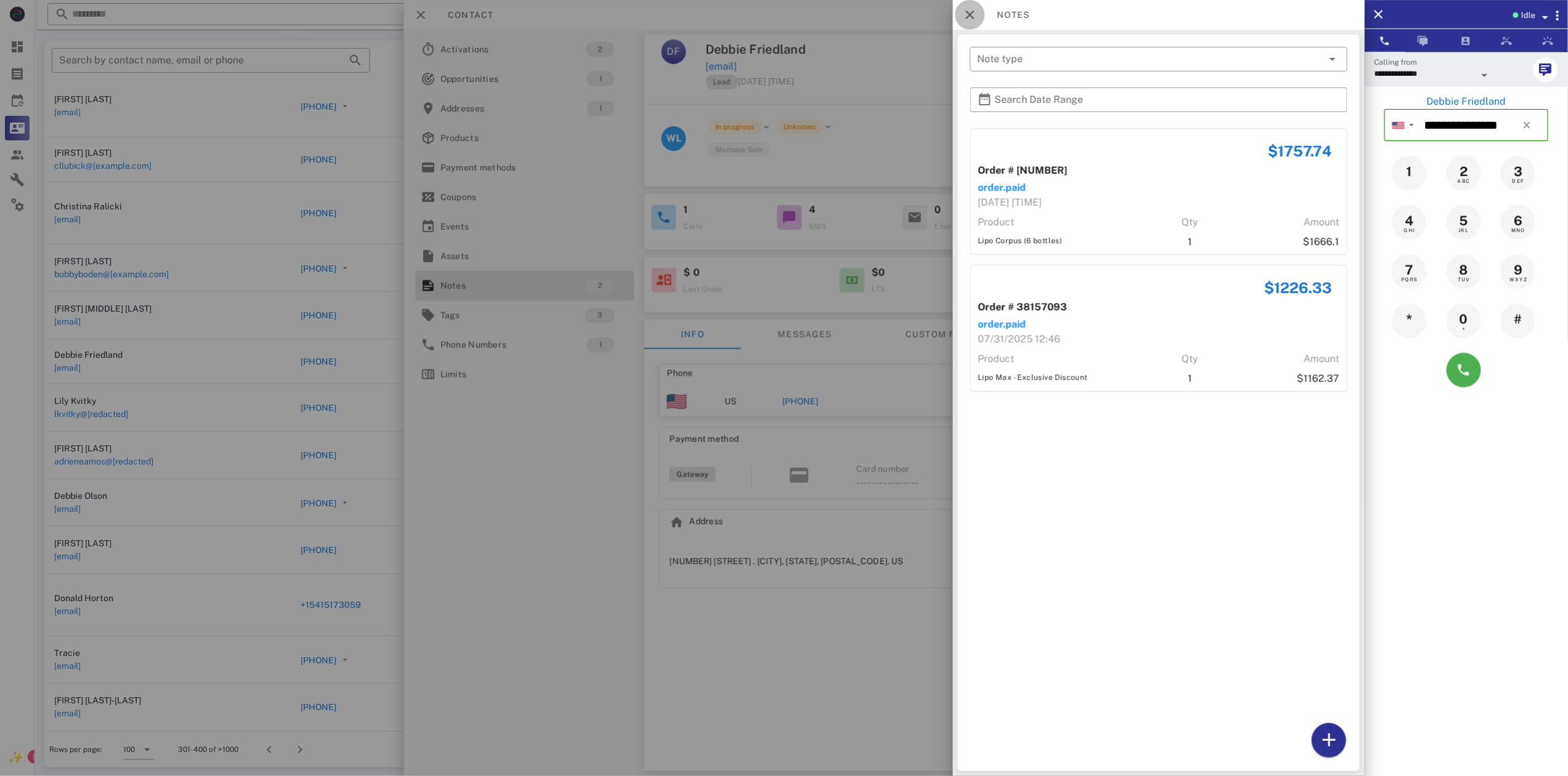 click at bounding box center [970, 15] 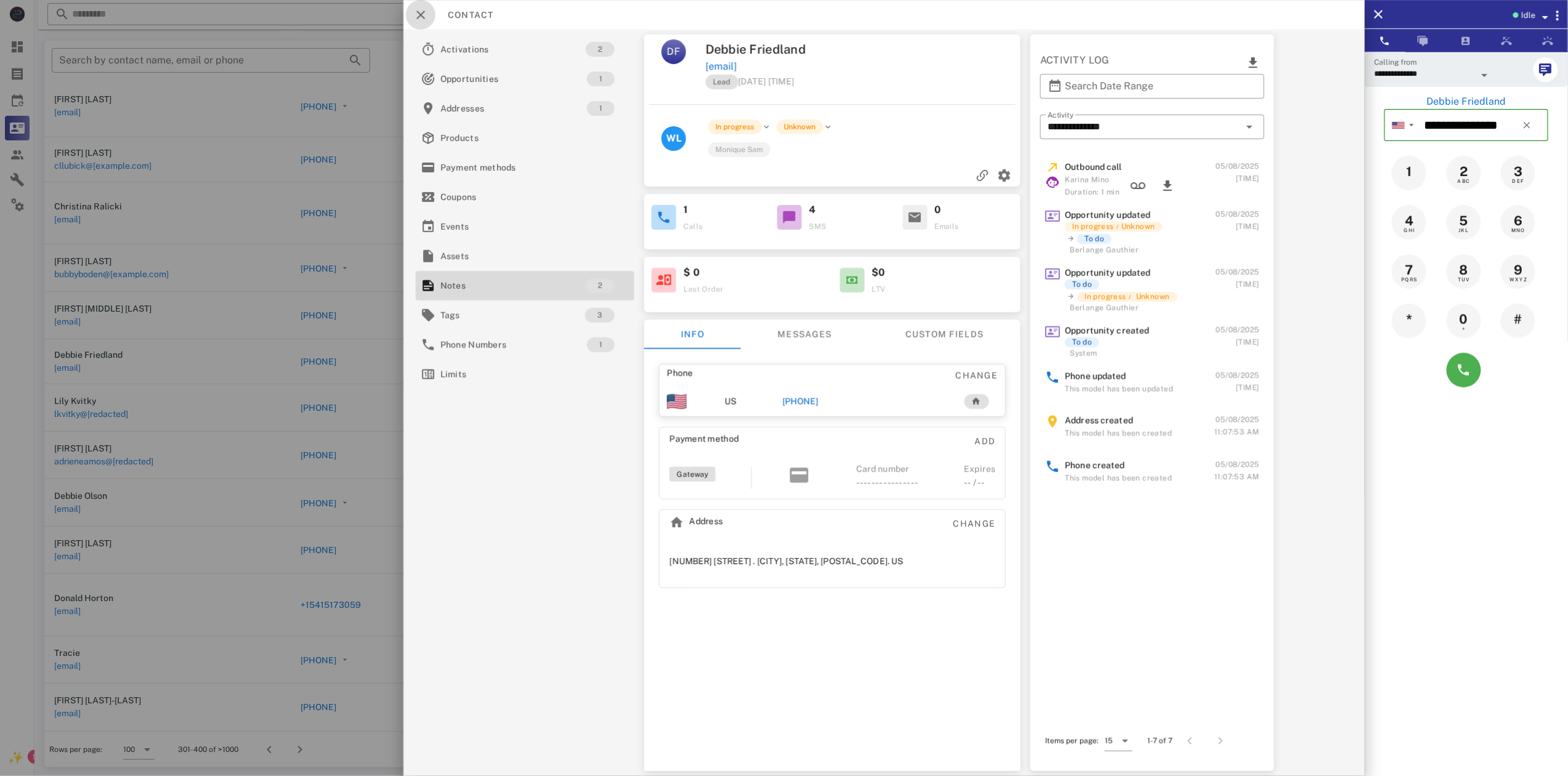 click at bounding box center [421, 15] 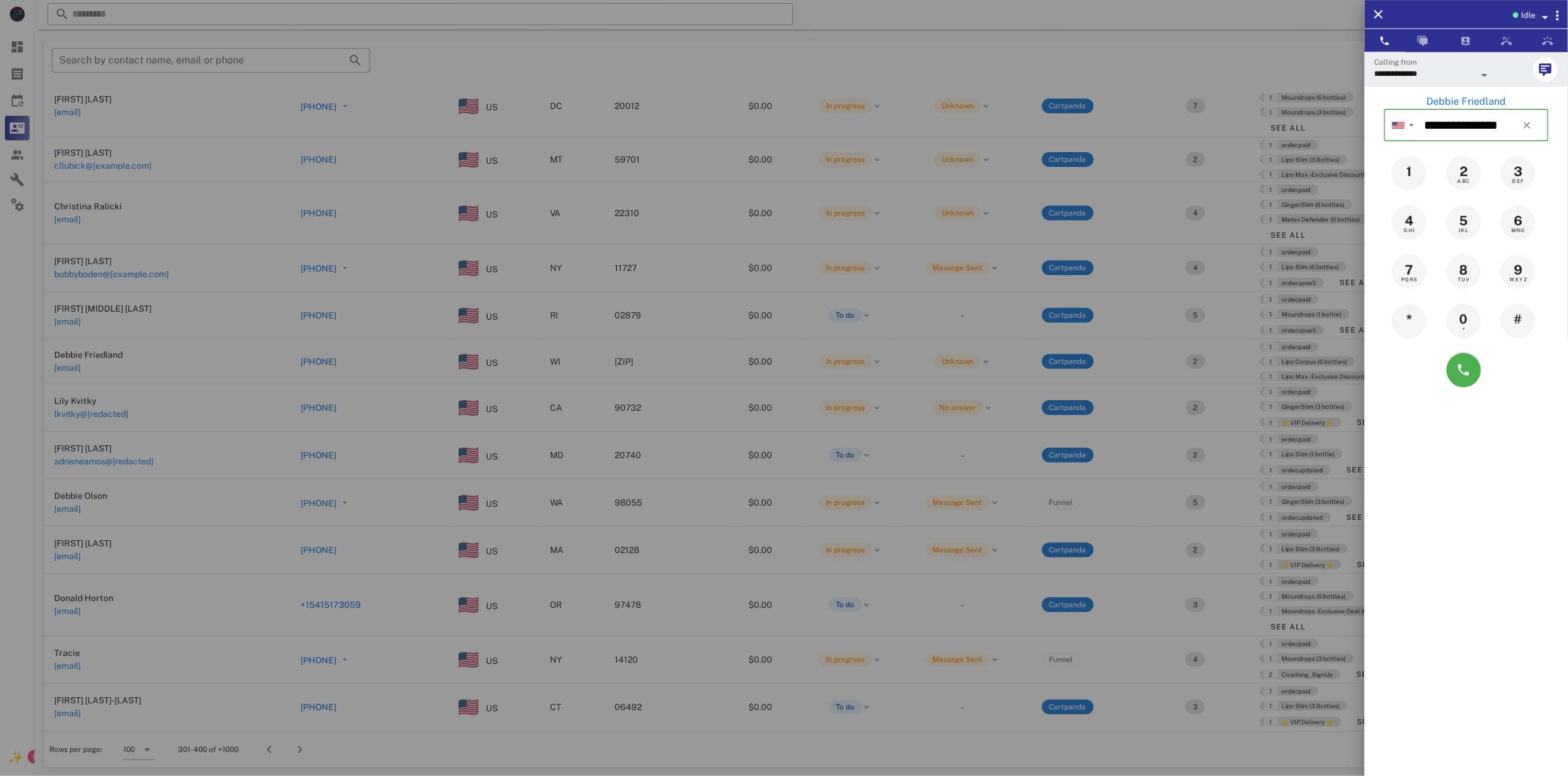 click at bounding box center (784, 388) 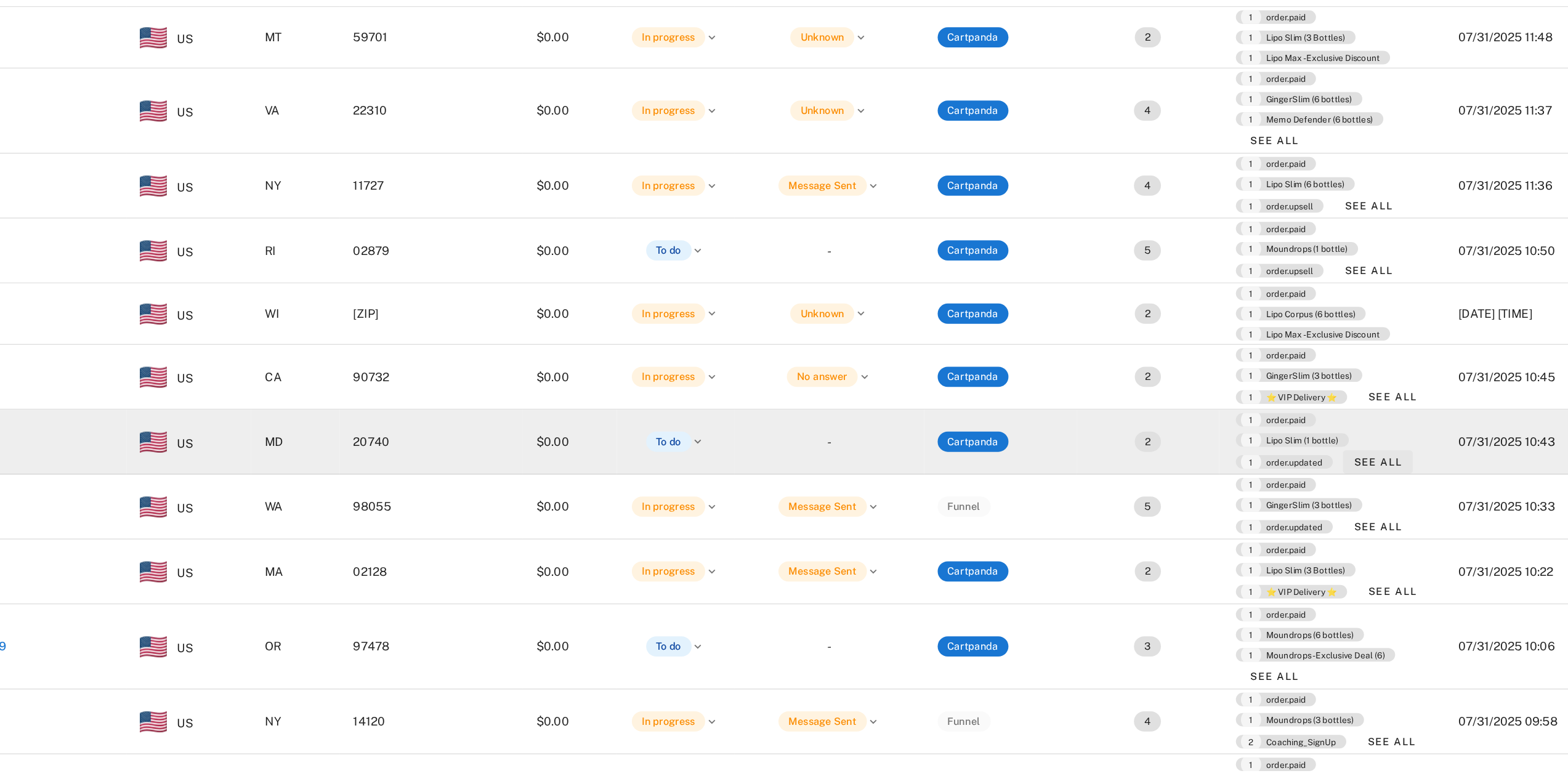 scroll, scrollTop: 124, scrollLeft: 0, axis: vertical 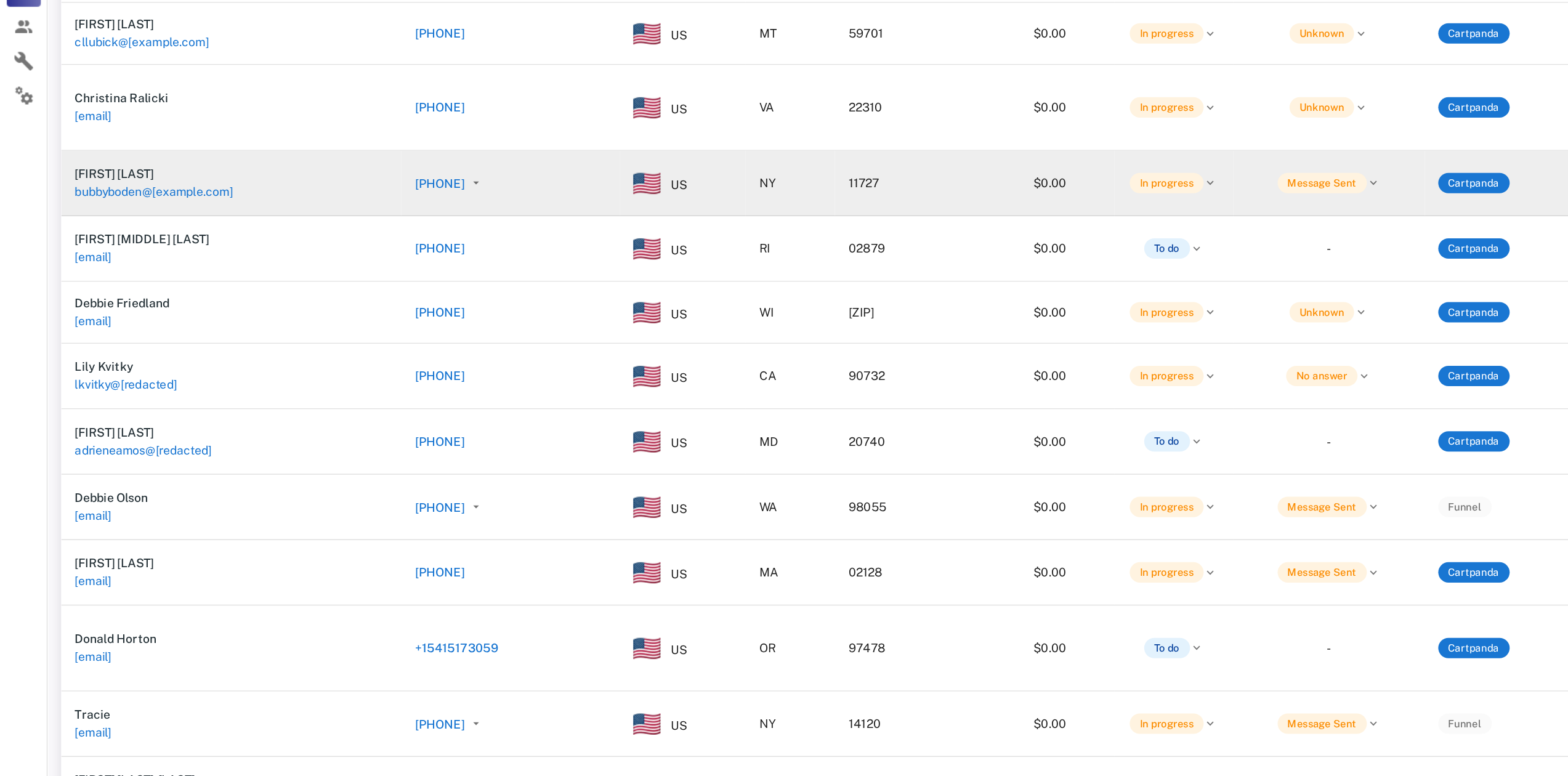 click on "bubbyboden@[EXAMPLE.COM]" at bounding box center (111, 274) 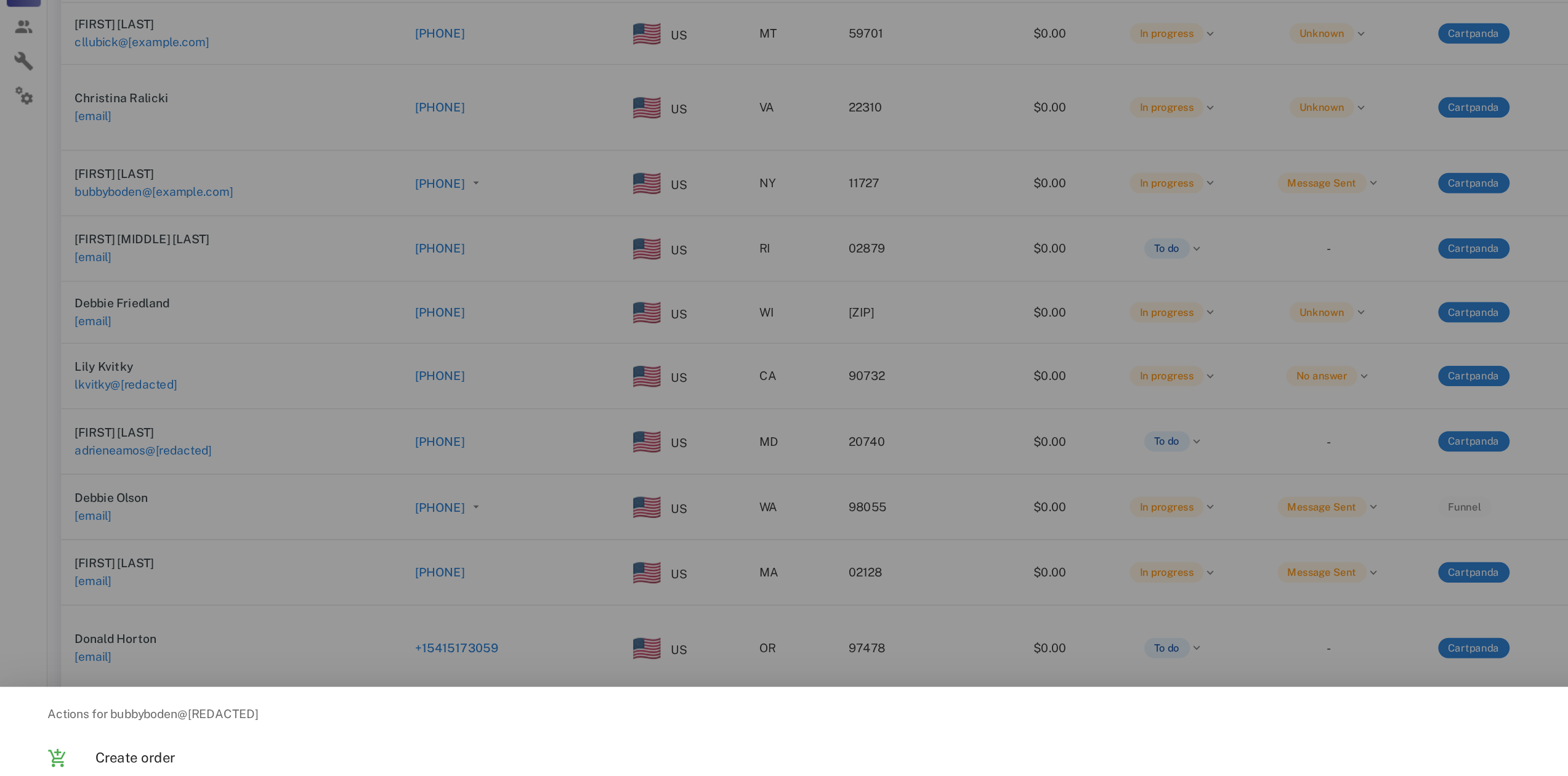 click at bounding box center [784, 388] 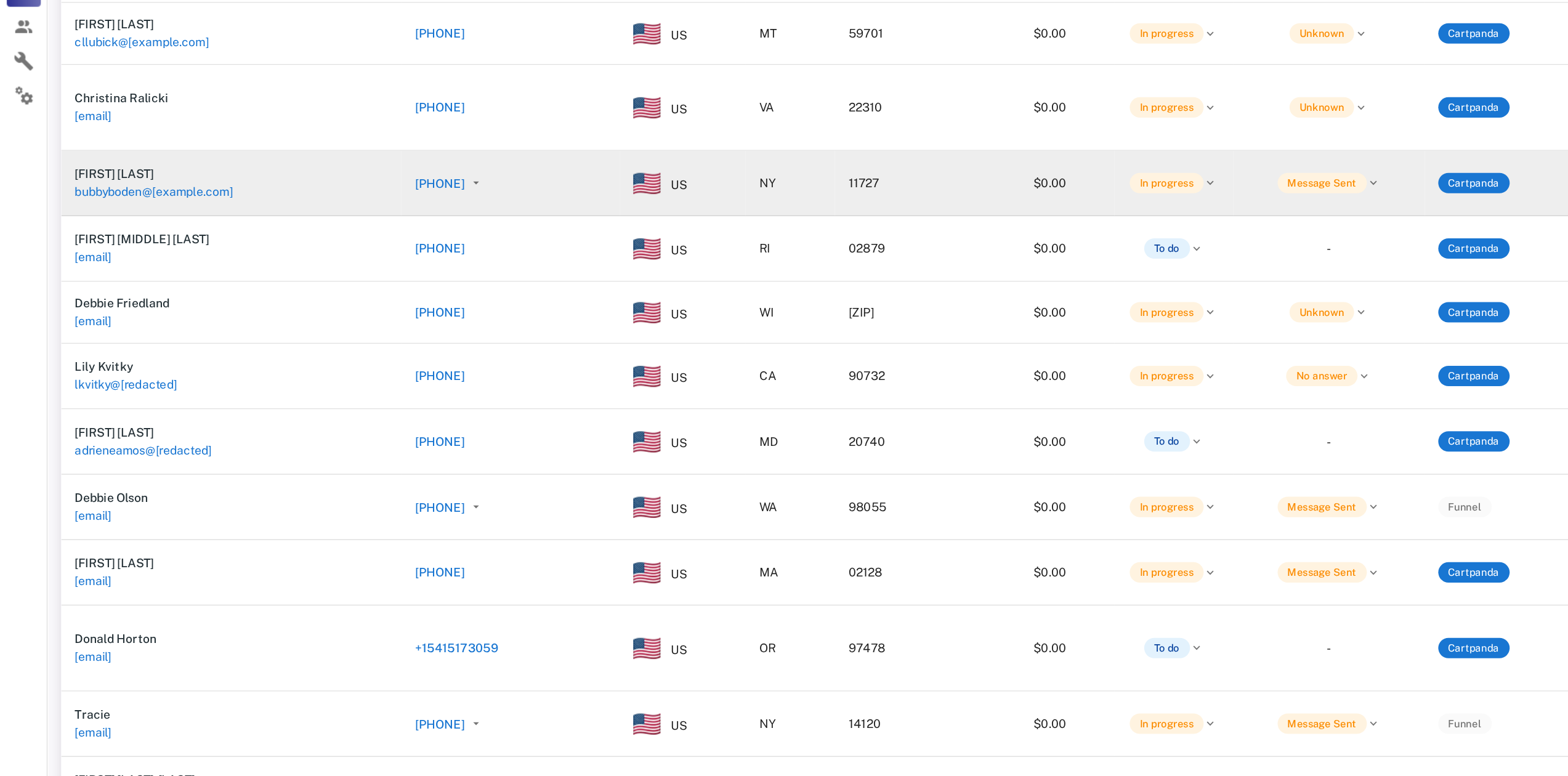 click on "[PHONE]" at bounding box center (318, 269) 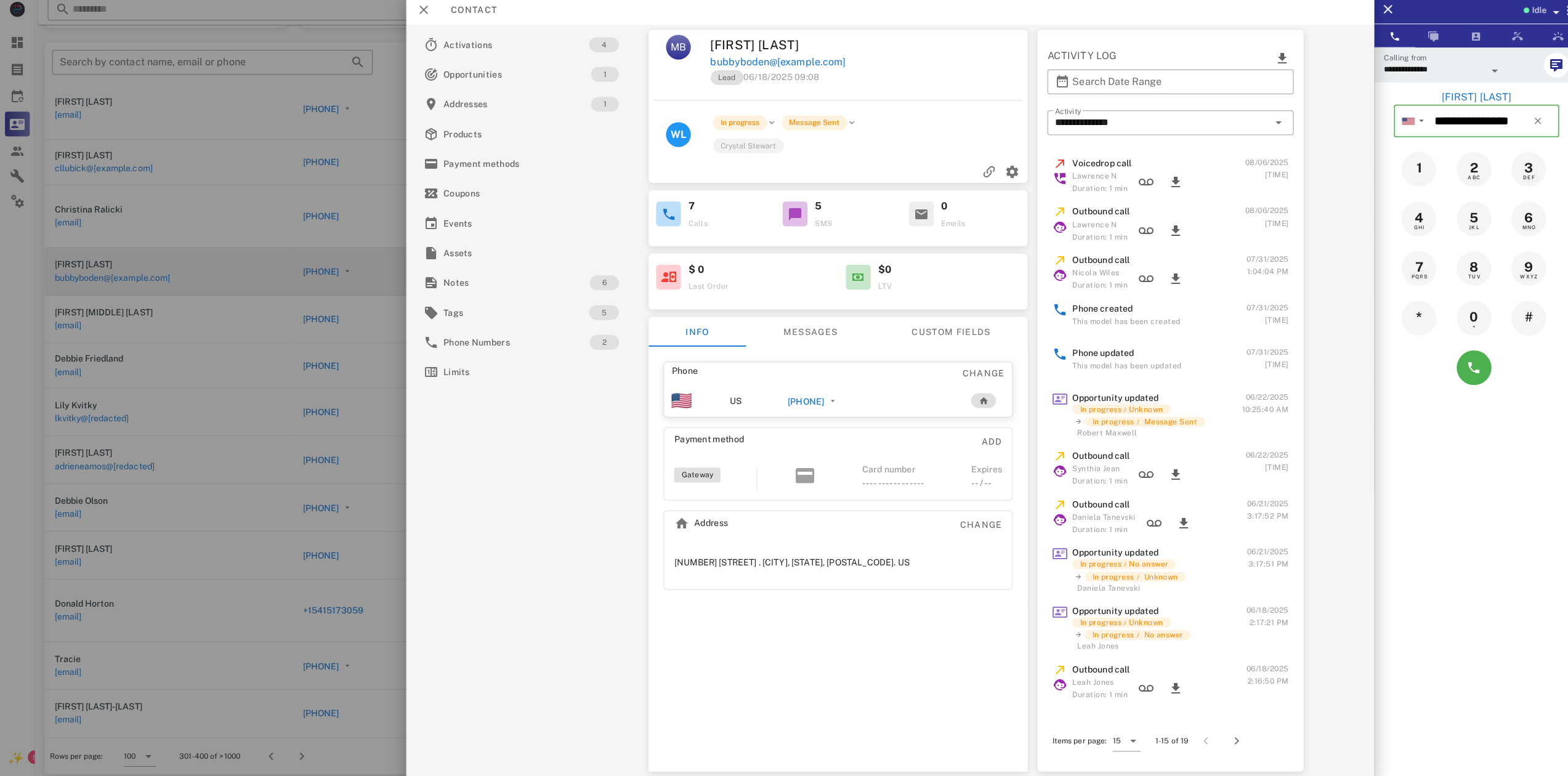 scroll, scrollTop: 118, scrollLeft: 0, axis: vertical 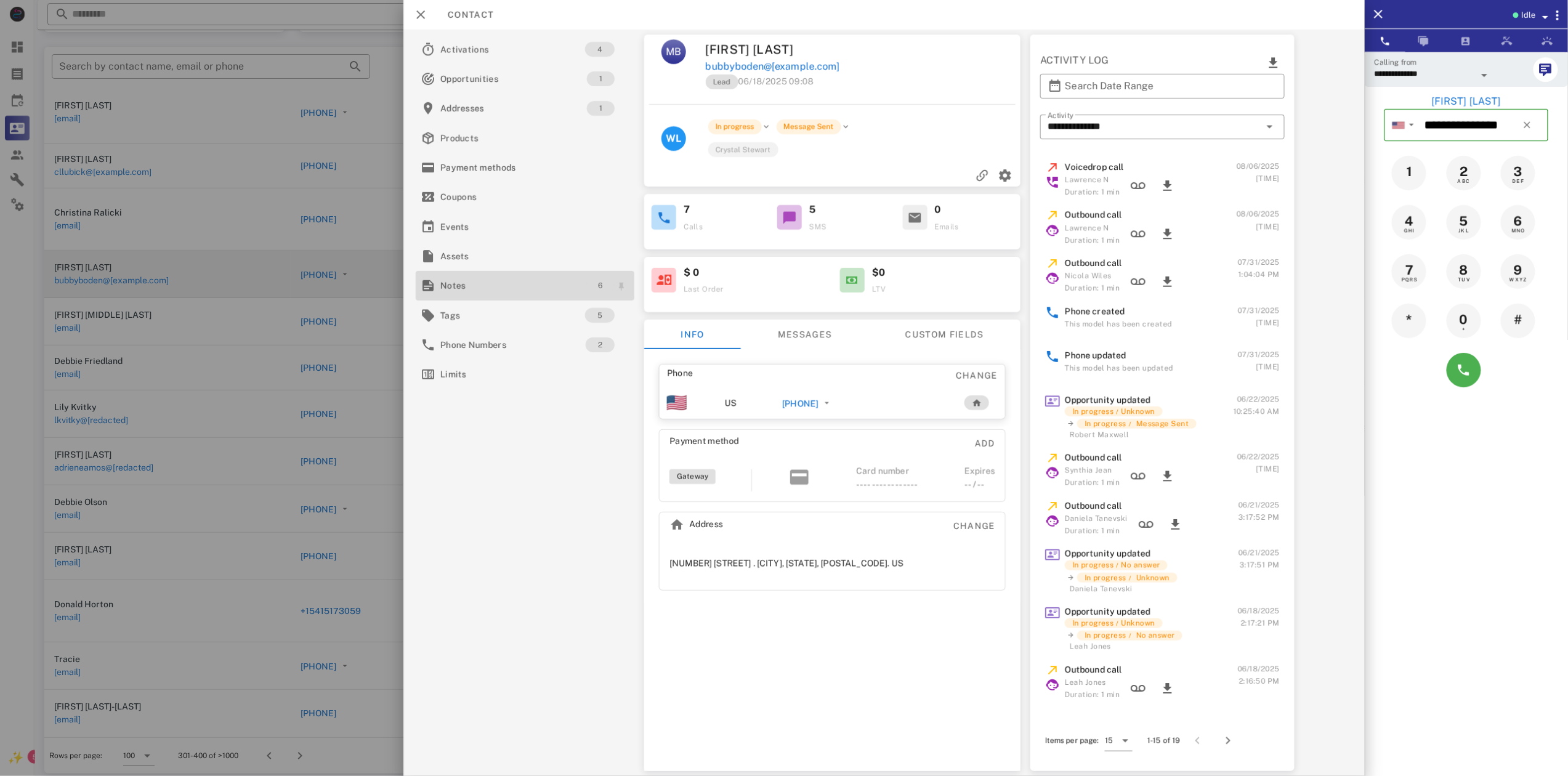 click on "6" at bounding box center (600, 286) 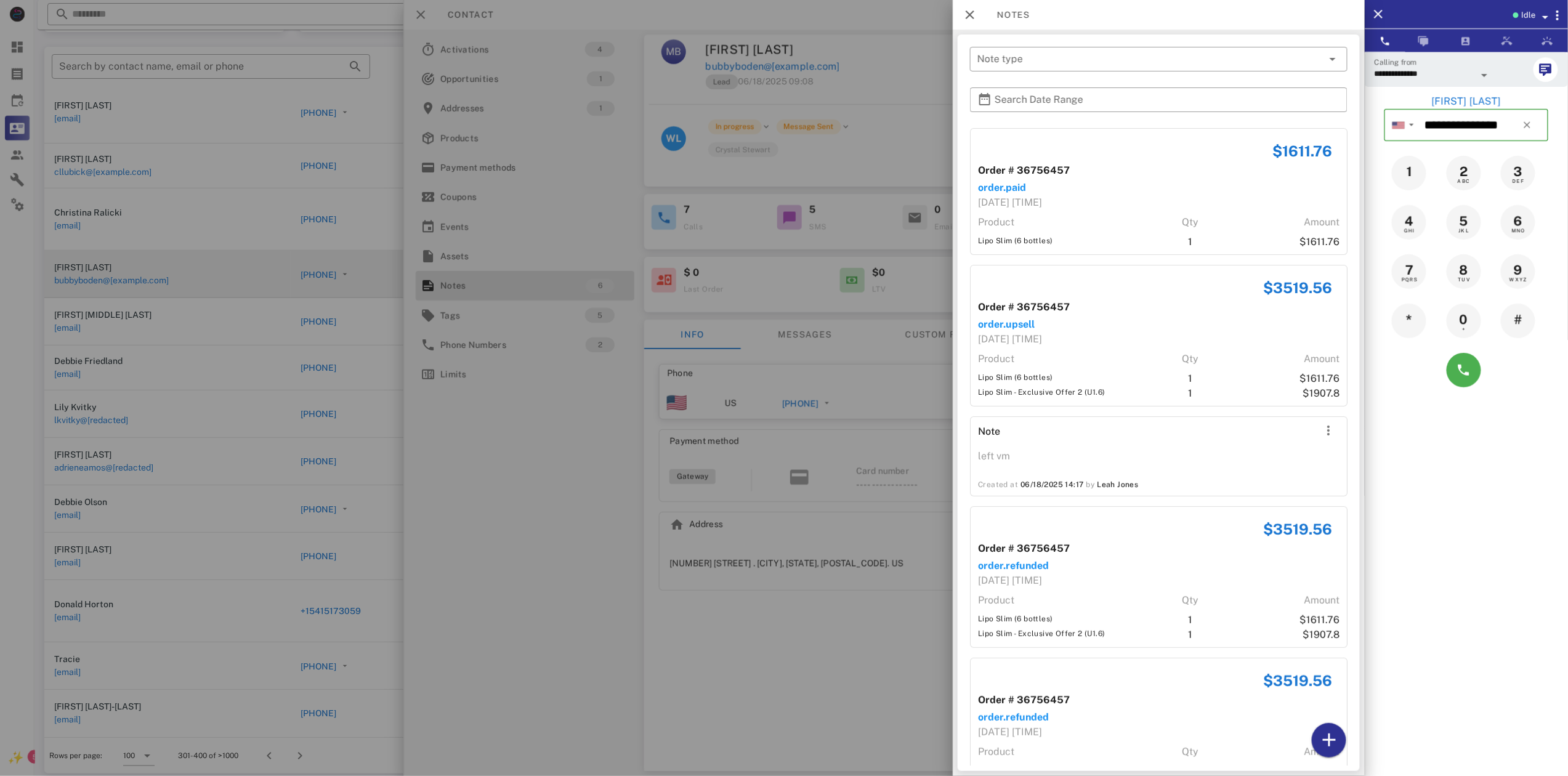 drag, startPoint x: 1348, startPoint y: 239, endPoint x: 1338, endPoint y: 376, distance: 137.36448 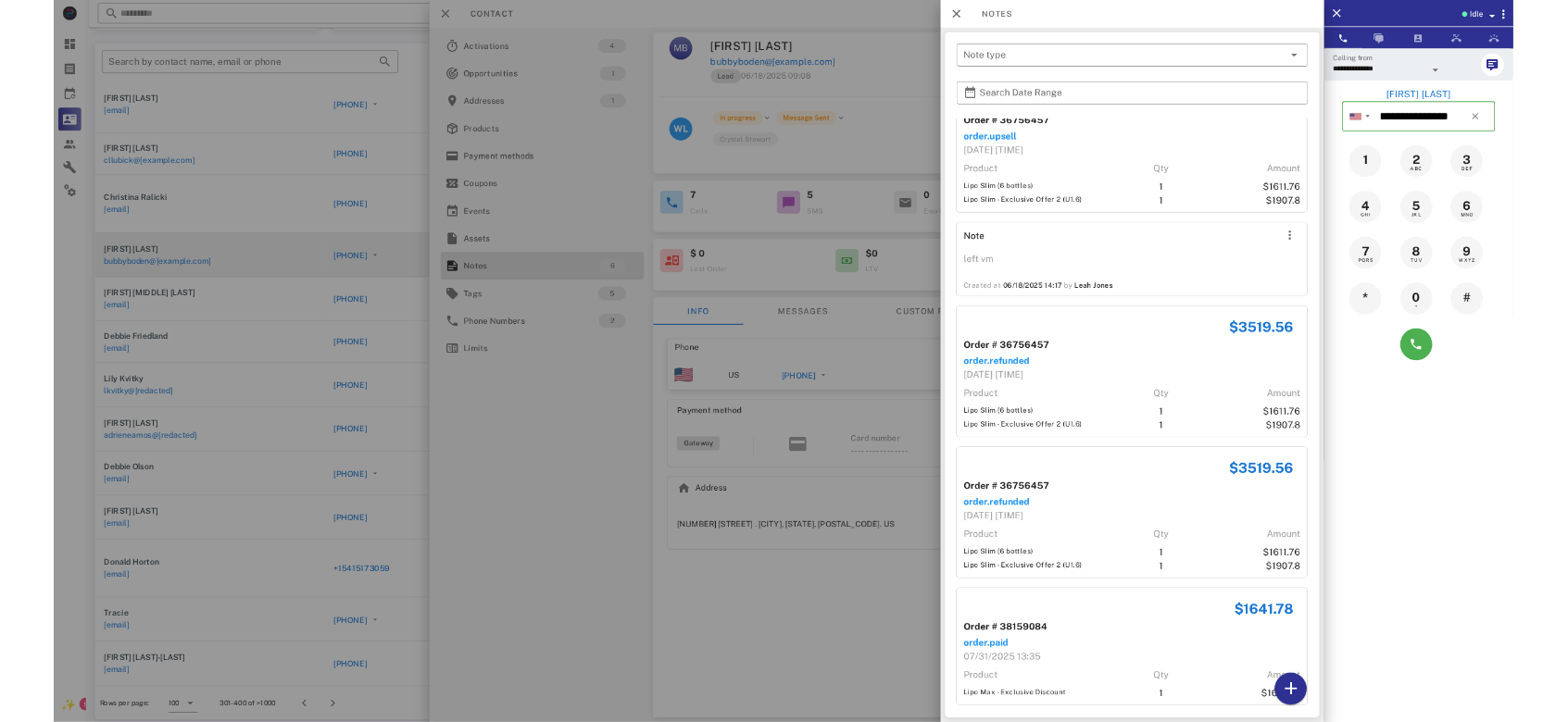 scroll, scrollTop: 286, scrollLeft: 0, axis: vertical 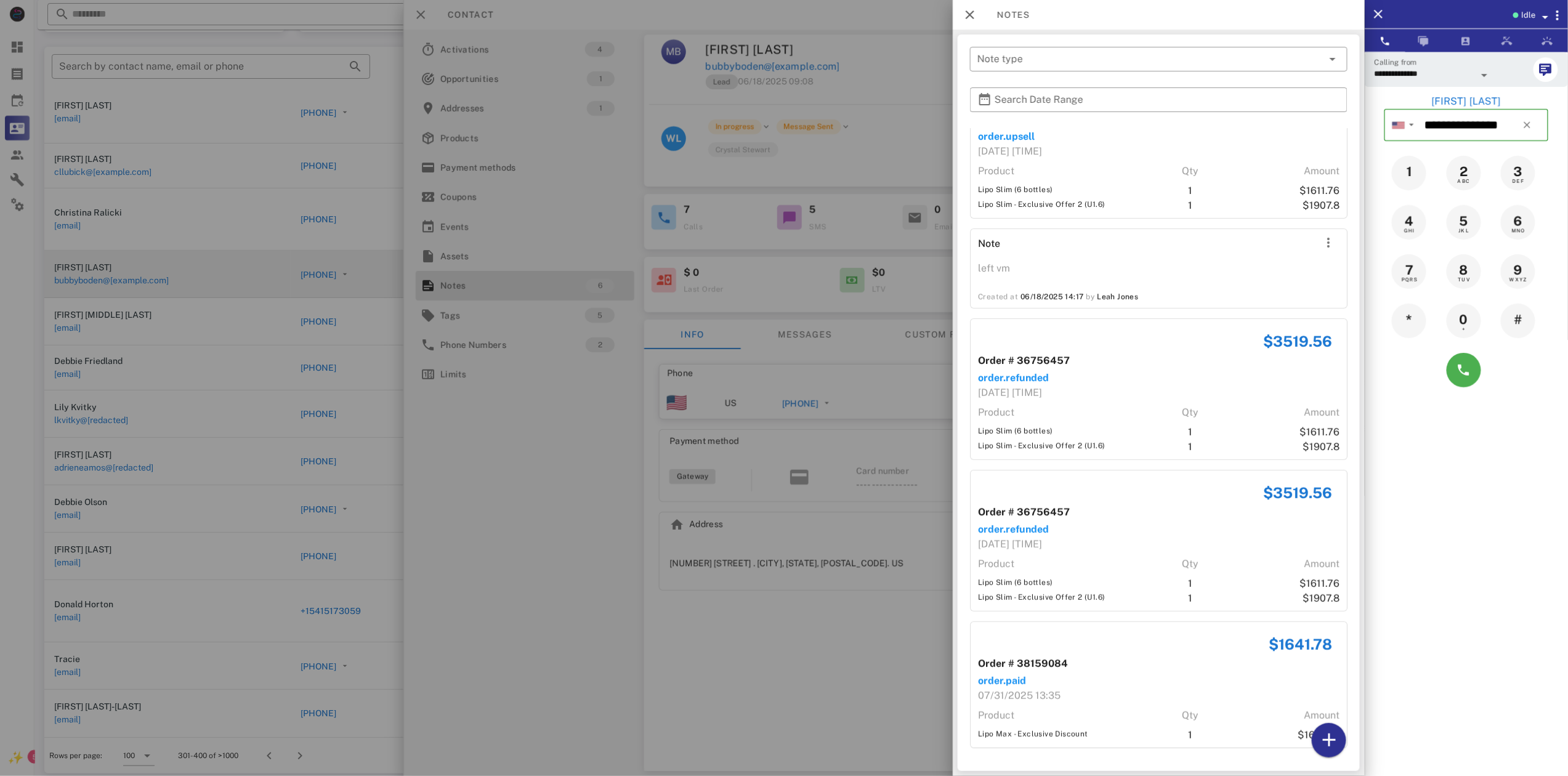 click at bounding box center (784, 388) 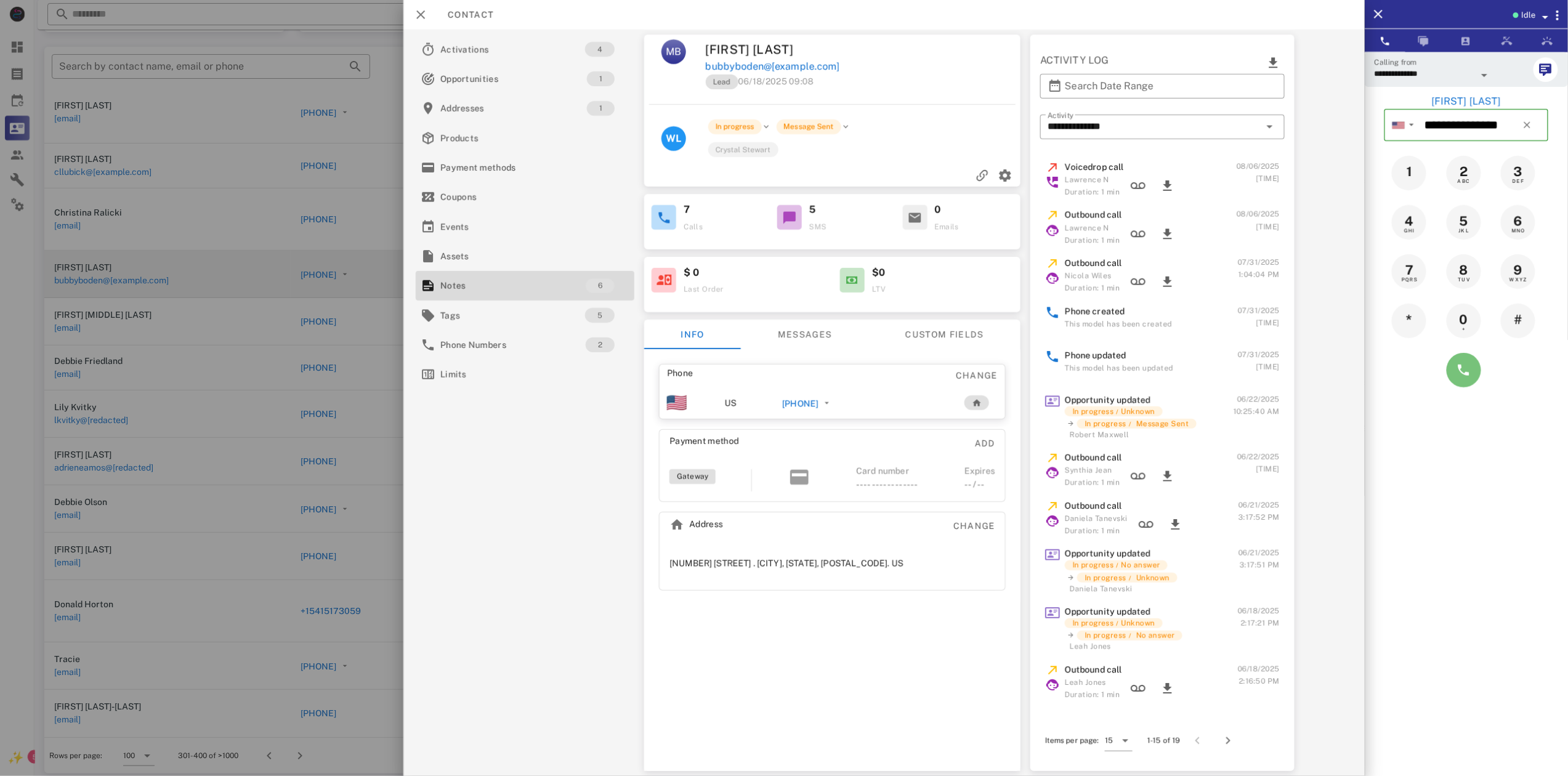 click at bounding box center (1464, 370) 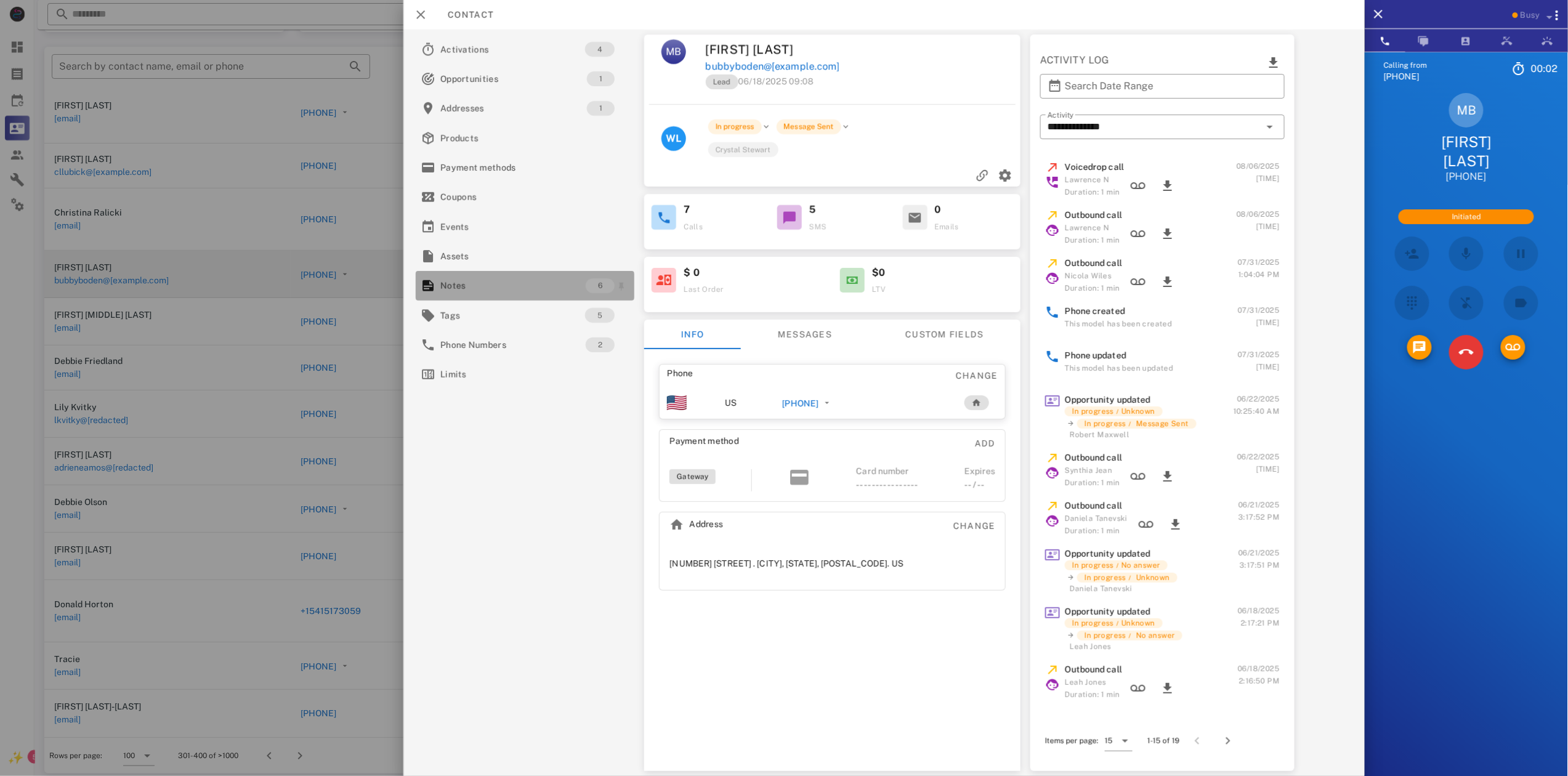 click on "Notes" at bounding box center (513, 286) 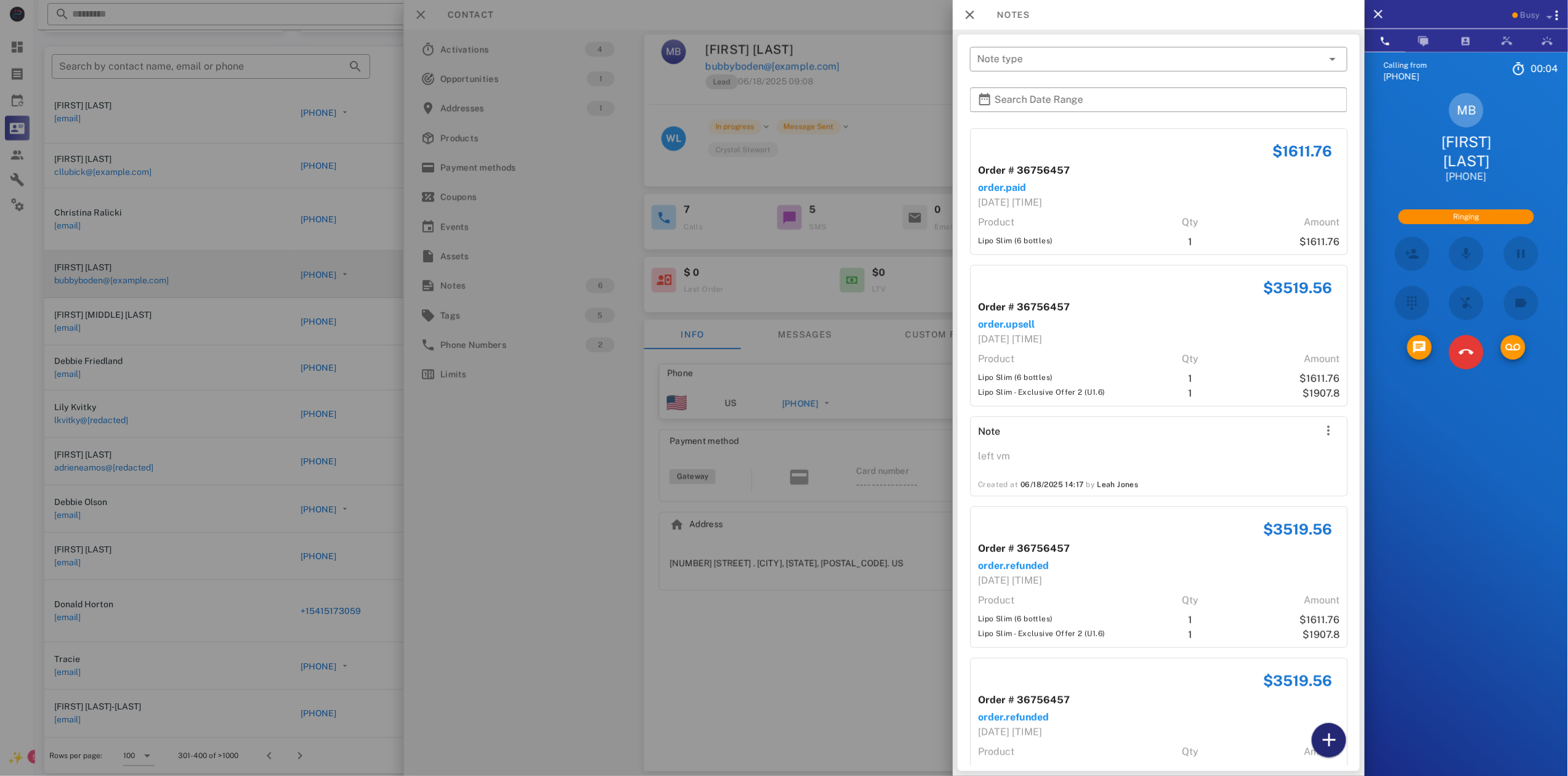 click at bounding box center [1329, 740] 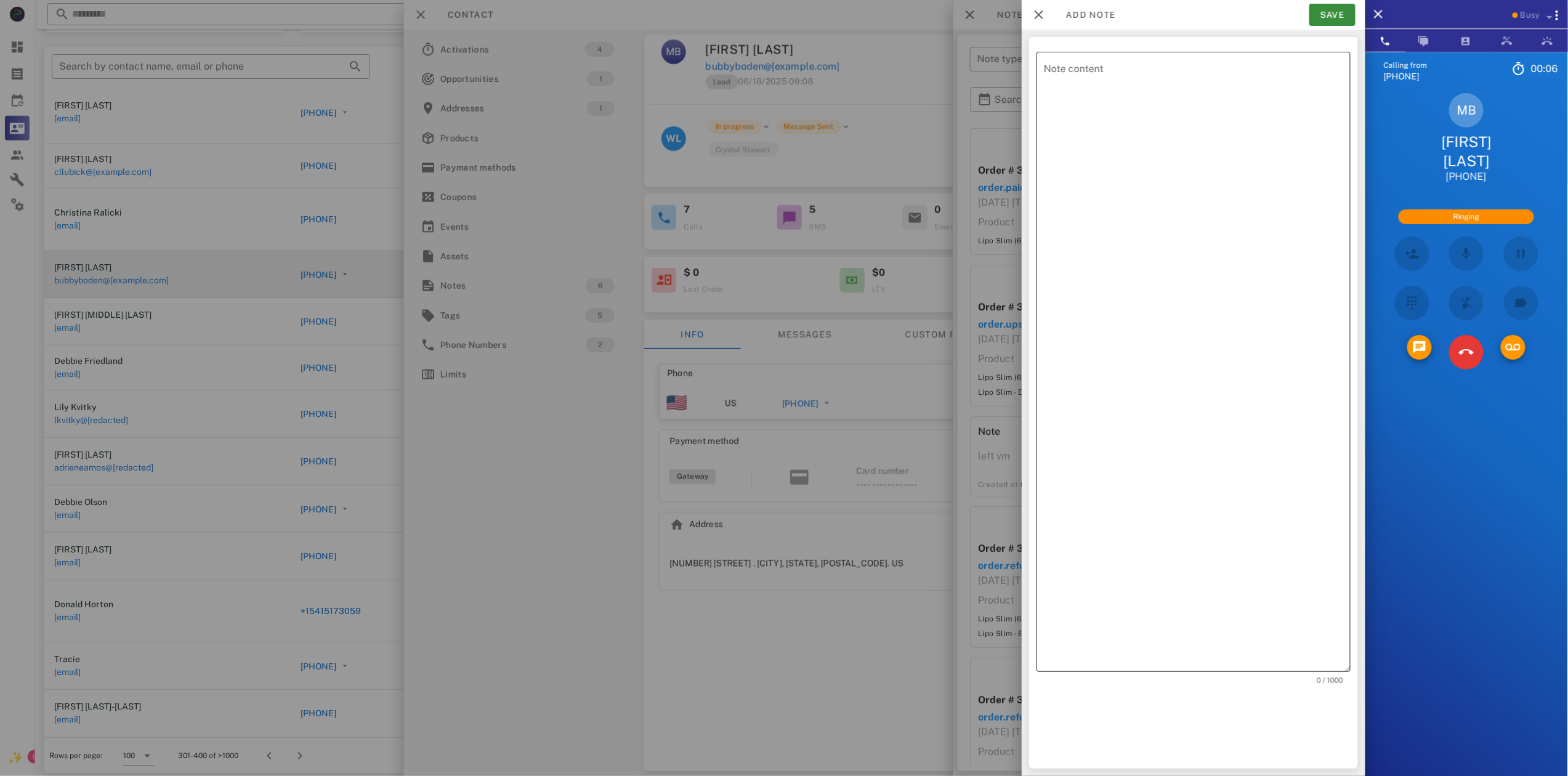 click on "Note content" at bounding box center [1197, 365] 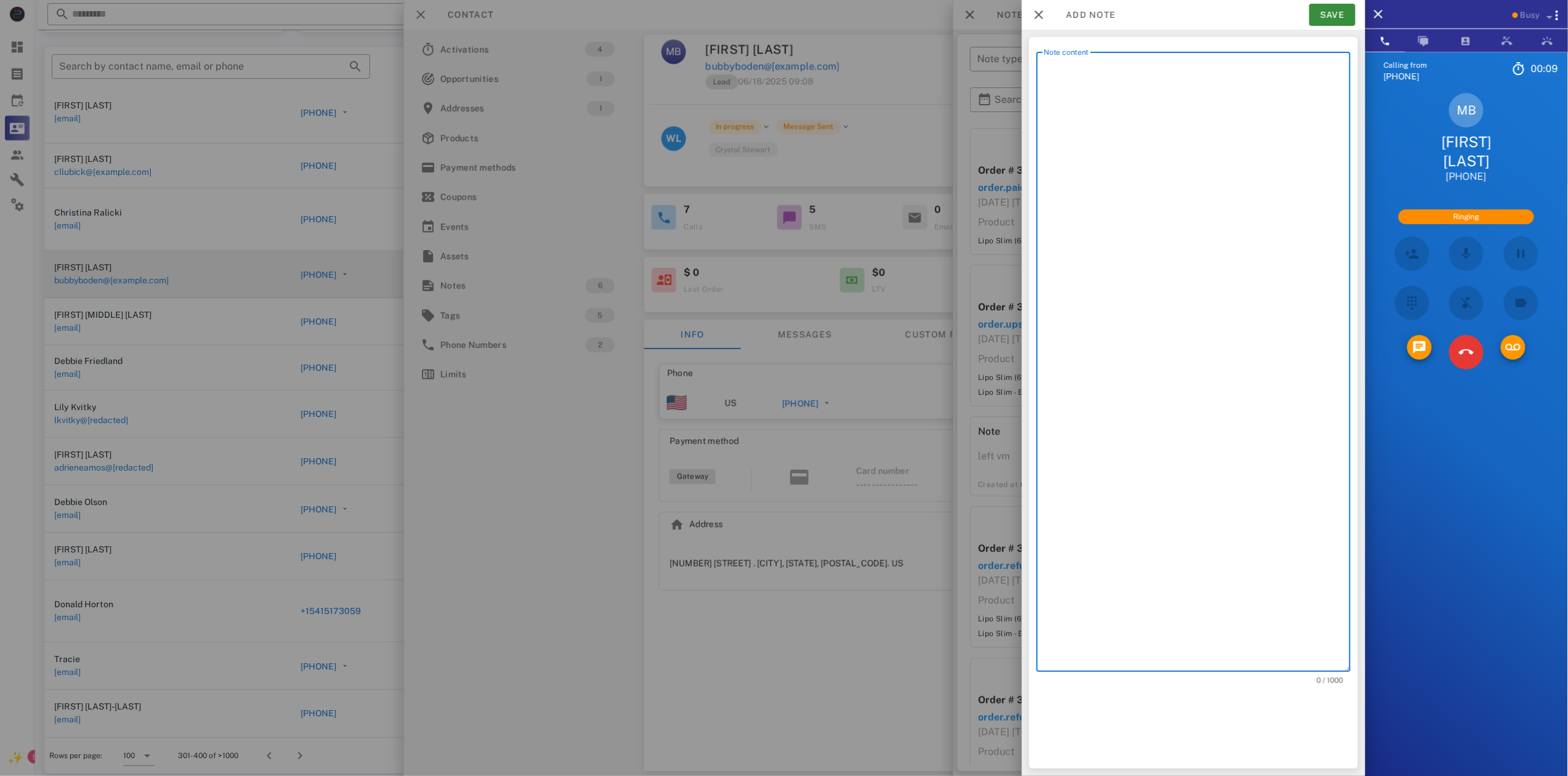 click on "Note content" at bounding box center [1197, 365] 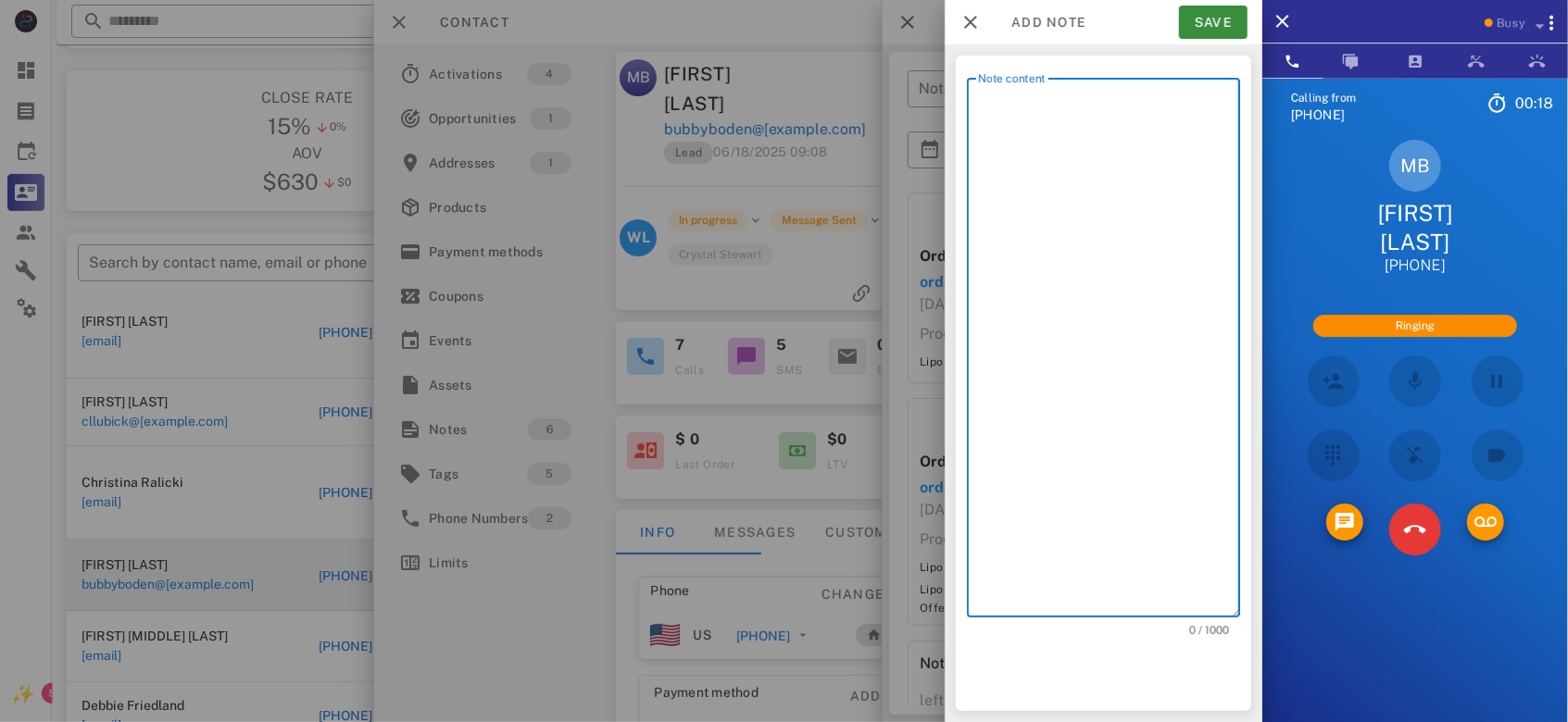 scroll, scrollTop: 12, scrollLeft: 0, axis: vertical 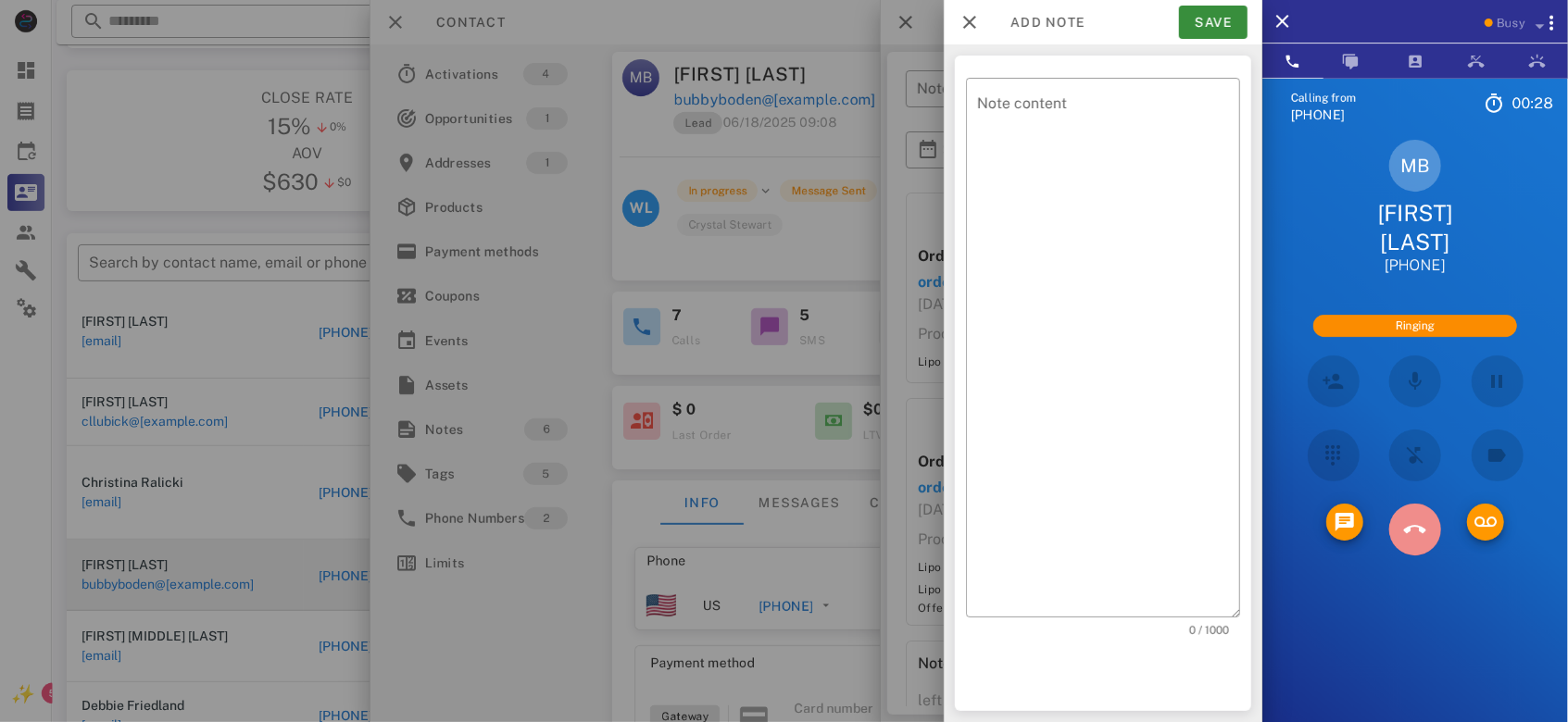 click at bounding box center [1415, 529] 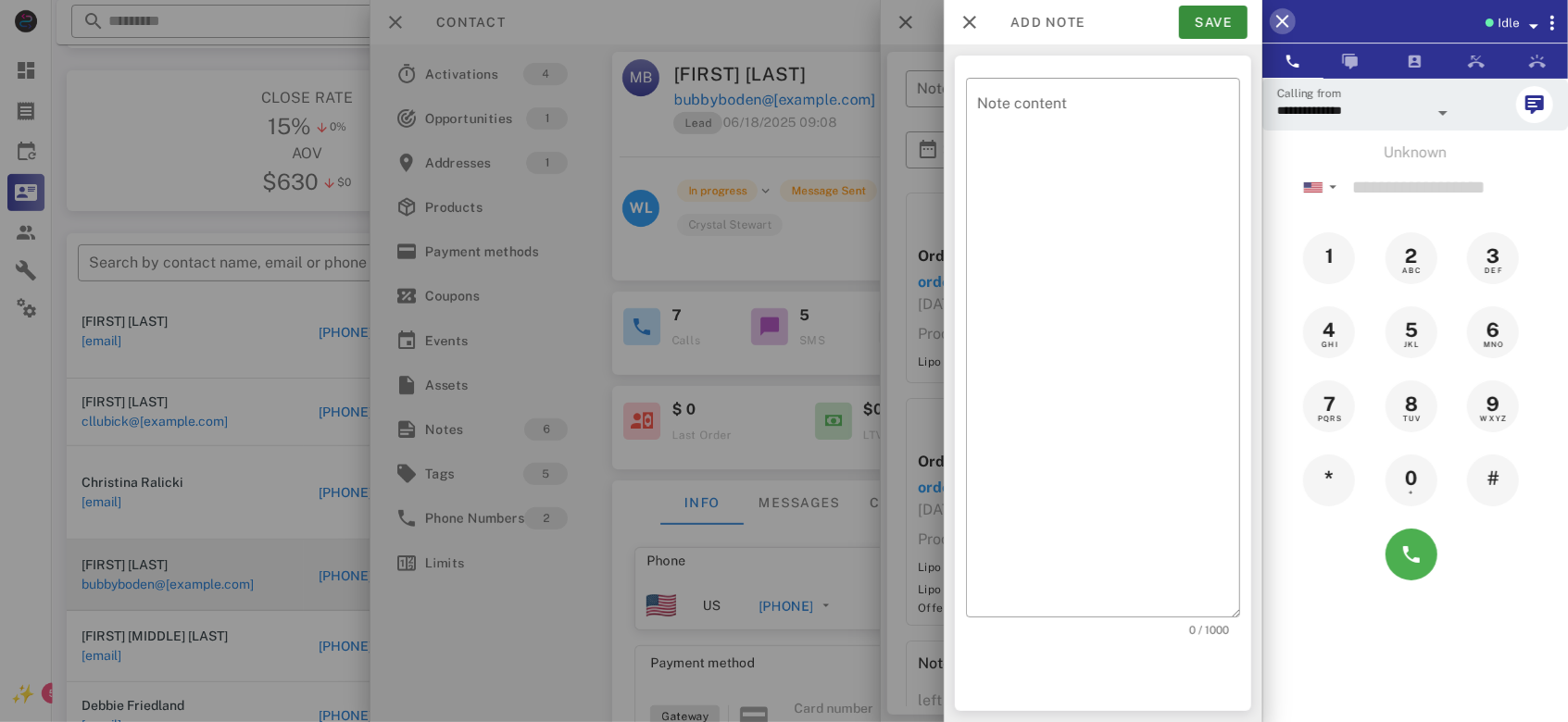 click at bounding box center (1283, 21) 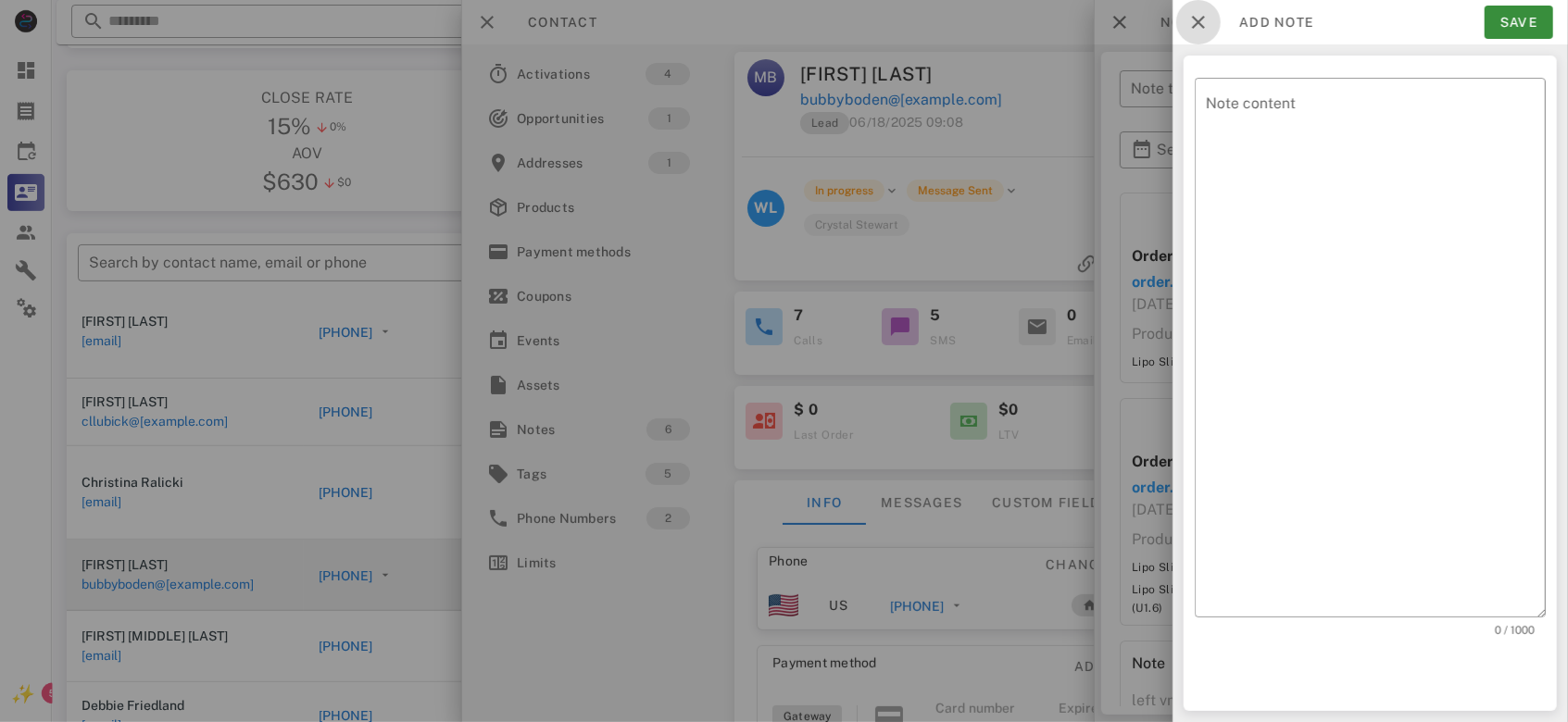 click at bounding box center (1198, 22) 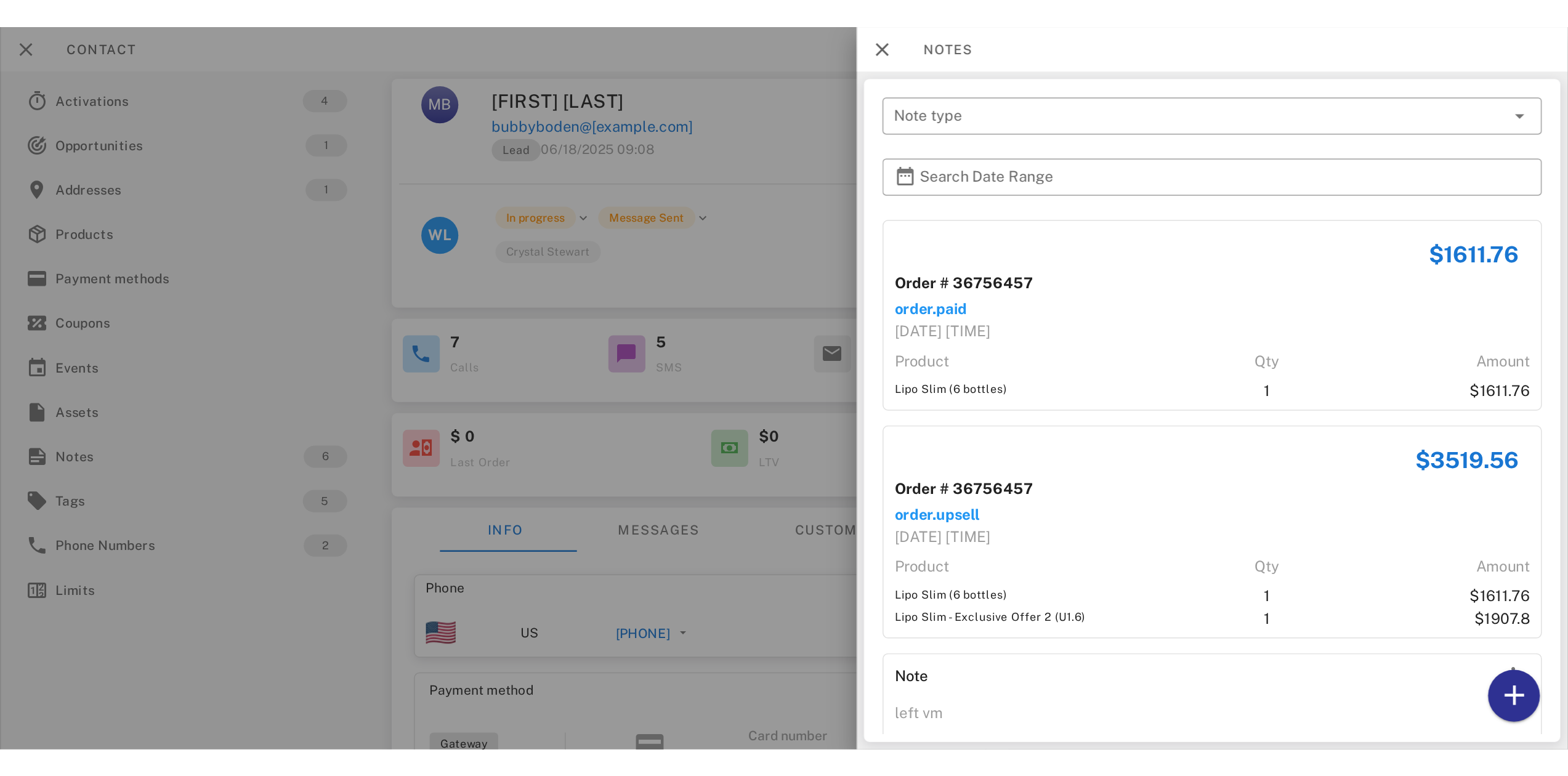 scroll, scrollTop: 8, scrollLeft: 0, axis: vertical 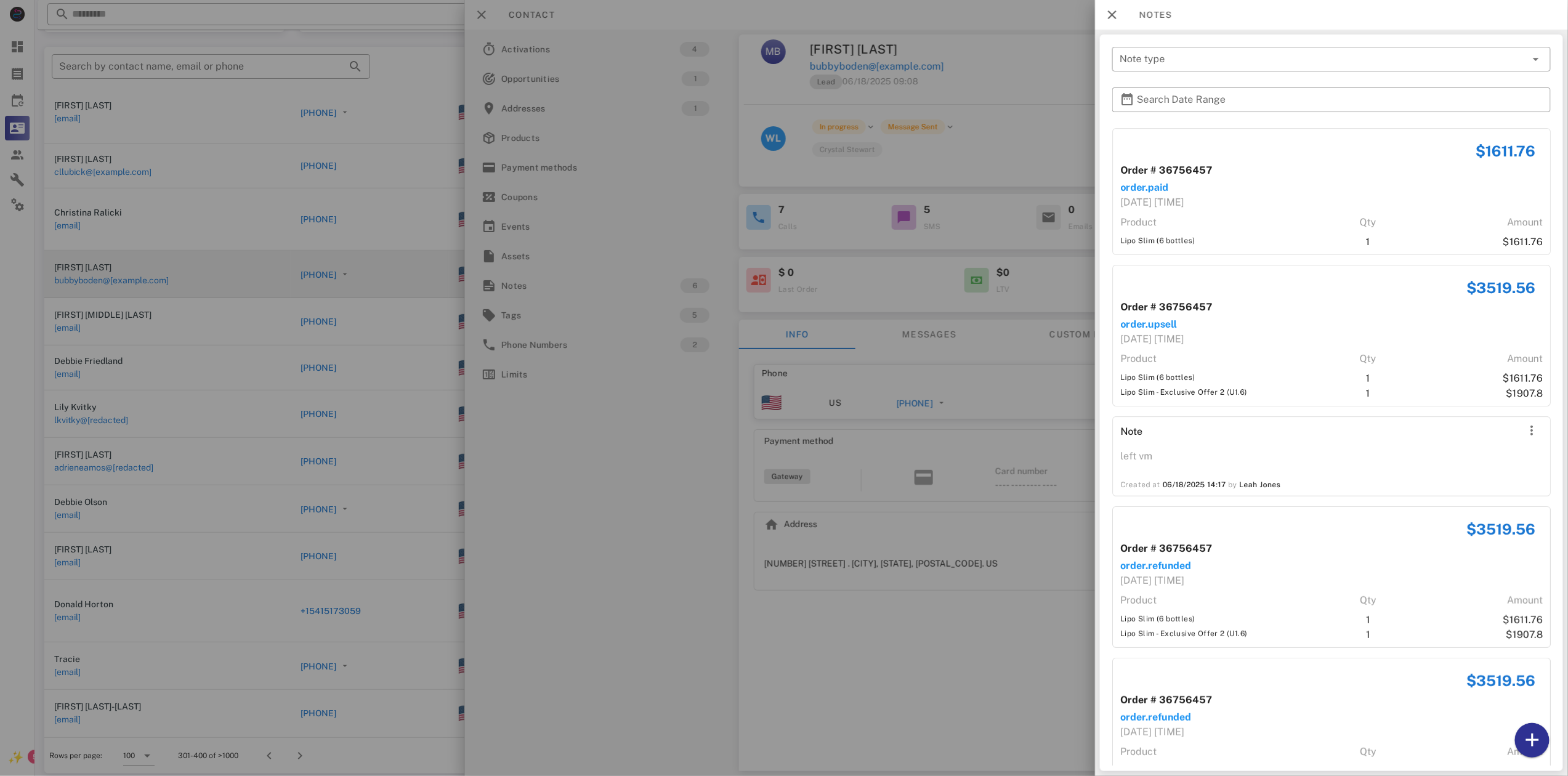 drag, startPoint x: 642, startPoint y: 426, endPoint x: 637, endPoint y: 446, distance: 20.615528 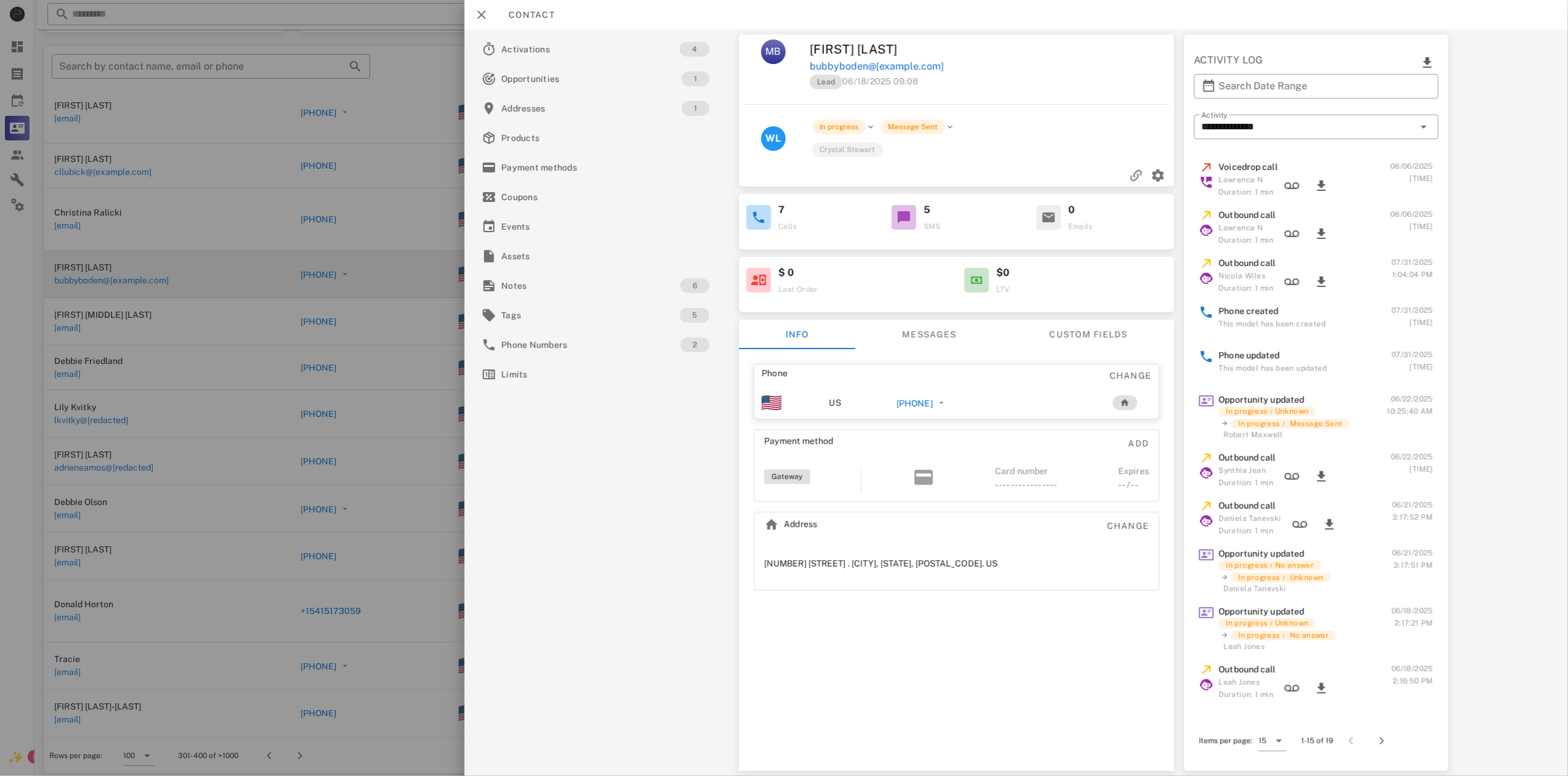 drag, startPoint x: 248, startPoint y: 279, endPoint x: 119, endPoint y: 298, distance: 130.39172 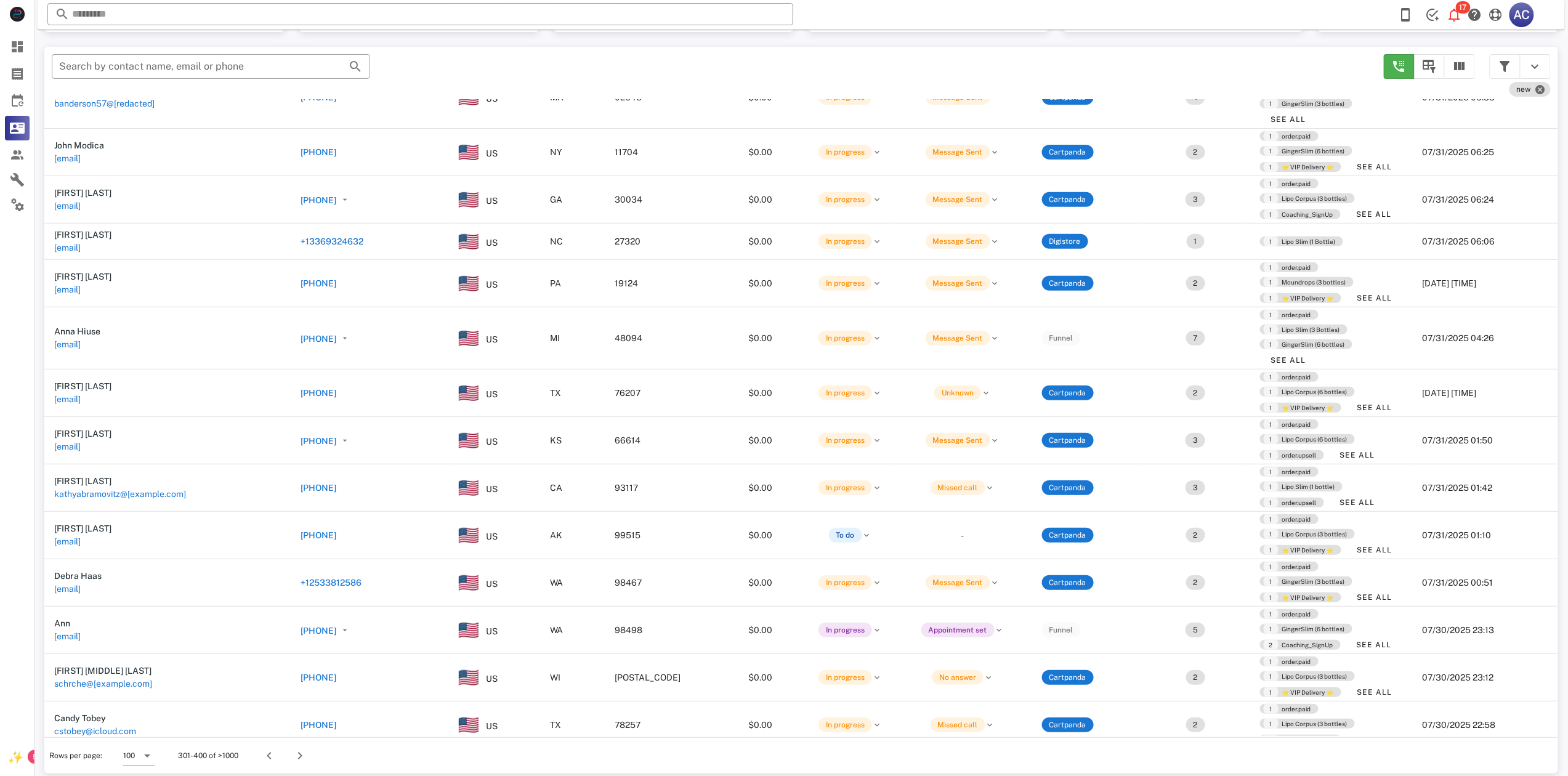scroll, scrollTop: 4336, scrollLeft: 0, axis: vertical 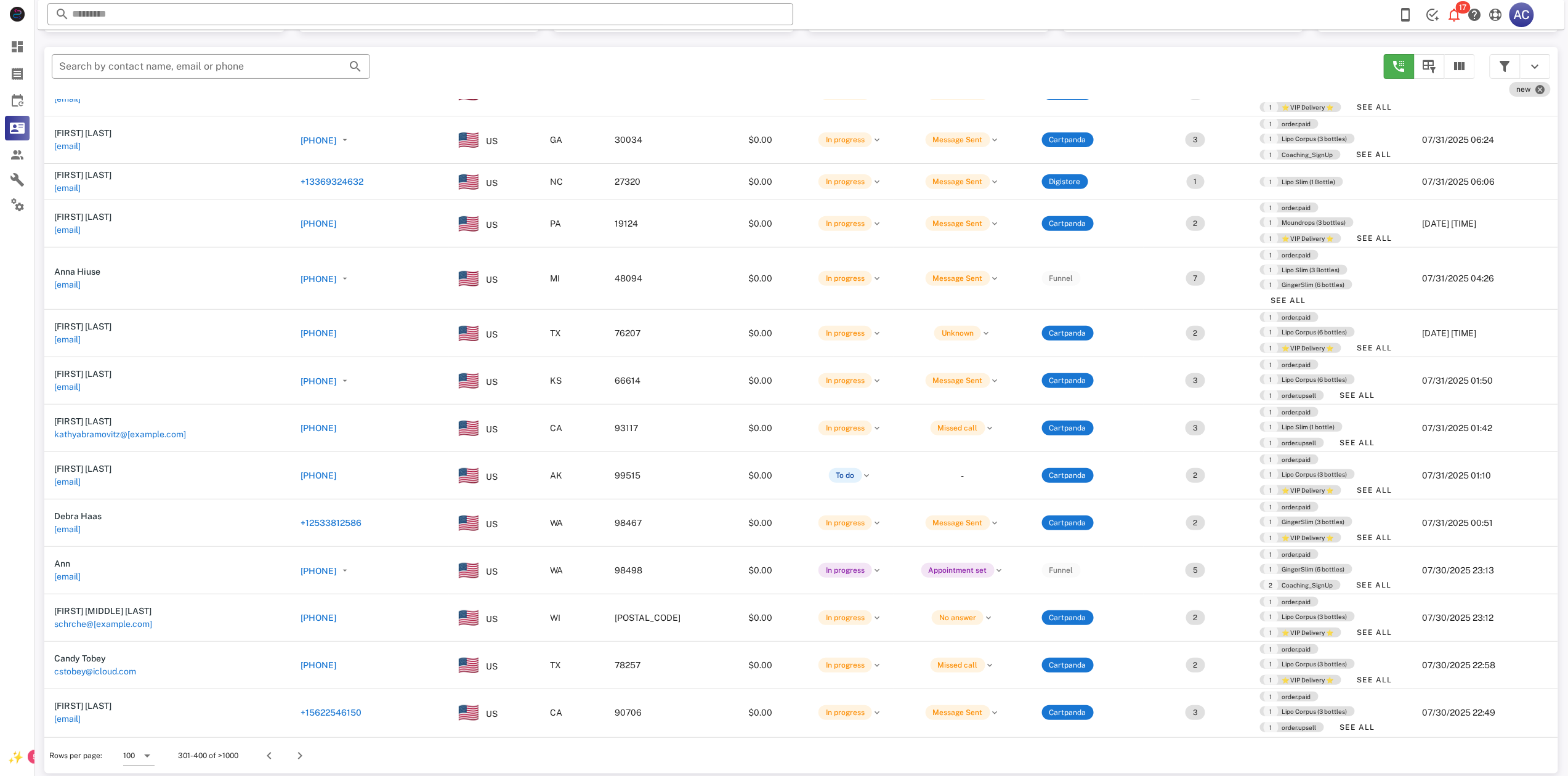 drag, startPoint x: 1553, startPoint y: 525, endPoint x: 26, endPoint y: 10, distance: 1611.5067 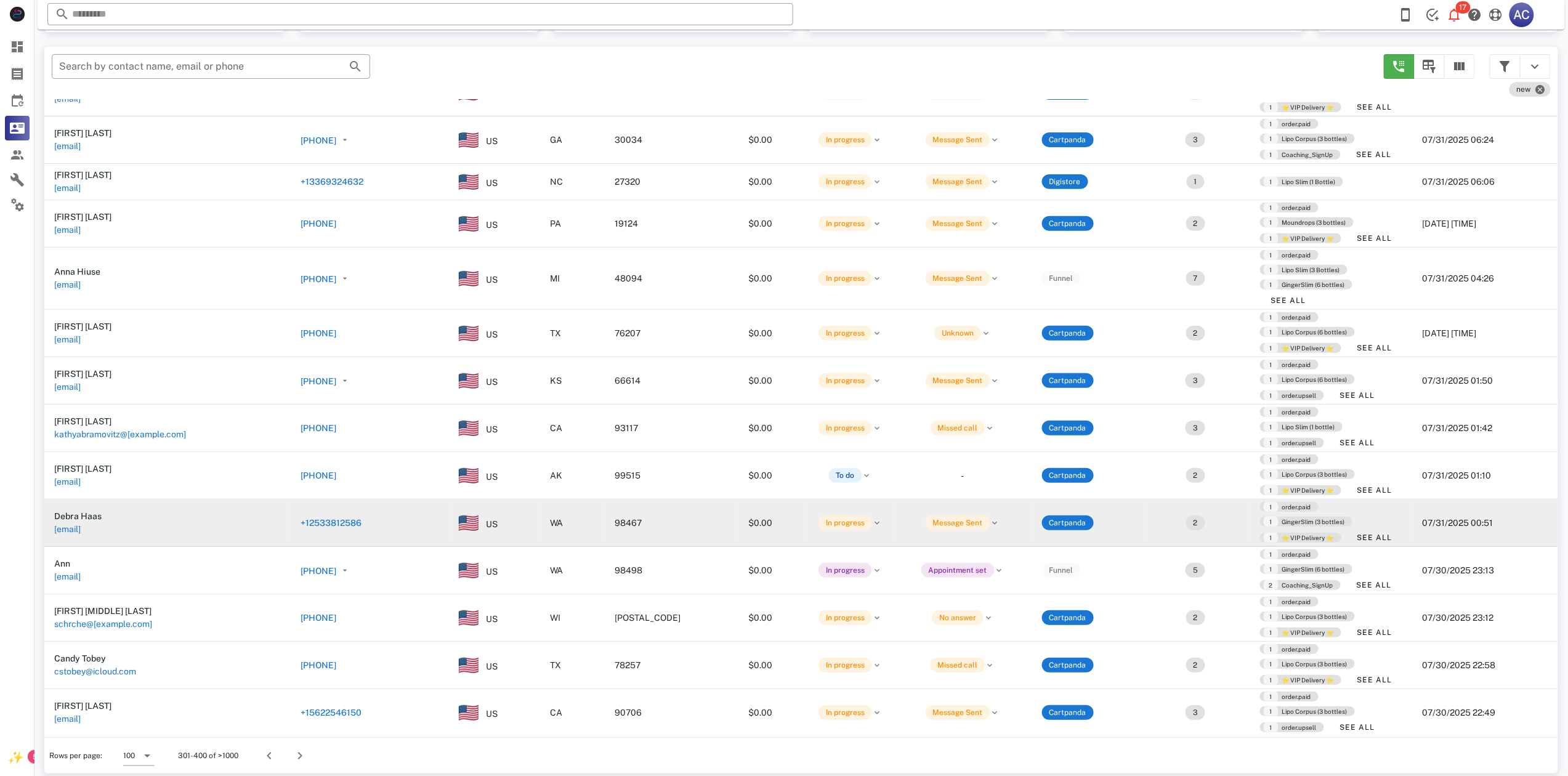 click on "+12533812586" at bounding box center (331, 523) 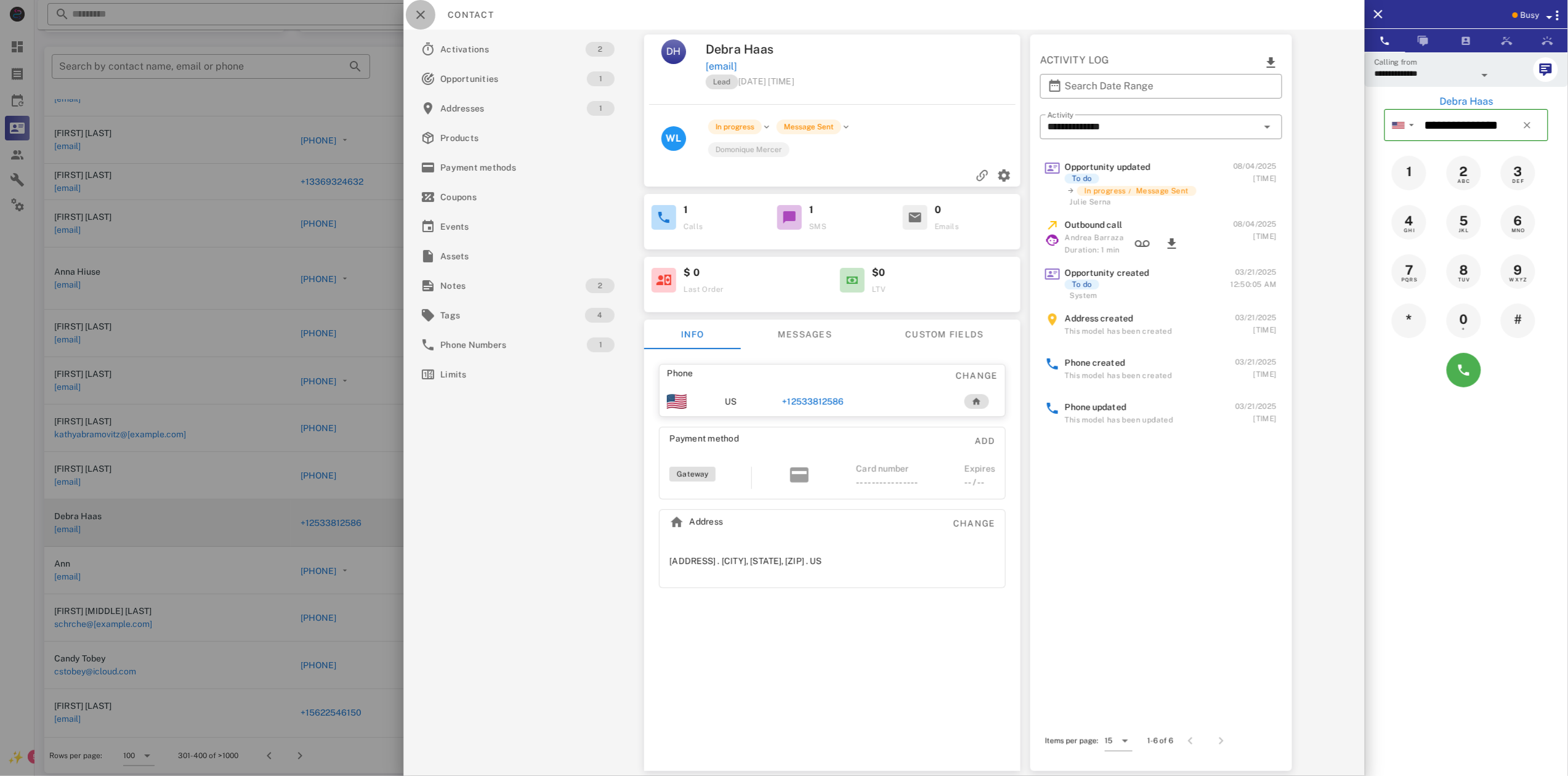 click at bounding box center [421, 15] 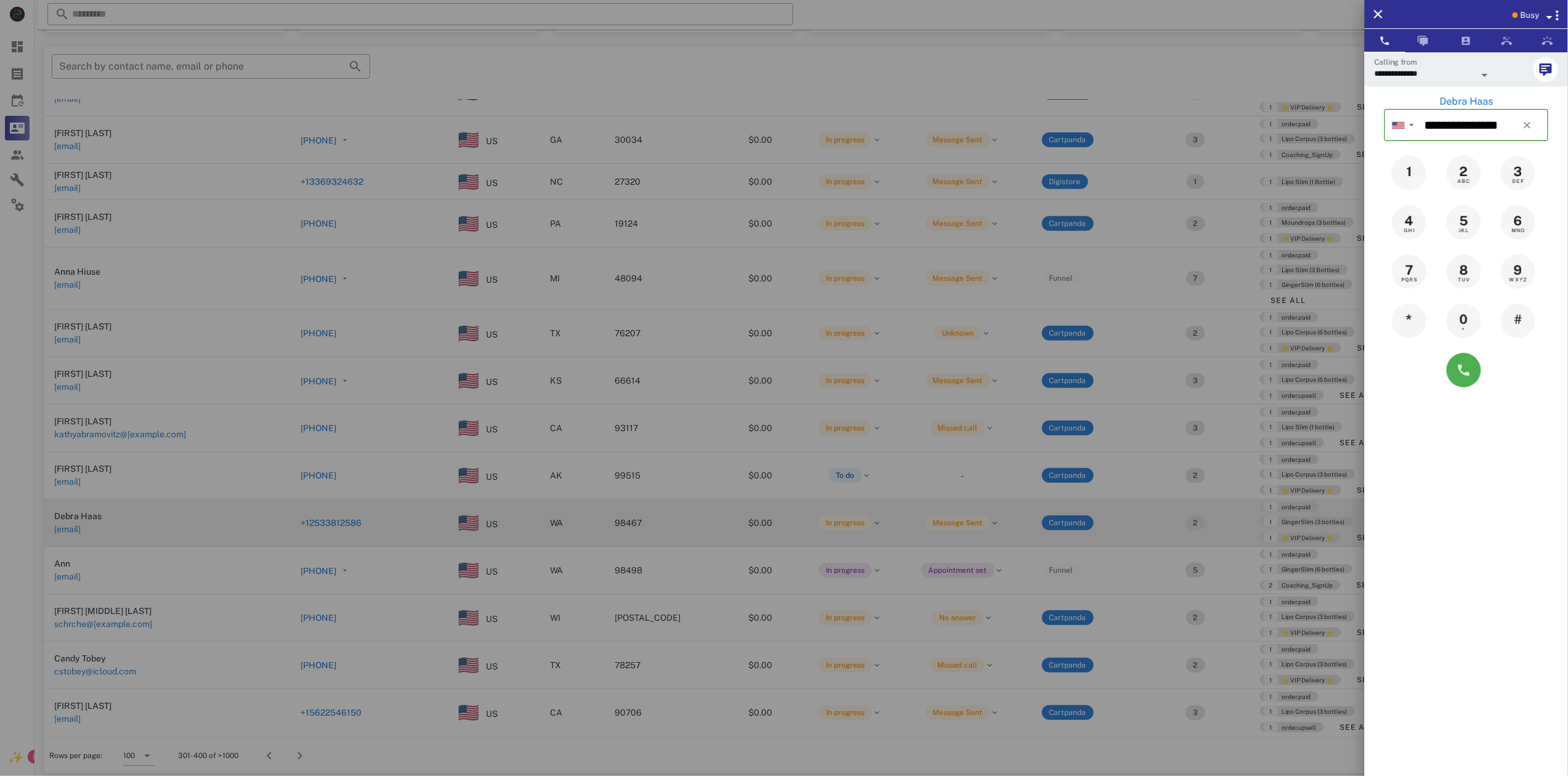 click at bounding box center [784, 388] 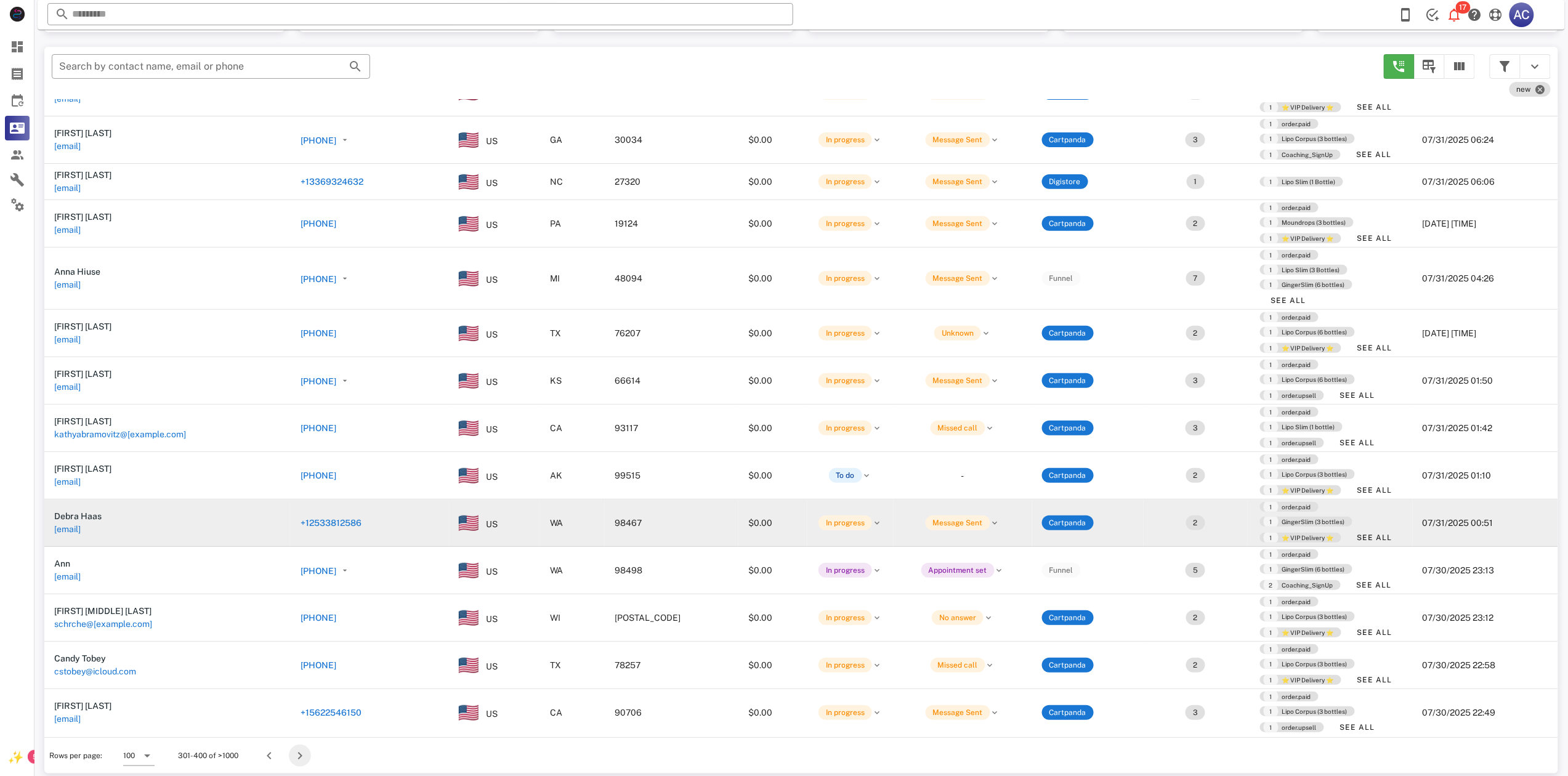 click at bounding box center [300, 756] 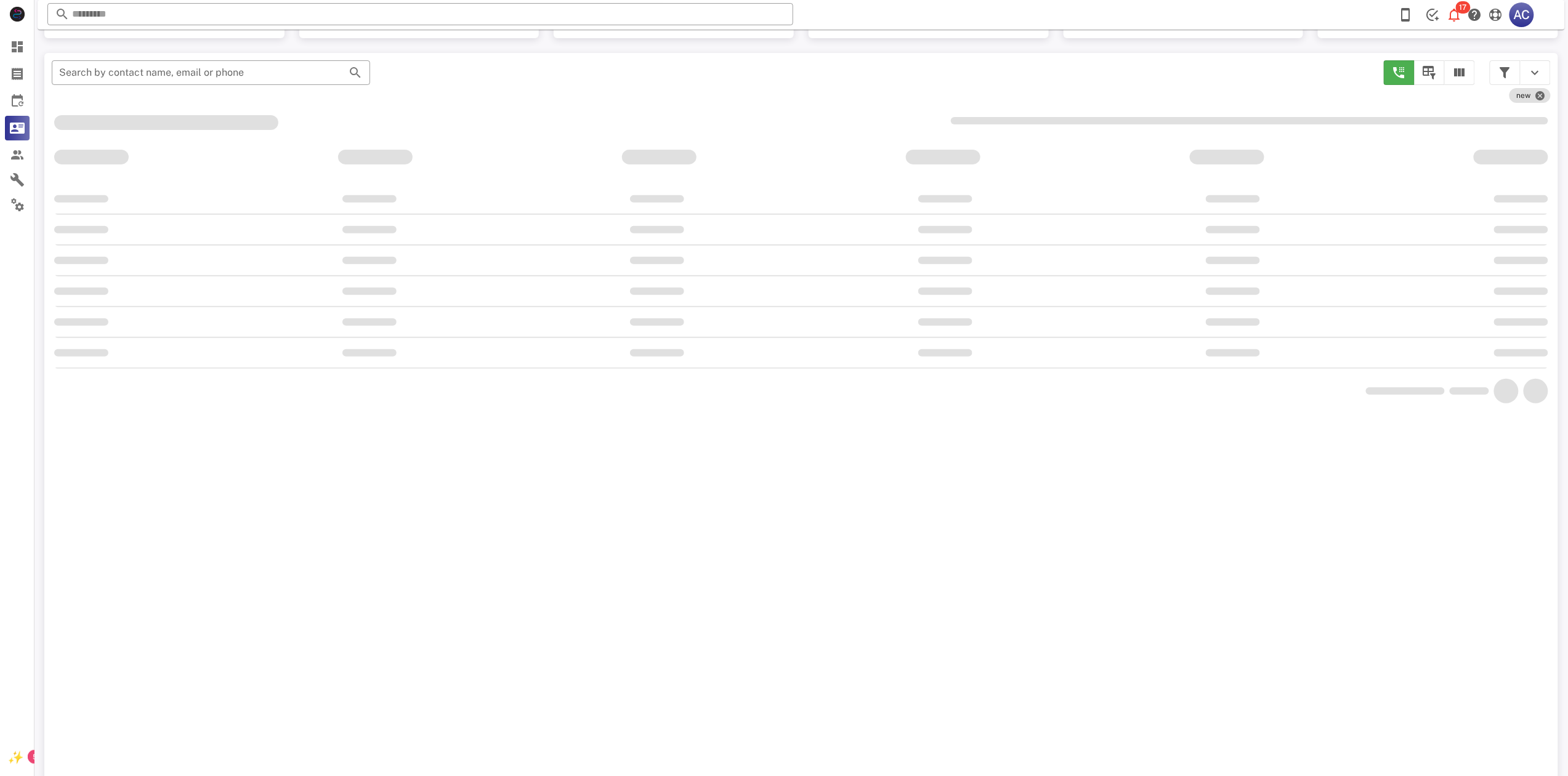 scroll, scrollTop: 118, scrollLeft: 0, axis: vertical 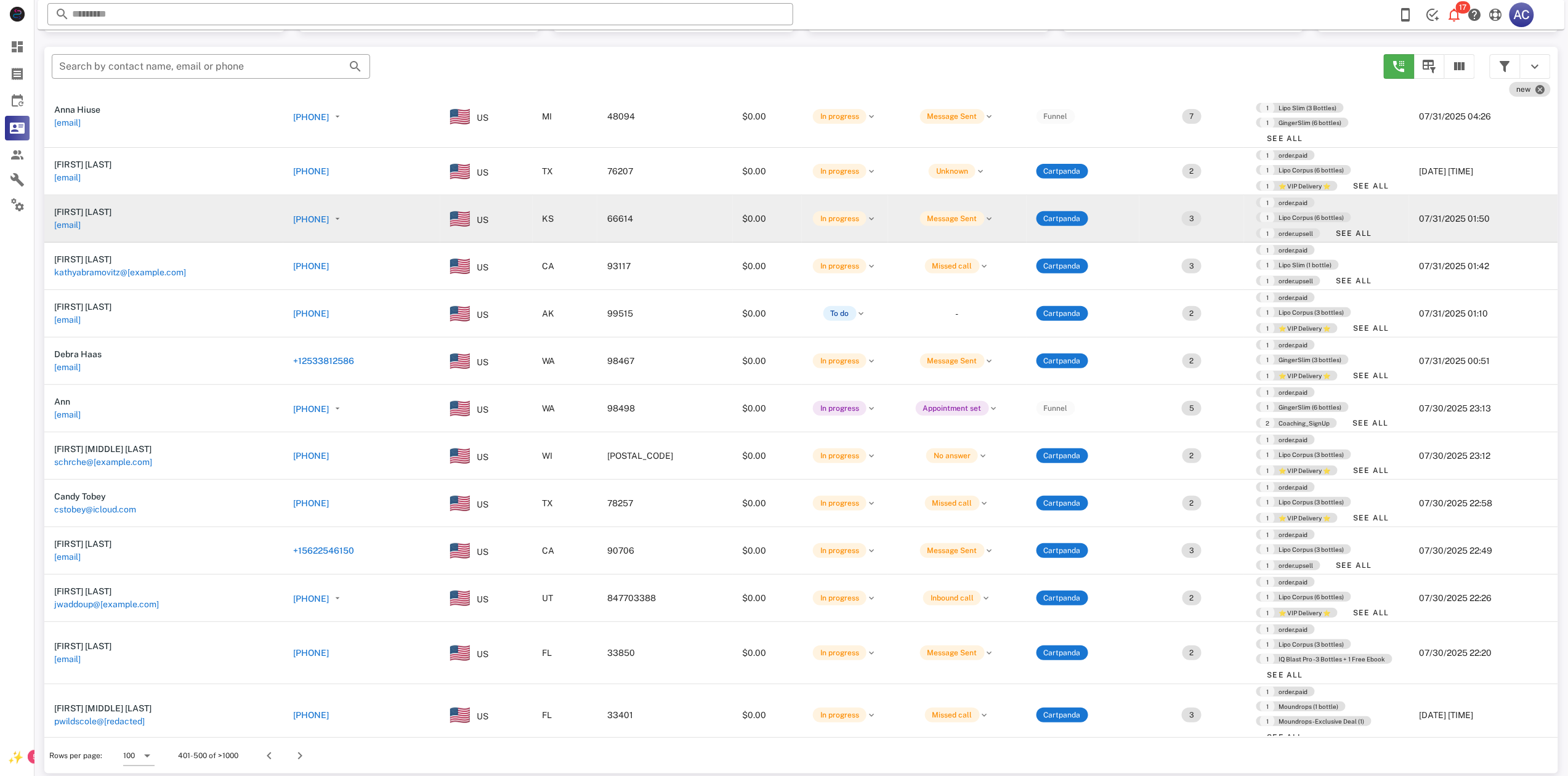 click on "1  order.paid  1  Lipo Corpus (6 bottles)  1  order.upsell   See All" at bounding box center (1327, 219) 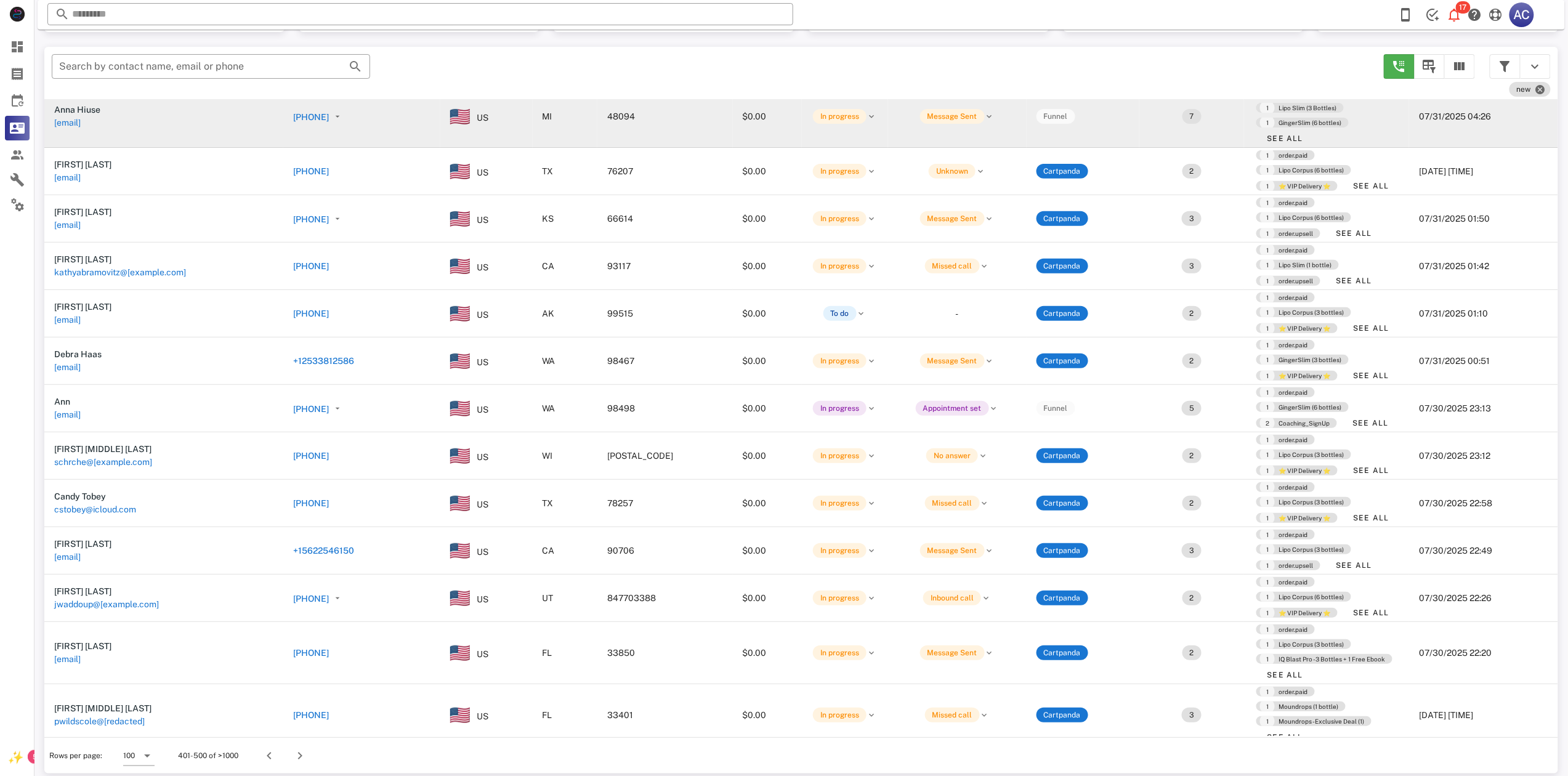 click on "$0.00" at bounding box center [767, 116] 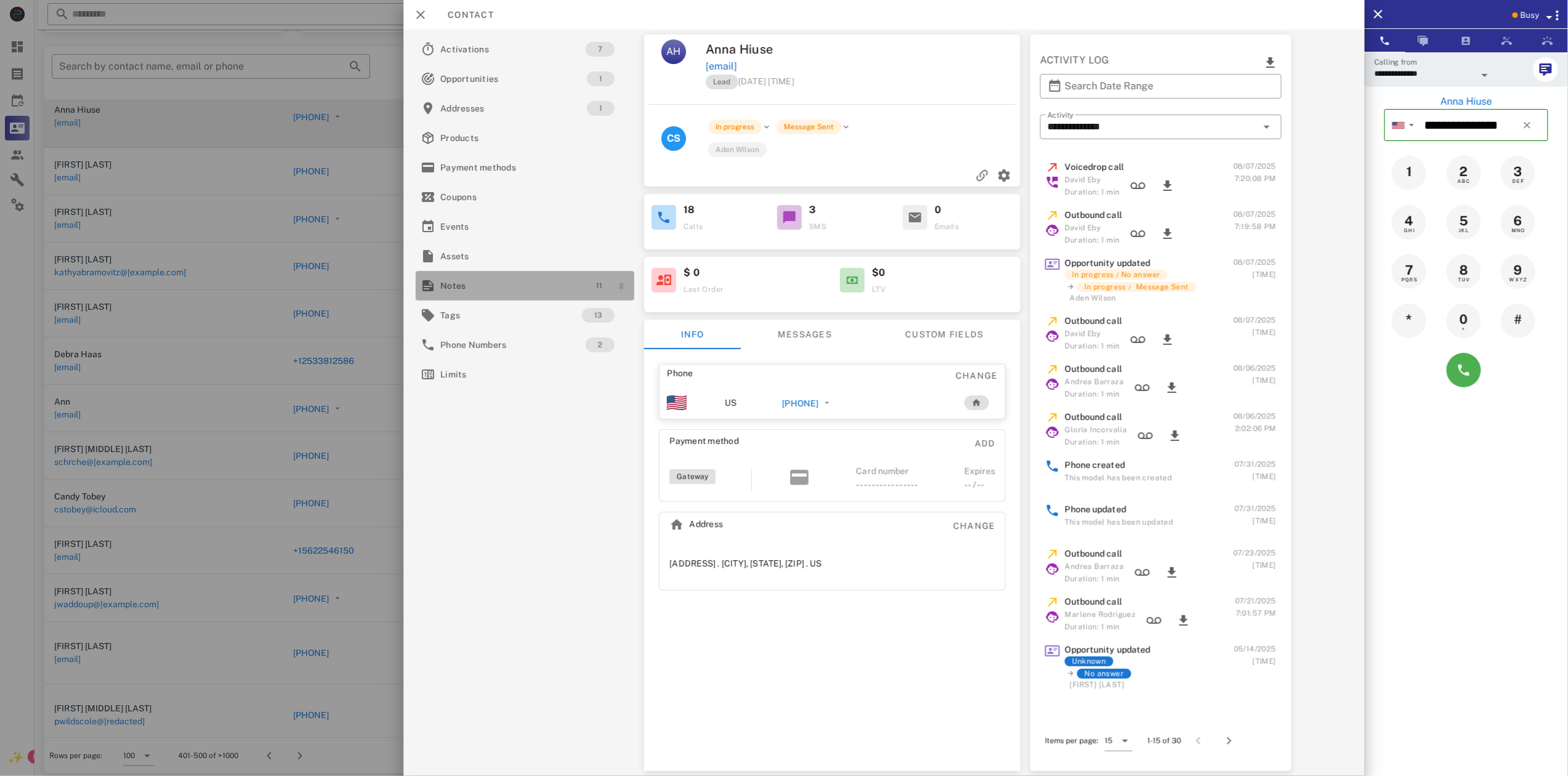 click on "11" at bounding box center (599, 286) 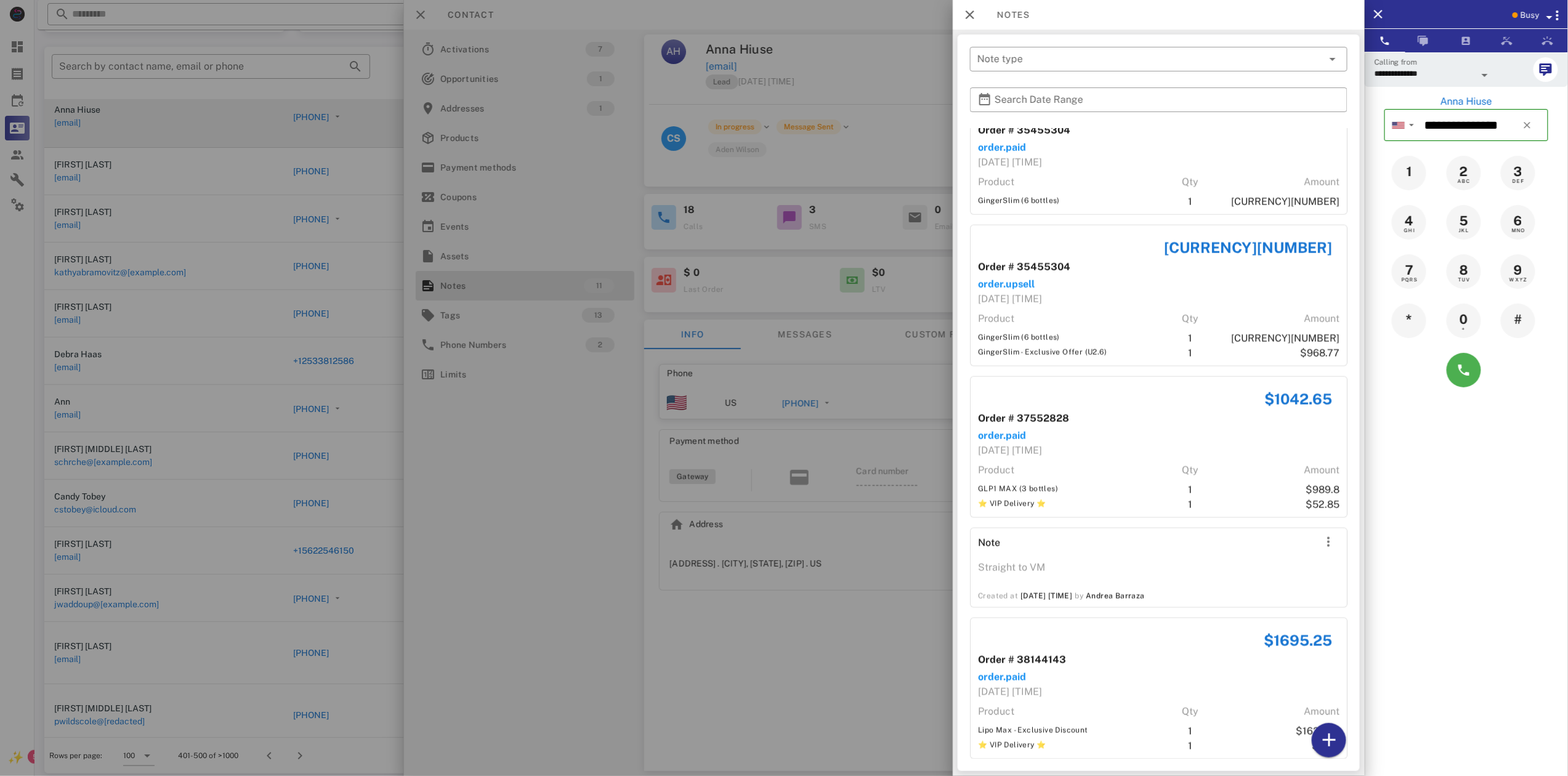 scroll, scrollTop: 856, scrollLeft: 0, axis: vertical 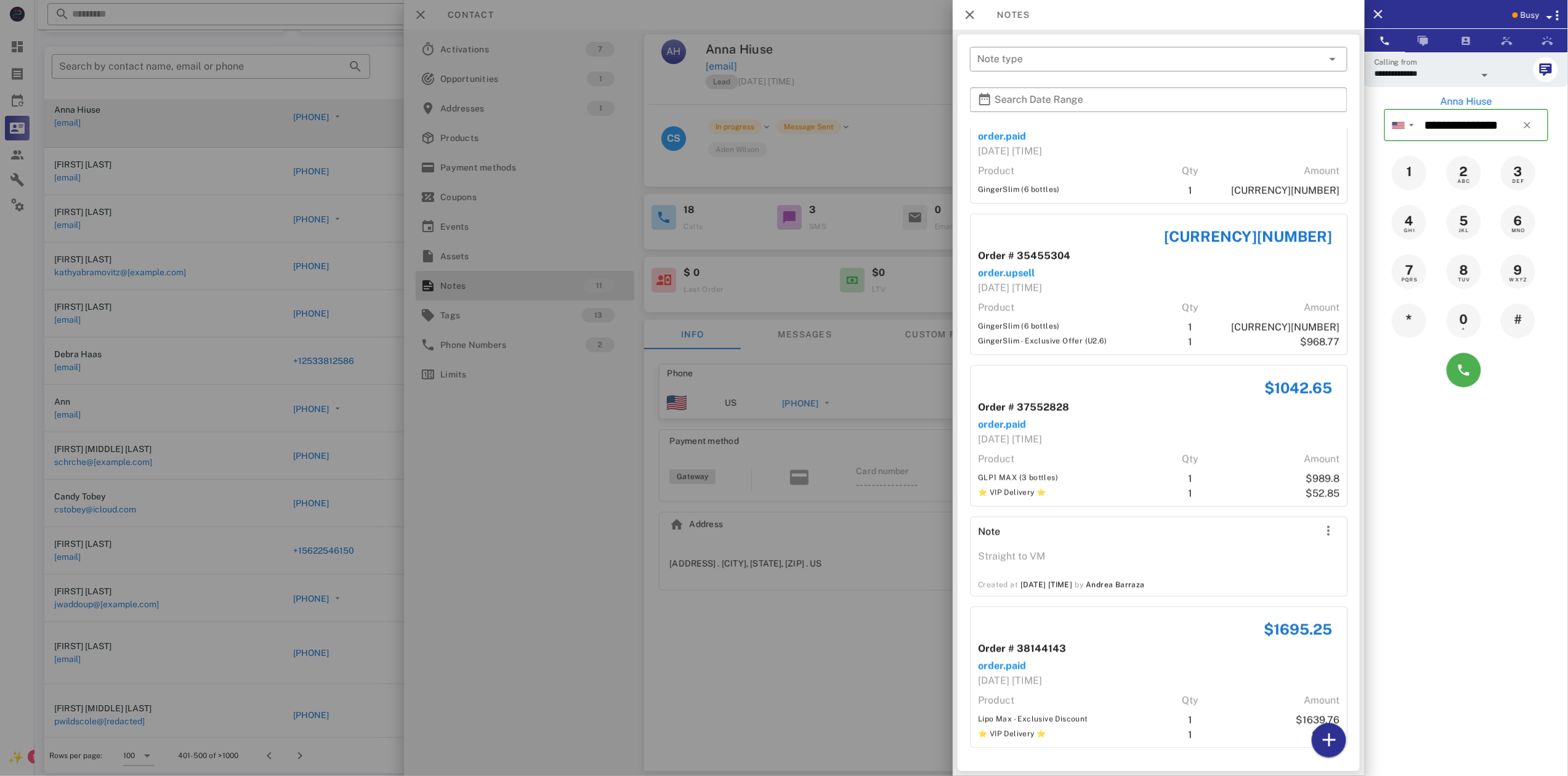 click at bounding box center (784, 388) 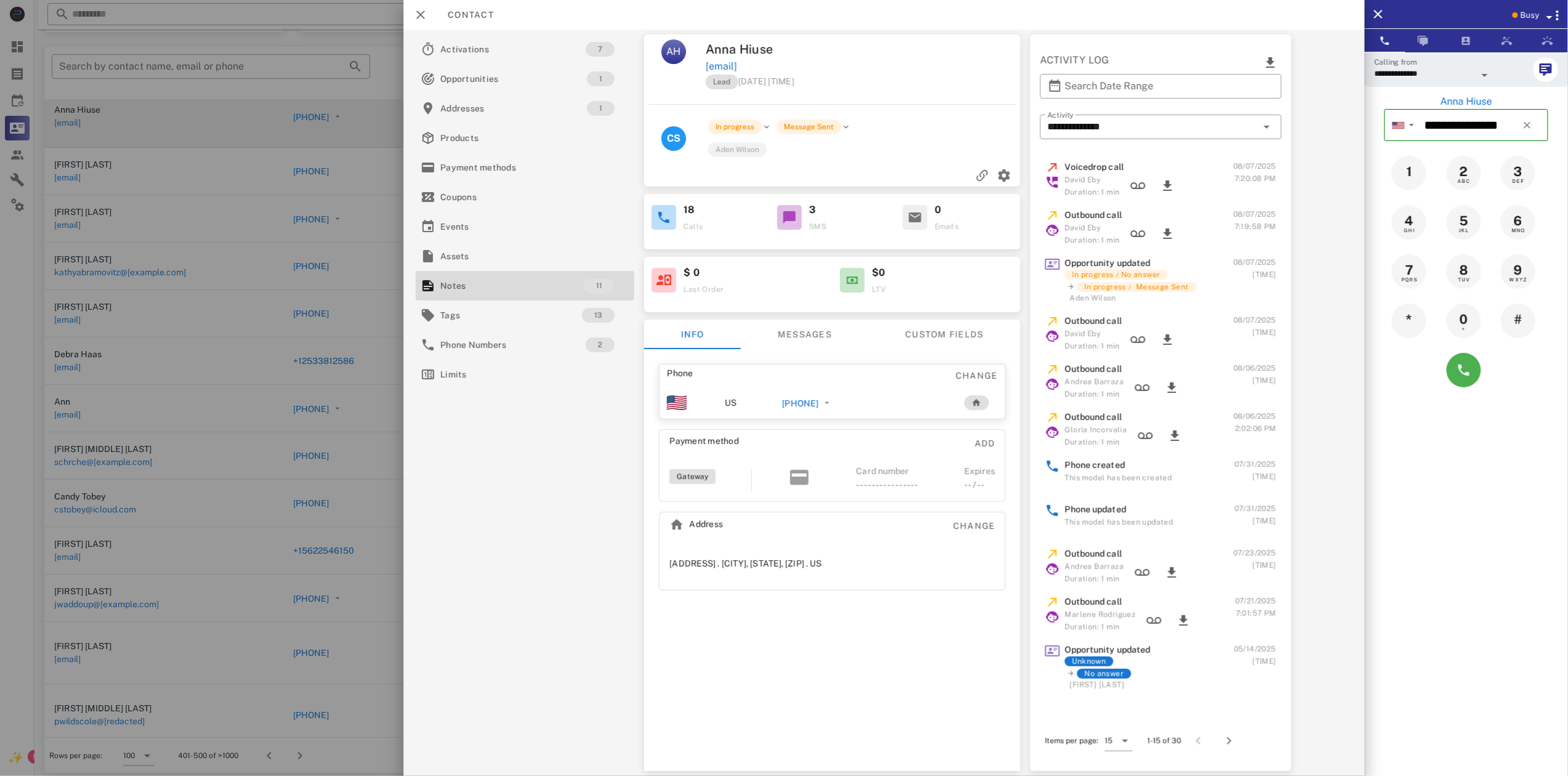 drag, startPoint x: 1287, startPoint y: 410, endPoint x: 1326, endPoint y: 464, distance: 66.61081 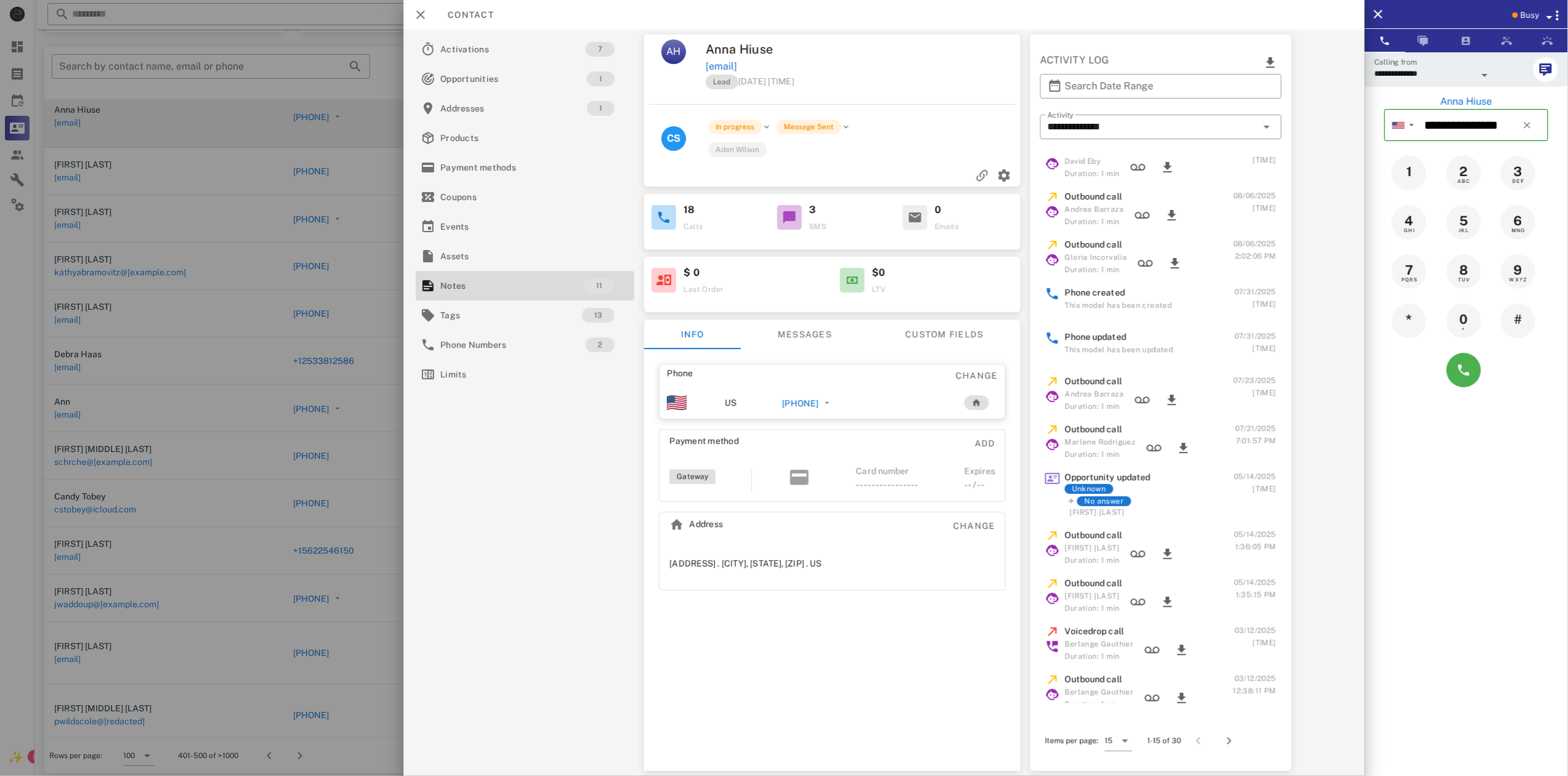 scroll, scrollTop: 185, scrollLeft: 0, axis: vertical 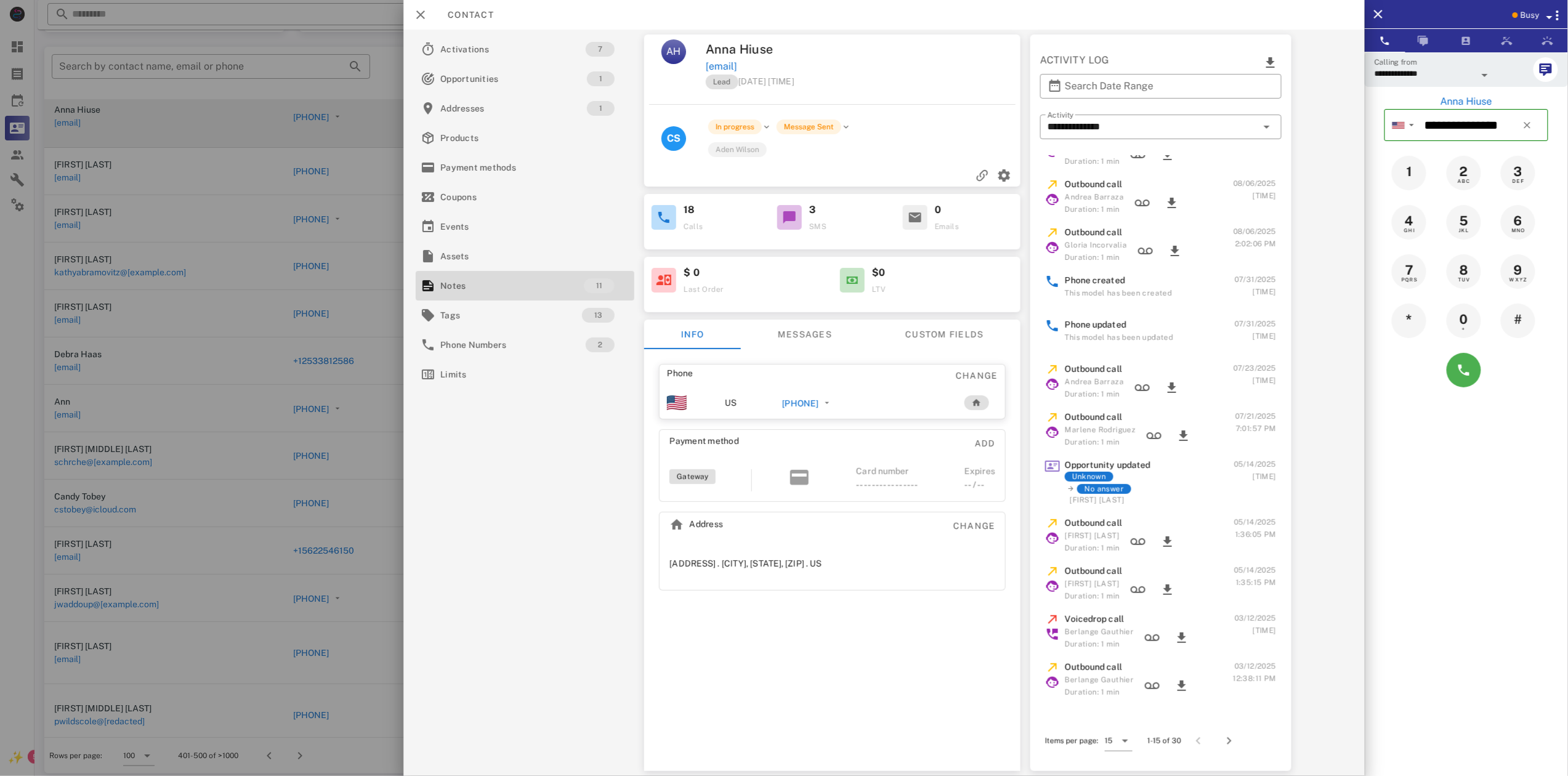 click at bounding box center (784, 388) 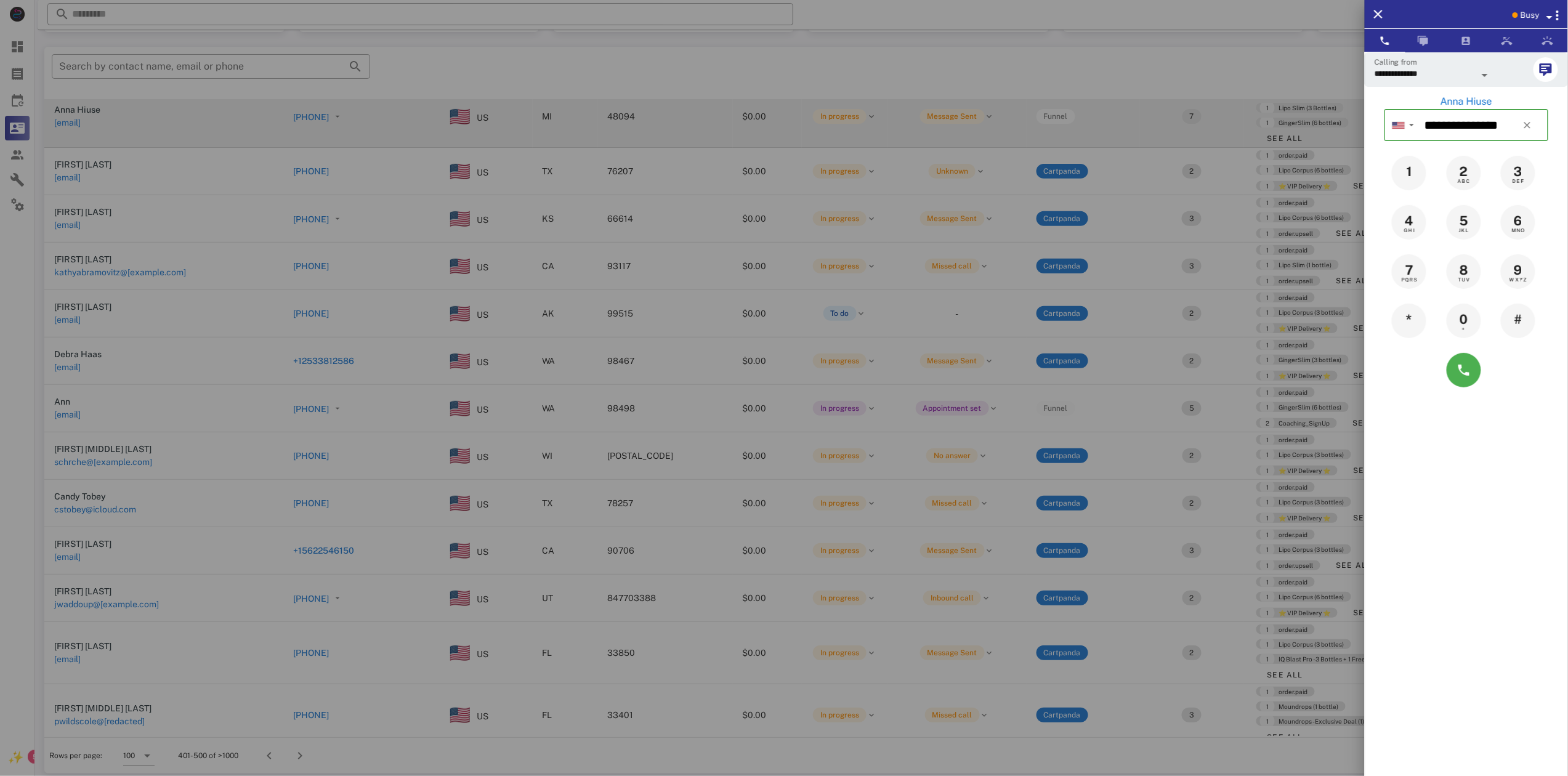 click at bounding box center (784, 388) 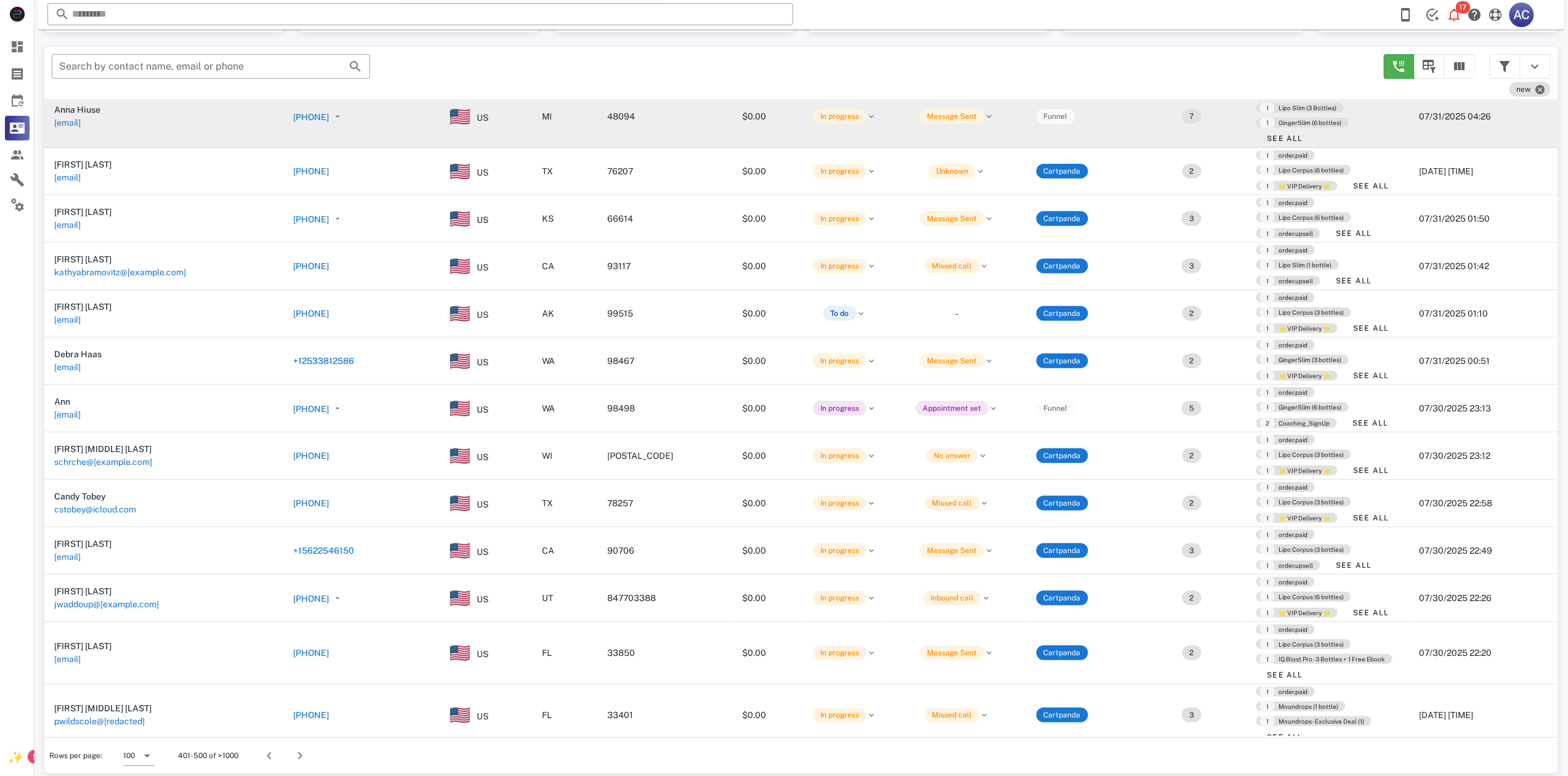 click on "Rows per page: 100  401-500 of >1000" at bounding box center (801, 755) 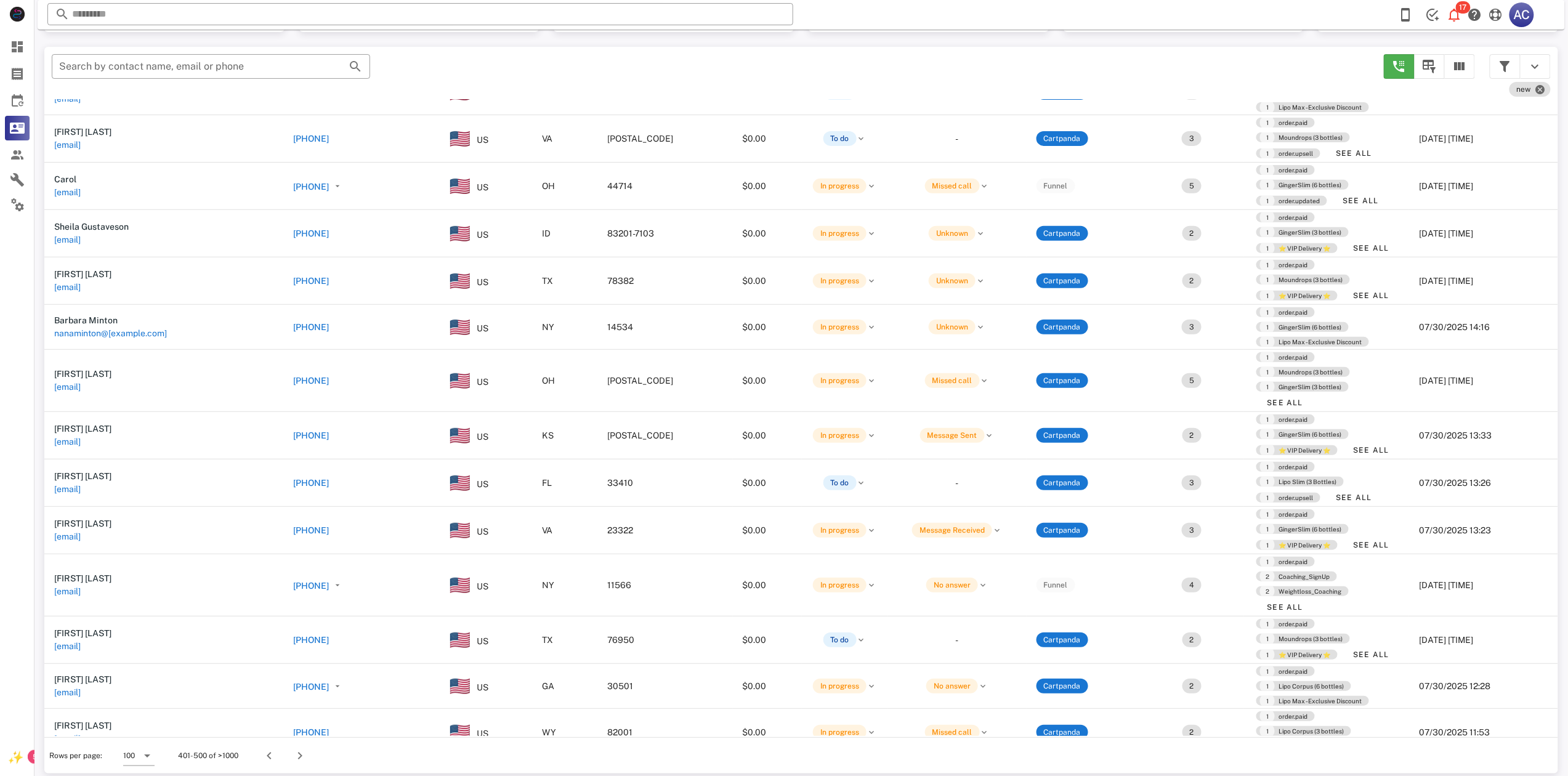 scroll, scrollTop: 1594, scrollLeft: 0, axis: vertical 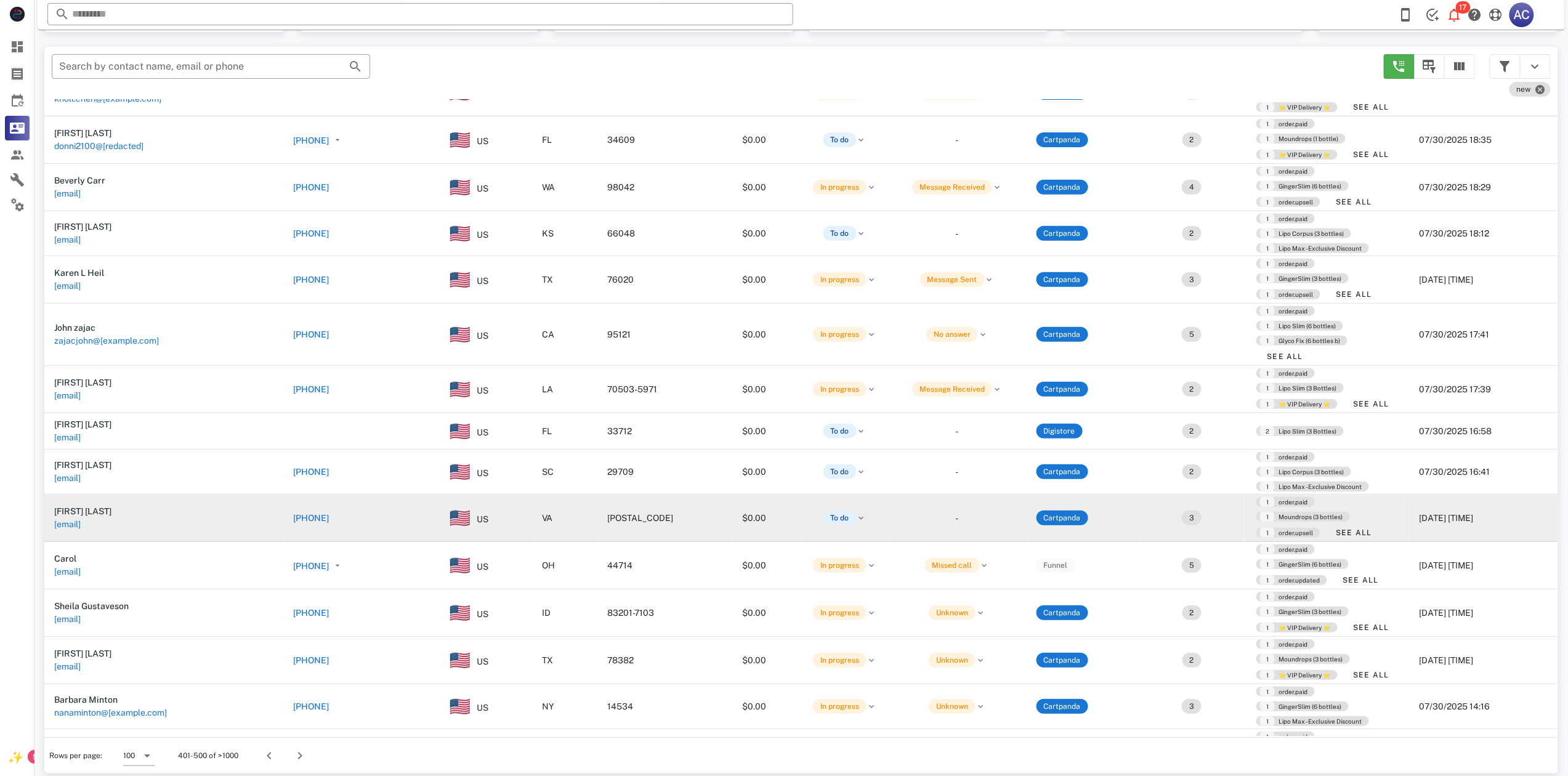 click on "[PHONE]" at bounding box center (311, 518) 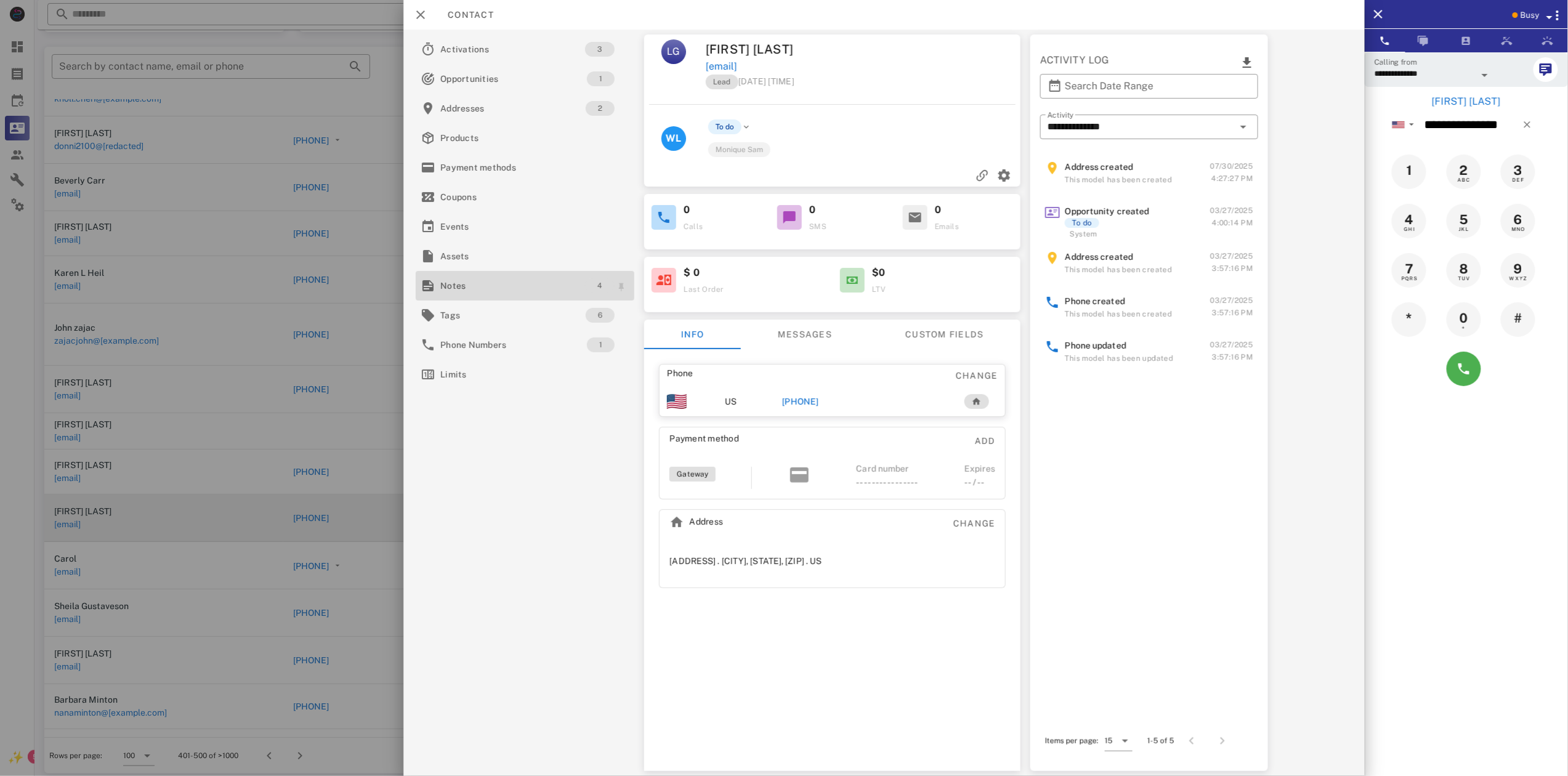 click on "4" at bounding box center (600, 286) 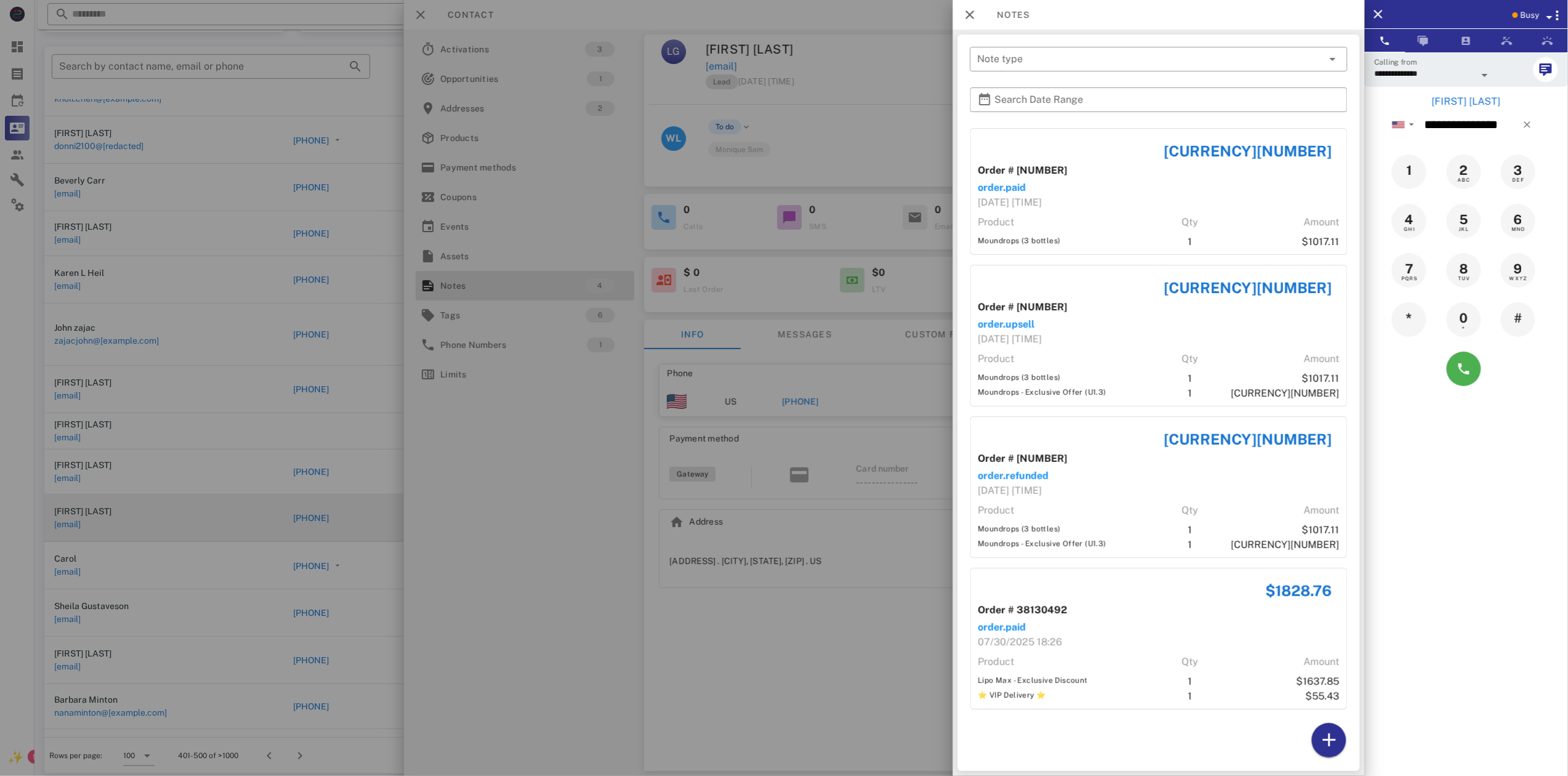 click at bounding box center [784, 388] 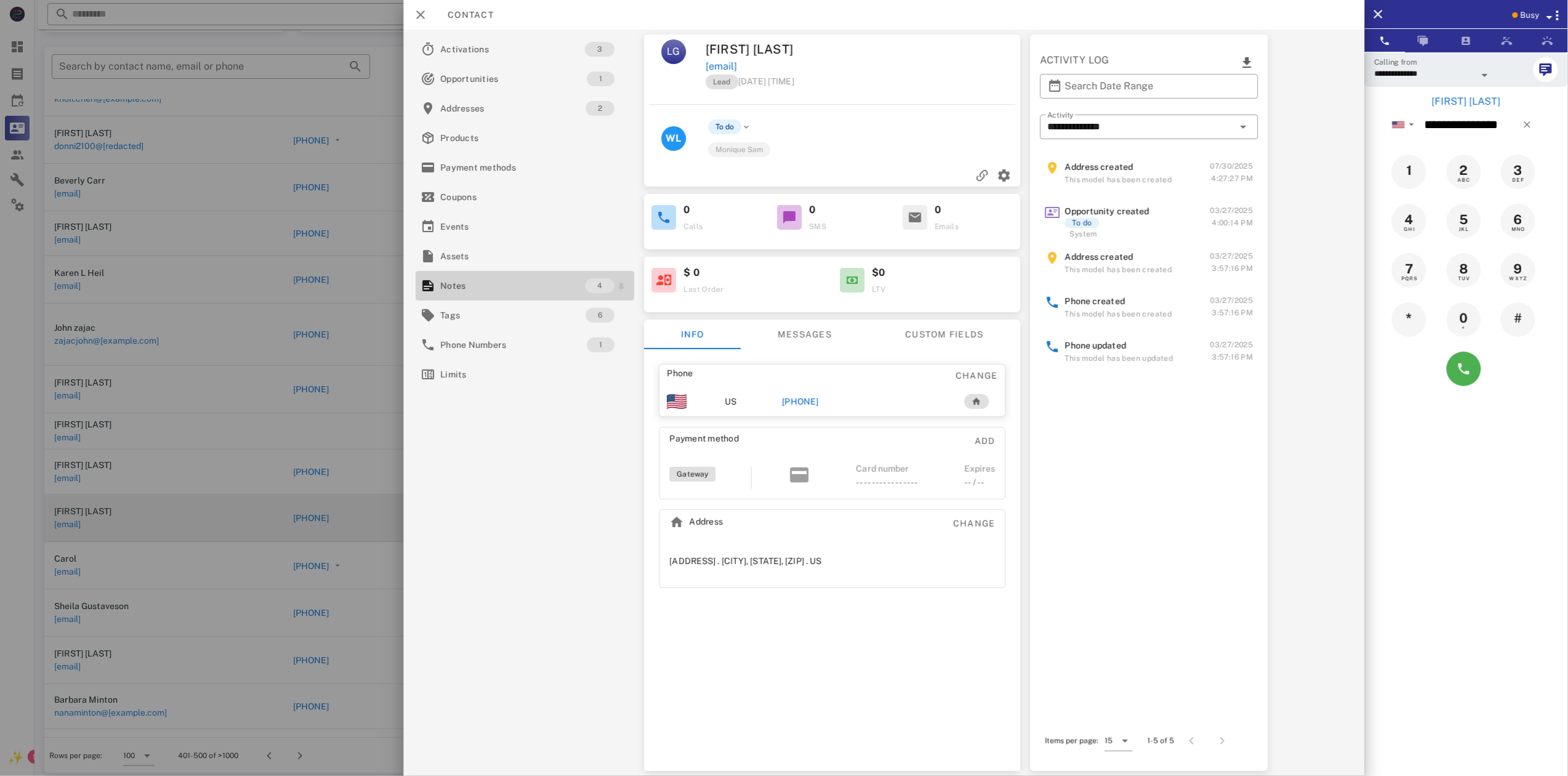 click on "Notes" at bounding box center (512, 286) 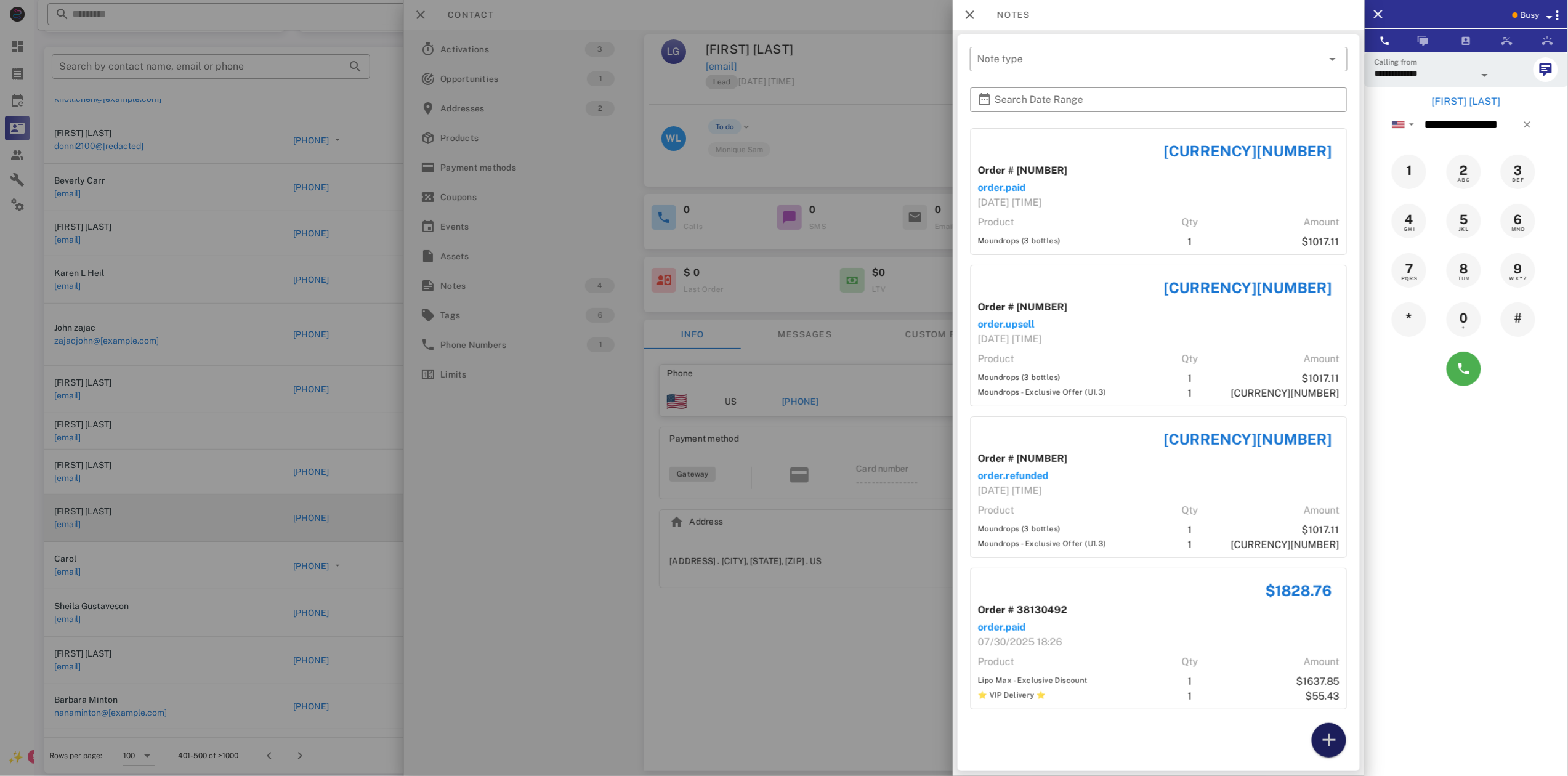 drag, startPoint x: 1336, startPoint y: 733, endPoint x: 1319, endPoint y: 745, distance: 20.808652 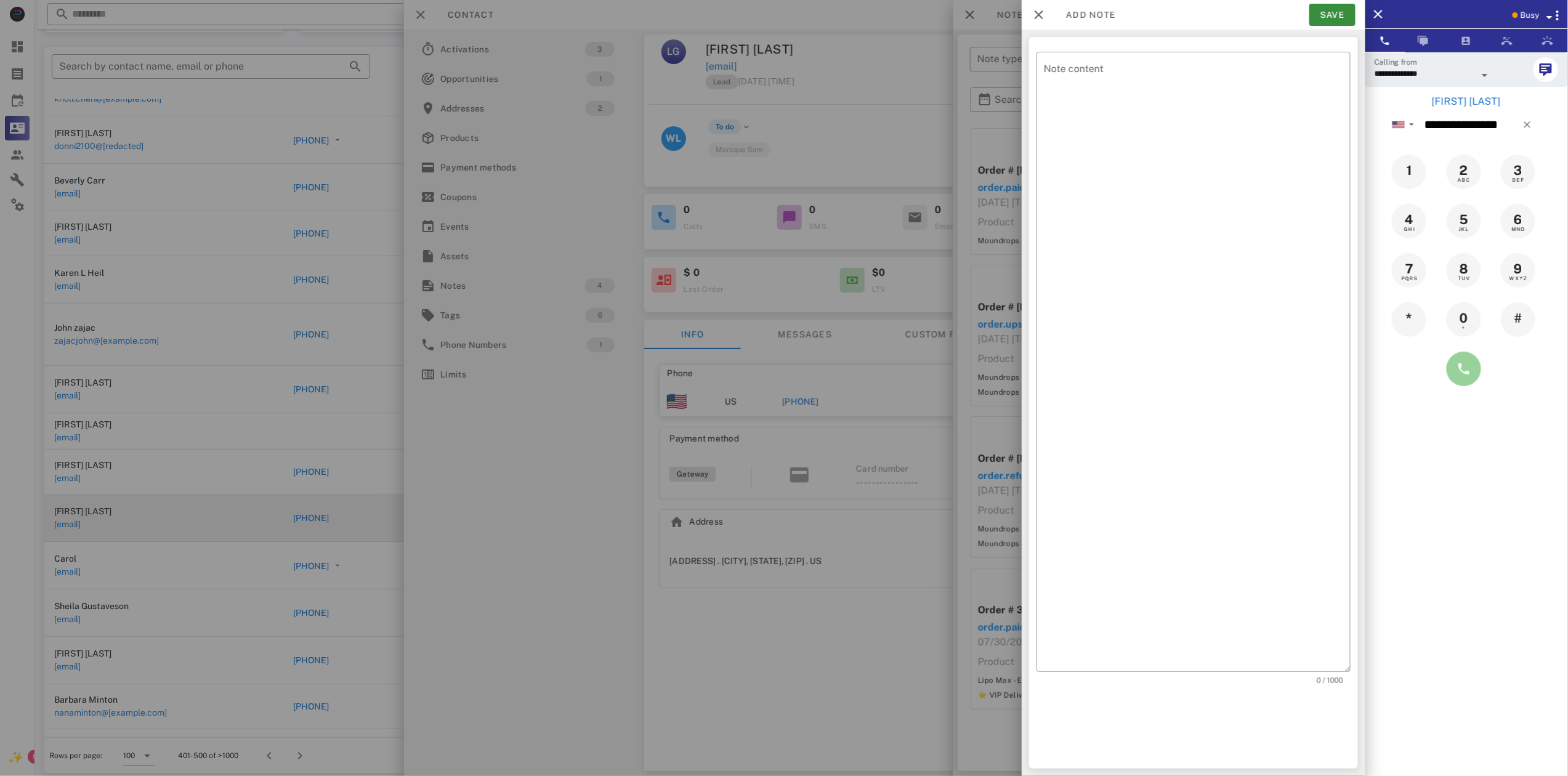 click at bounding box center [1464, 369] 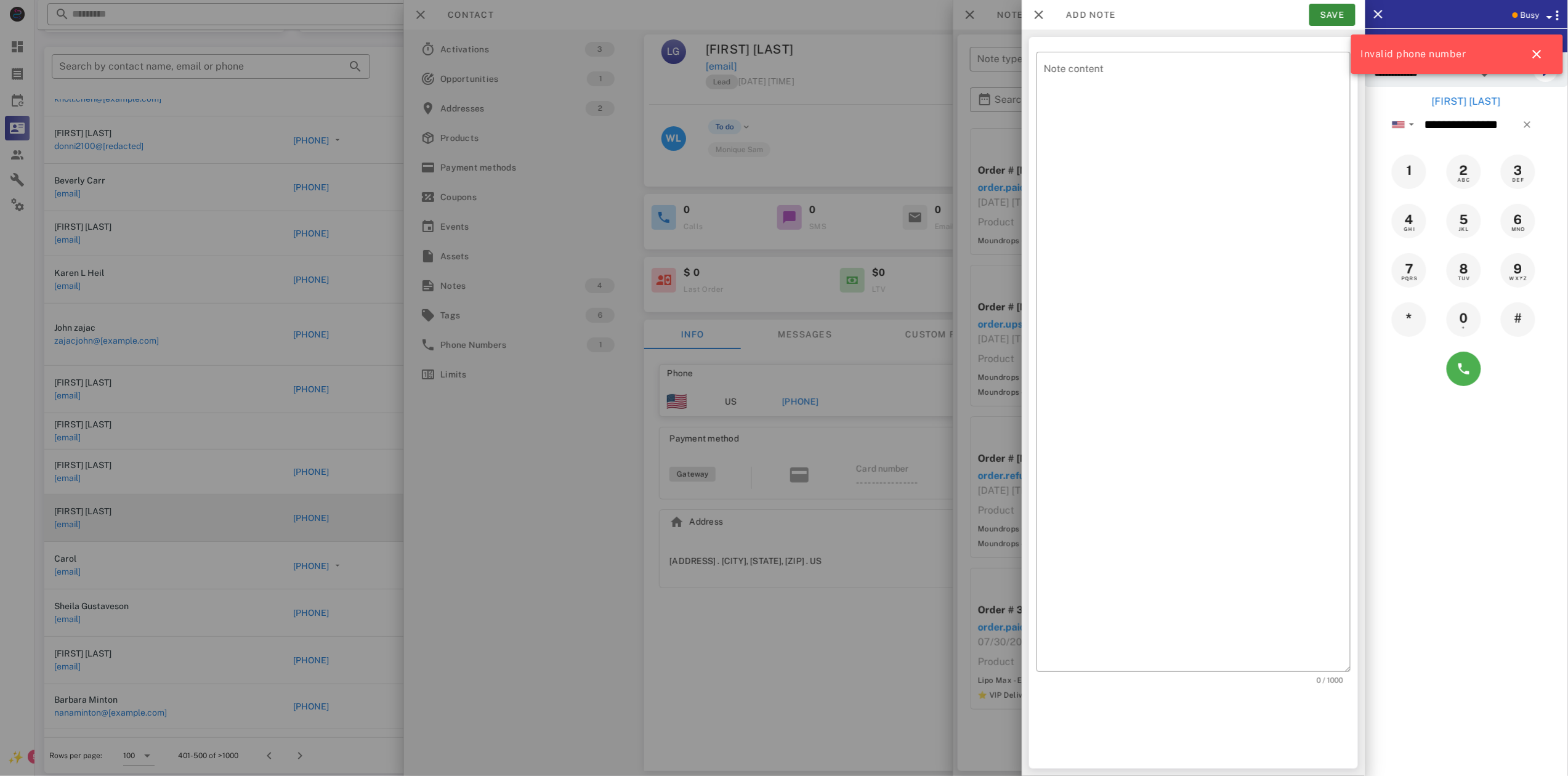 click on "**********" at bounding box center [1466, 440] 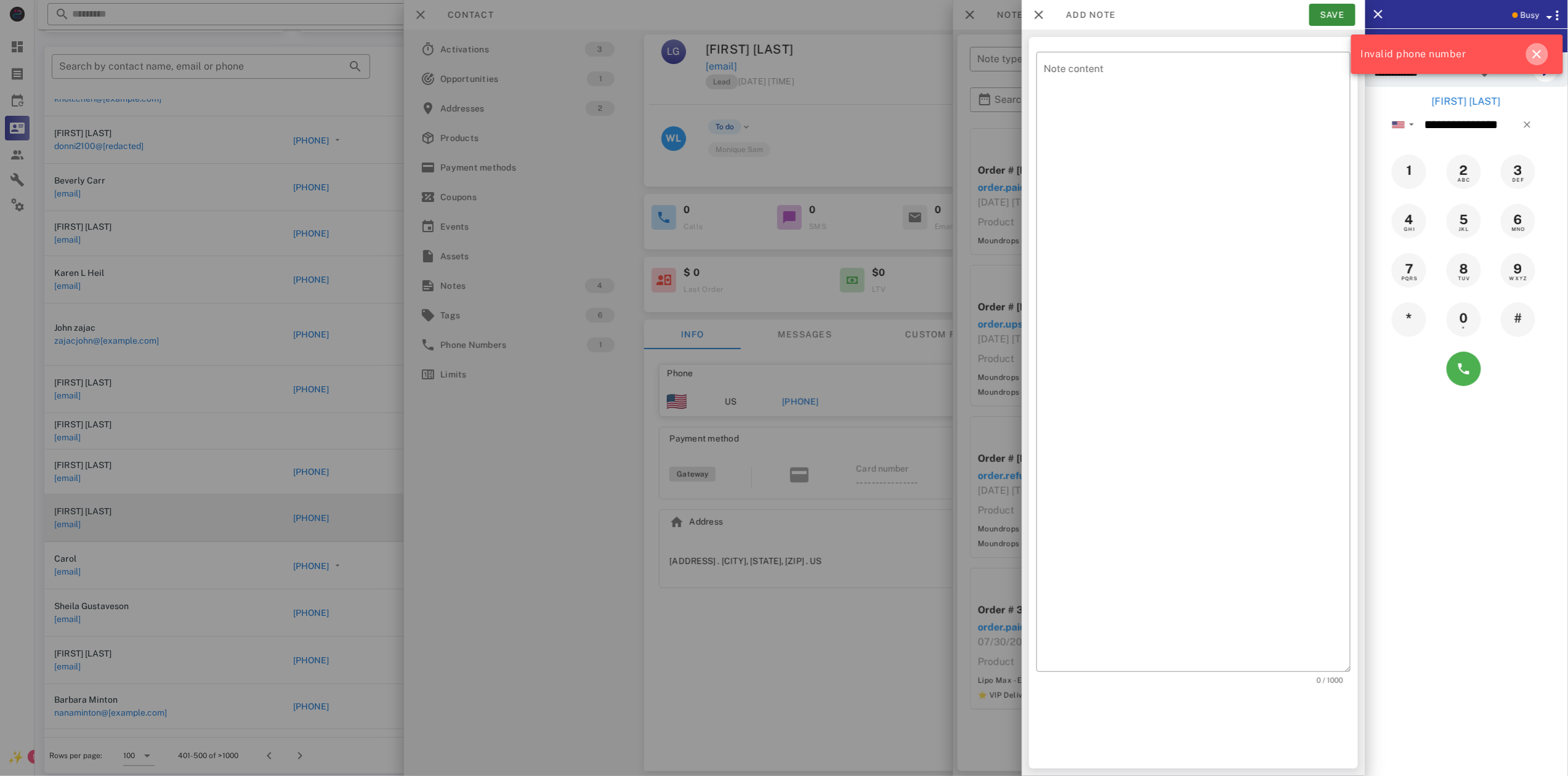 click at bounding box center (1537, 54) 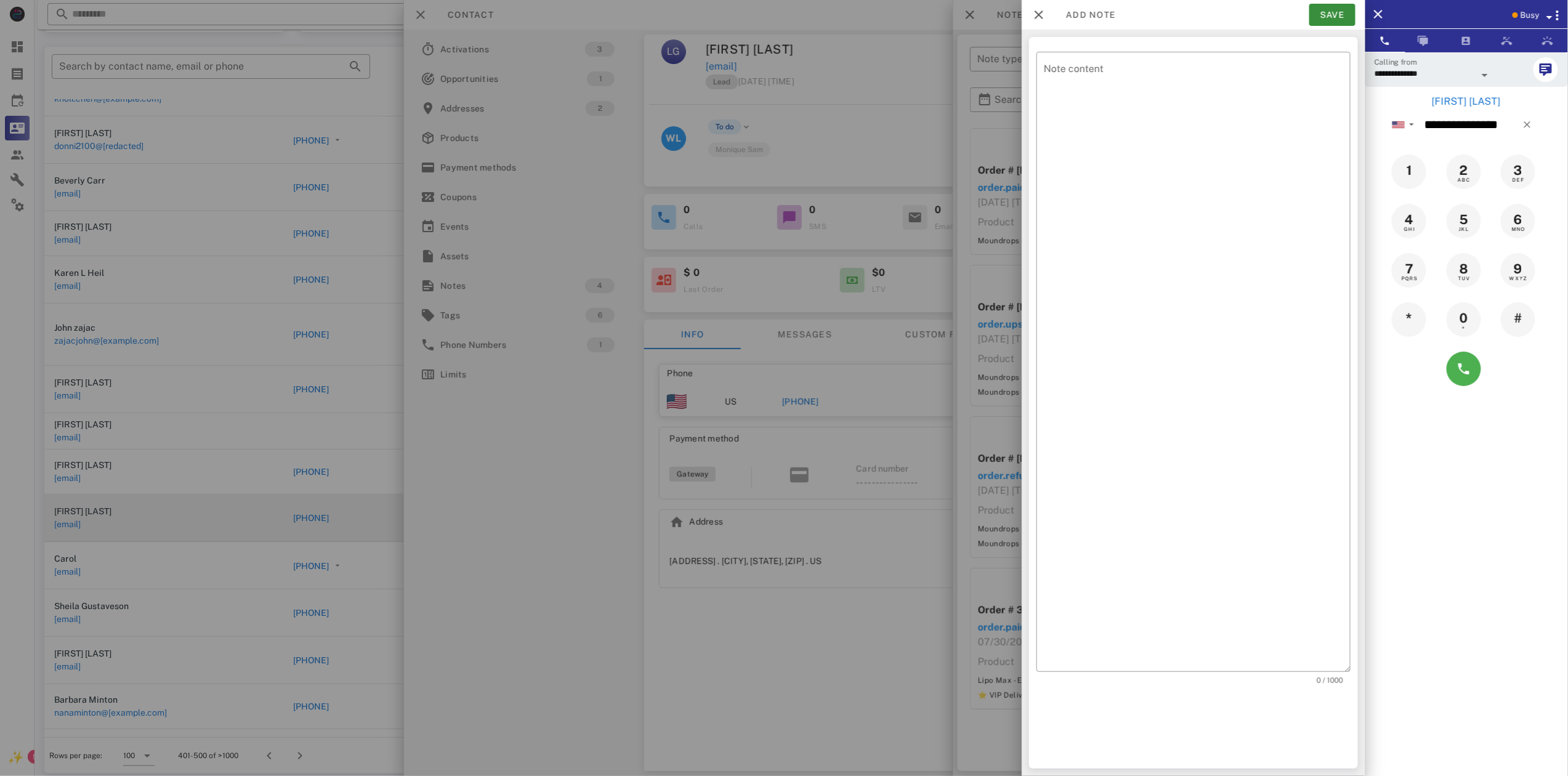 click at bounding box center [1550, 17] 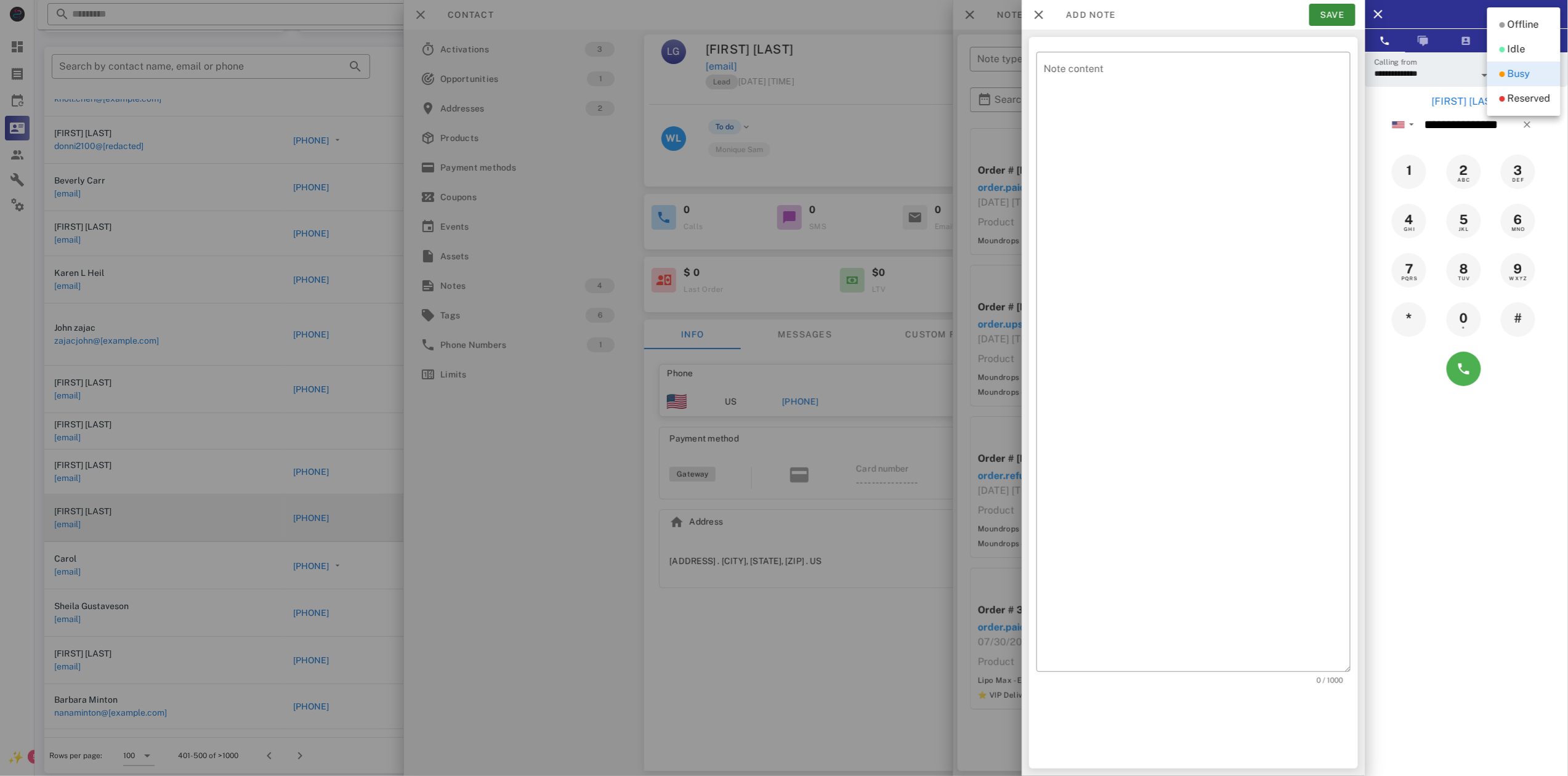 click on "Calling from [PHONE] [FIRST] [LAST] ▼ Australia +61 Canada +1 Guam +1671 Mexico (México) +52 New Zealand +64 United Kingdom +44 United States +1 Directory ​​​​ KM [FIRST] [LAST] Busy MR [FIRST] [LAST] Idle AD [FIRST] [LAST] Idle AL [FIRST] [LAST] Idle AB [FIRST] [LAST] Idle BV [FIRST] [LAST] Idle CS [FIRST] [LAST] Idle DT [FIRST] [LAST] Idle DE [FIRST] [LAST] Idle EP [FIRST] [LAST] Idle EC [FIRST] [LAST] Idle HP [FIRST] [LAST] Idle JM [FIRST] [LAST] Idle JP [FIRST] [LAST] Idle KW [FIRST] [LAST] Idle LW [FIRST] [LAST] Idle NS [FIRST] [LAST] Idle SN [FIRST] [LAST] Idle YM [FIRST] [LAST] Busy JS [FIRST] [LAST] Busy CV [FIRST] [LAST] Busy DB [FIRST] [LAST] Busy EV Busy" at bounding box center (1466, 440) 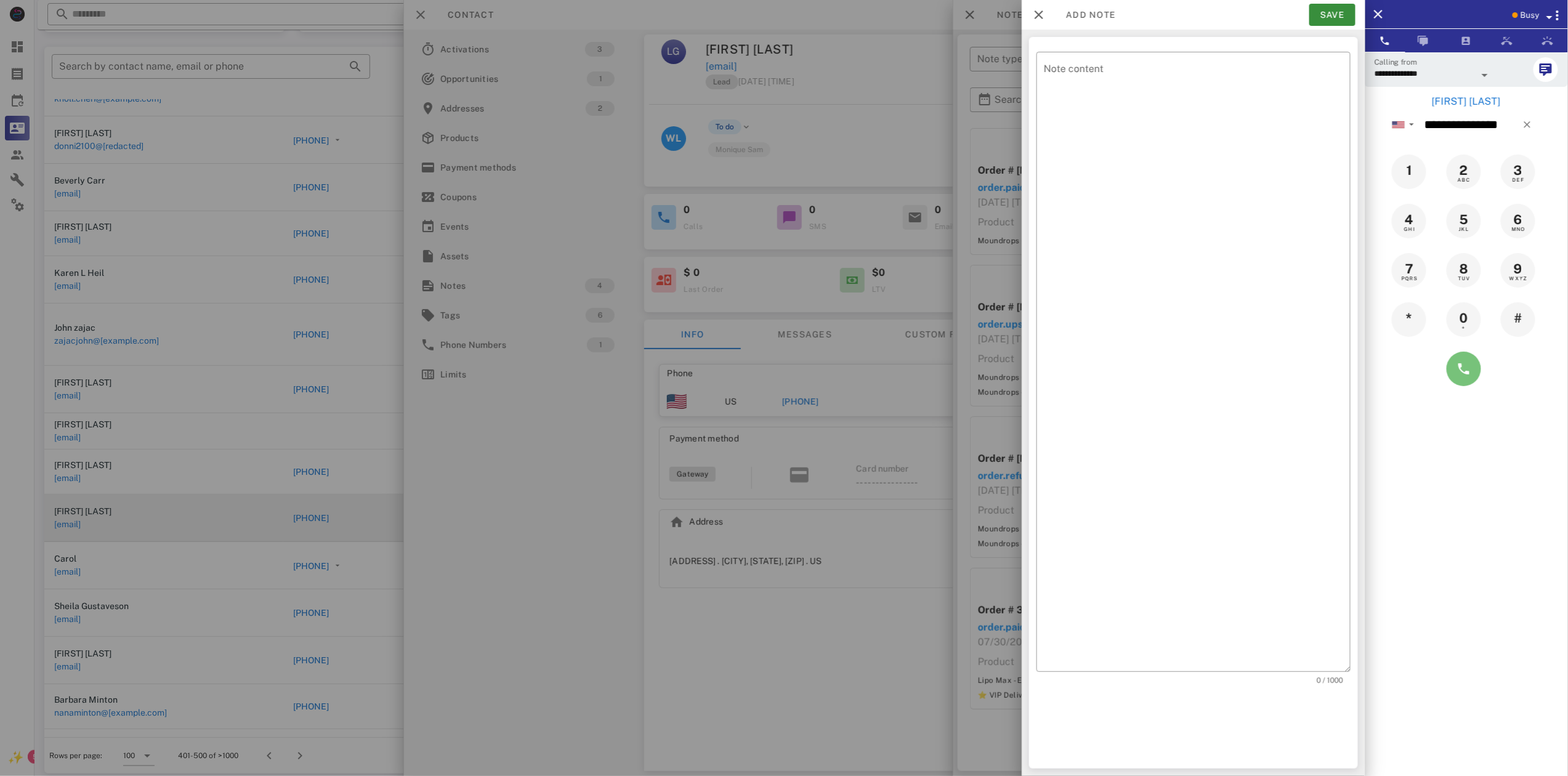 click at bounding box center [1464, 369] 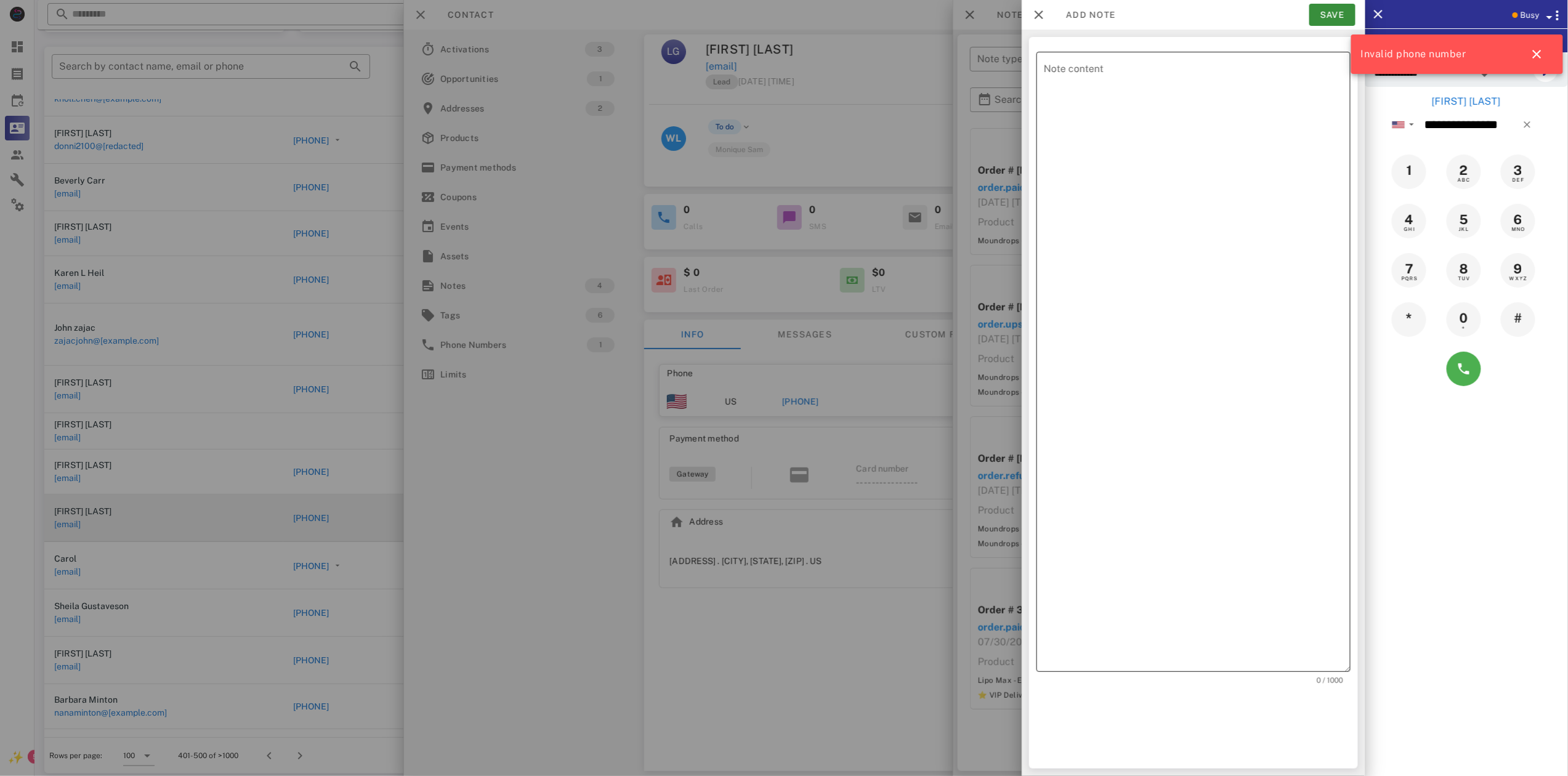 click on "Note content" at bounding box center (1197, 365) 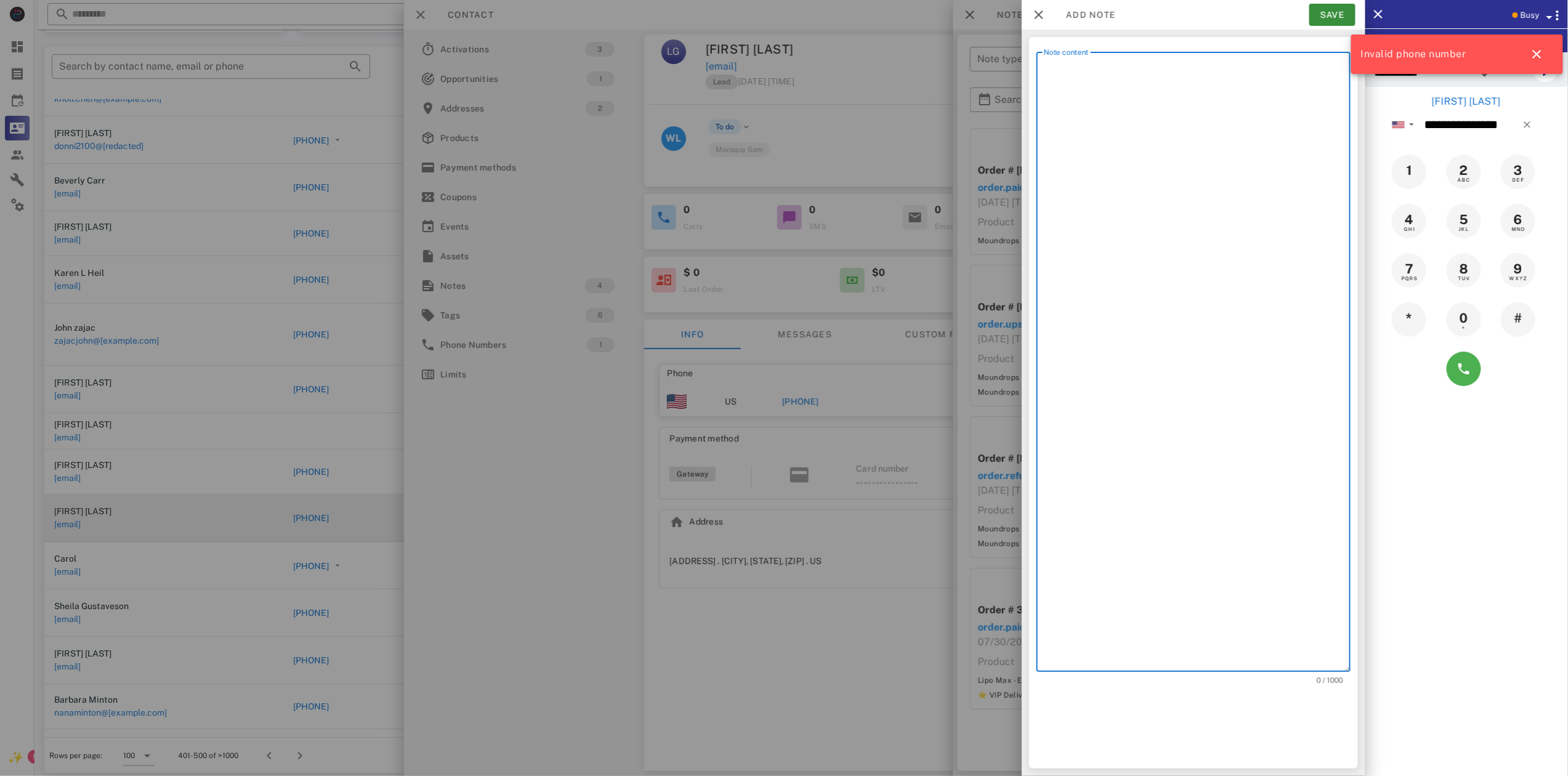 click on "Note content" at bounding box center [1197, 365] 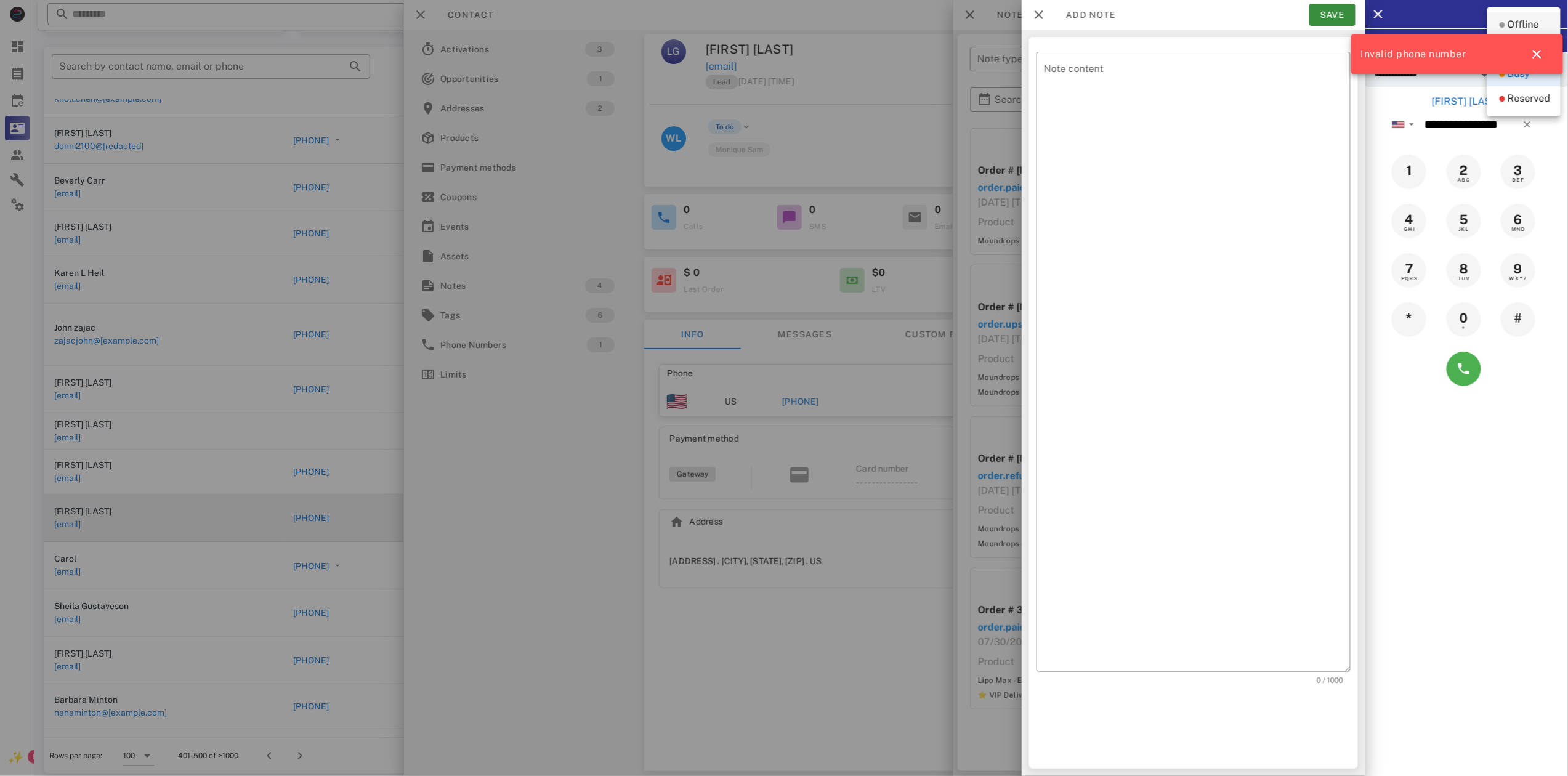 click on "Offline" at bounding box center (1523, 25) 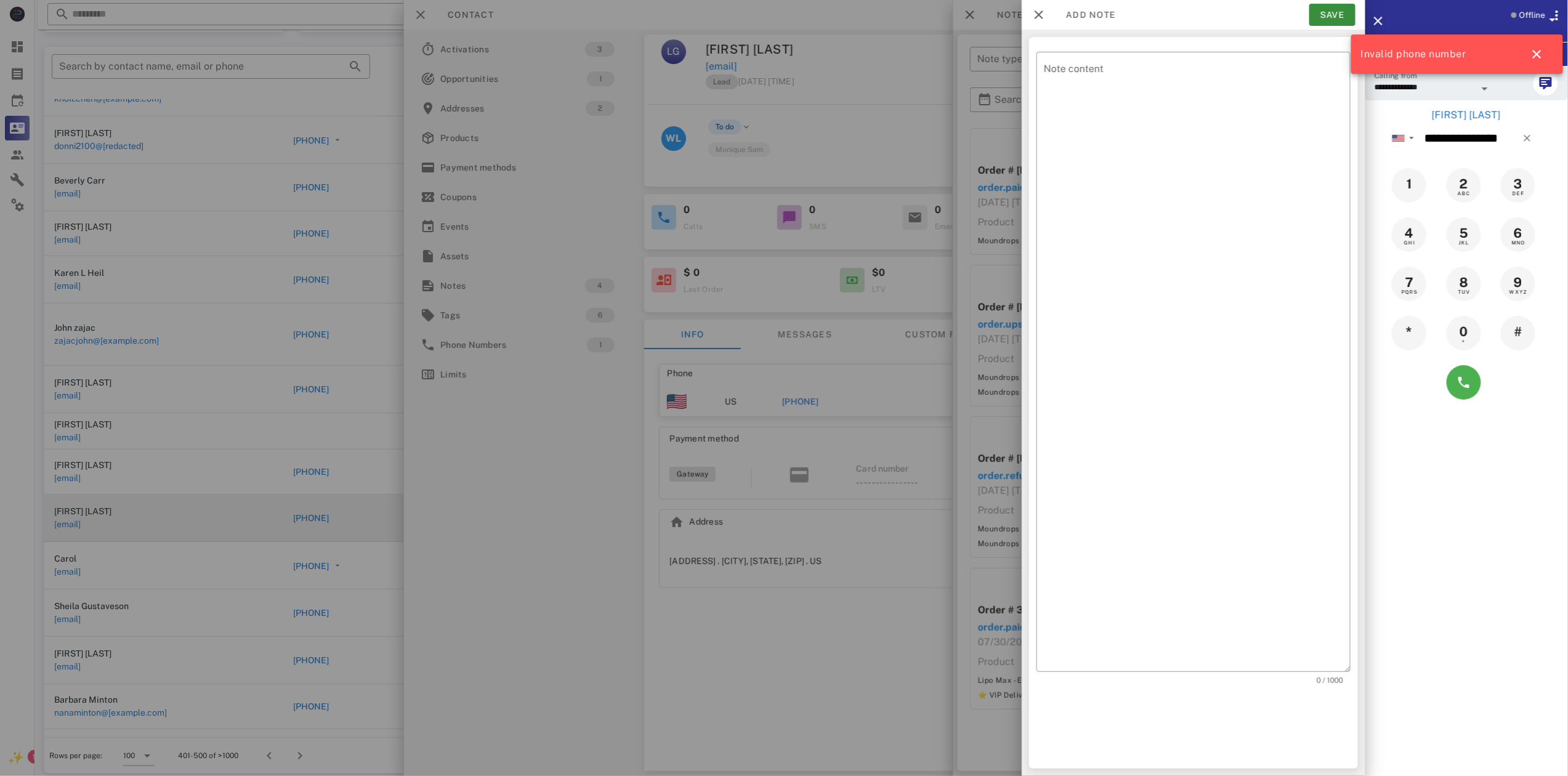 click on "Offline" at bounding box center (1532, 15) 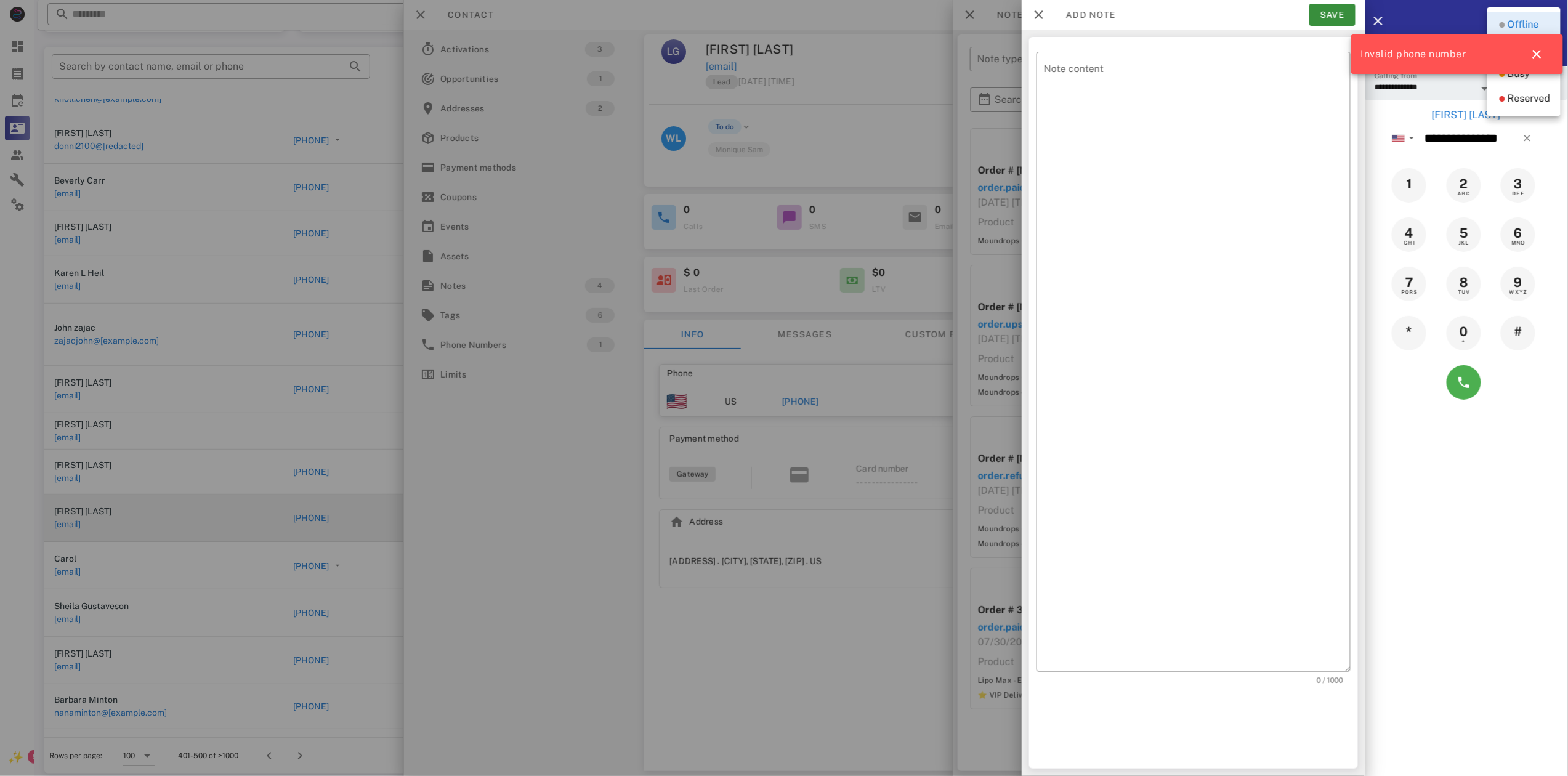 click on "Invalid phone number" at bounding box center (1455, 54) 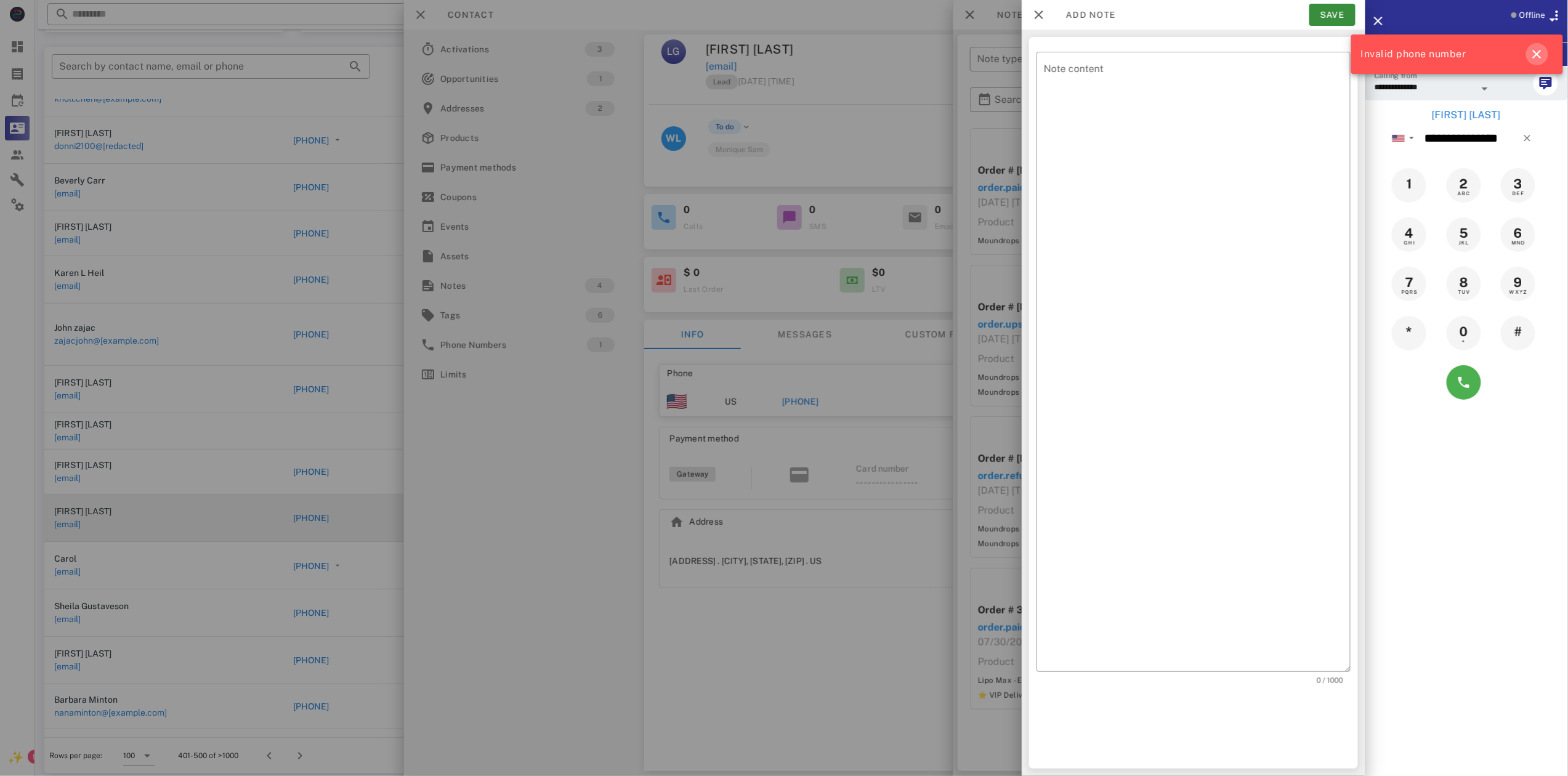 click at bounding box center (1537, 54) 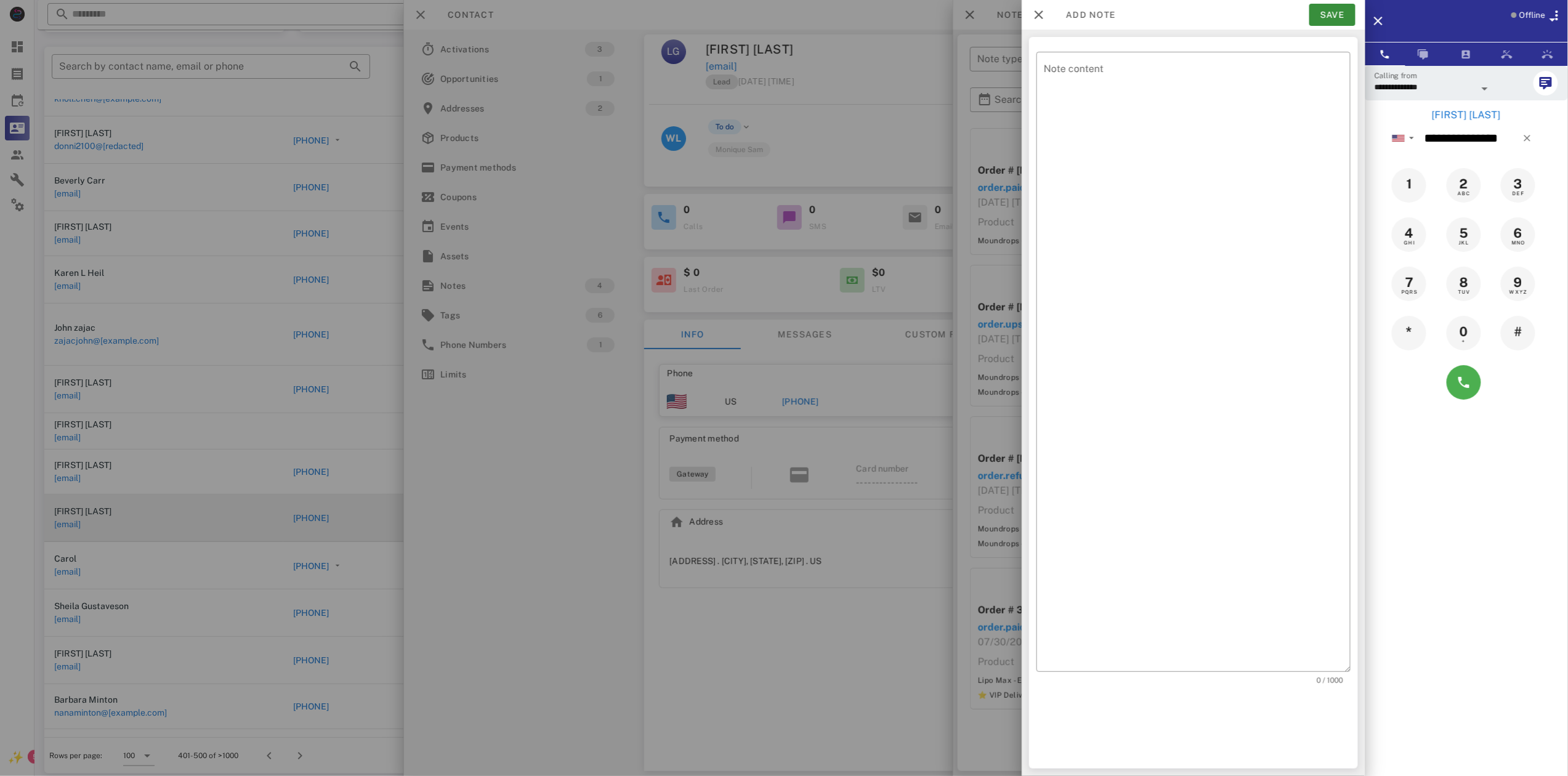 click on "Offline" at bounding box center [1531, 23] 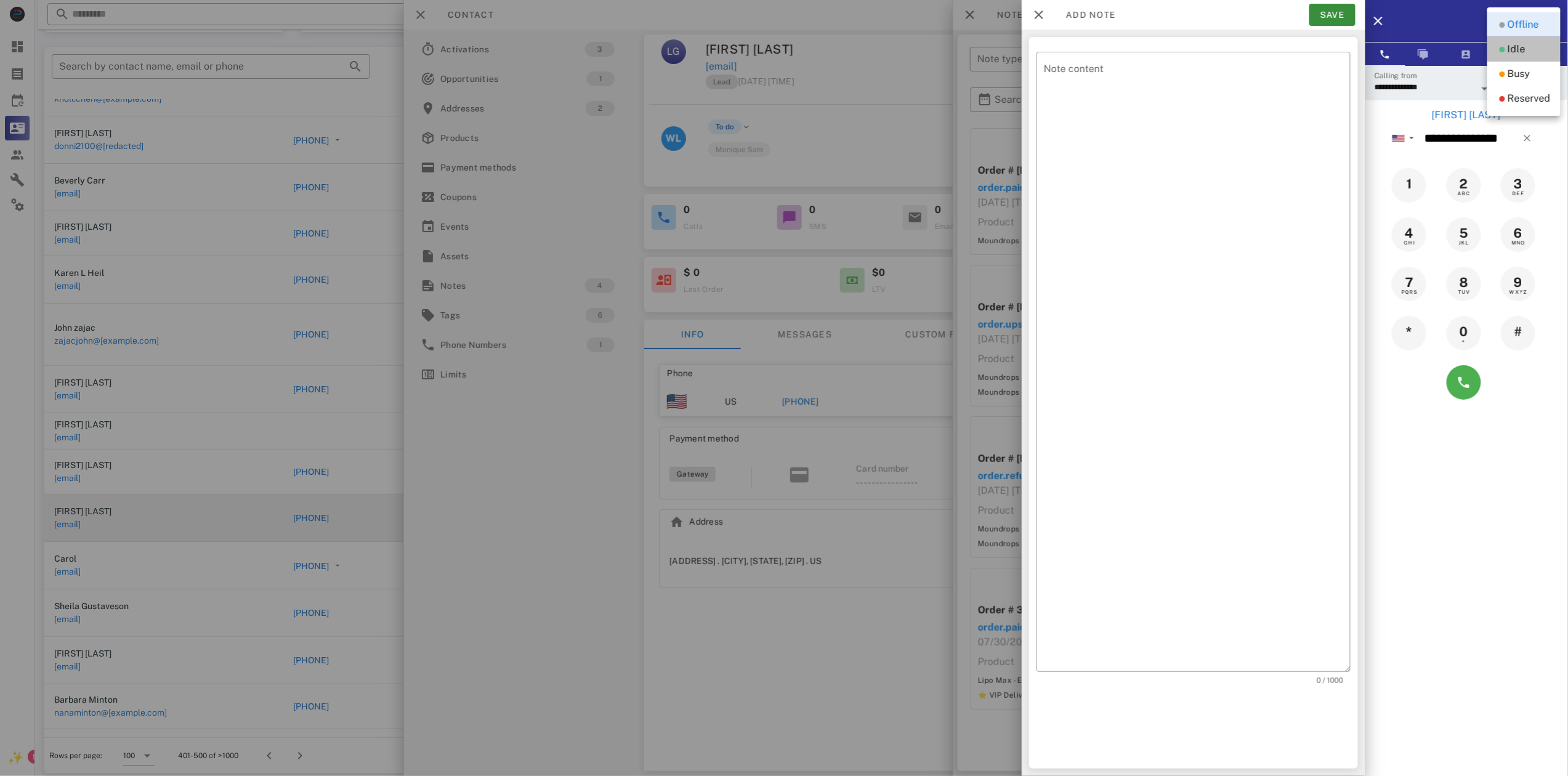 click on "Idle" at bounding box center (1516, 49) 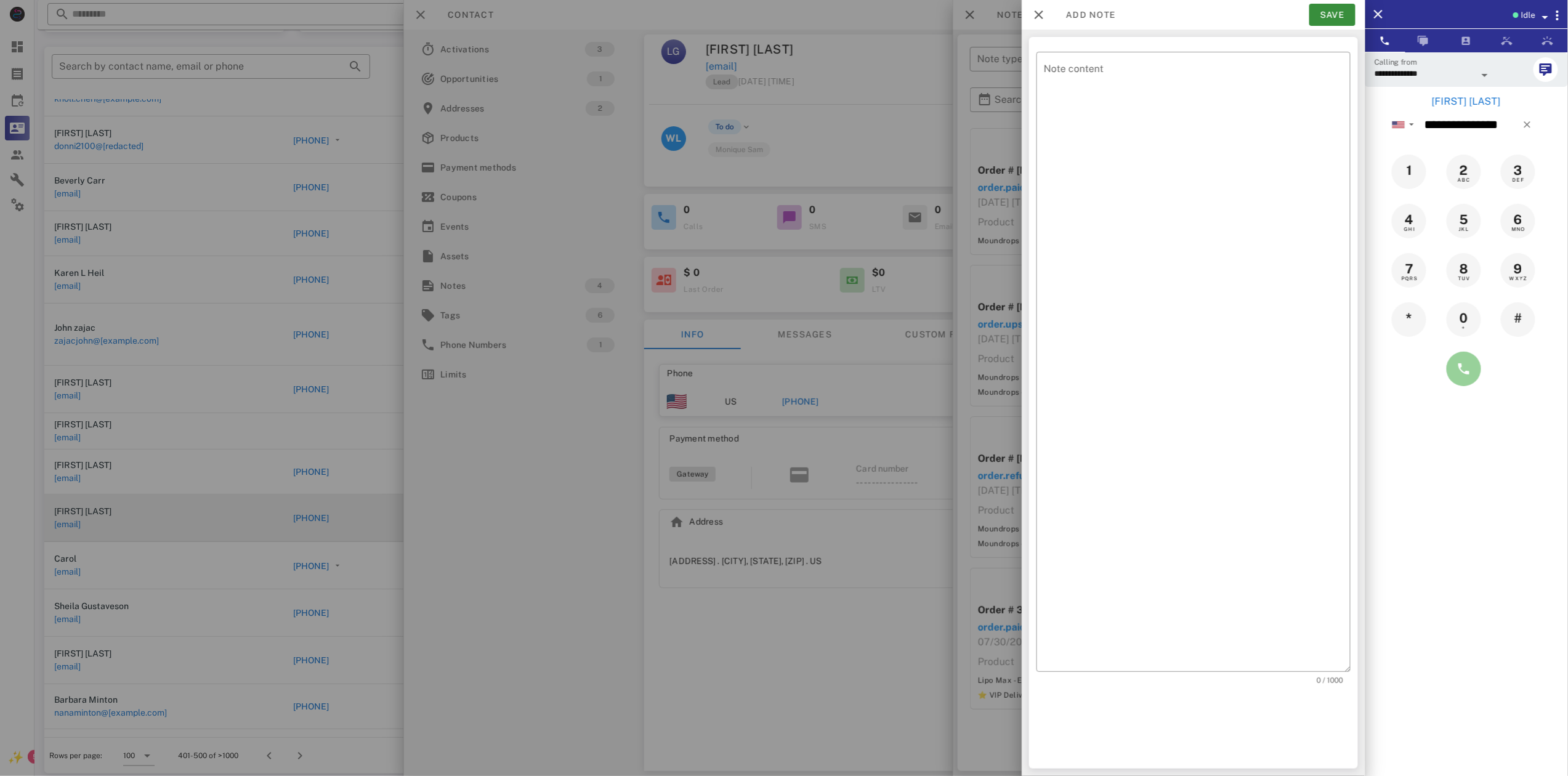 click at bounding box center (1464, 369) 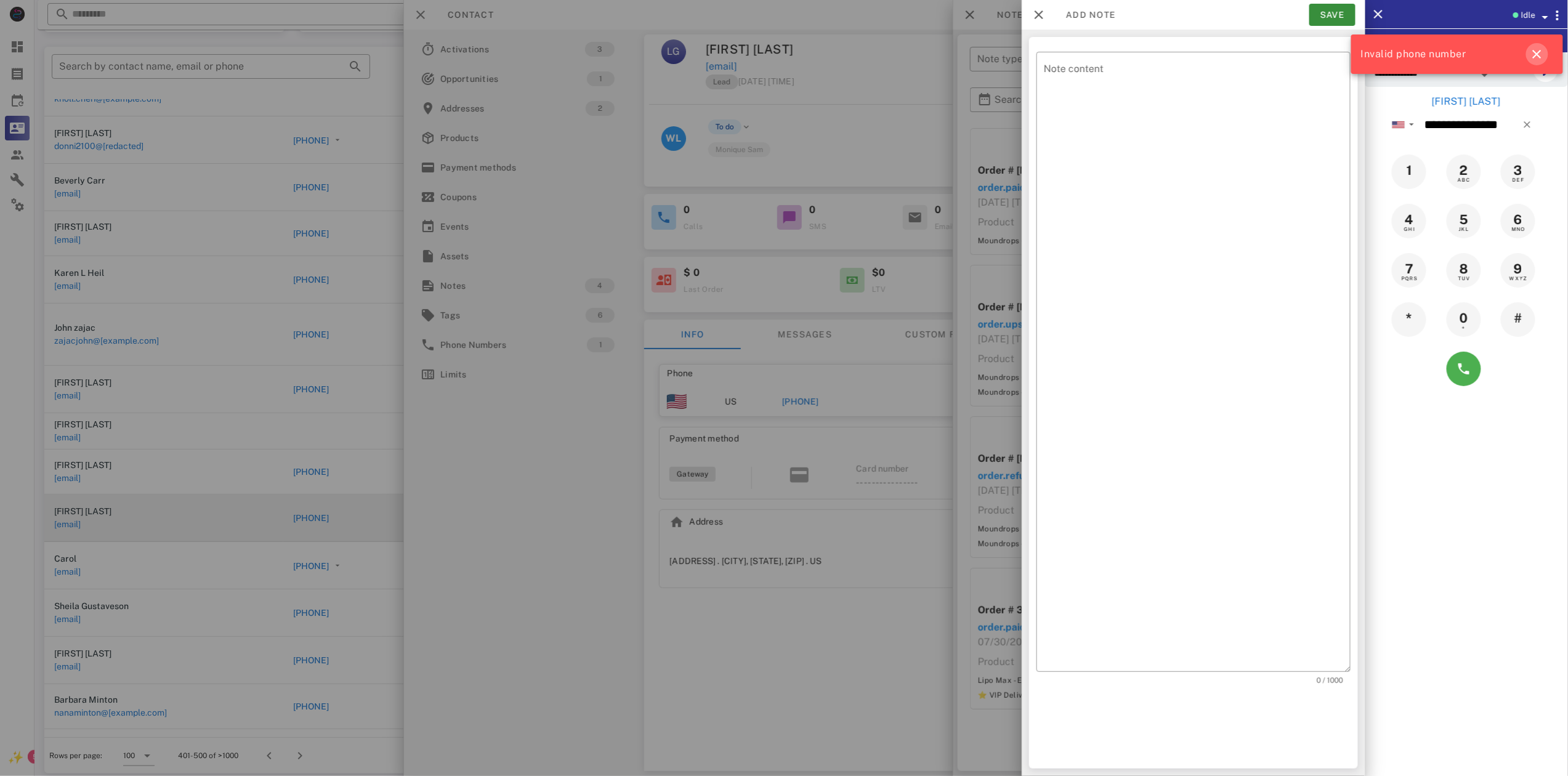 click at bounding box center (1537, 54) 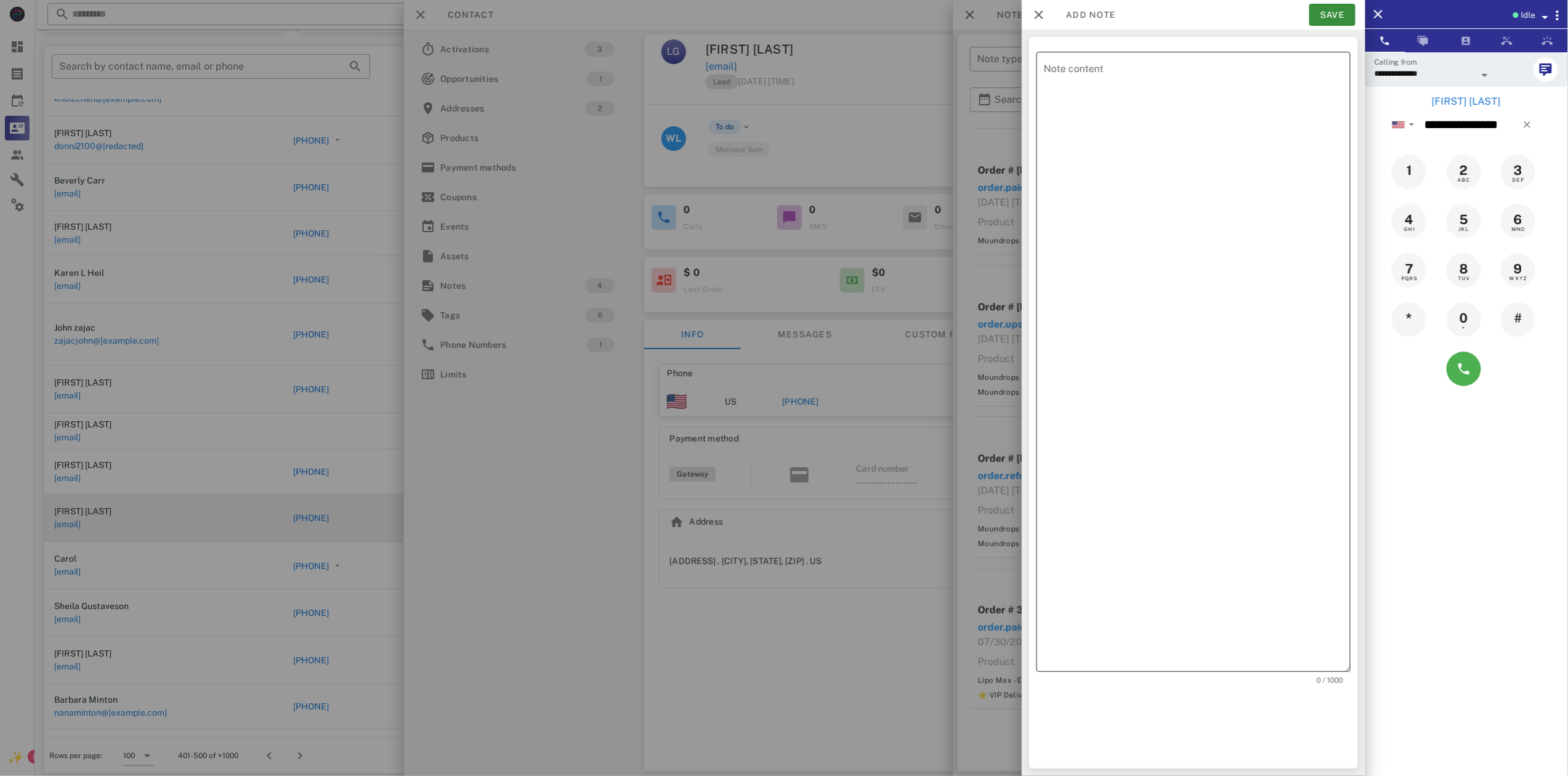 click on "Note content" at bounding box center (1197, 365) 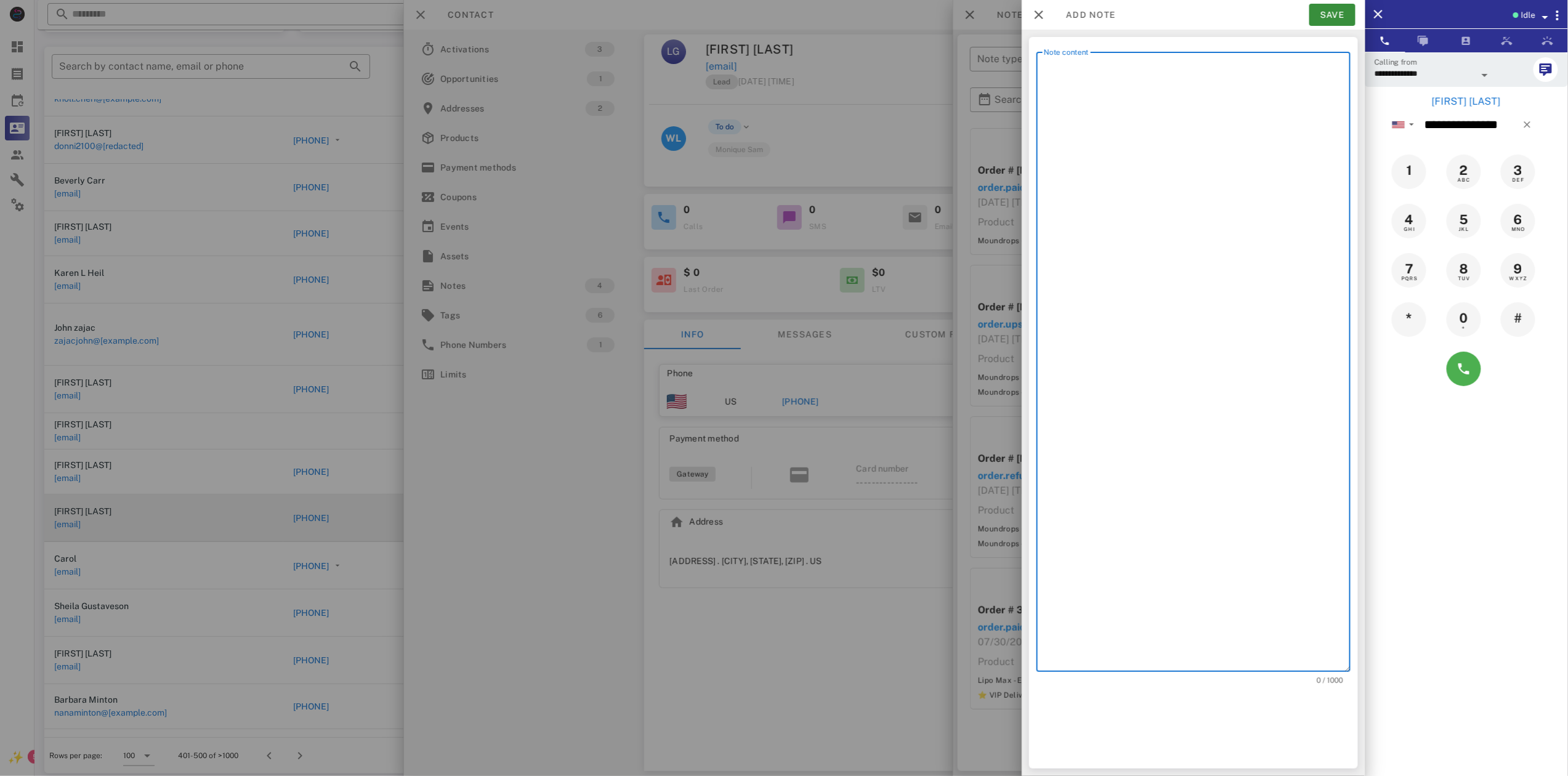 click at bounding box center (1545, 17) 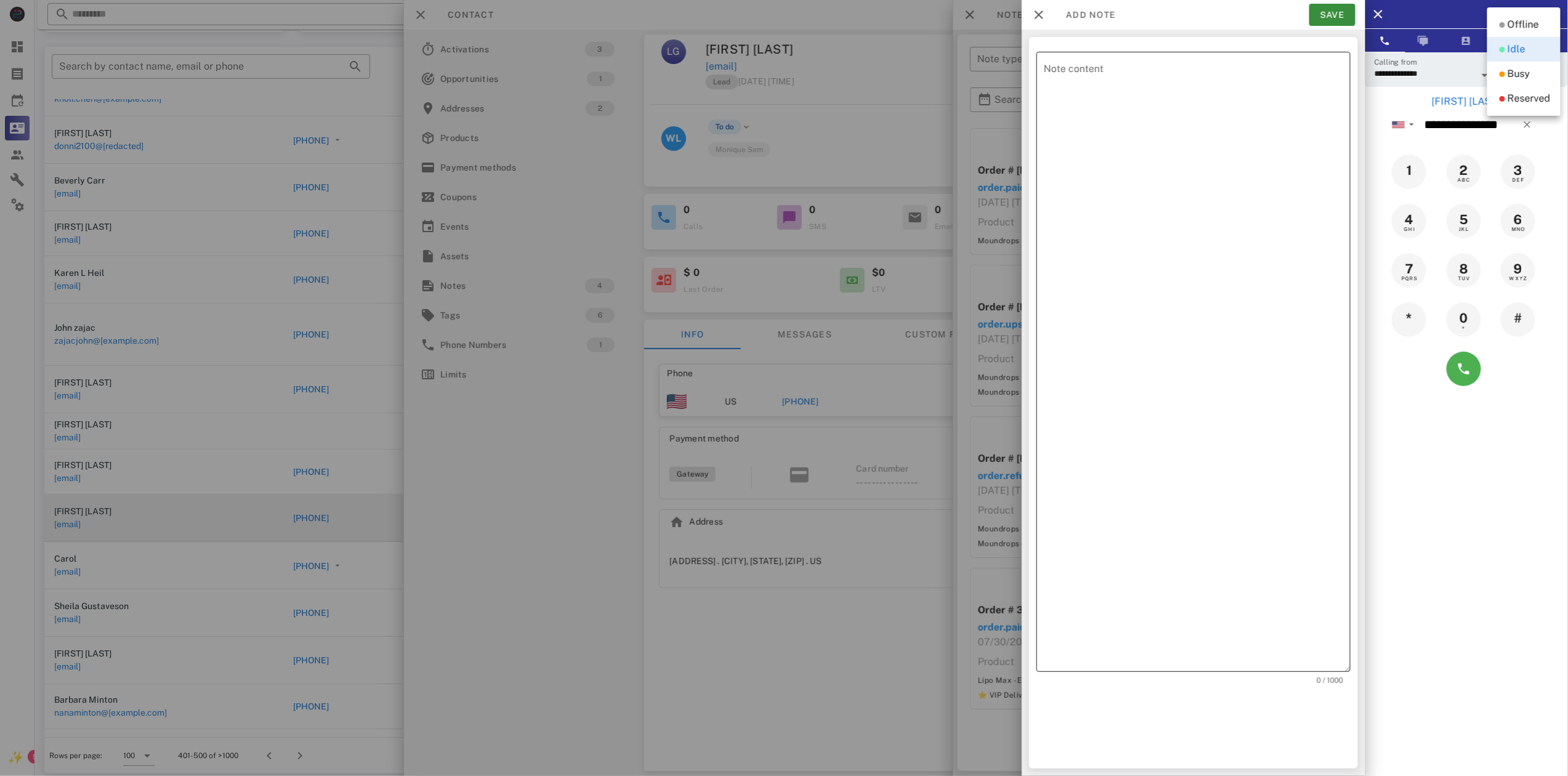 click on "Note content" at bounding box center (1197, 365) 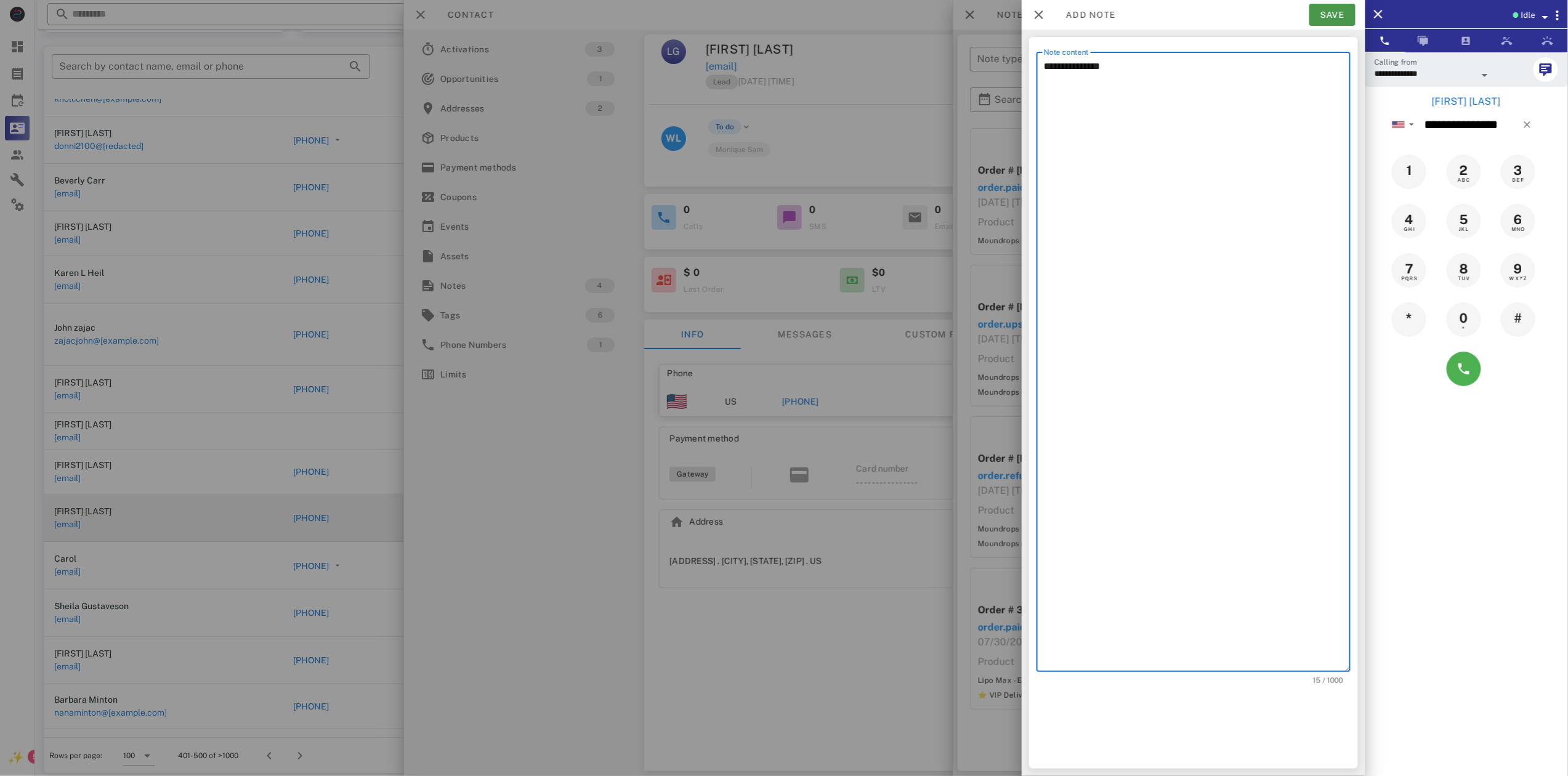 type on "**********" 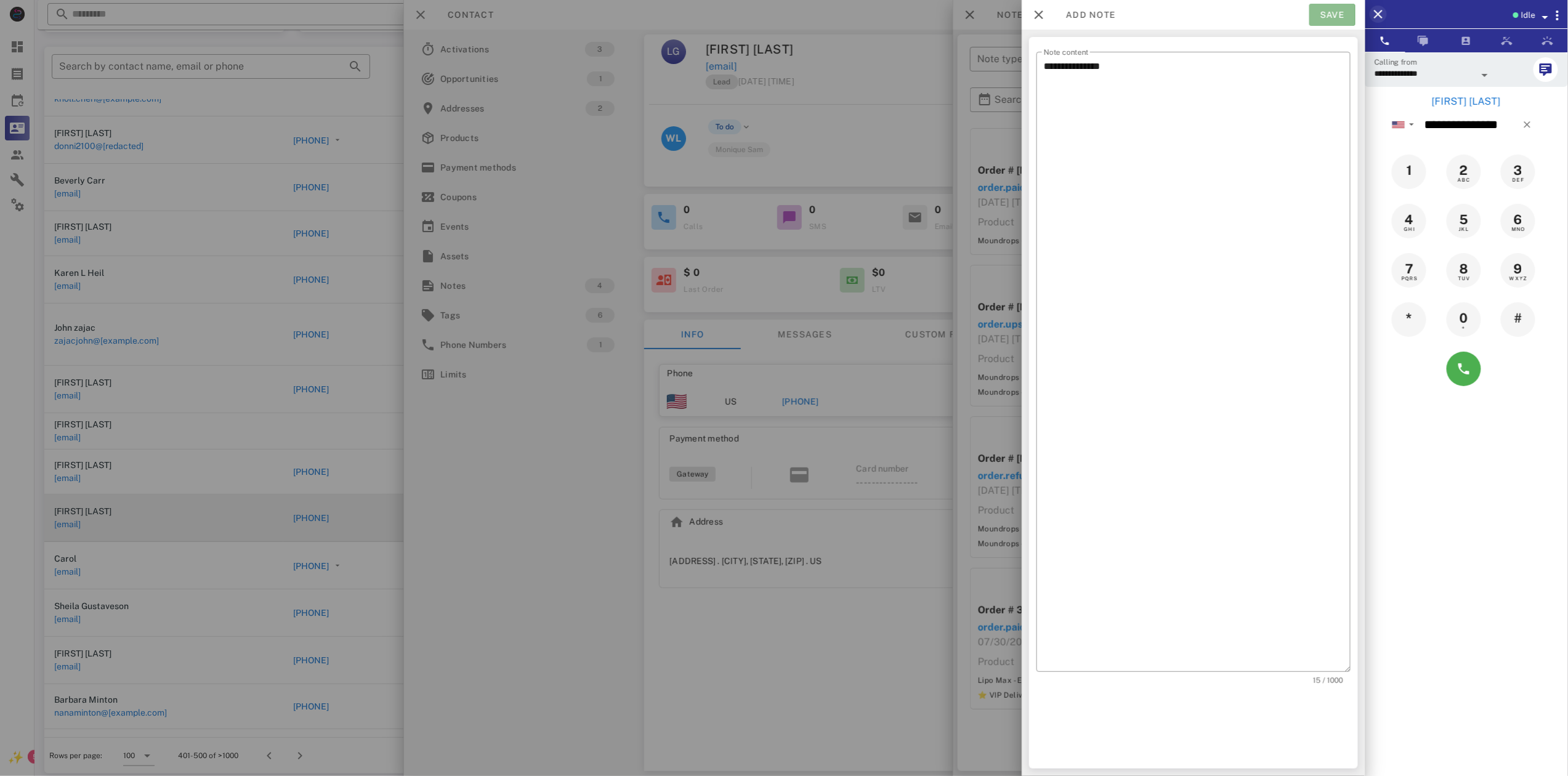 drag, startPoint x: 1321, startPoint y: 14, endPoint x: 1386, endPoint y: 16, distance: 65.030762 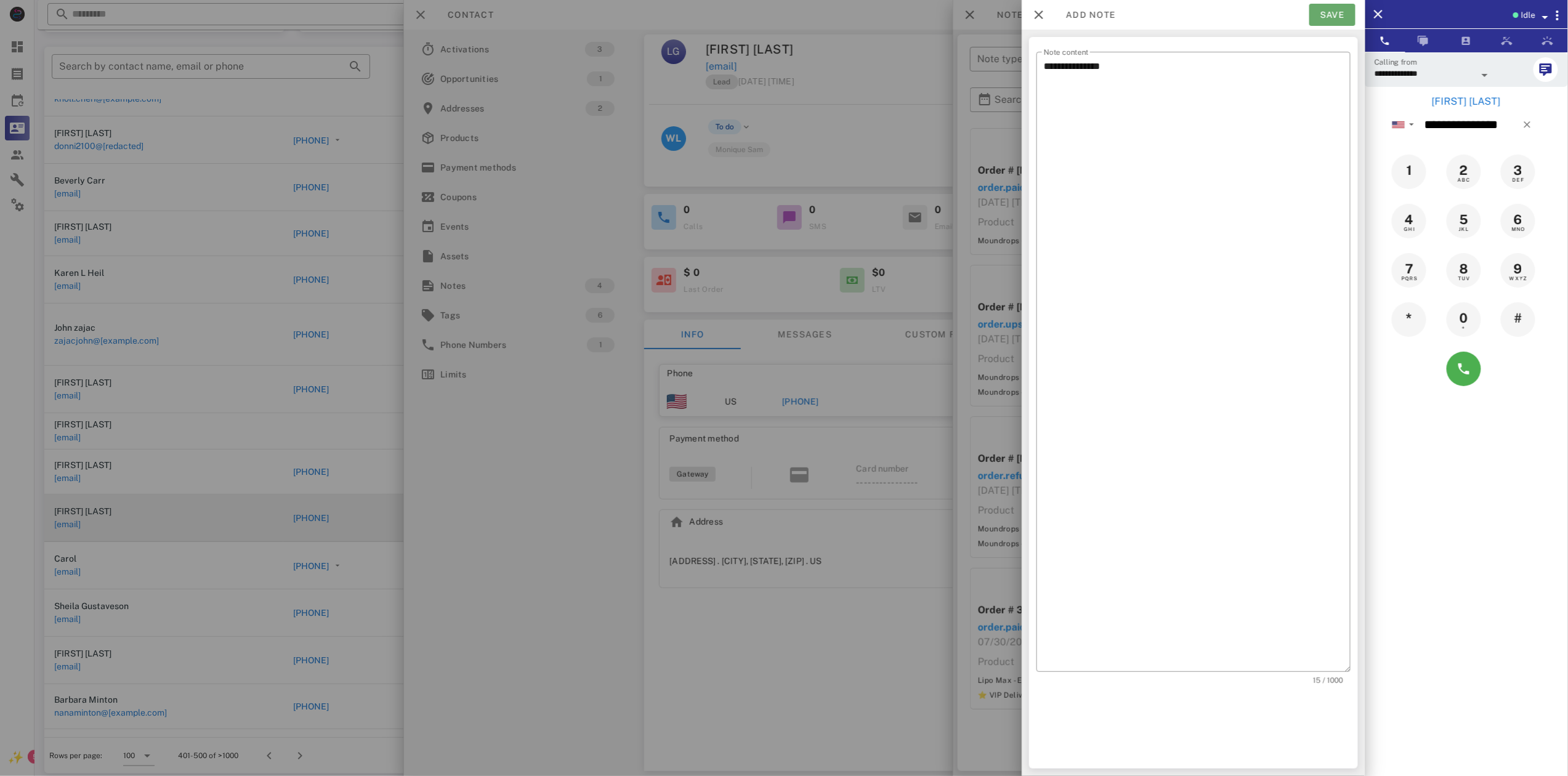 click on "Save" at bounding box center (1332, 15) 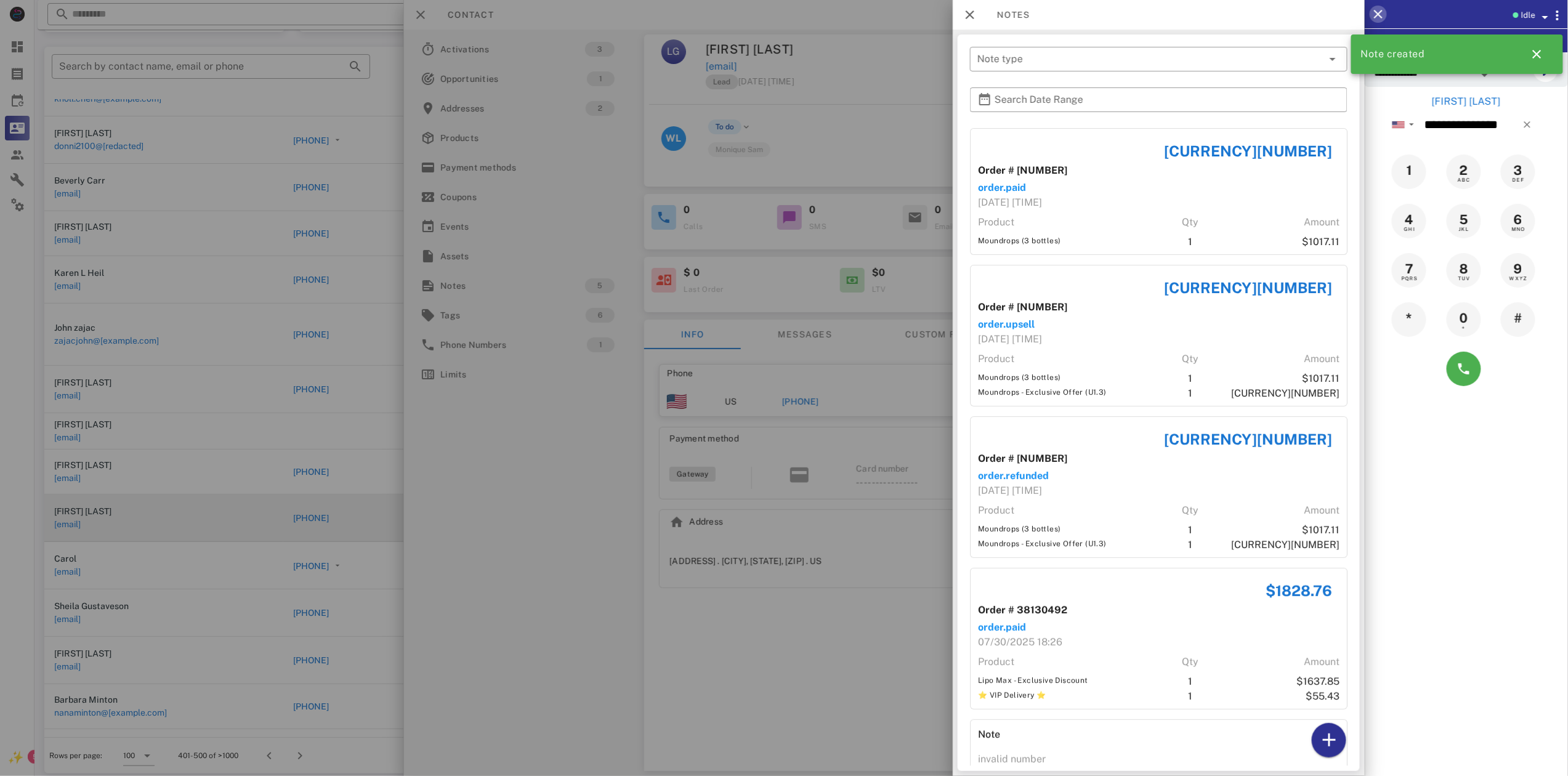 click at bounding box center (1378, 14) 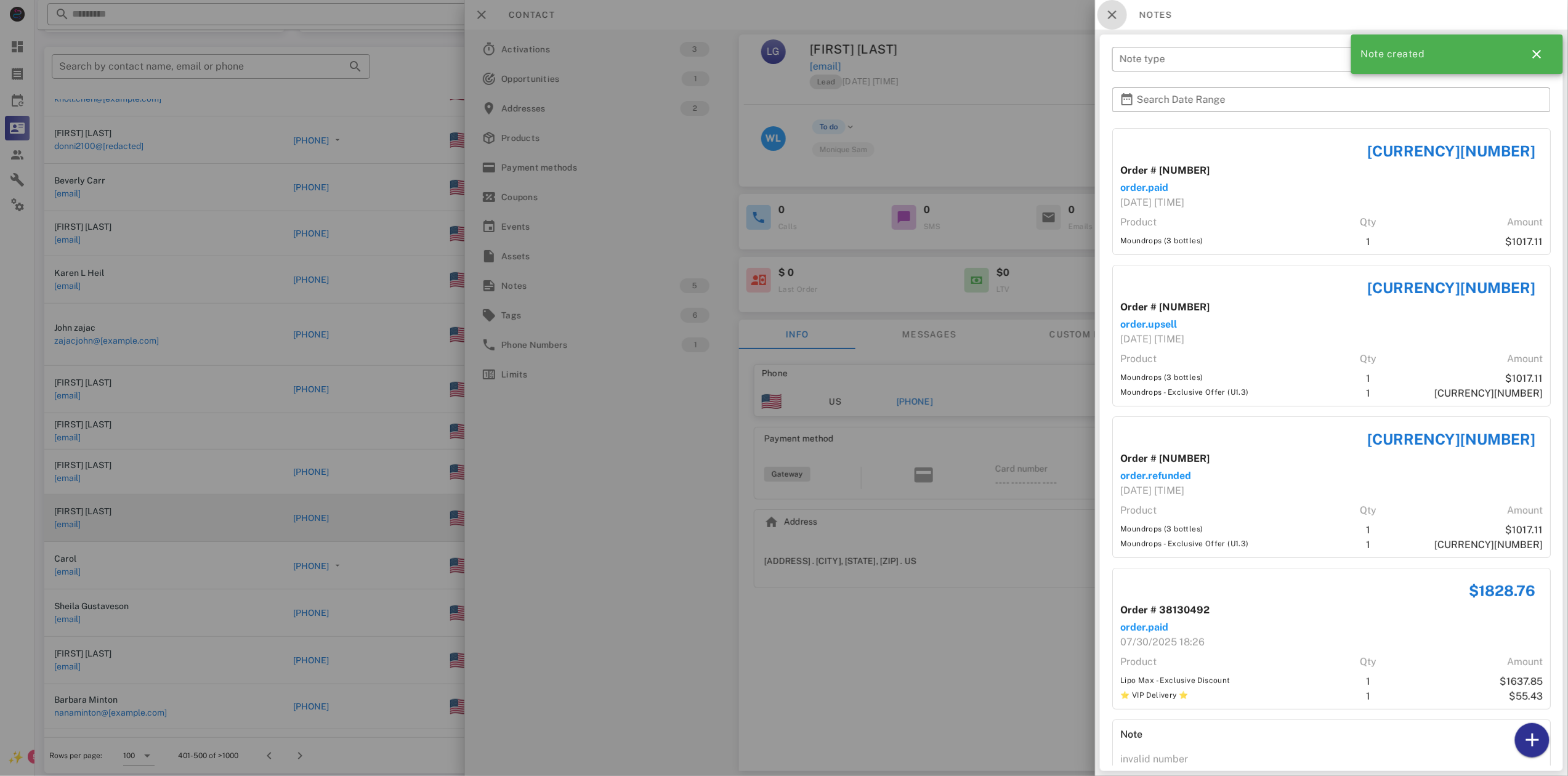 click at bounding box center (1112, 15) 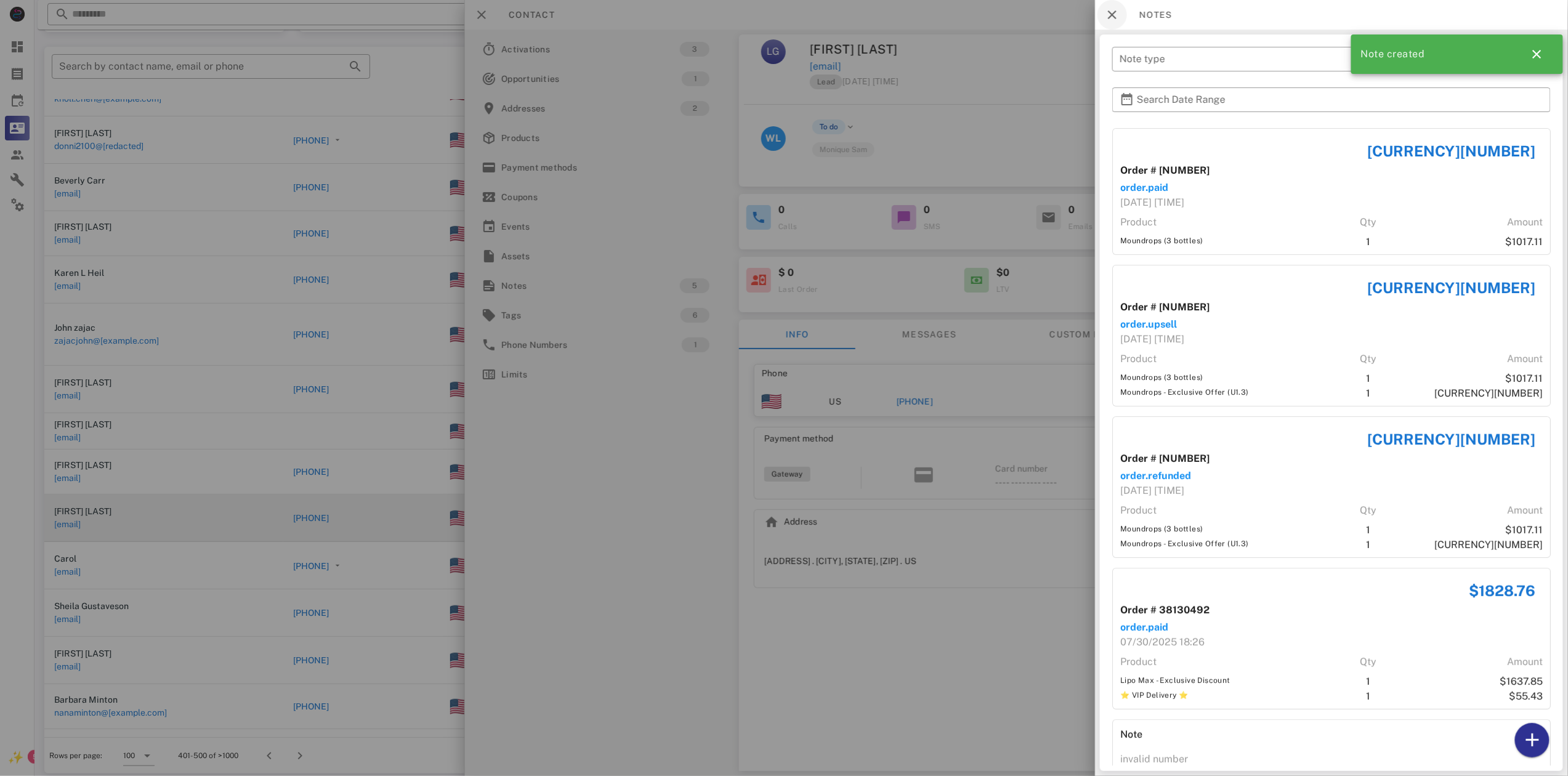 click on "Contact" at bounding box center (1016, 15) 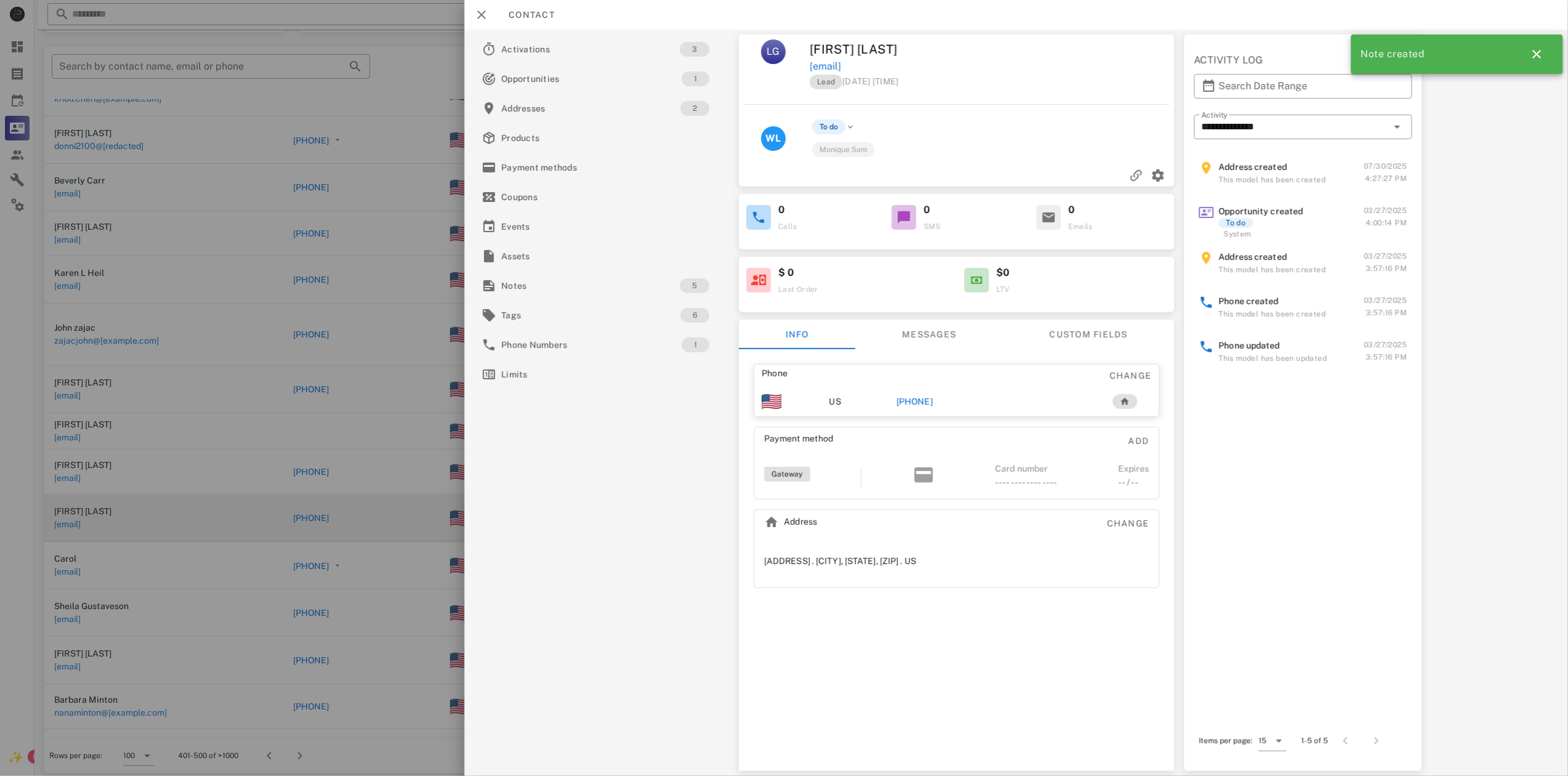 click at bounding box center (784, 388) 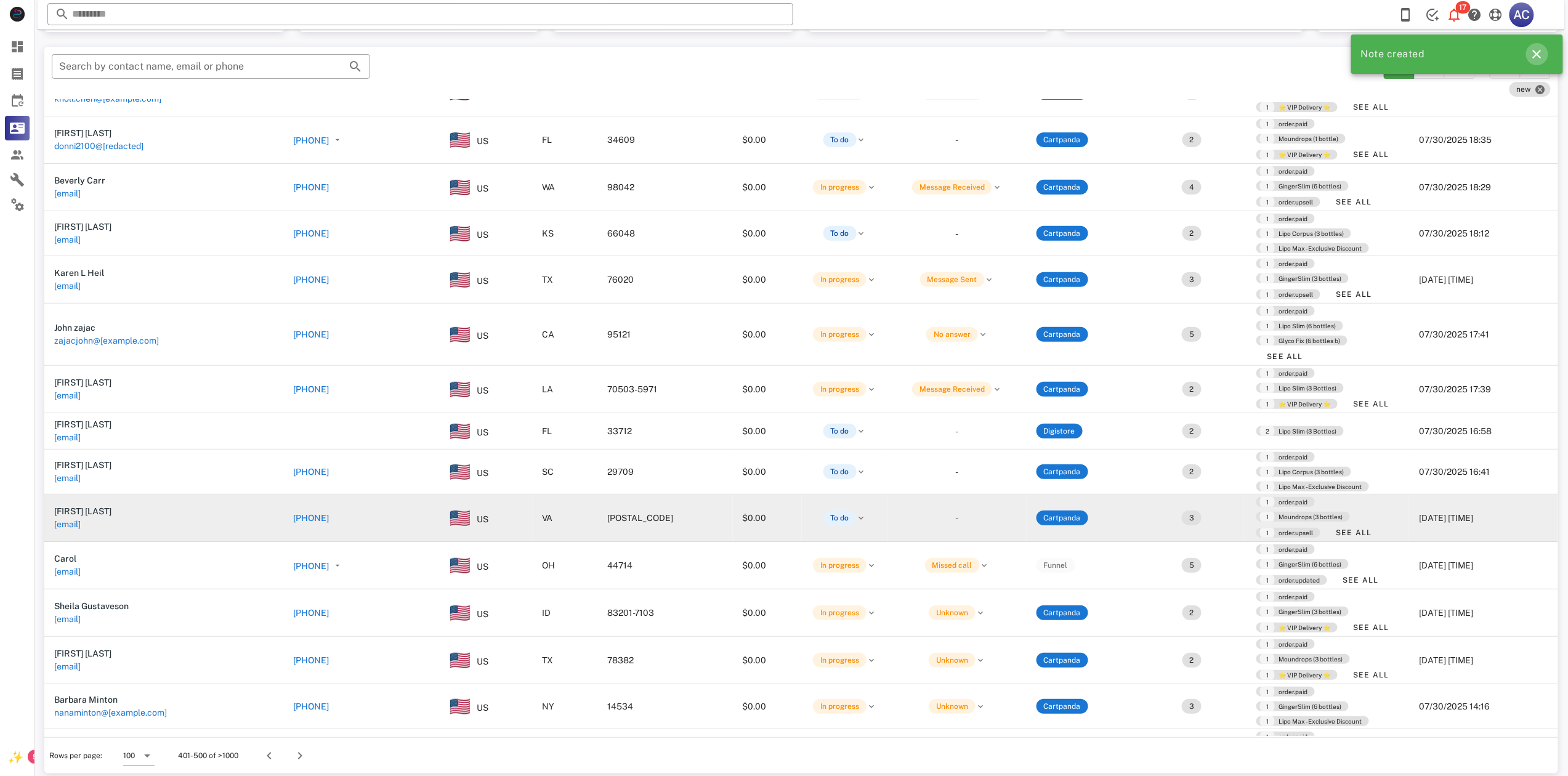 click at bounding box center (1537, 54) 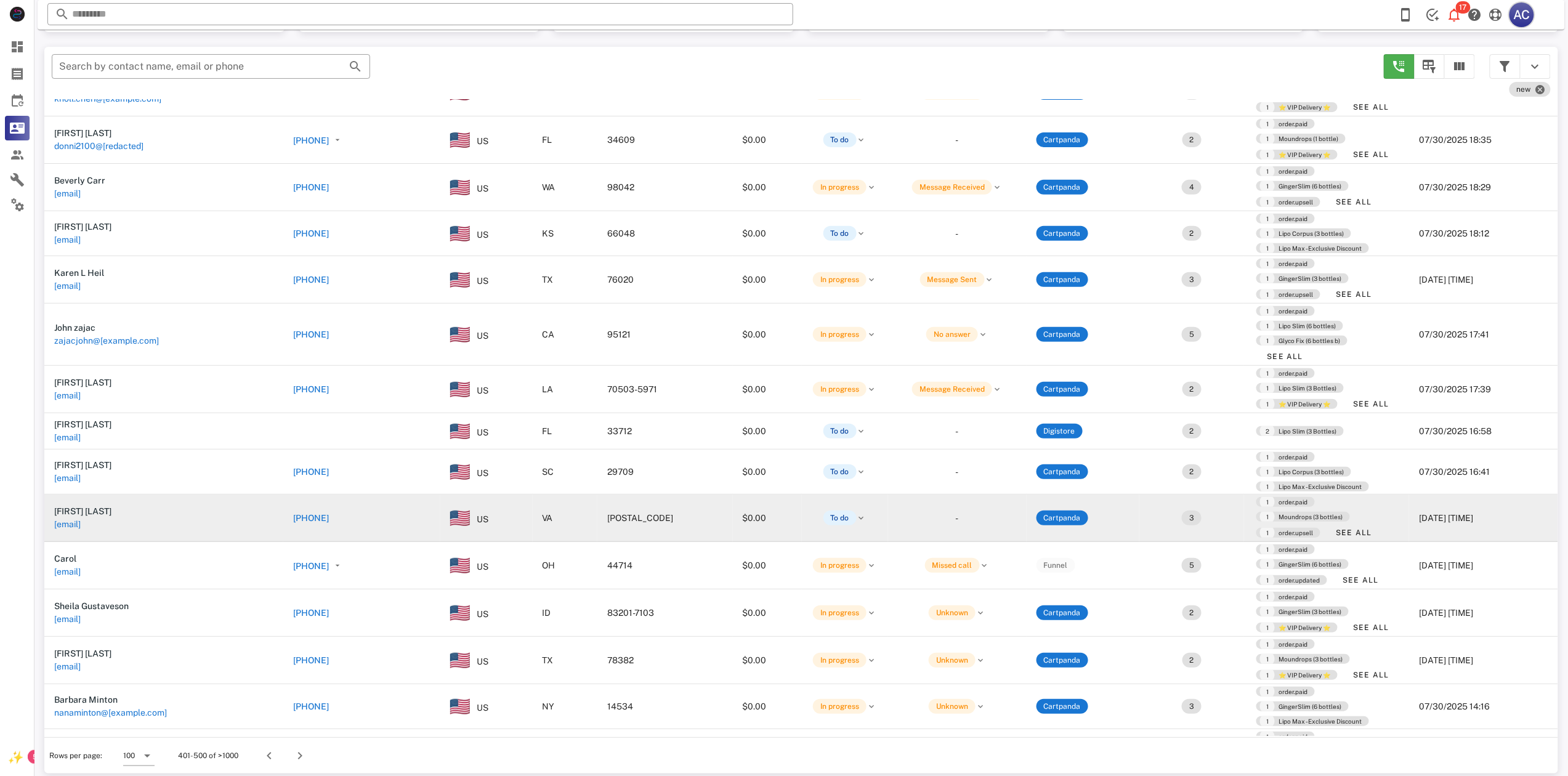 click on "AC" at bounding box center (1522, 15) 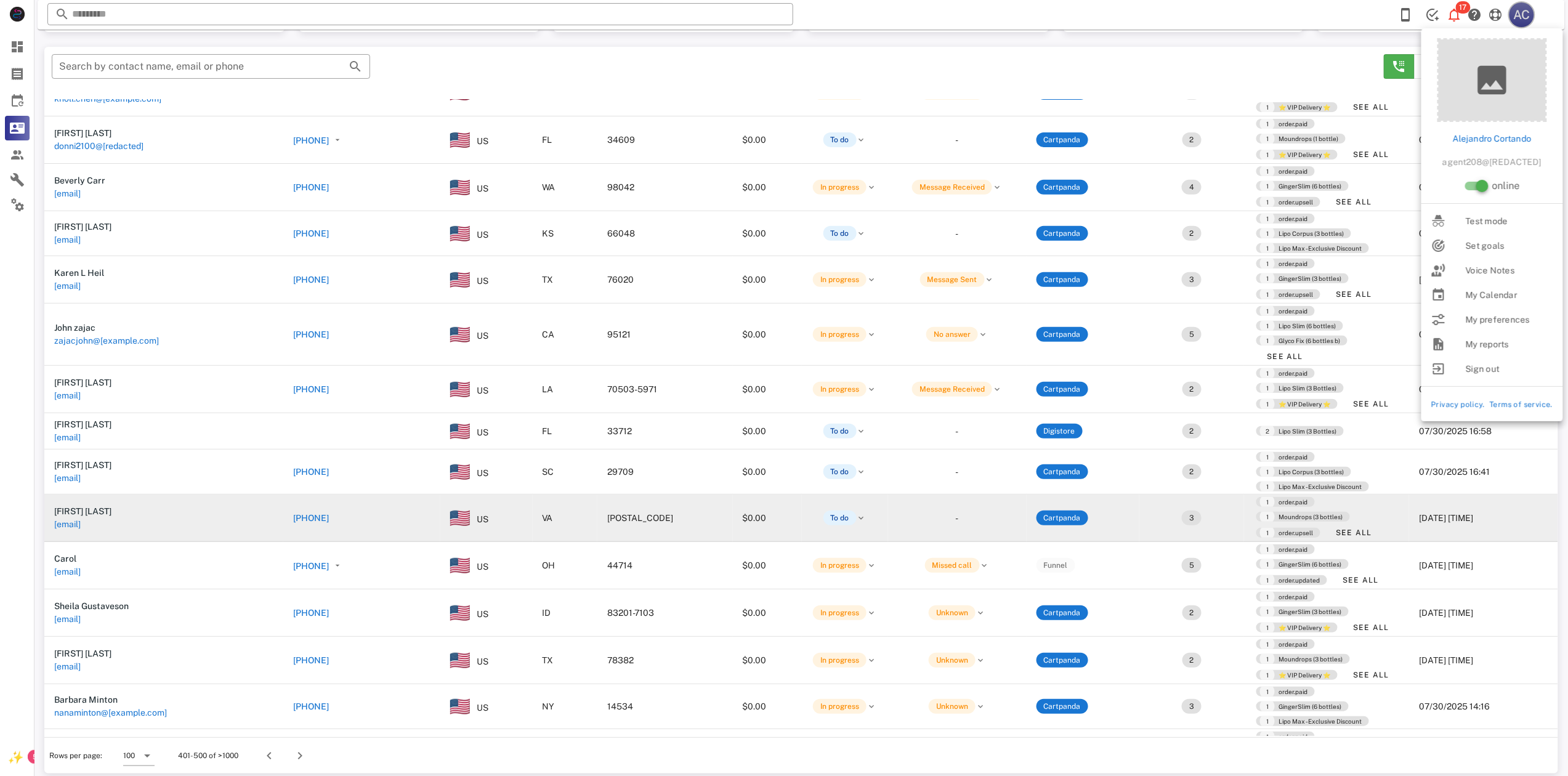 click on "AC" at bounding box center [1522, 15] 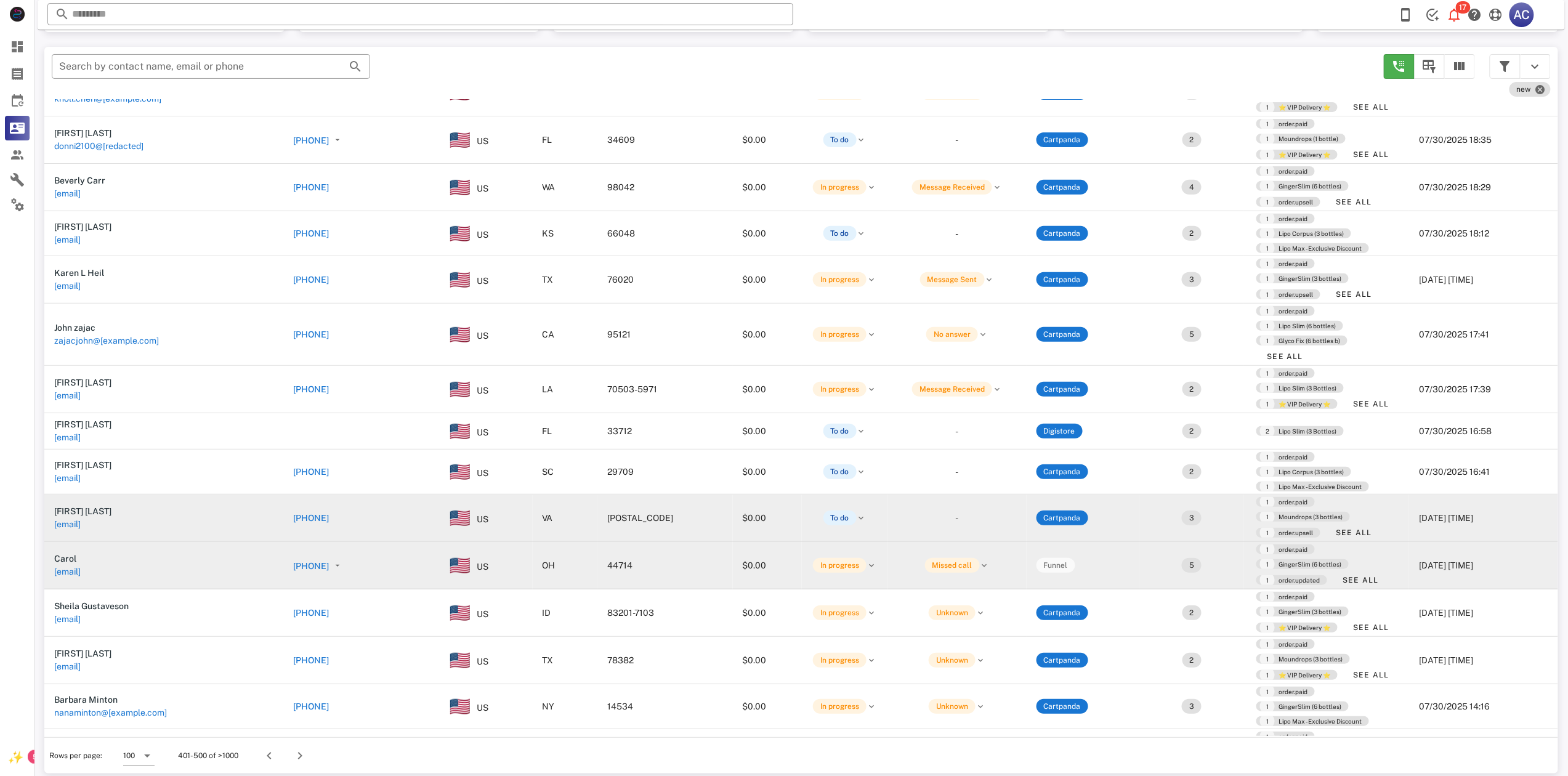 click on "[EMAIL]" at bounding box center [164, 572] 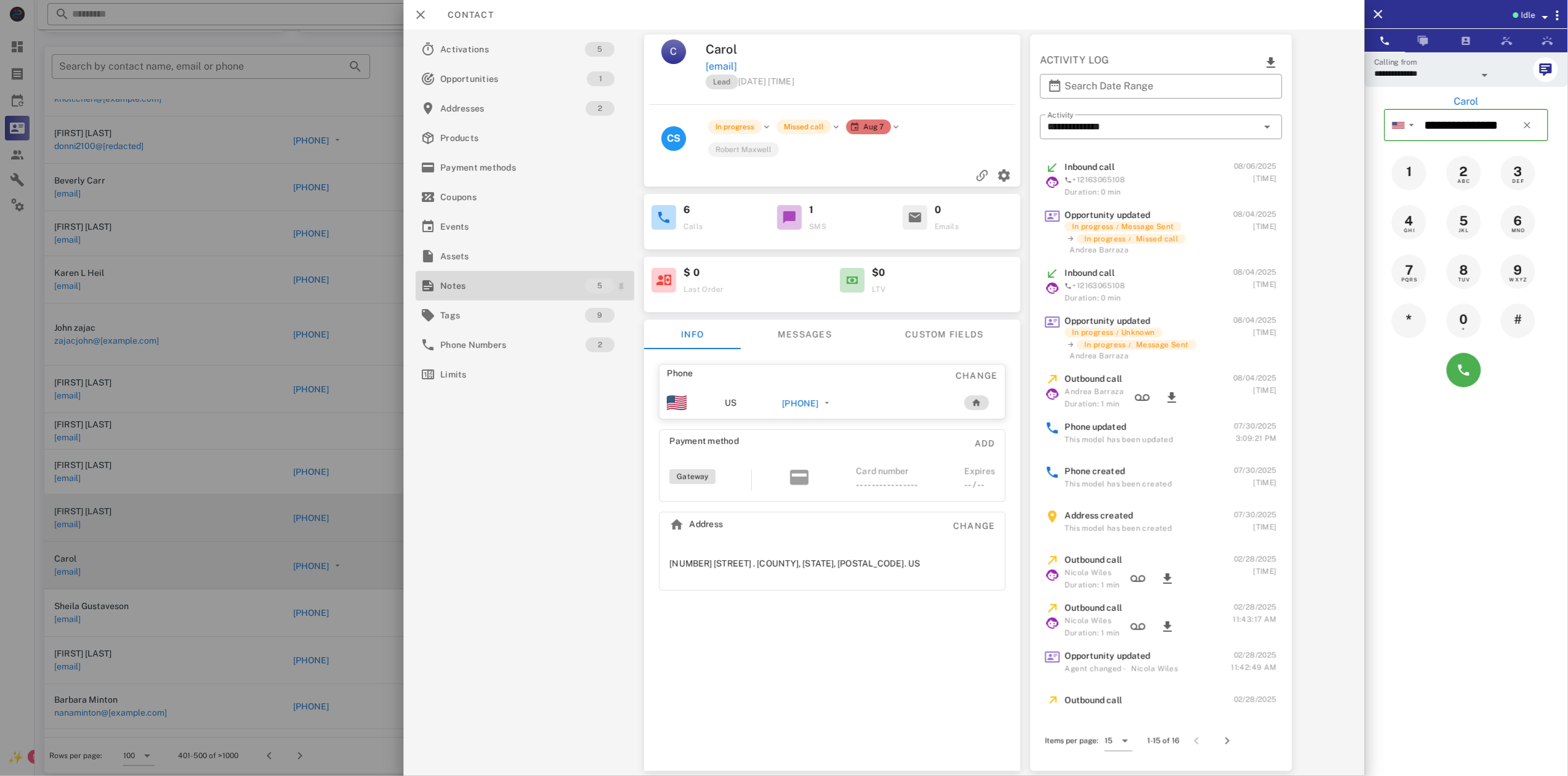 click on "Notes" at bounding box center (512, 286) 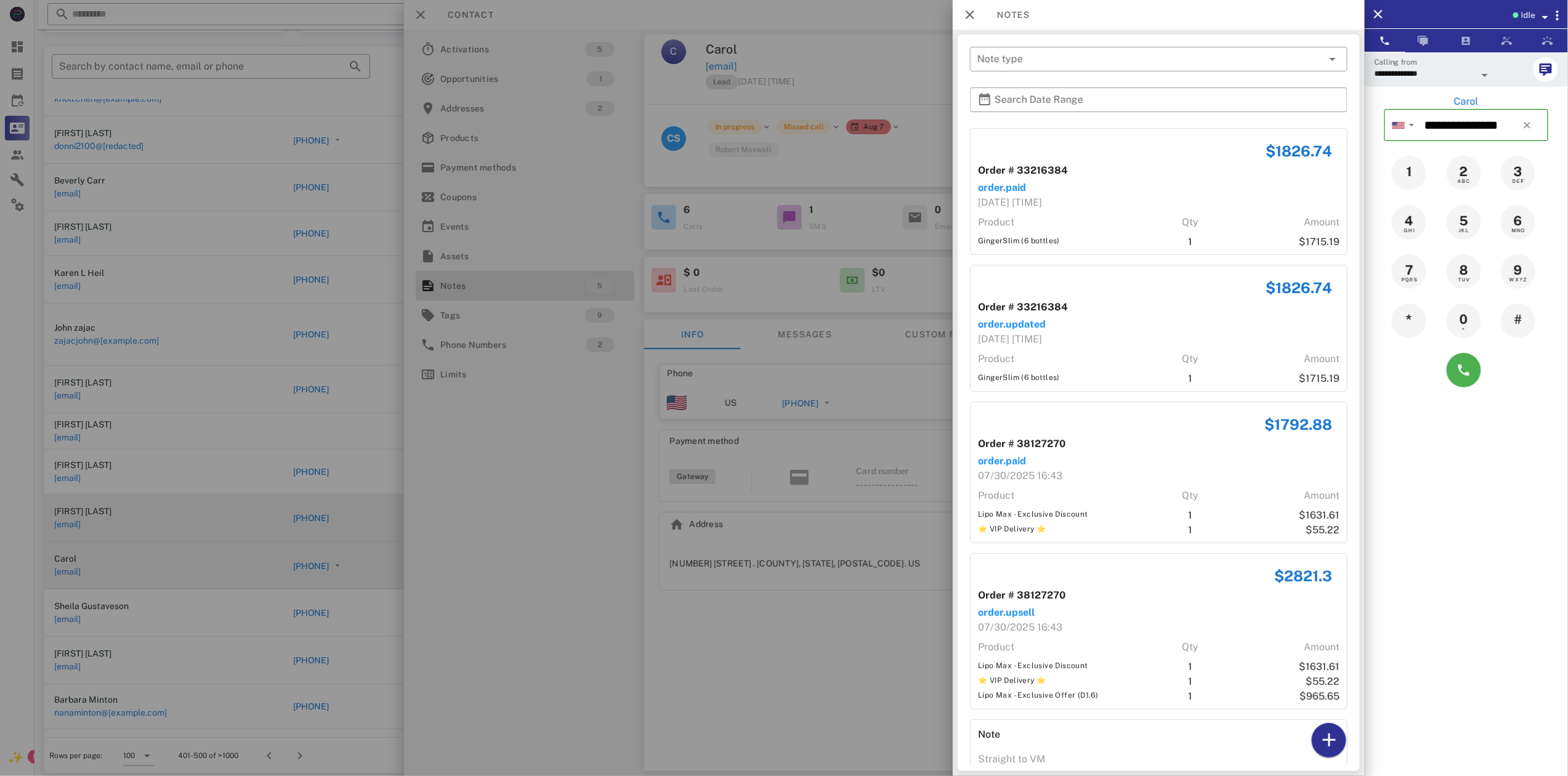 drag, startPoint x: 1358, startPoint y: 254, endPoint x: 1351, endPoint y: 287, distance: 33.734256 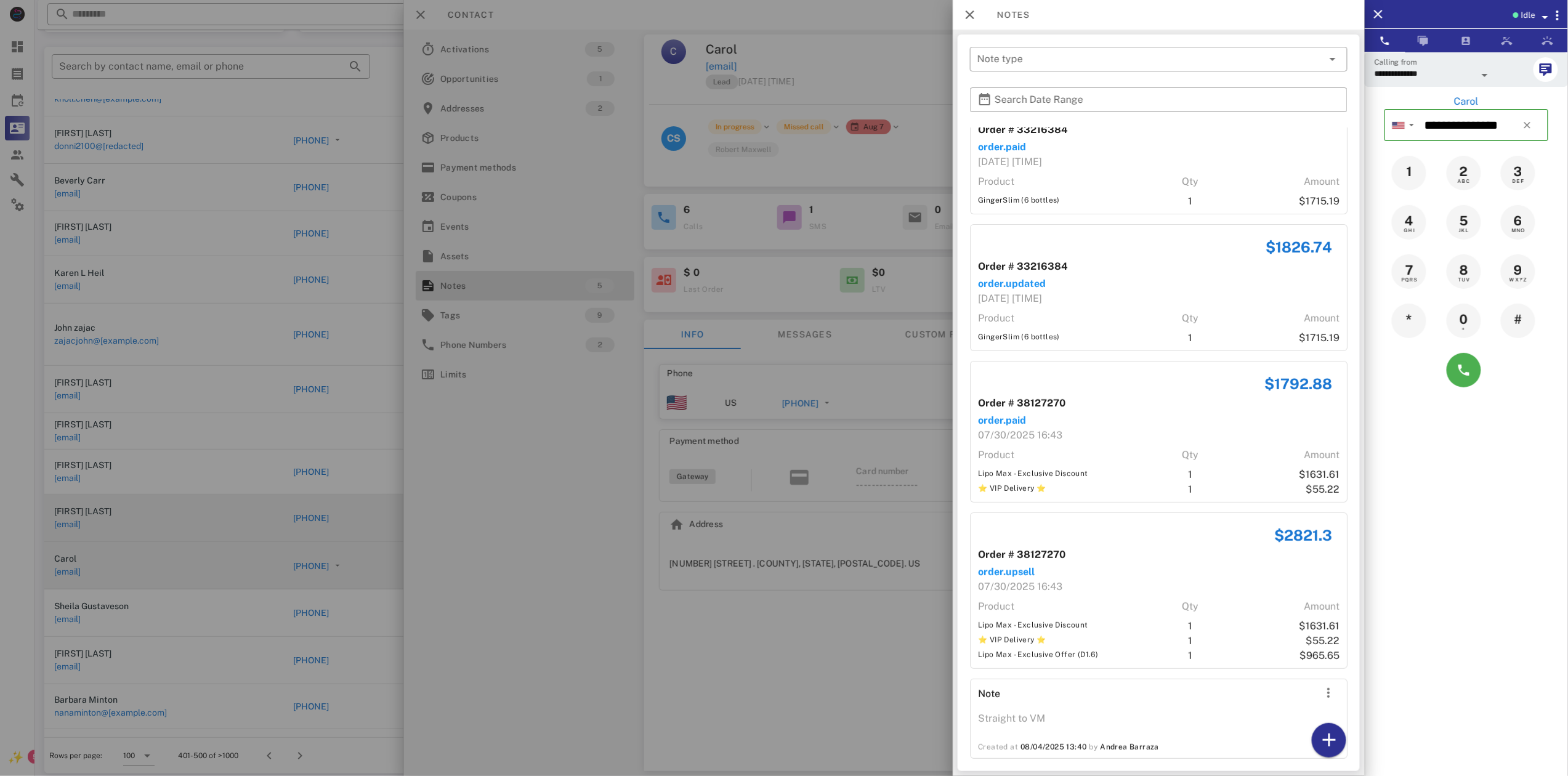 scroll, scrollTop: 53, scrollLeft: 0, axis: vertical 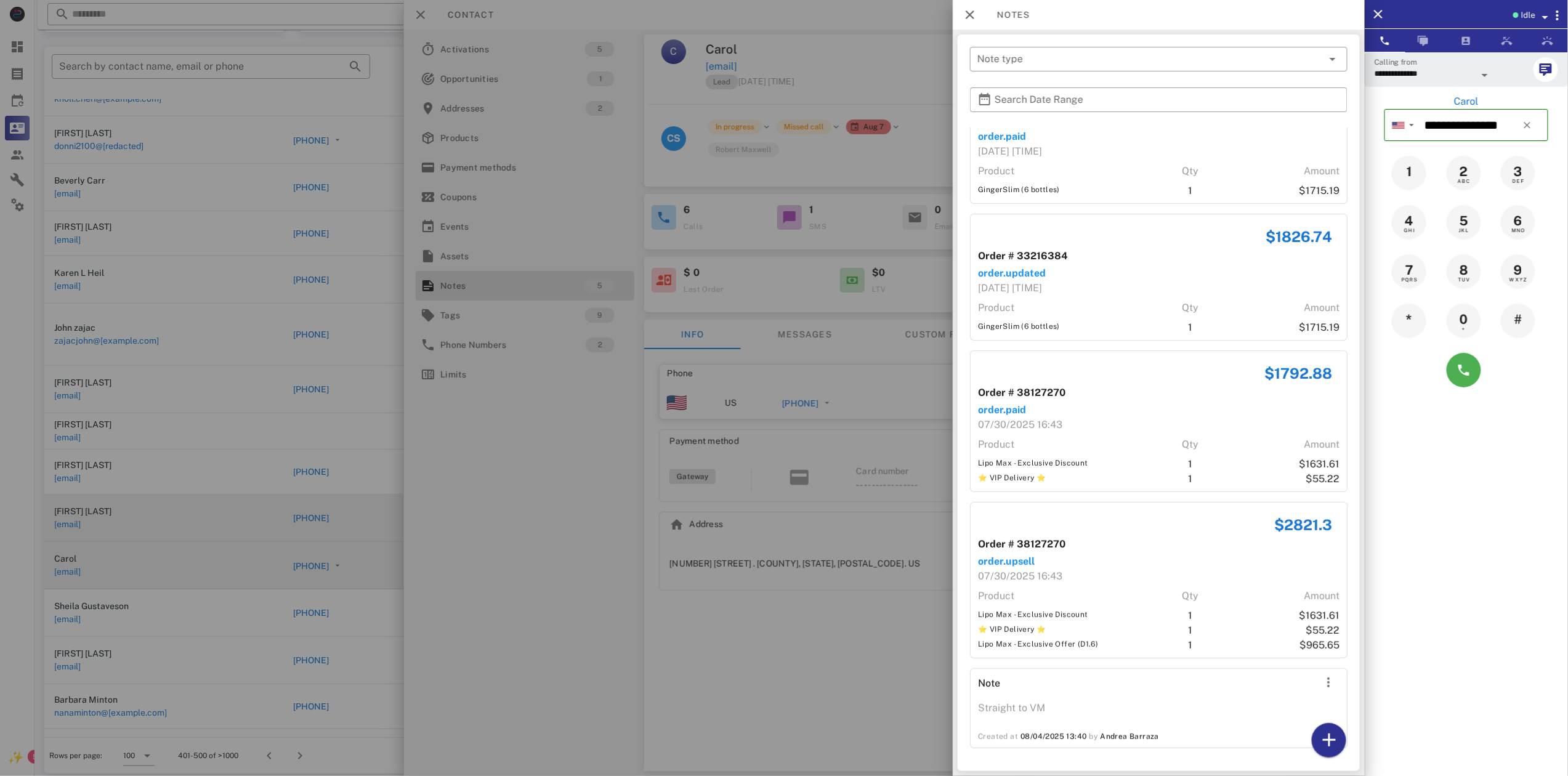 click at bounding box center [784, 388] 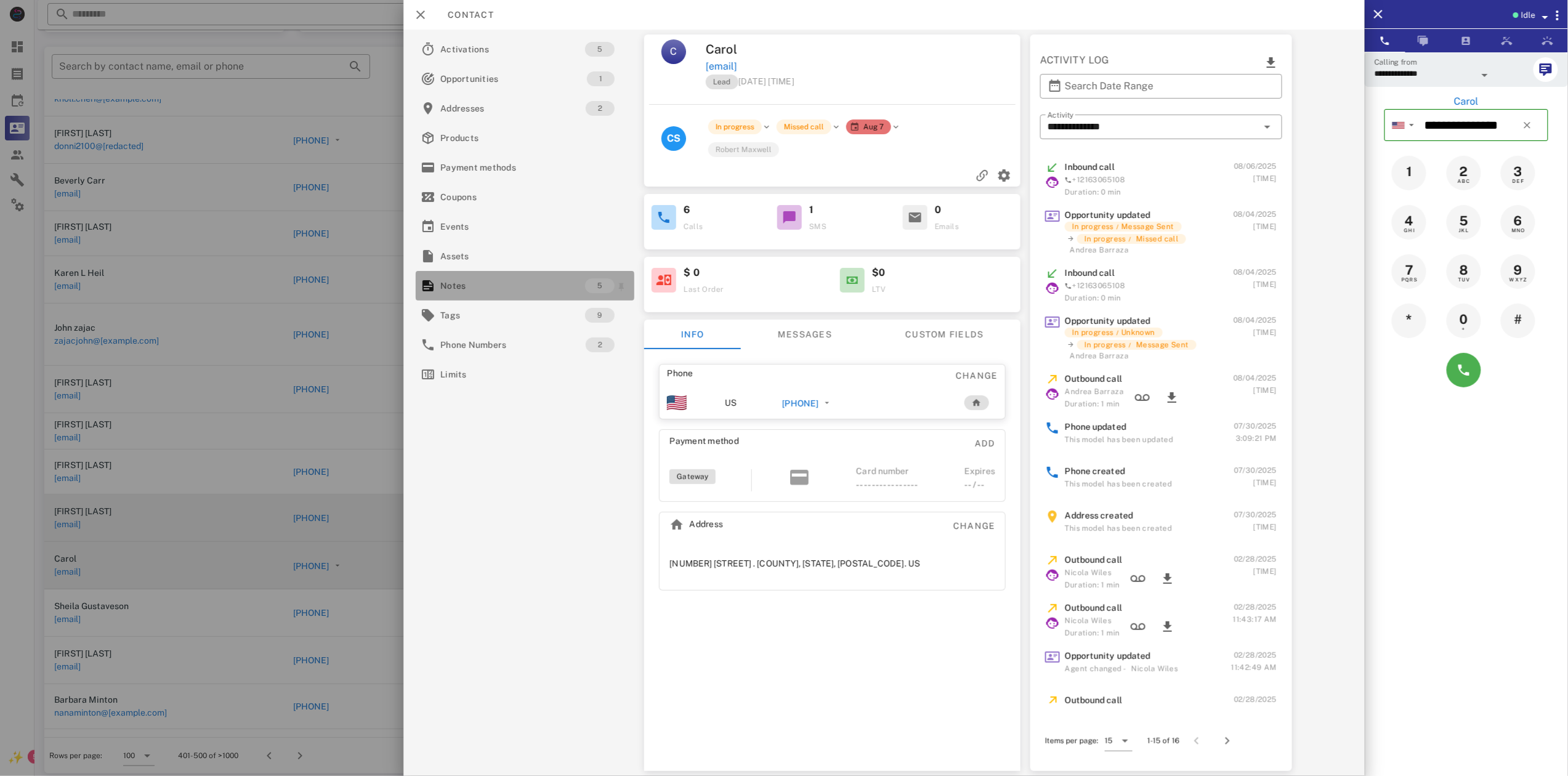 click on "Notes" at bounding box center [512, 286] 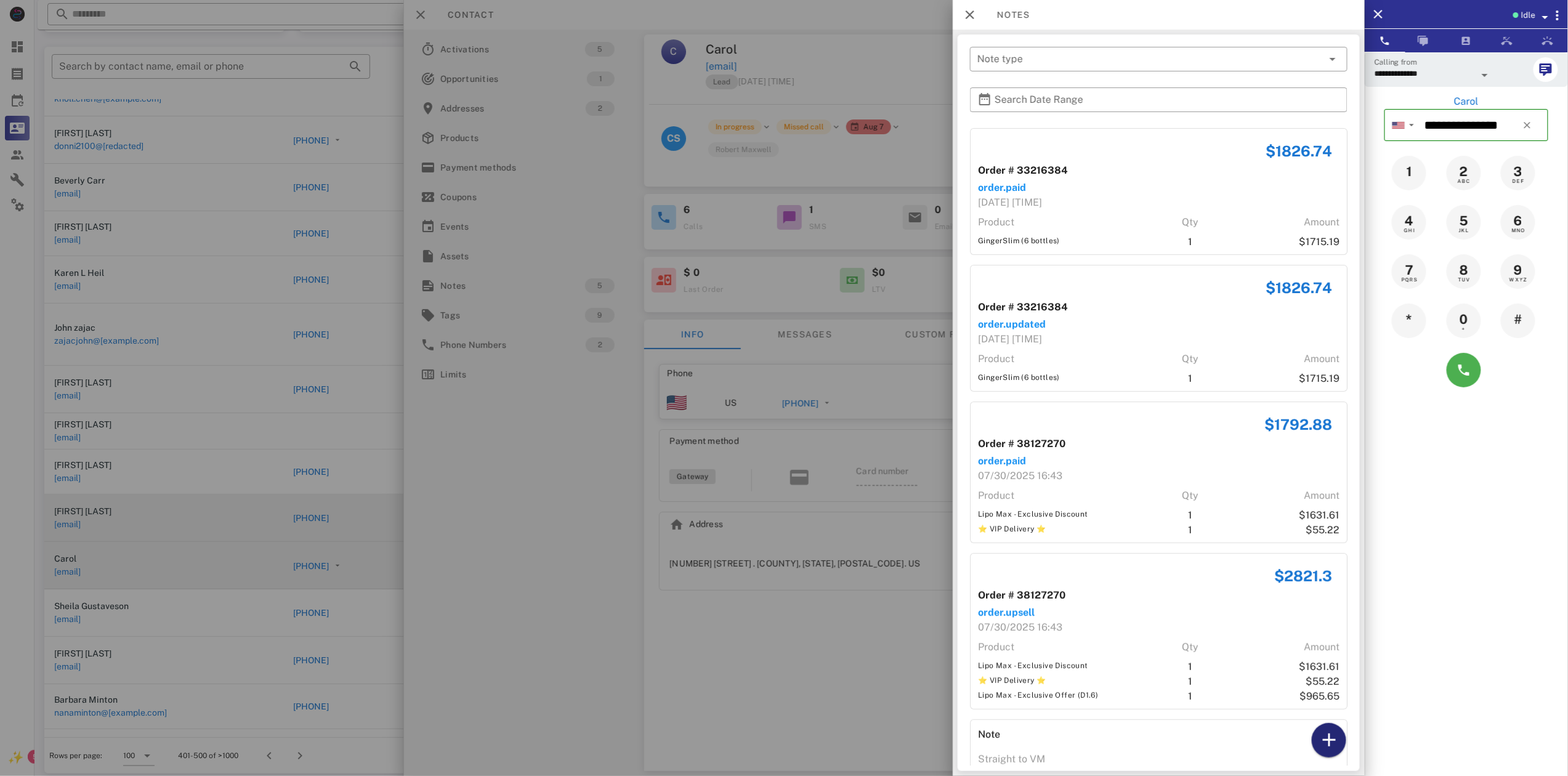 click at bounding box center (1329, 740) 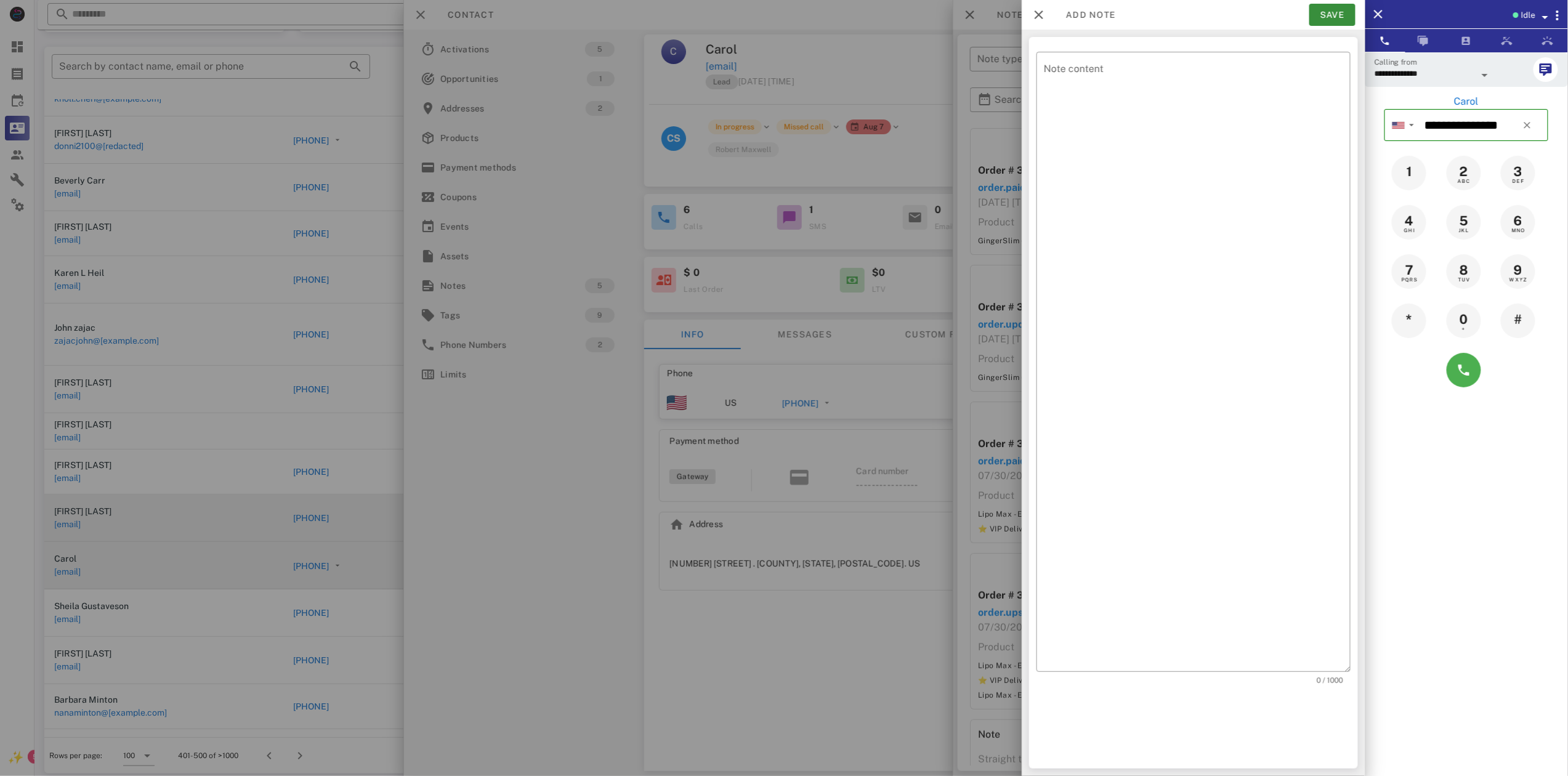 click at bounding box center [1466, 370] 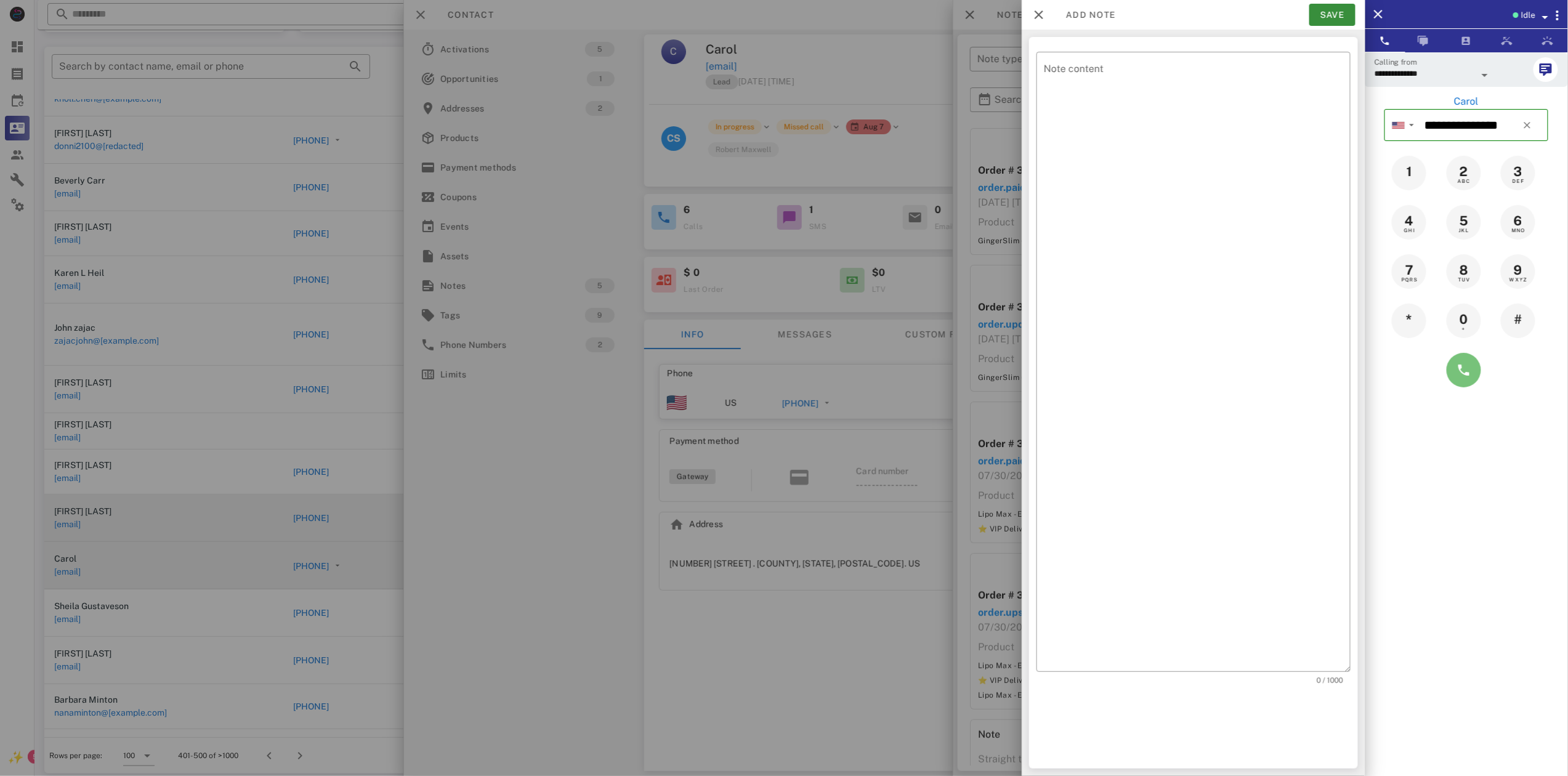 click at bounding box center (1464, 370) 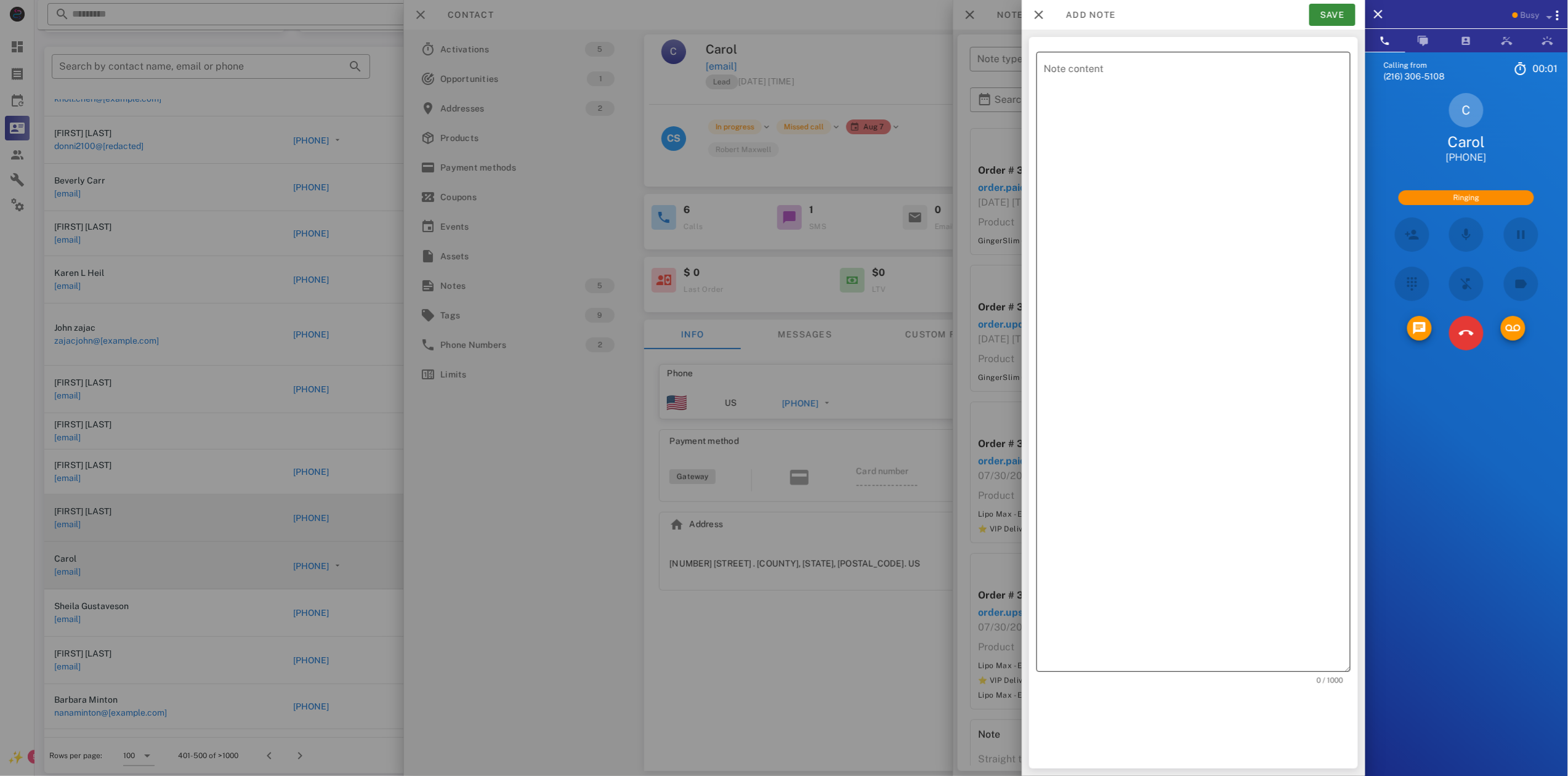 click on "Note content" at bounding box center (1197, 365) 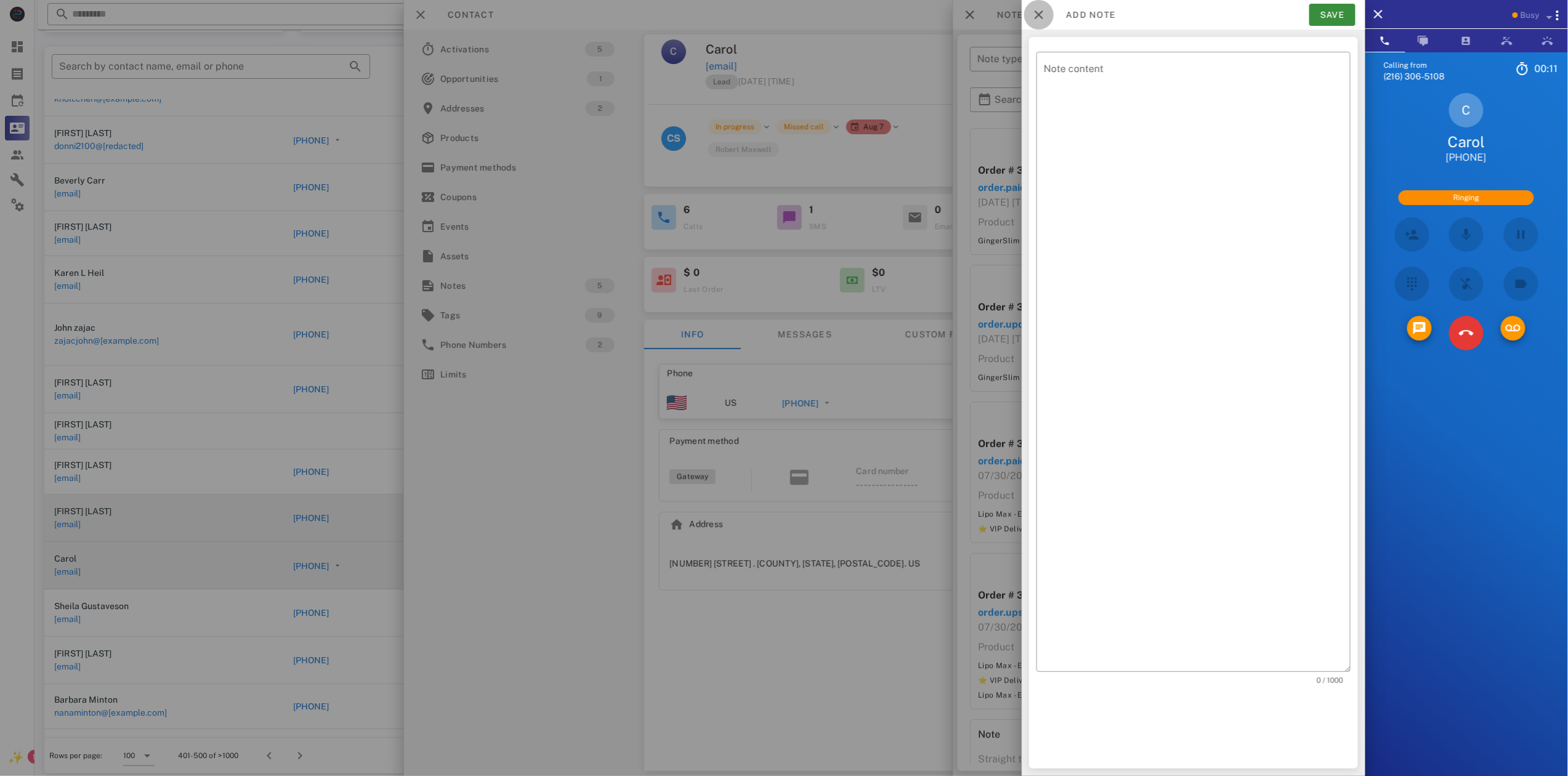 click at bounding box center [1039, 15] 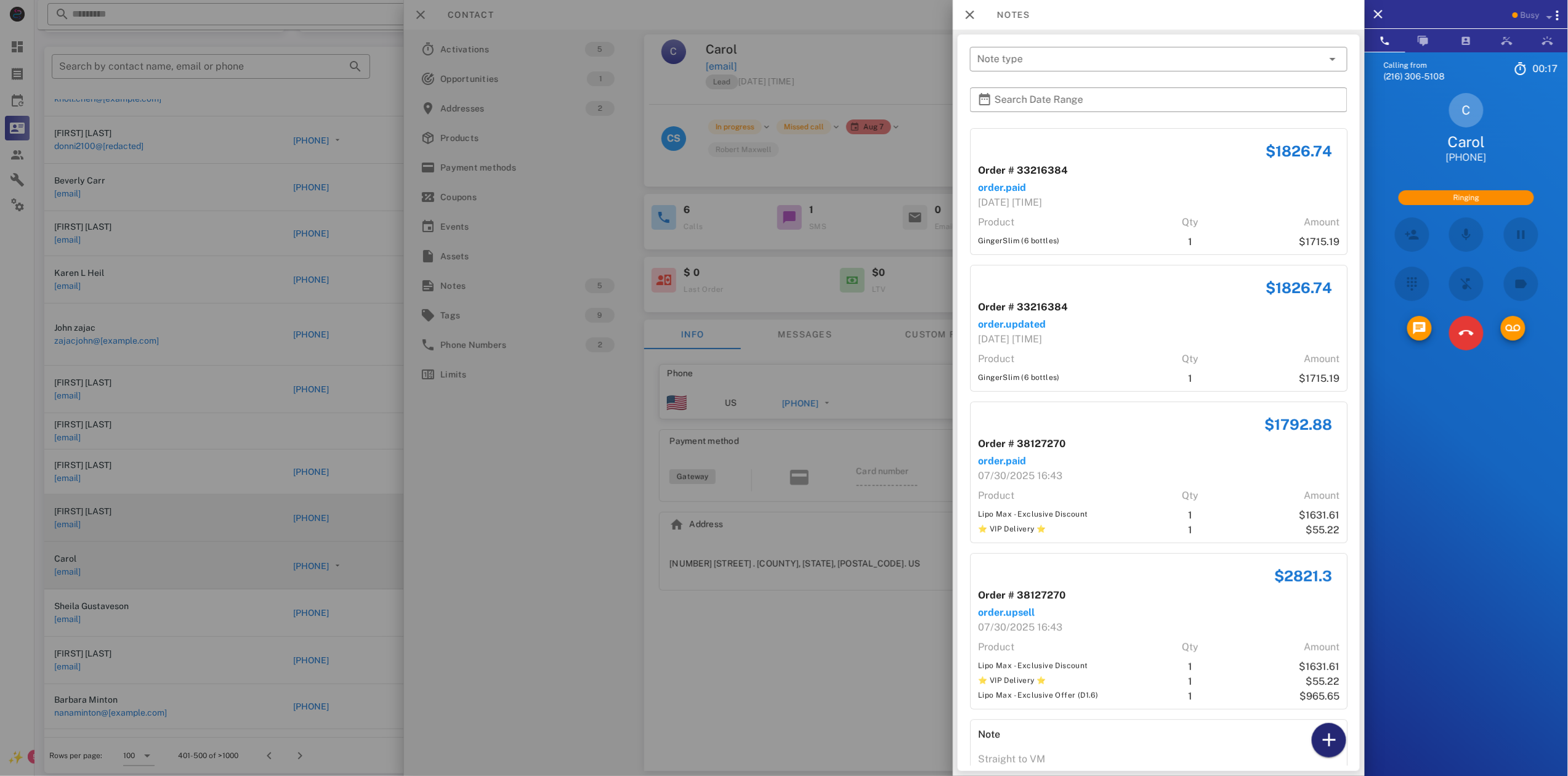 click at bounding box center (1329, 740) 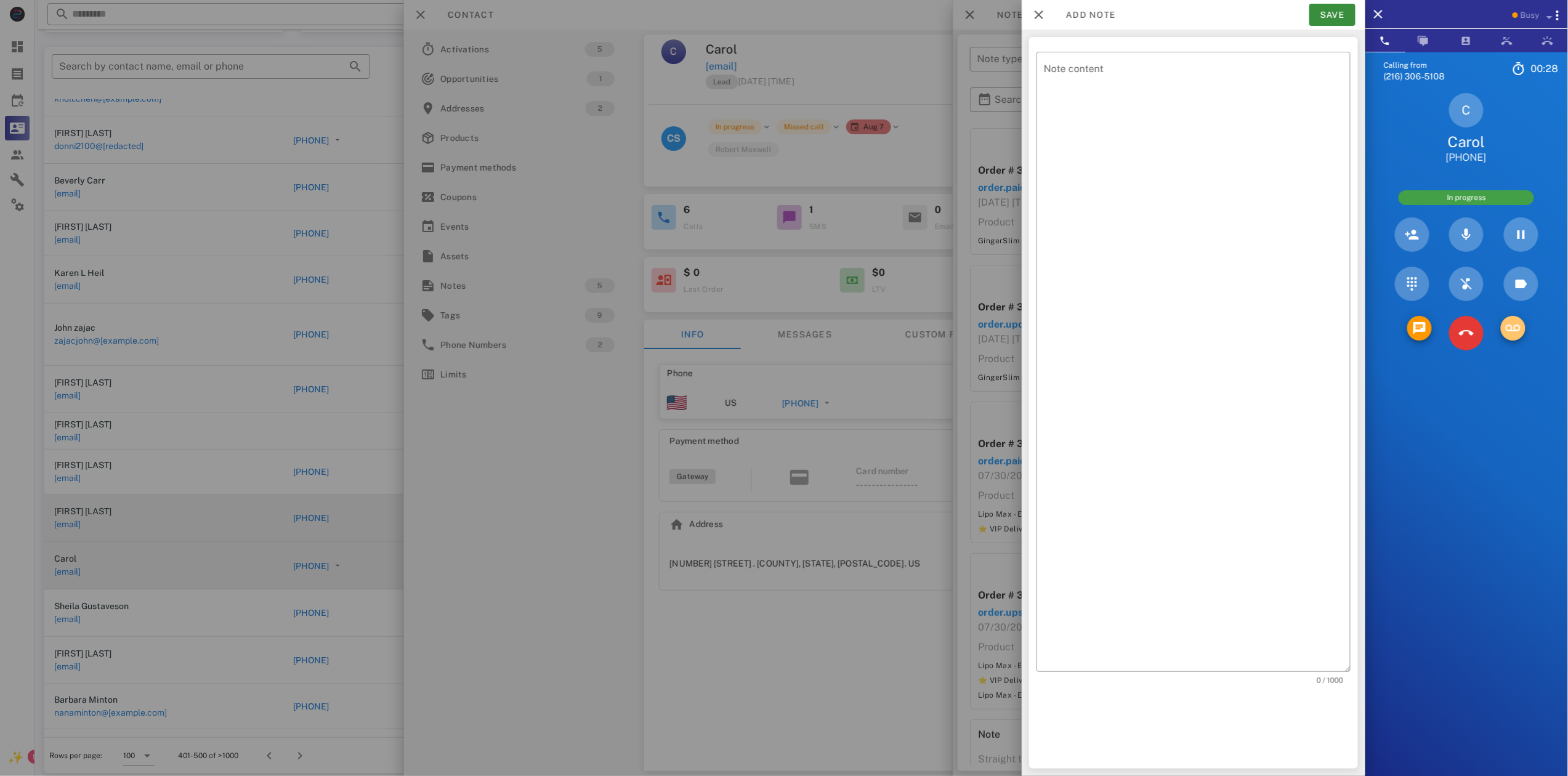 click at bounding box center (1513, 328) 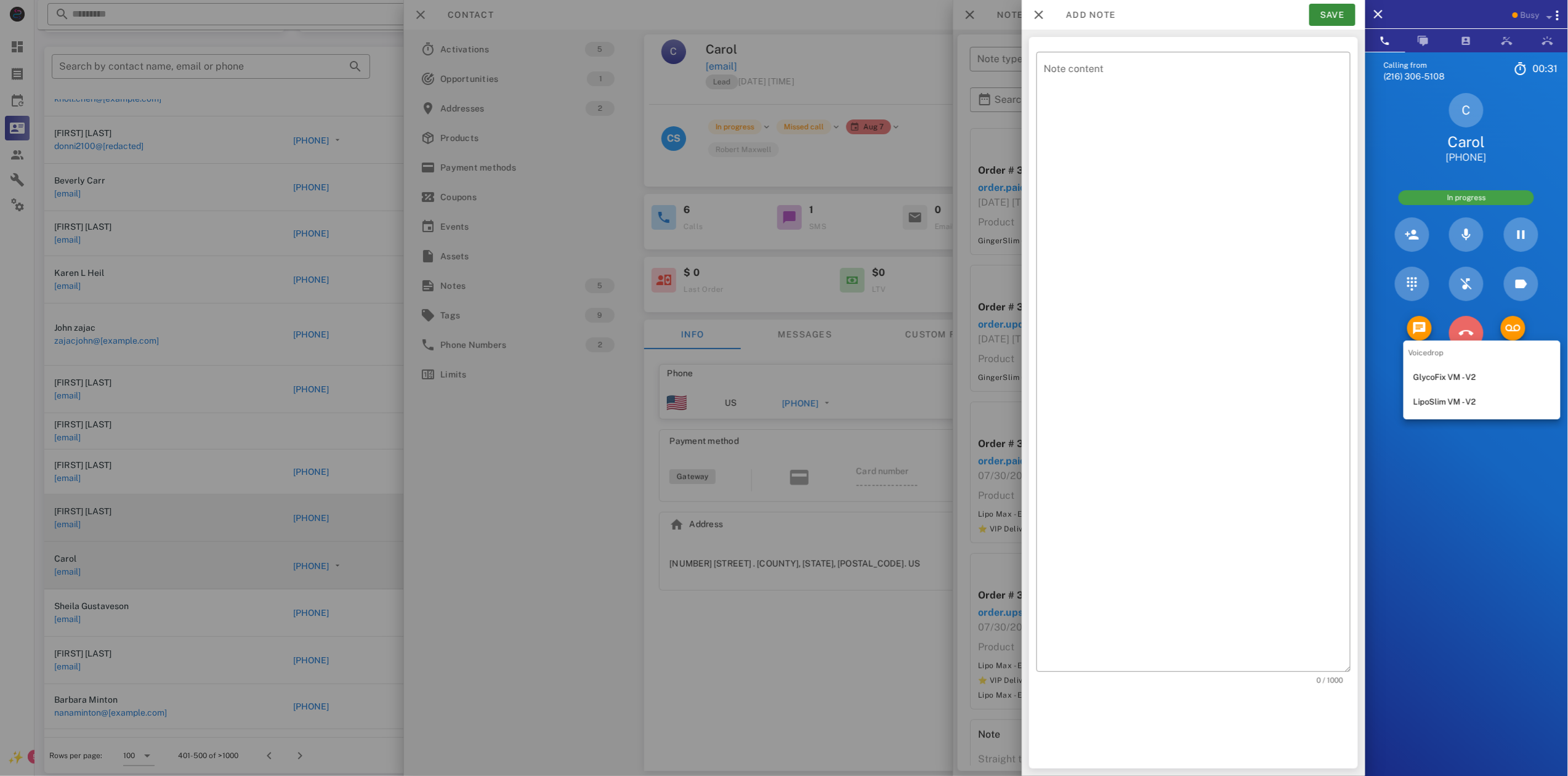 click at bounding box center (1466, 333) 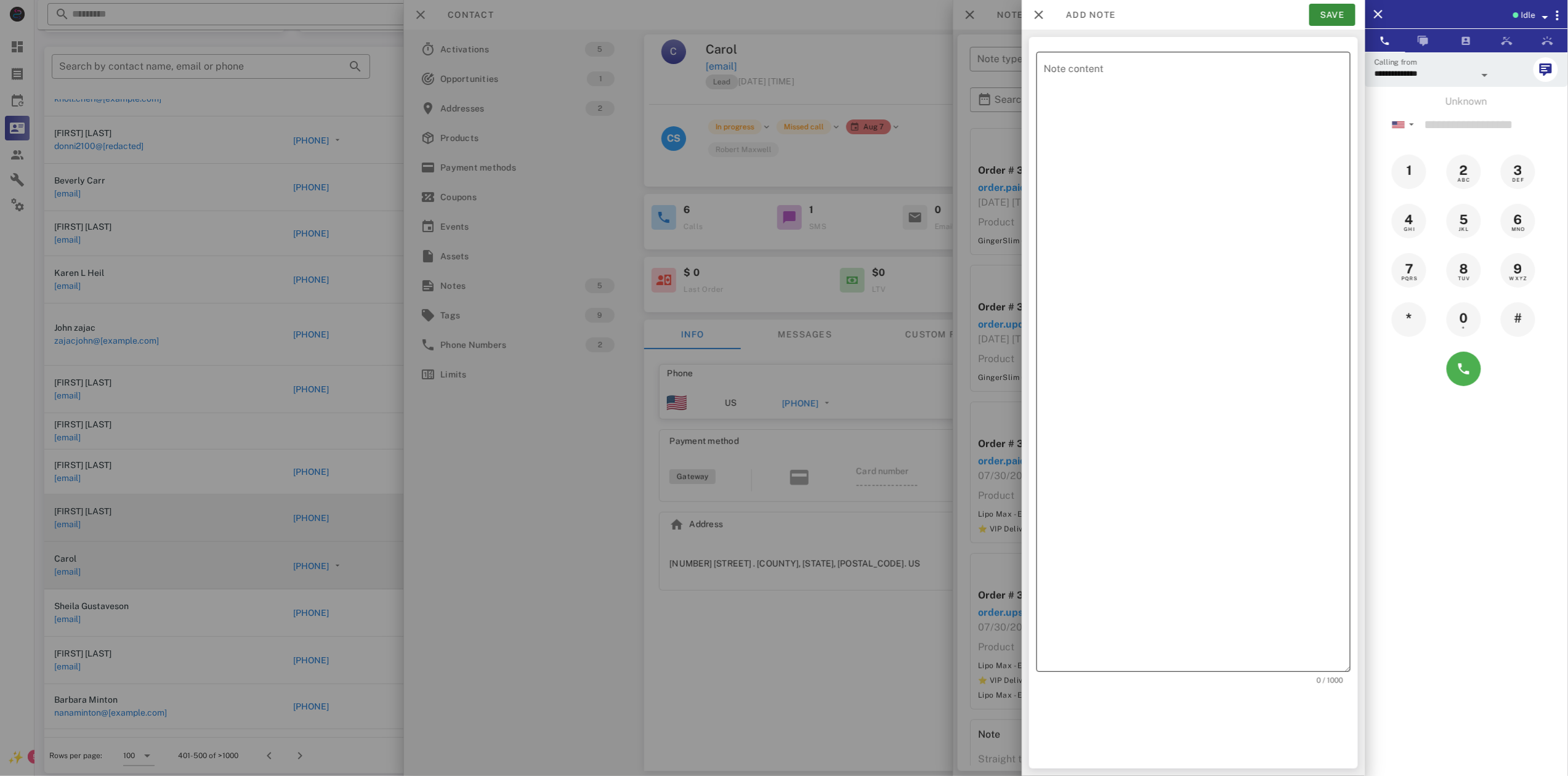 click on "Note content" at bounding box center [1197, 365] 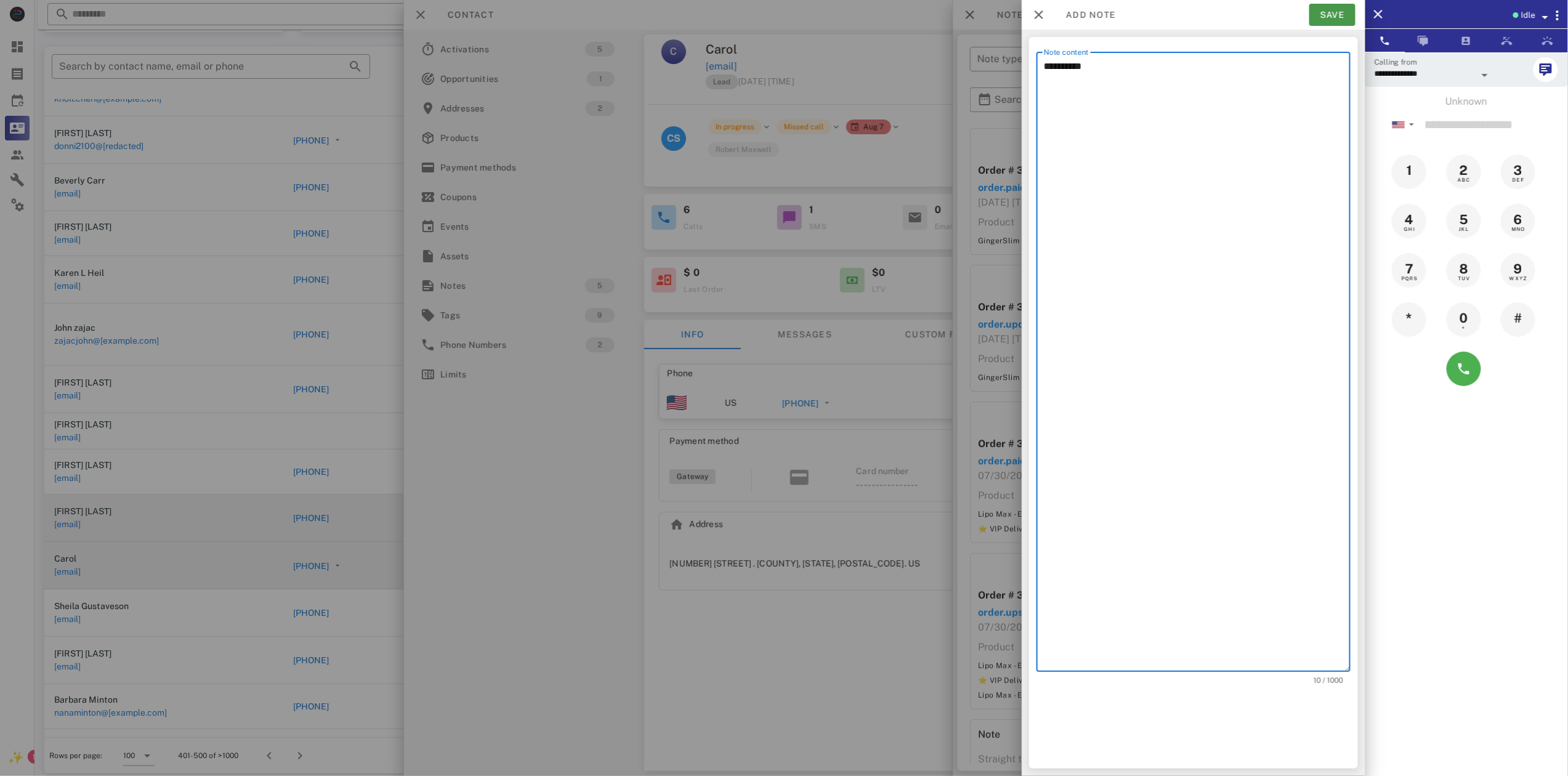 type on "**********" 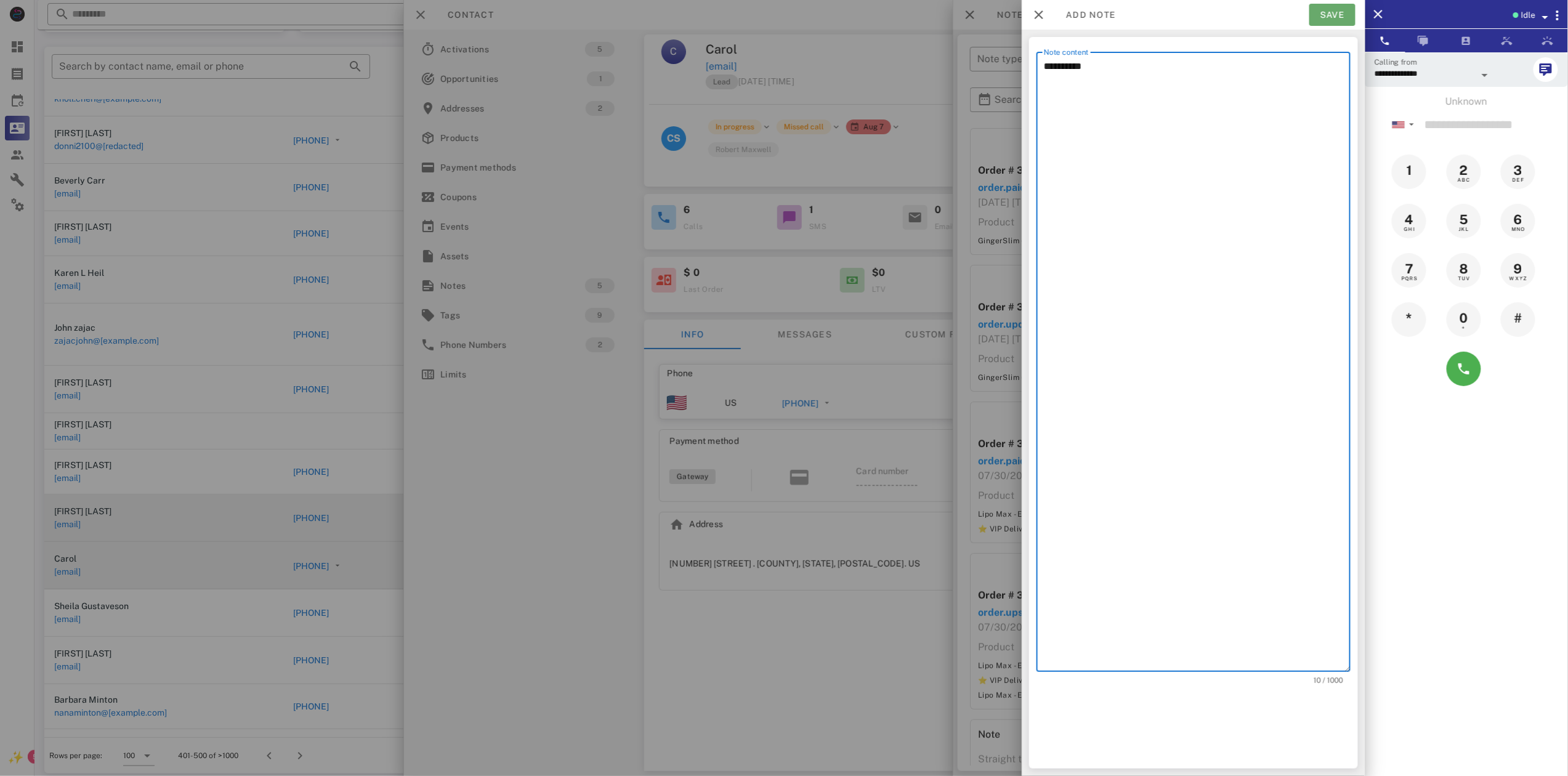 click on "Save" at bounding box center (1332, 15) 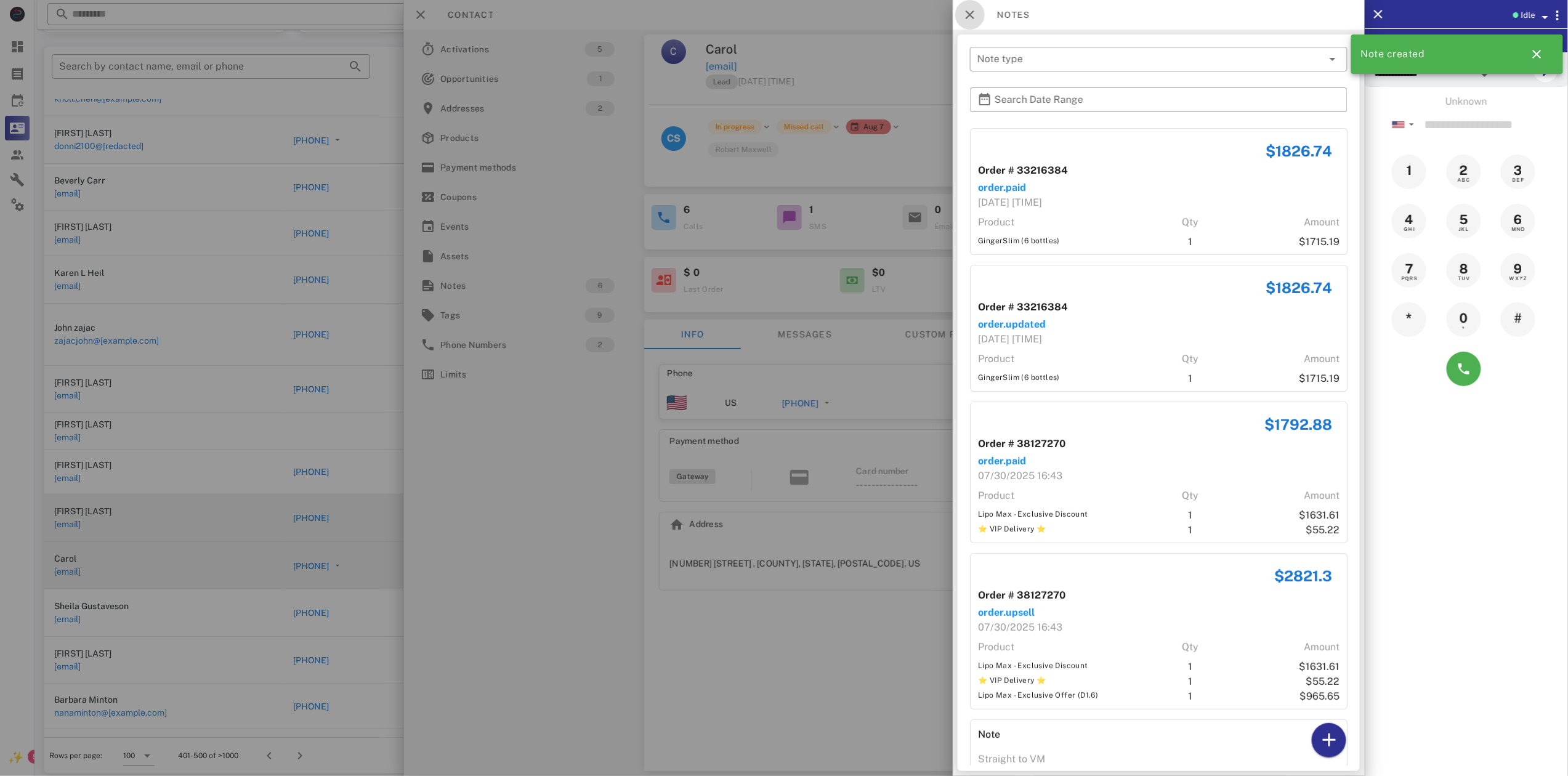 click at bounding box center (970, 15) 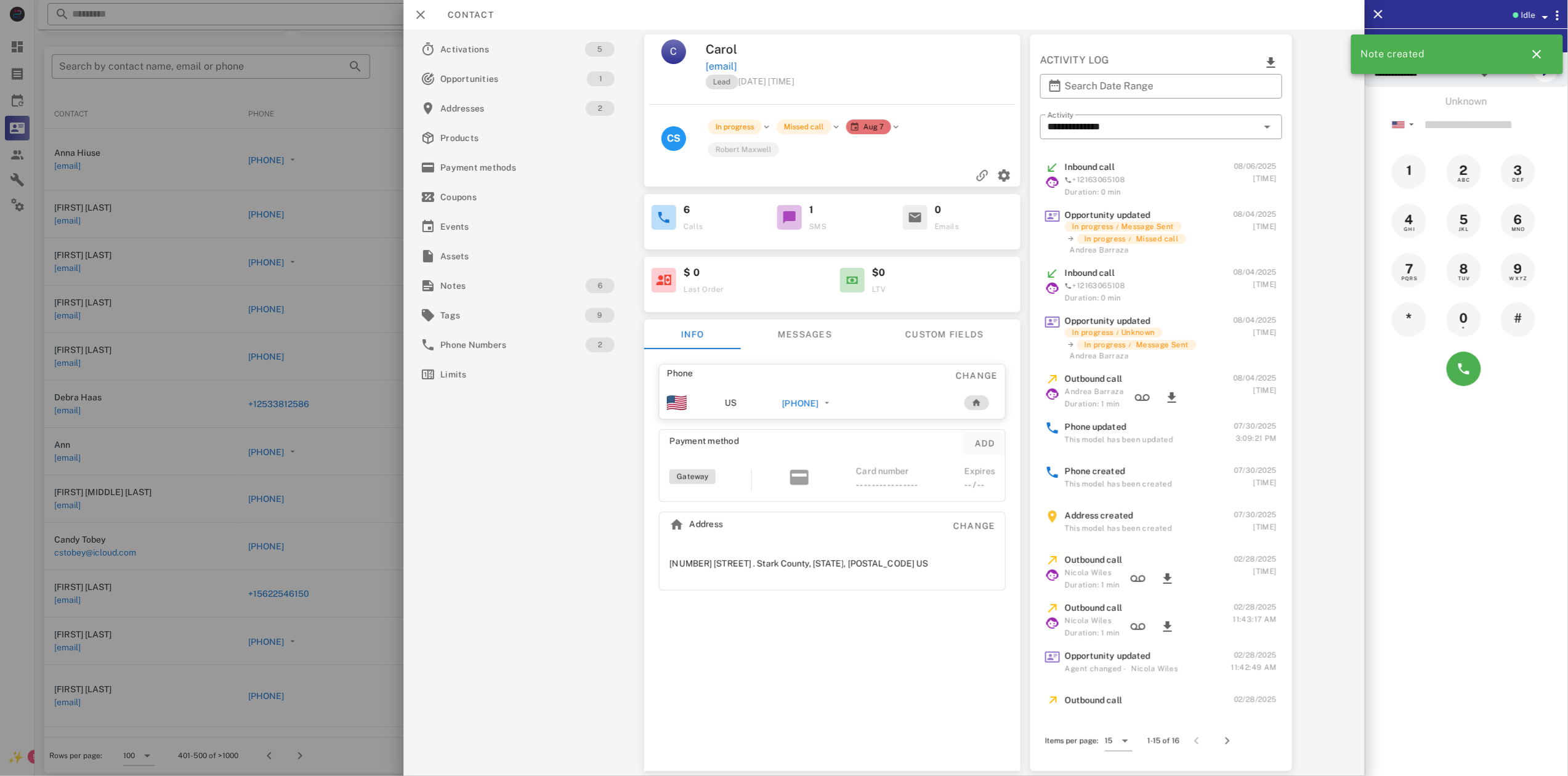 scroll, scrollTop: 0, scrollLeft: 0, axis: both 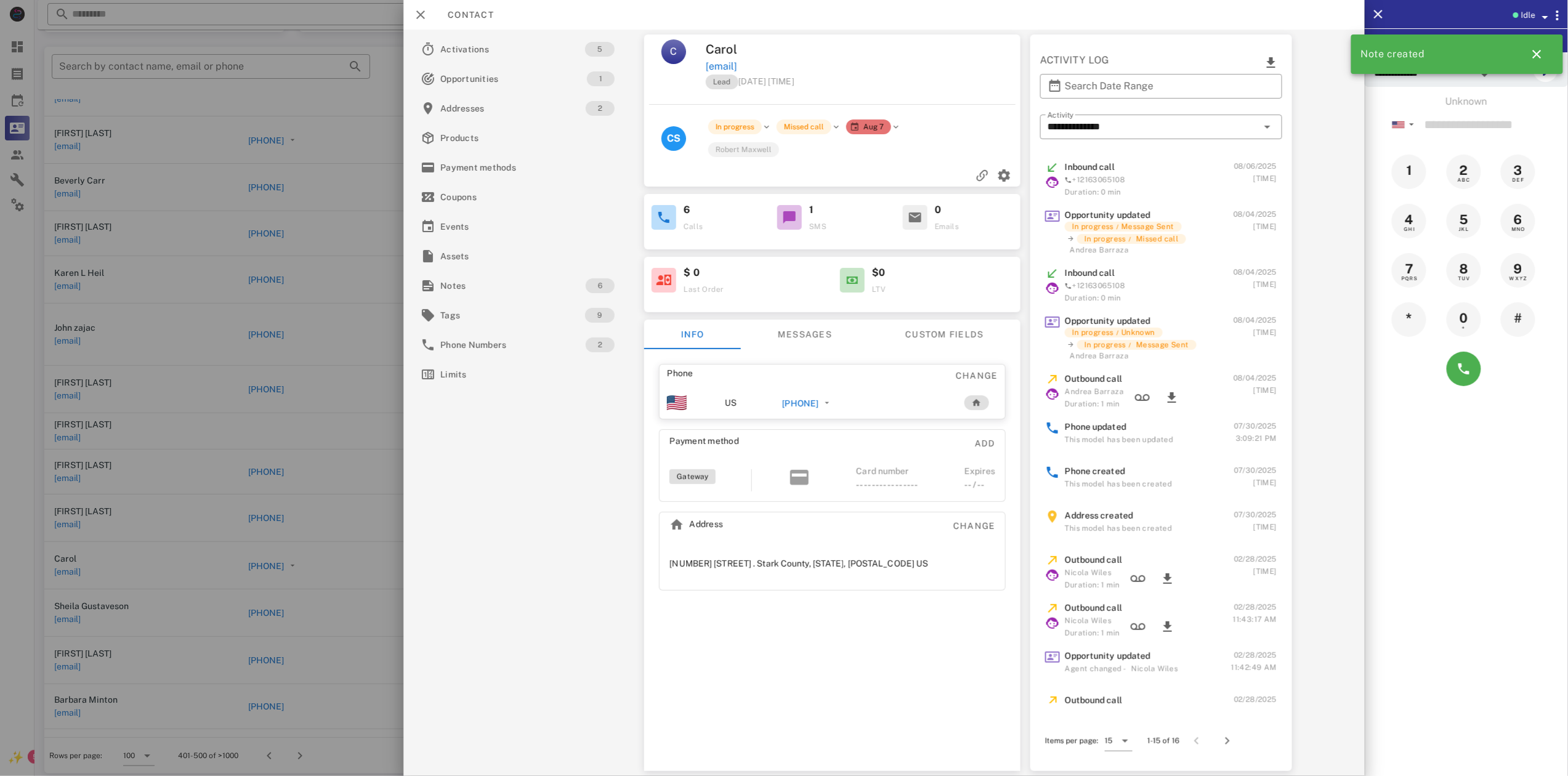 click at bounding box center (784, 388) 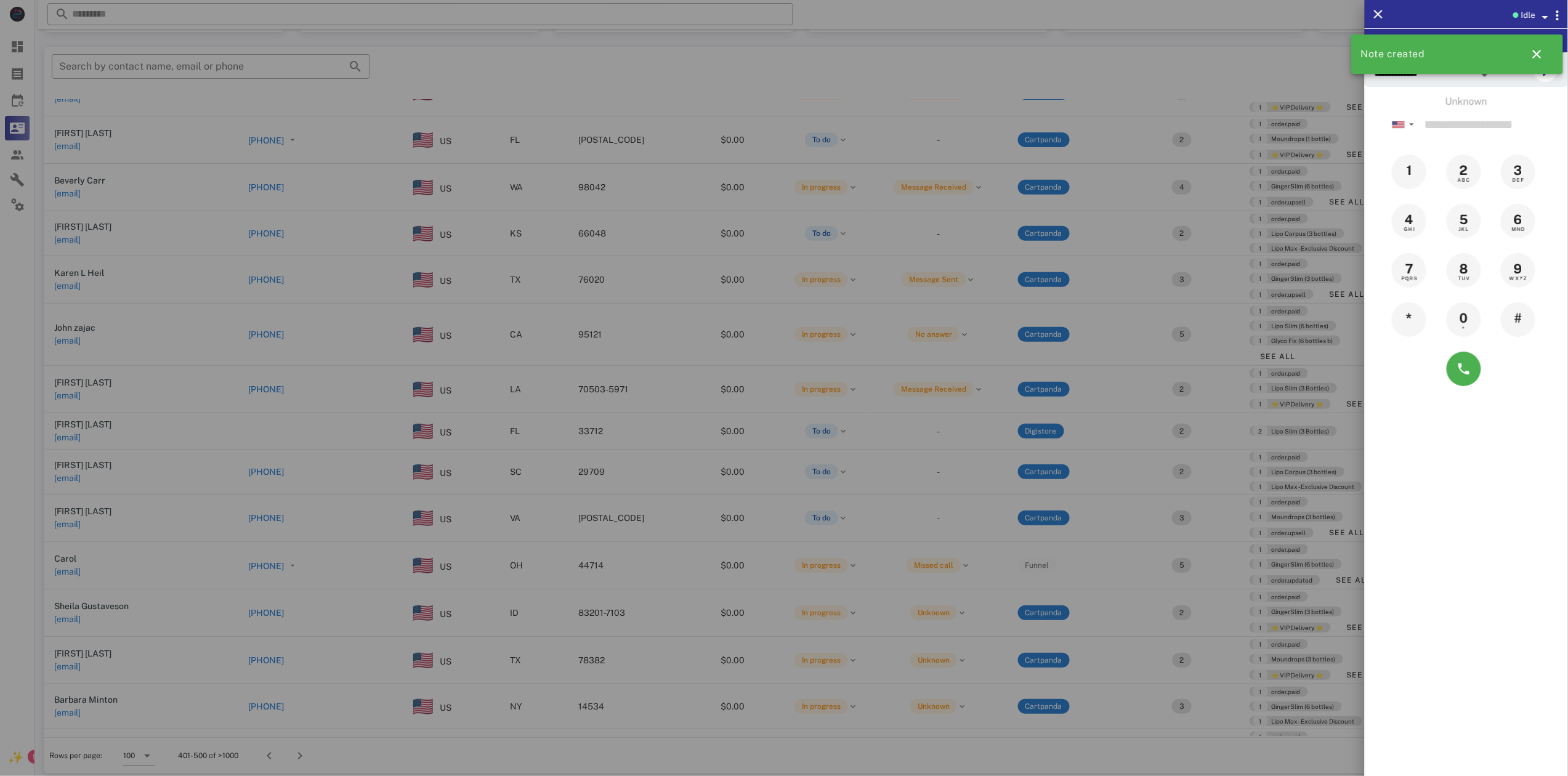 click at bounding box center (784, 388) 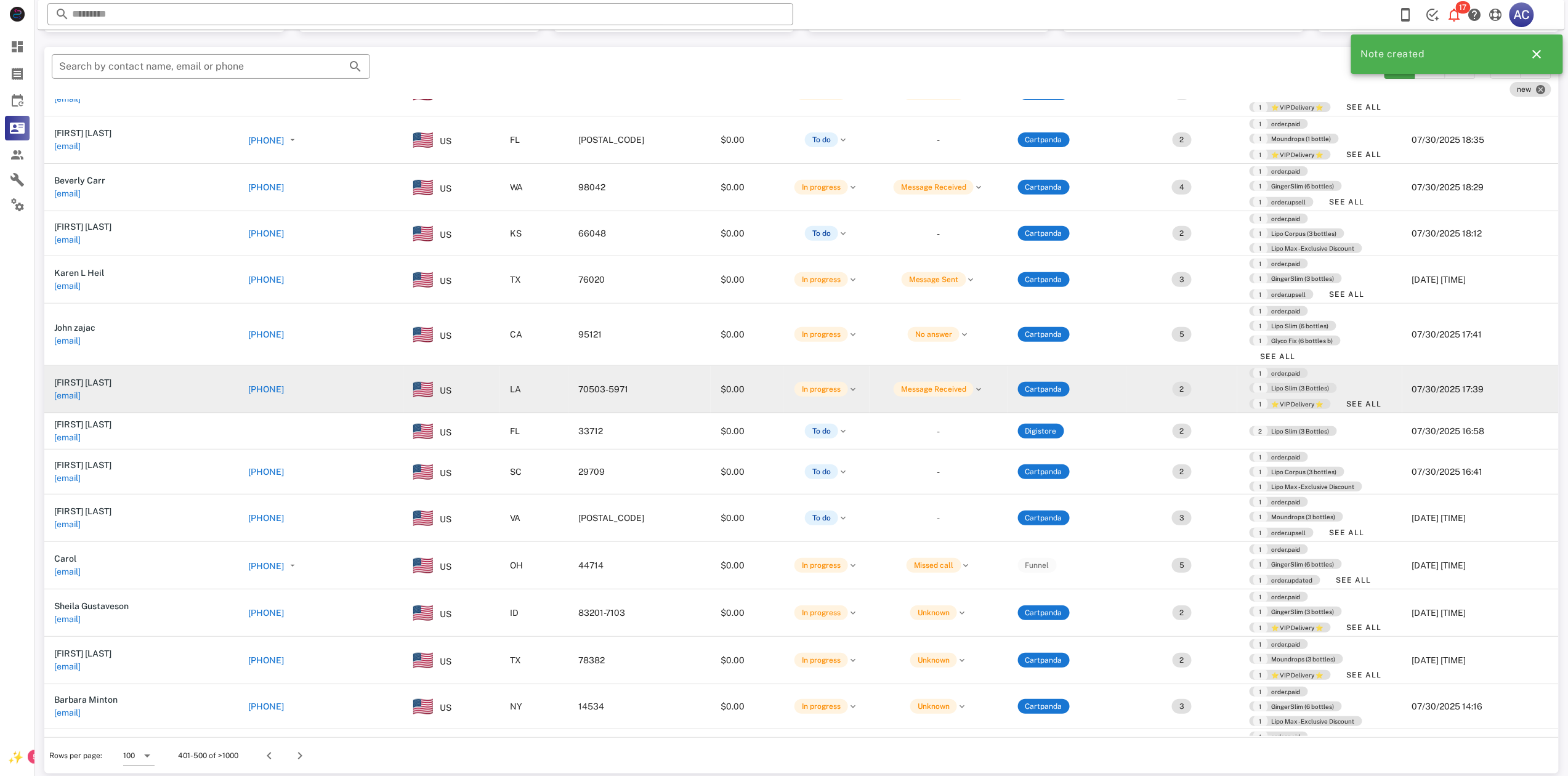 click on "[PHONE]" at bounding box center (266, 389) 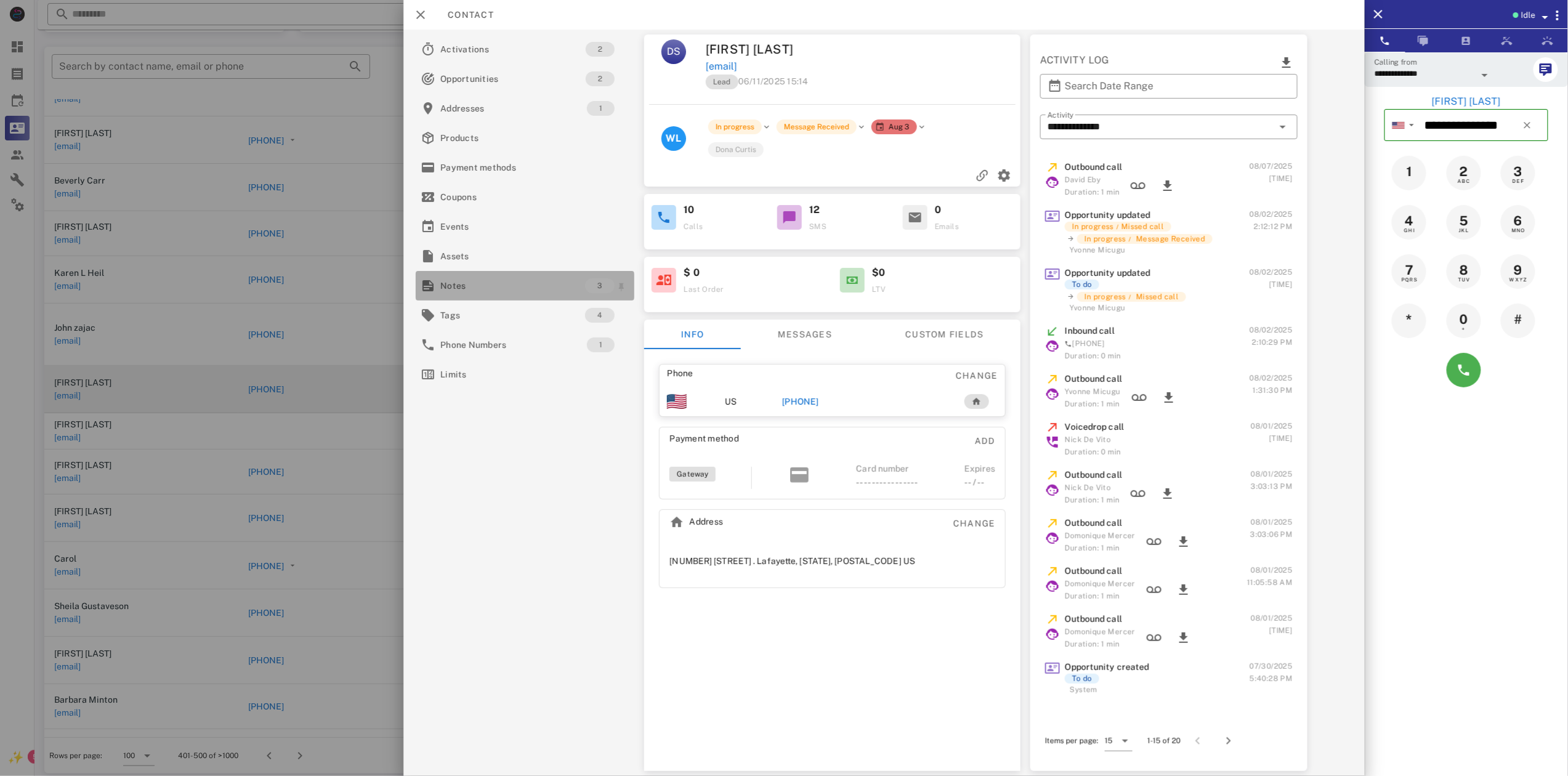 click on "Notes" at bounding box center [512, 286] 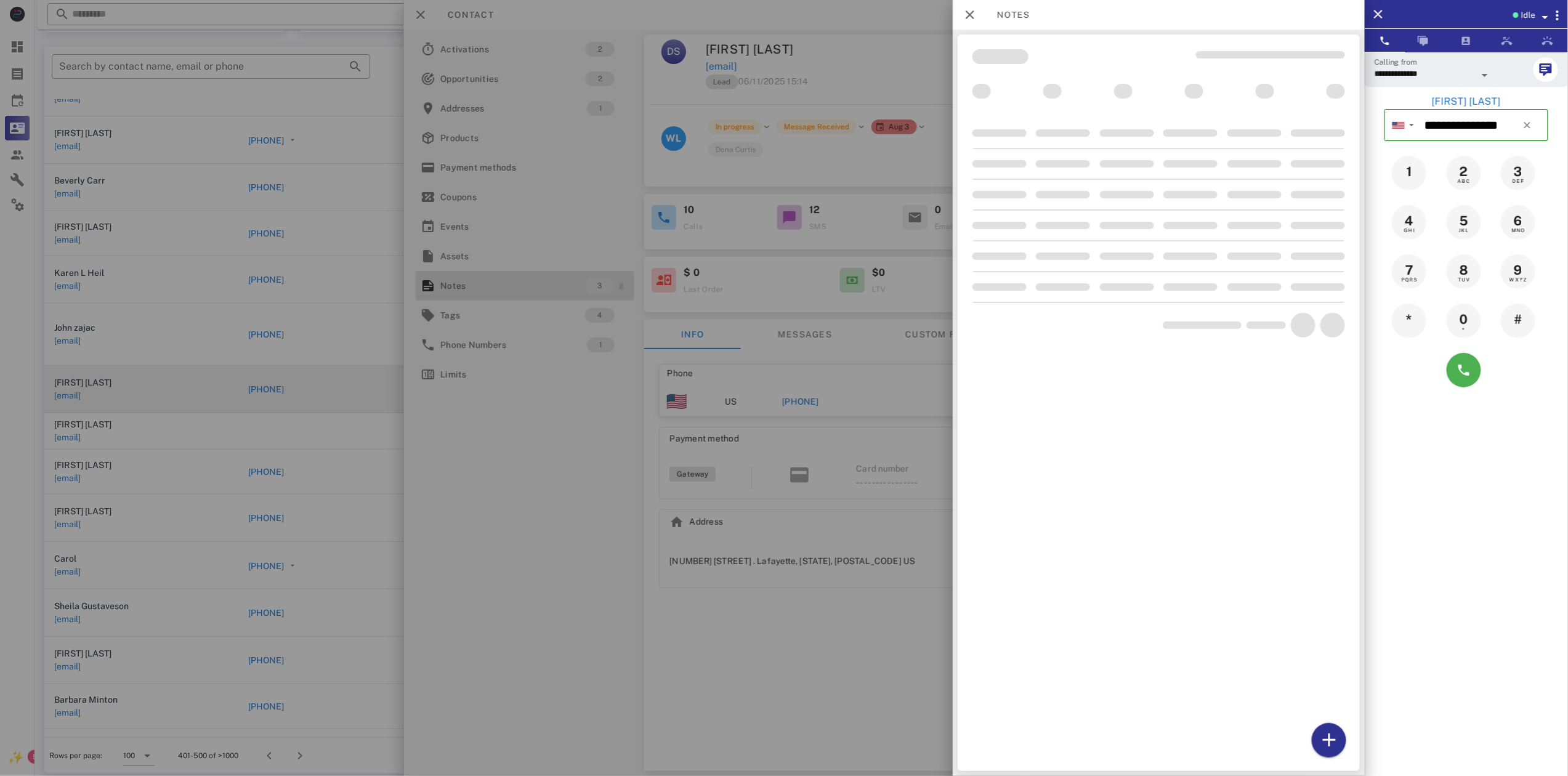 click at bounding box center [784, 388] 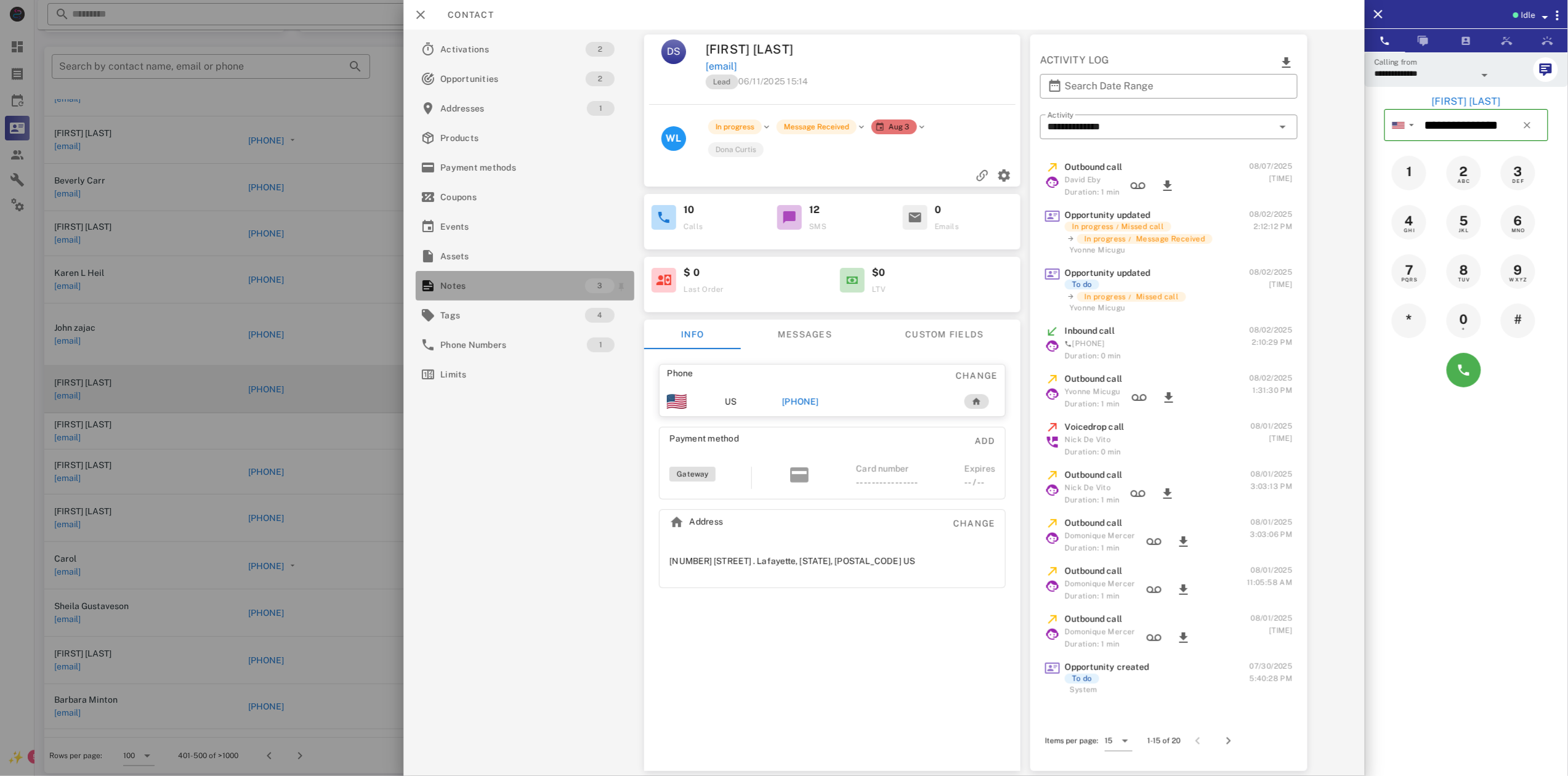 click on "Notes" at bounding box center (512, 286) 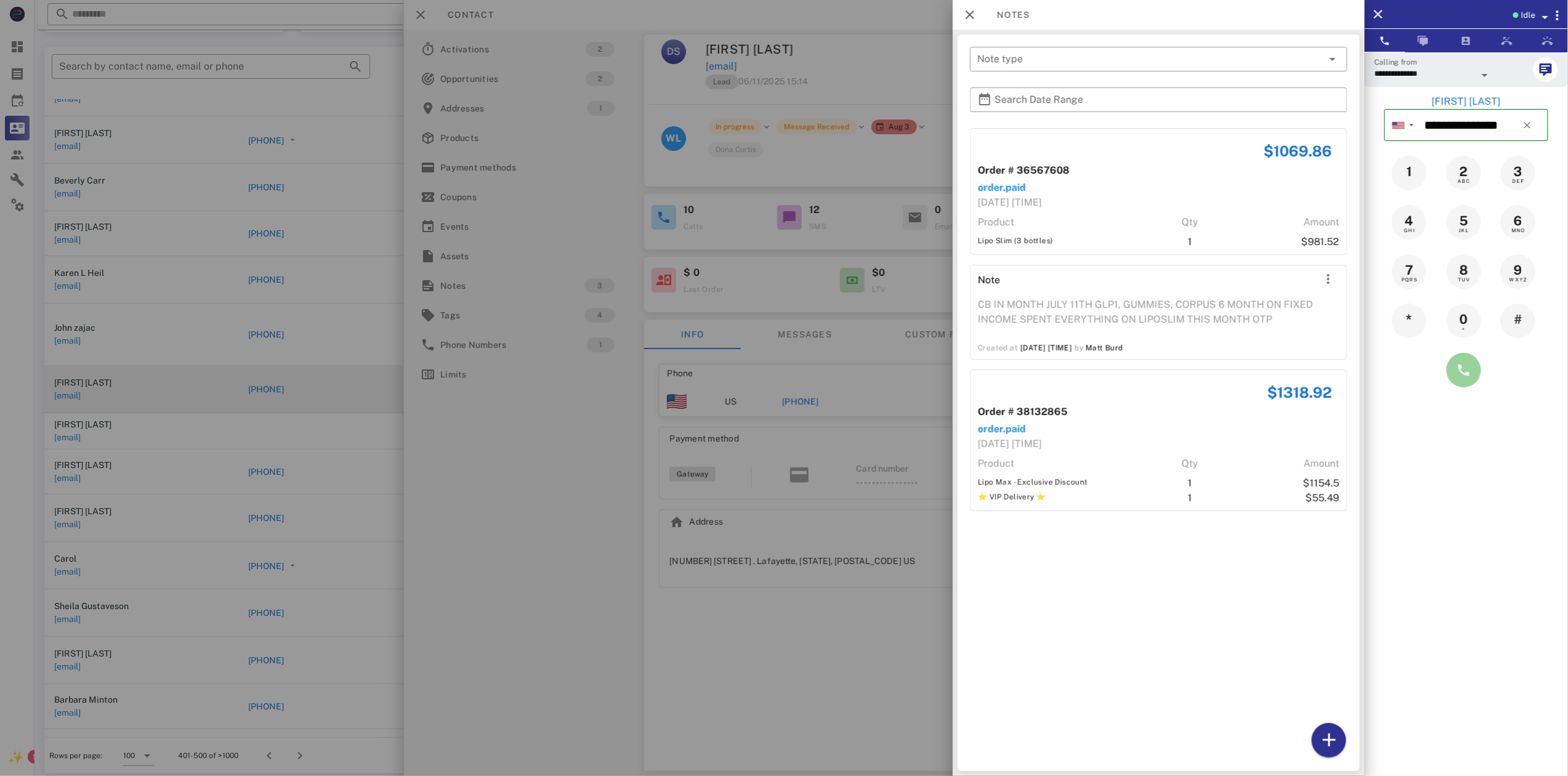 click at bounding box center (1464, 370) 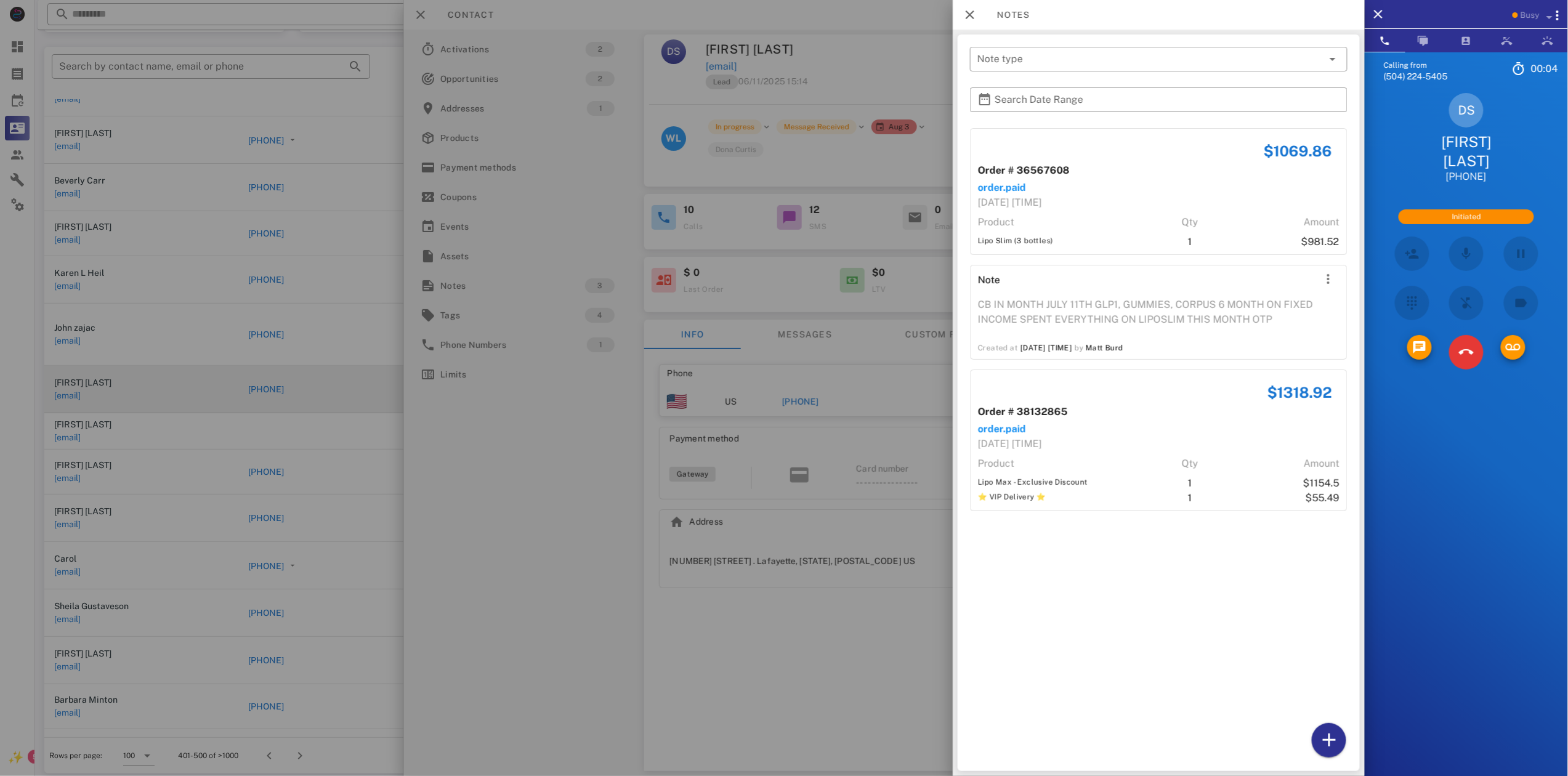 drag, startPoint x: 1328, startPoint y: 737, endPoint x: 947, endPoint y: 713, distance: 381.7552 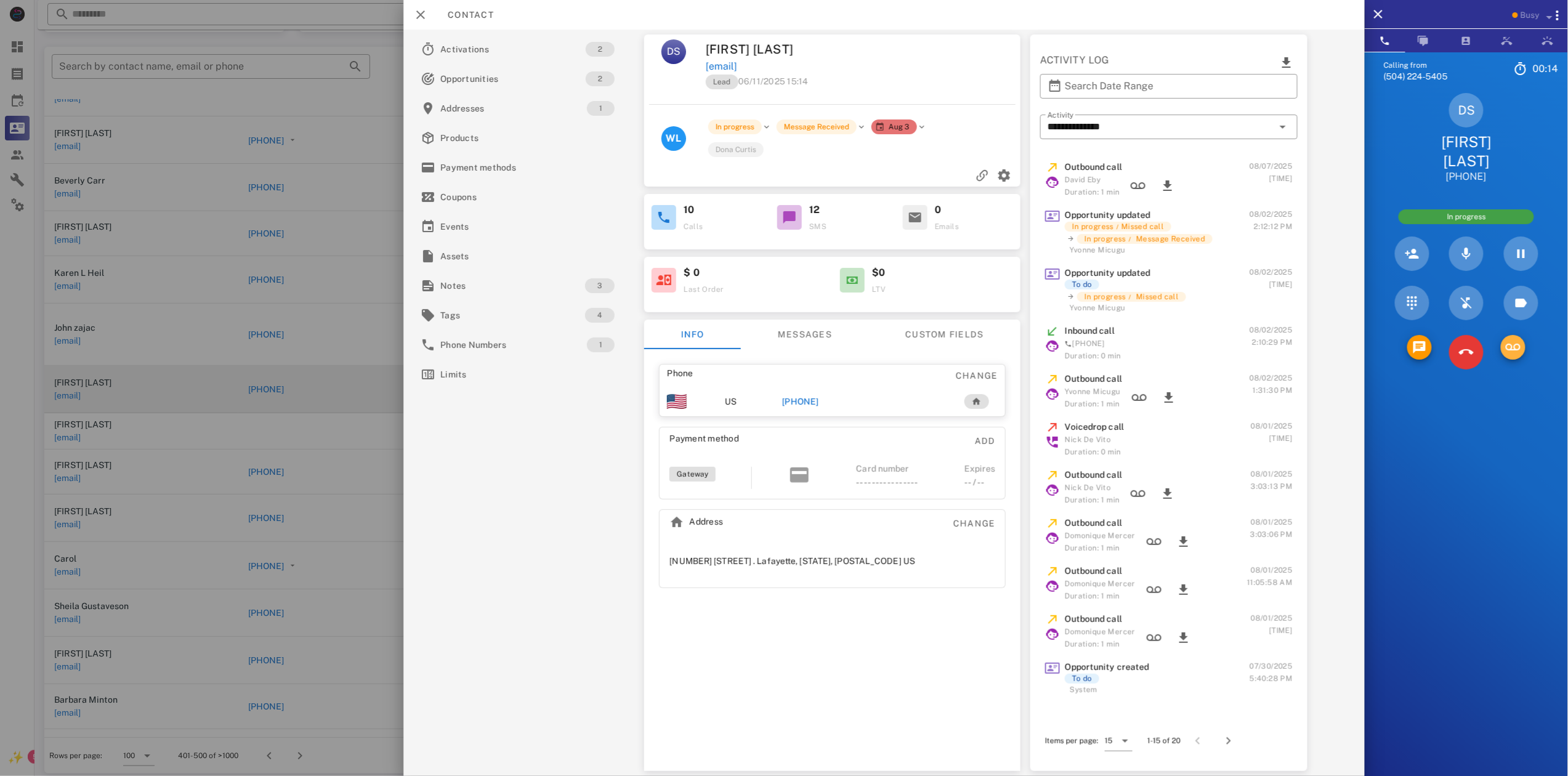 click at bounding box center (1513, 347) 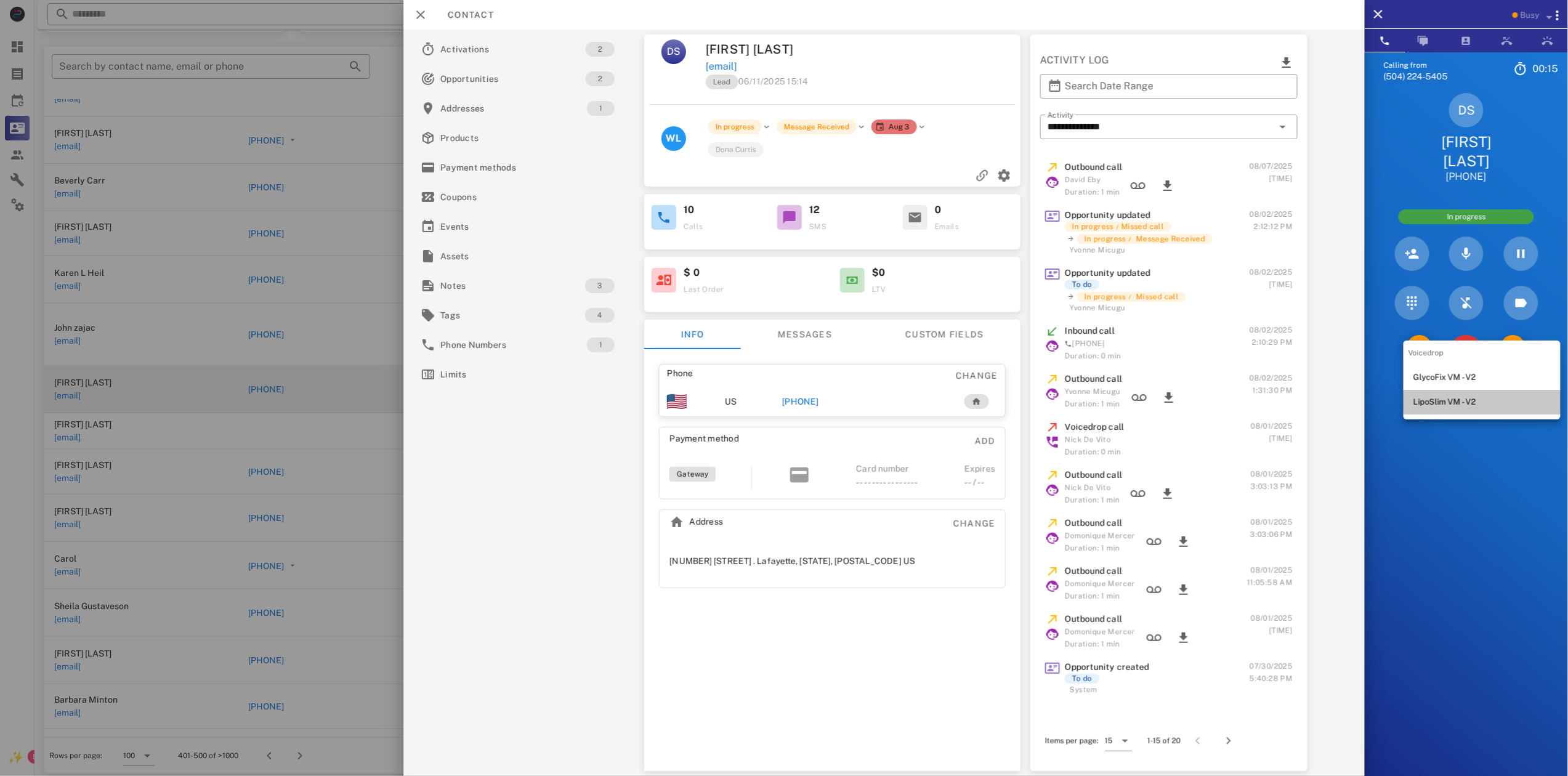 click on "LipoSlim VM - V2" at bounding box center [1482, 402] 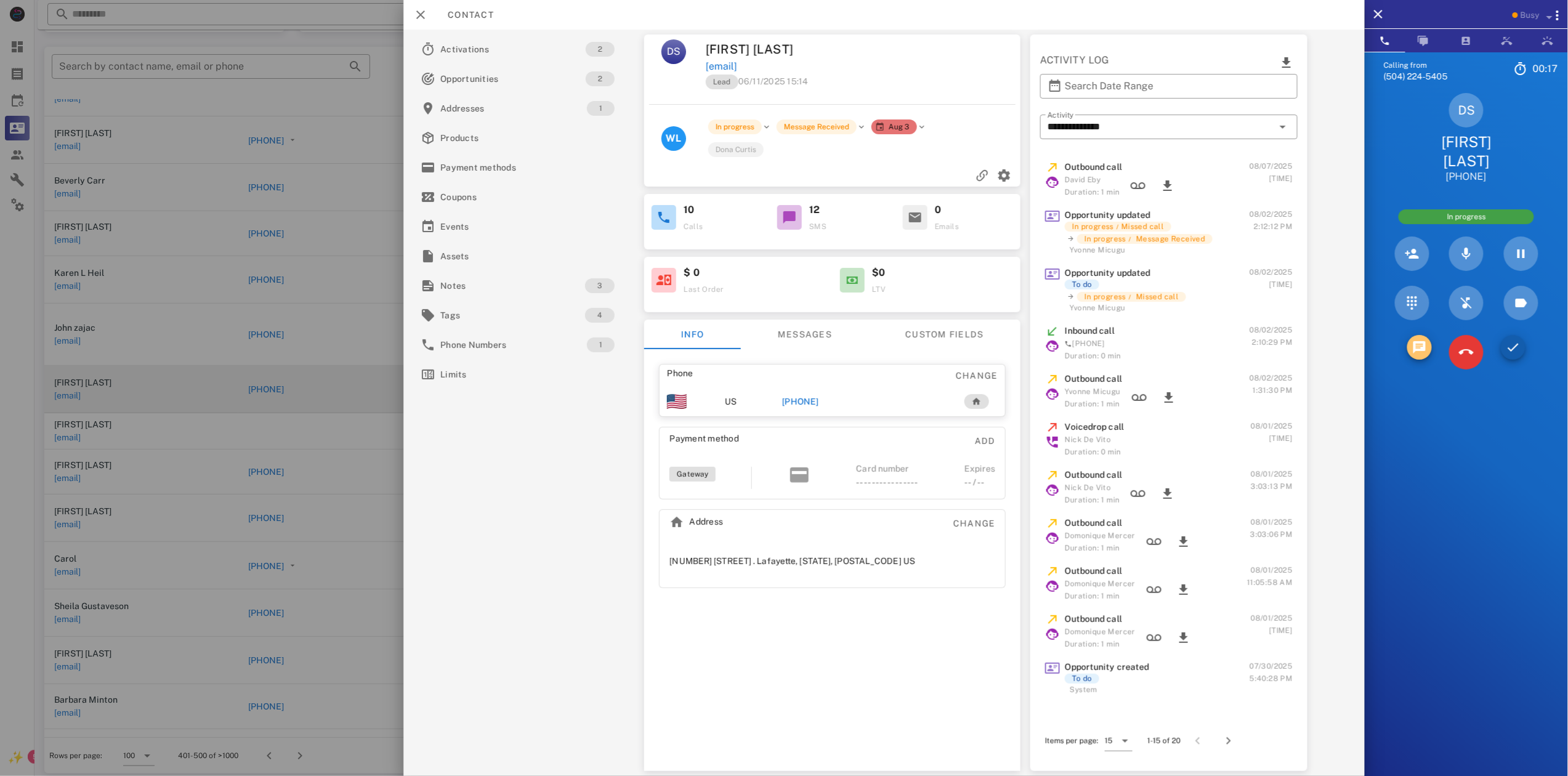 click at bounding box center (1420, 347) 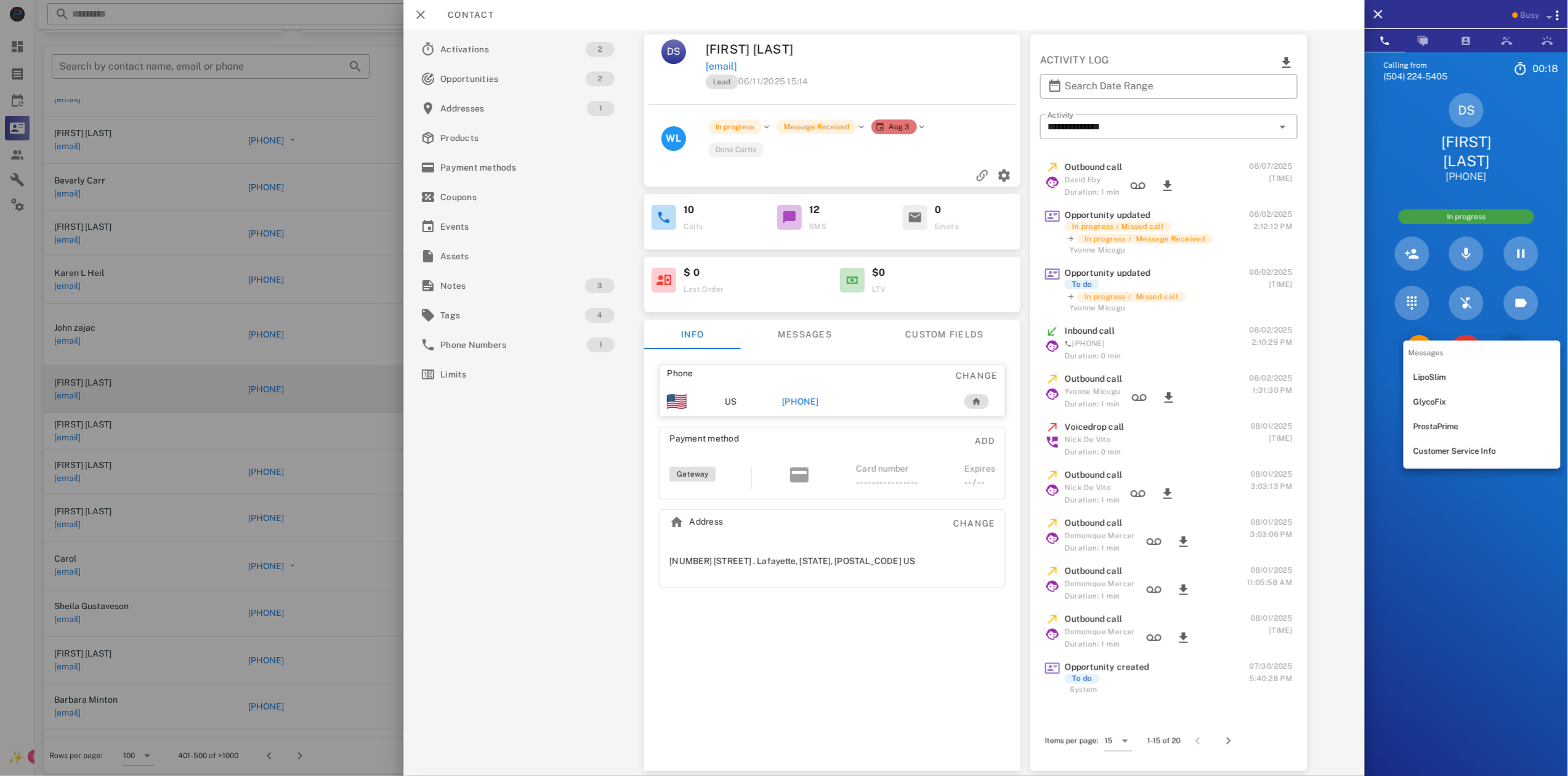 click on "LipoSlim" at bounding box center [1482, 378] 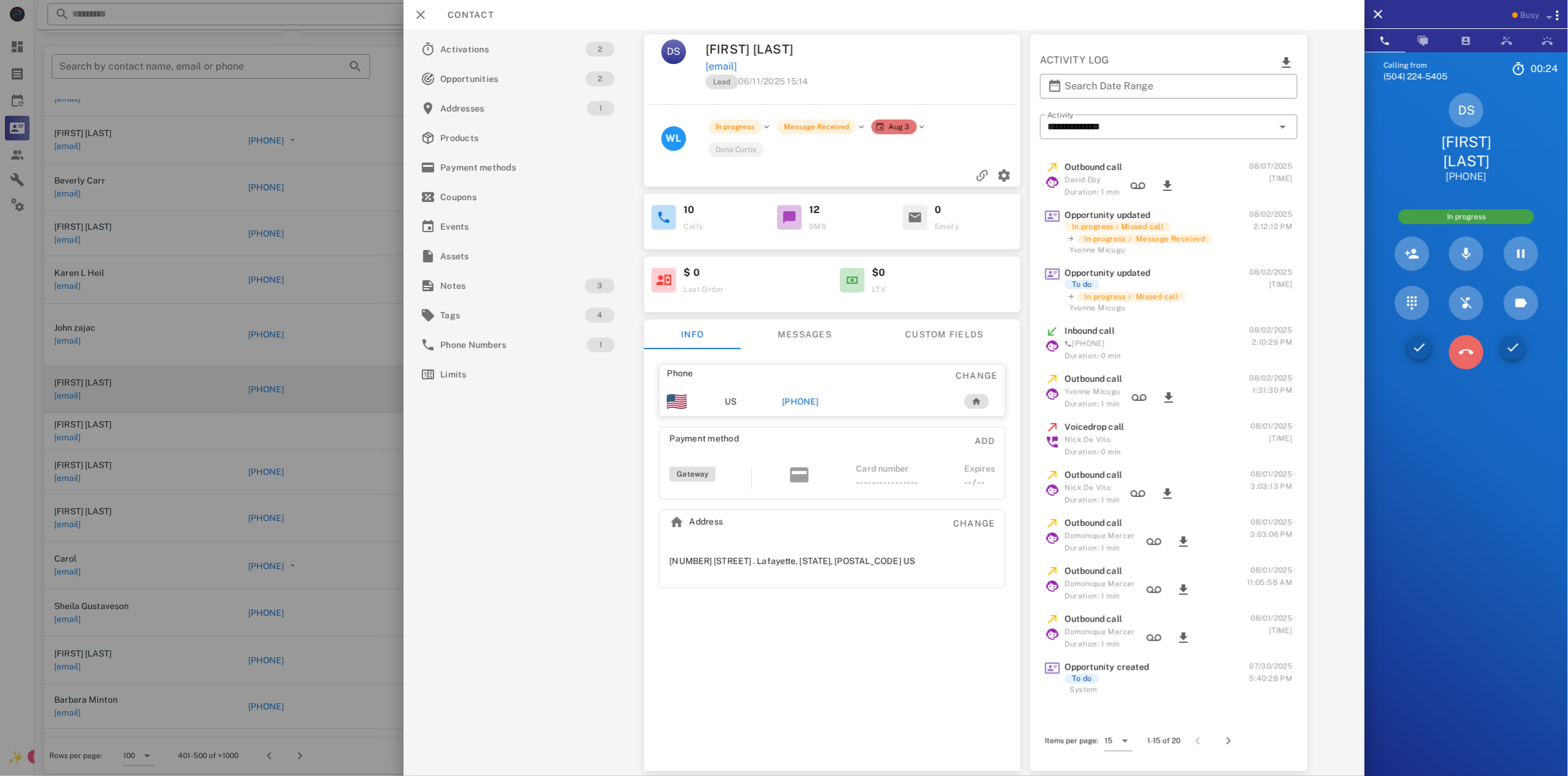 click at bounding box center [1466, 352] 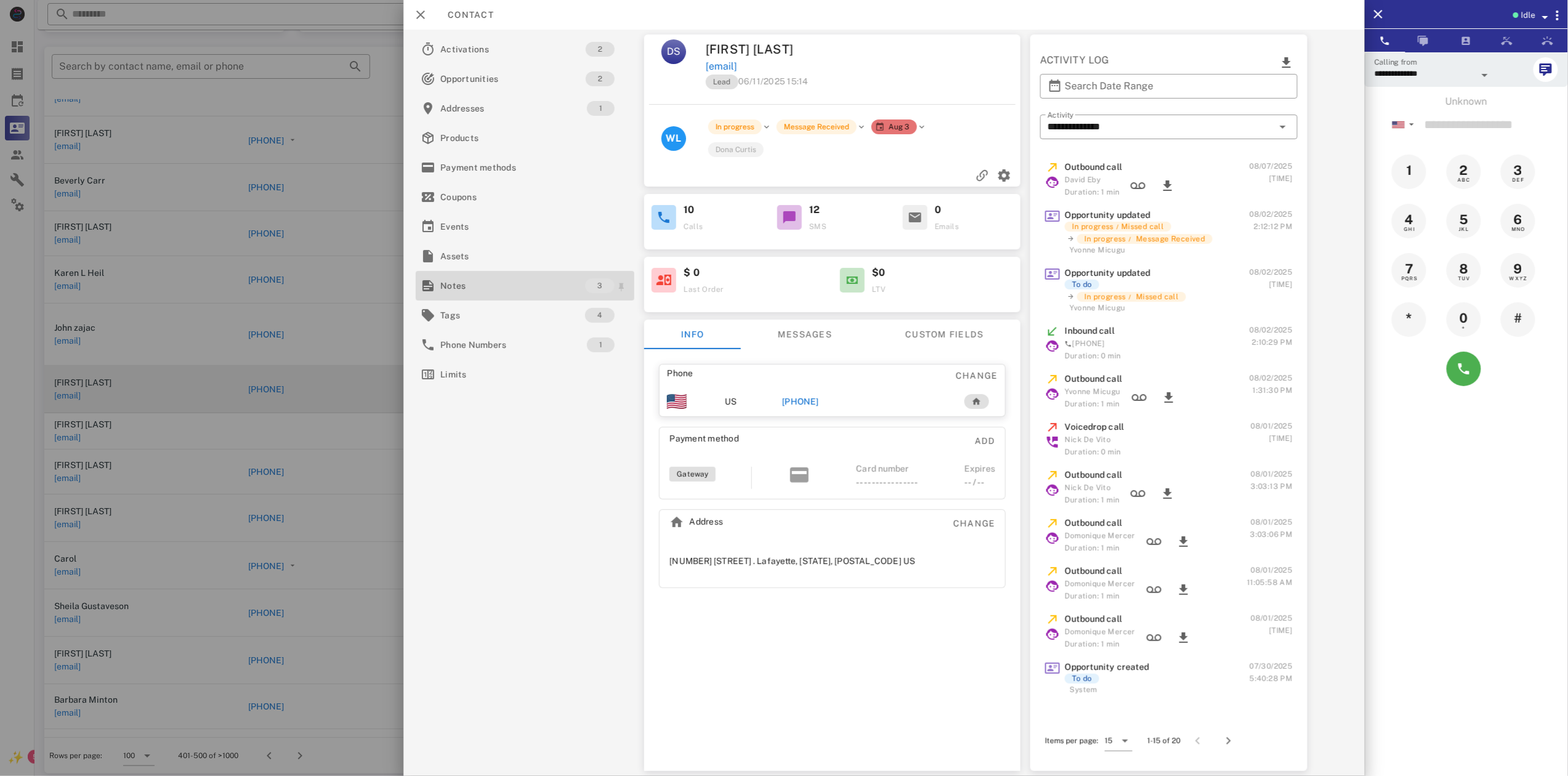click on "Notes" at bounding box center (512, 286) 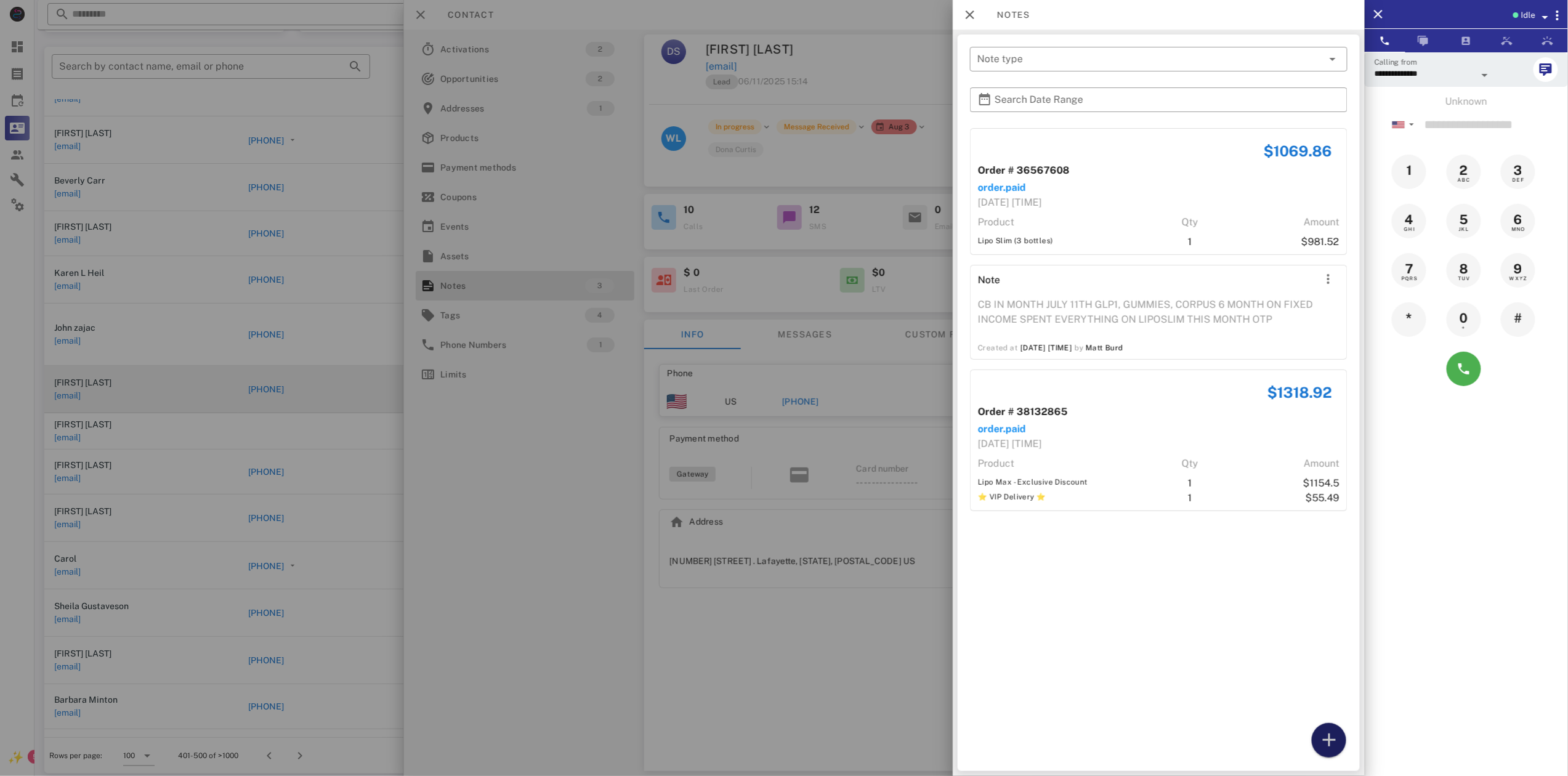 click at bounding box center [1329, 740] 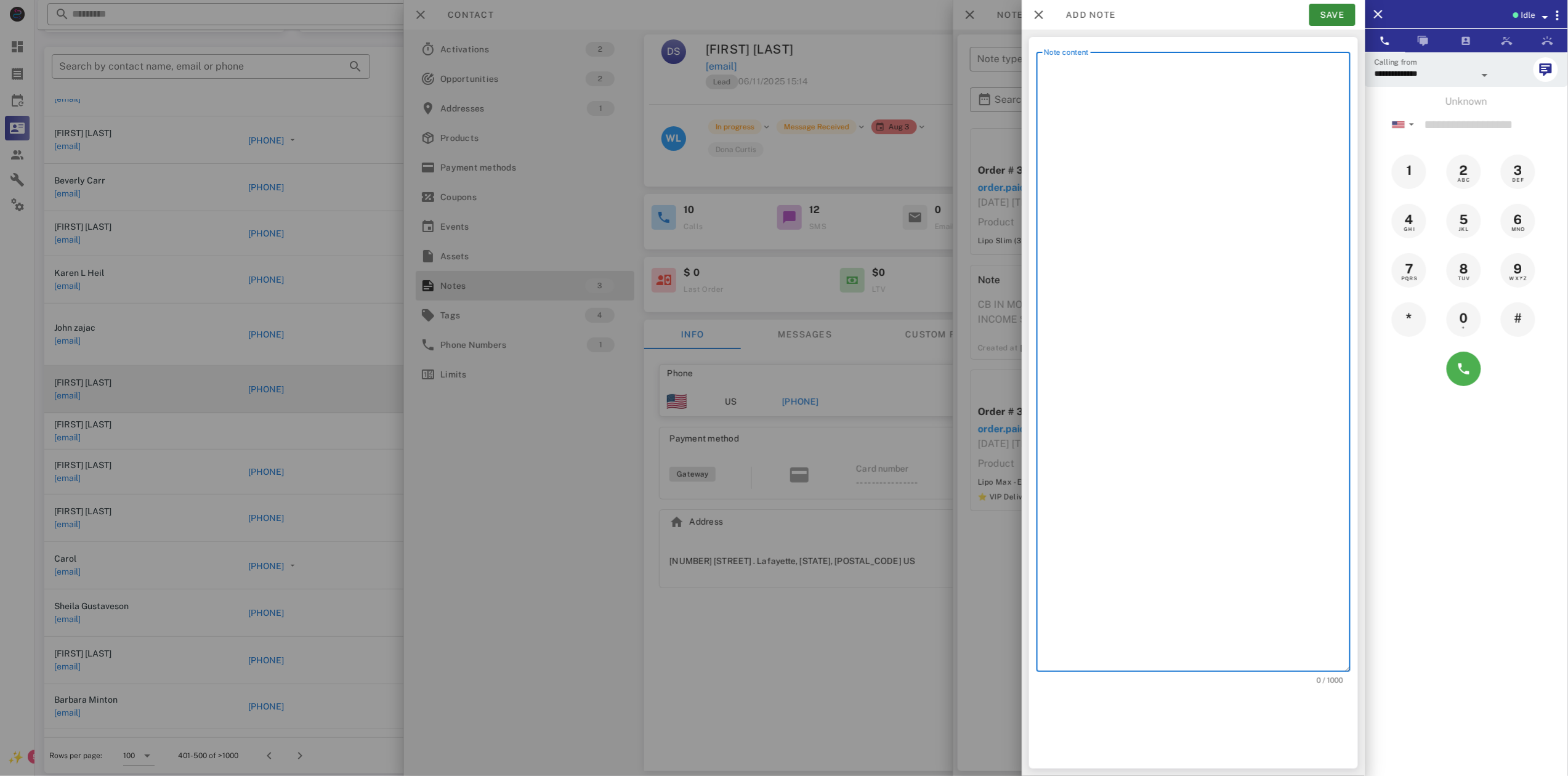 click on "Note content" at bounding box center [1197, 365] 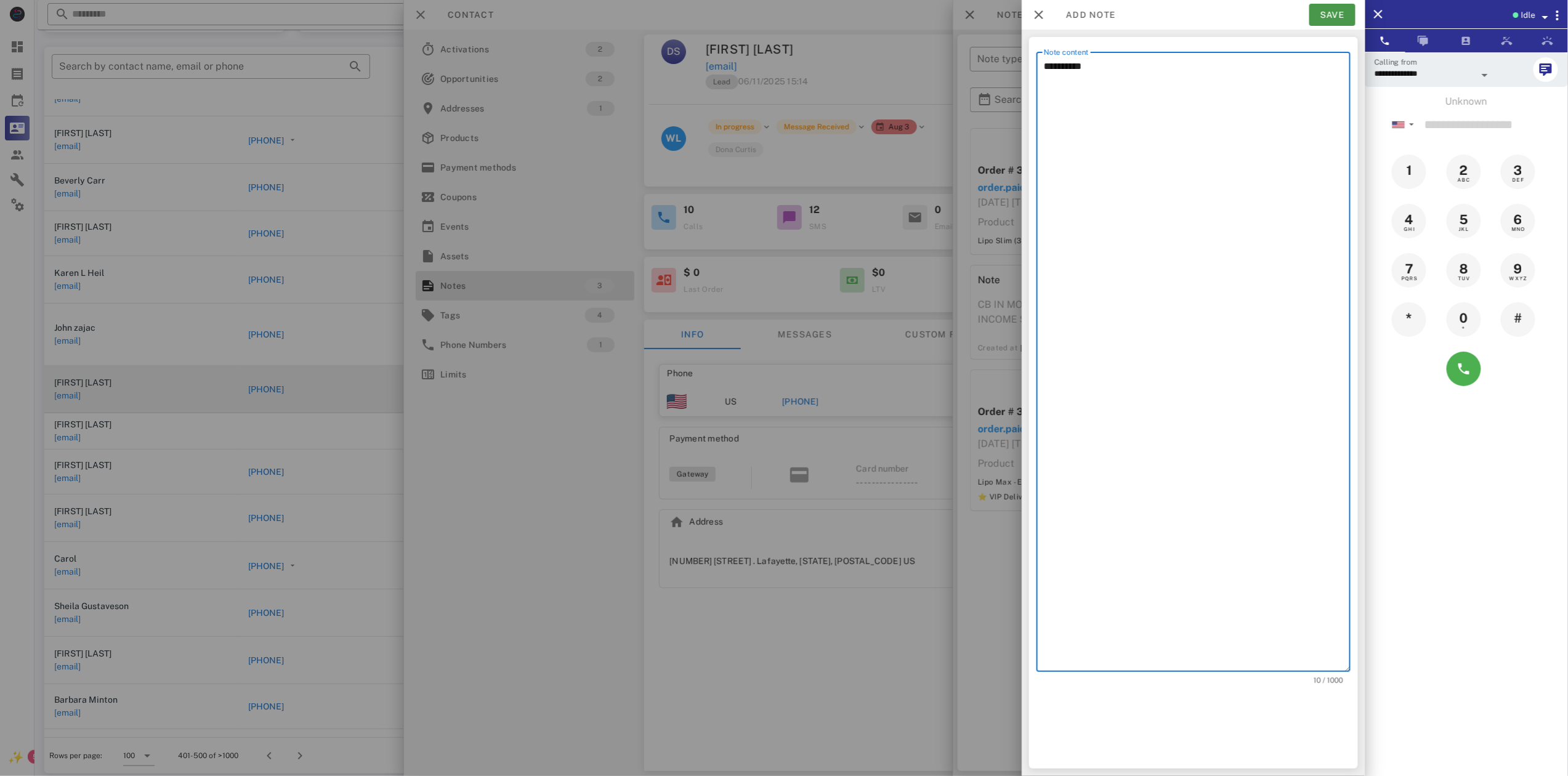 type on "*********" 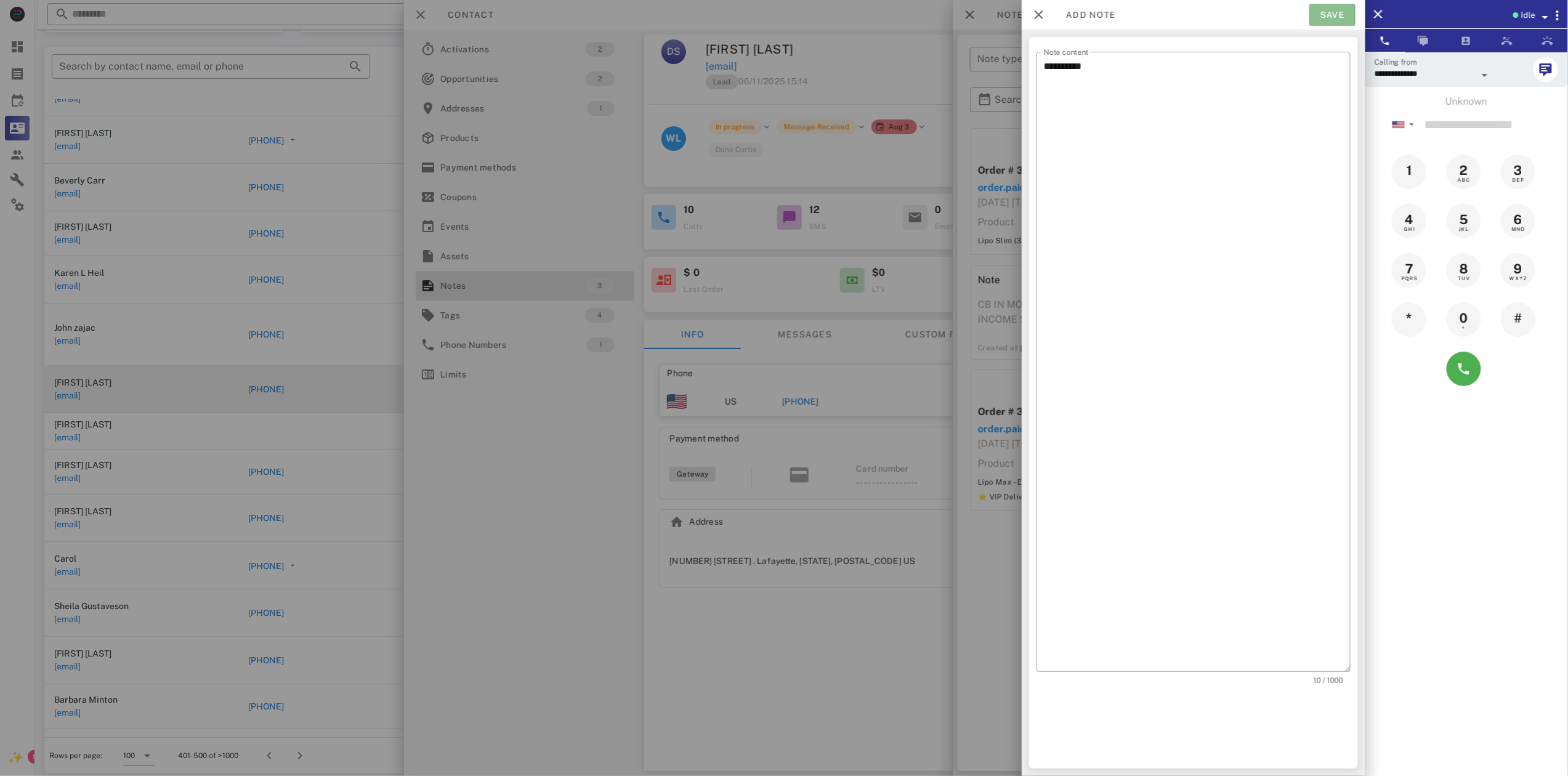 click on "Save" at bounding box center [1332, 15] 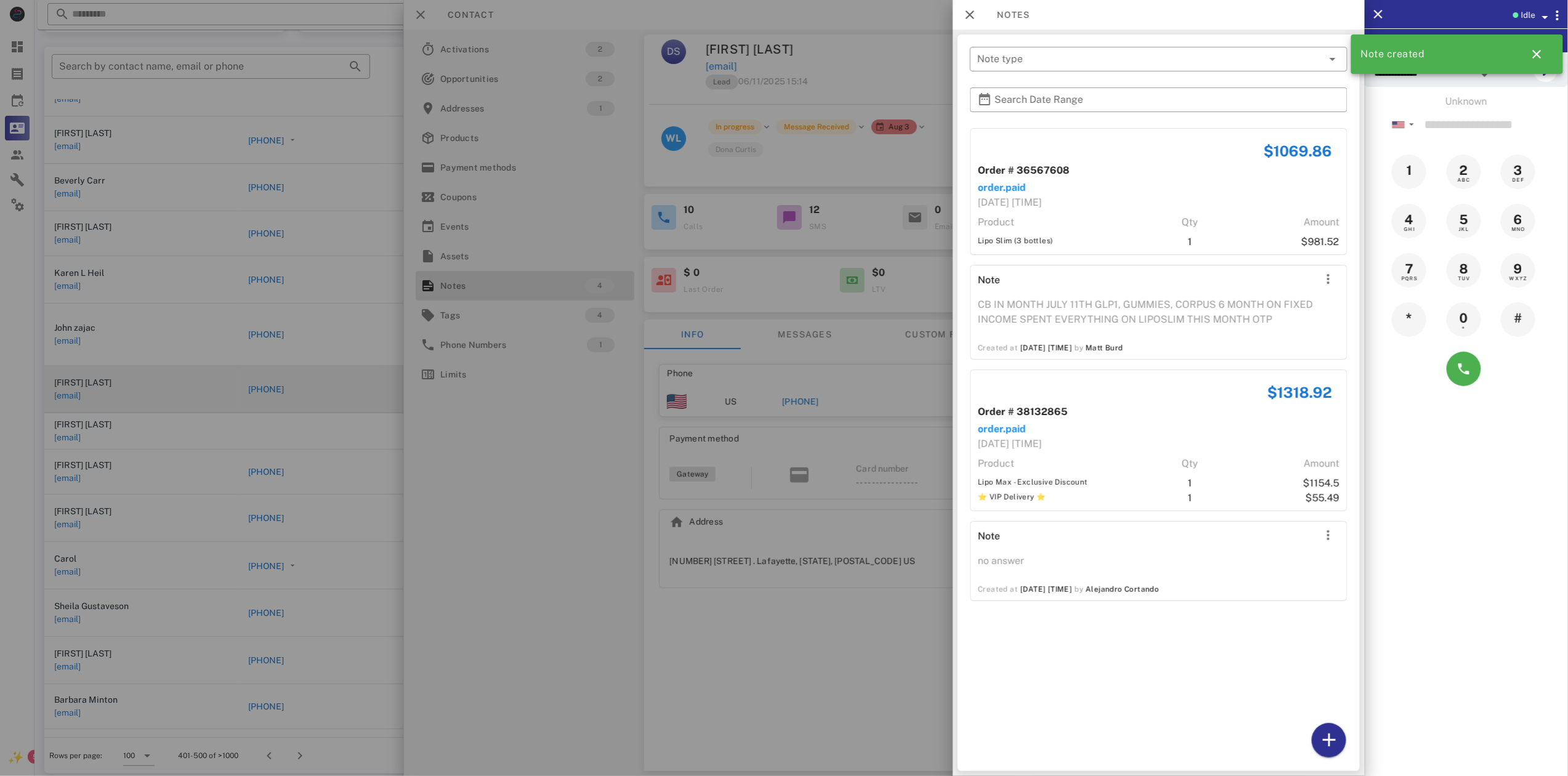click at bounding box center [784, 388] 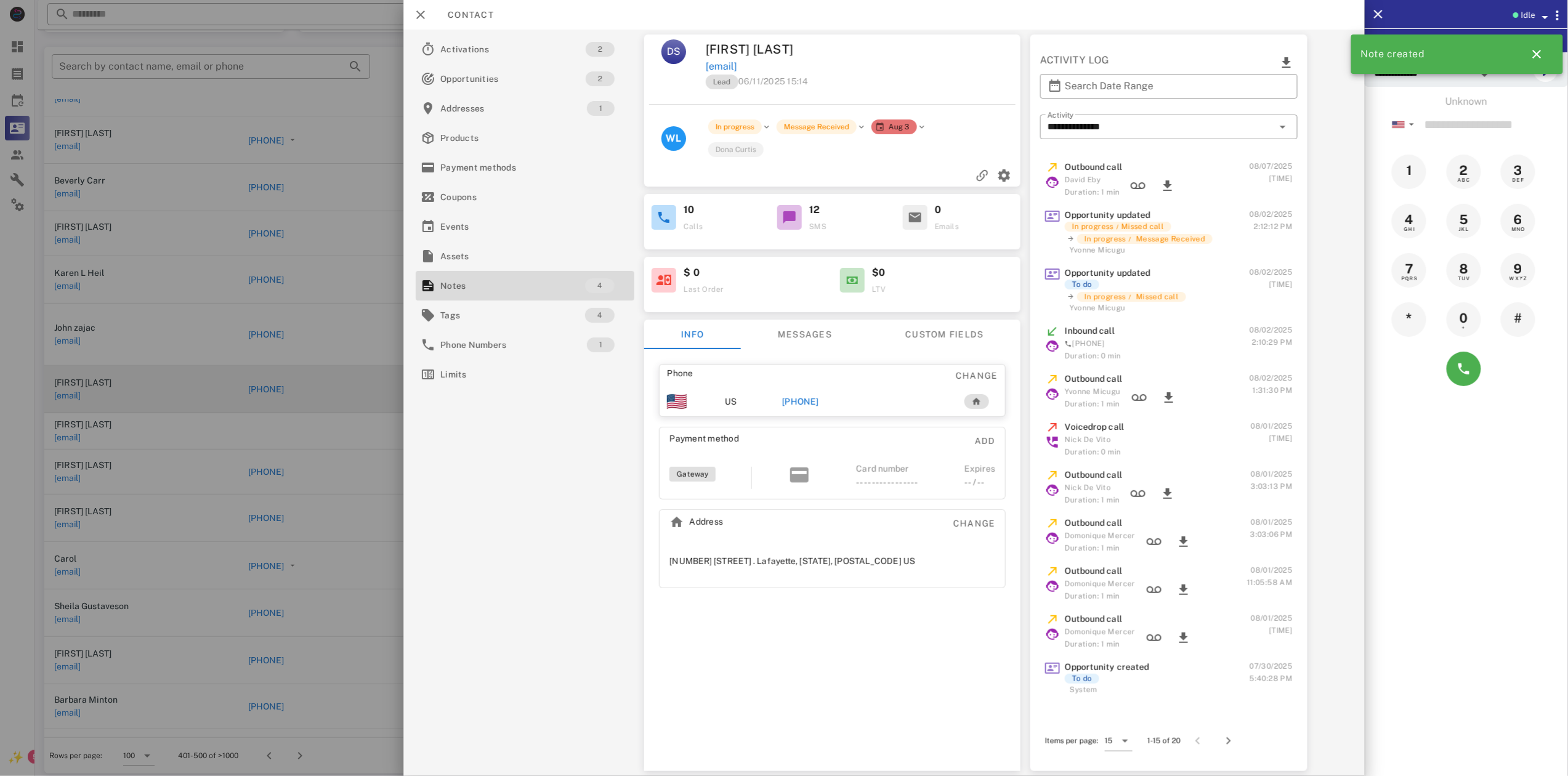 drag, startPoint x: 884, startPoint y: 606, endPoint x: 969, endPoint y: 605, distance: 85.0059 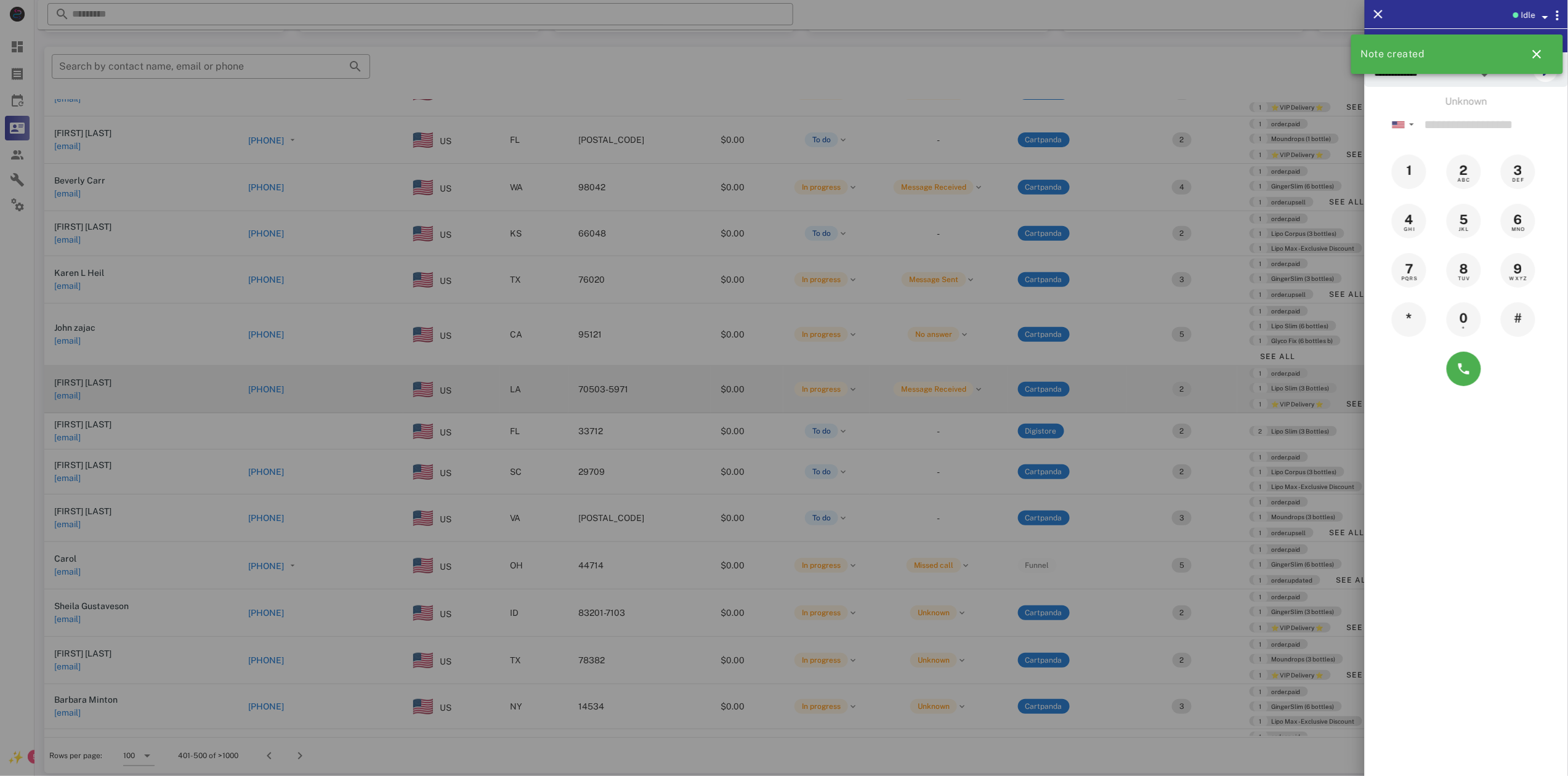 click at bounding box center (784, 388) 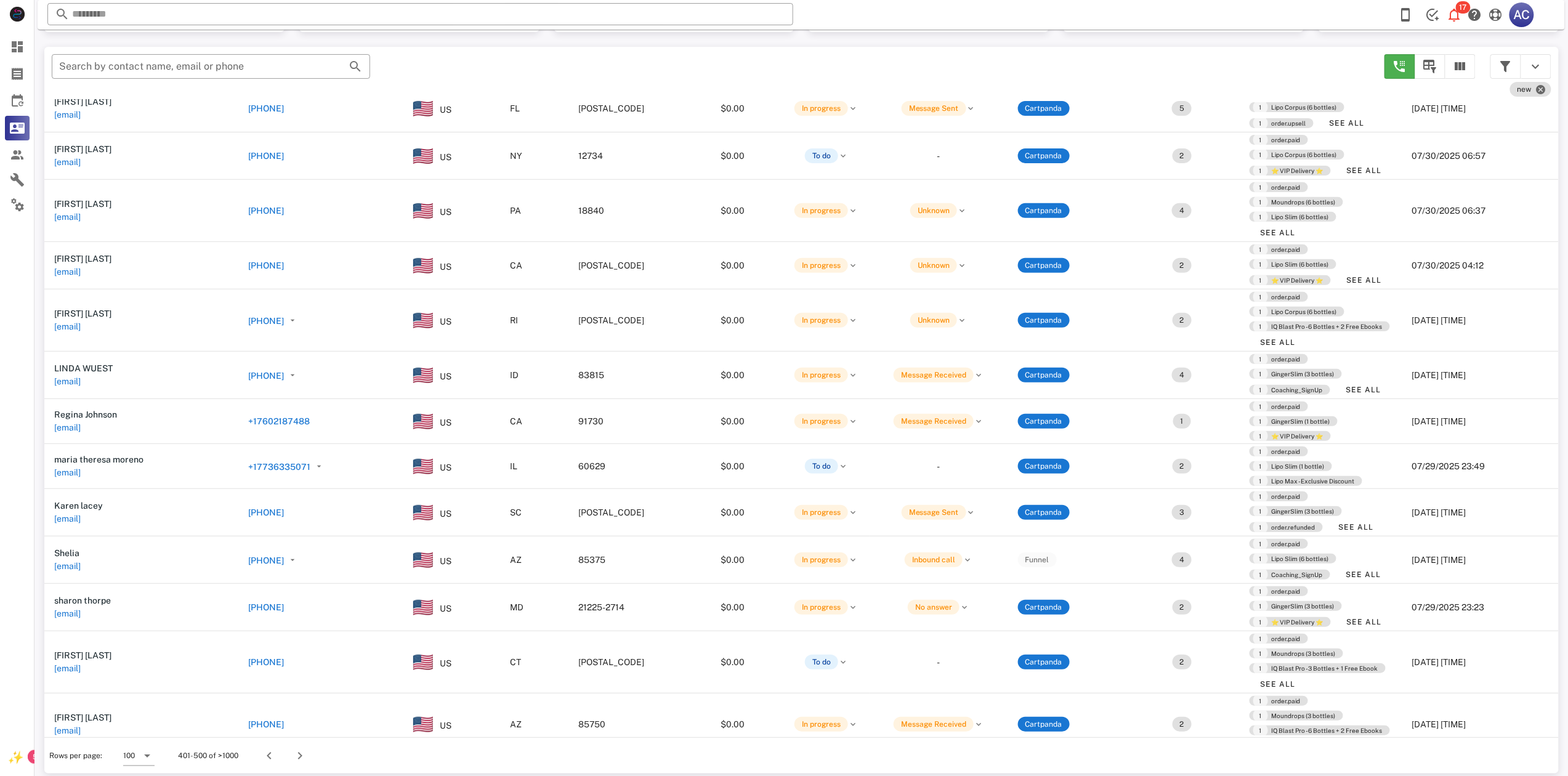scroll, scrollTop: 2944, scrollLeft: 0, axis: vertical 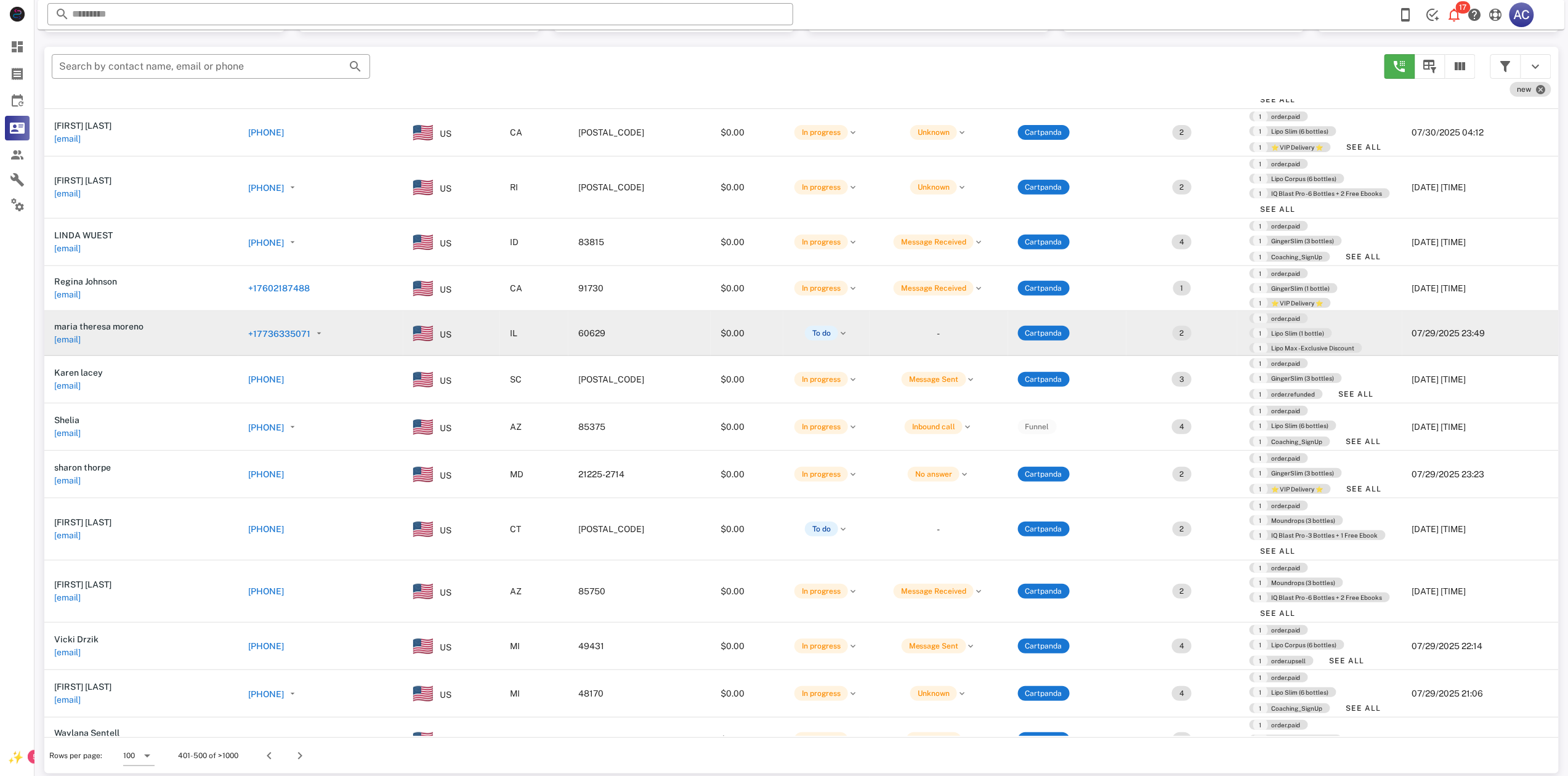 click on "+17736335071" at bounding box center (279, 334) 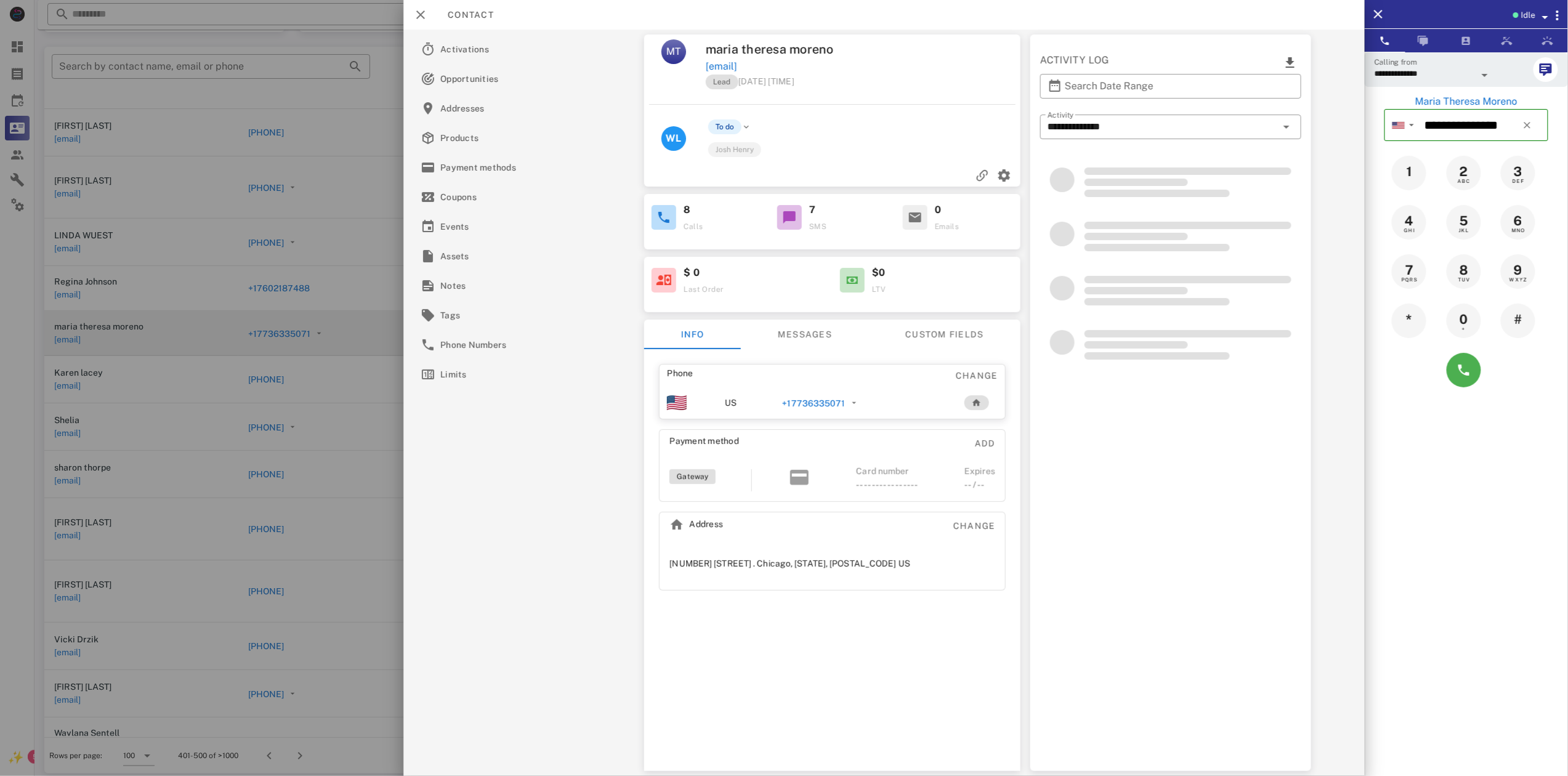 click at bounding box center [784, 388] 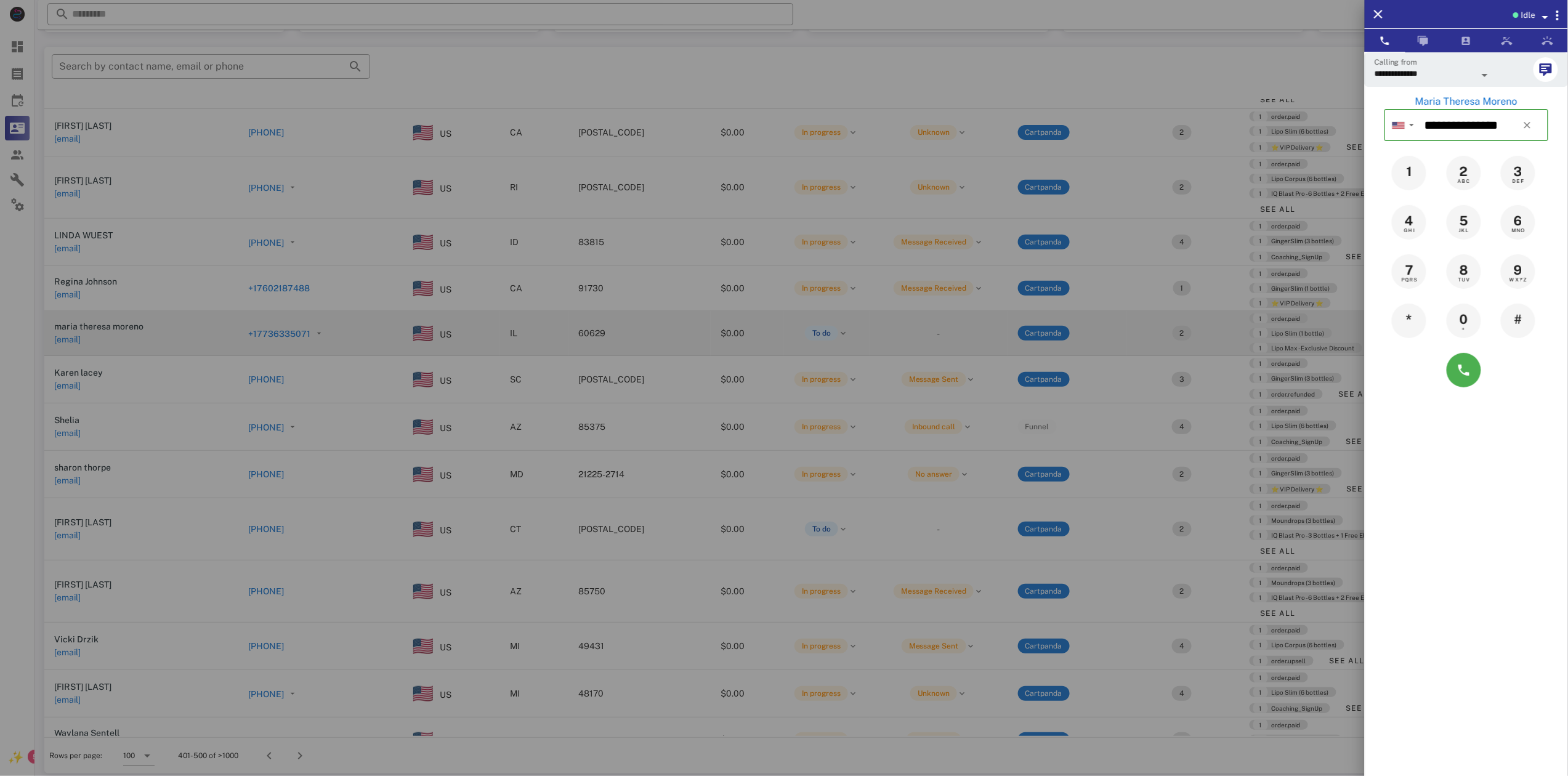 click at bounding box center (784, 388) 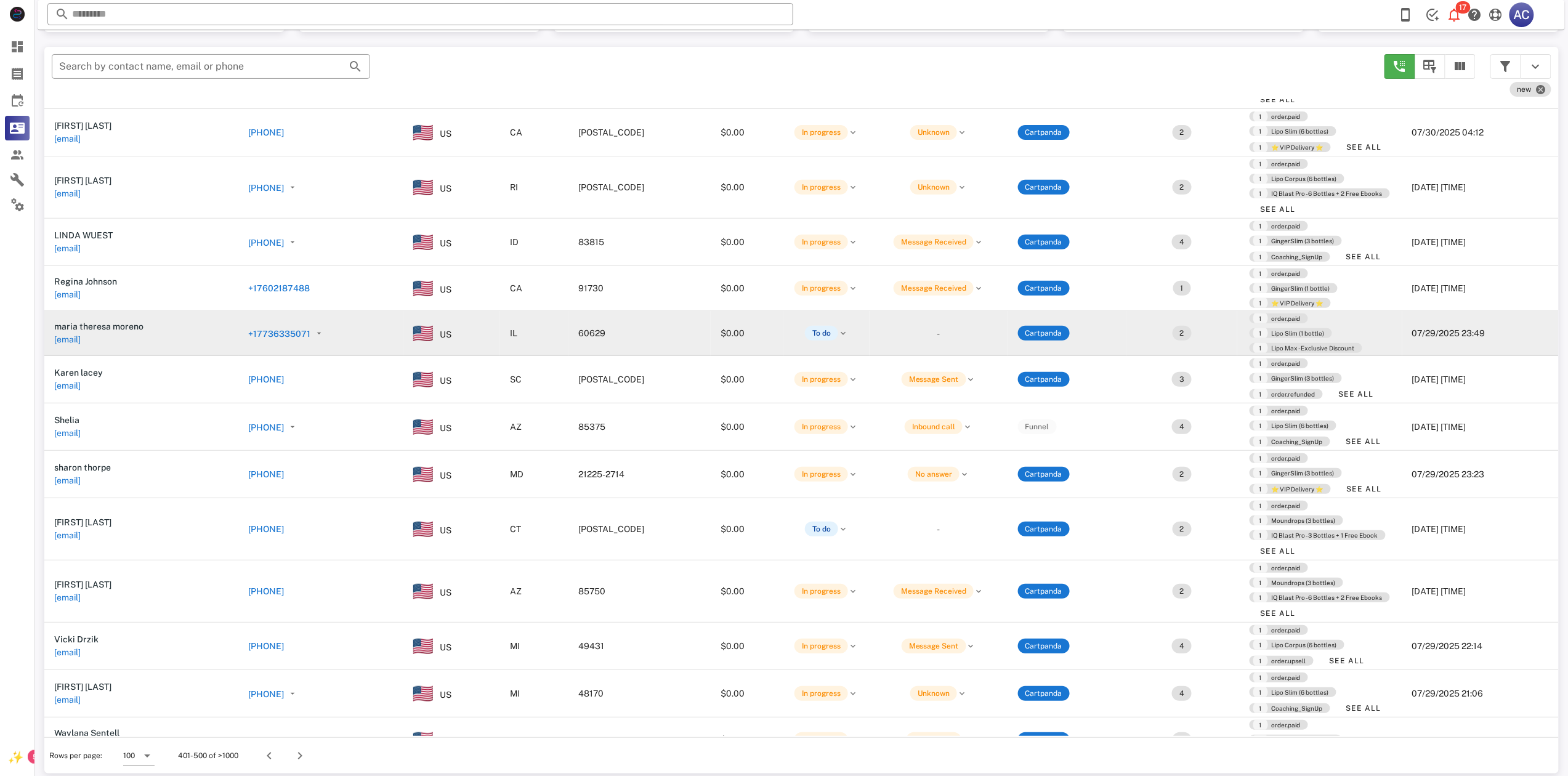 click on "[PHONE]" at bounding box center (266, 379) 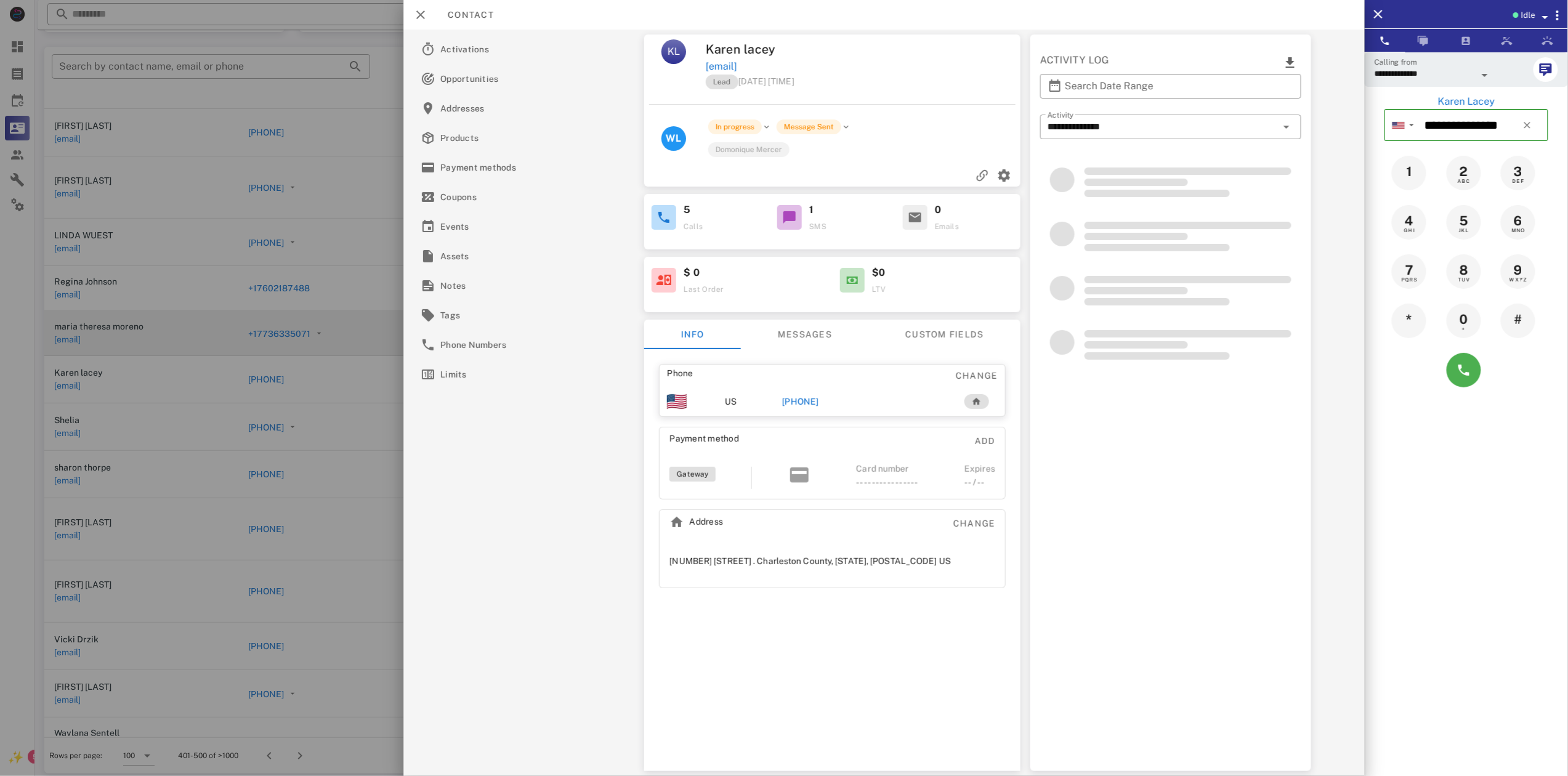 click at bounding box center (784, 388) 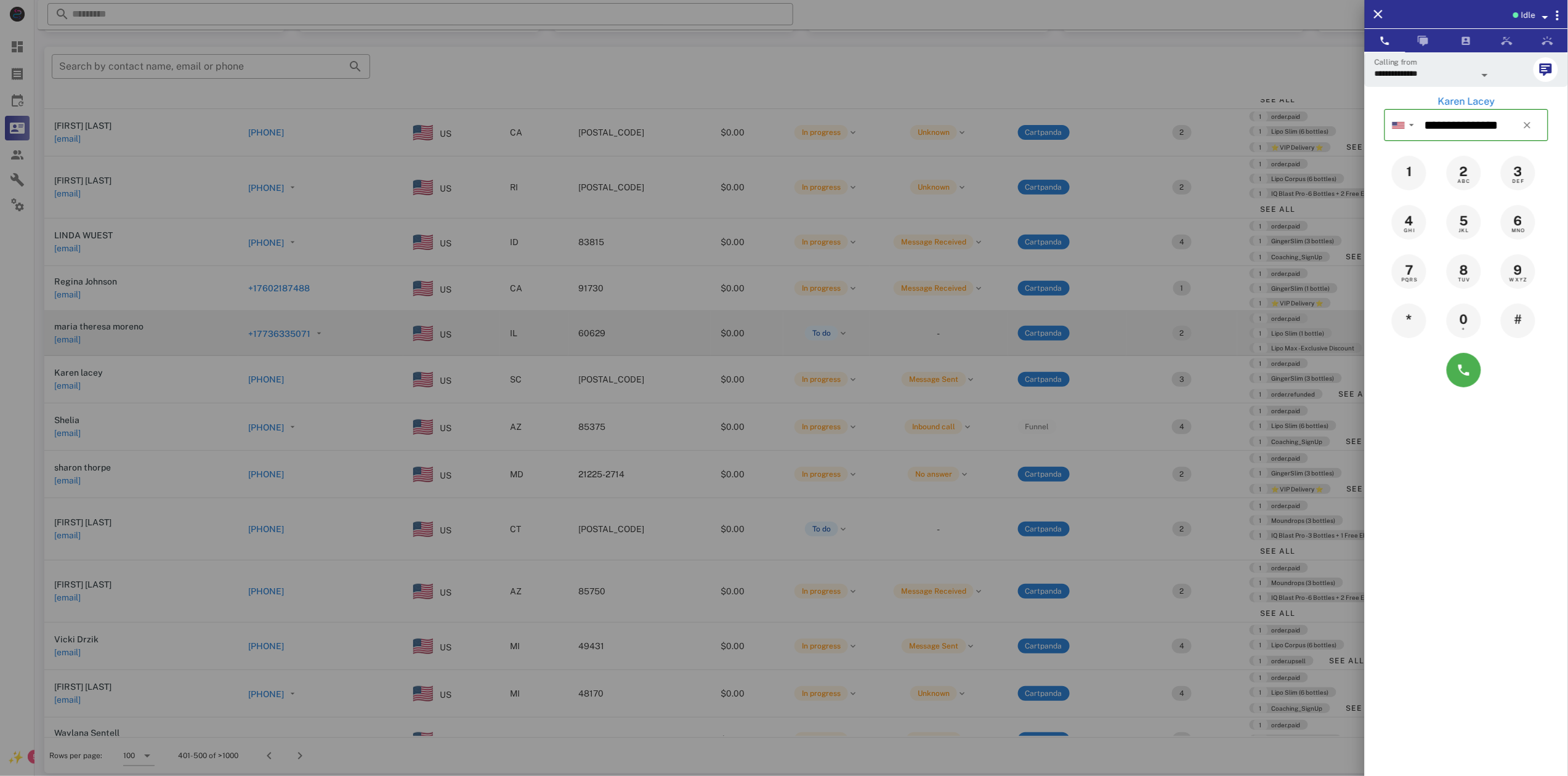 click at bounding box center (784, 388) 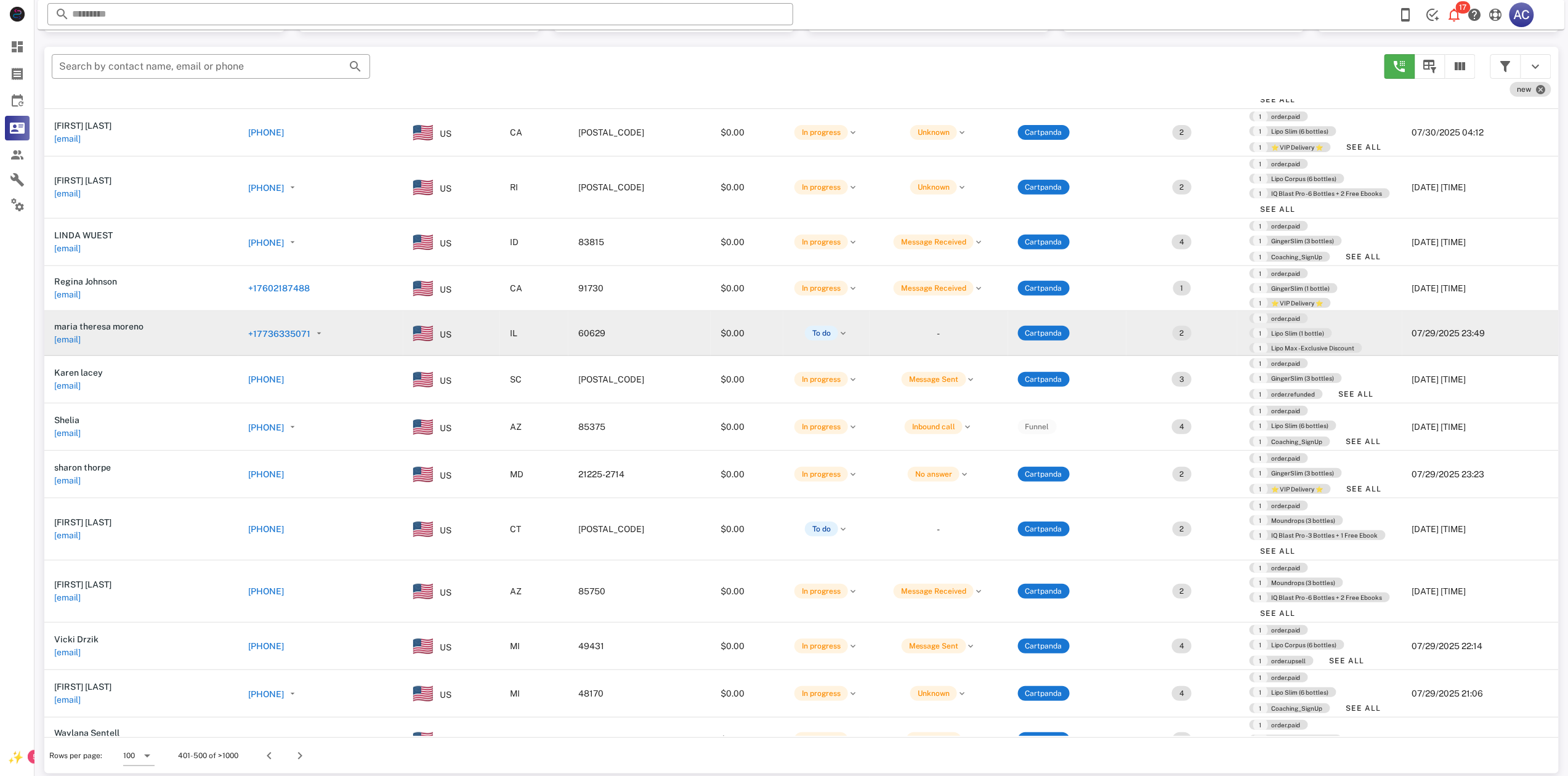 click on "[PHONE]" at bounding box center (266, 474) 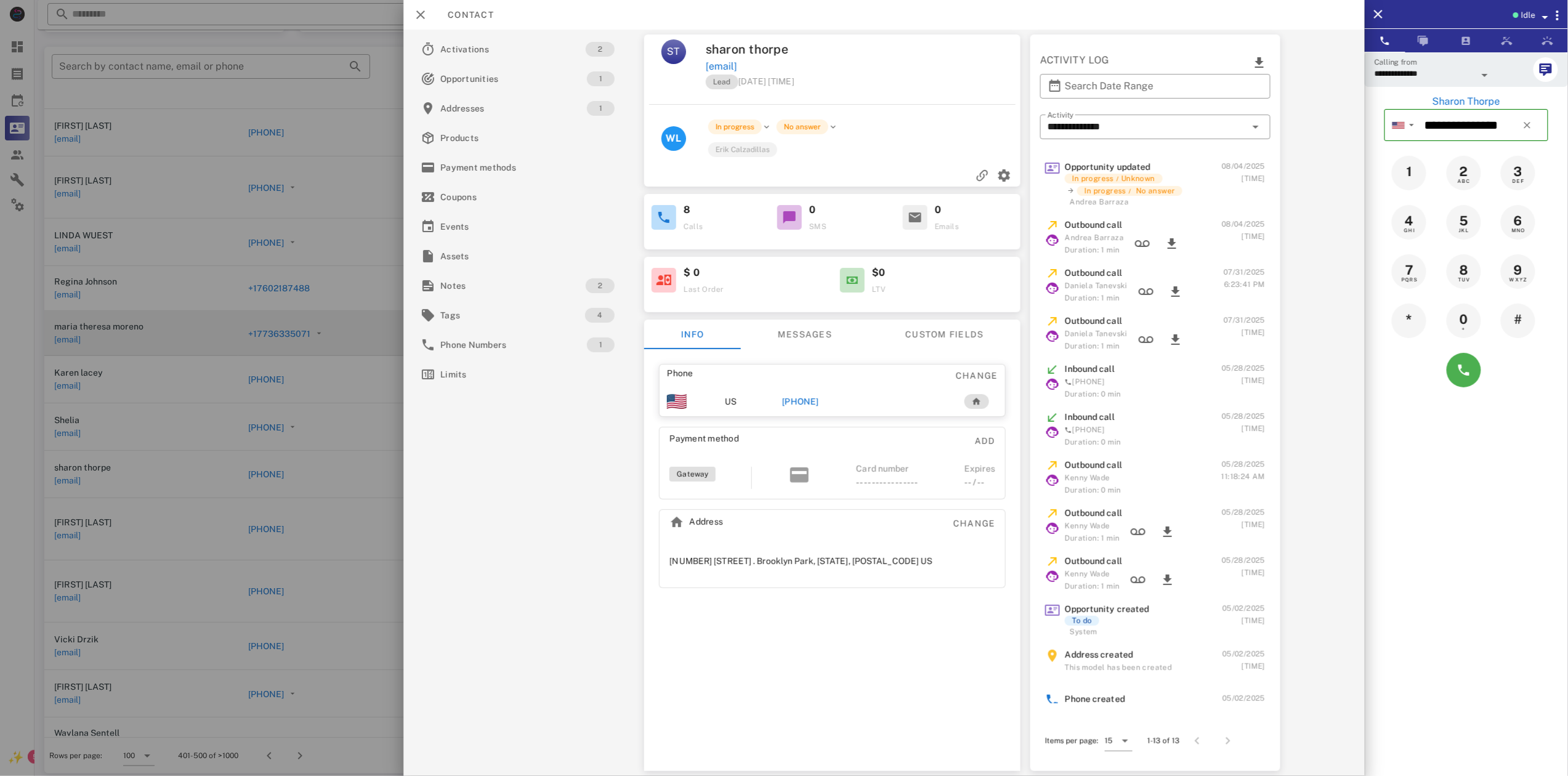 scroll, scrollTop: 80, scrollLeft: 0, axis: vertical 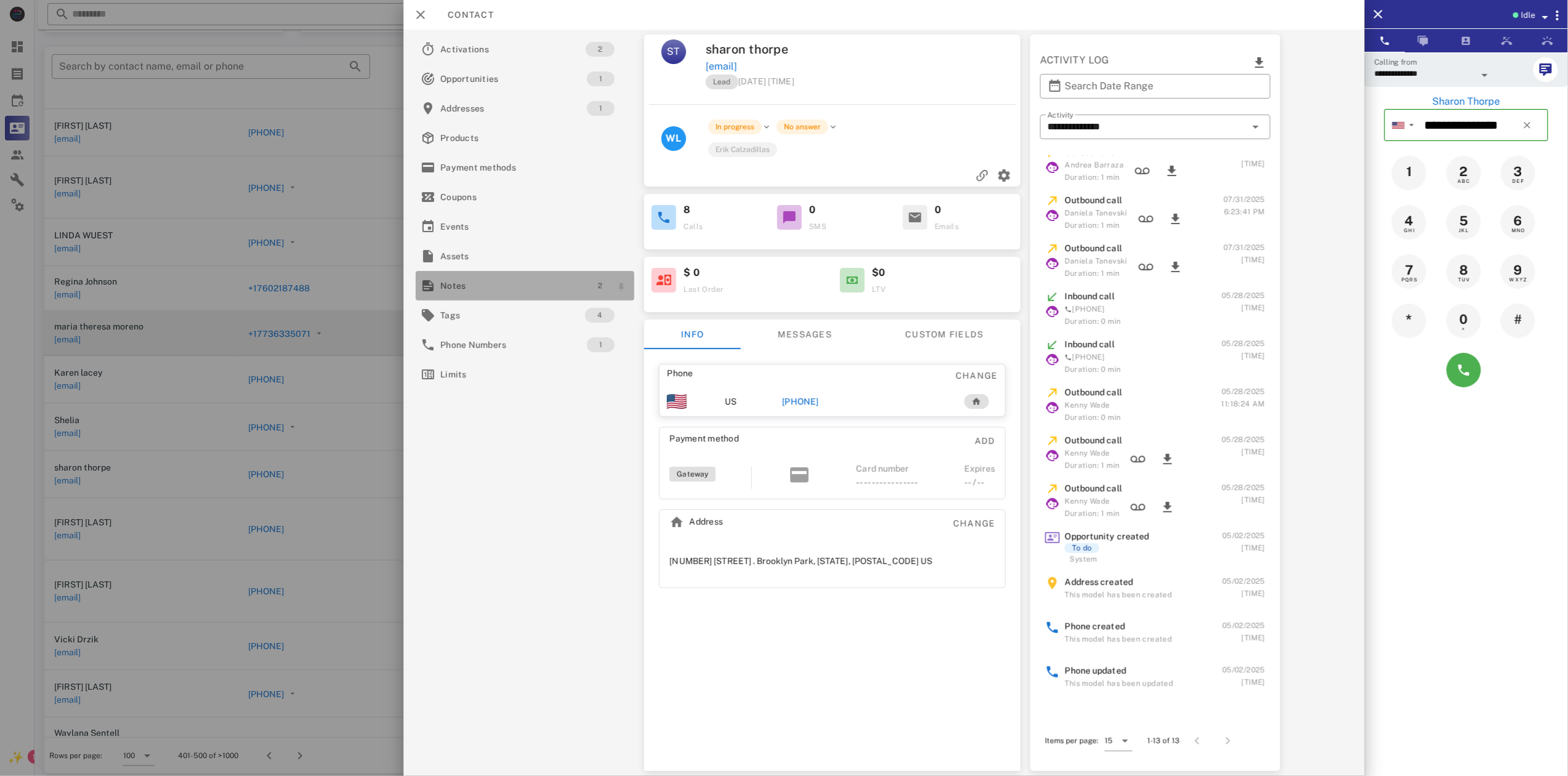 click on "2" at bounding box center (600, 286) 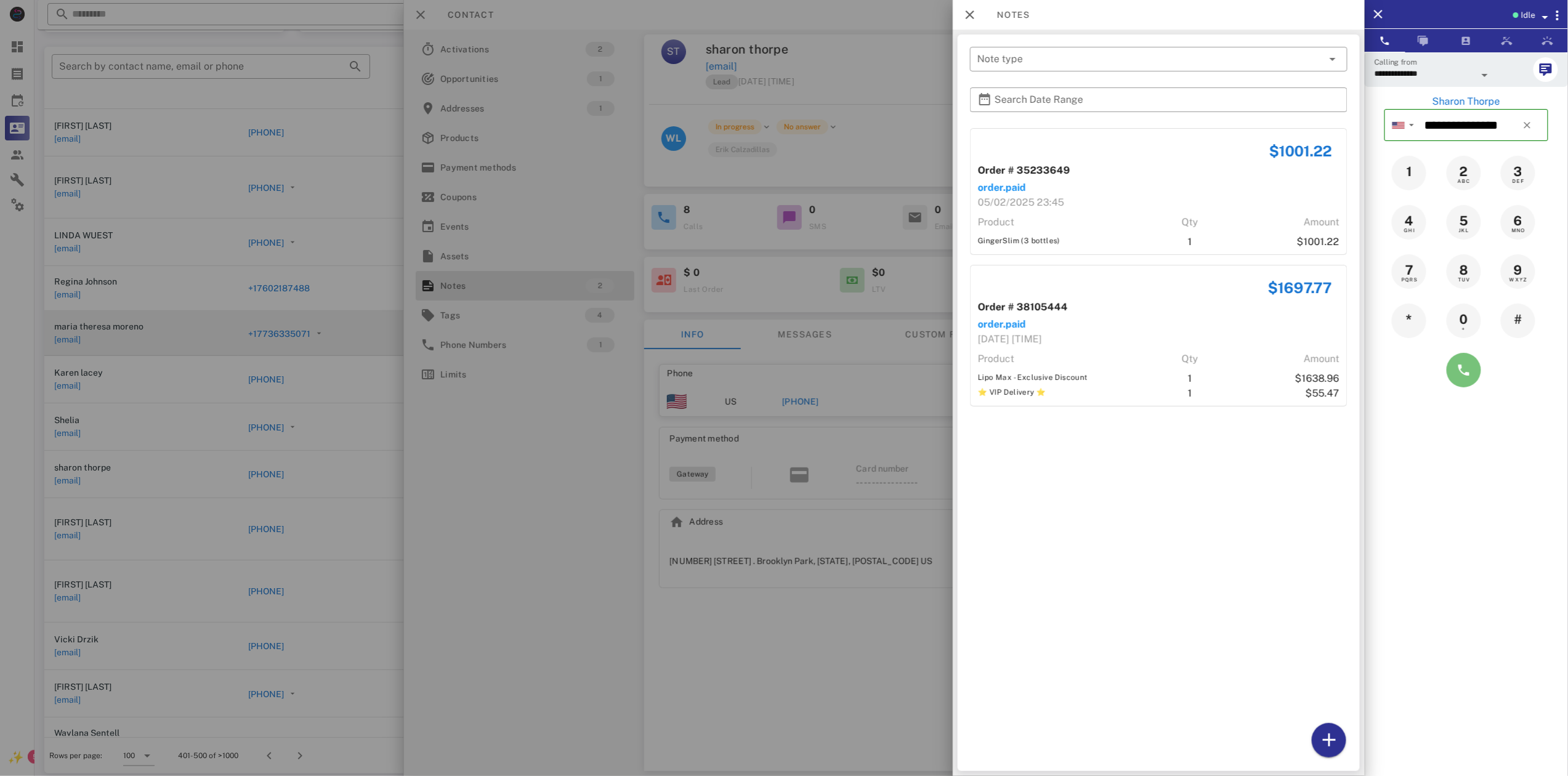 click at bounding box center (1464, 370) 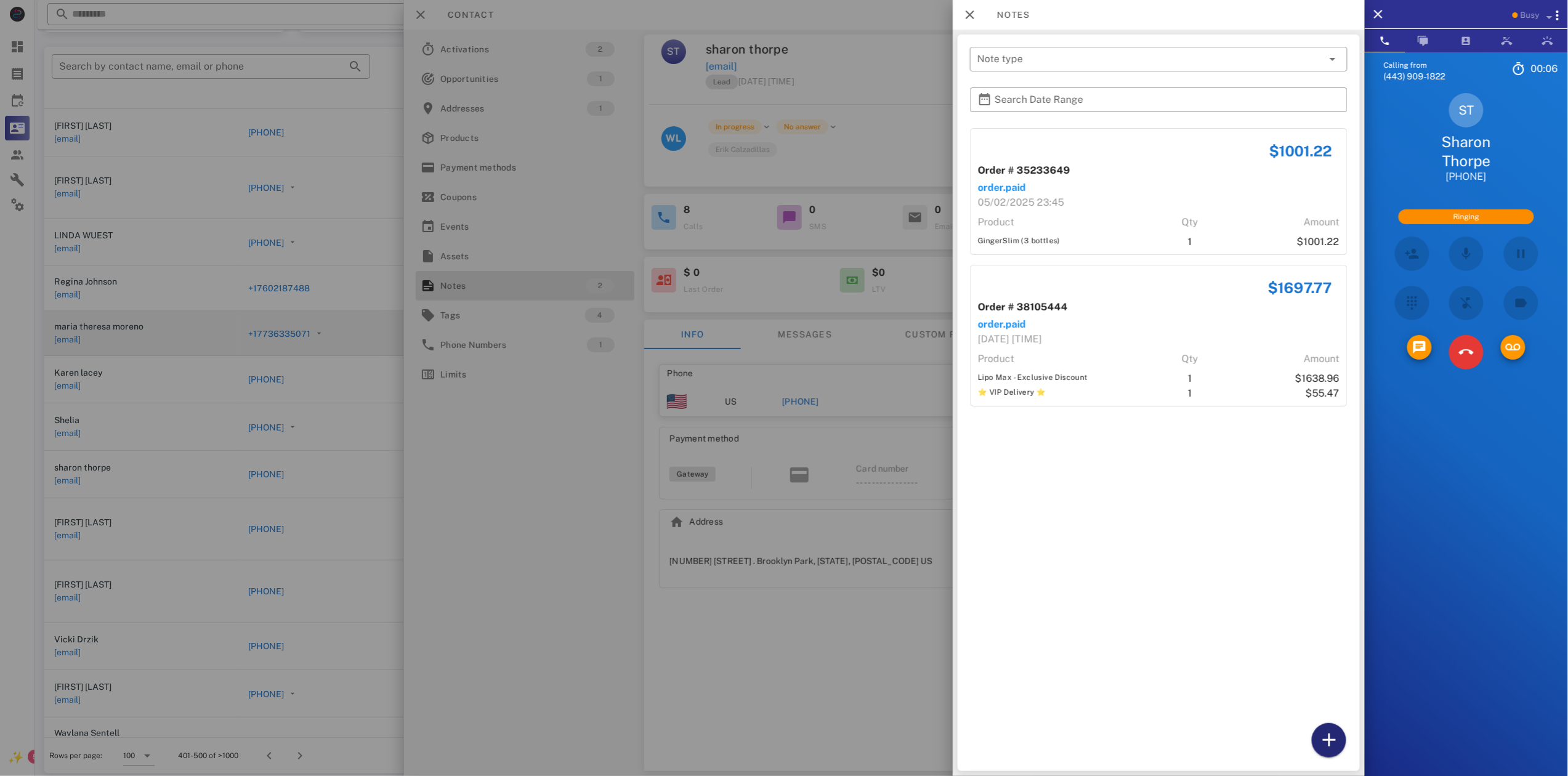 click at bounding box center [1329, 740] 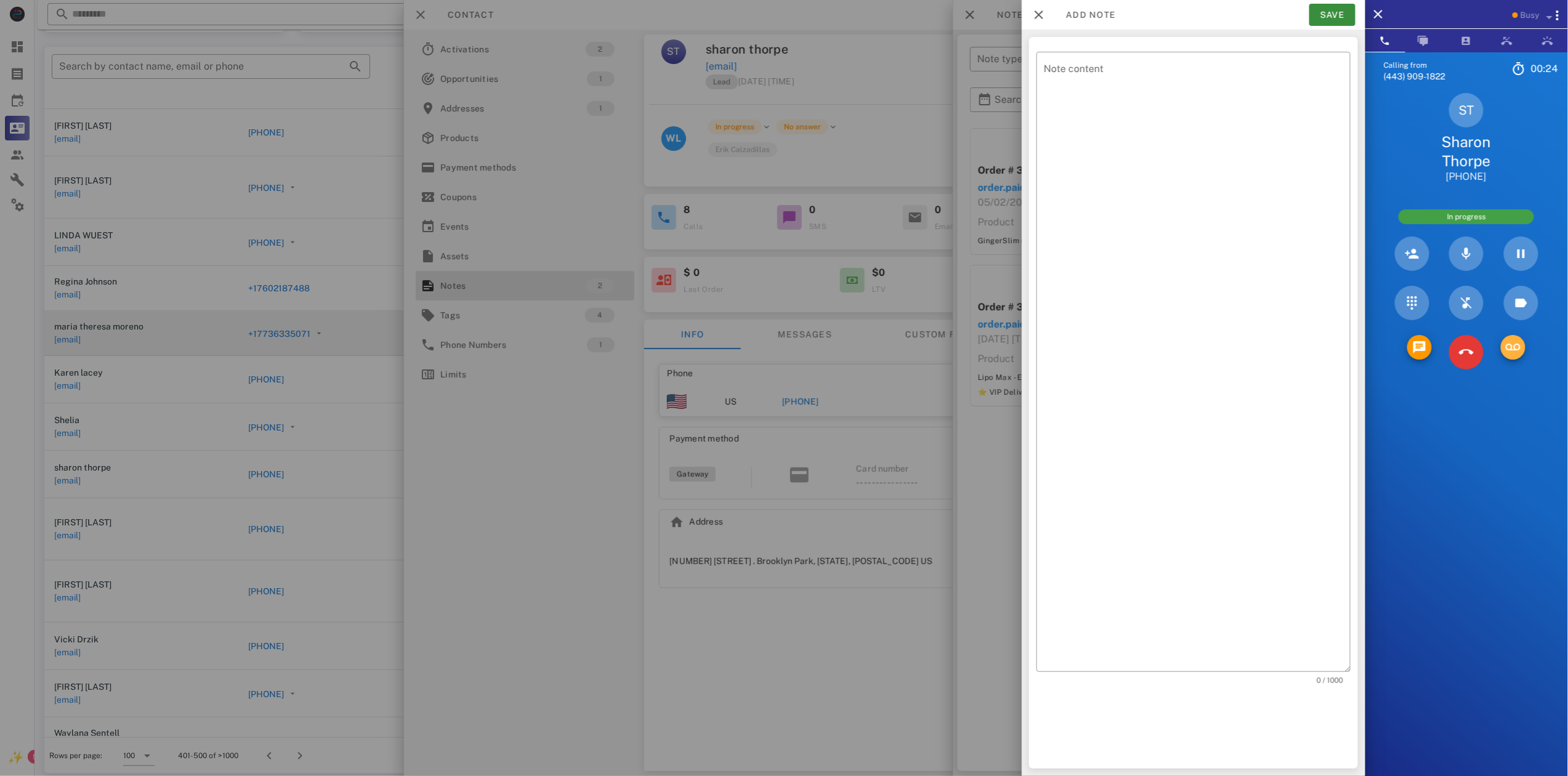 click at bounding box center (1513, 347) 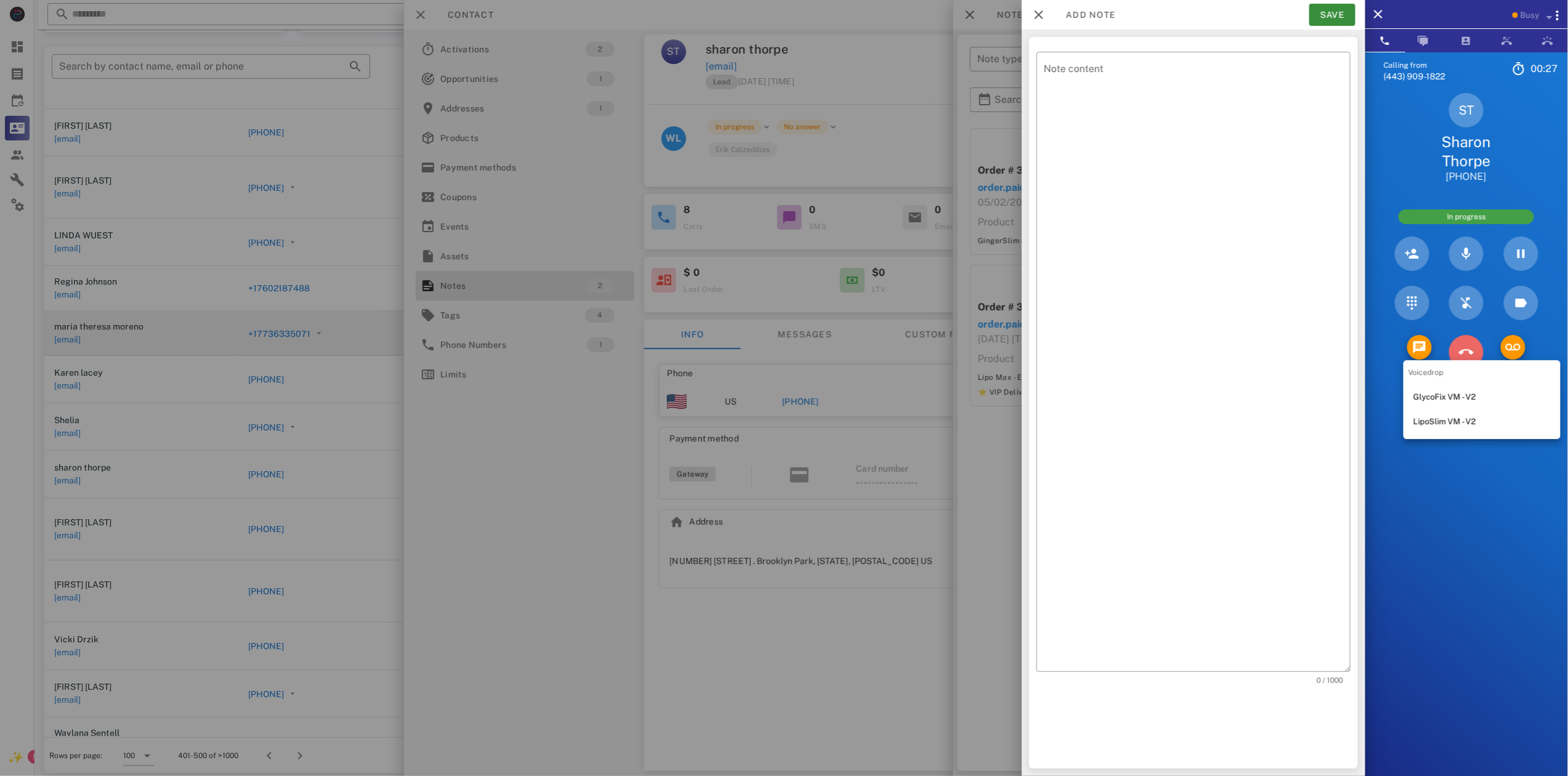 click at bounding box center [1466, 352] 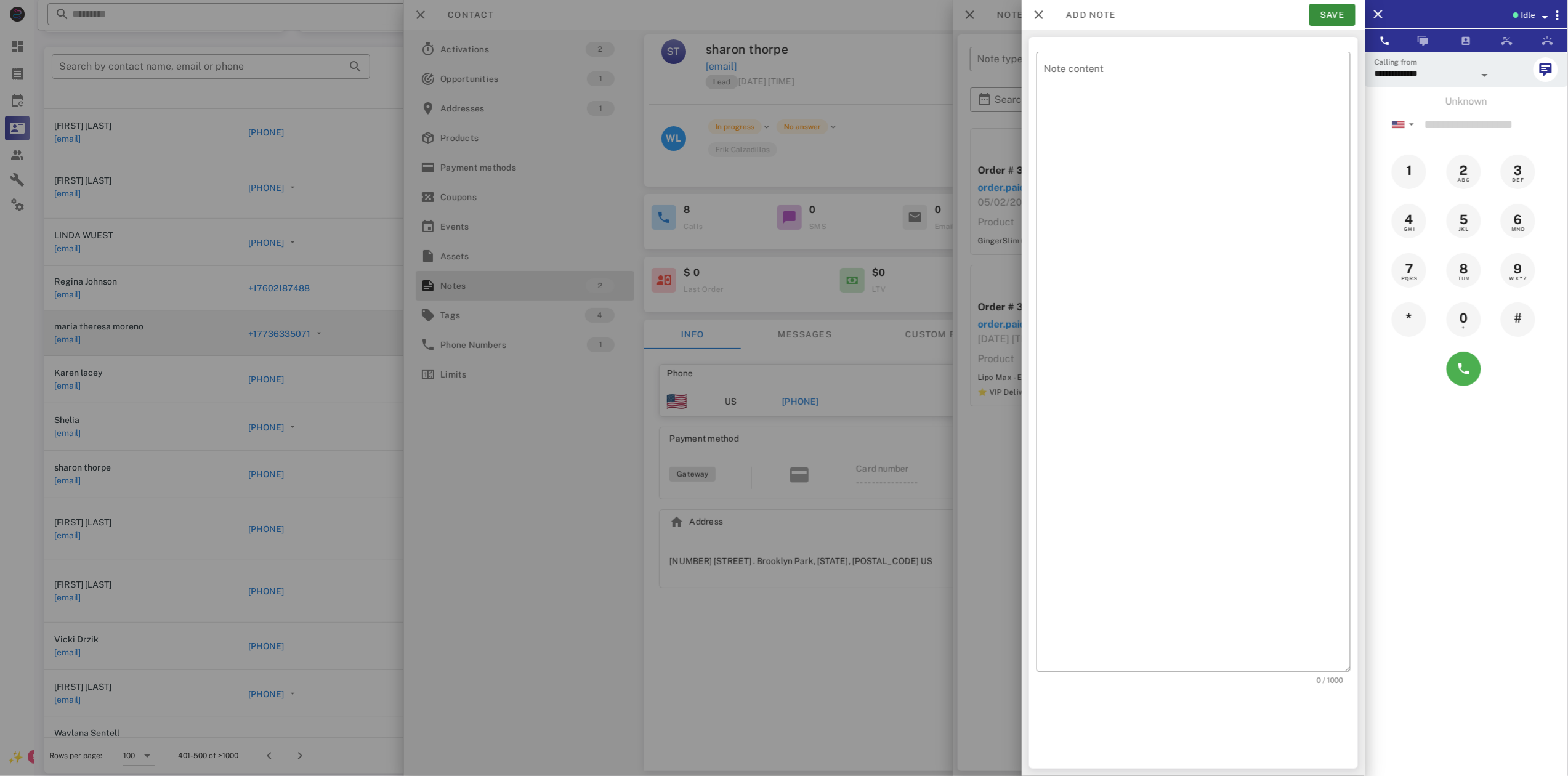 click at bounding box center (1466, 369) 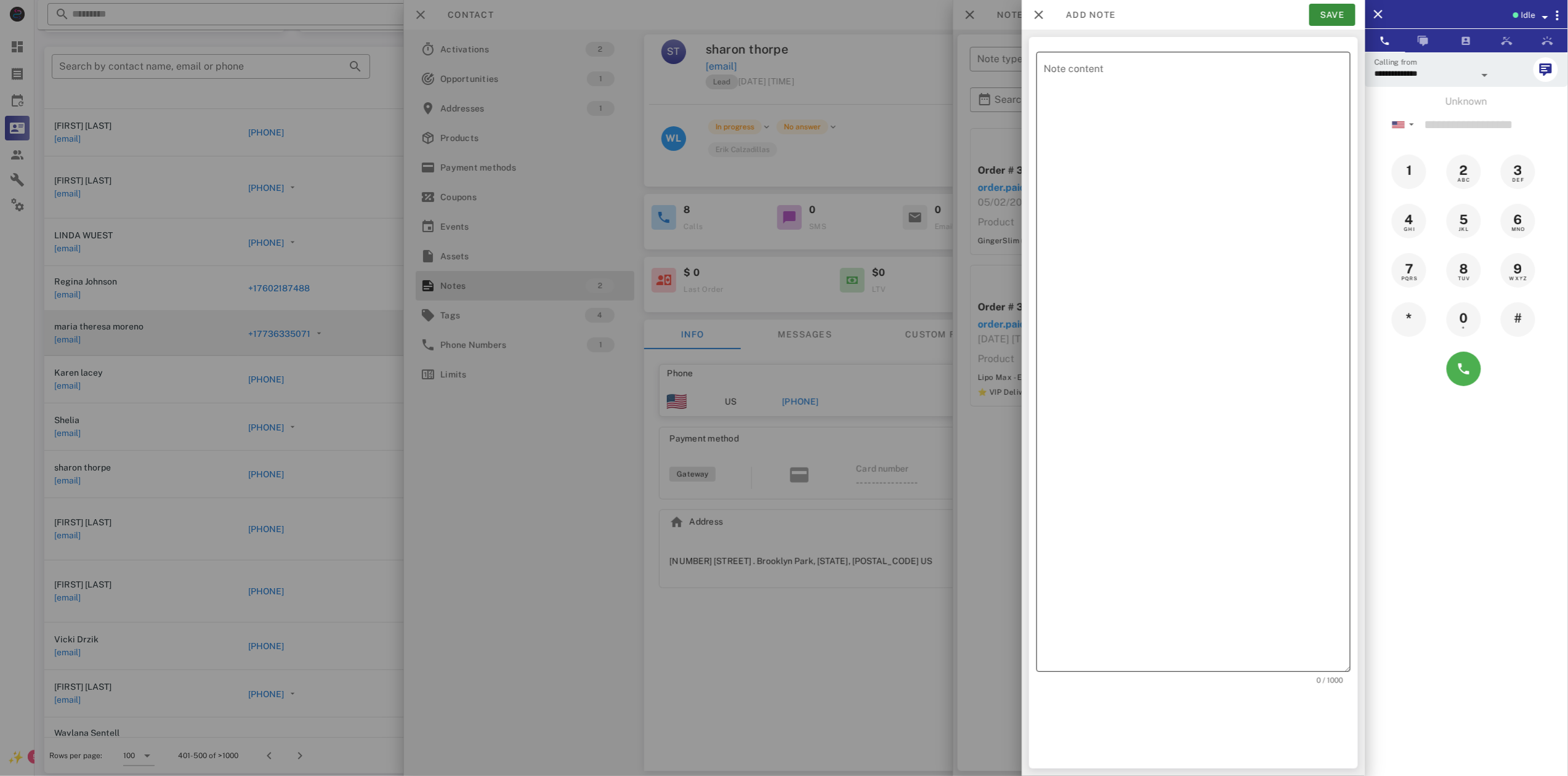 click on "Note content" at bounding box center [1197, 365] 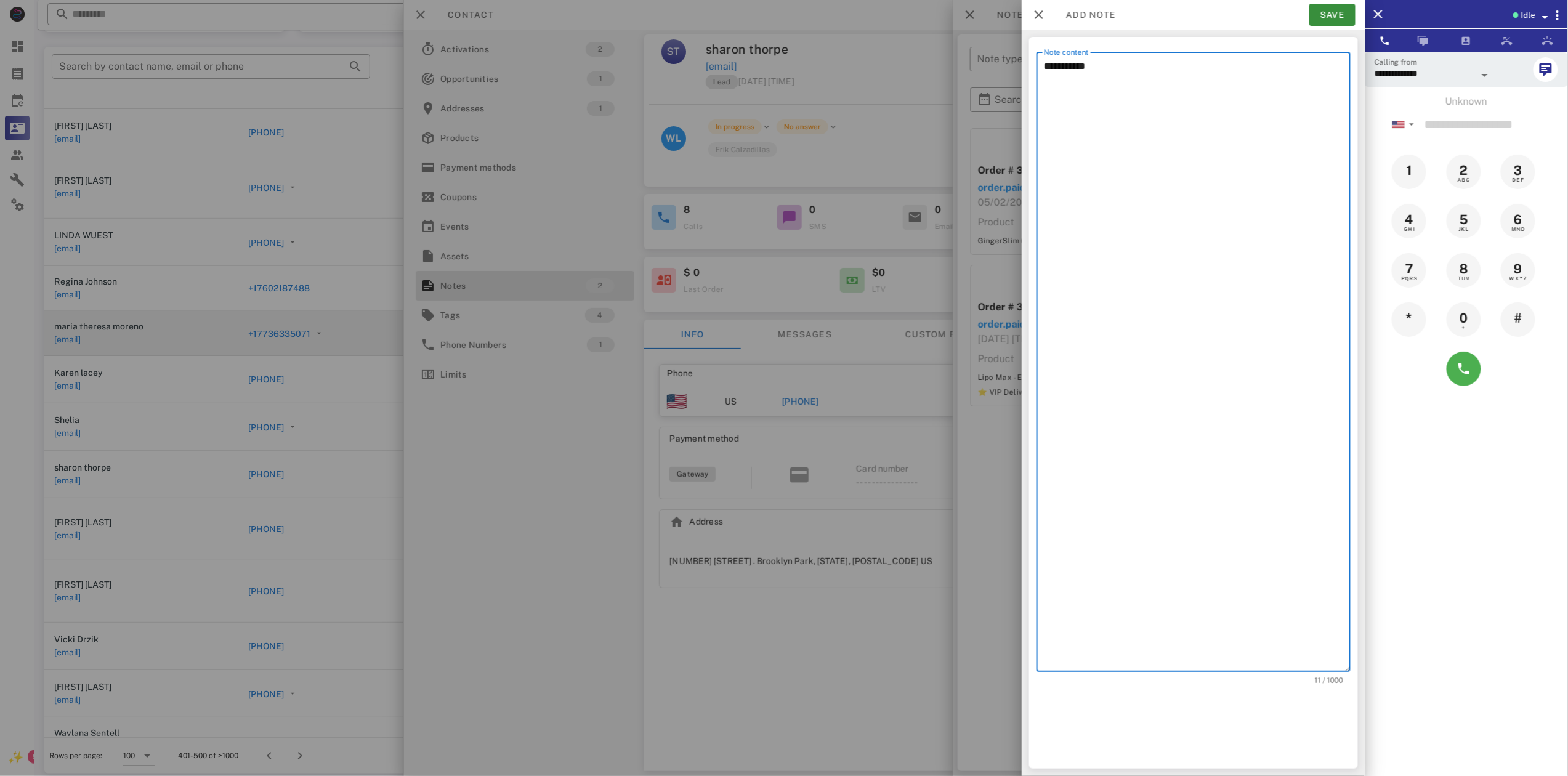 click on "**********" at bounding box center [1197, 365] 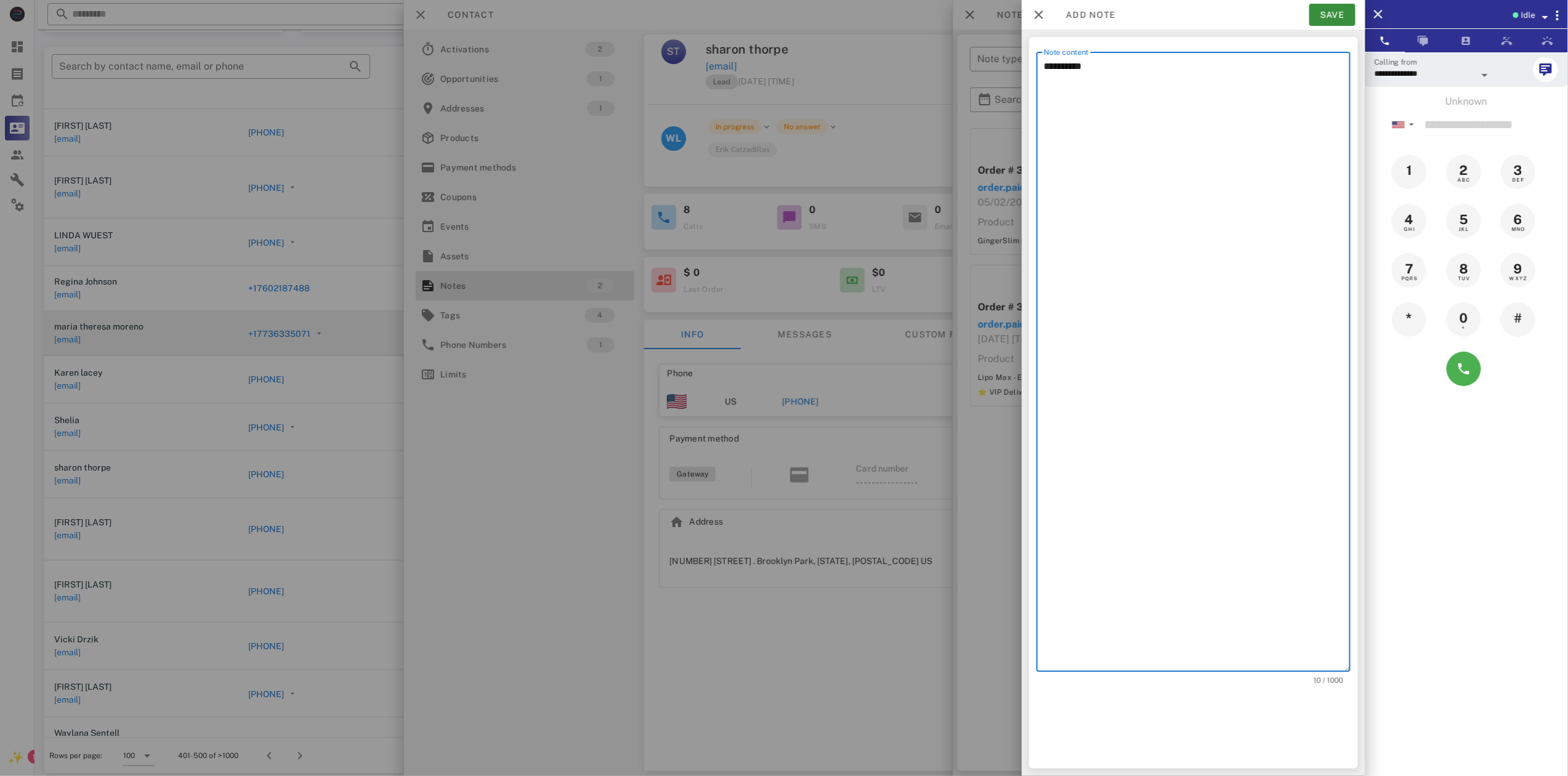 click on "**********" at bounding box center [1197, 365] 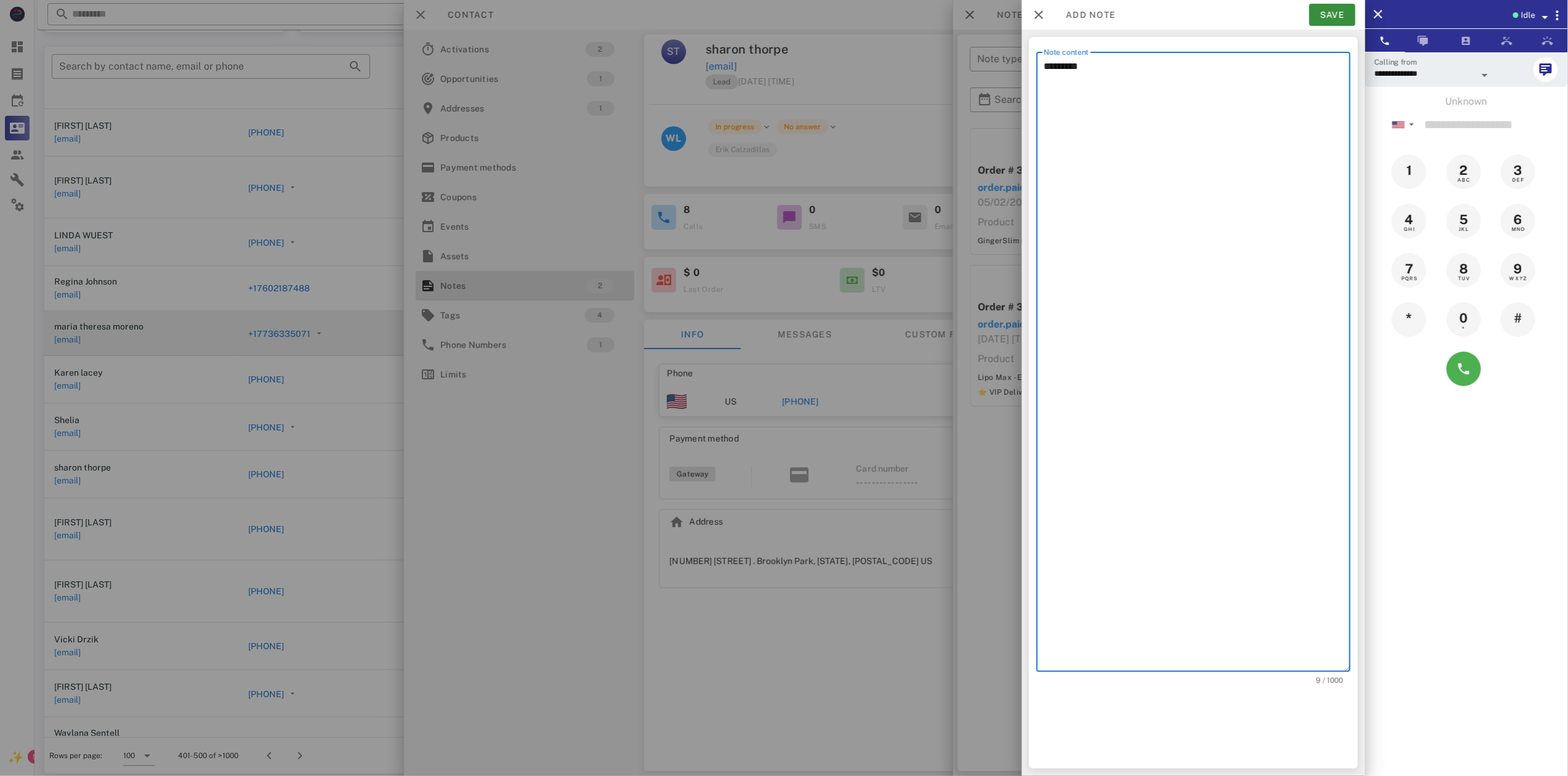 click on "*********" at bounding box center [1197, 365] 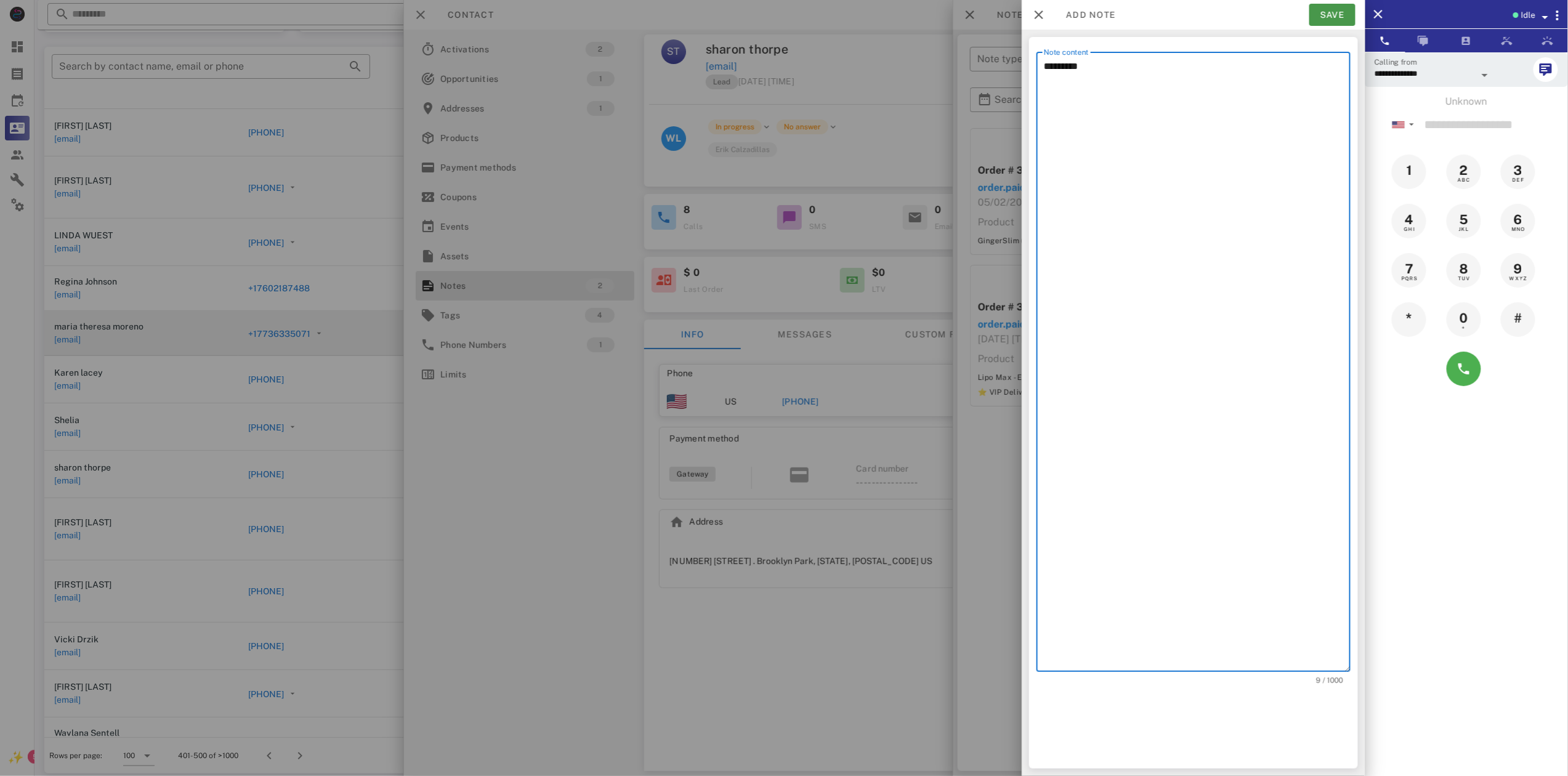 type on "*********" 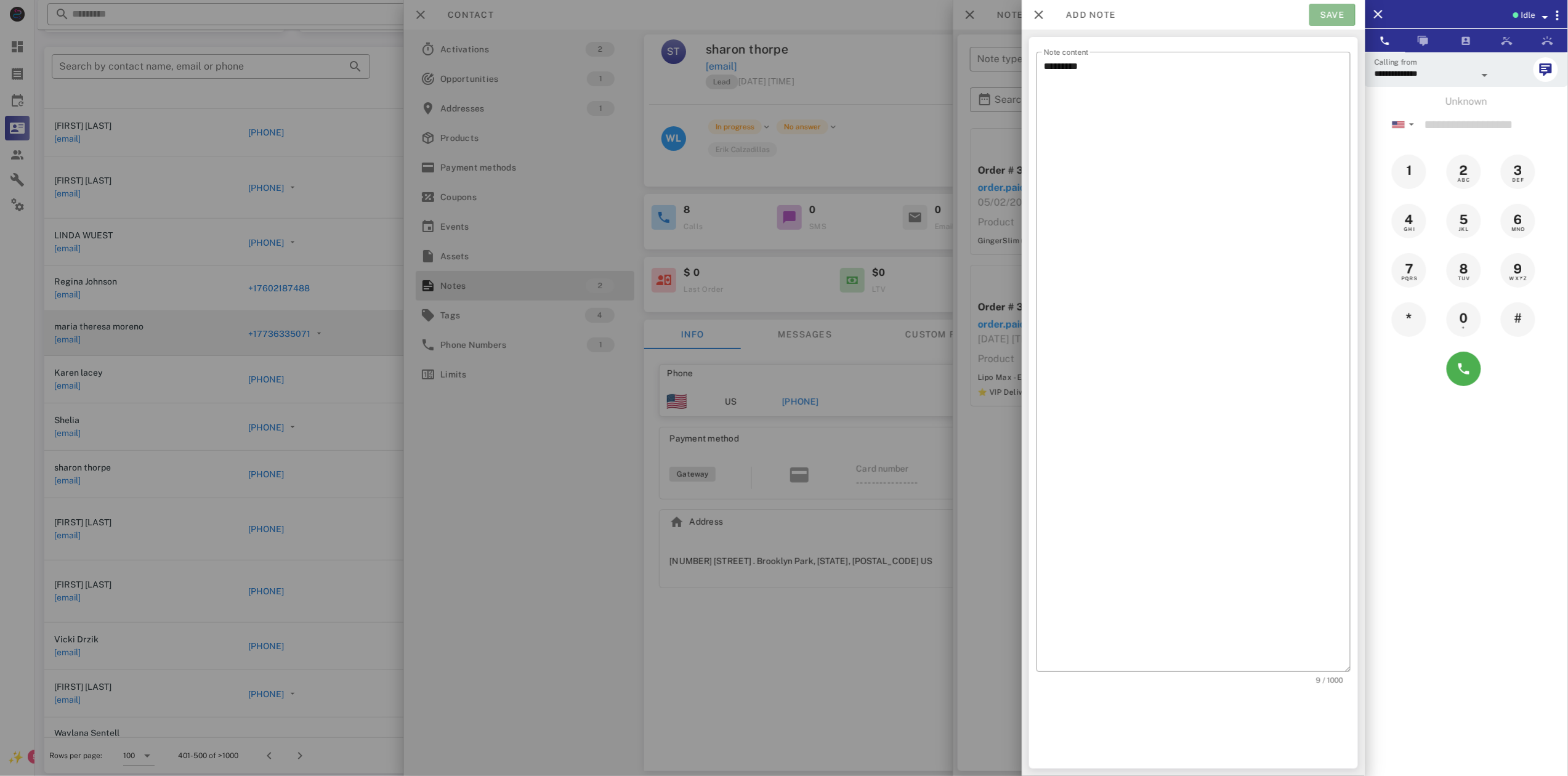 click on "Save" at bounding box center [1332, 15] 